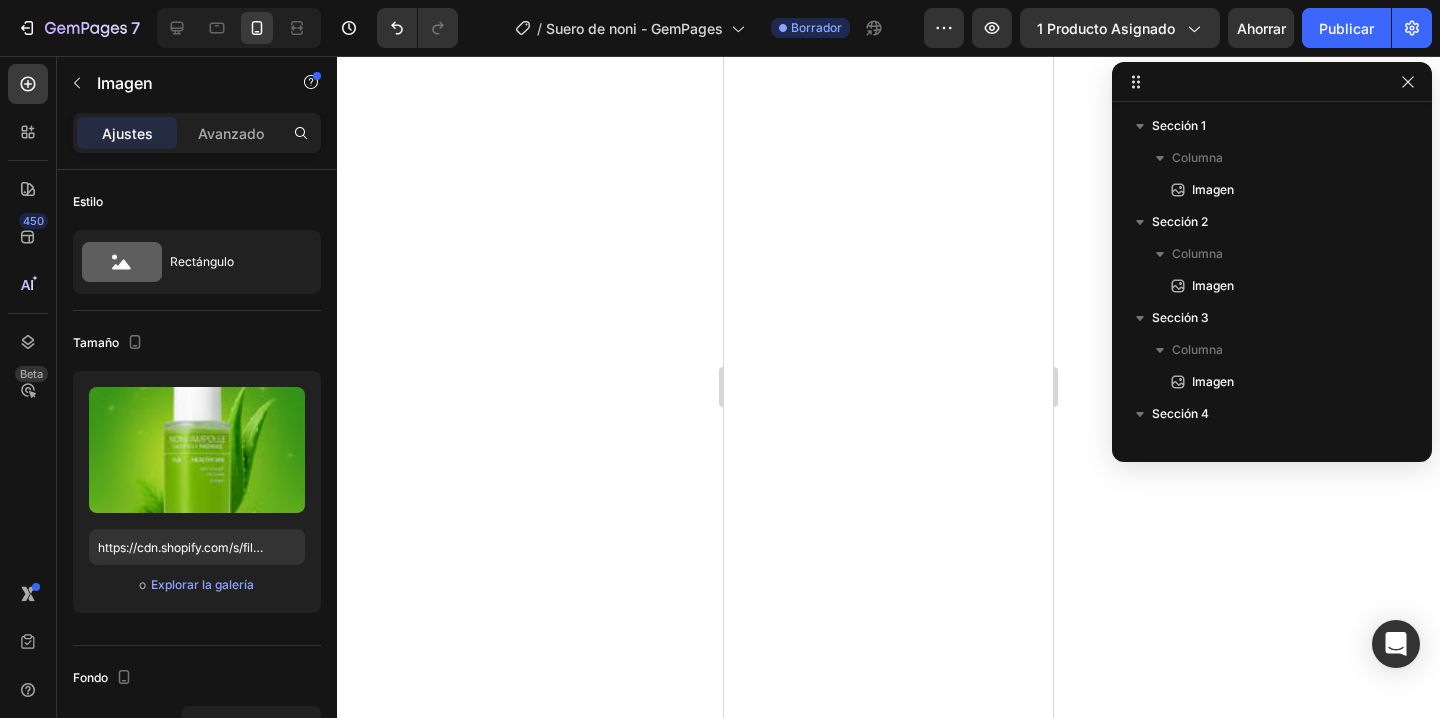 scroll, scrollTop: 0, scrollLeft: 0, axis: both 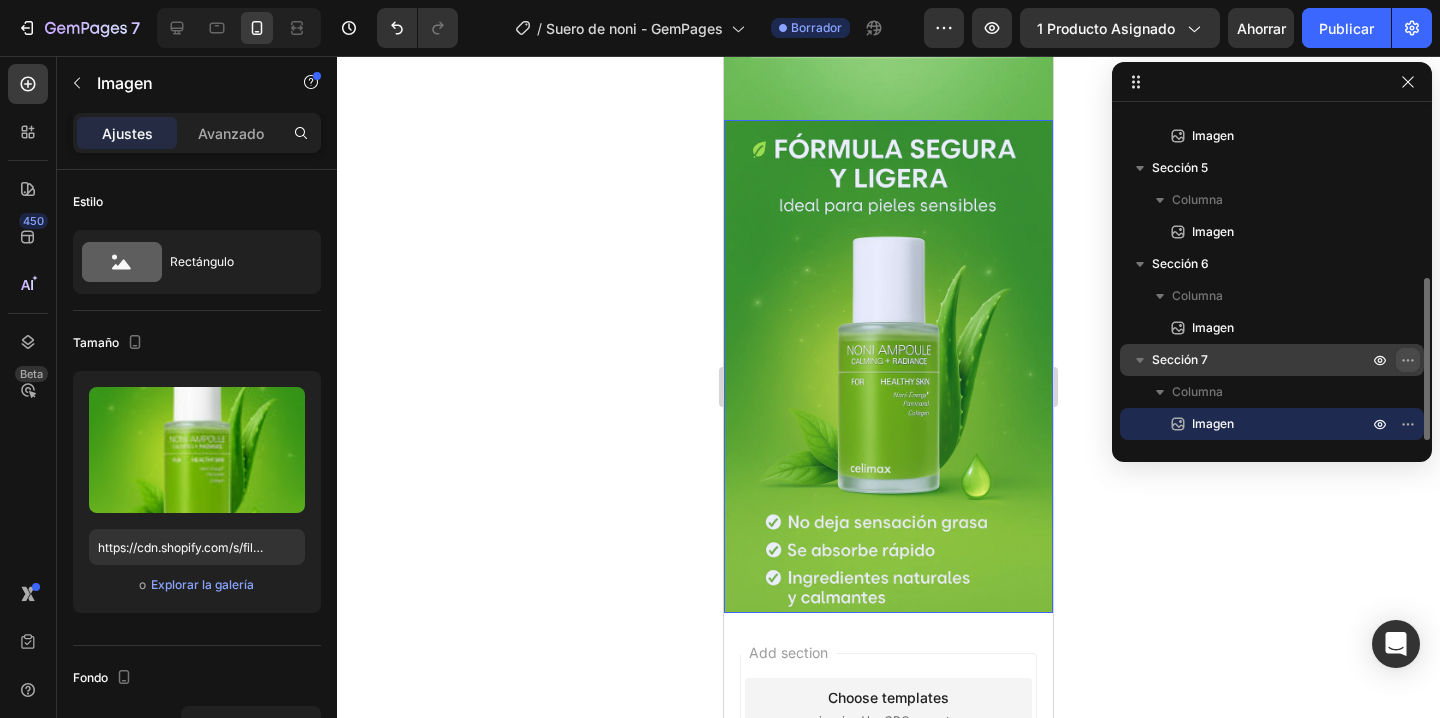 click 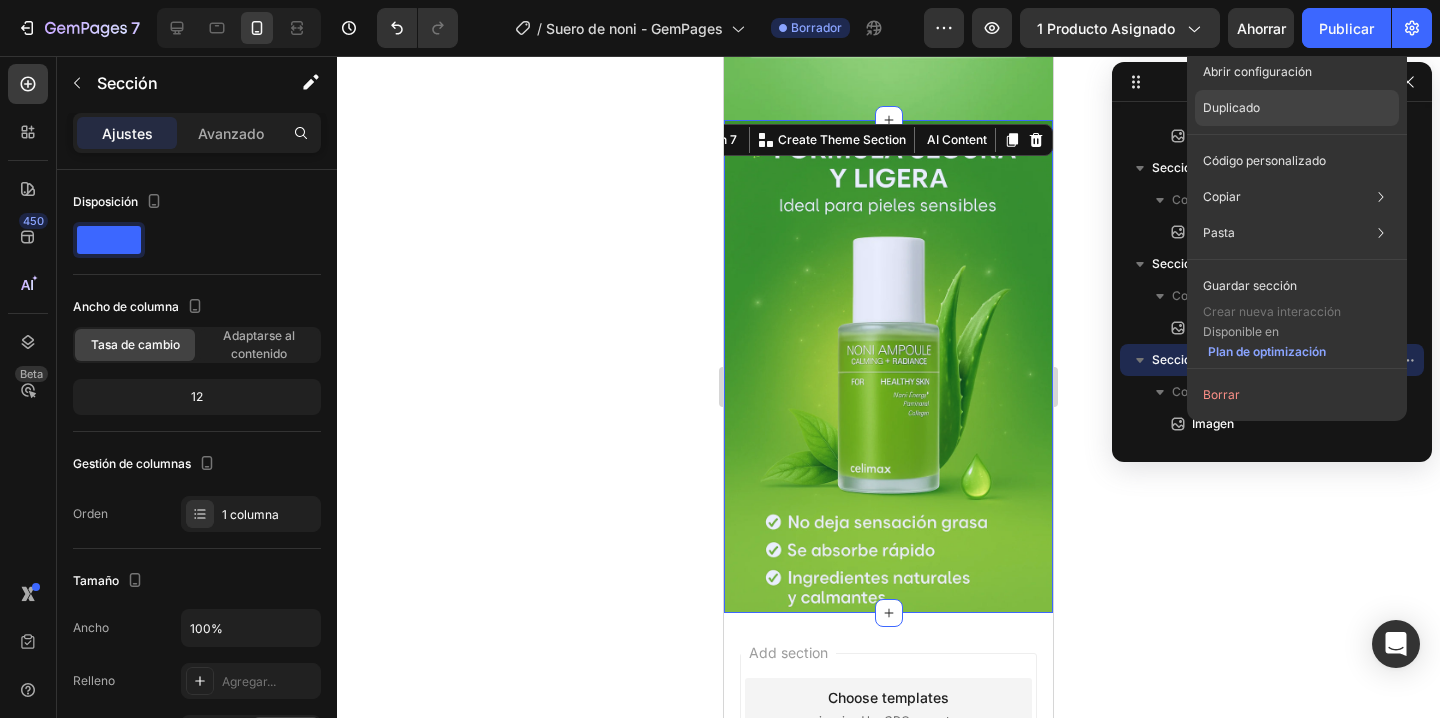 click on "Duplicado" 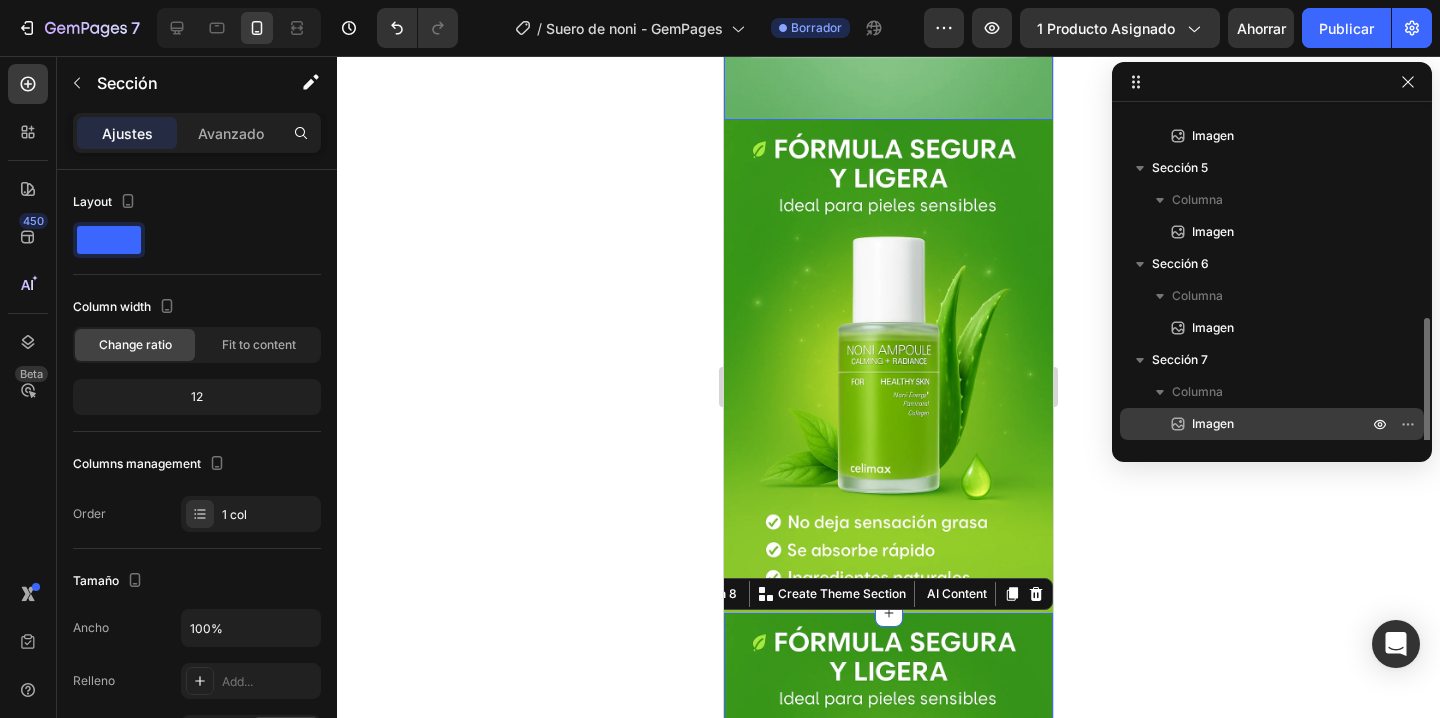 scroll, scrollTop: 374, scrollLeft: 0, axis: vertical 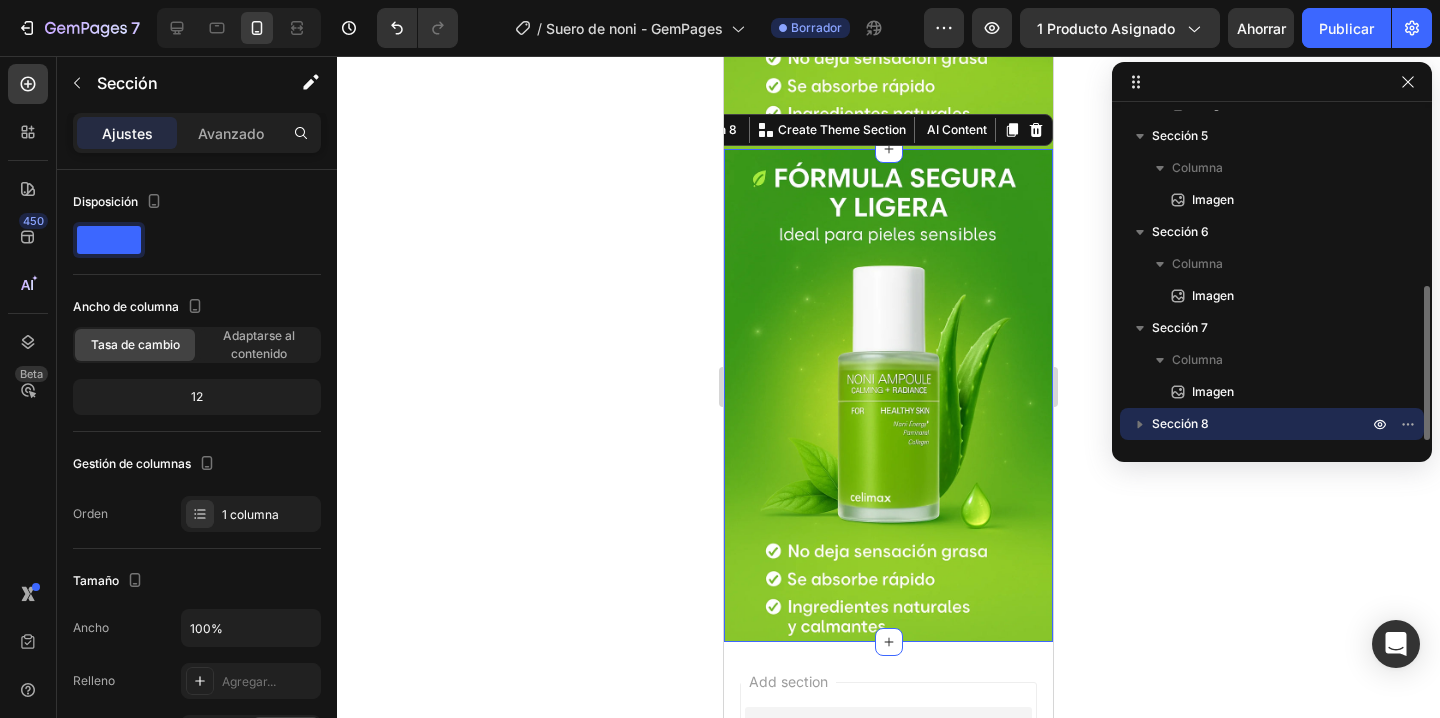 click on "Sección 8" at bounding box center [1262, 424] 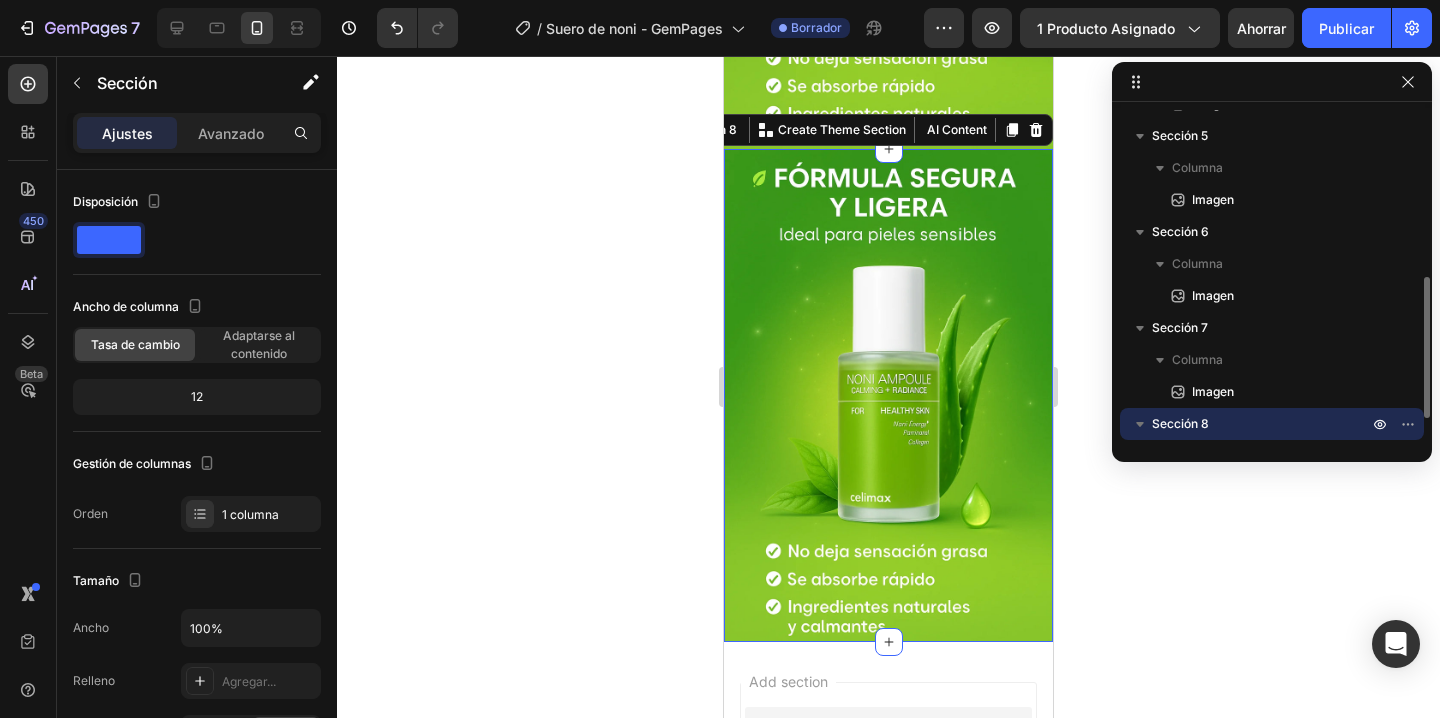 scroll, scrollTop: 438, scrollLeft: 0, axis: vertical 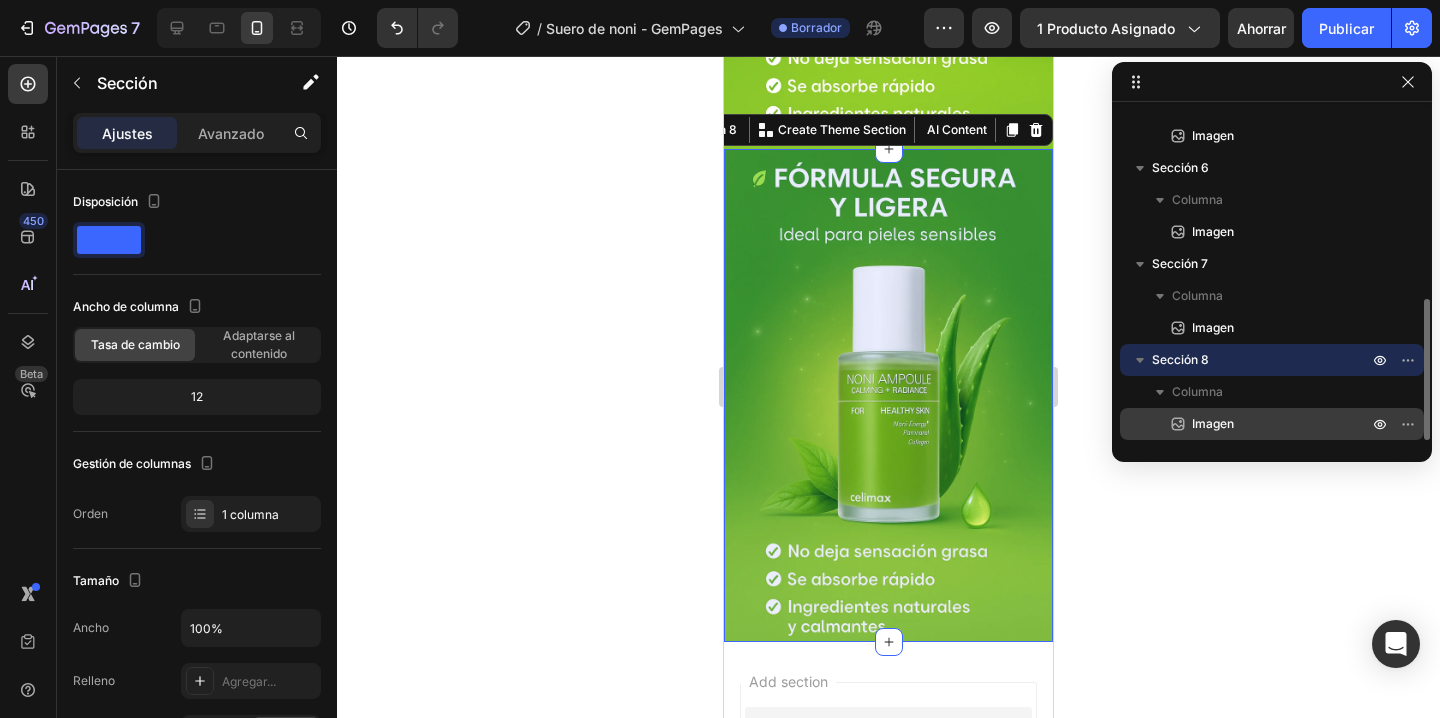 click on "Imagen" at bounding box center [1258, 424] 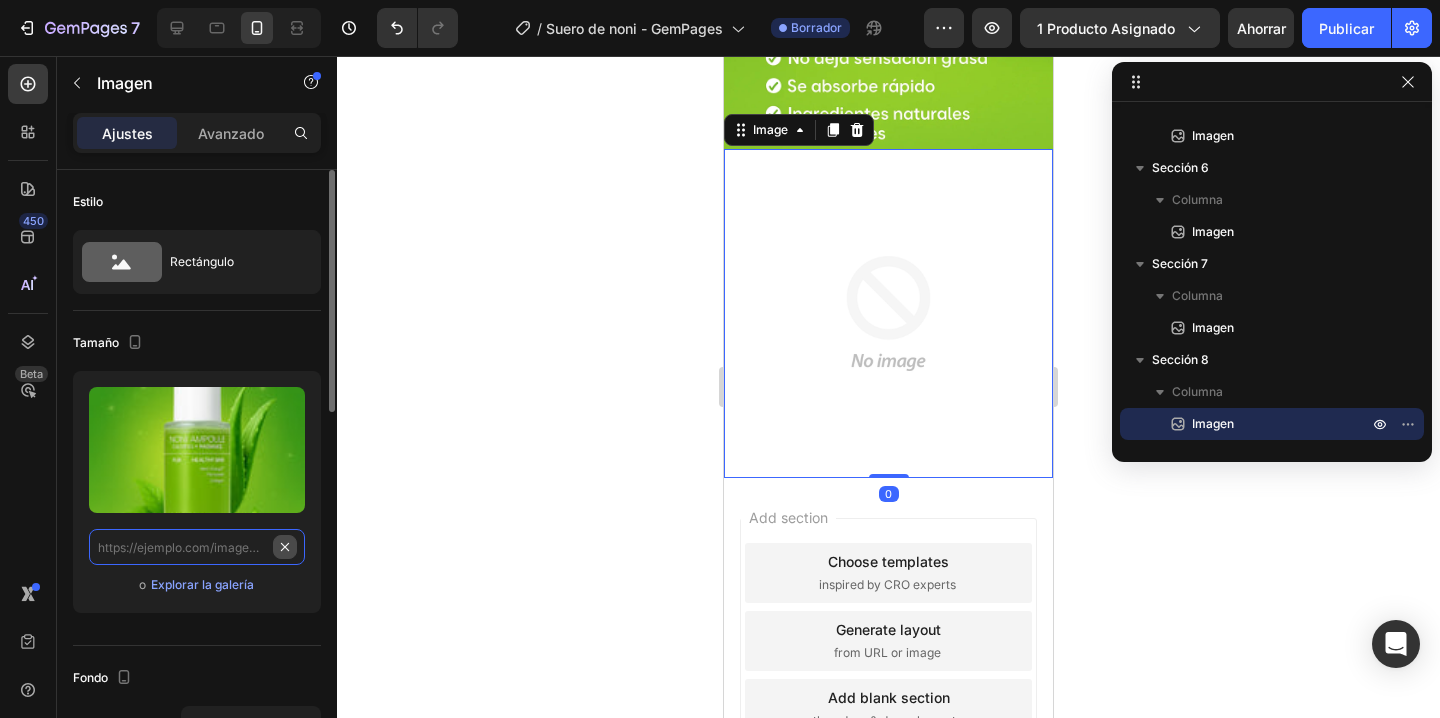scroll, scrollTop: 0, scrollLeft: 0, axis: both 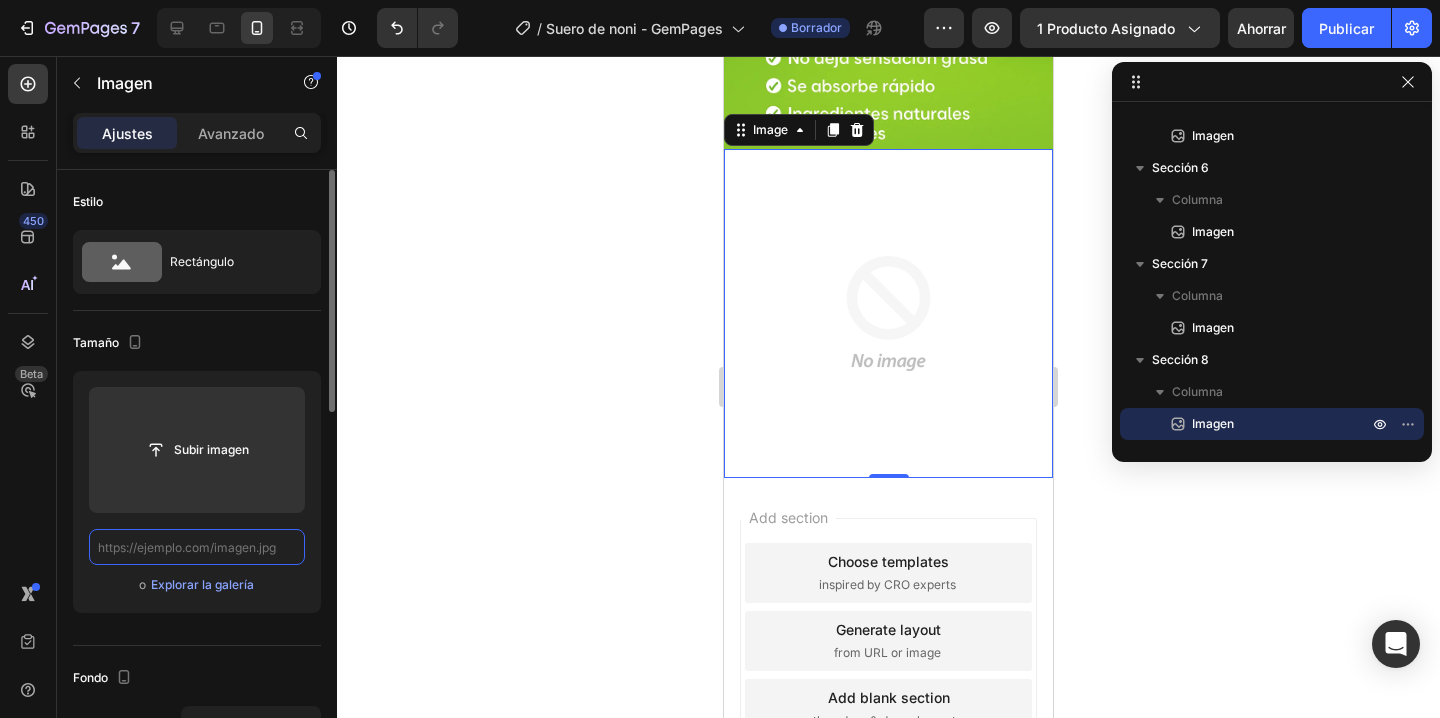 paste on "https://cdn.shopify.com/s/files/1/0876/7016/1686/files/8.webp?v=1754256081" 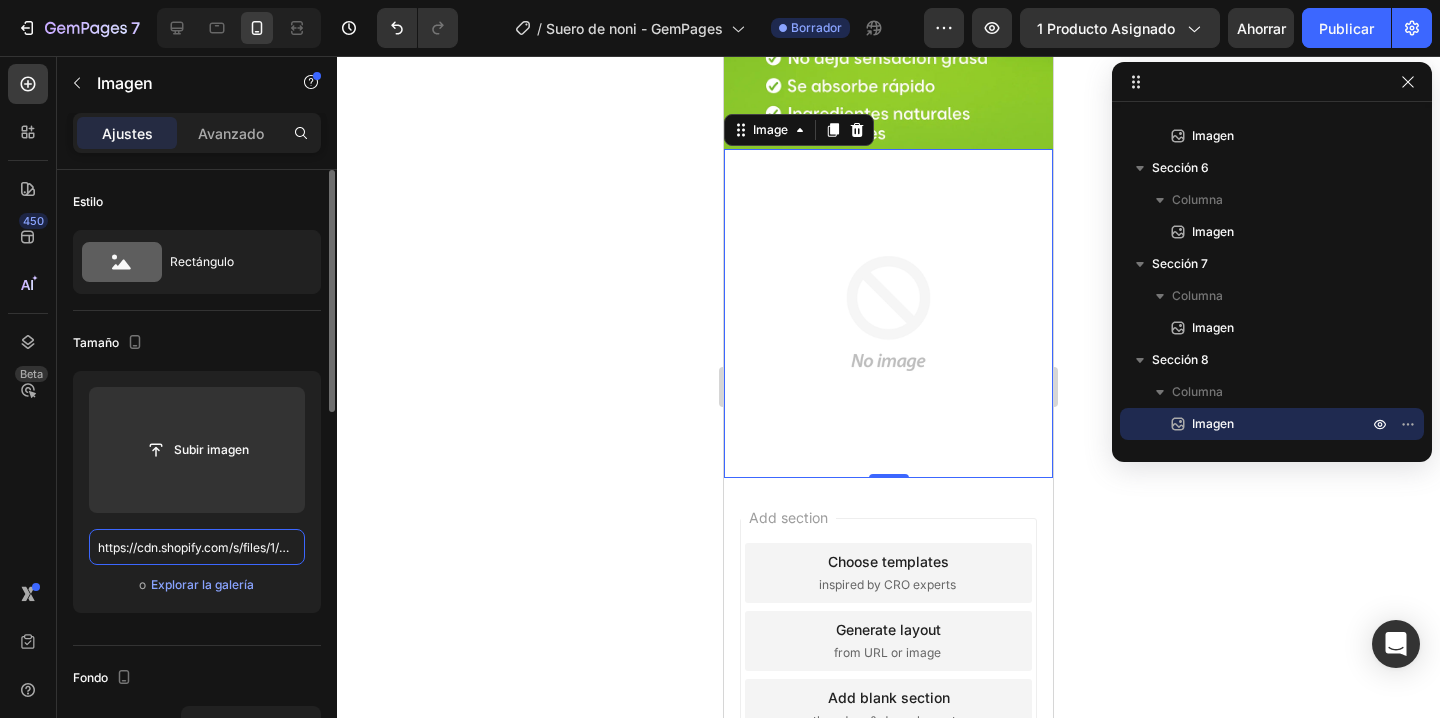 scroll, scrollTop: 0, scrollLeft: 275, axis: horizontal 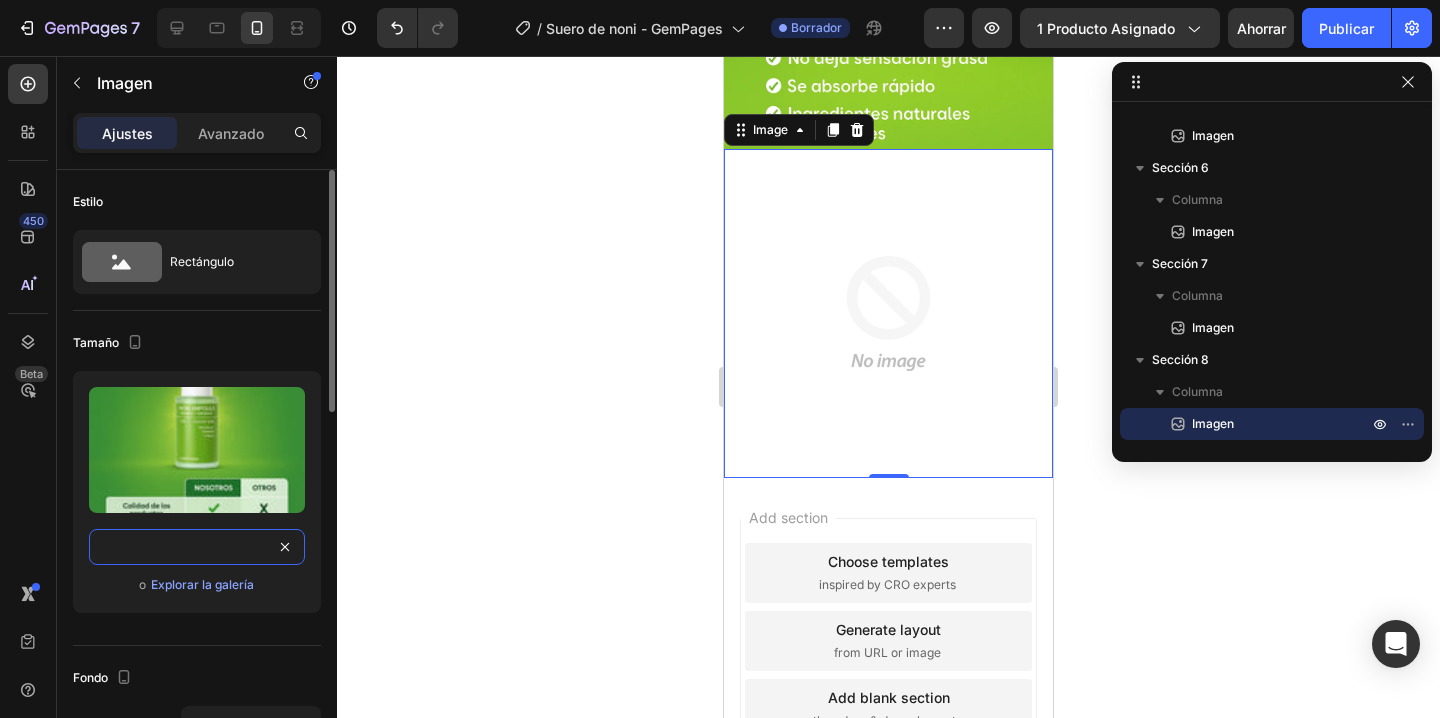 type on "https://cdn.shopify.com/s/files/1/0876/7016/1686/files/8.webp?v=1754256081" 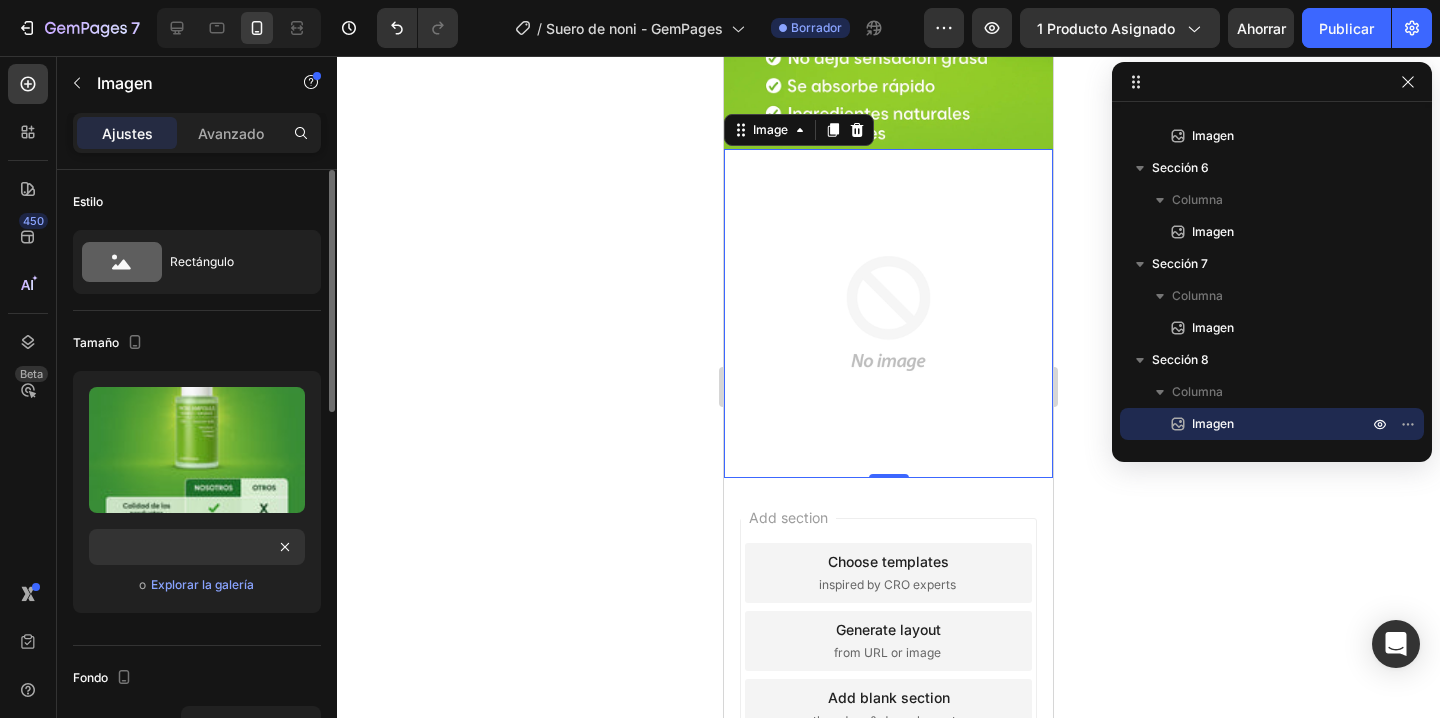 scroll, scrollTop: 0, scrollLeft: 0, axis: both 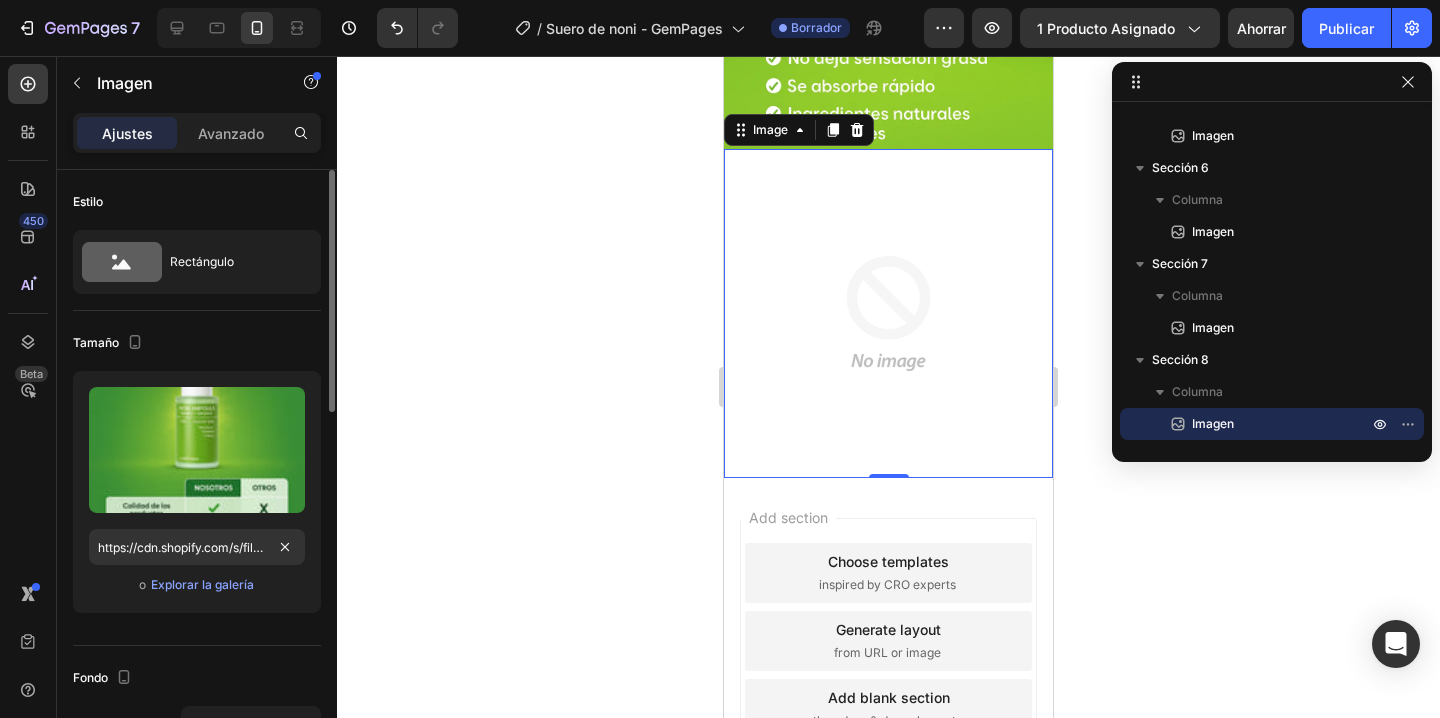 click on "Subir imagen https://cdn.shopify.com/s/files/1/0876/7016/1686/files/8.webp?v=1754256081 o Explorar la galería" at bounding box center (197, 492) 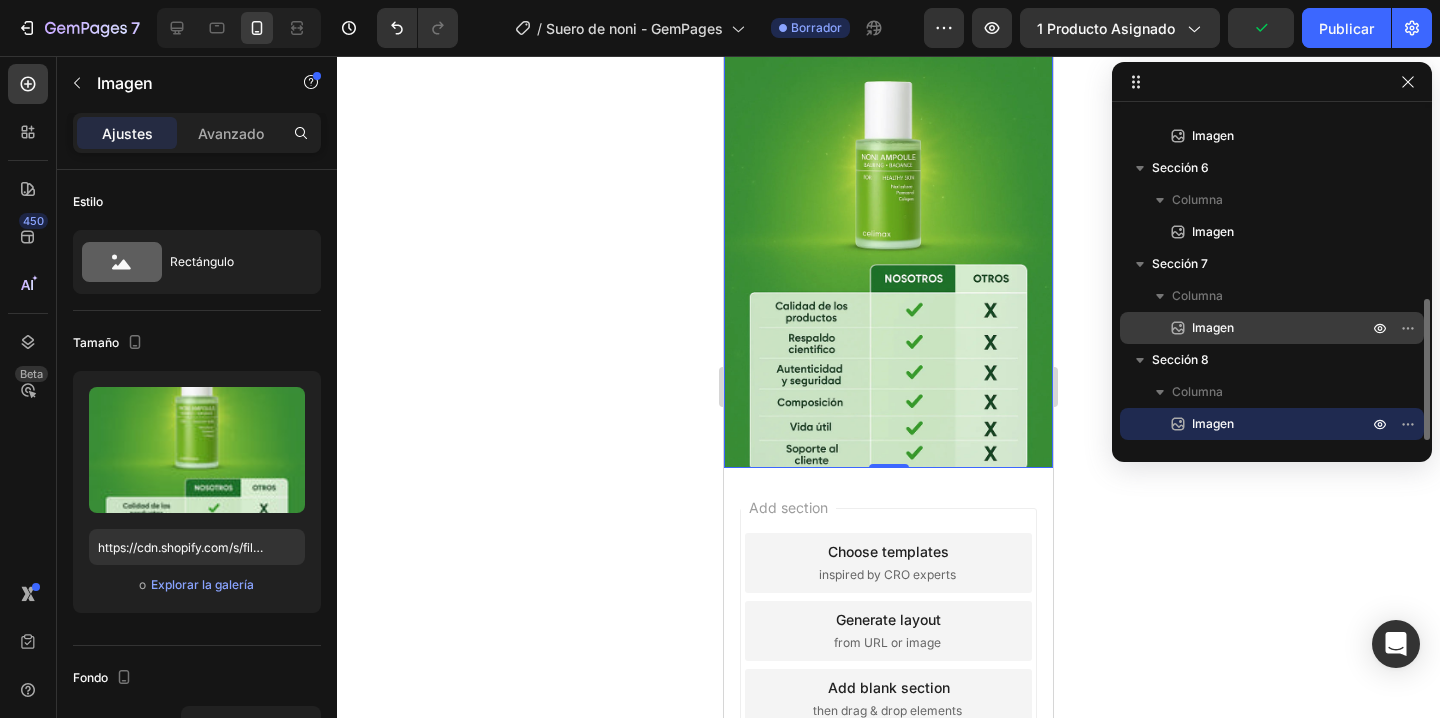 scroll, scrollTop: 3421, scrollLeft: 0, axis: vertical 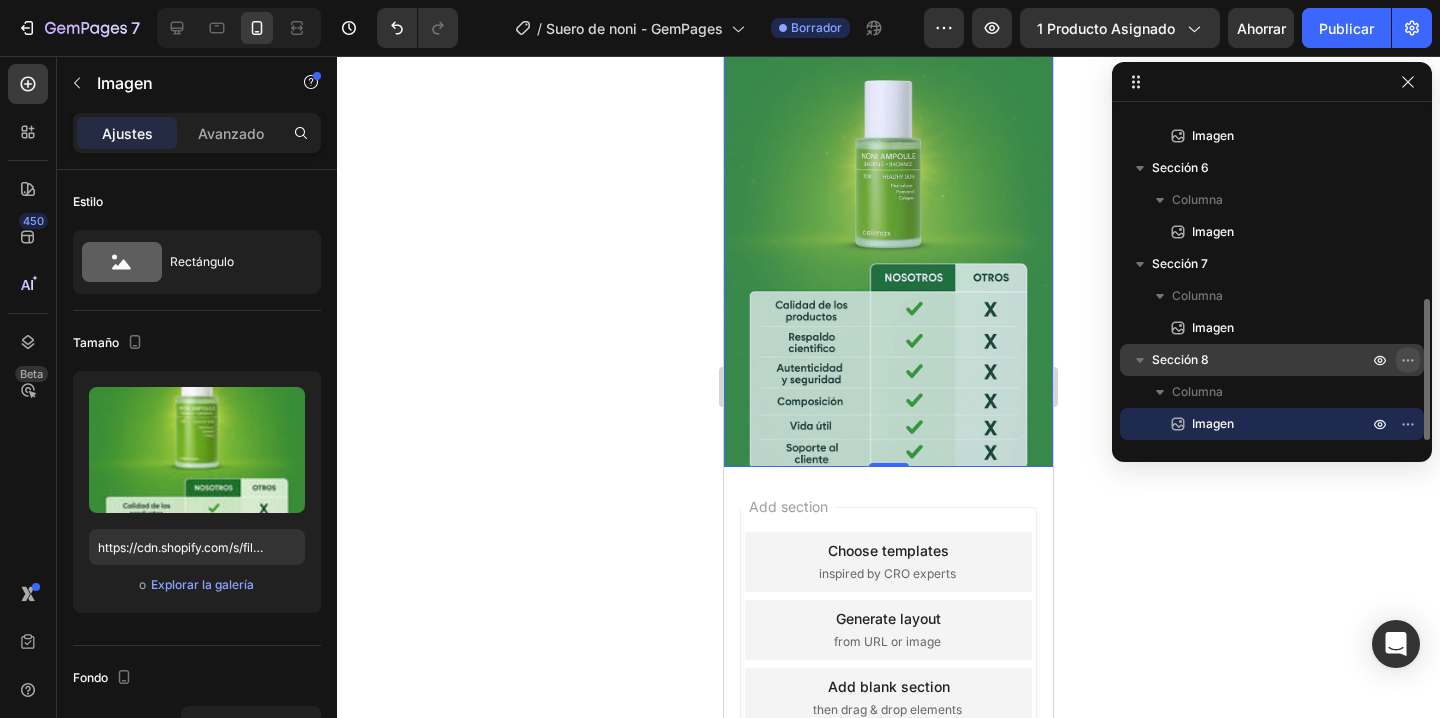 click 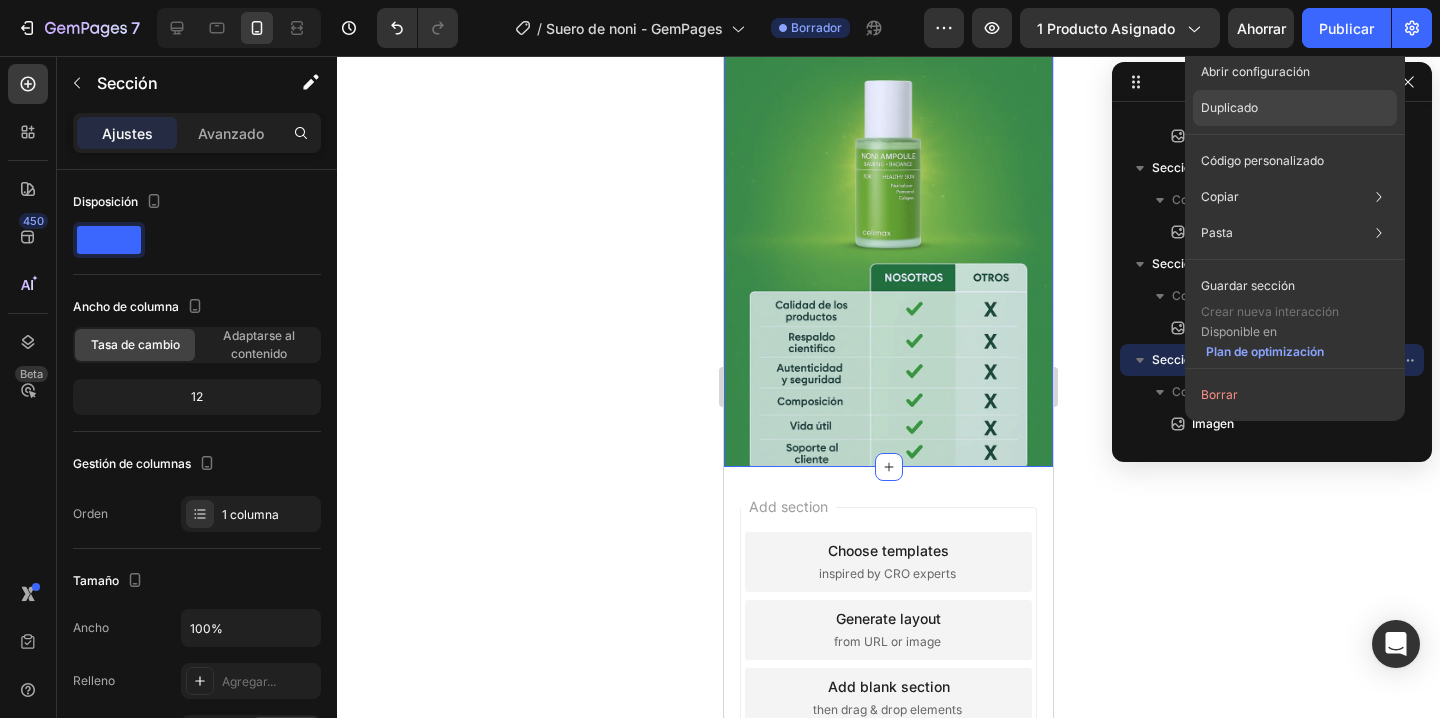 click on "Duplicado" 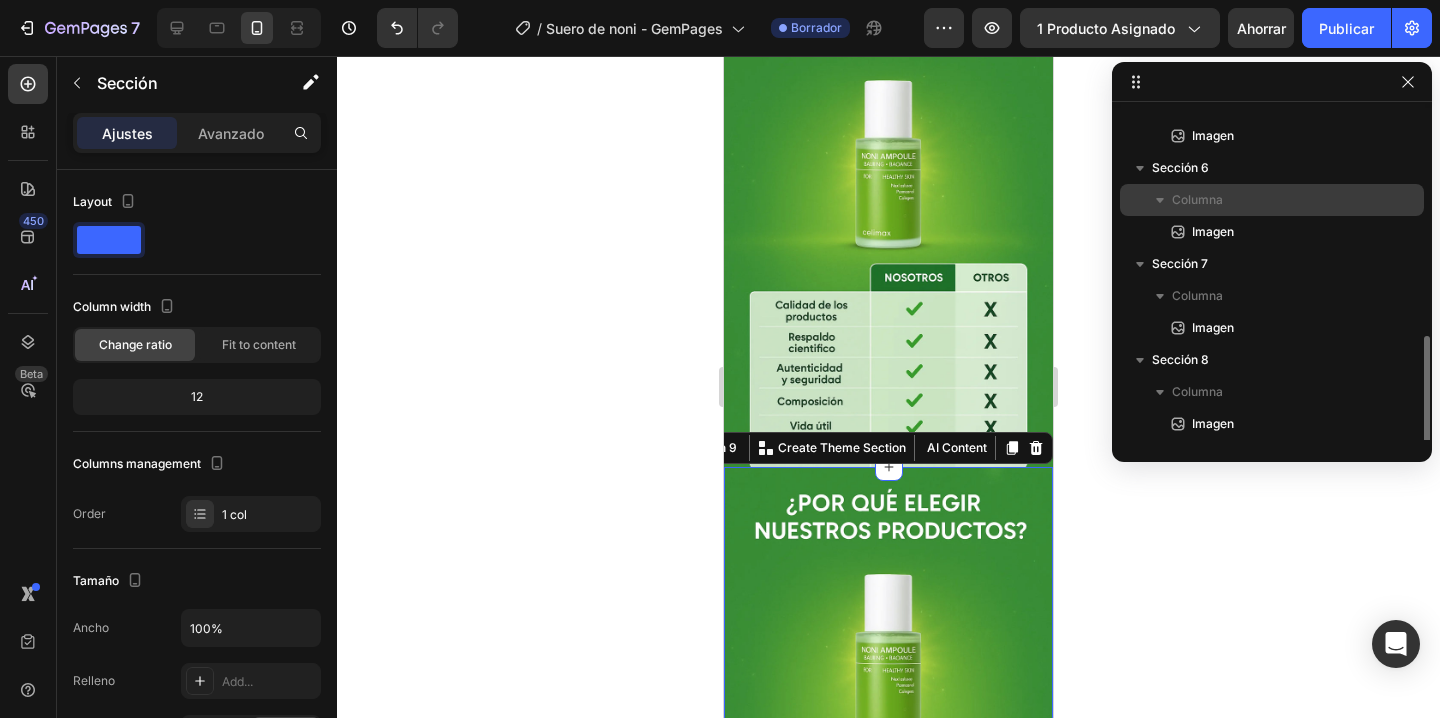 scroll, scrollTop: 470, scrollLeft: 0, axis: vertical 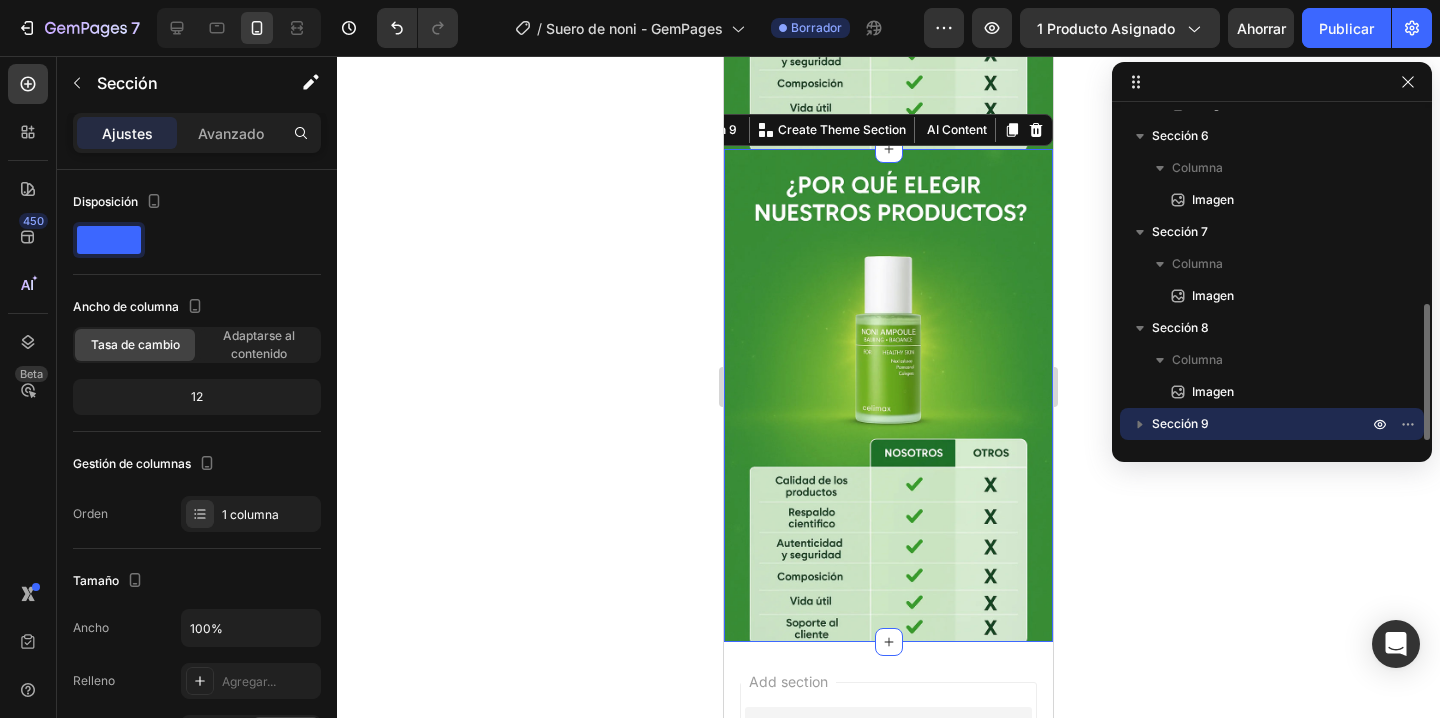 click on "Sección 9" at bounding box center [1262, 424] 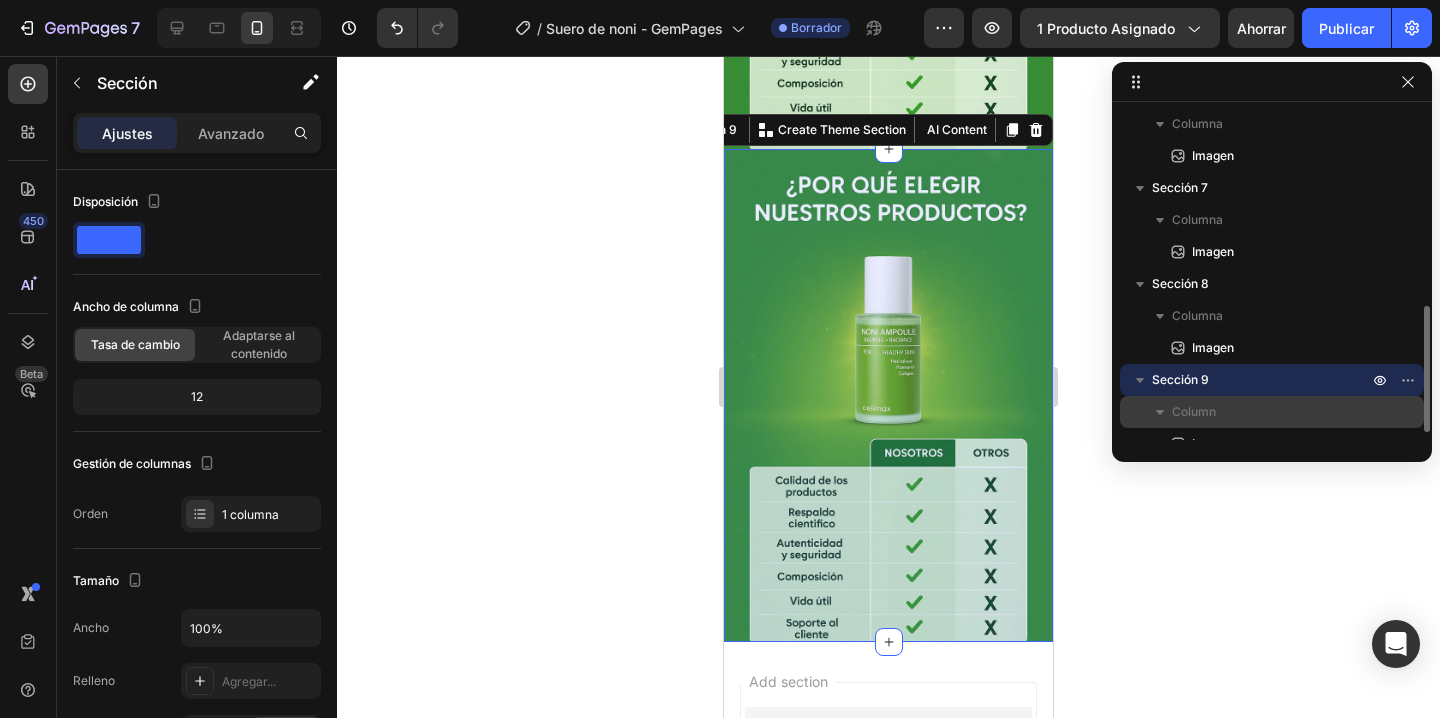 scroll, scrollTop: 534, scrollLeft: 0, axis: vertical 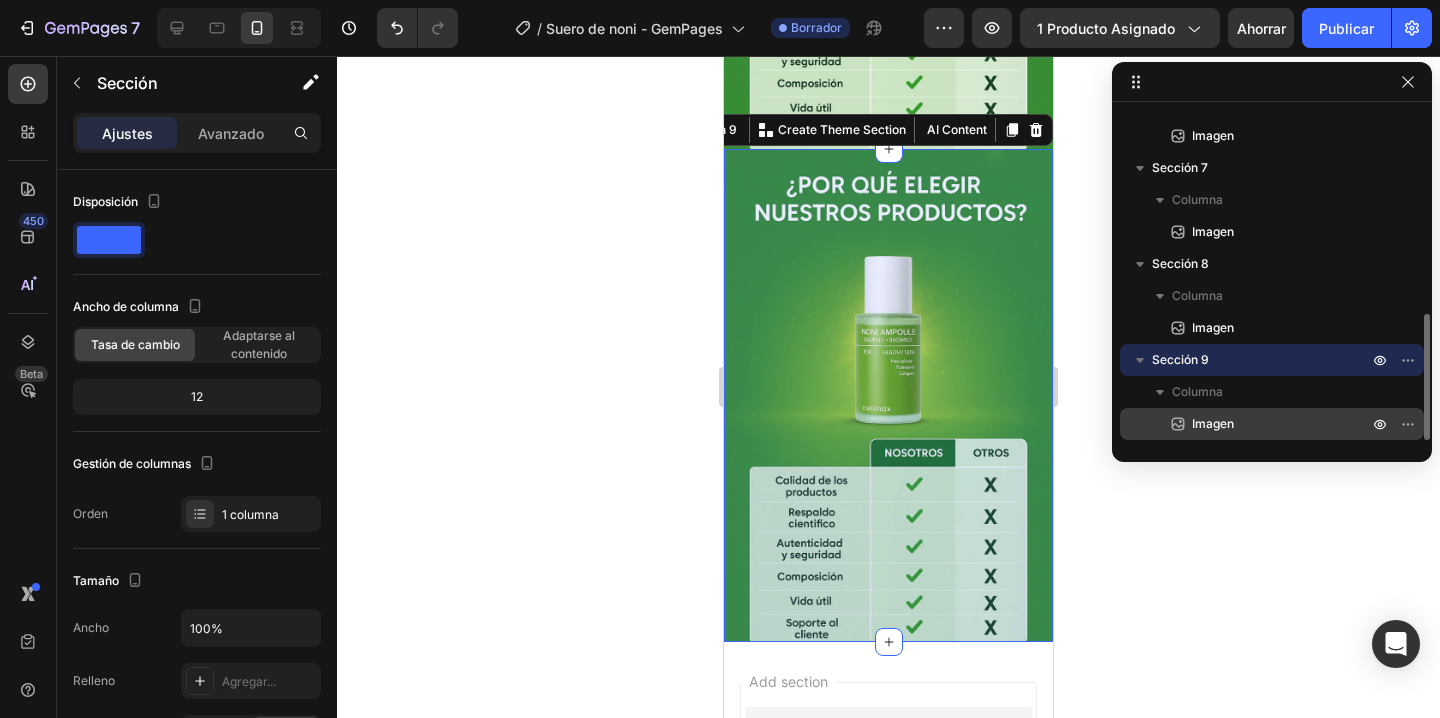 click on "Imagen" at bounding box center [1258, 424] 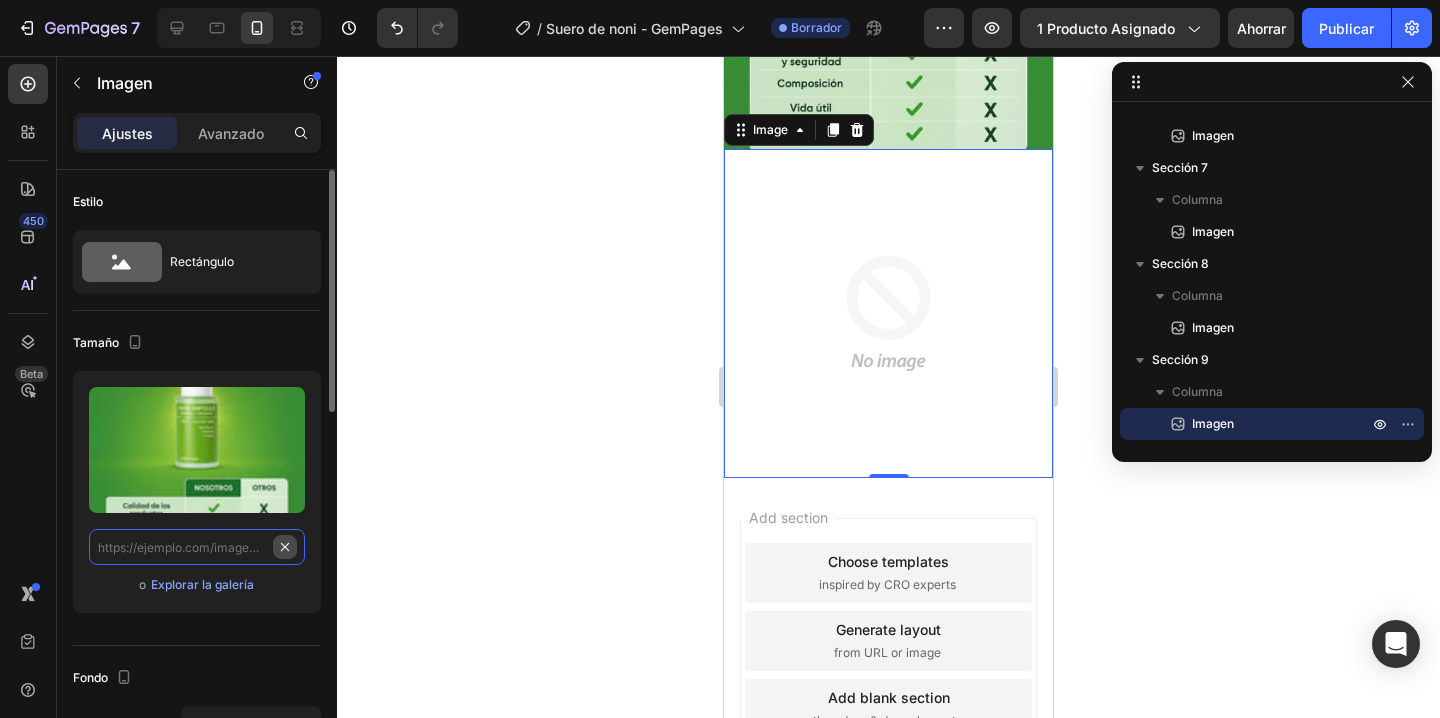 scroll, scrollTop: 0, scrollLeft: 0, axis: both 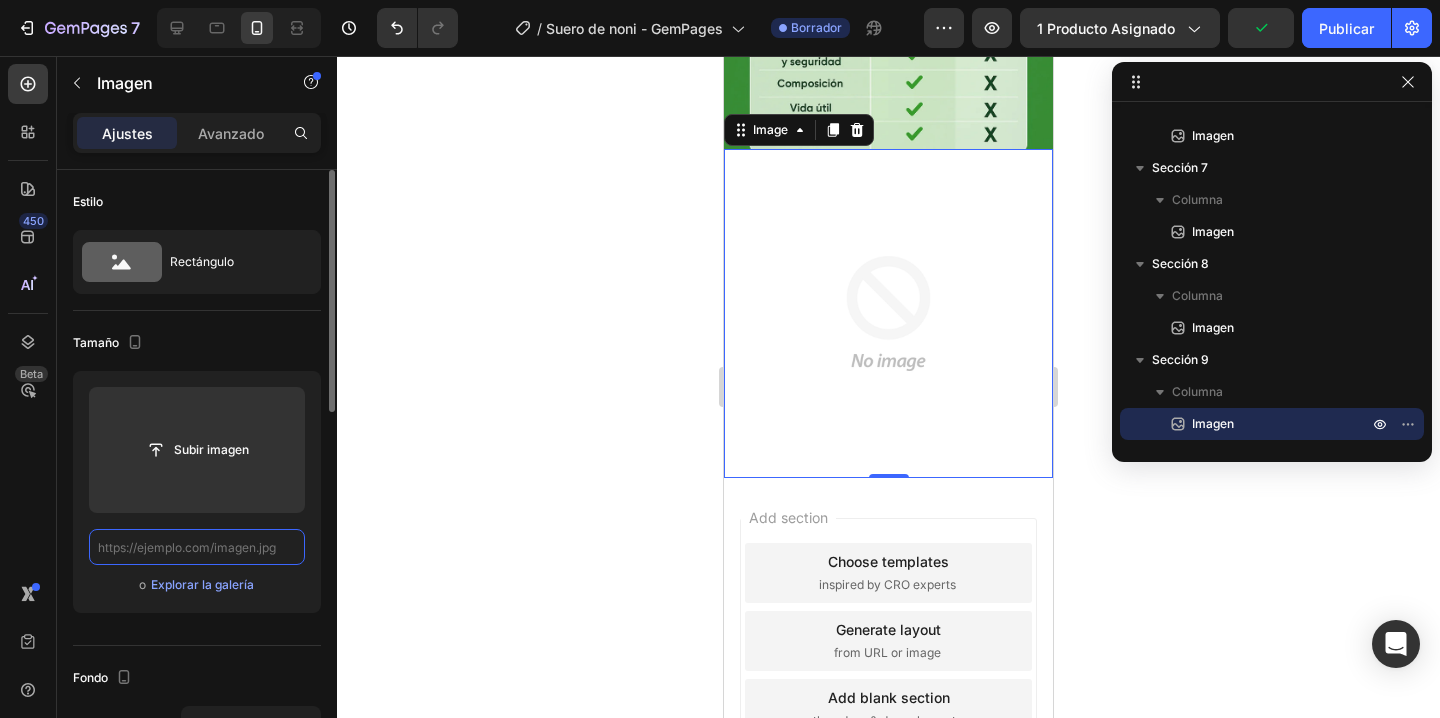 paste on "https://cdn.shopify.com/s/files/1/0876/7016/1686/files/9.webp?v=1754256080" 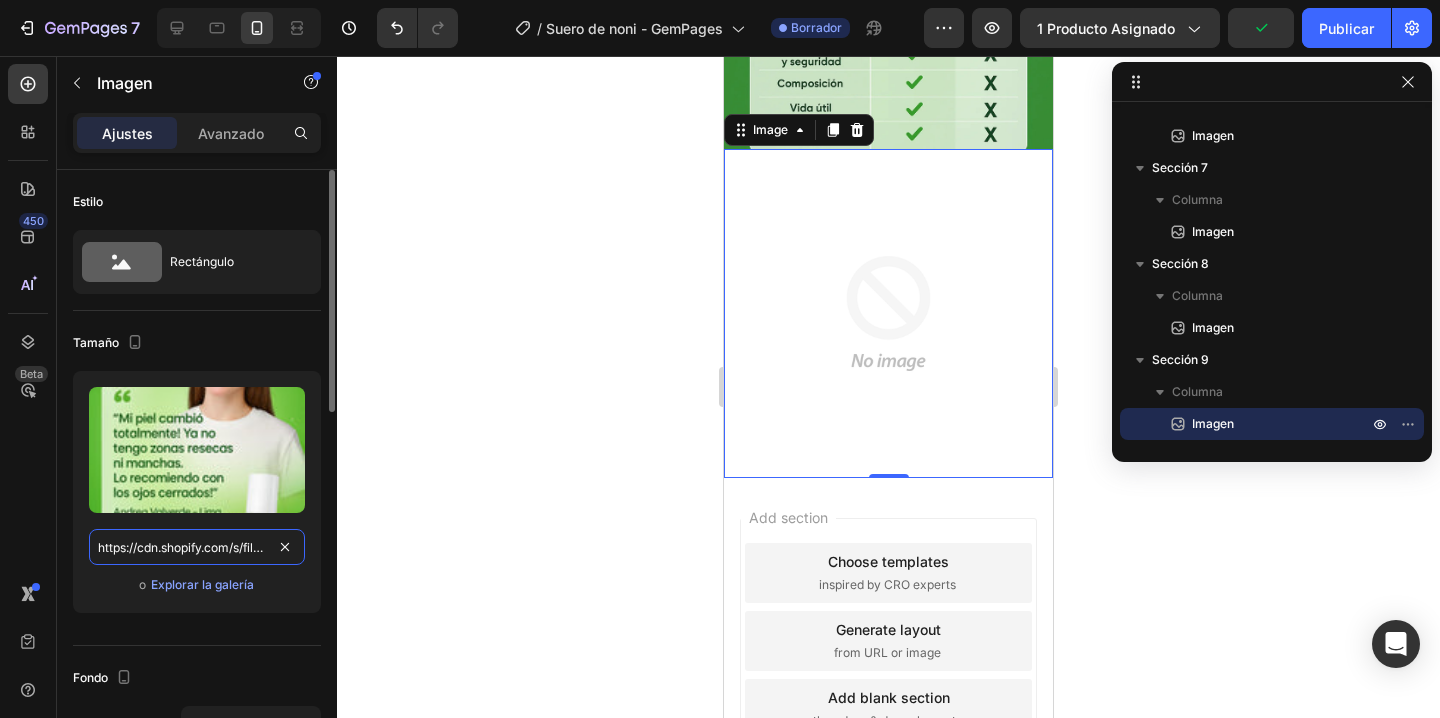 scroll, scrollTop: 0, scrollLeft: 277, axis: horizontal 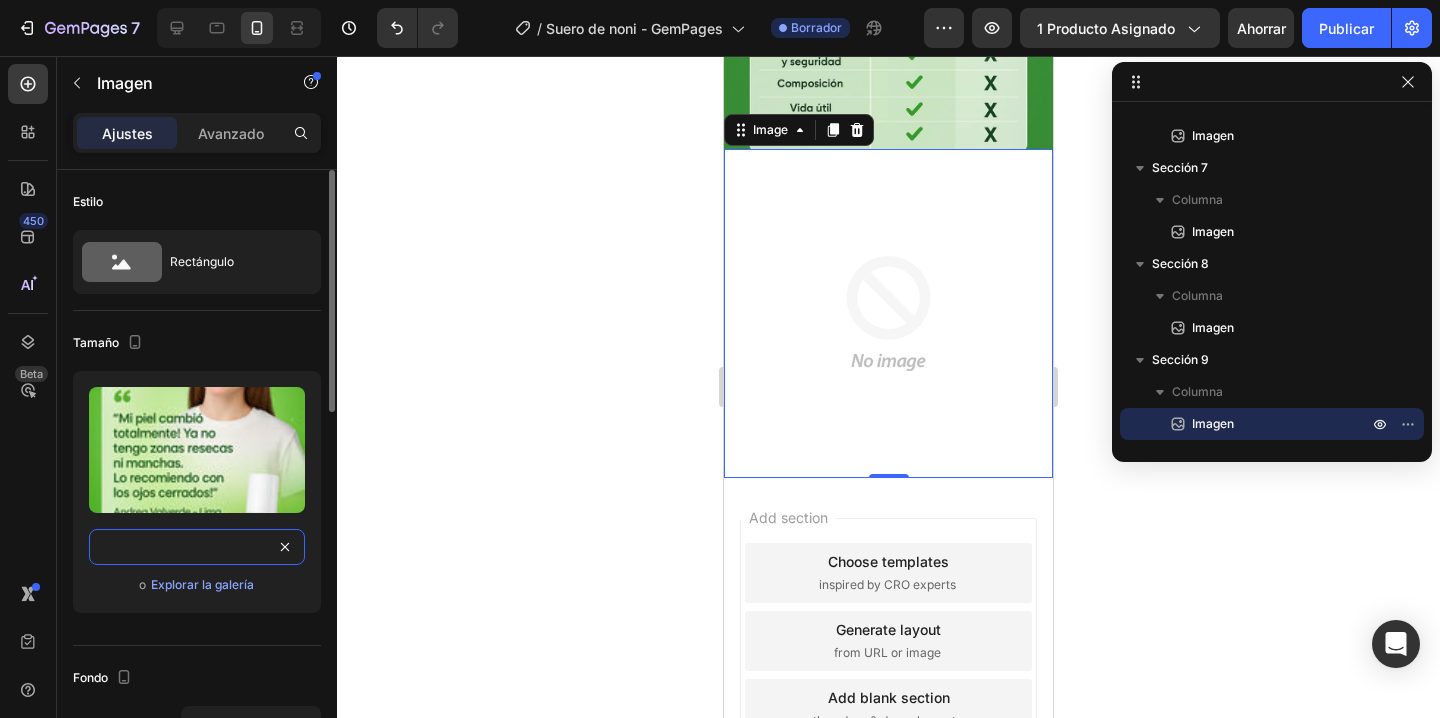 type on "https://cdn.shopify.com/s/files/1/0876/7016/1686/files/9.webp?v=1754256080" 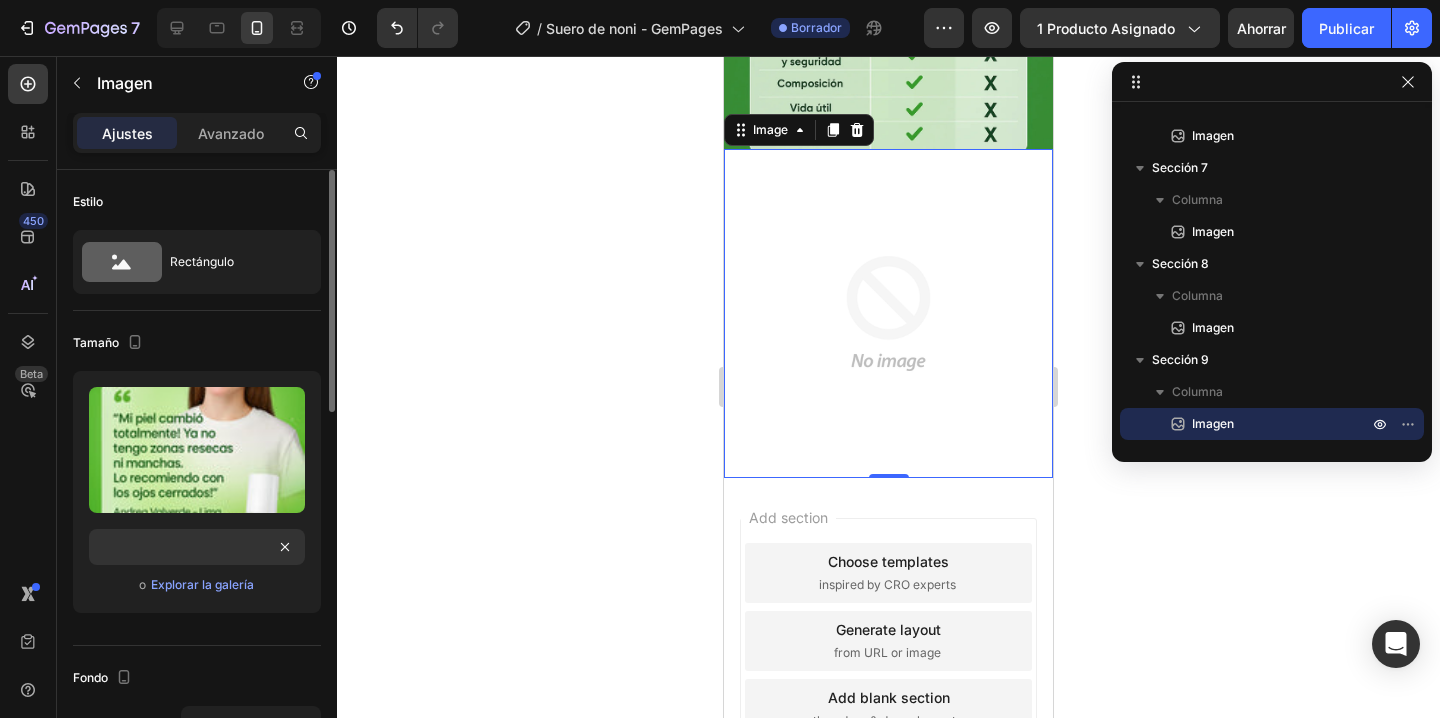 click on "Tamaño Subir imagen https://cdn.shopify.com/s/files/1/0876/7016/1686/files/9.webp?v=1754256080 o Explorar la galería" 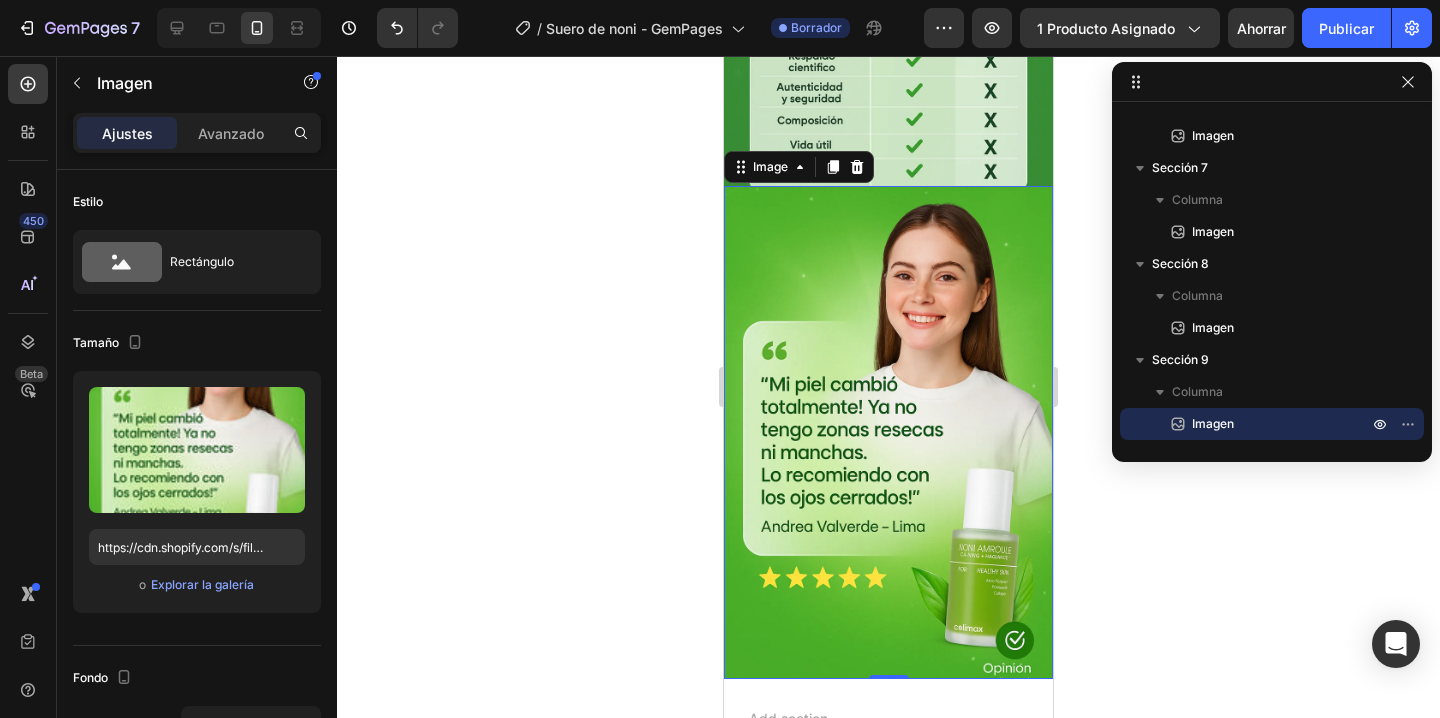 scroll, scrollTop: 3701, scrollLeft: 0, axis: vertical 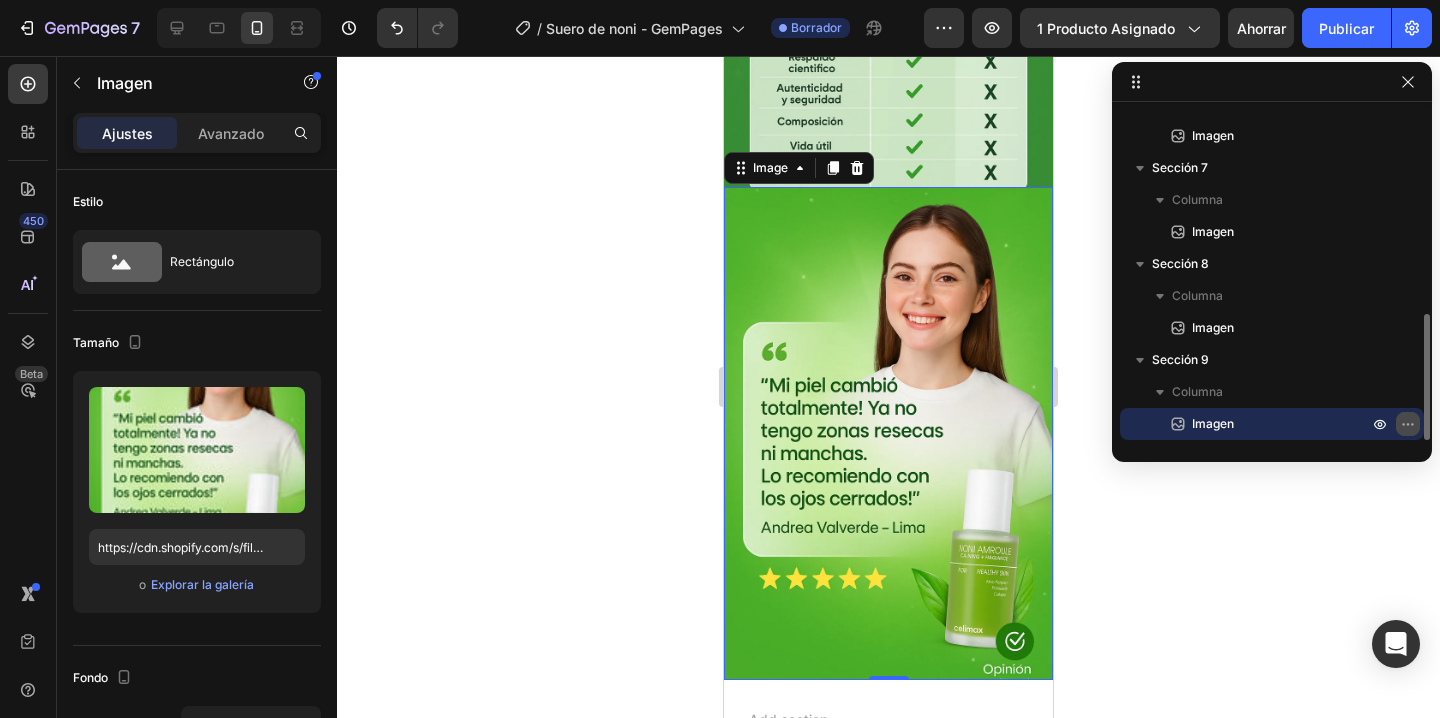click 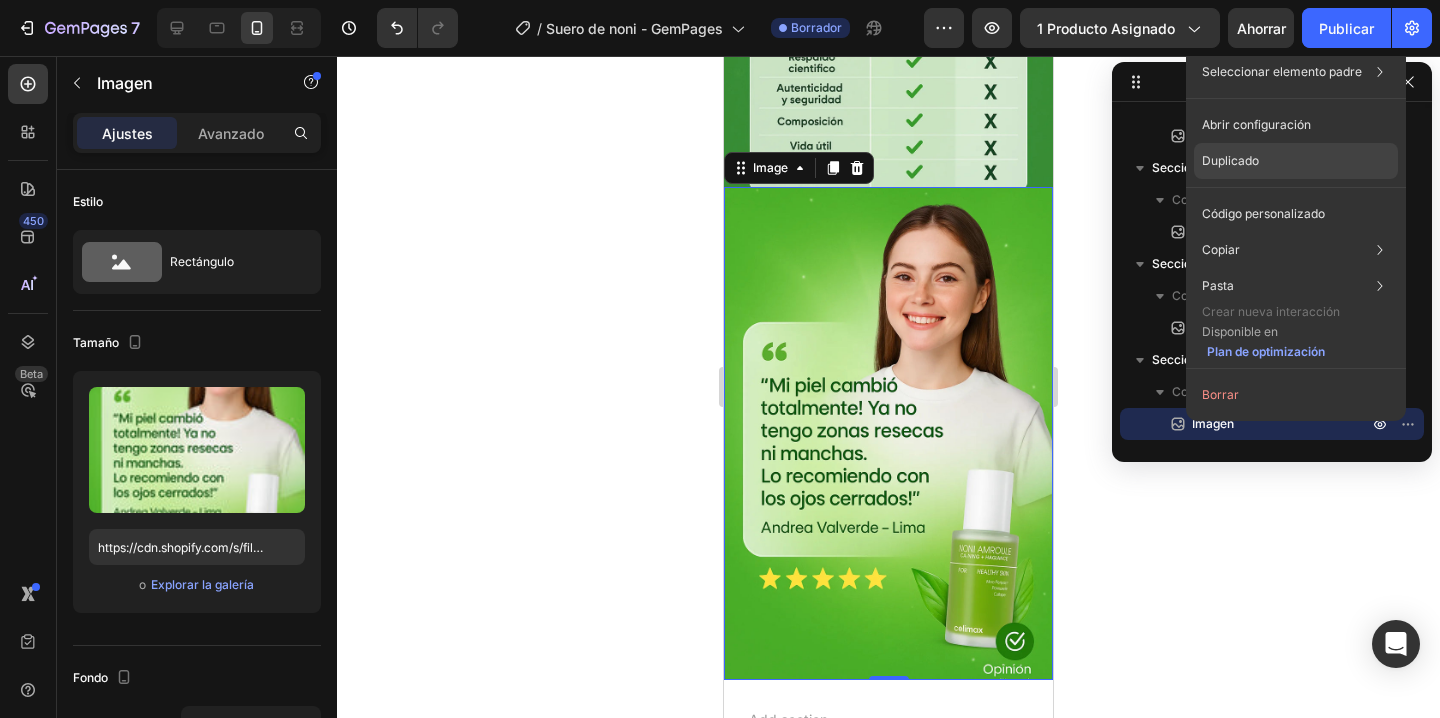 click on "Duplicado" 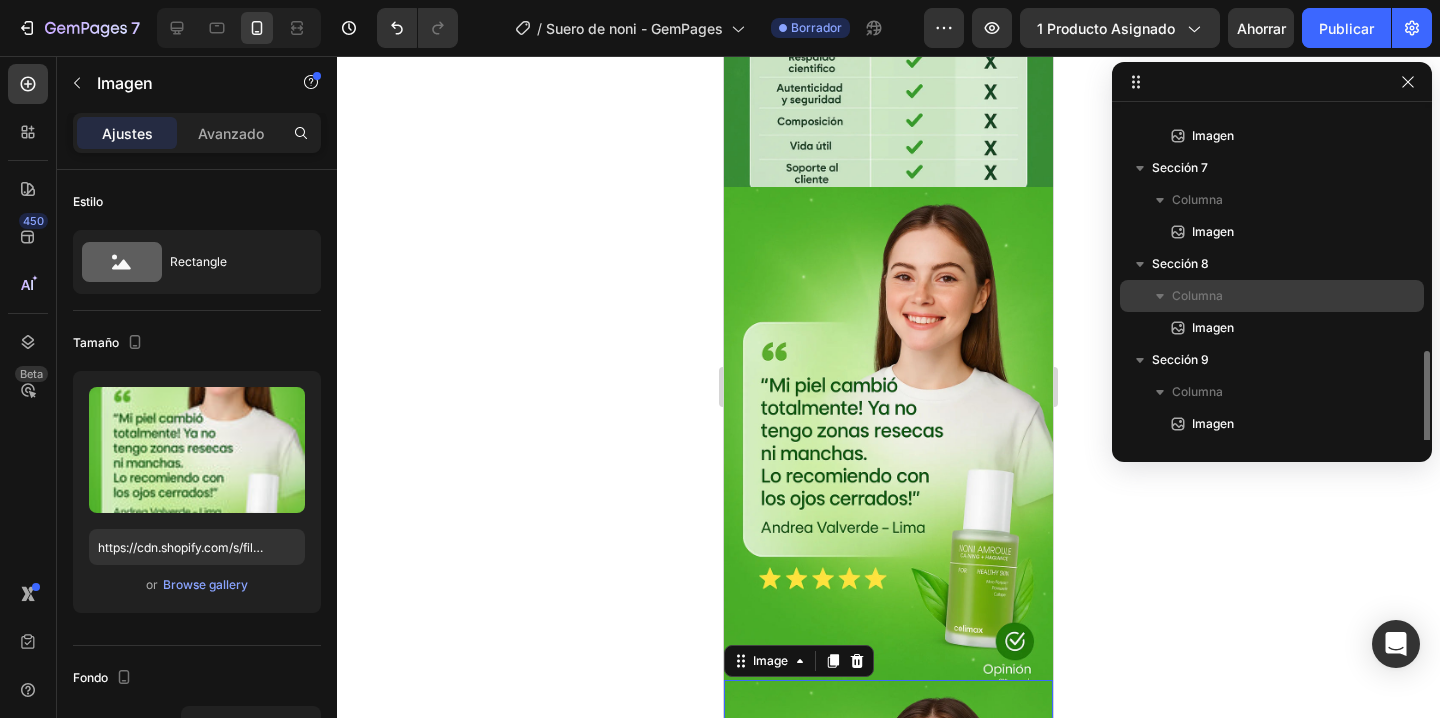 scroll, scrollTop: 566, scrollLeft: 0, axis: vertical 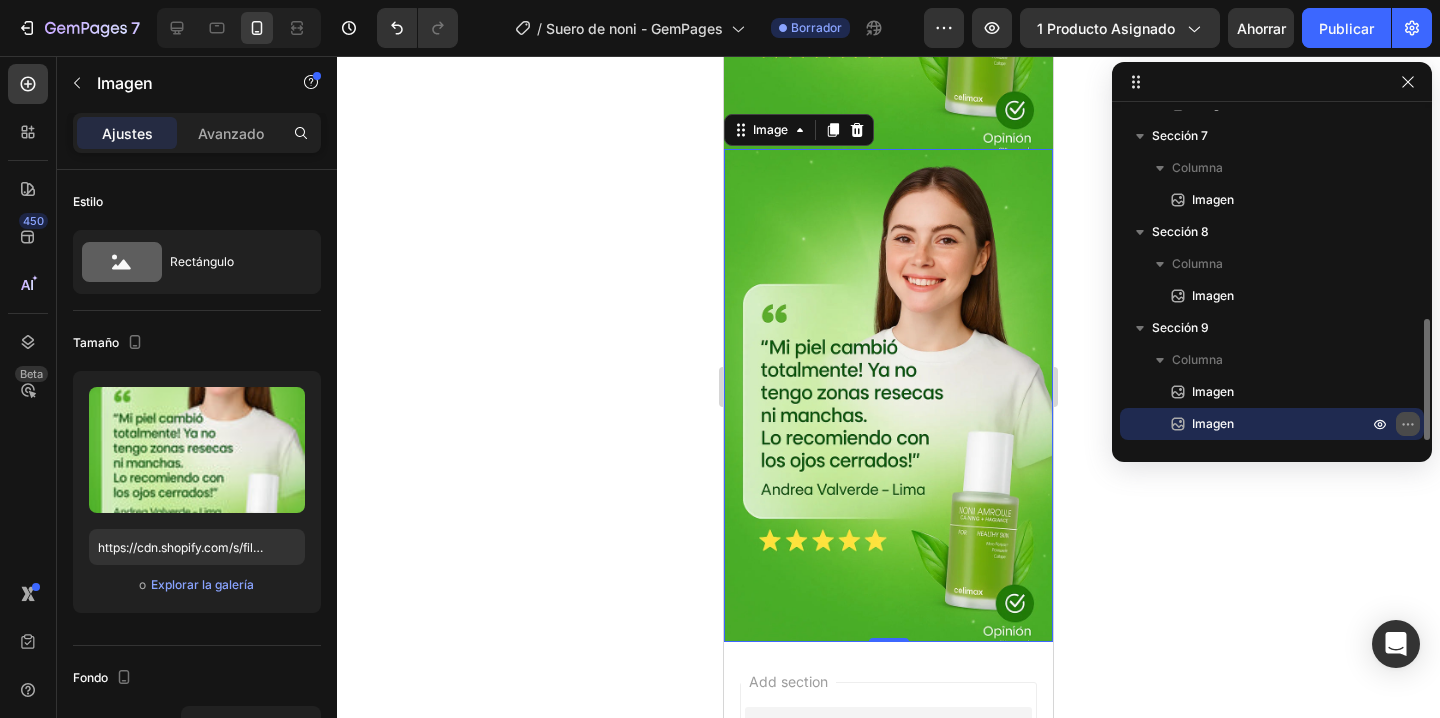 click 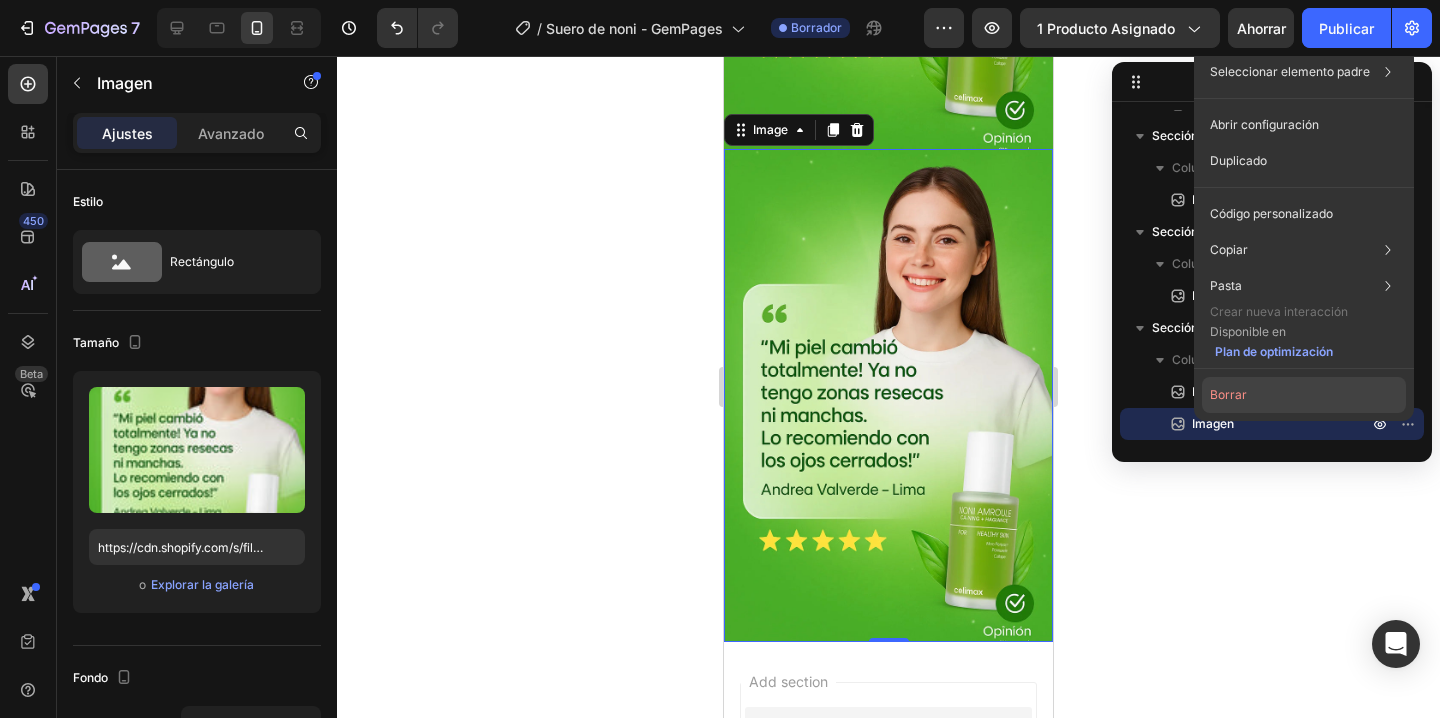 click on "Borrar" 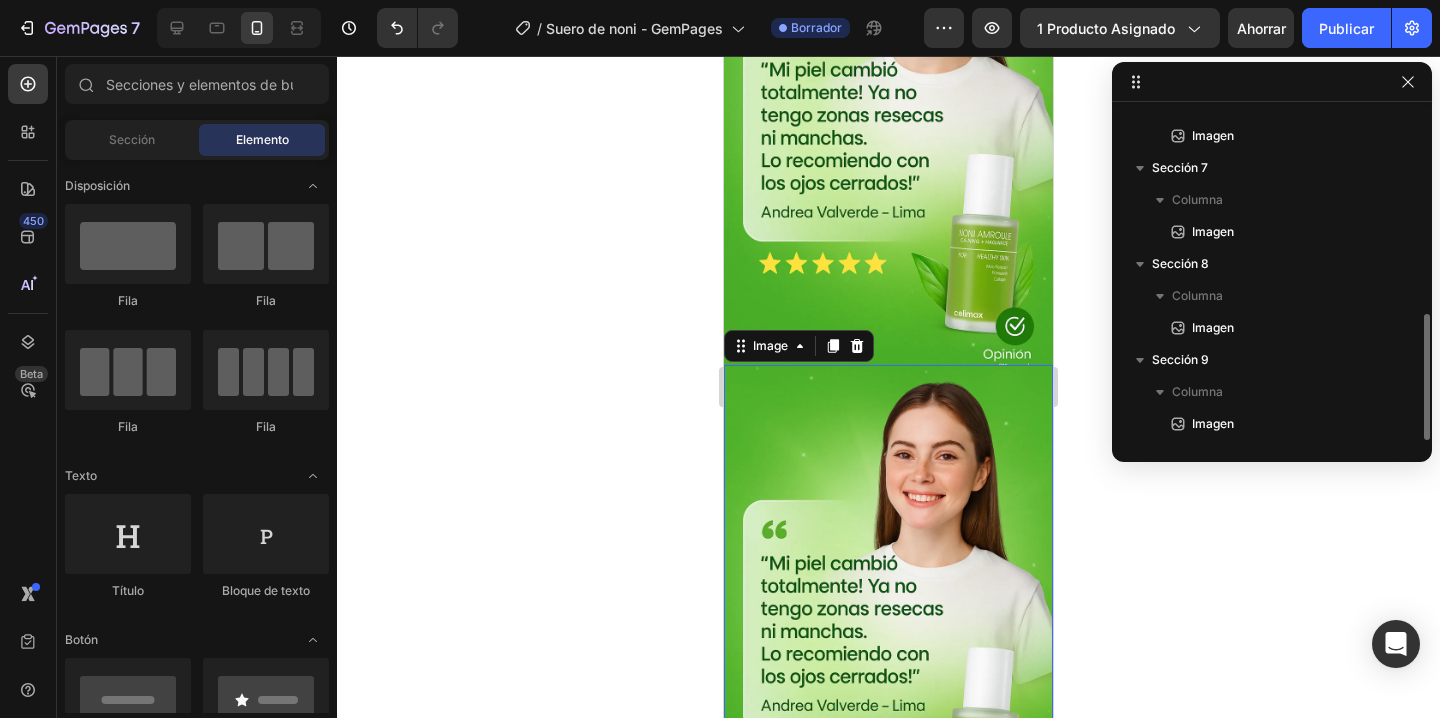 scroll, scrollTop: 534, scrollLeft: 0, axis: vertical 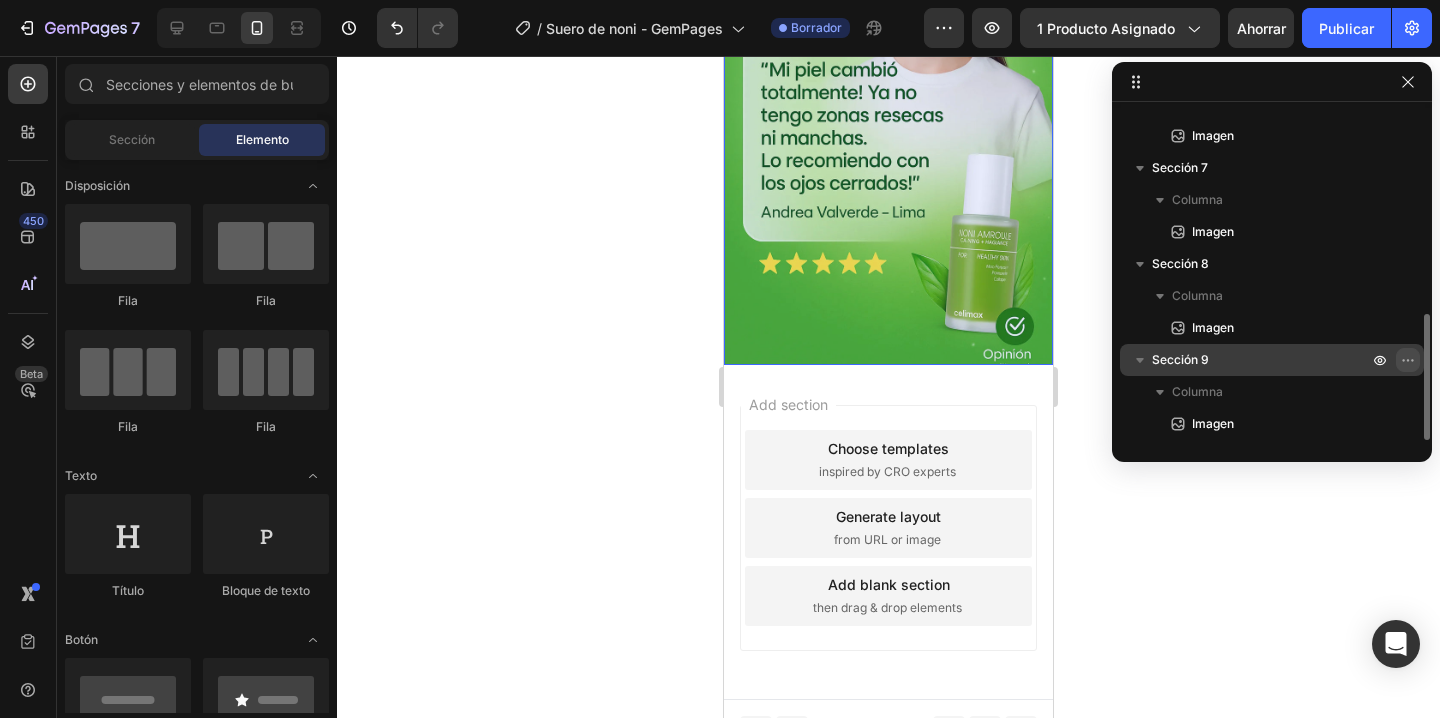 click 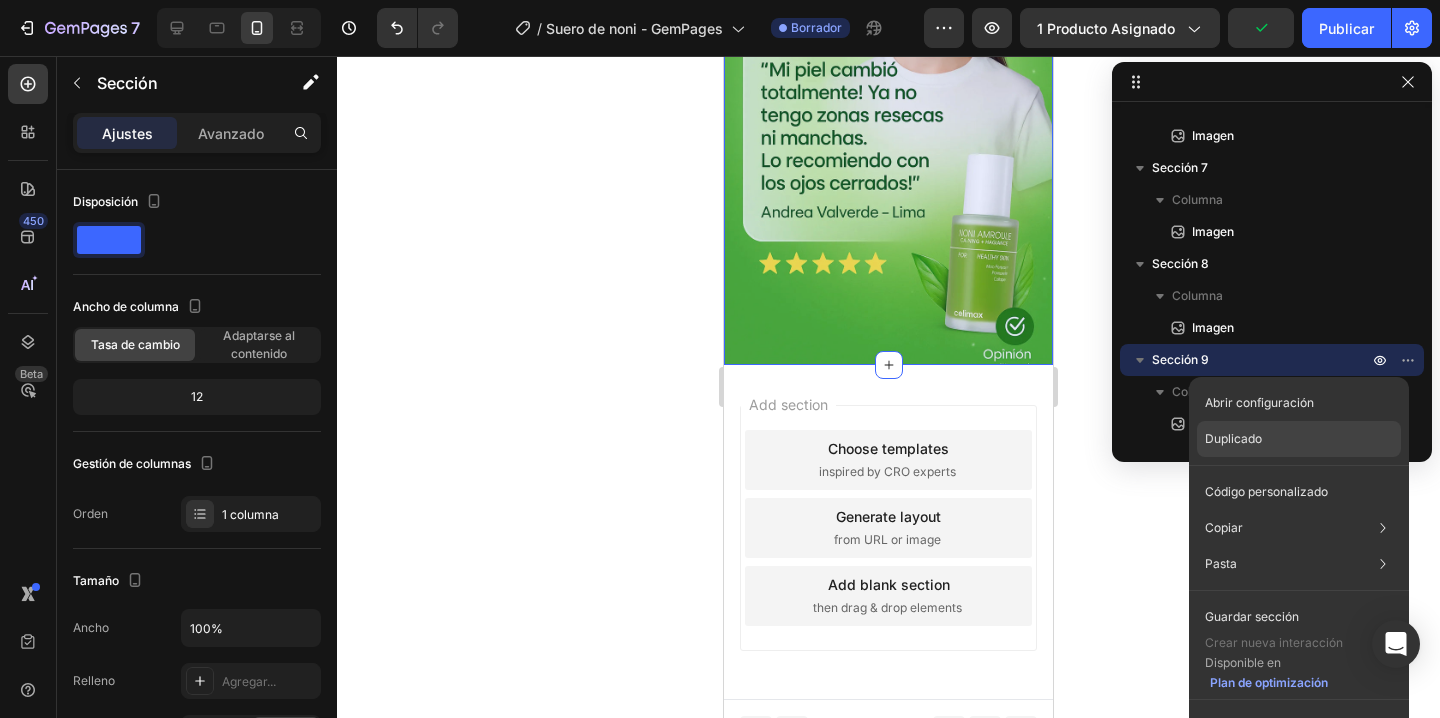 click on "Duplicado" 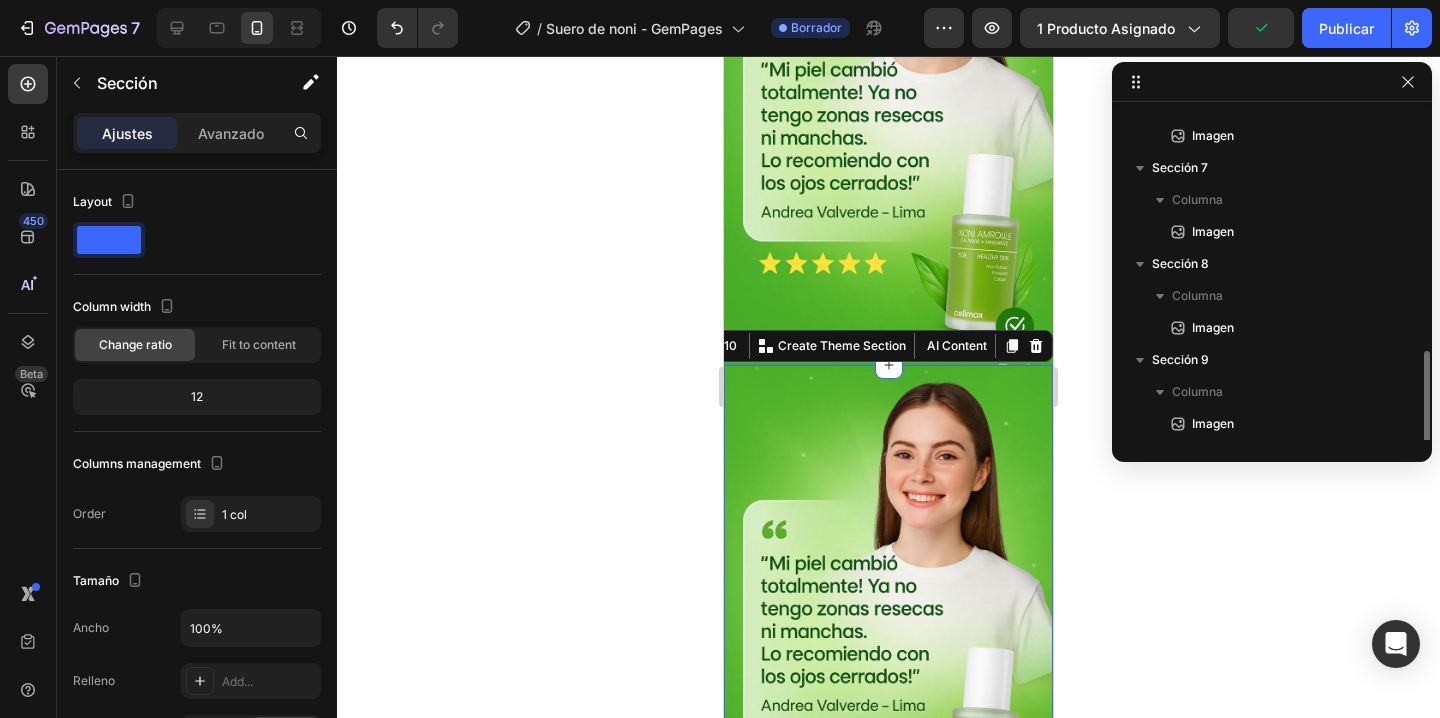 scroll, scrollTop: 566, scrollLeft: 0, axis: vertical 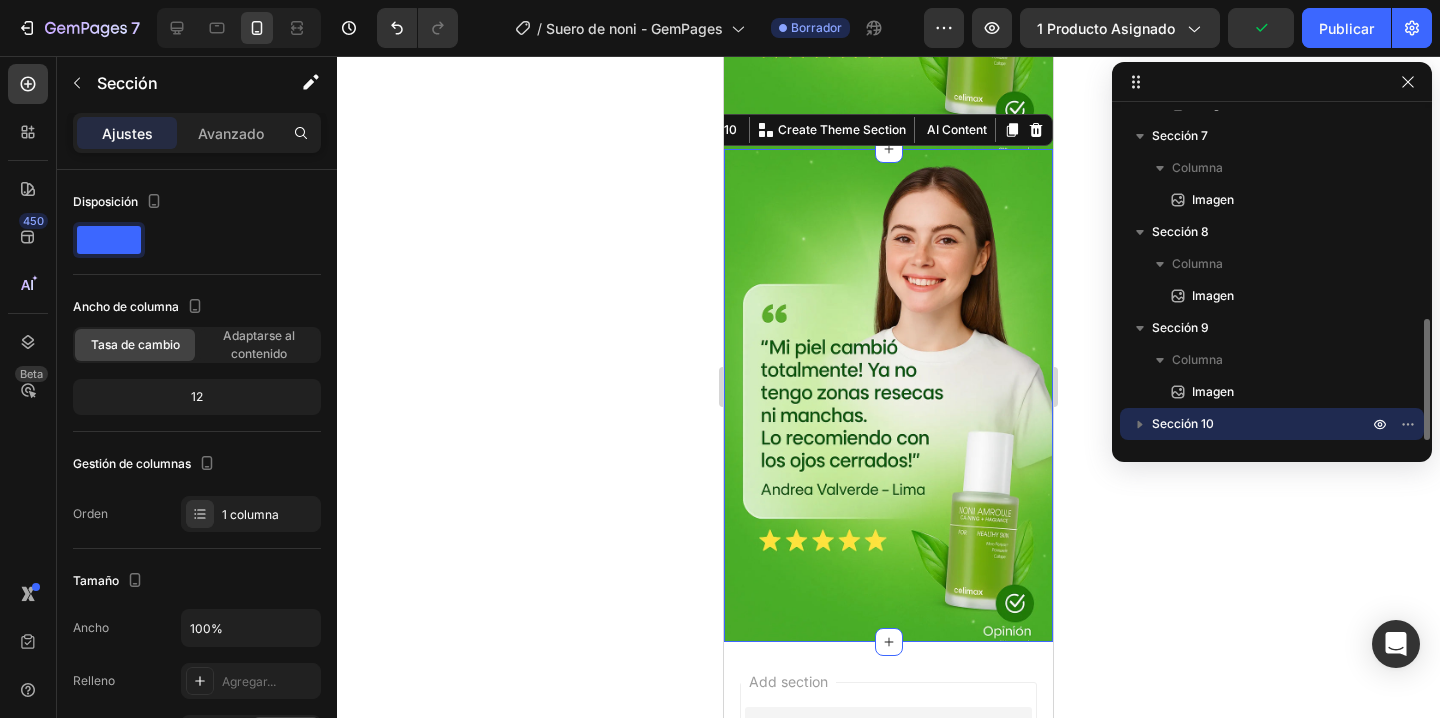 click on "Sección 10" at bounding box center (1272, 424) 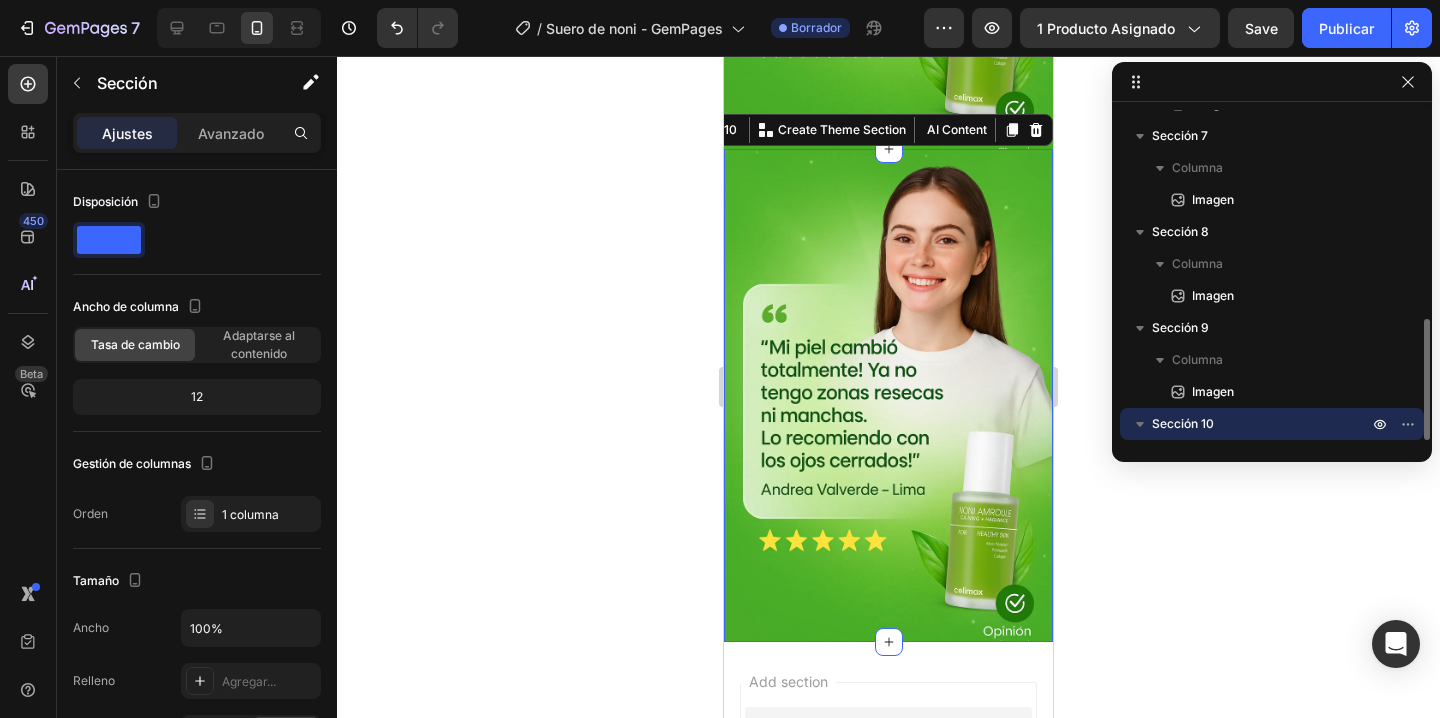 scroll, scrollTop: 630, scrollLeft: 0, axis: vertical 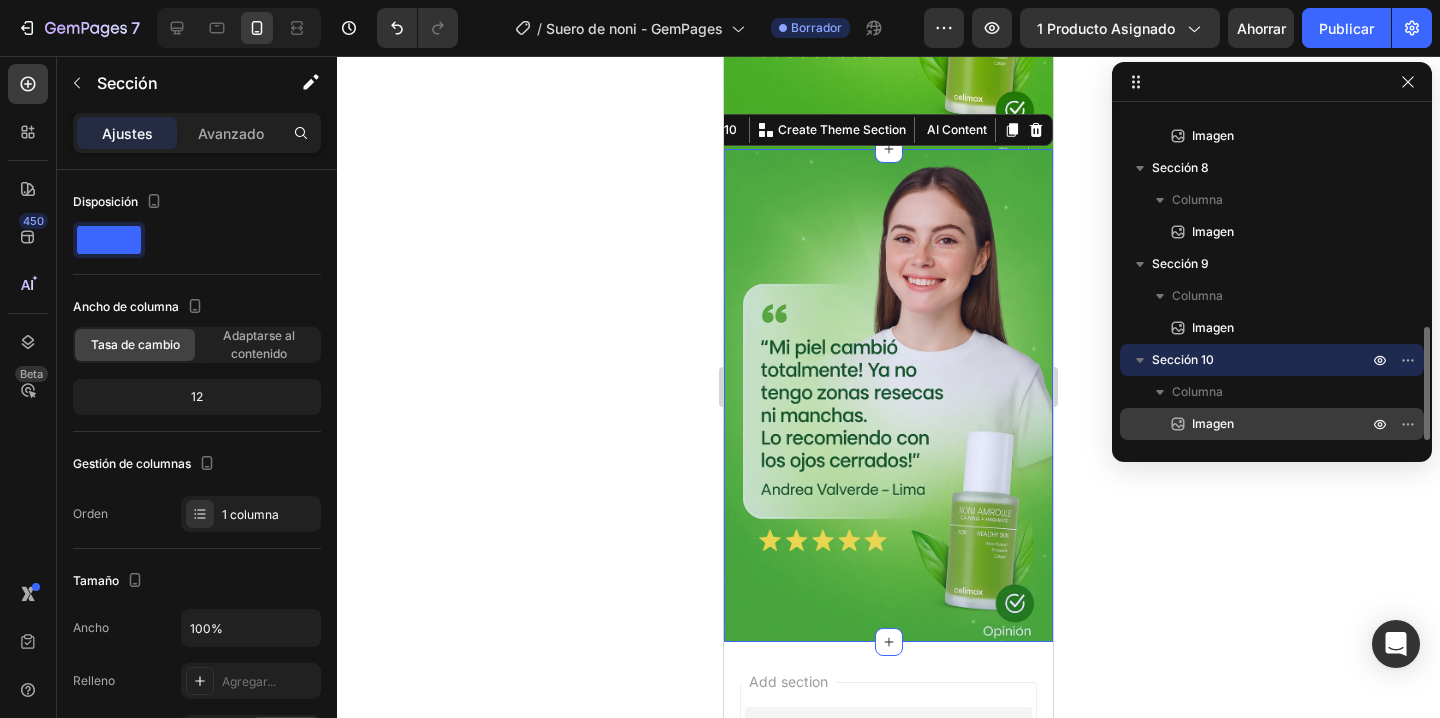 click on "Imagen" at bounding box center (1258, 424) 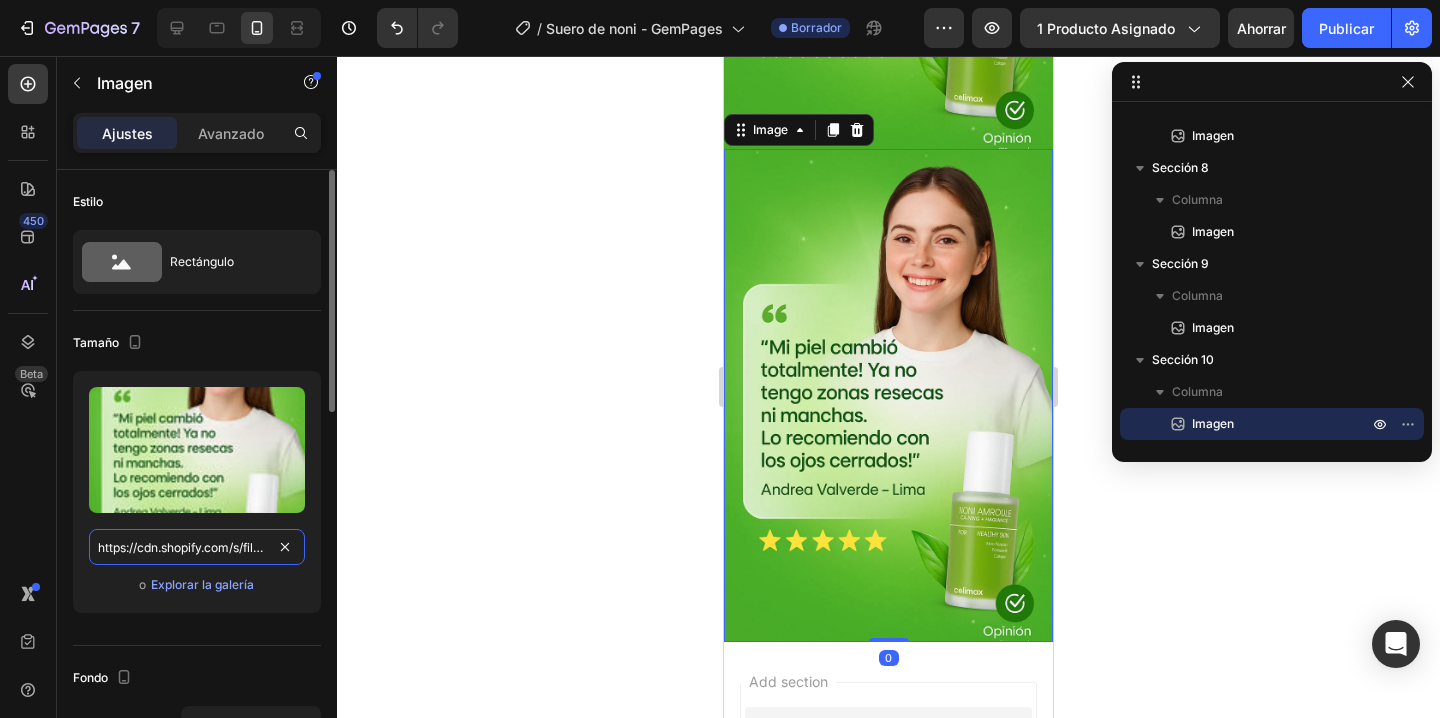 click on "https://cdn.shopify.com/s/files/1/0876/7016/1686/files/9.webp?v=1754256080" at bounding box center [197, 547] 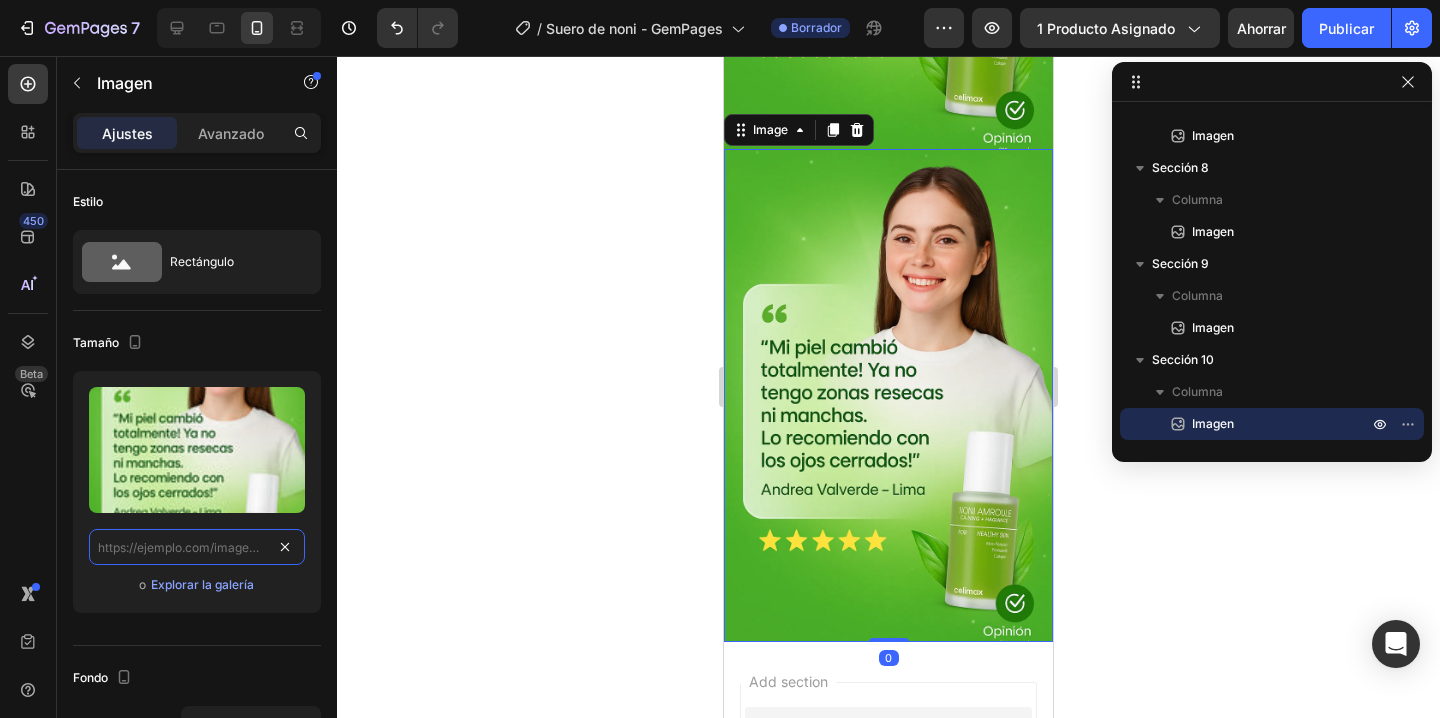scroll, scrollTop: 0, scrollLeft: 0, axis: both 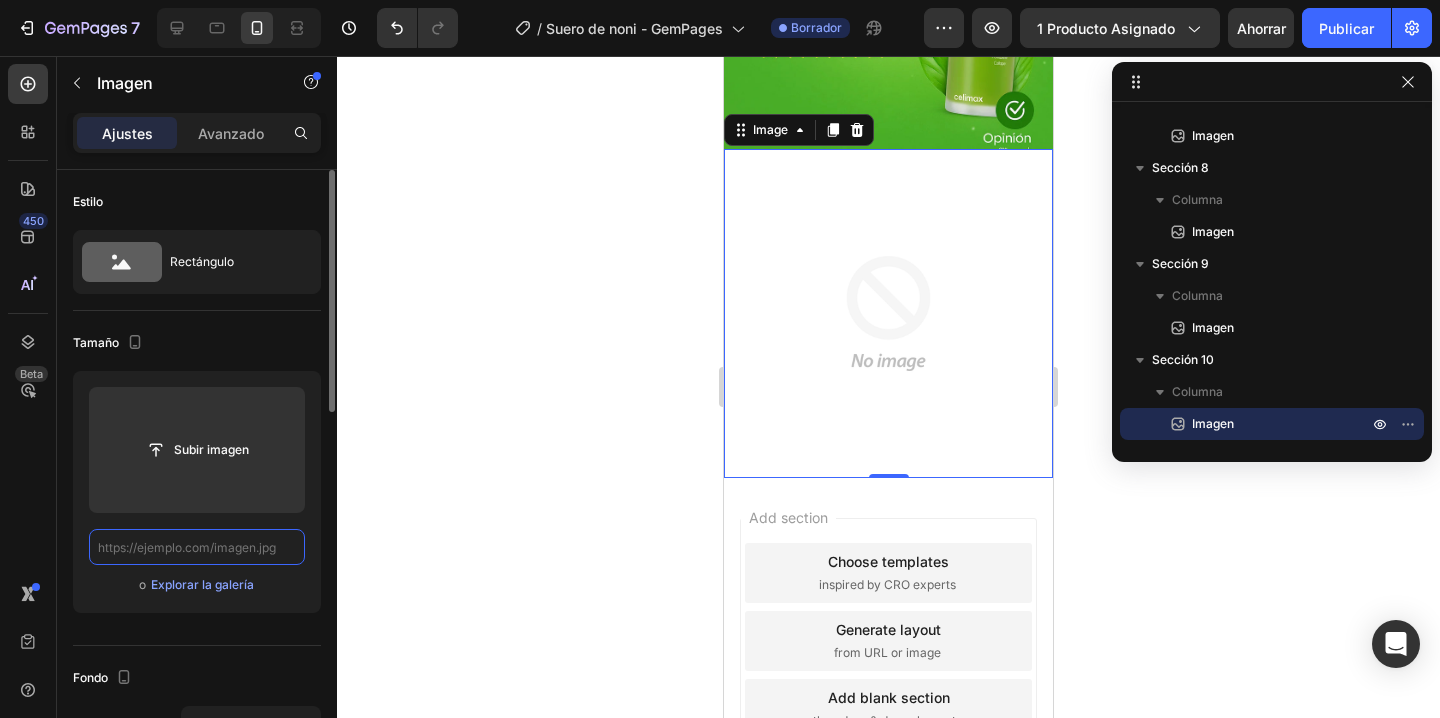 paste on "https://cdn.shopify.com/s/files/1/0876/7016/1686/files/10.webp?v=1754256080" 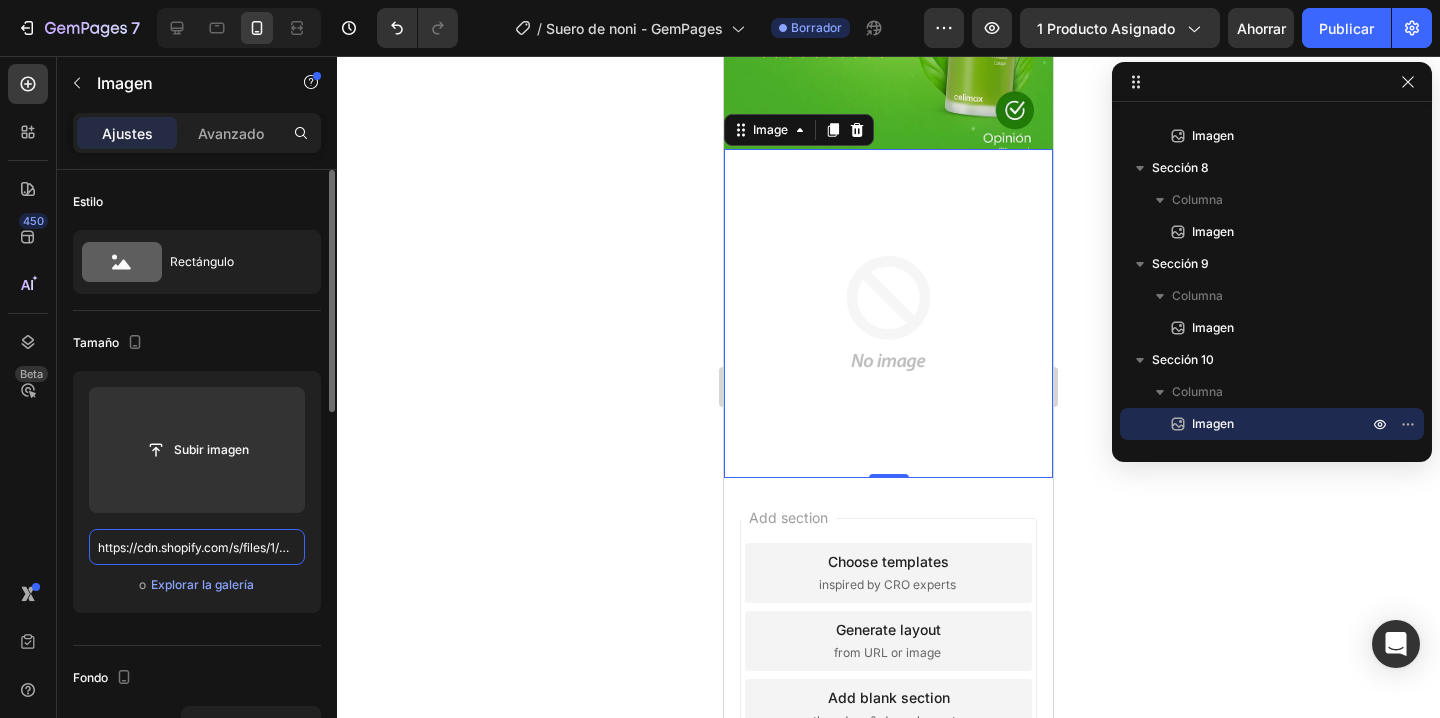 scroll, scrollTop: 0, scrollLeft: 282, axis: horizontal 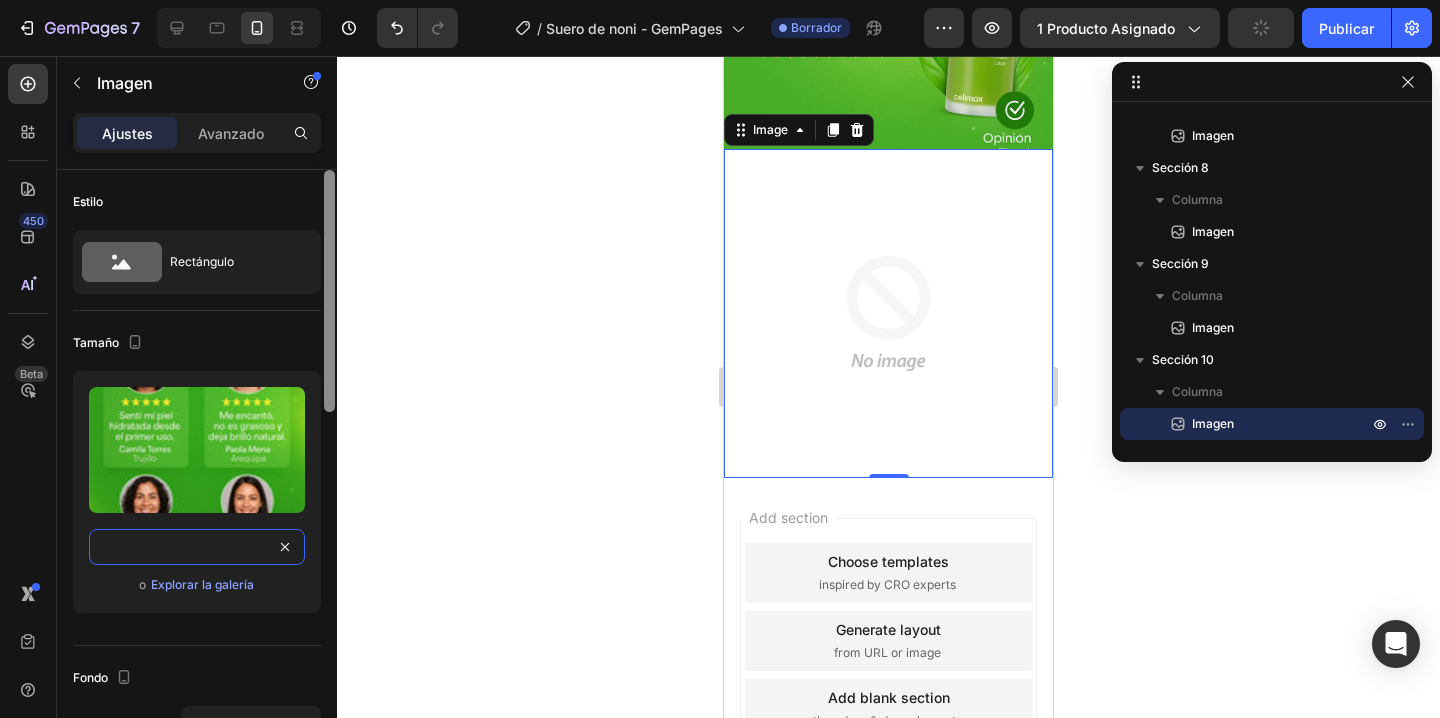 type on "https://cdn.shopify.com/s/files/1/0876/7016/1686/files/10.webp?v=1754256080" 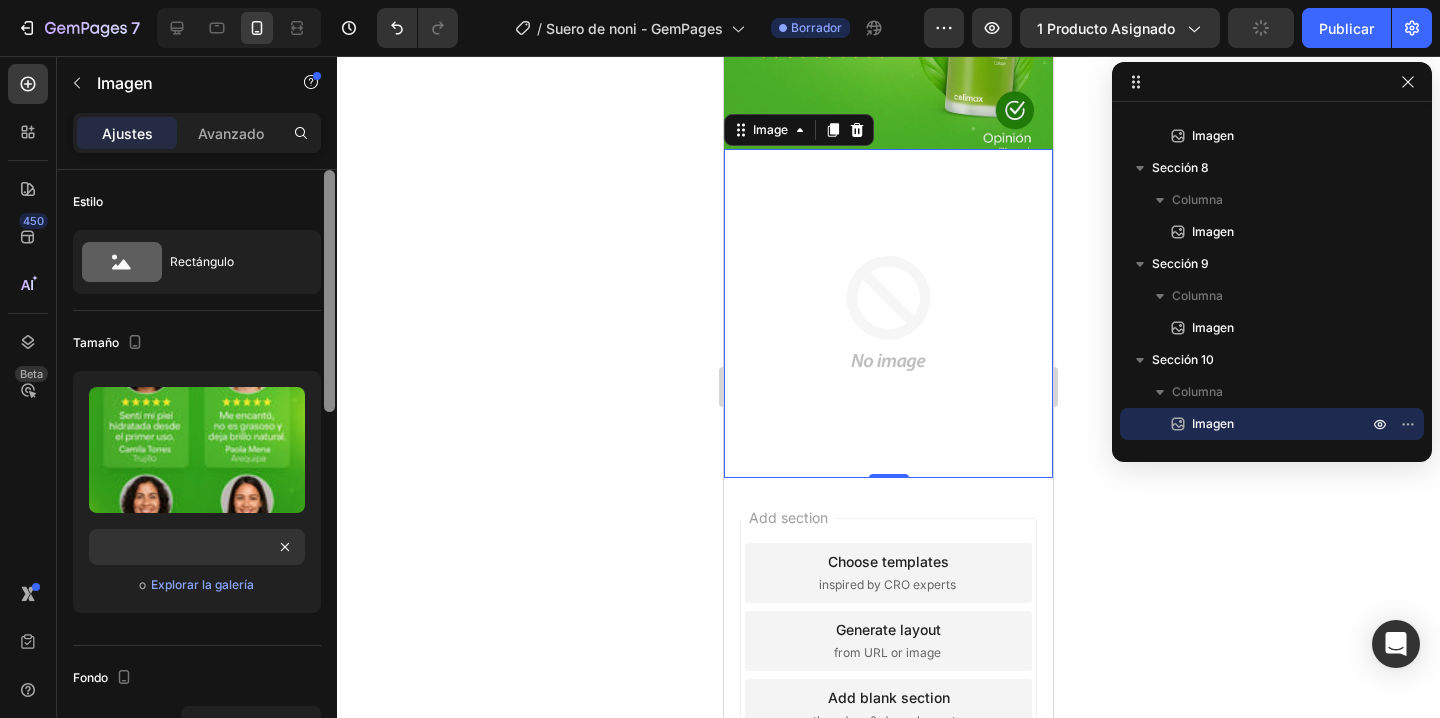 click at bounding box center [329, 472] 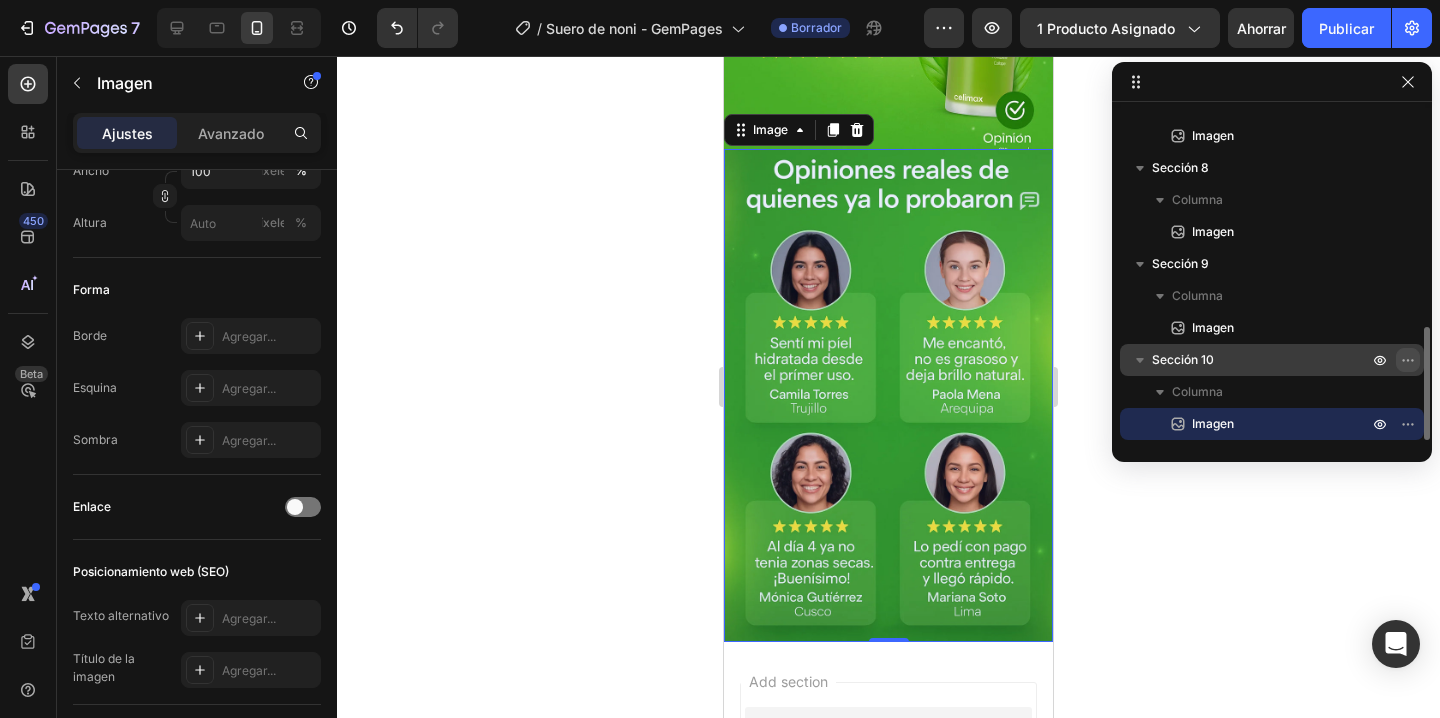 click 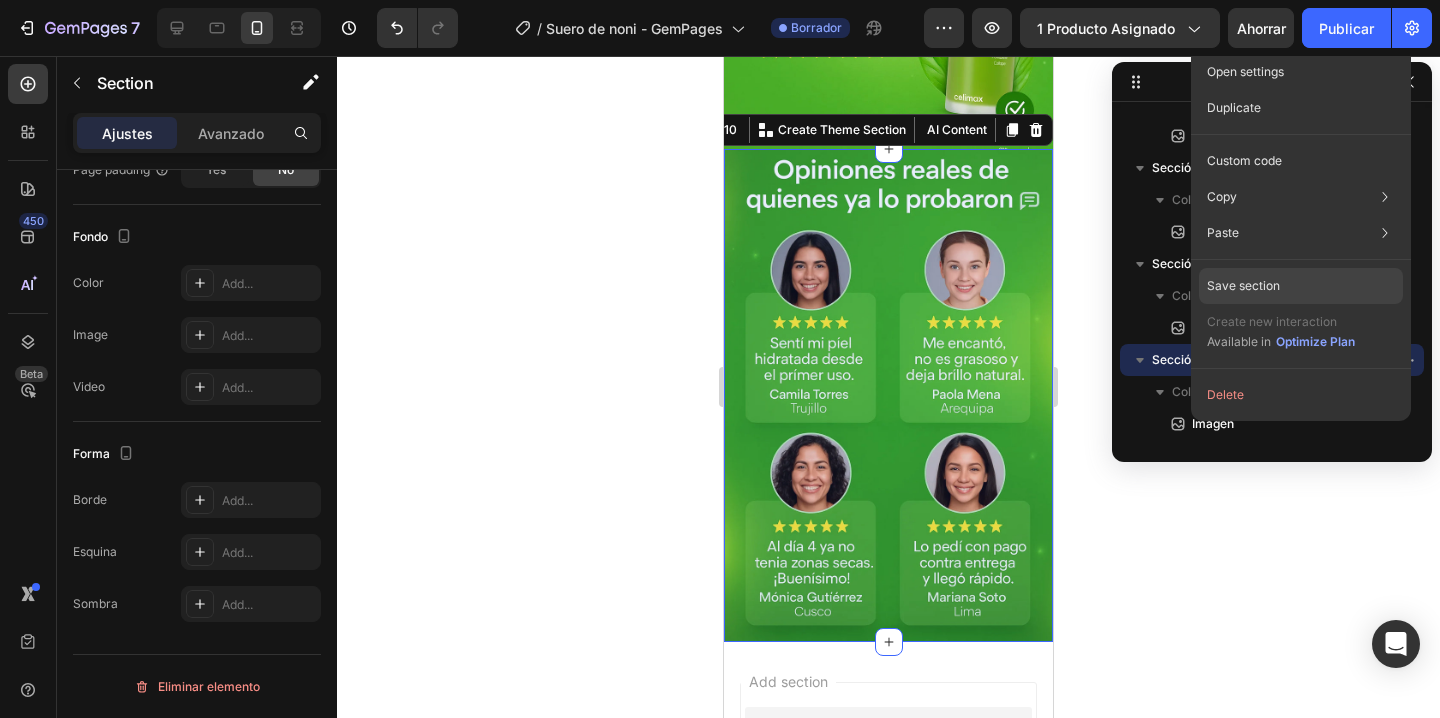 scroll, scrollTop: 0, scrollLeft: 0, axis: both 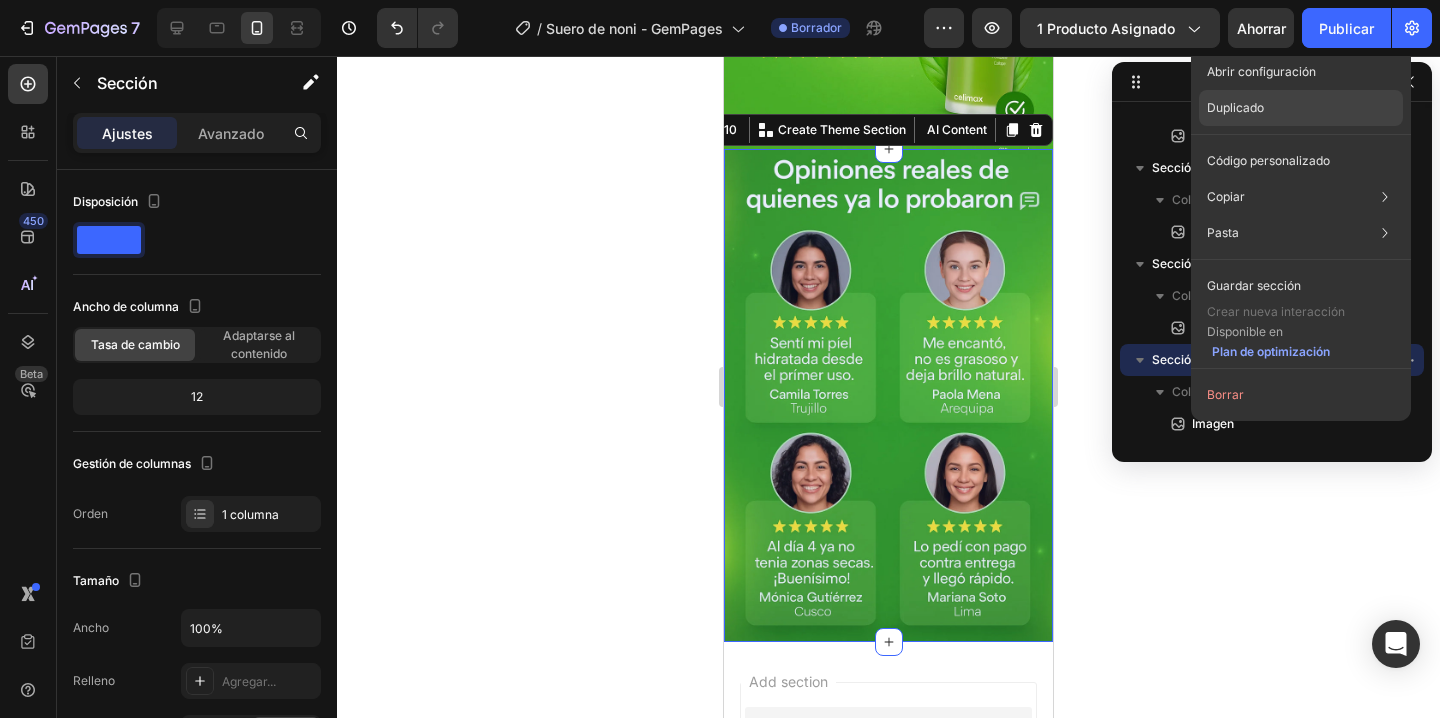 click on "Duplicado" 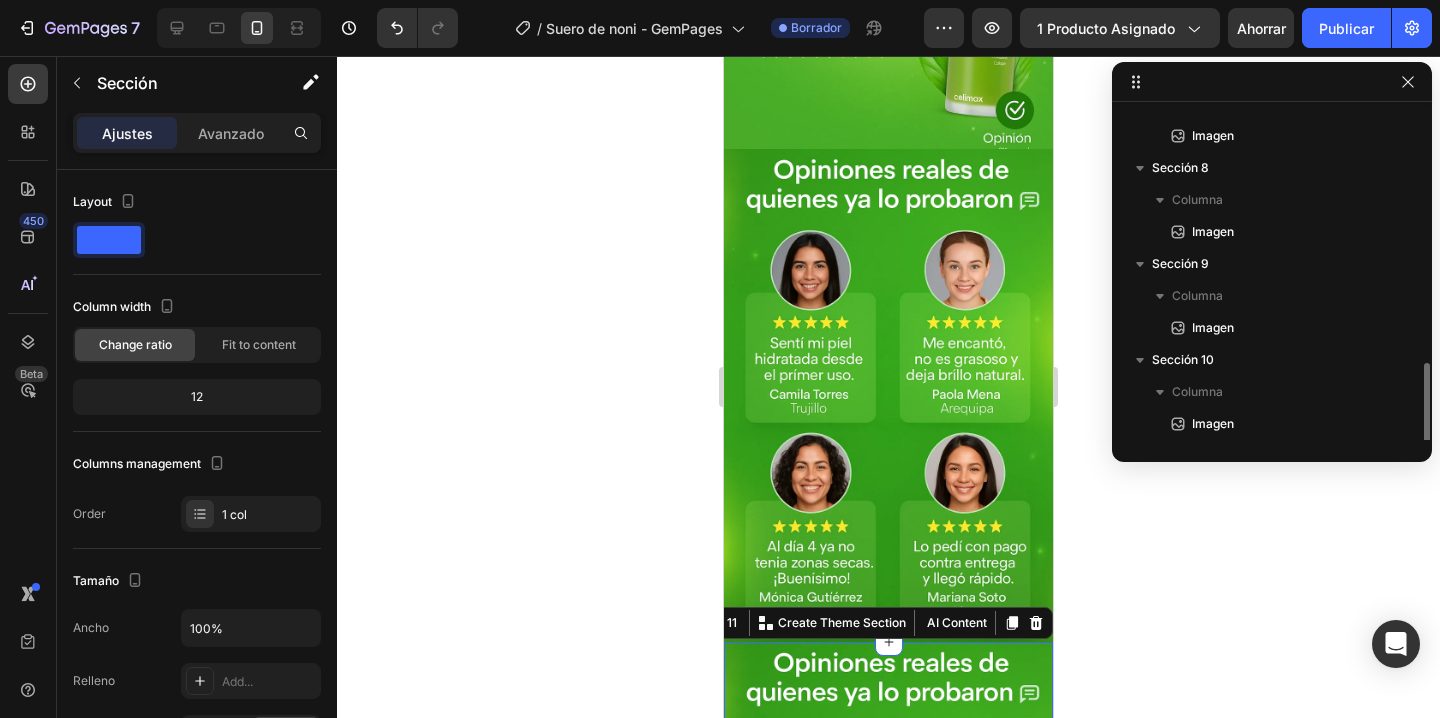 scroll, scrollTop: 662, scrollLeft: 0, axis: vertical 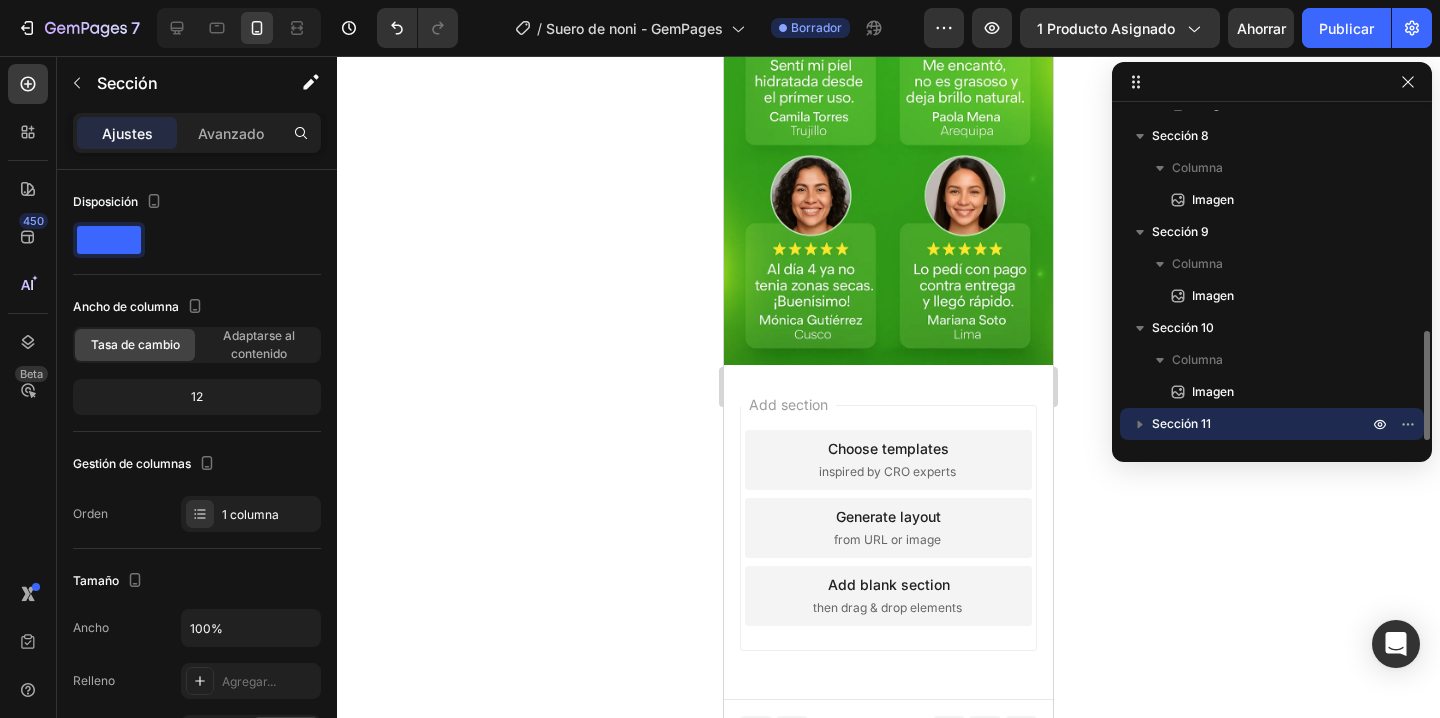 click on "Sección 11" at bounding box center (1262, 424) 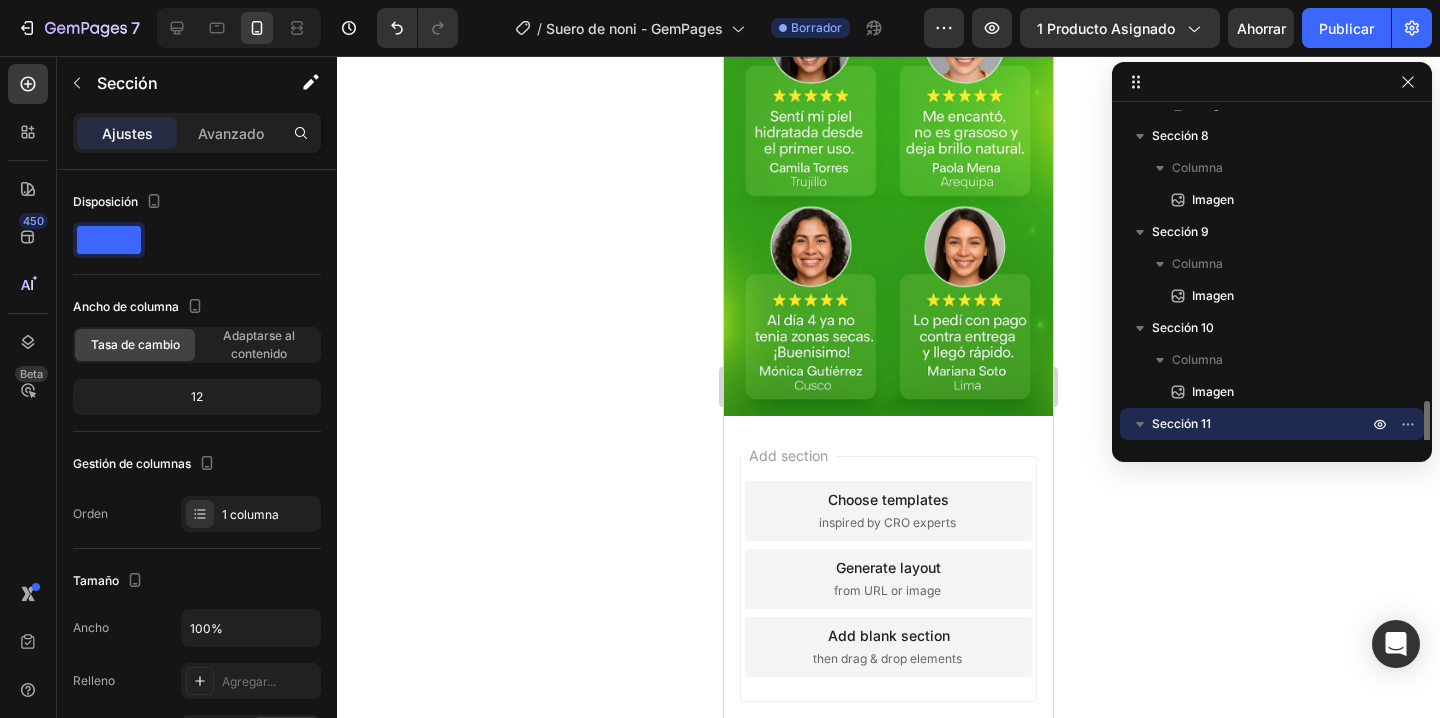 scroll, scrollTop: 4726, scrollLeft: 0, axis: vertical 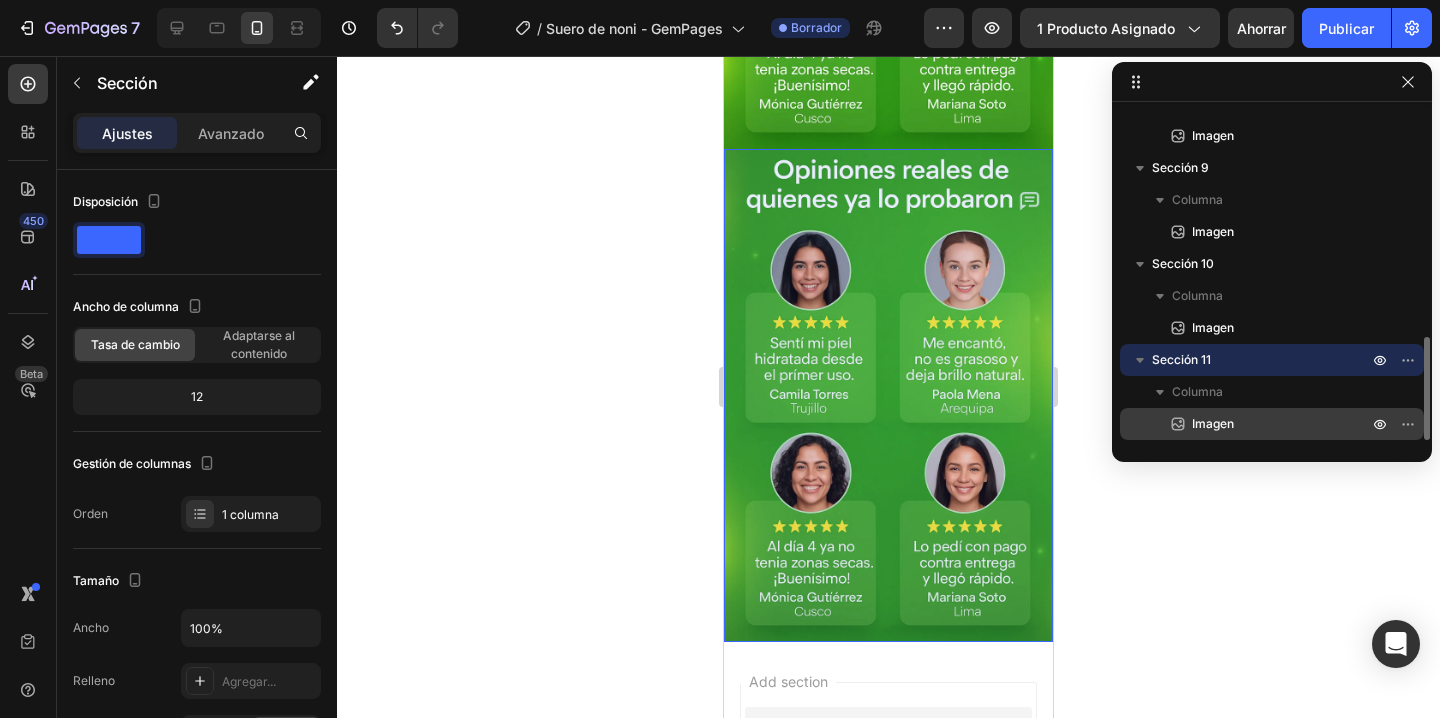 click on "Imagen" at bounding box center [1258, 424] 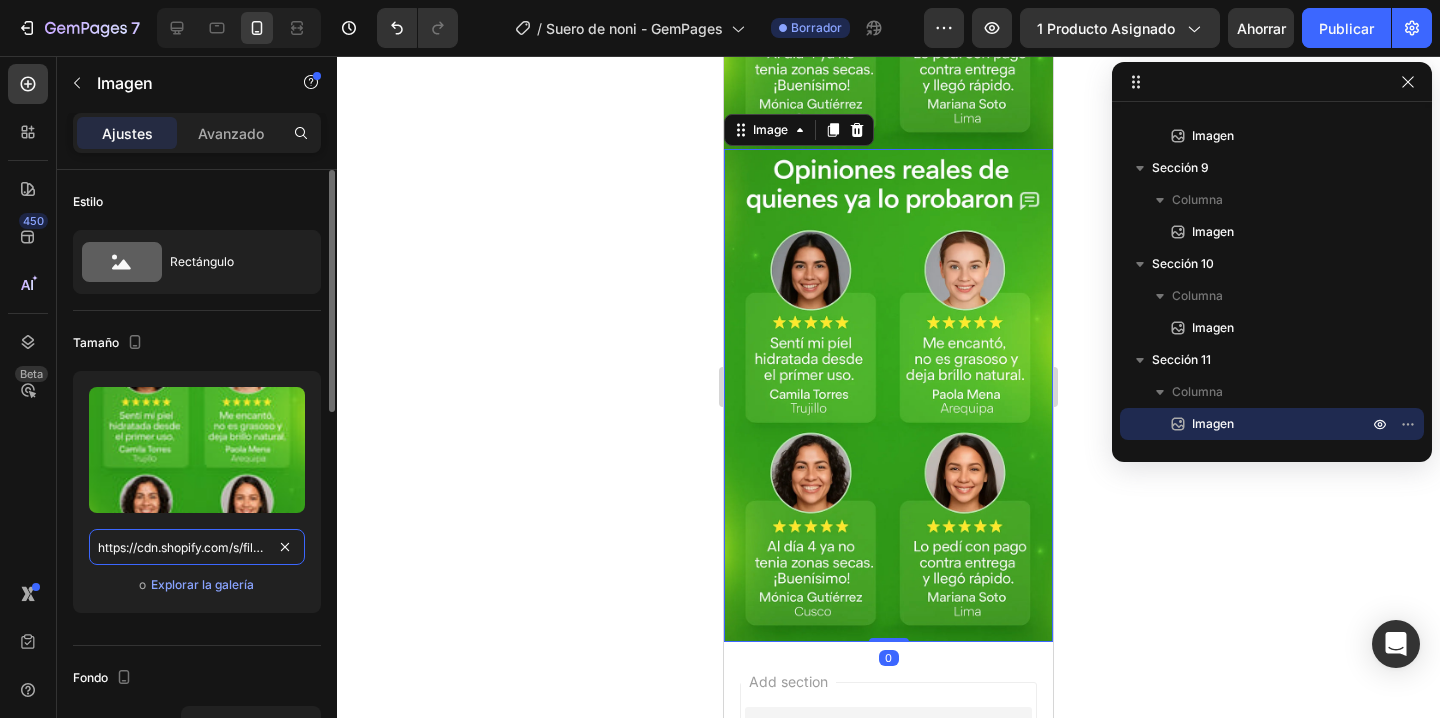 type 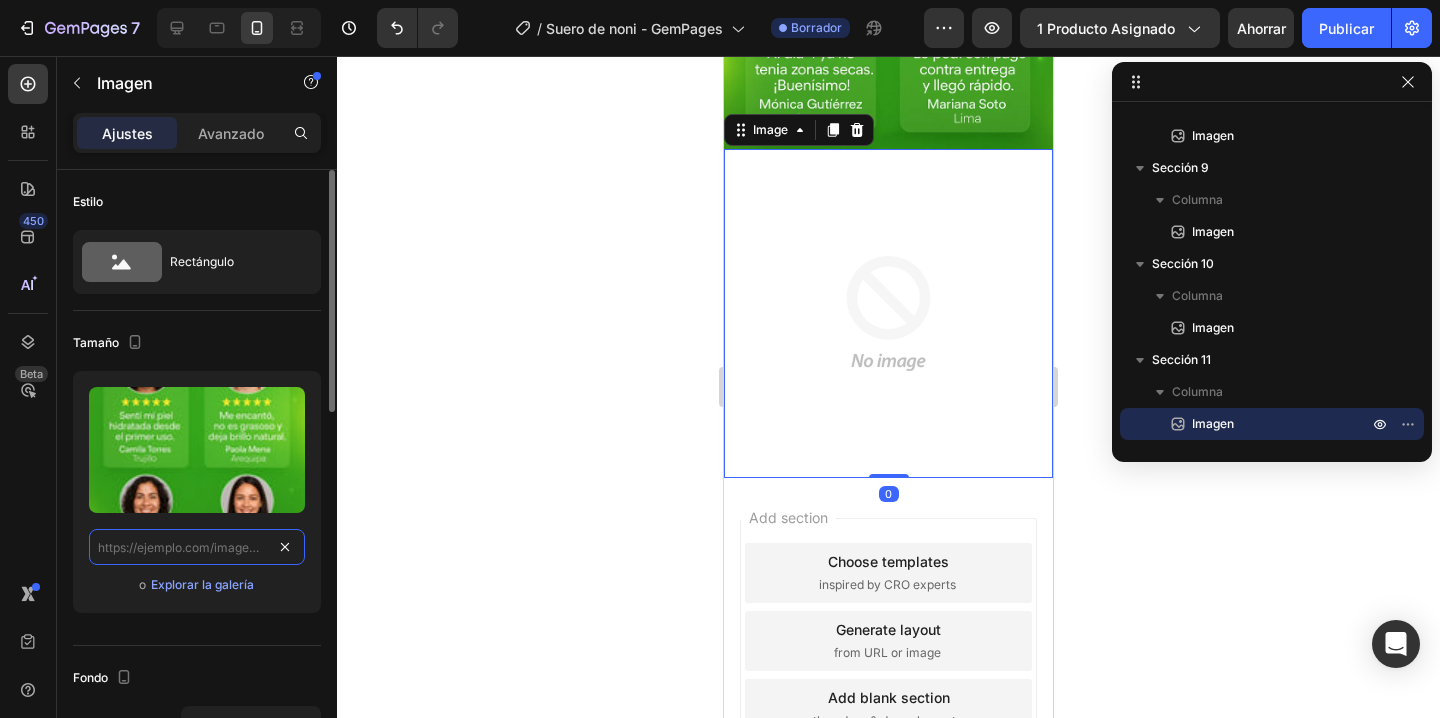 scroll, scrollTop: 0, scrollLeft: 0, axis: both 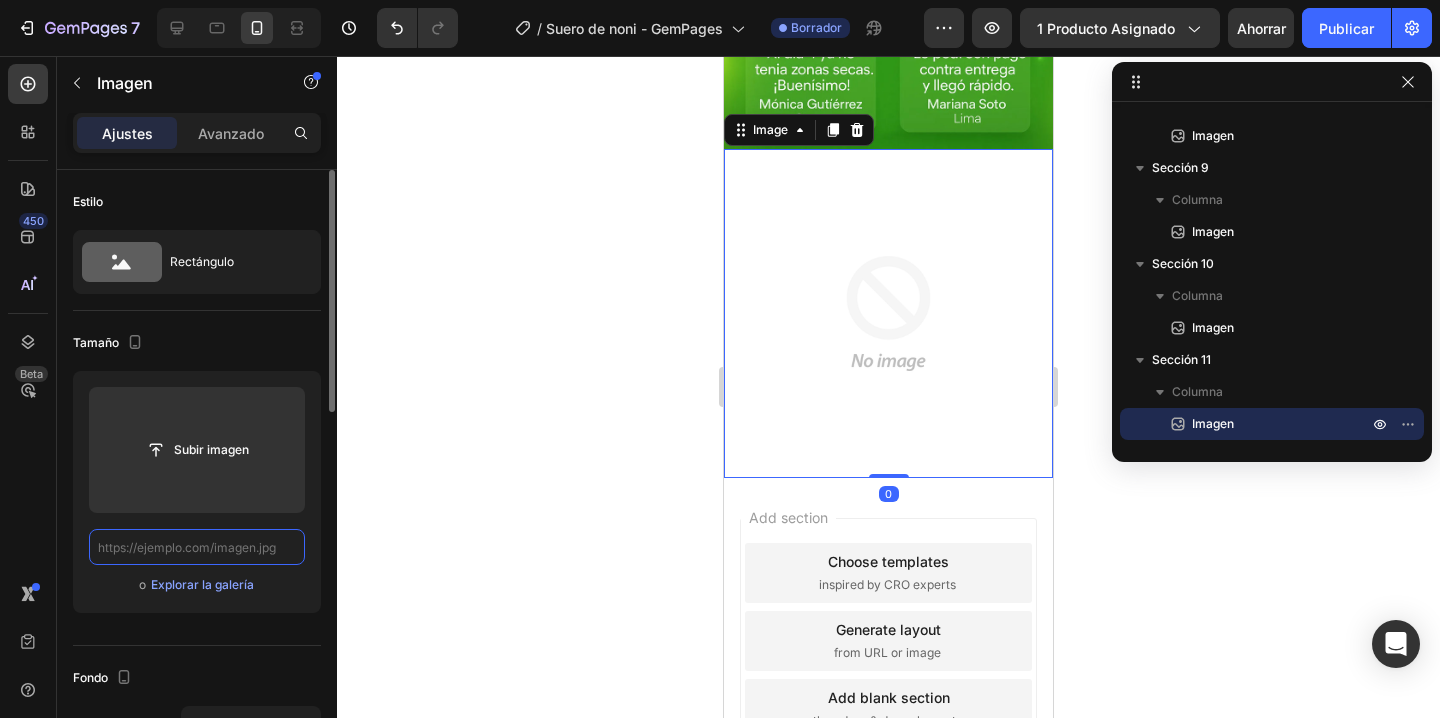 click at bounding box center [197, 547] 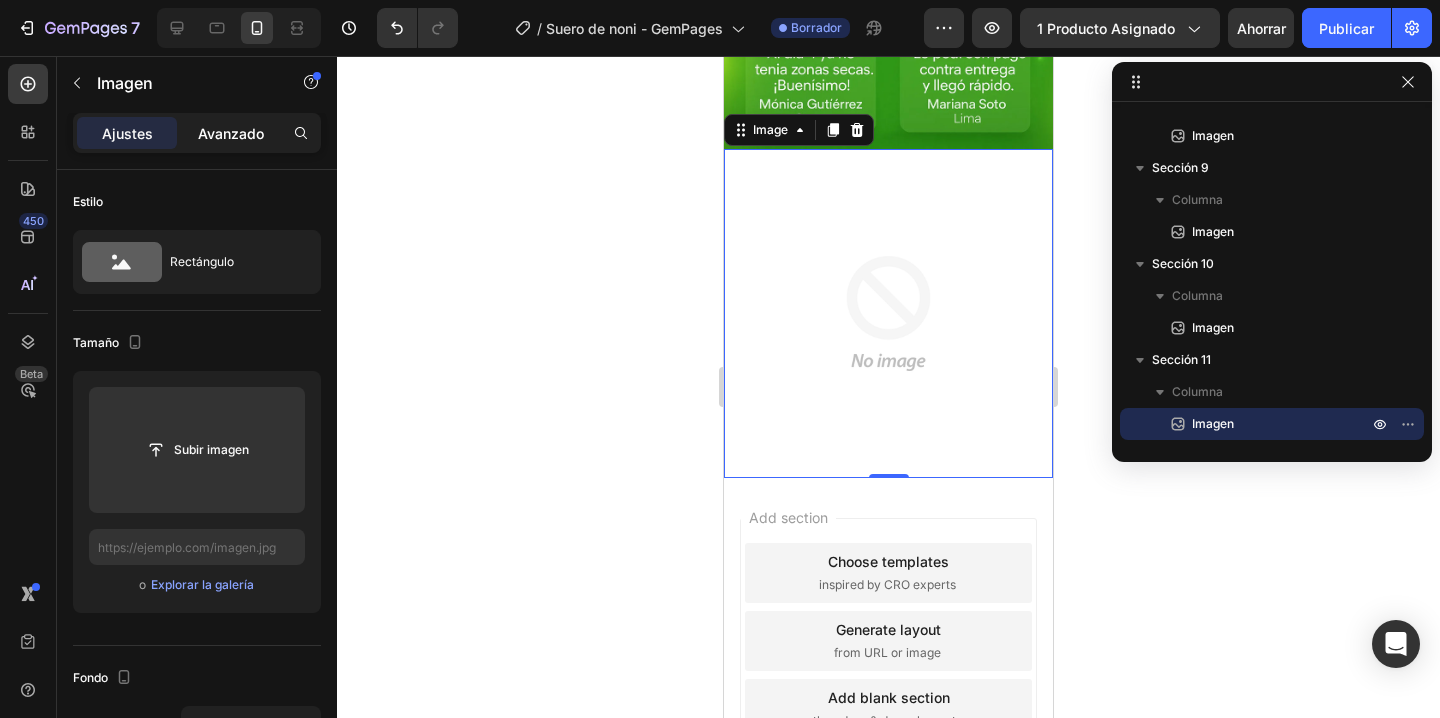 click on "Avanzado" at bounding box center [231, 133] 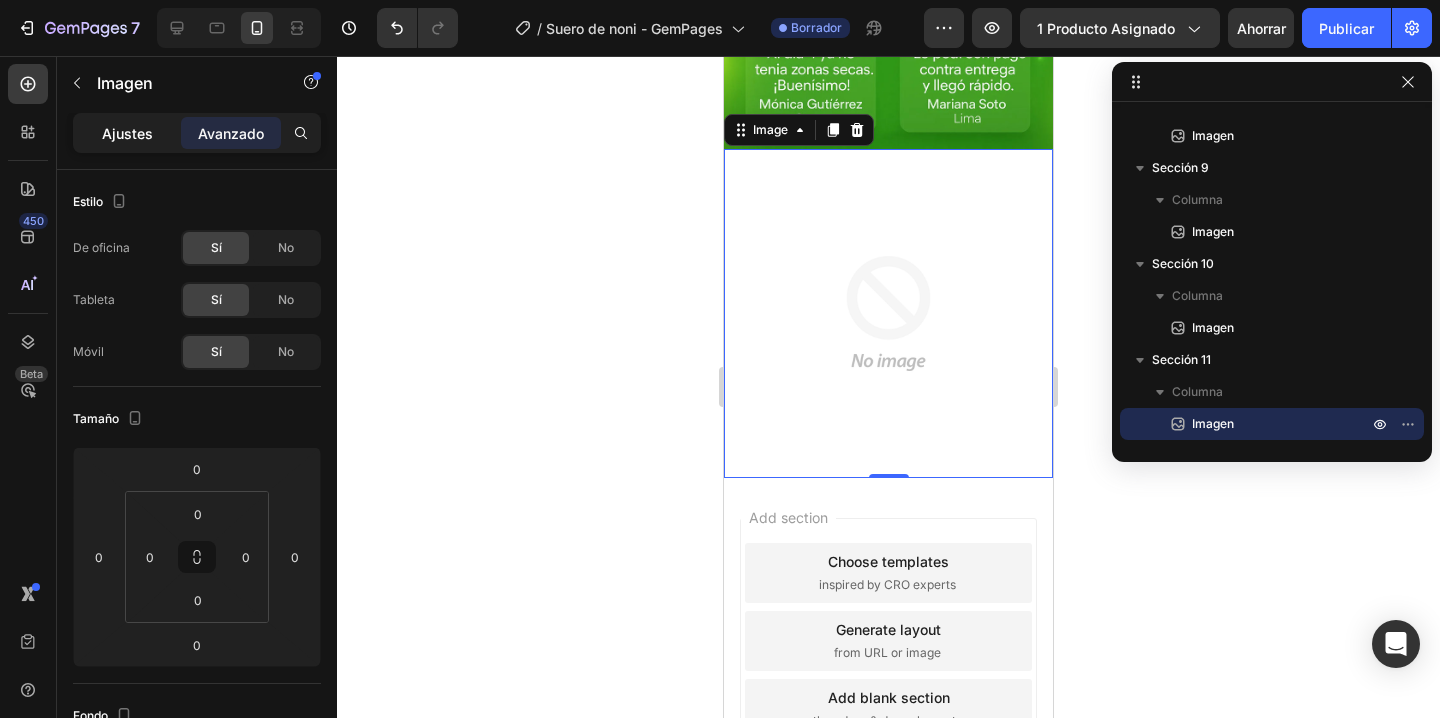 click on "Ajustes" at bounding box center [127, 133] 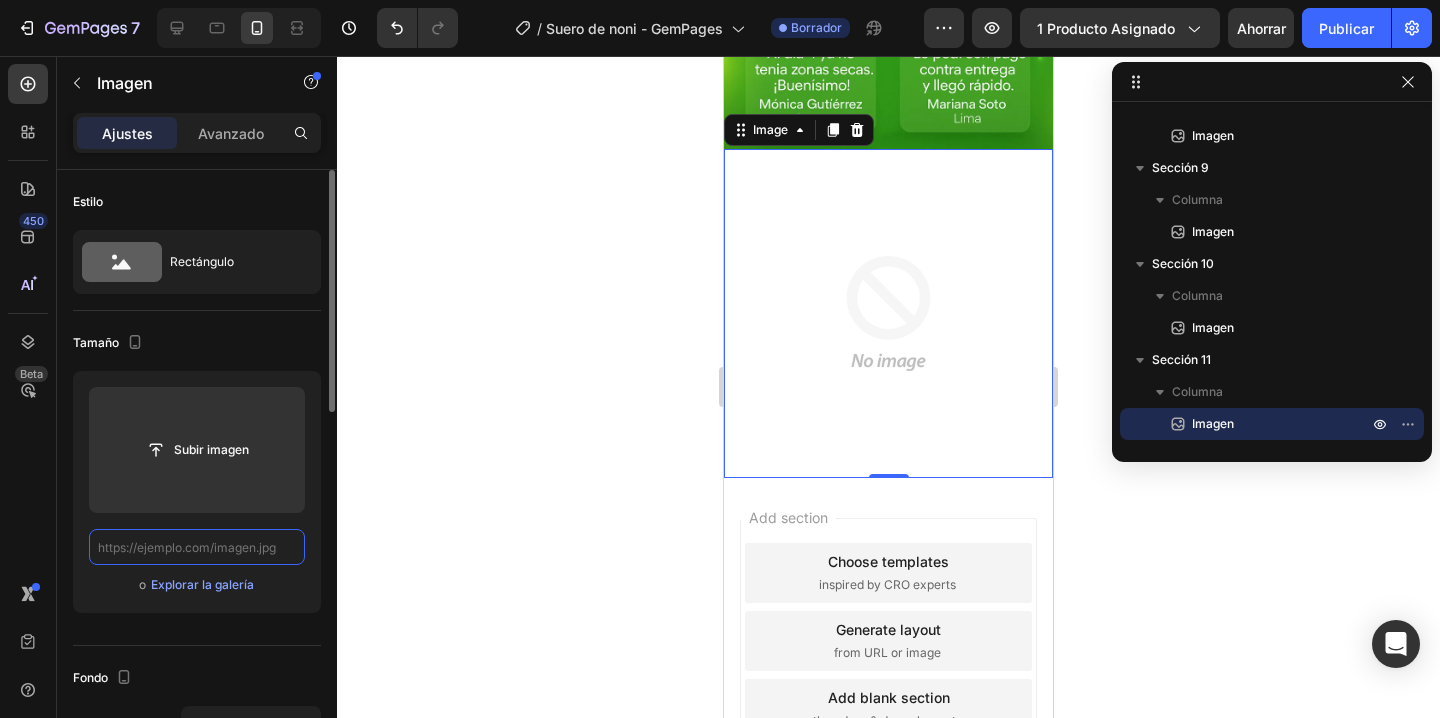 click at bounding box center (197, 547) 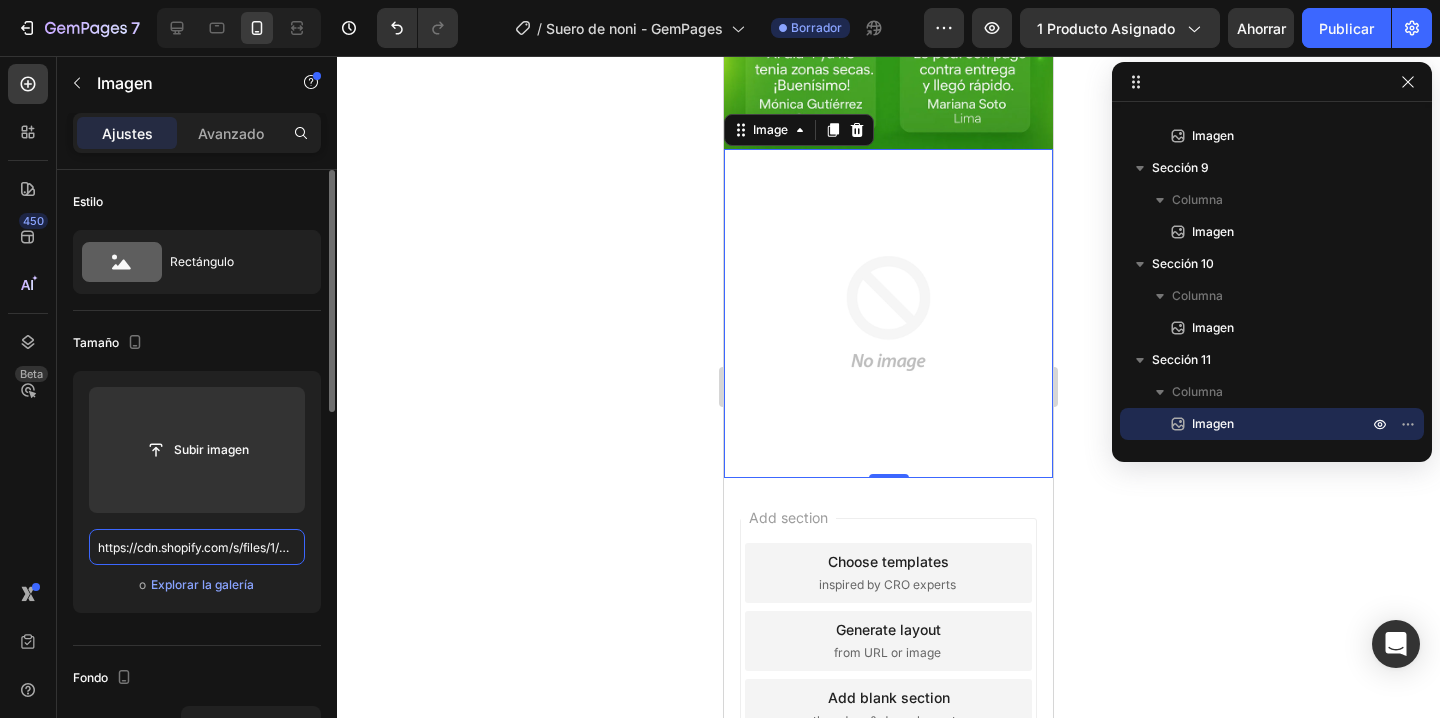 scroll, scrollTop: 0, scrollLeft: 279, axis: horizontal 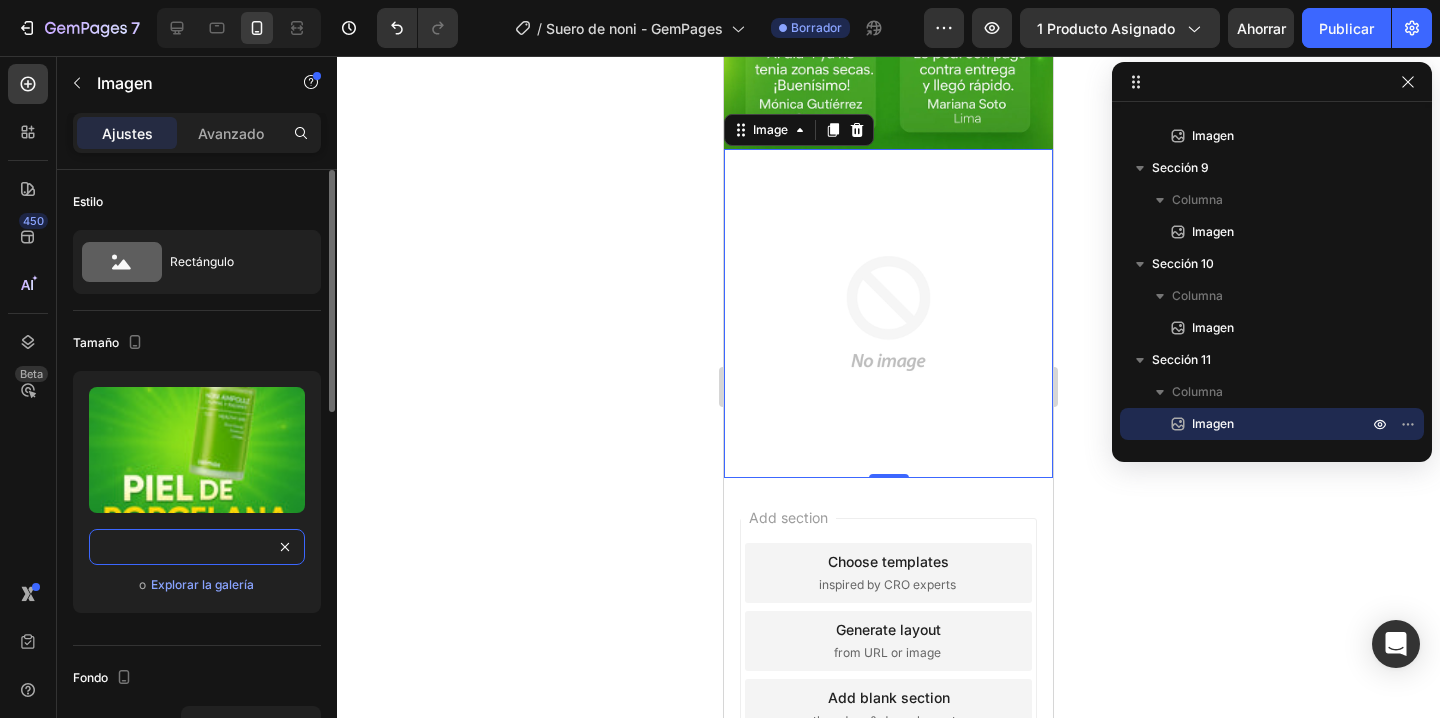 type on "https://cdn.shopify.com/s/files/1/0876/7016/1686/files/11.webp?v=1754256265" 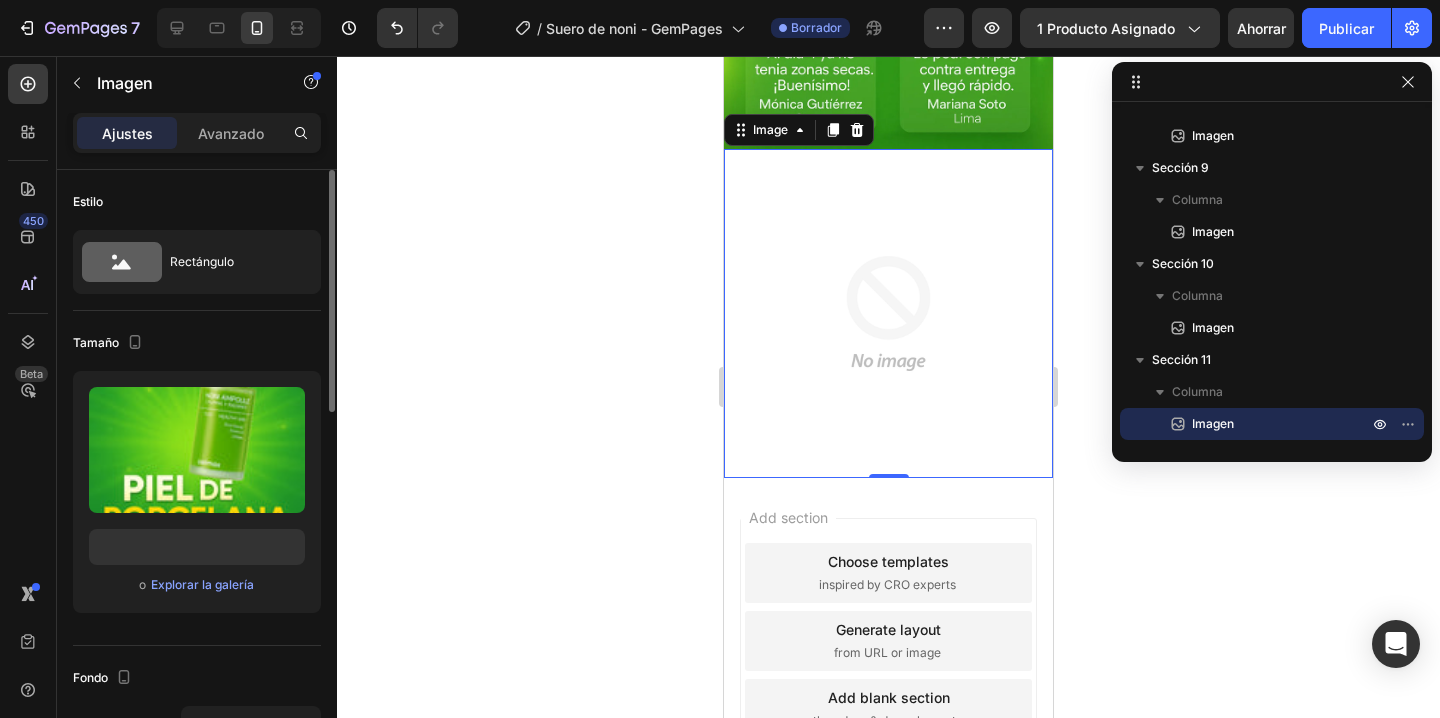 click on "Subir imagen https://cdn.shopify.com/s/files/1/0876/7016/1686/files/11.webp?v=1754256265 o Explorar la galería" at bounding box center (197, 492) 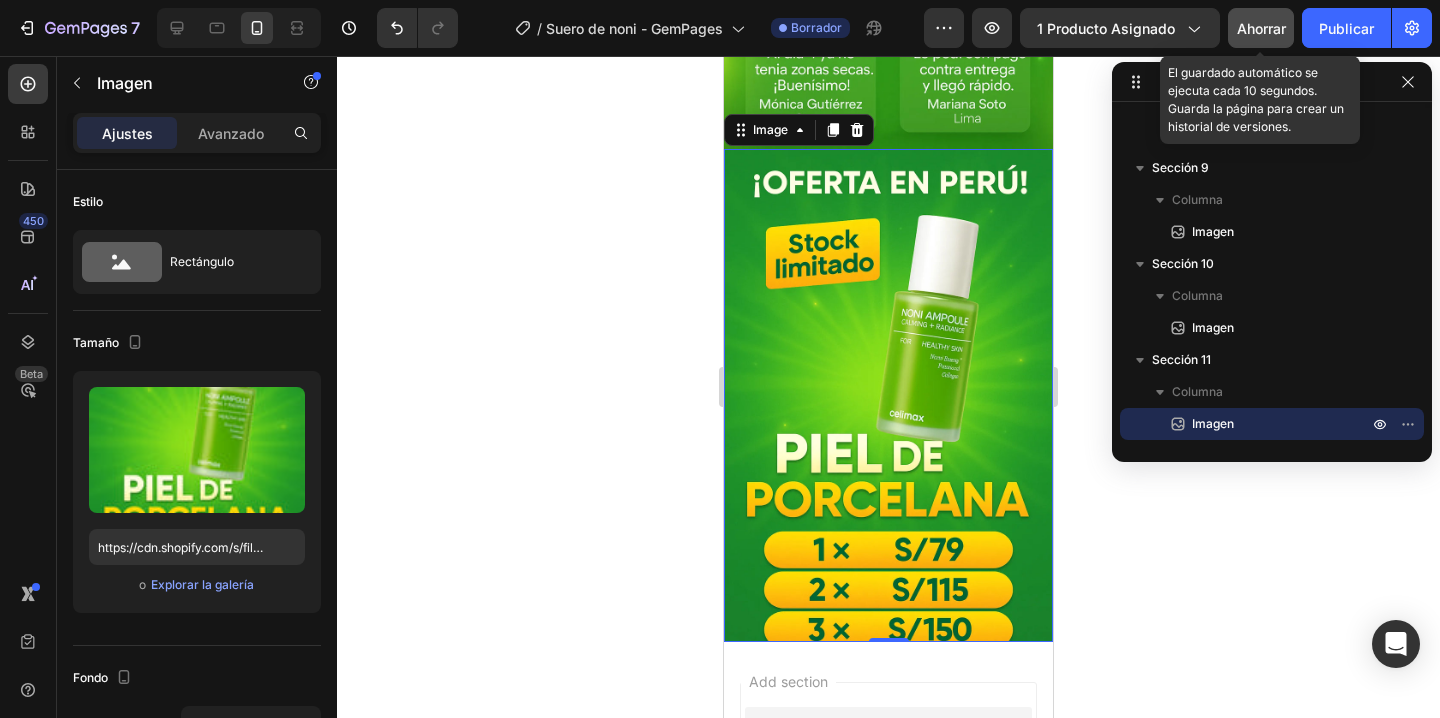 click on "Ahorrar" at bounding box center (1261, 28) 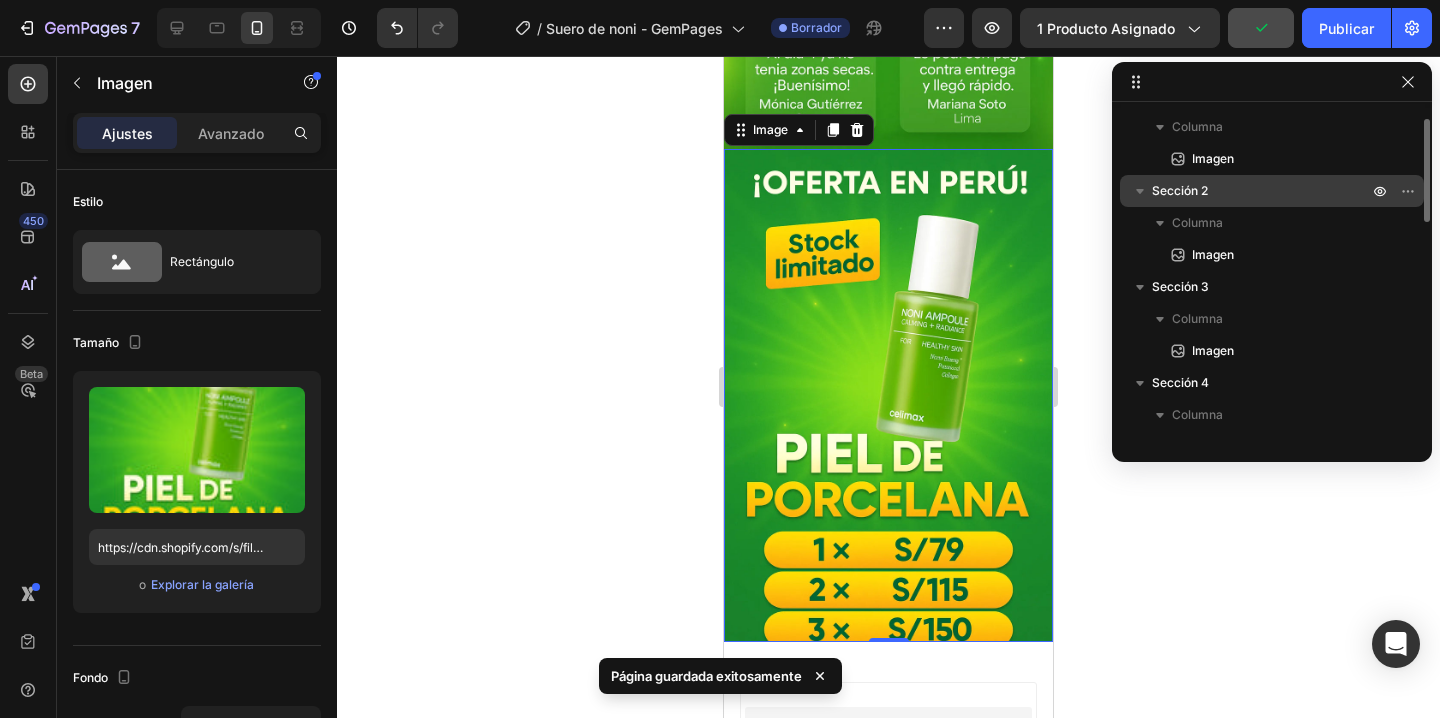 scroll, scrollTop: 0, scrollLeft: 0, axis: both 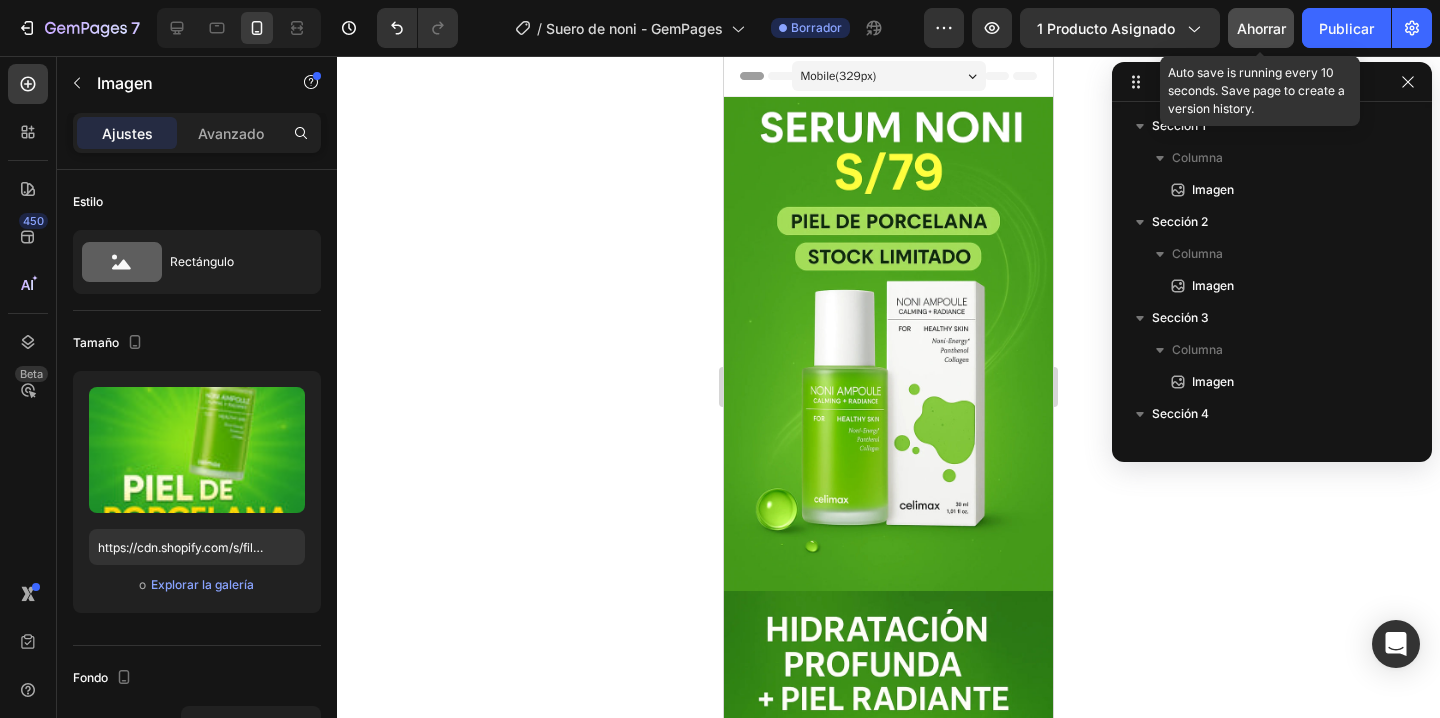 click on "Ahorrar" at bounding box center [1261, 28] 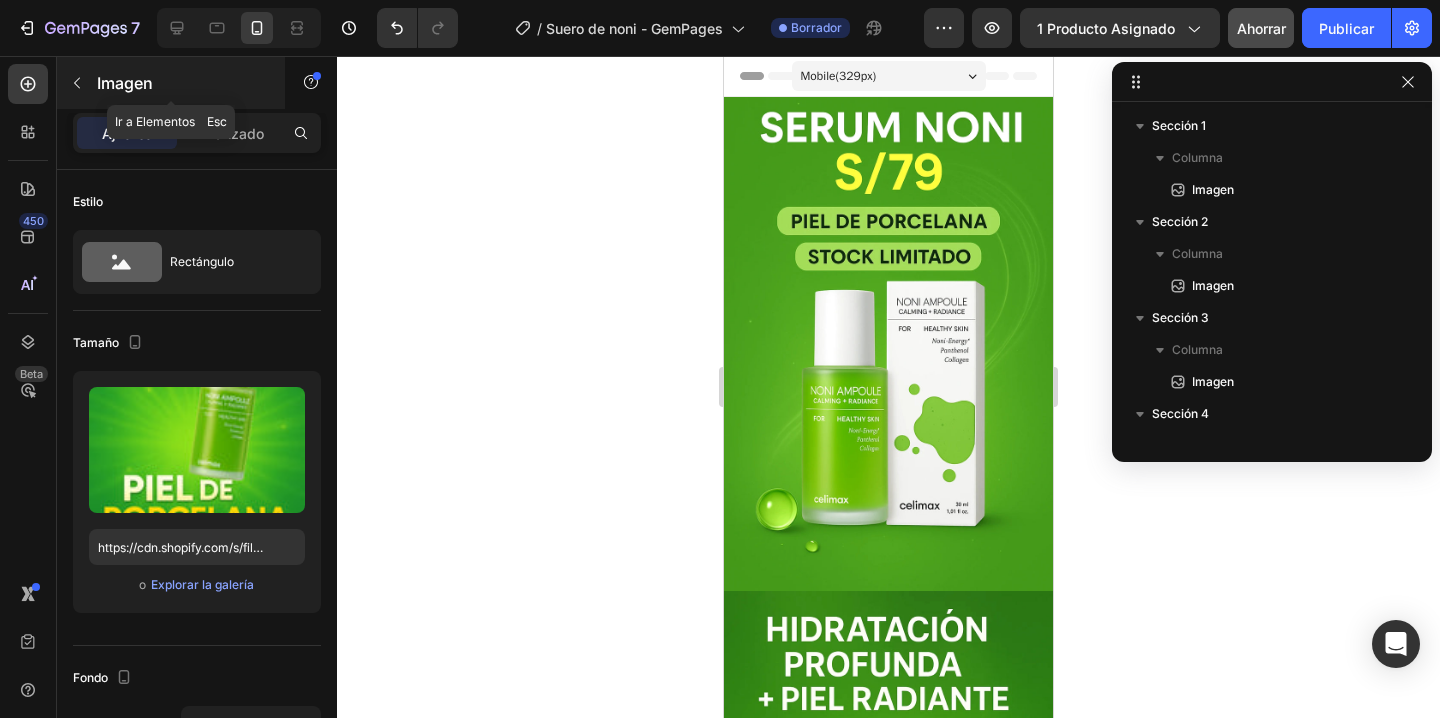 click 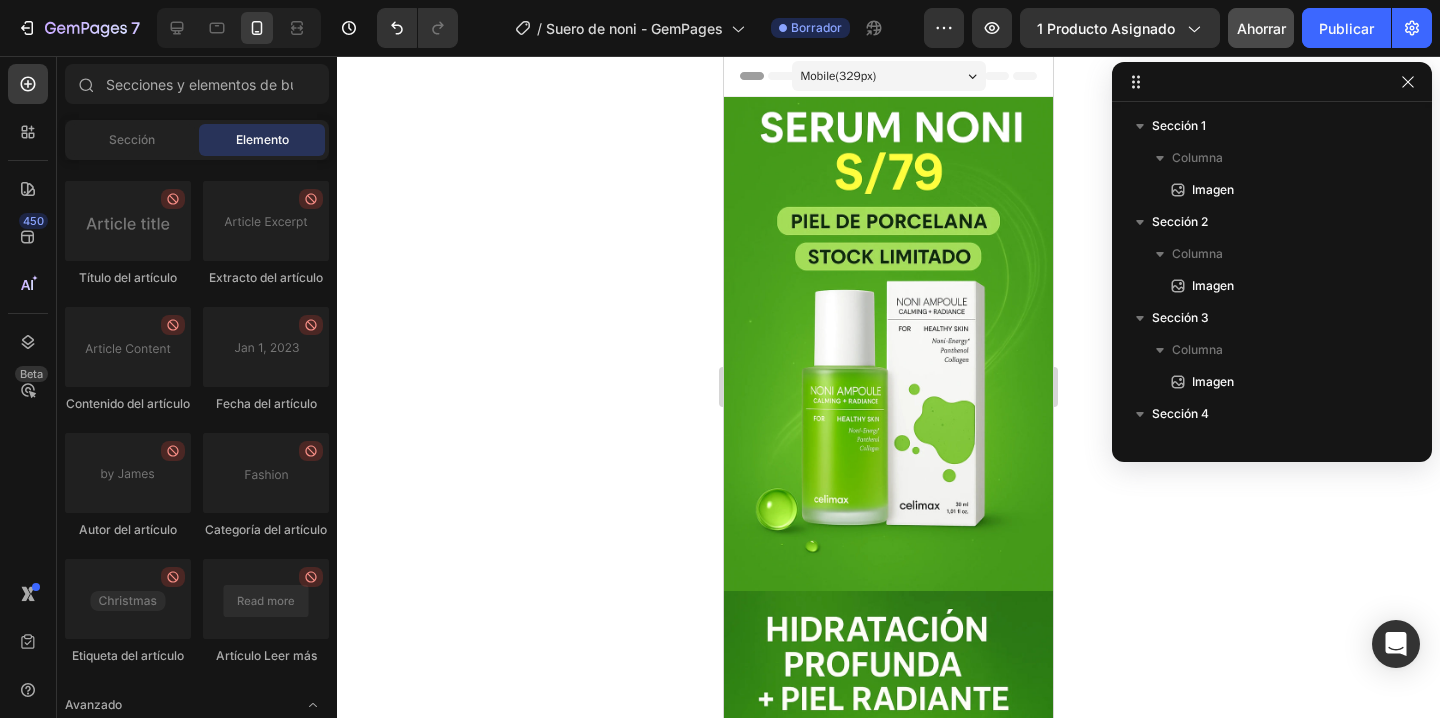 scroll, scrollTop: 5812, scrollLeft: 0, axis: vertical 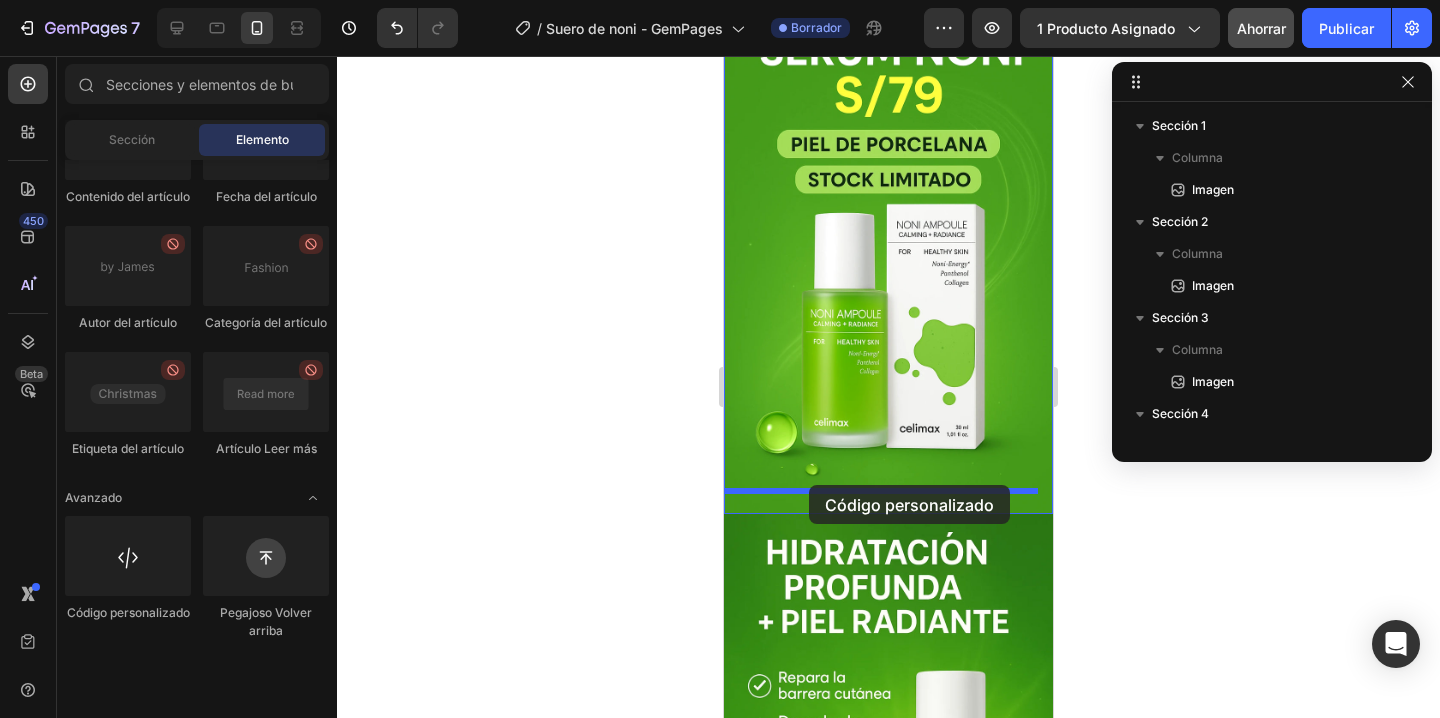 drag, startPoint x: 858, startPoint y: 678, endPoint x: 1861, endPoint y: 561, distance: 1009.80096 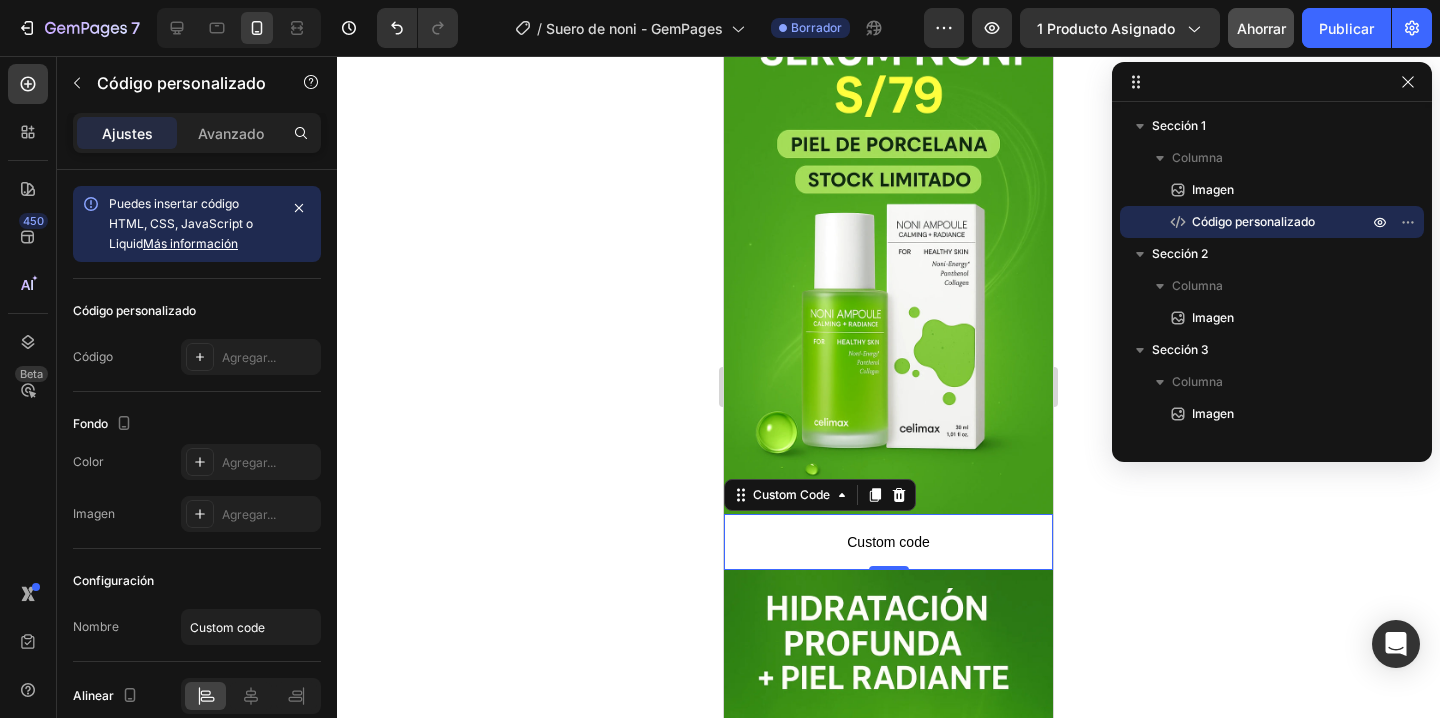 click on "Custom code" at bounding box center [888, 542] 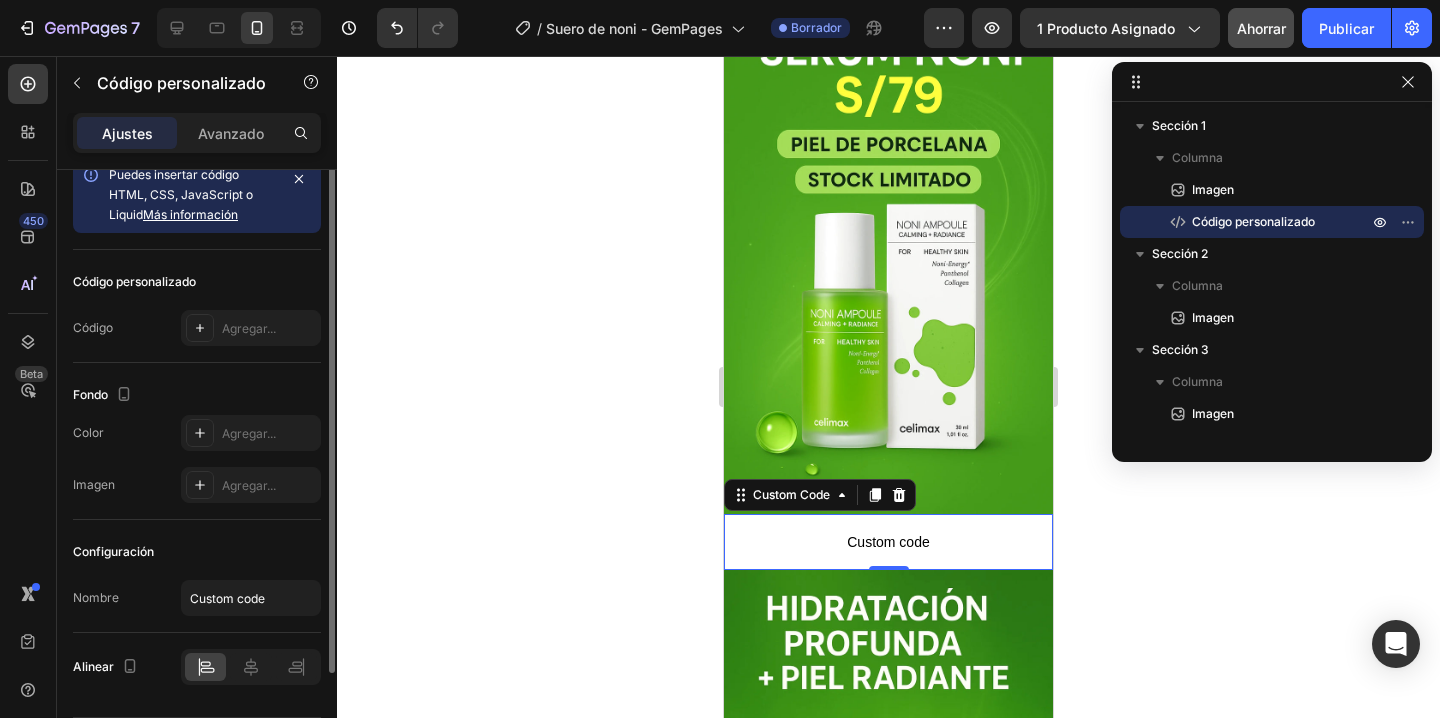 scroll, scrollTop: 92, scrollLeft: 0, axis: vertical 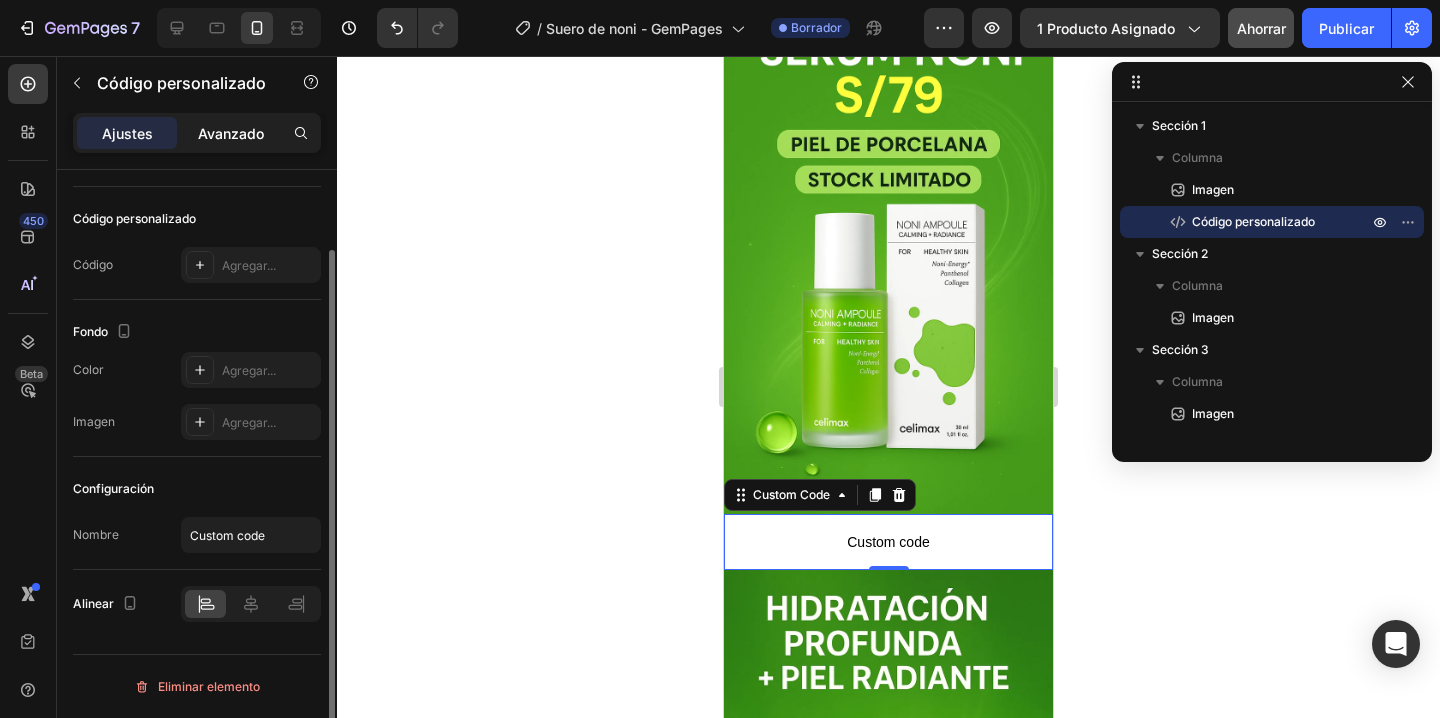 click on "Avanzado" at bounding box center [231, 133] 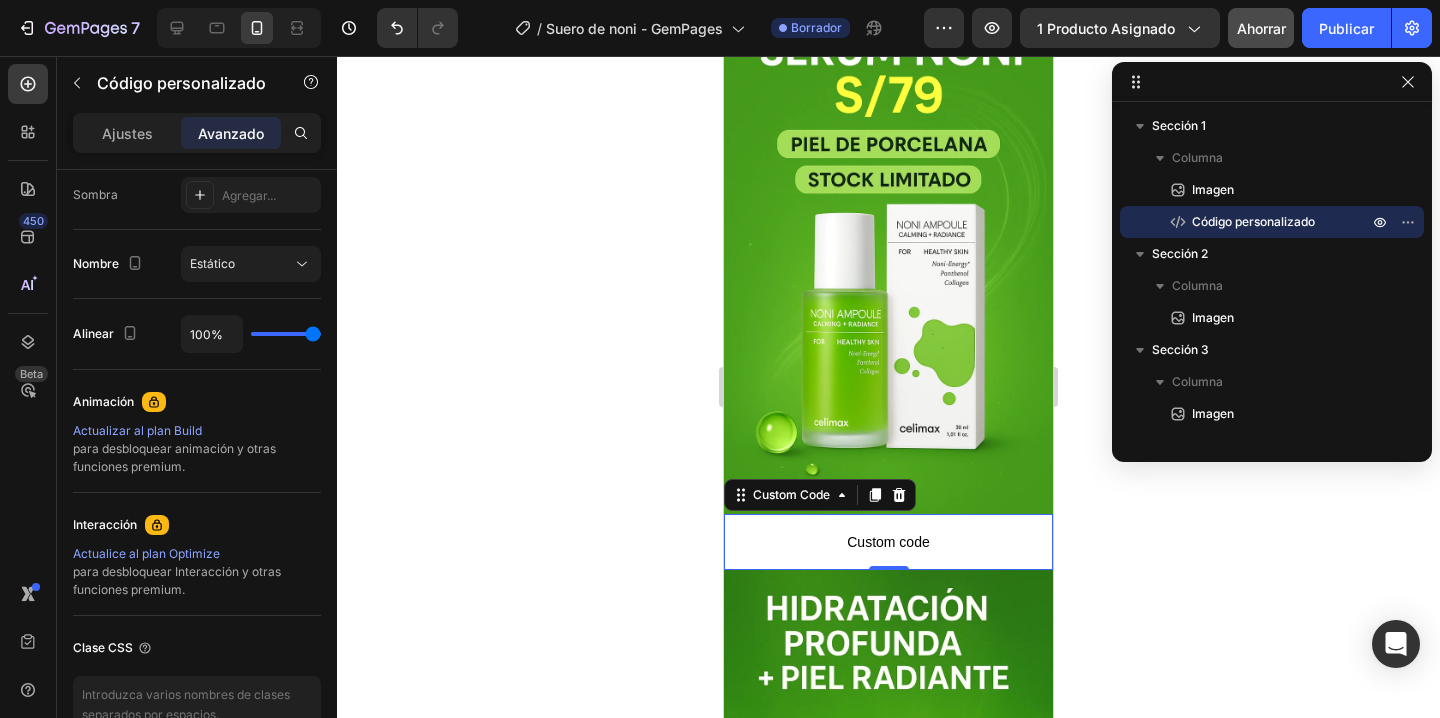 scroll, scrollTop: 0, scrollLeft: 0, axis: both 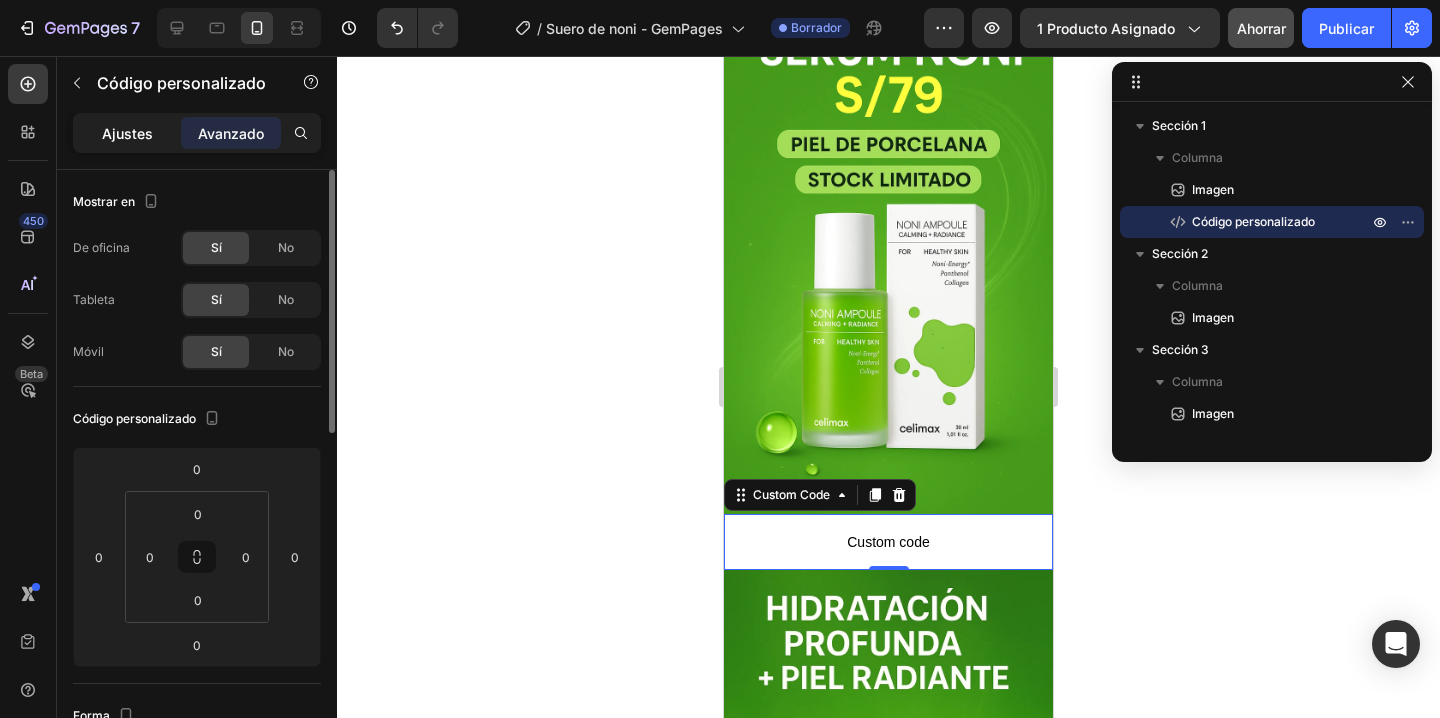 click on "Ajustes" 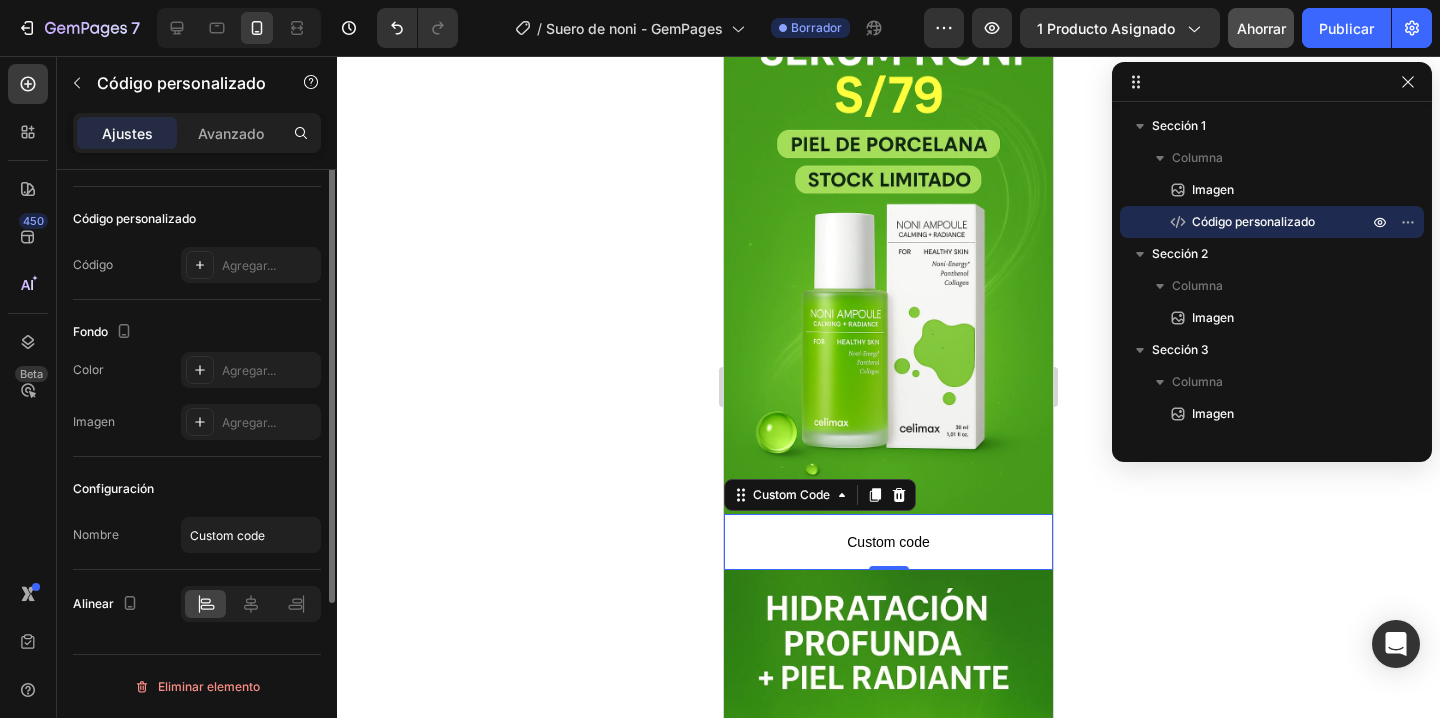 scroll, scrollTop: 0, scrollLeft: 0, axis: both 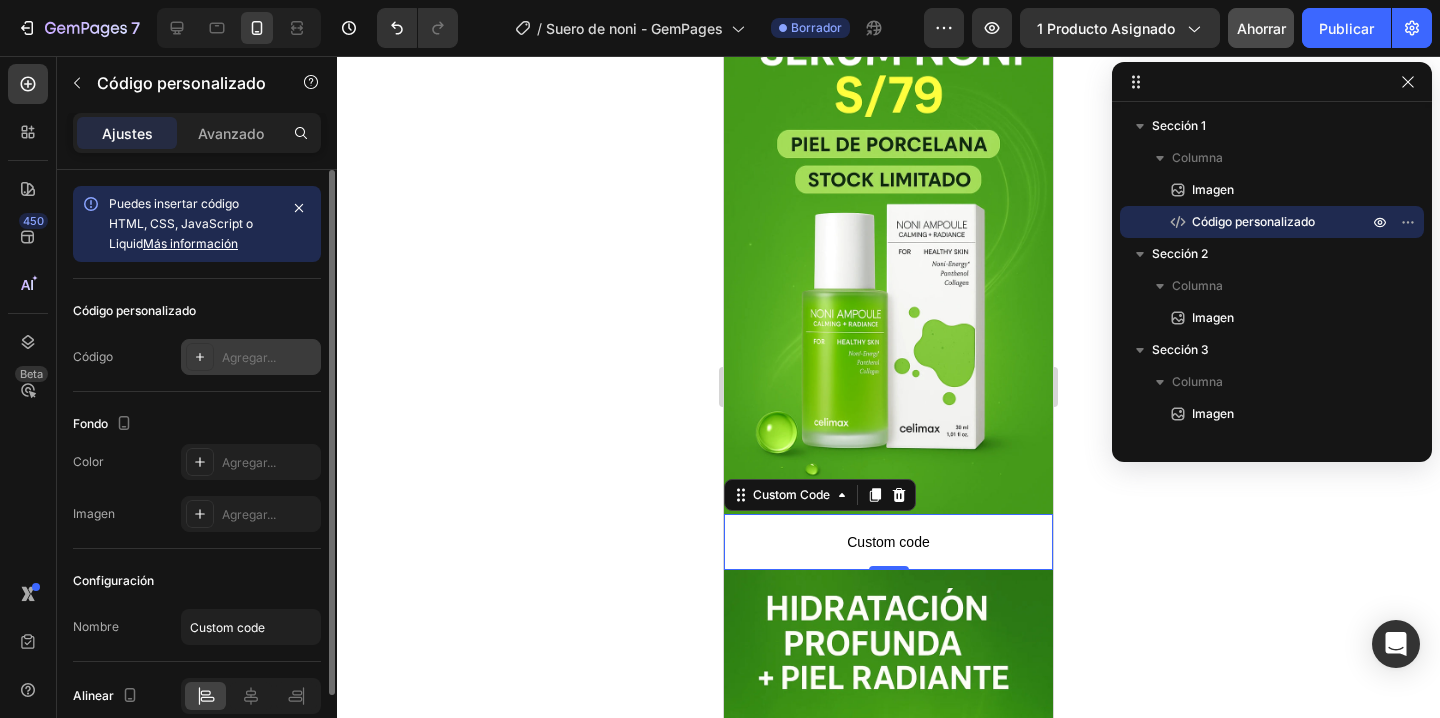 click on "Agregar..." at bounding box center [251, 357] 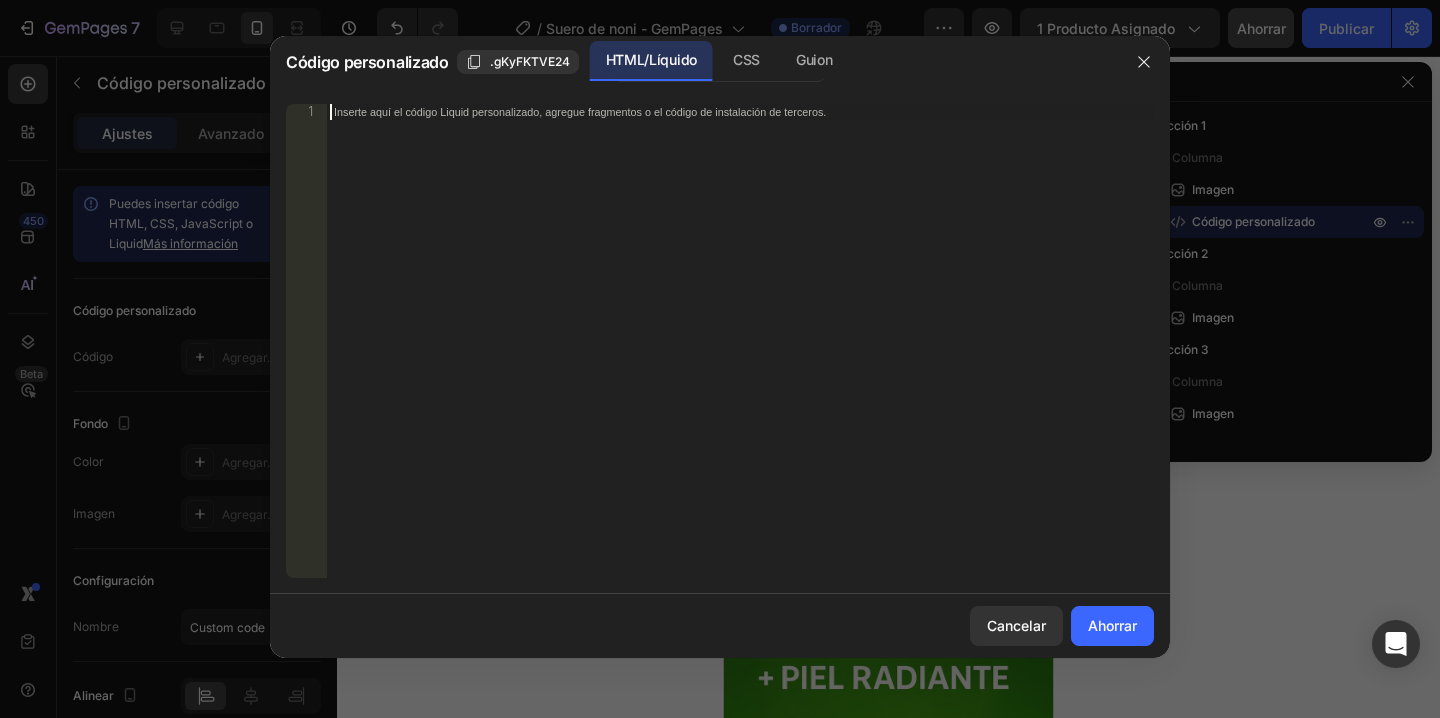 click on "Inserte aquí el código Liquid personalizado, agregue fragmentos o el código de instalación de terceros." at bounding box center (740, 357) 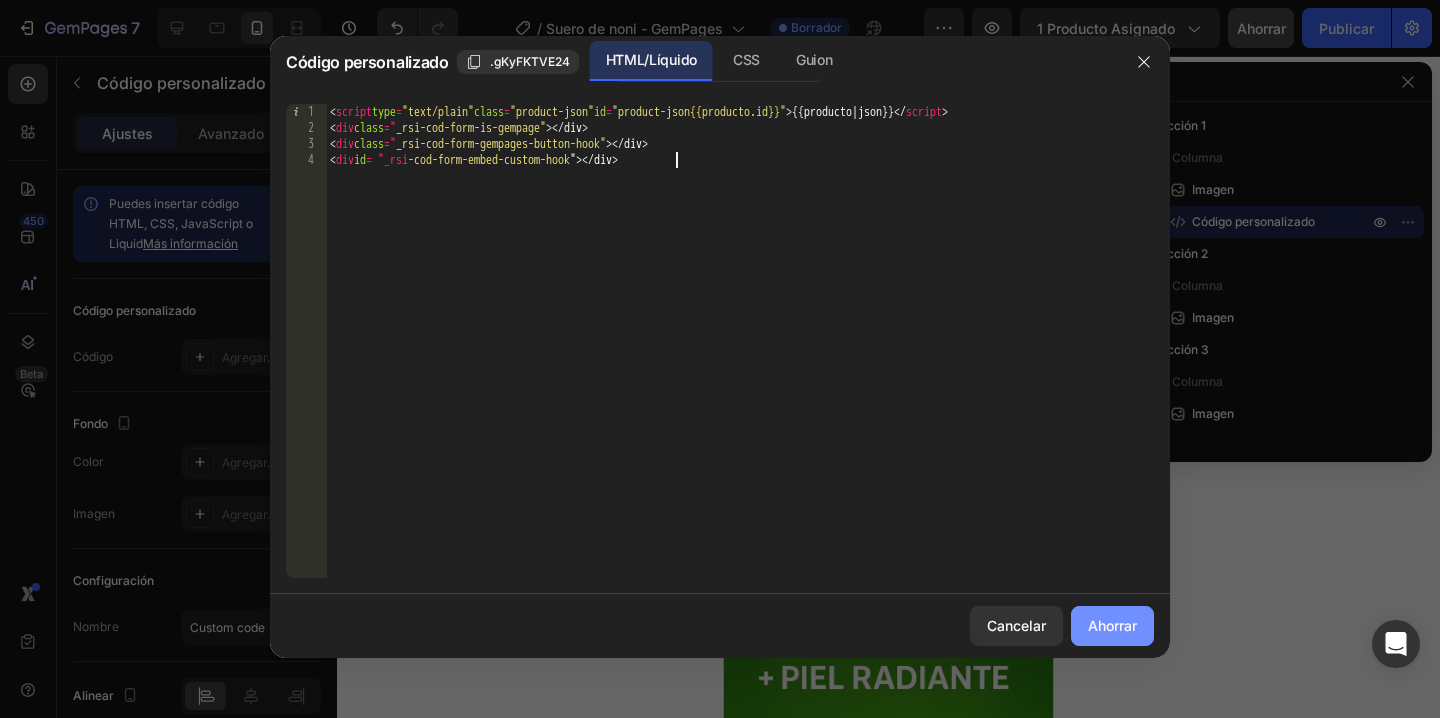 click on "Ahorrar" at bounding box center (1112, 625) 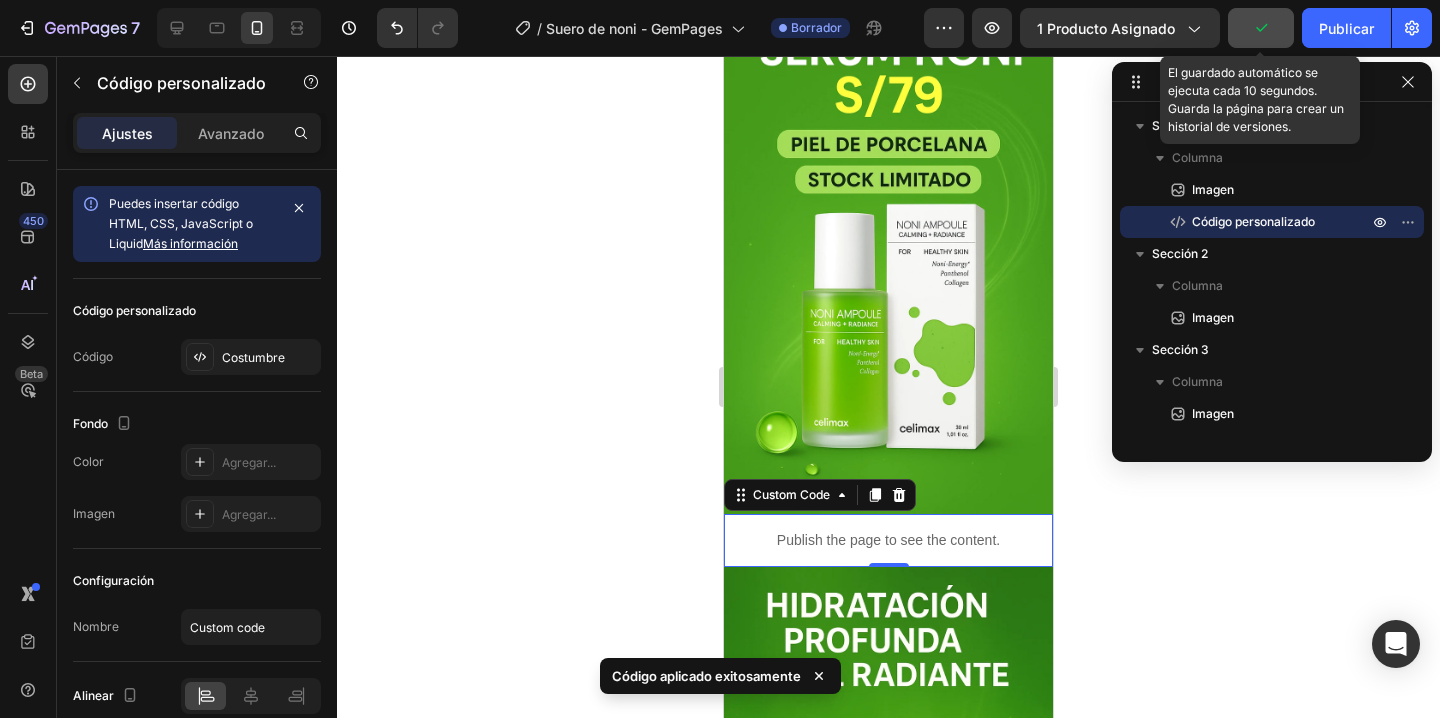 click 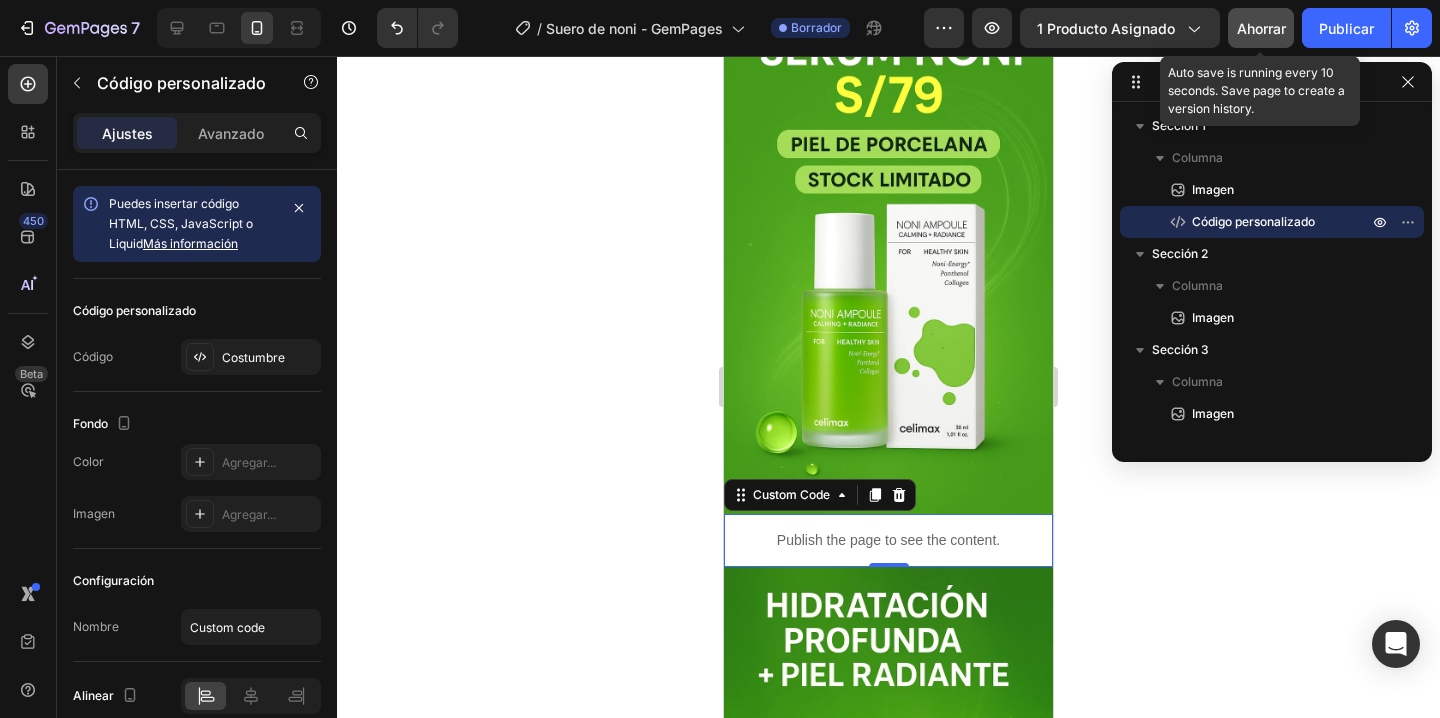 click on "Ahorrar" 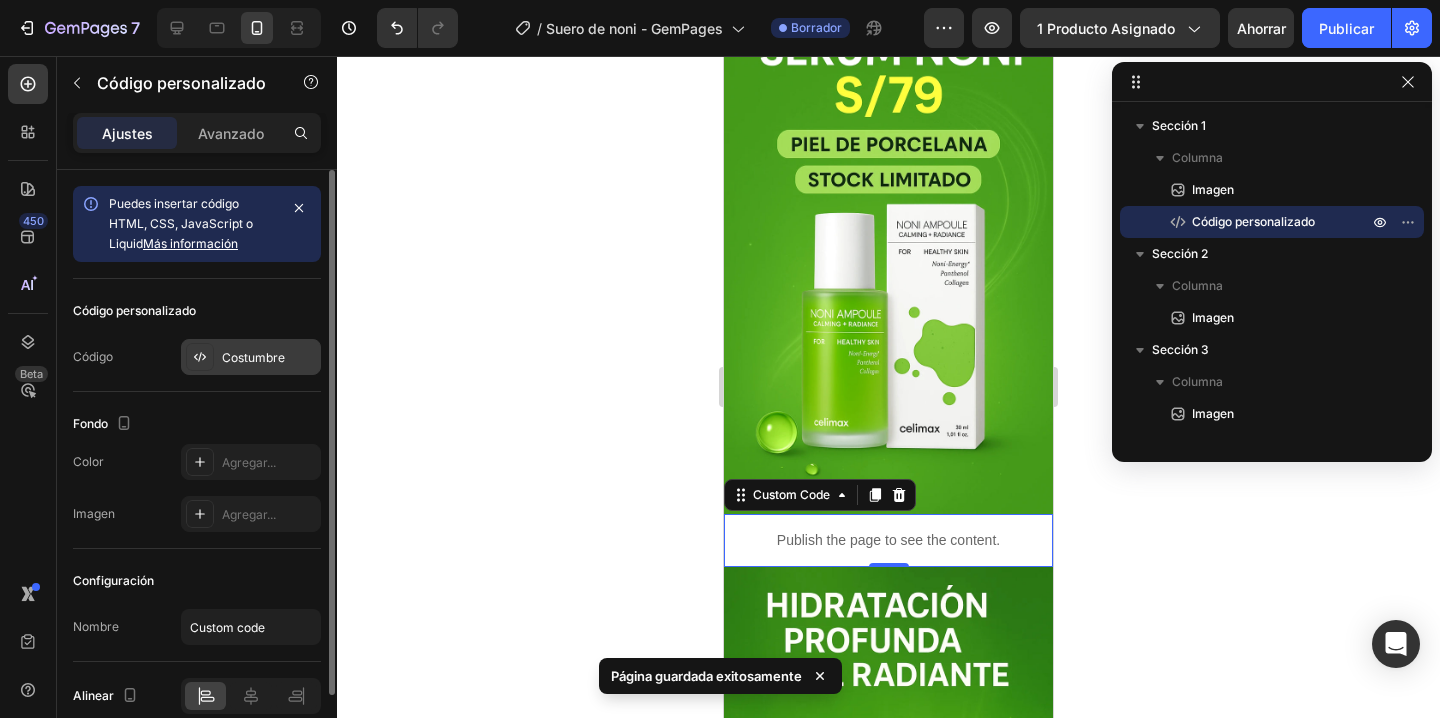 click on "Costumbre" at bounding box center (269, 358) 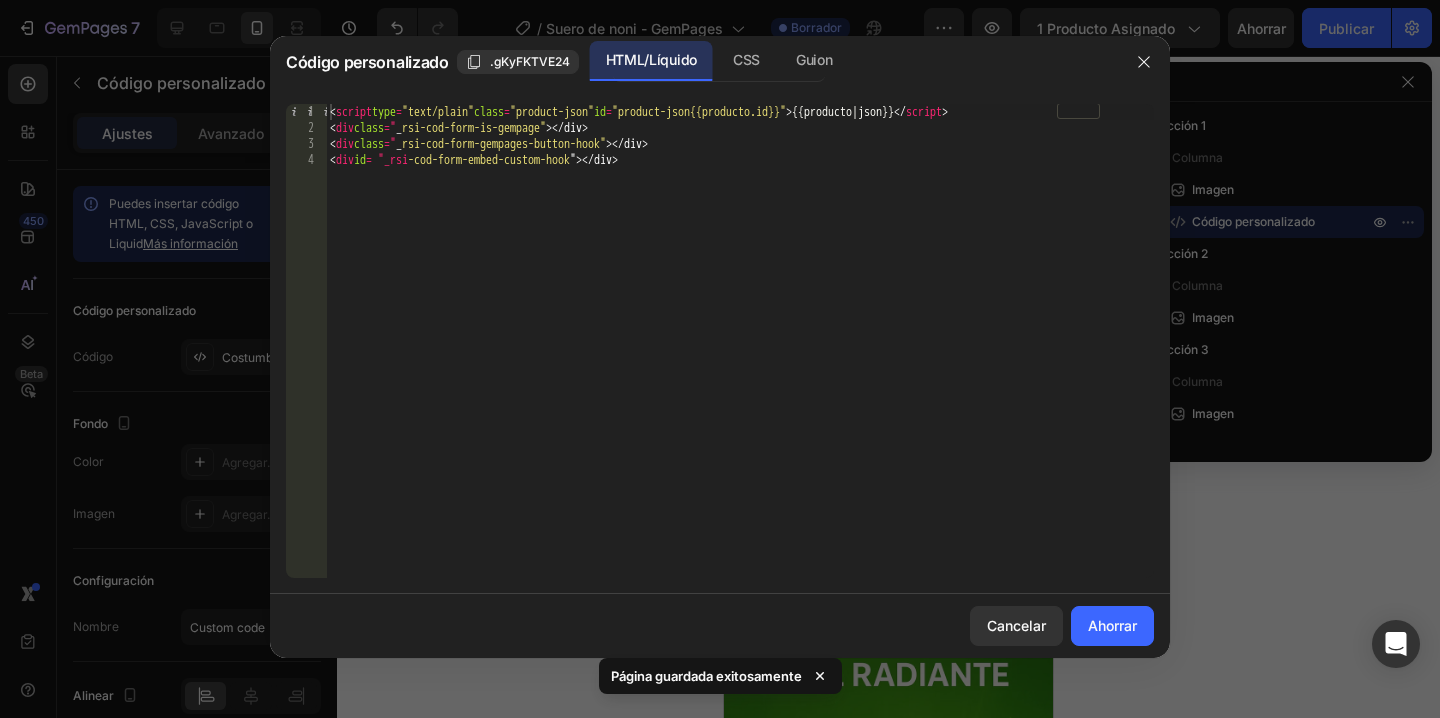 type on "<div id="_rsi-cod-form-embed-custom-hook"></div>" 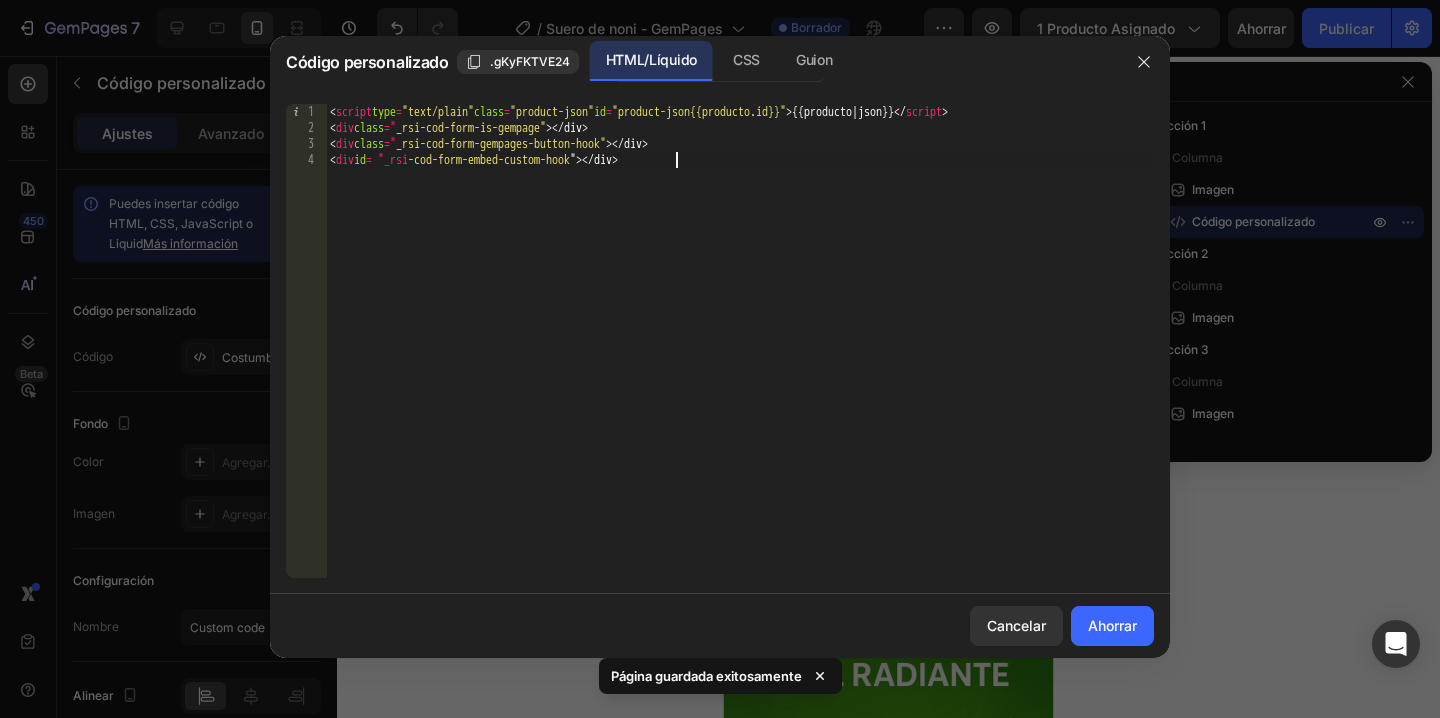click on "<  script  type  =  "text/plain"  class  =  "product-json"  id  =  "product-json{{producto.id}}"  >  {{  producto  |  json  }}  </  script  >           <  div  class  =  "  _  rsi-cod-form-is-gempage"  >  </div>   <  div  class  =  "  _  rsi-cod-form-gempages-button-hook"  >  </div>   <  div  id  = "  _rsi  -cod-form-embed-custom-hook  "  >  </div>" at bounding box center (740, 357) 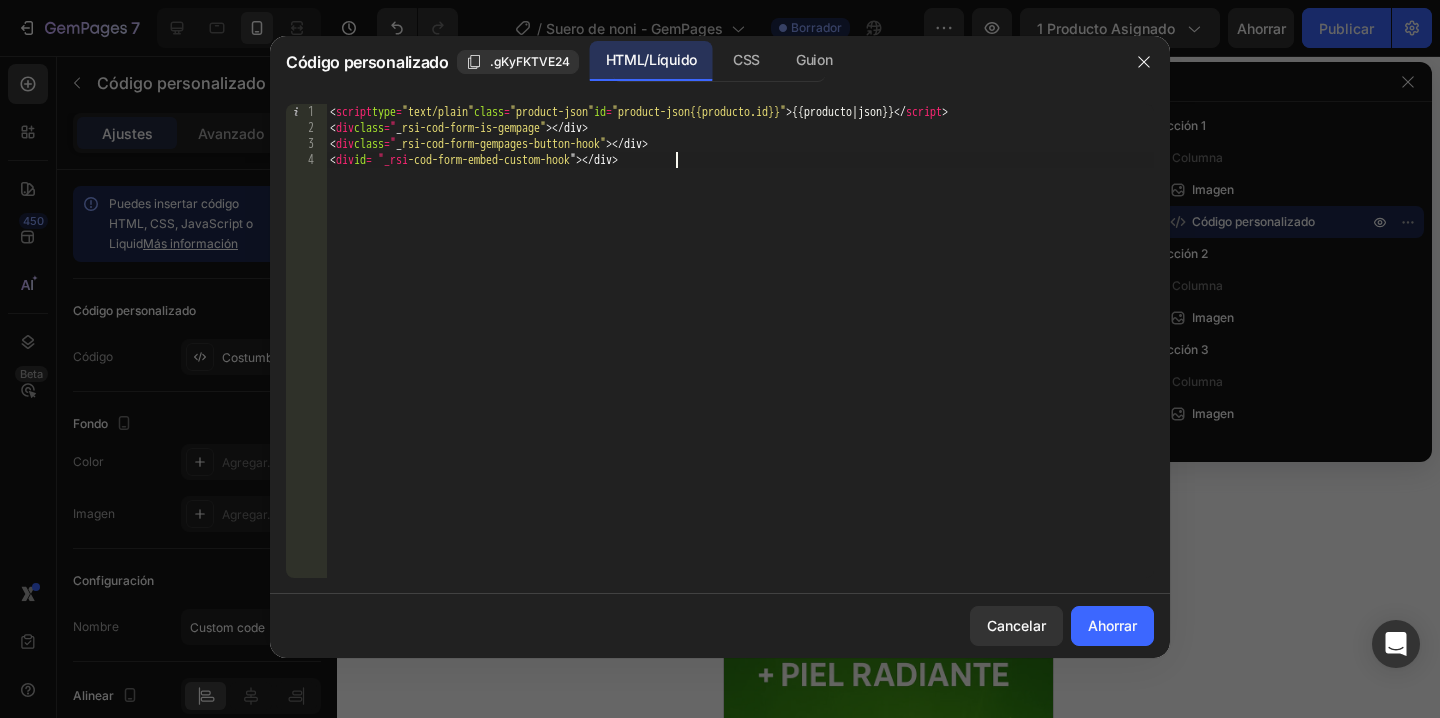 click on "<  script  type  =  "text/plain"  class  =  "product-json"  id  =  "product-json{{producto.id}}"  >  {{  producto  |  json  }}  </  script  >           <  div  class  =  "  _  rsi-cod-form-is-gempage"  >  </div>   <  div  class  =  "  _  rsi-cod-form-gempages-button-hook"  >  </div>   <  div  id  = "  _rsi  -cod-form-embed-custom-hook  "  >  </div>" at bounding box center [740, 357] 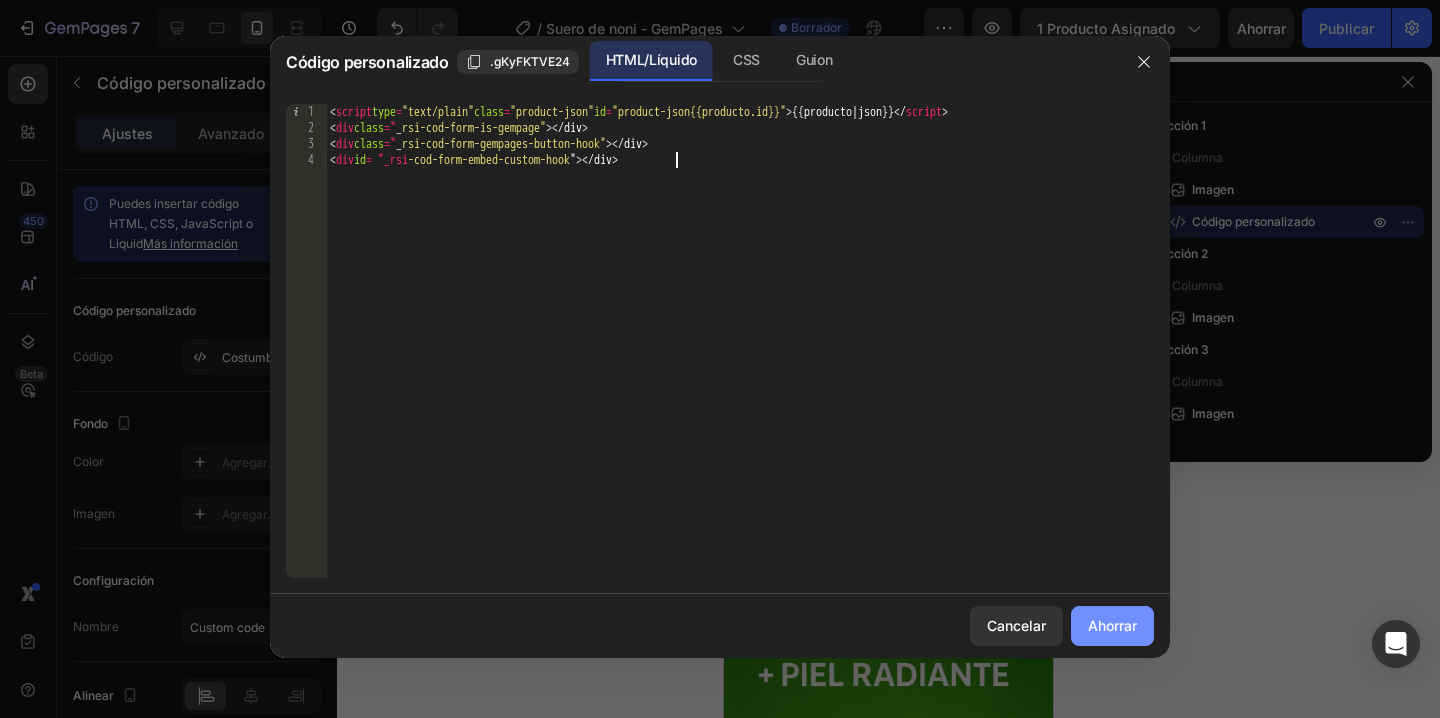 click on "Ahorrar" 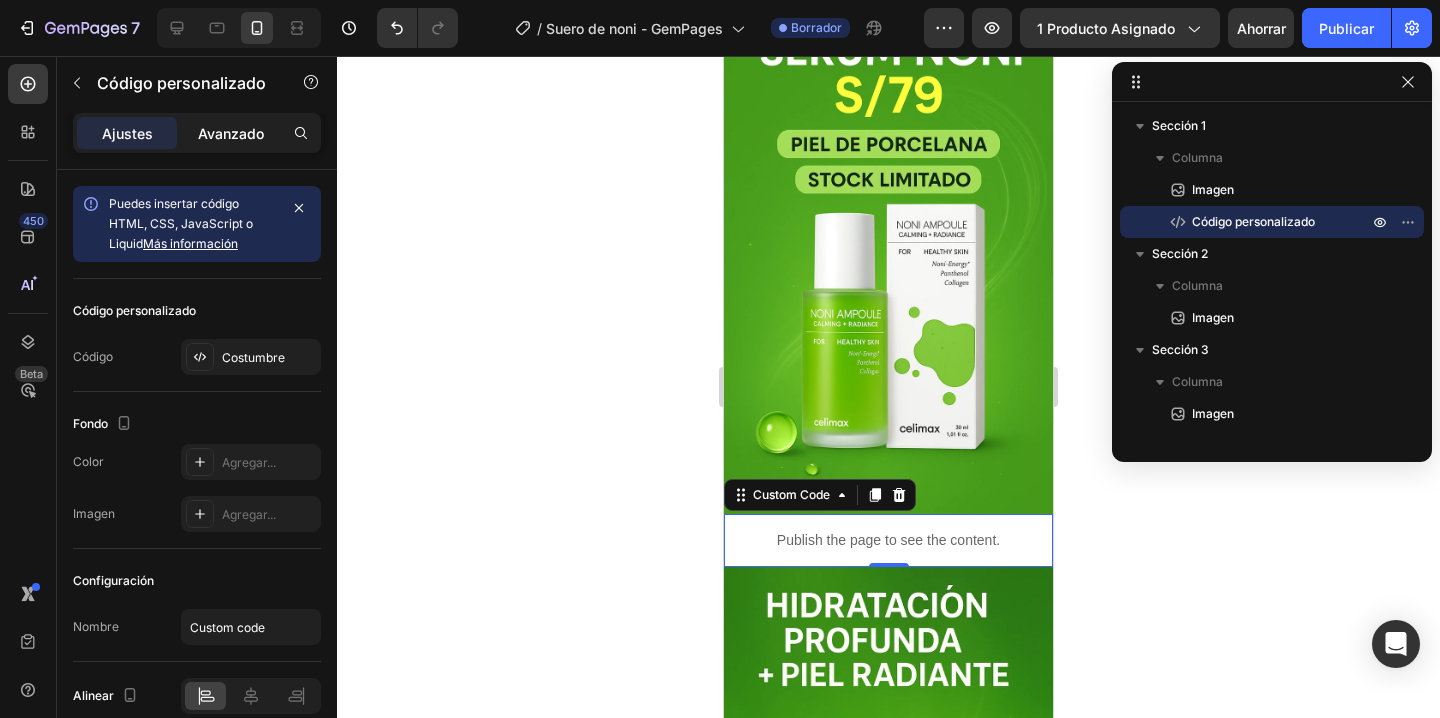 click on "Avanzado" at bounding box center (231, 133) 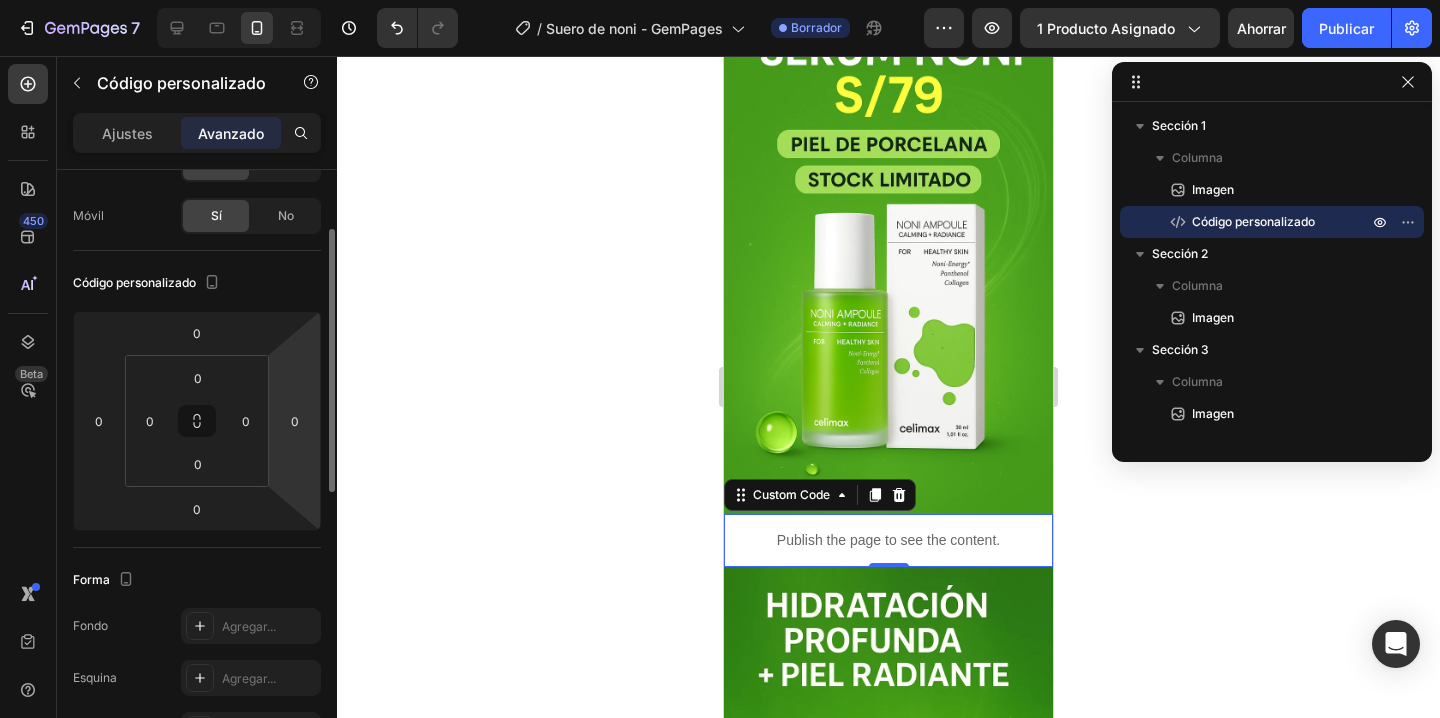scroll, scrollTop: 0, scrollLeft: 0, axis: both 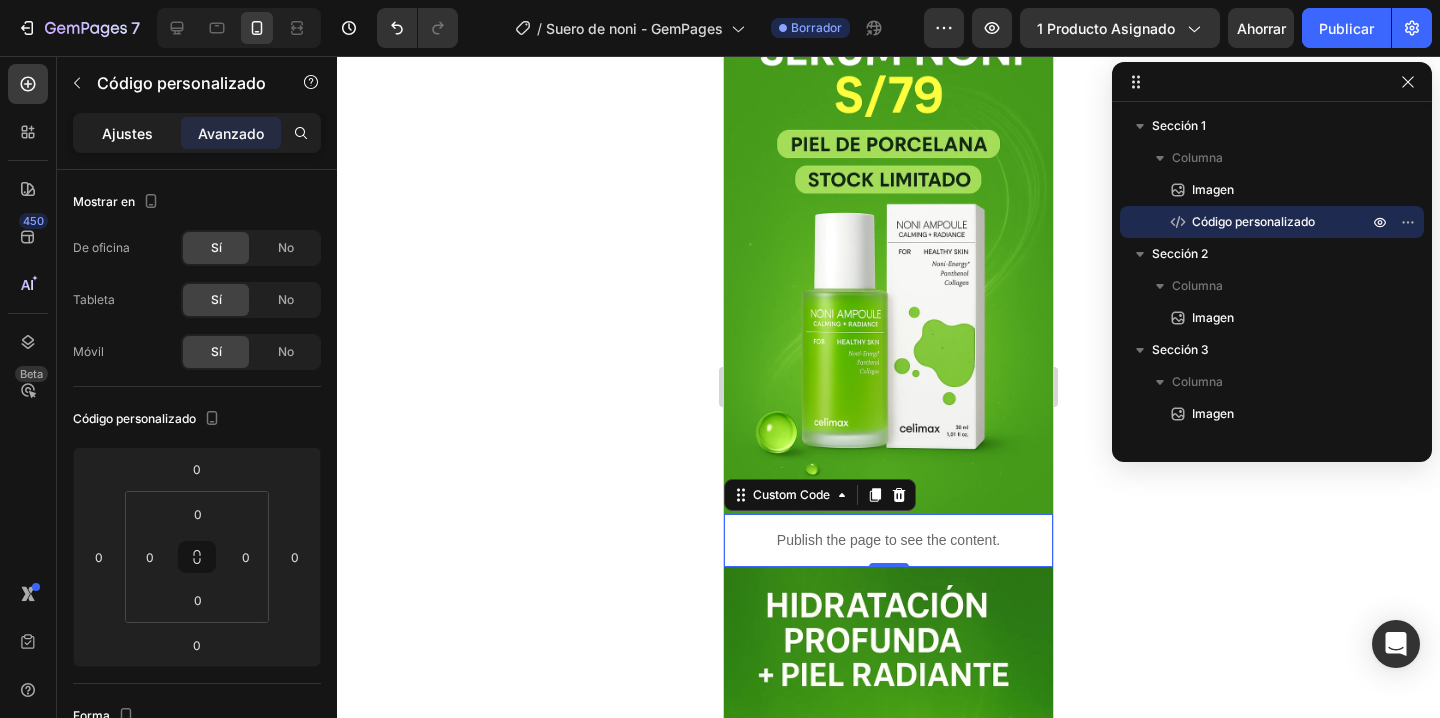 click on "Ajustes" 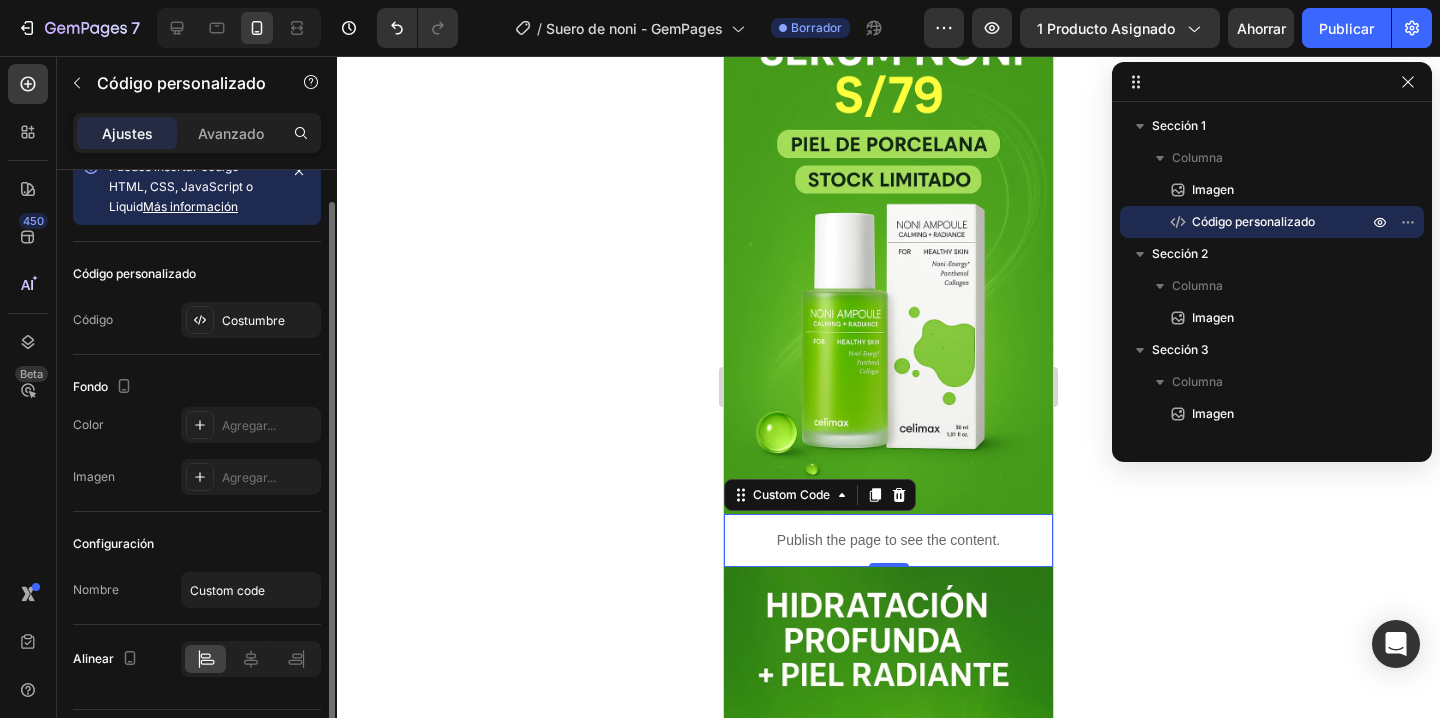 scroll, scrollTop: 92, scrollLeft: 0, axis: vertical 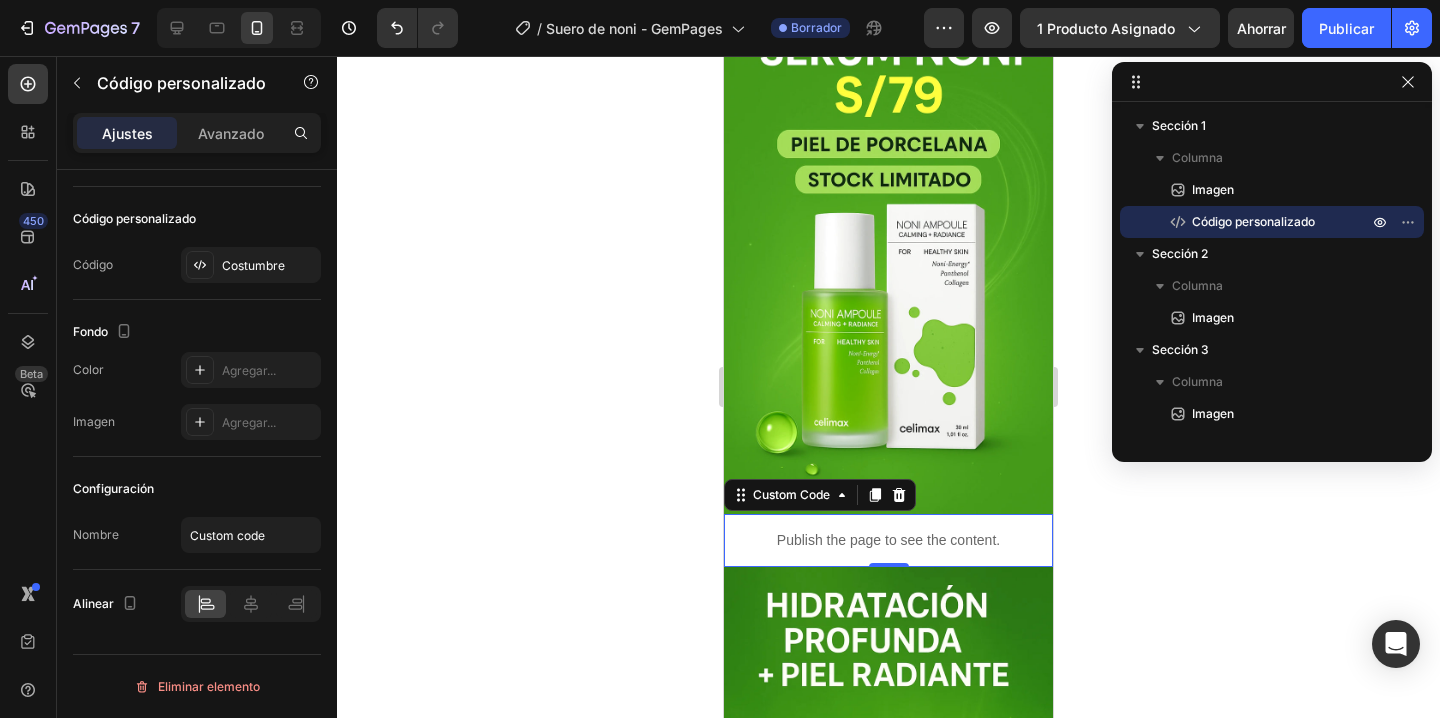 click on "Ajustes Avanzado" at bounding box center [197, 133] 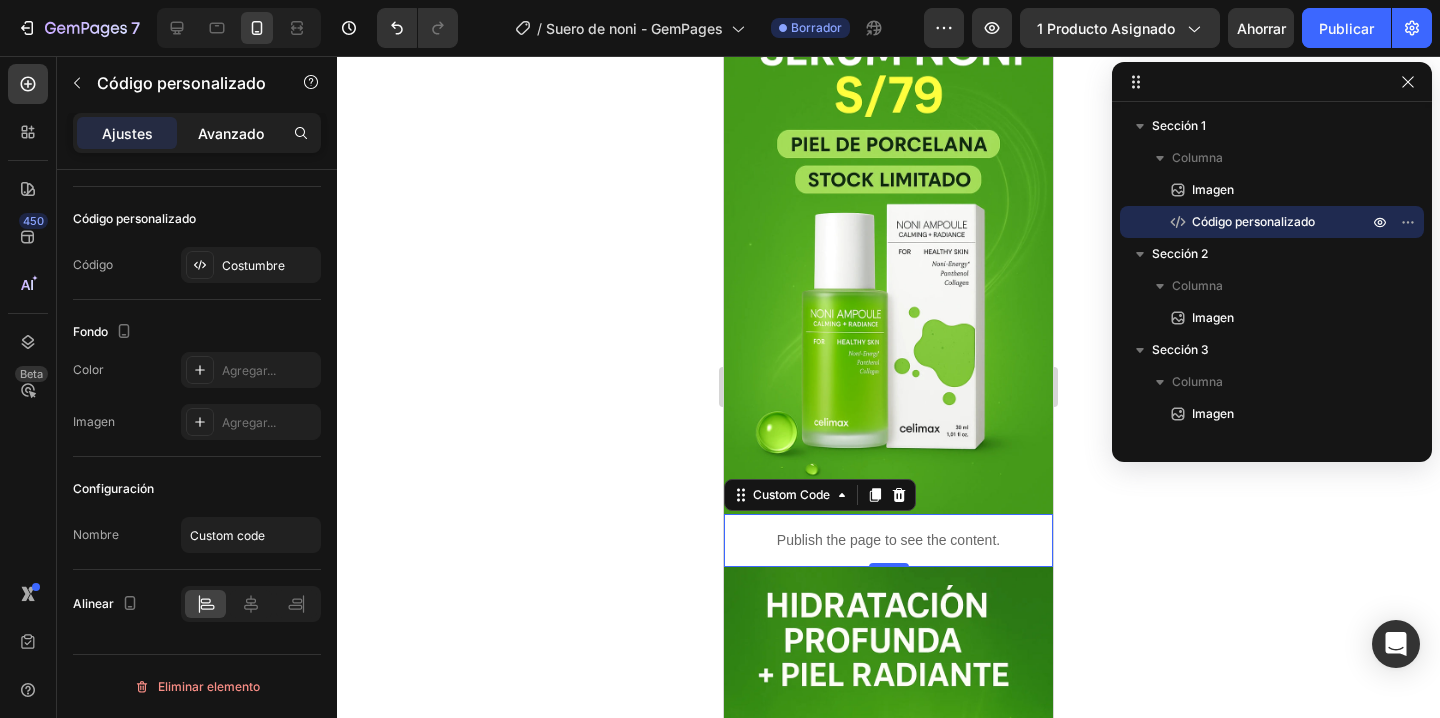 click on "Avanzado" at bounding box center (231, 133) 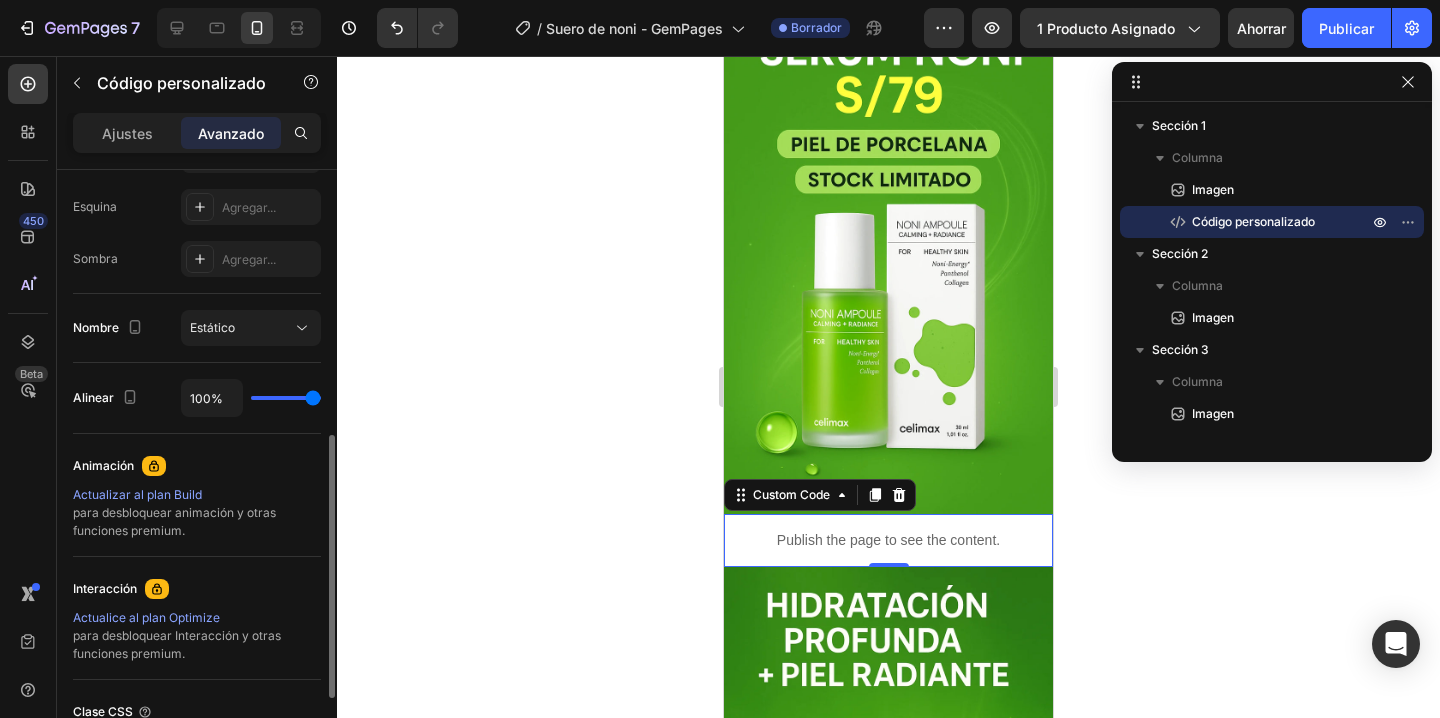 scroll, scrollTop: 517, scrollLeft: 0, axis: vertical 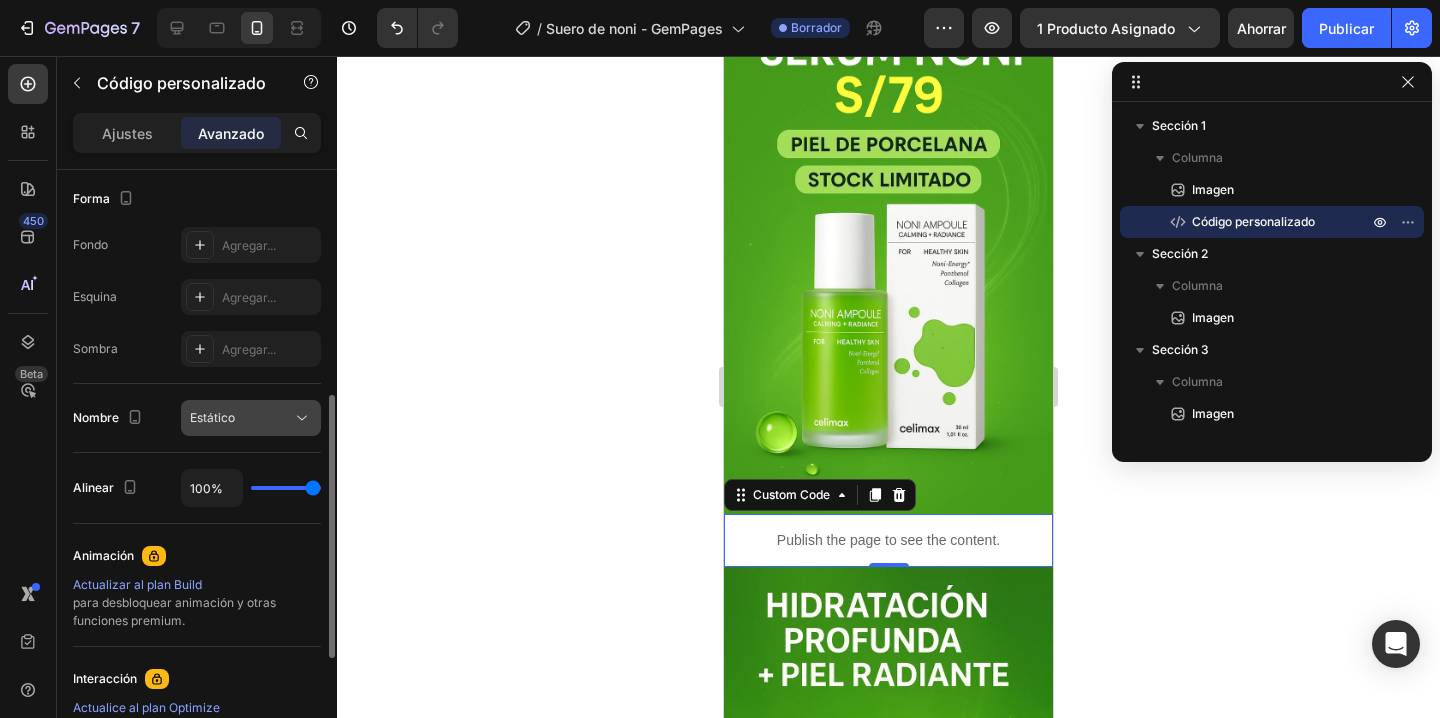 click on "Estático" 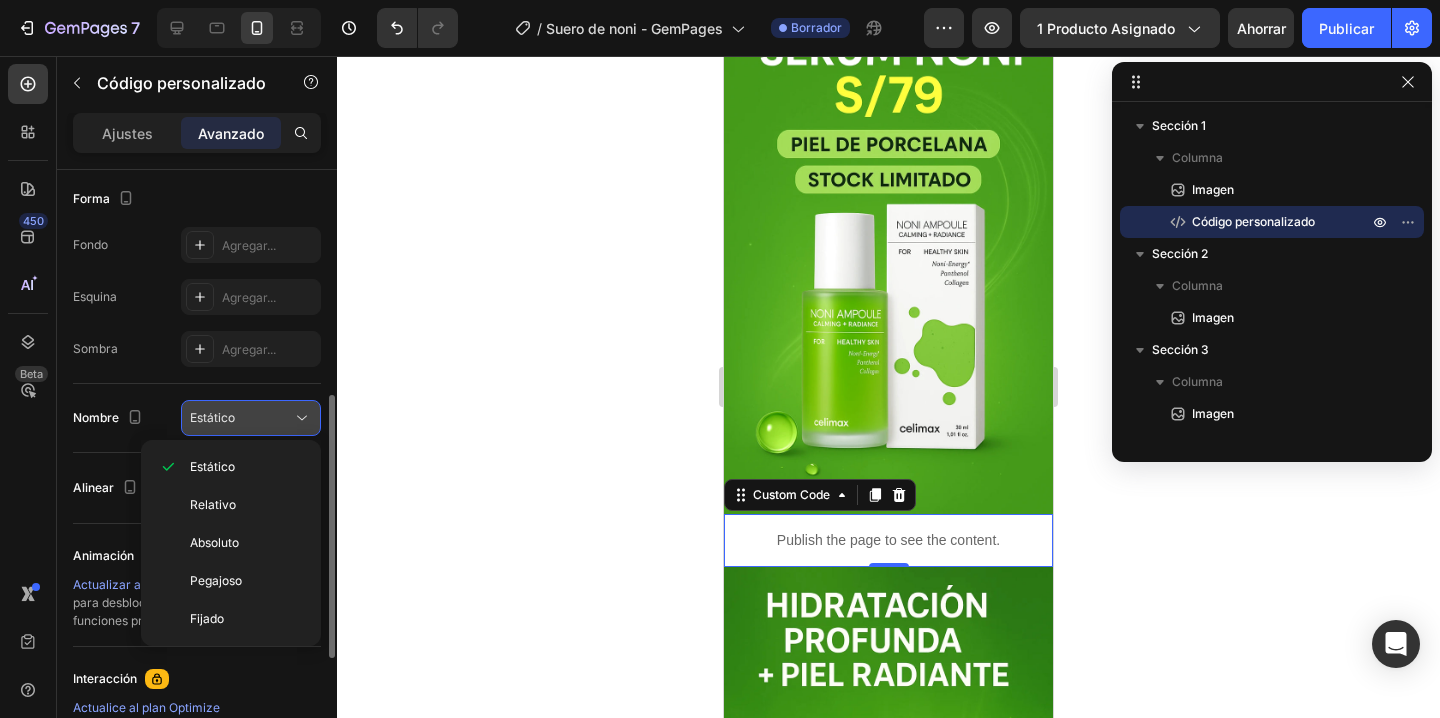 click on "Estático" at bounding box center [241, 418] 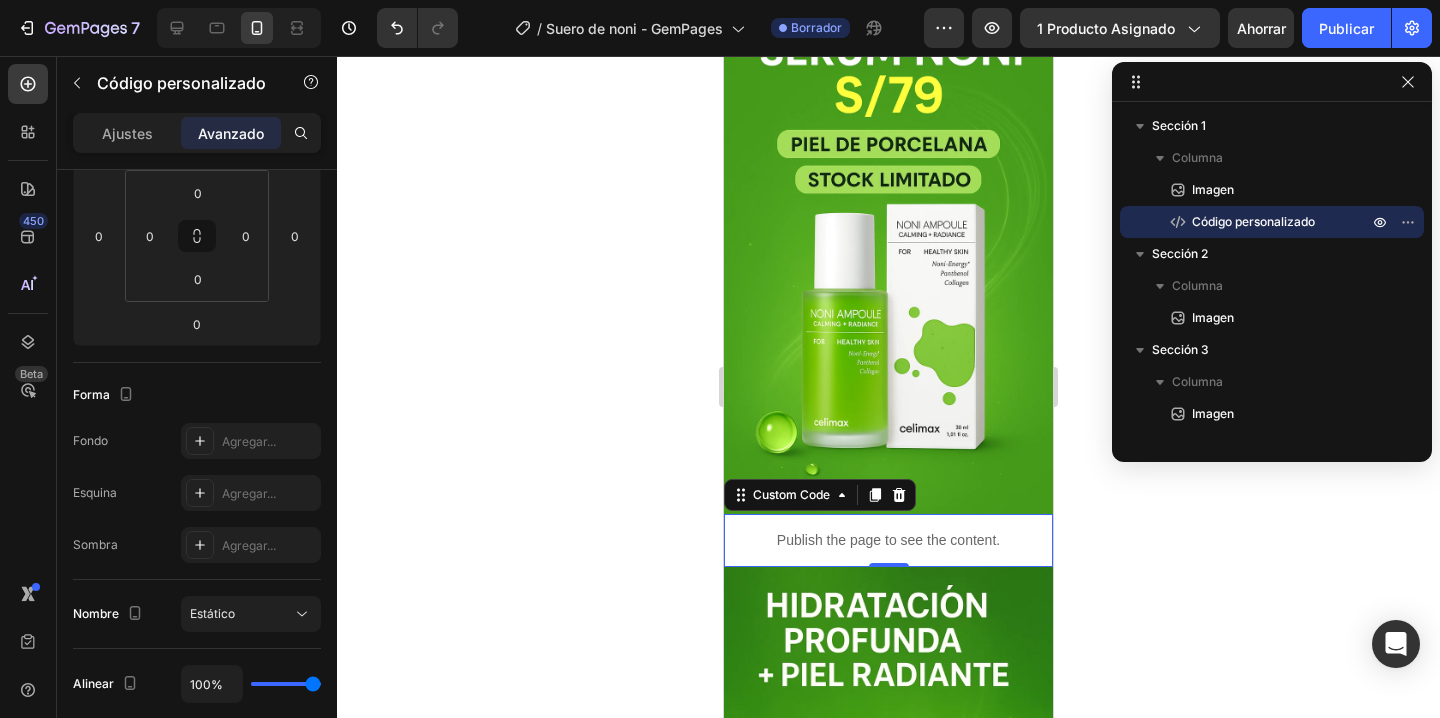 scroll, scrollTop: 0, scrollLeft: 0, axis: both 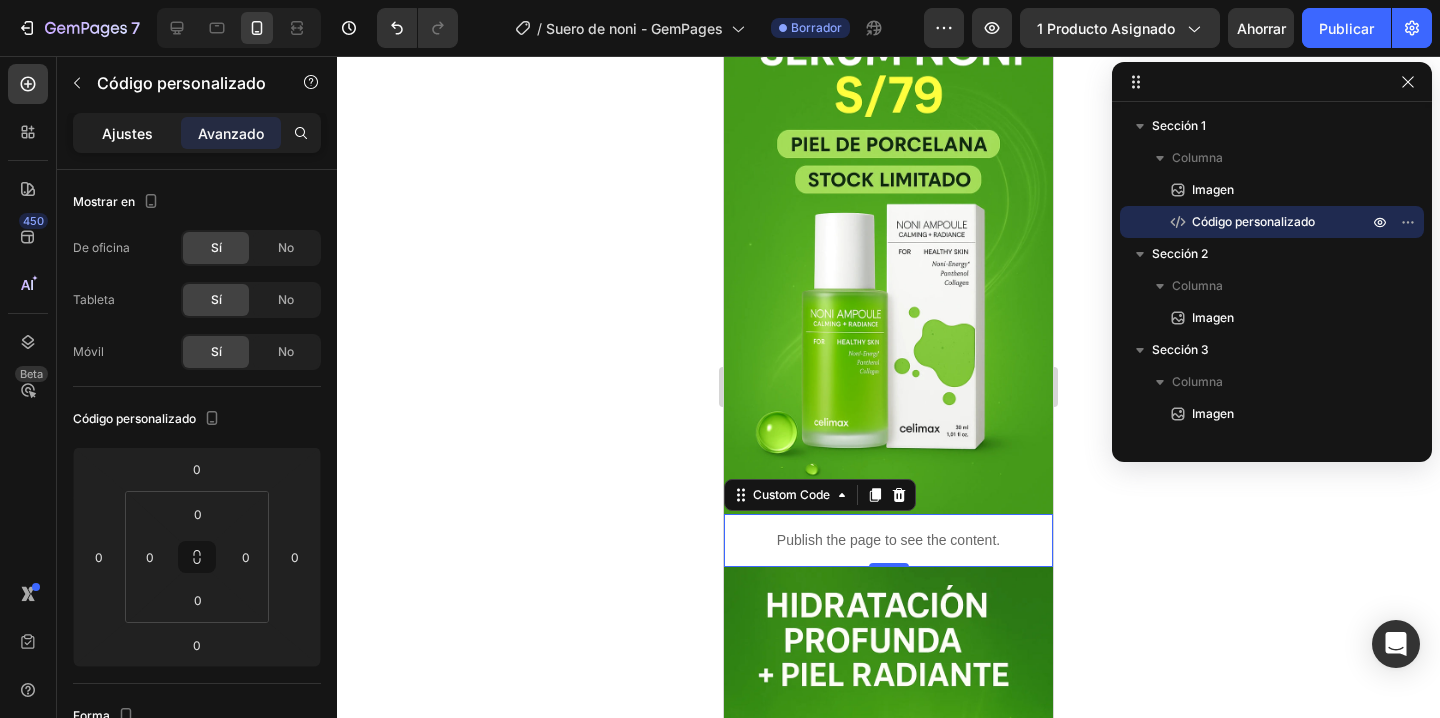 click on "Ajustes" at bounding box center [127, 133] 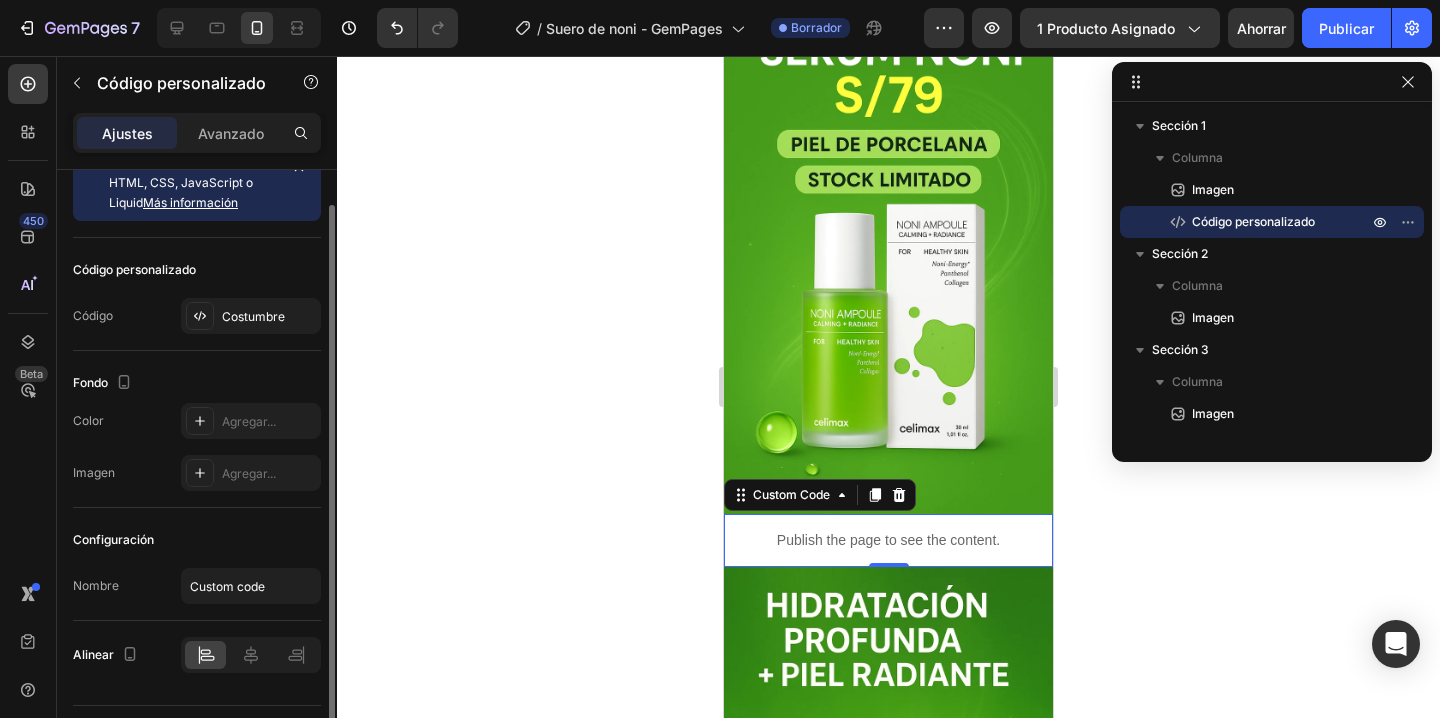 scroll, scrollTop: 70, scrollLeft: 0, axis: vertical 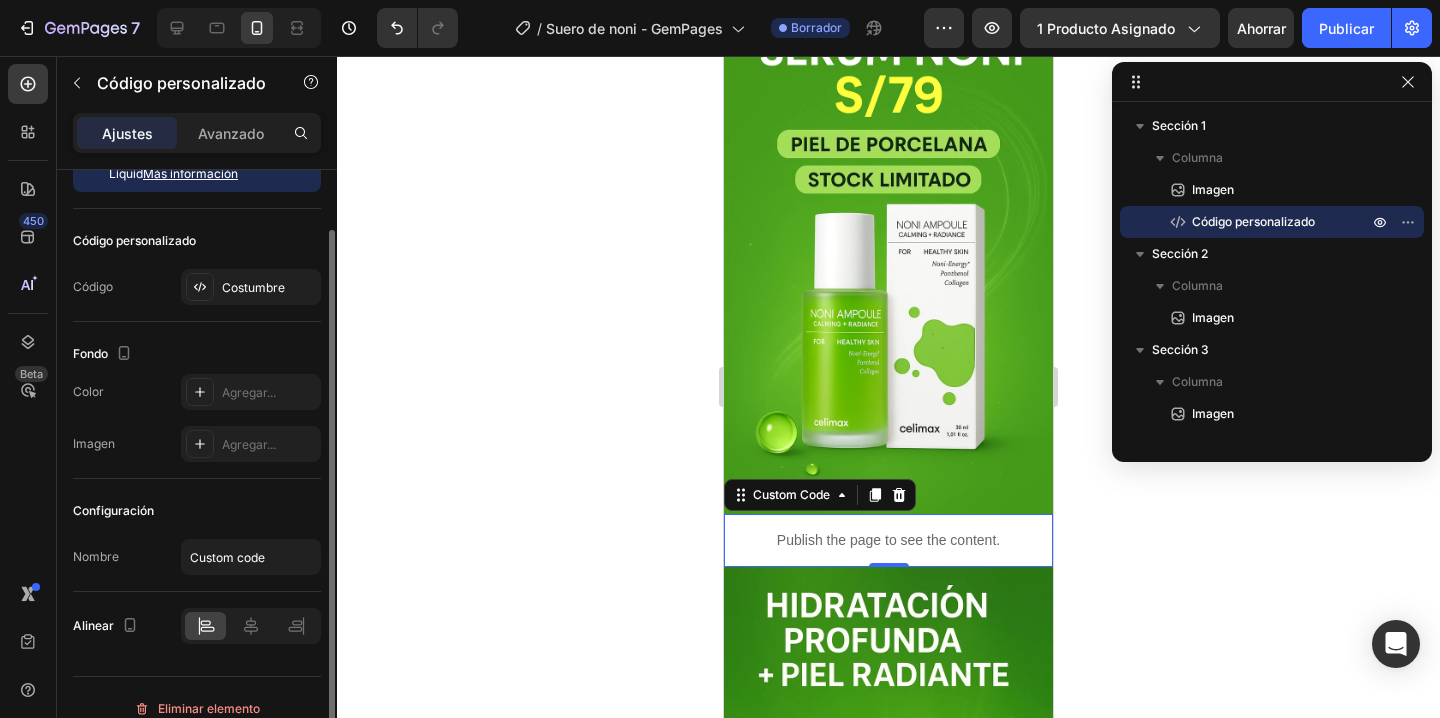 click on "Color Agregar..." at bounding box center [197, 392] 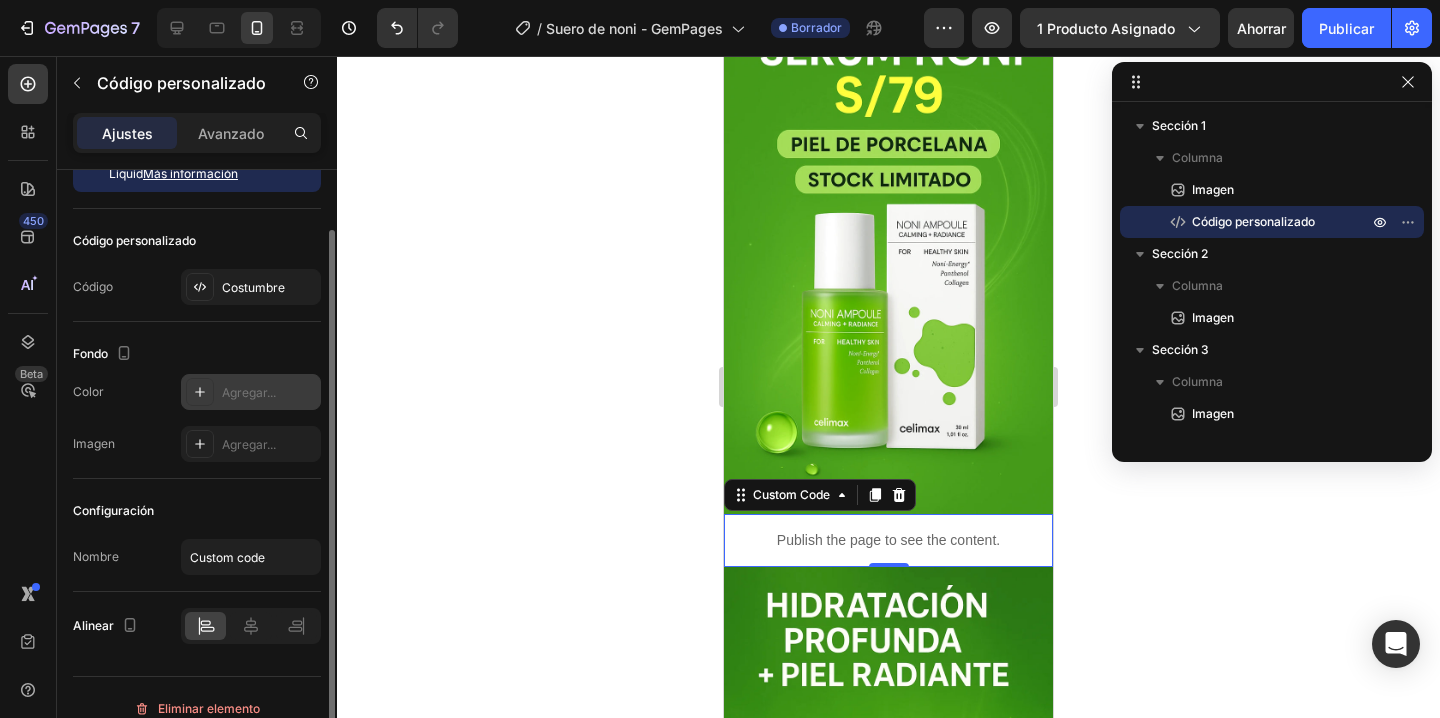 click at bounding box center [200, 392] 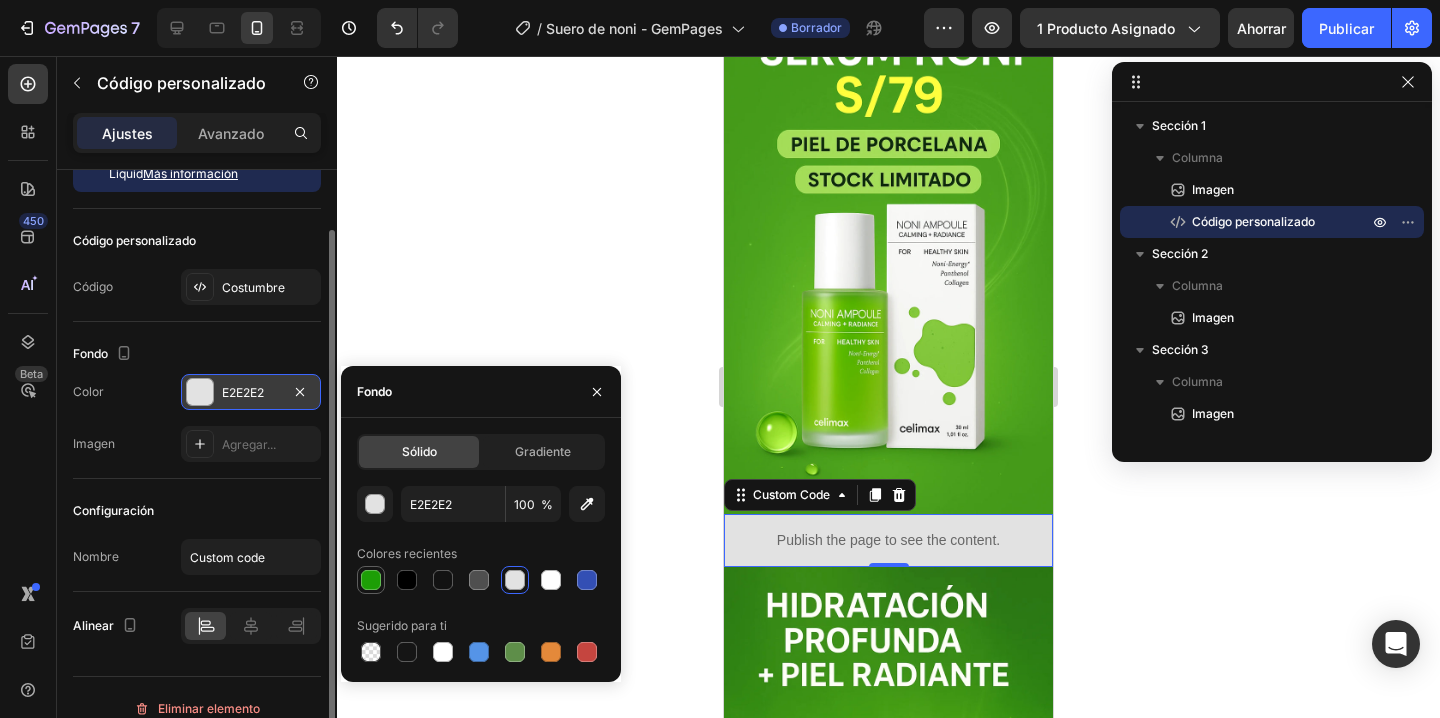 click at bounding box center (371, 580) 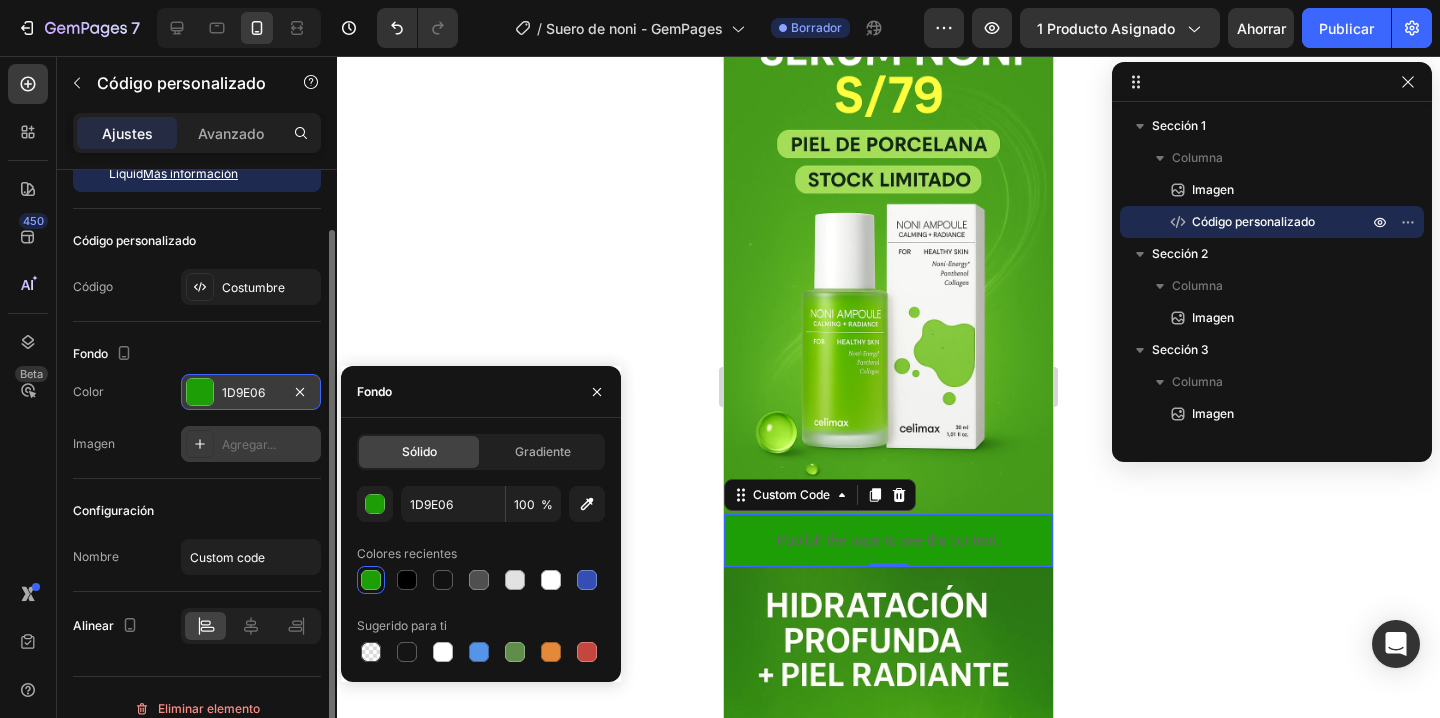 click at bounding box center [200, 444] 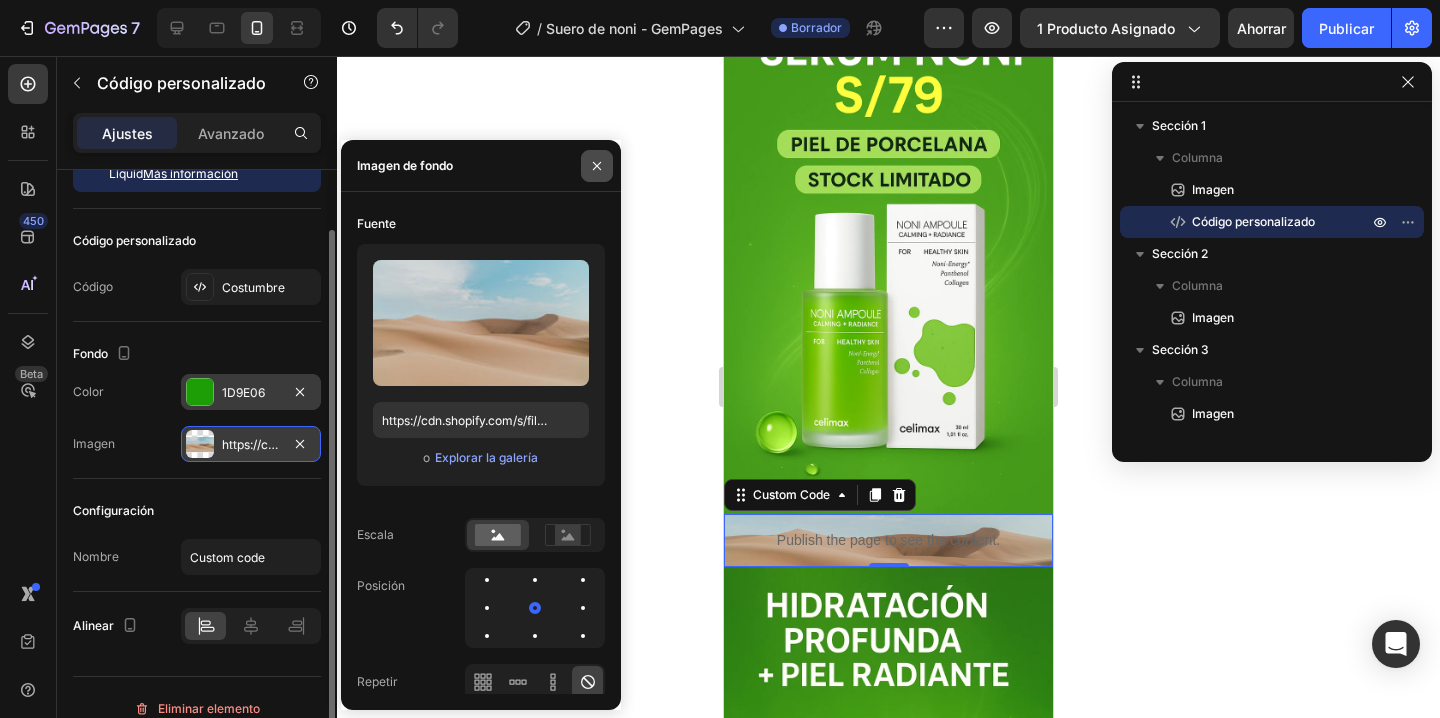 click 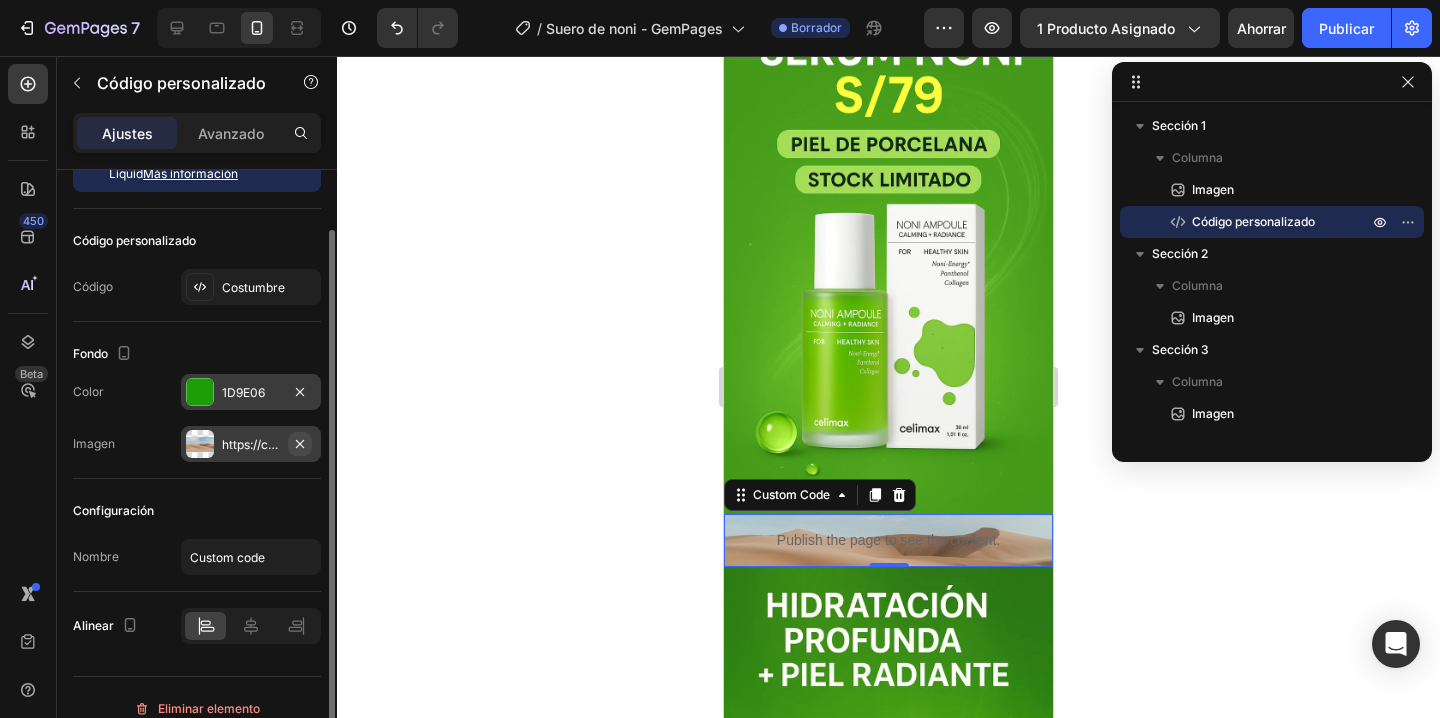 click 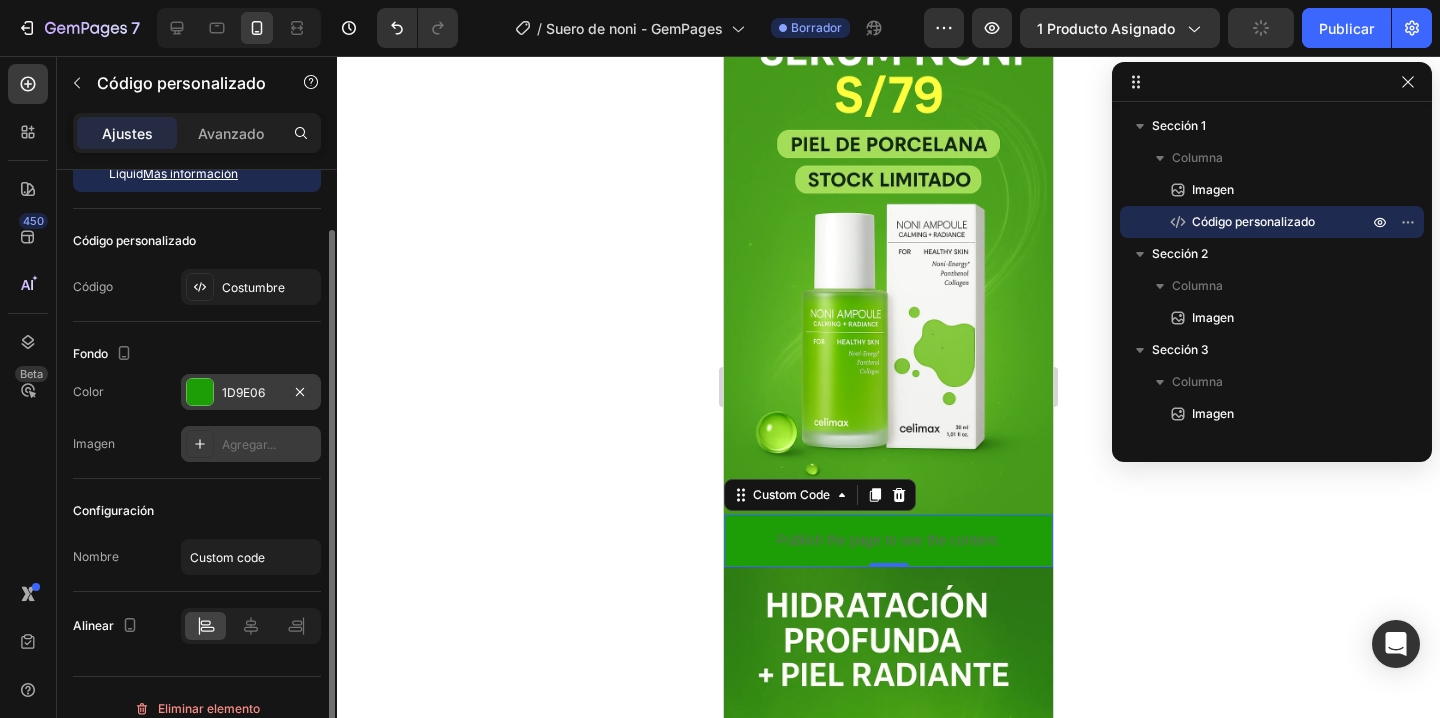 click on "1D9E06" at bounding box center (251, 393) 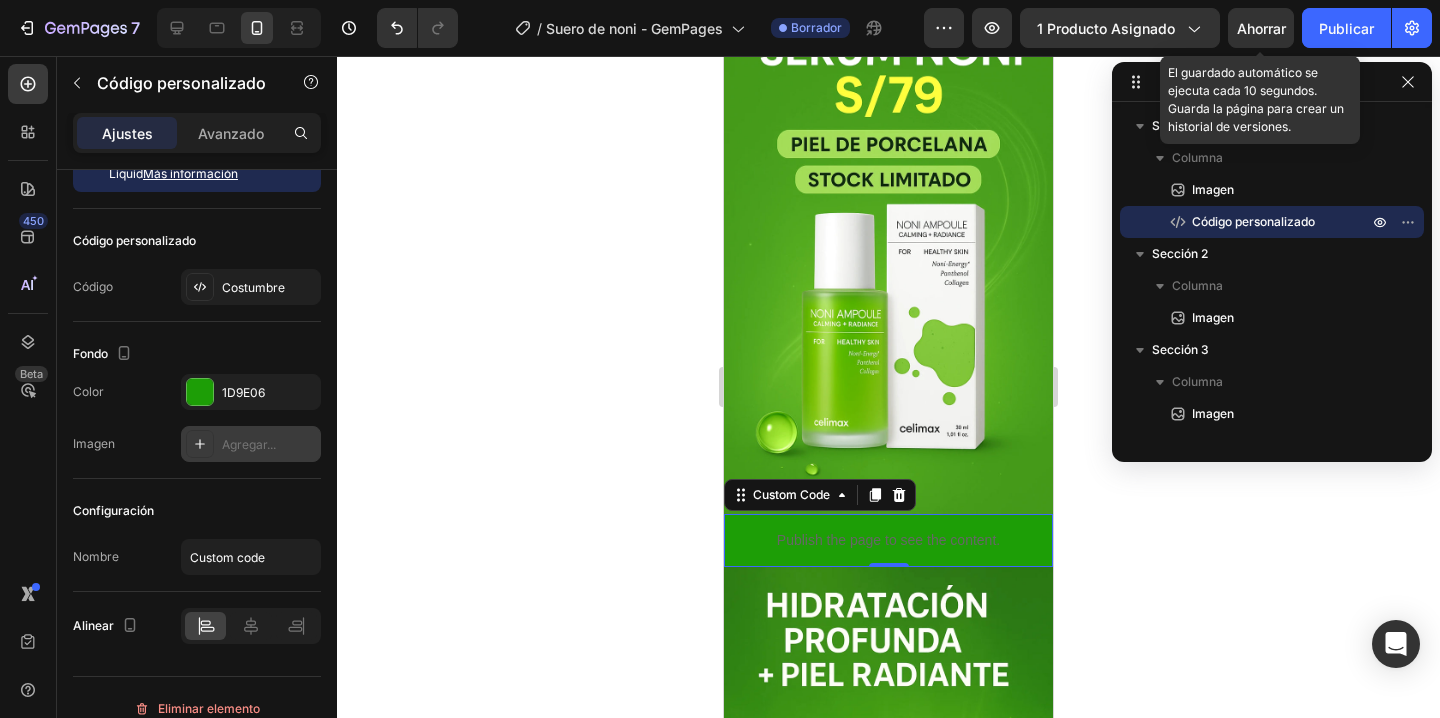 click on "Ahorrar" at bounding box center (1261, 28) 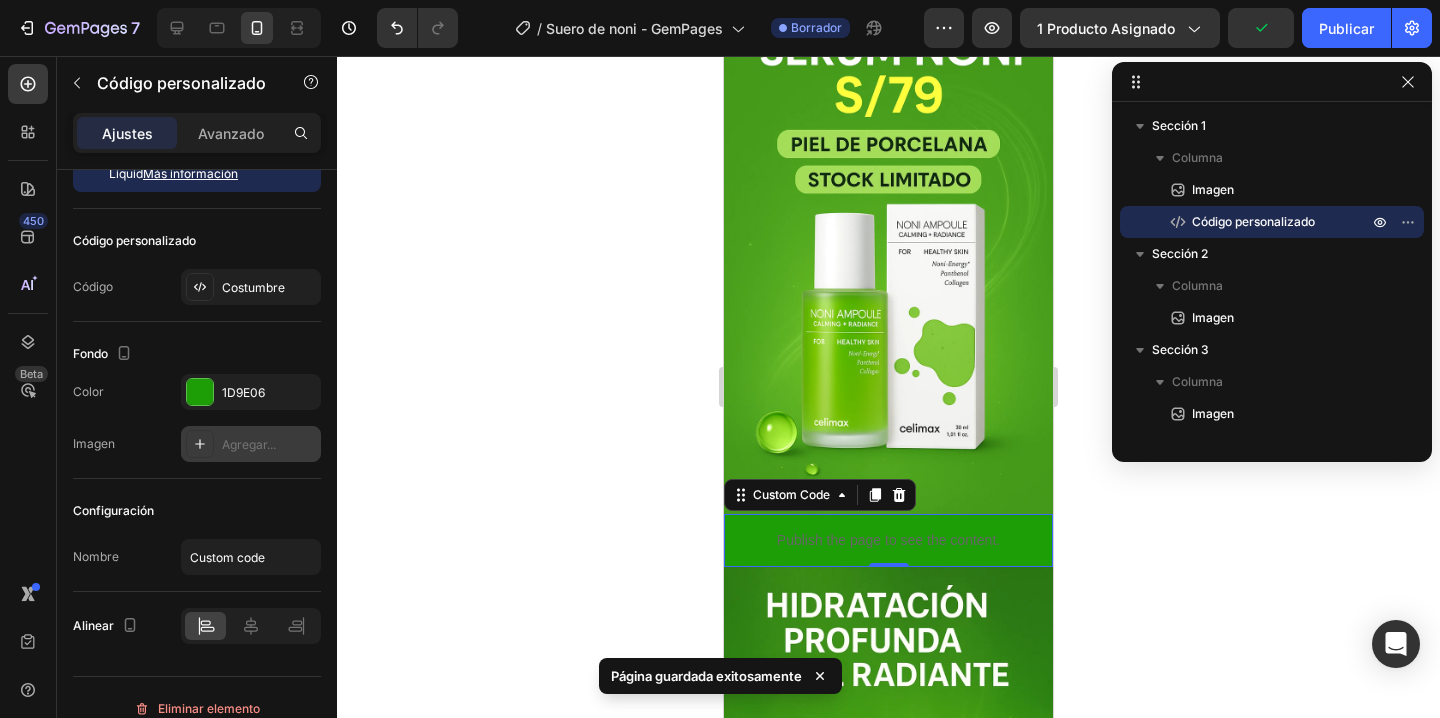 click at bounding box center [200, 392] 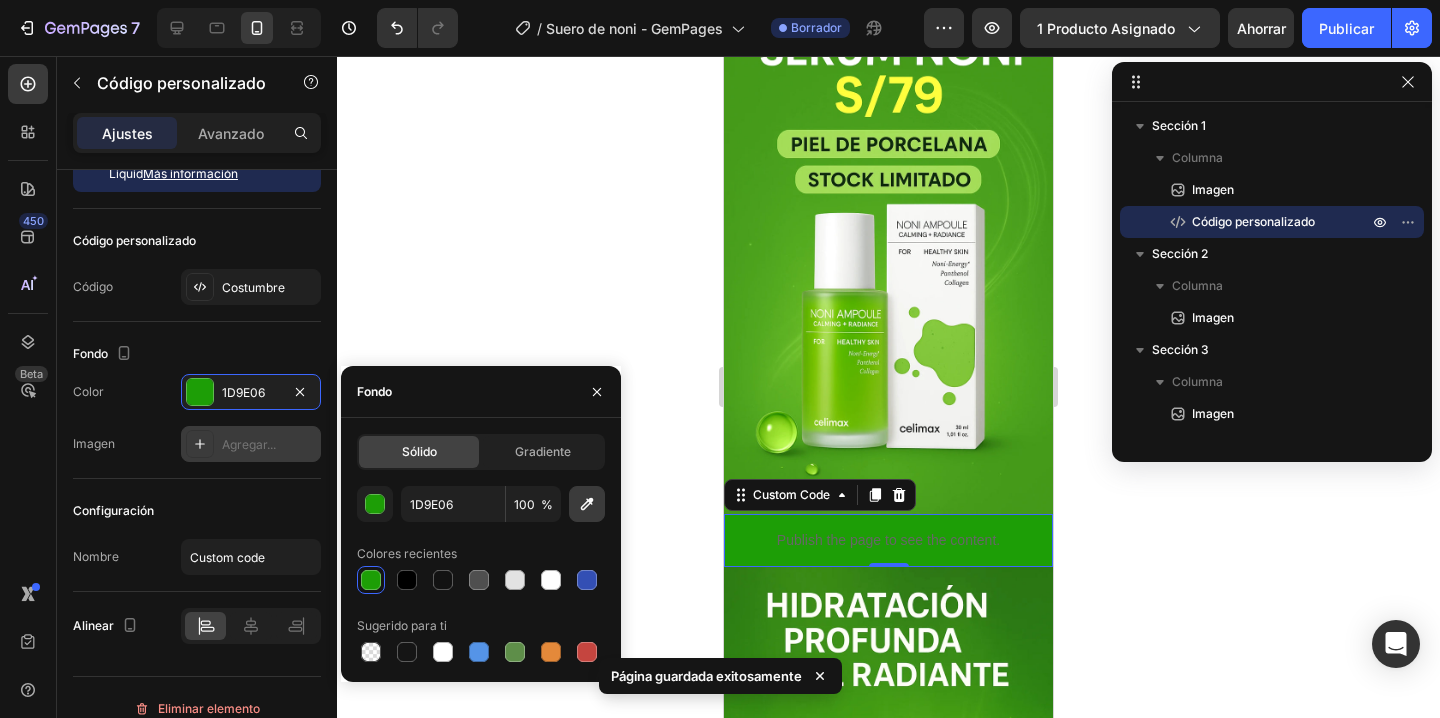 click 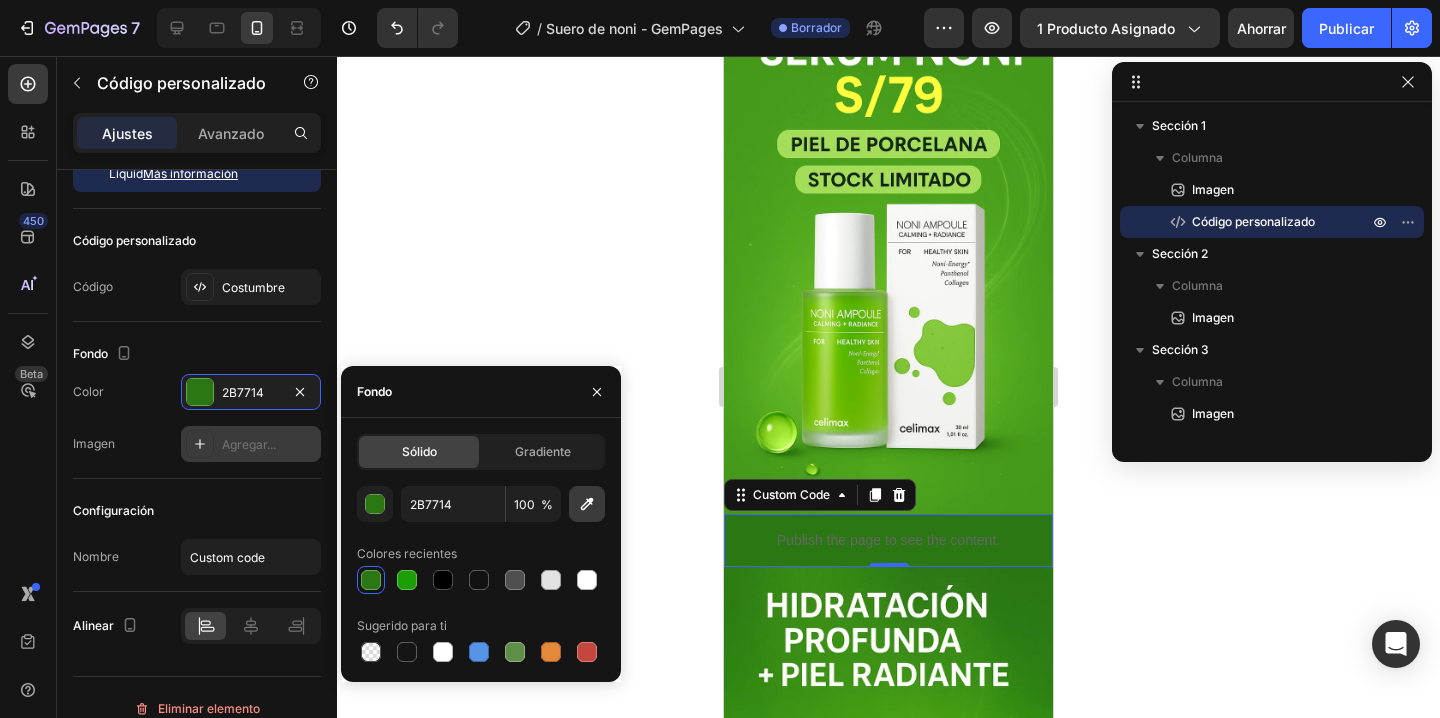 click at bounding box center [587, 504] 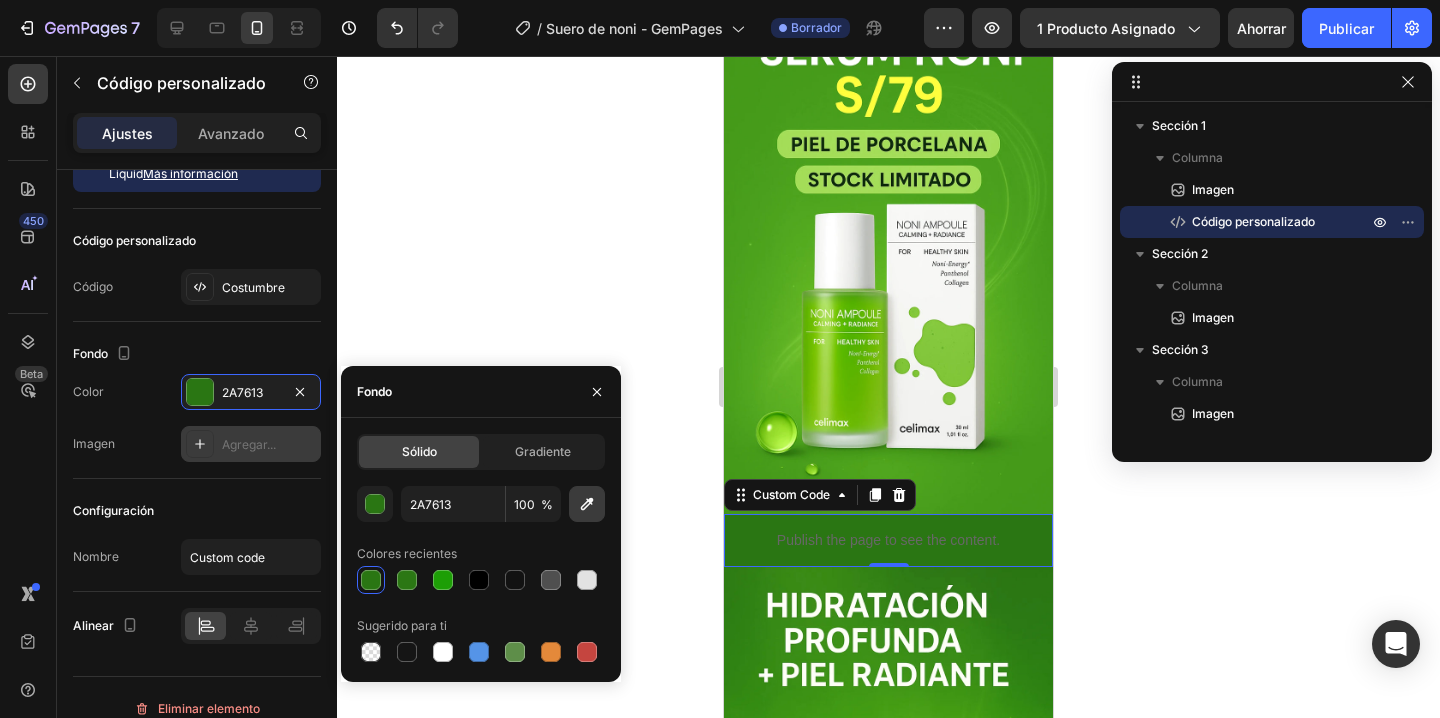 click 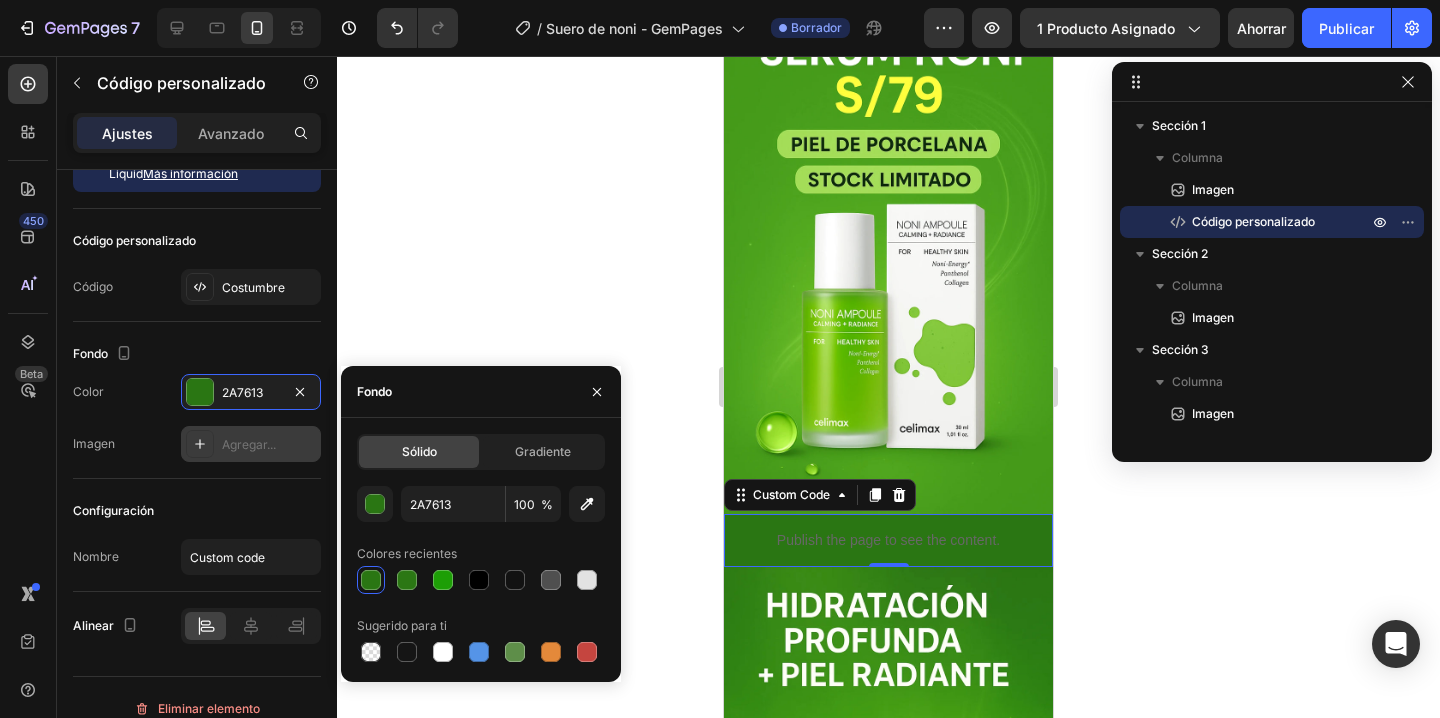 type on "449919" 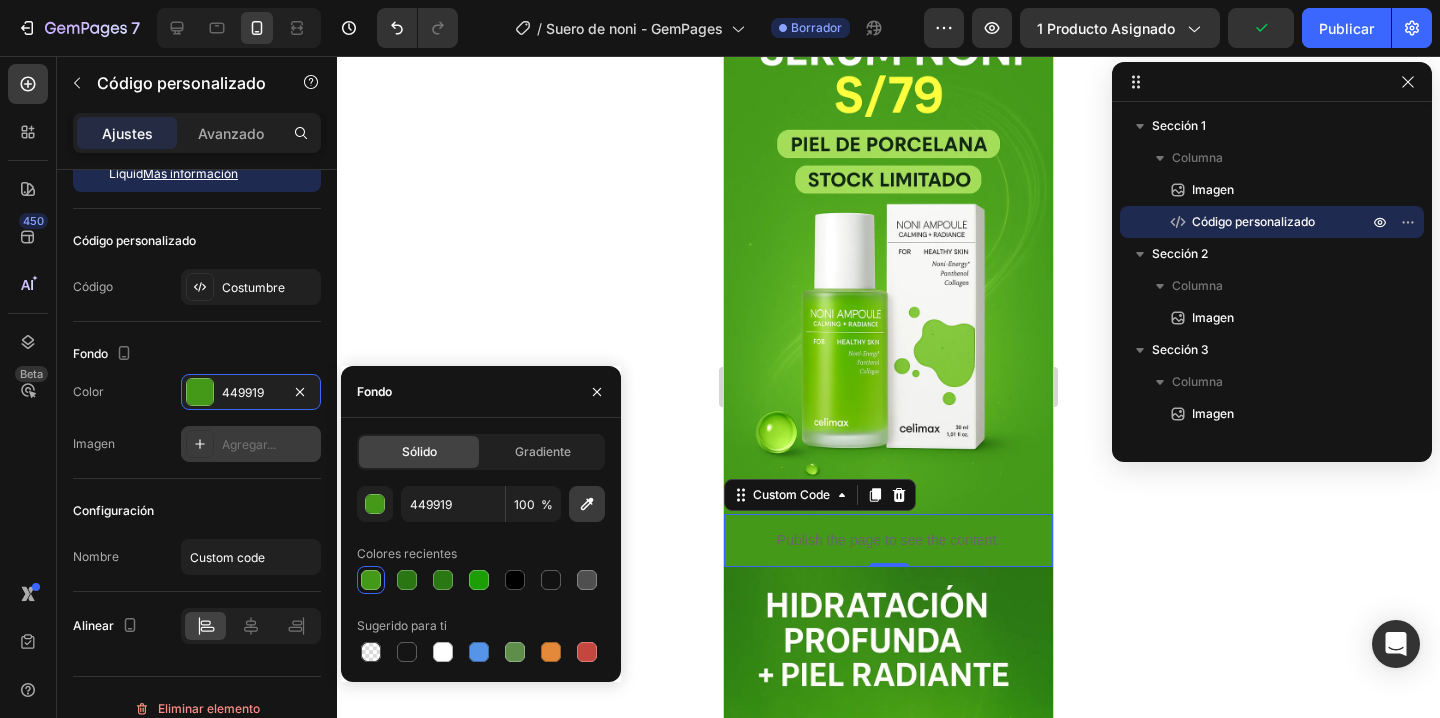 click at bounding box center [587, 504] 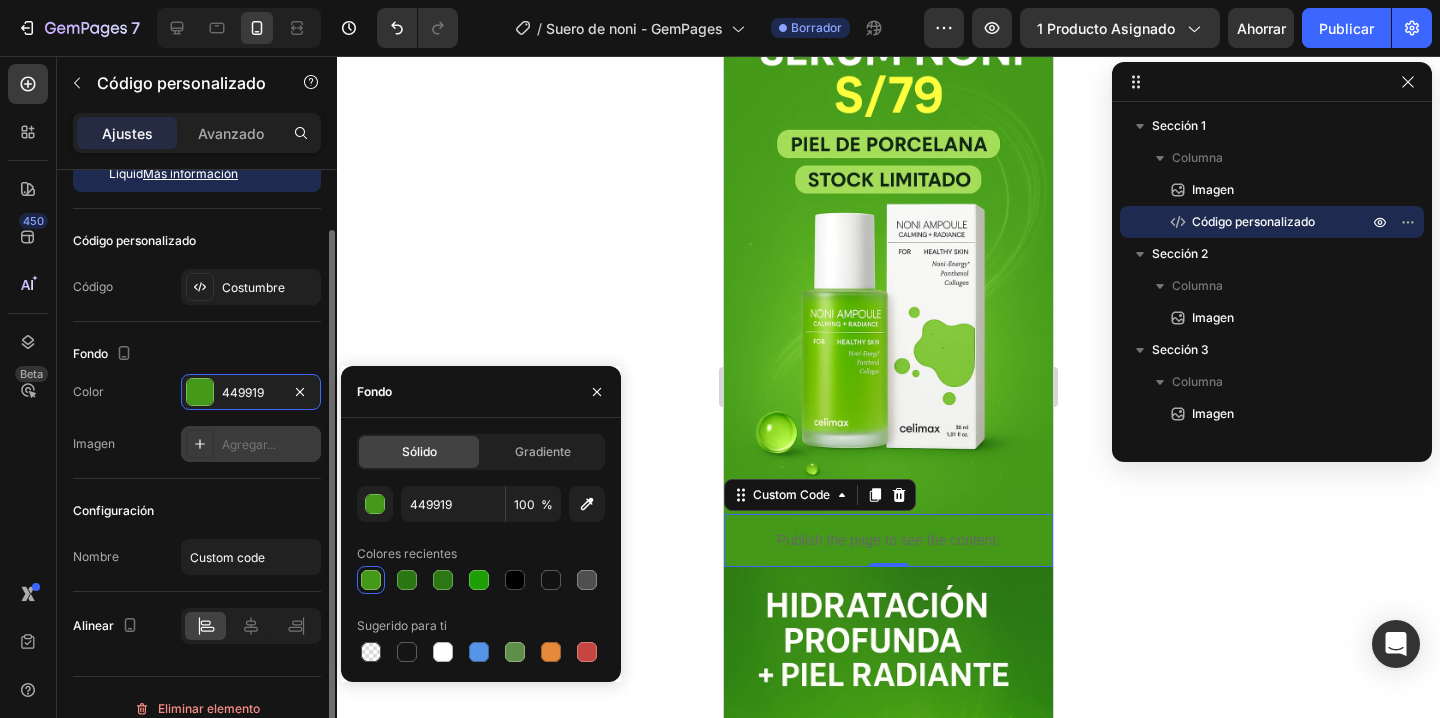 click on "Fondo" at bounding box center [197, 354] 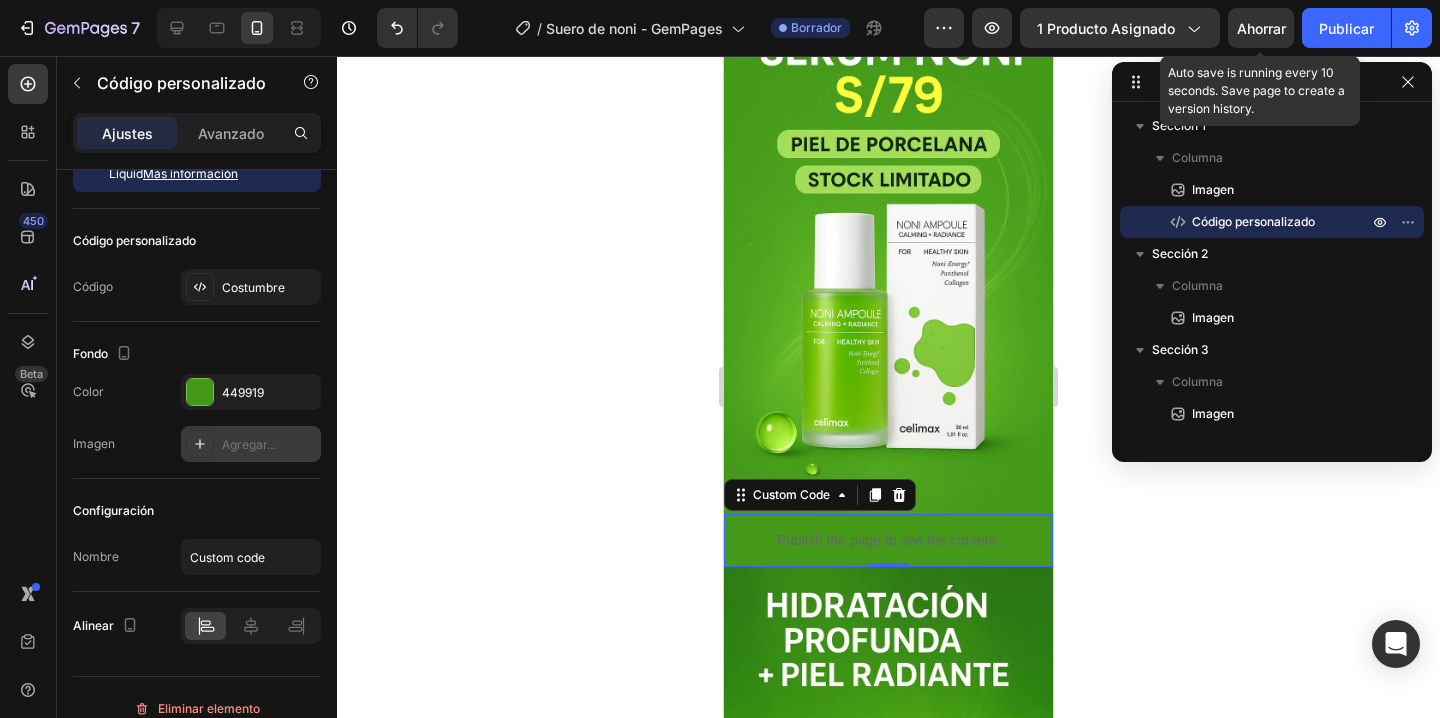 click on "Ahorrar" at bounding box center [1261, 28] 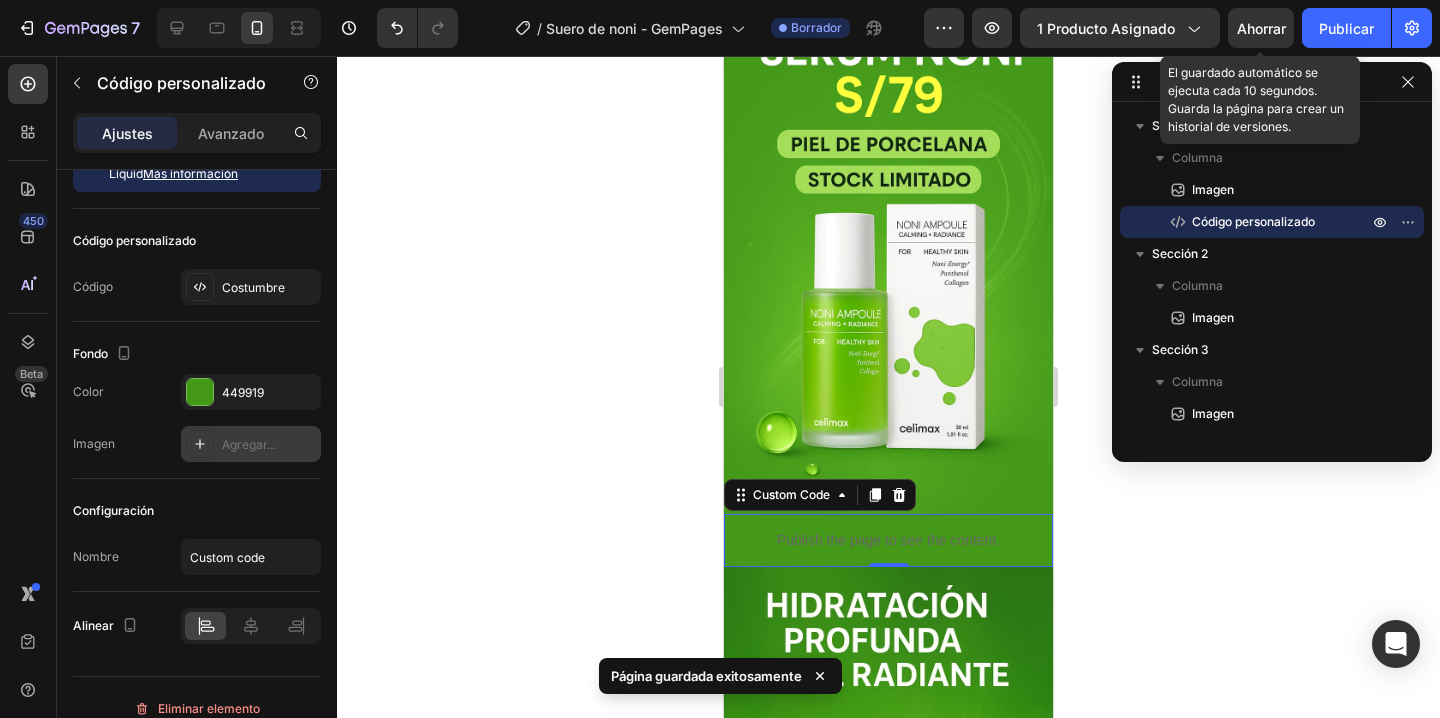 click on "Ahorrar" at bounding box center [1261, 28] 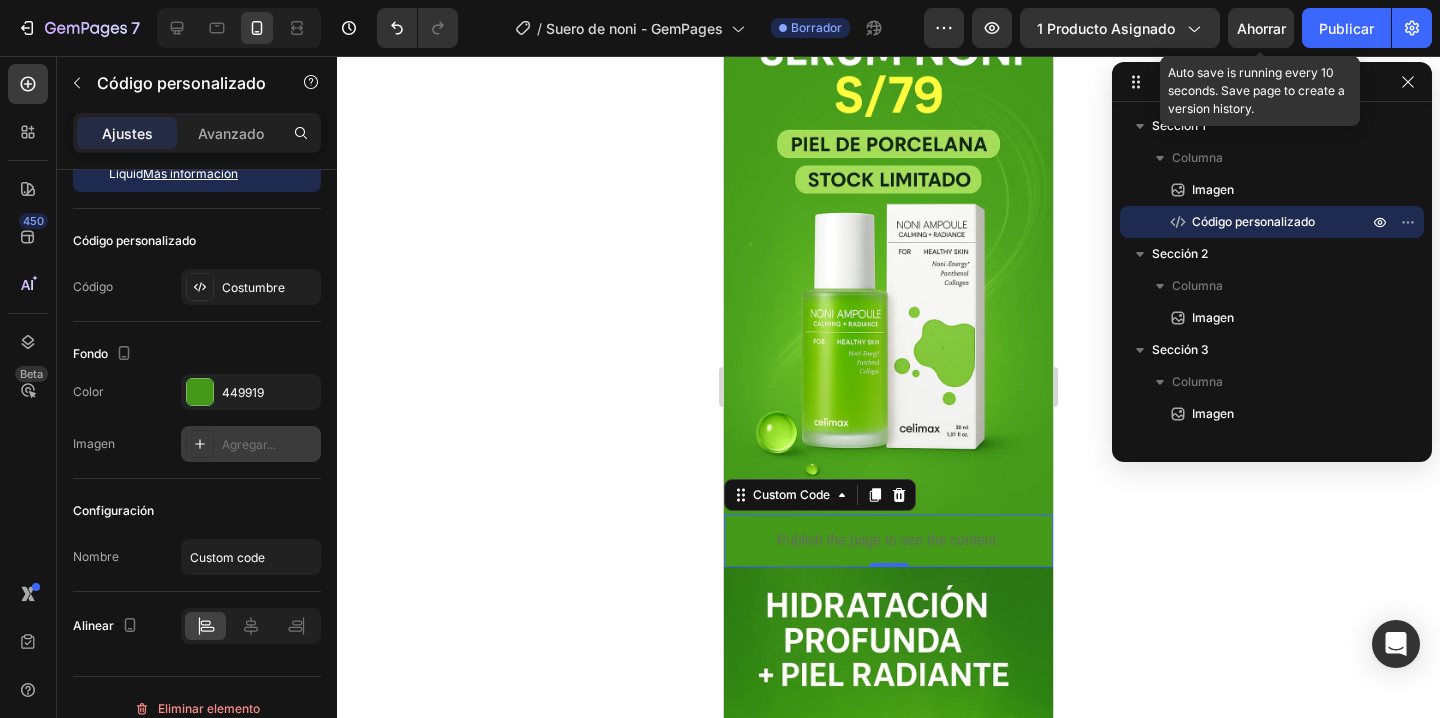 click on "Ahorrar" 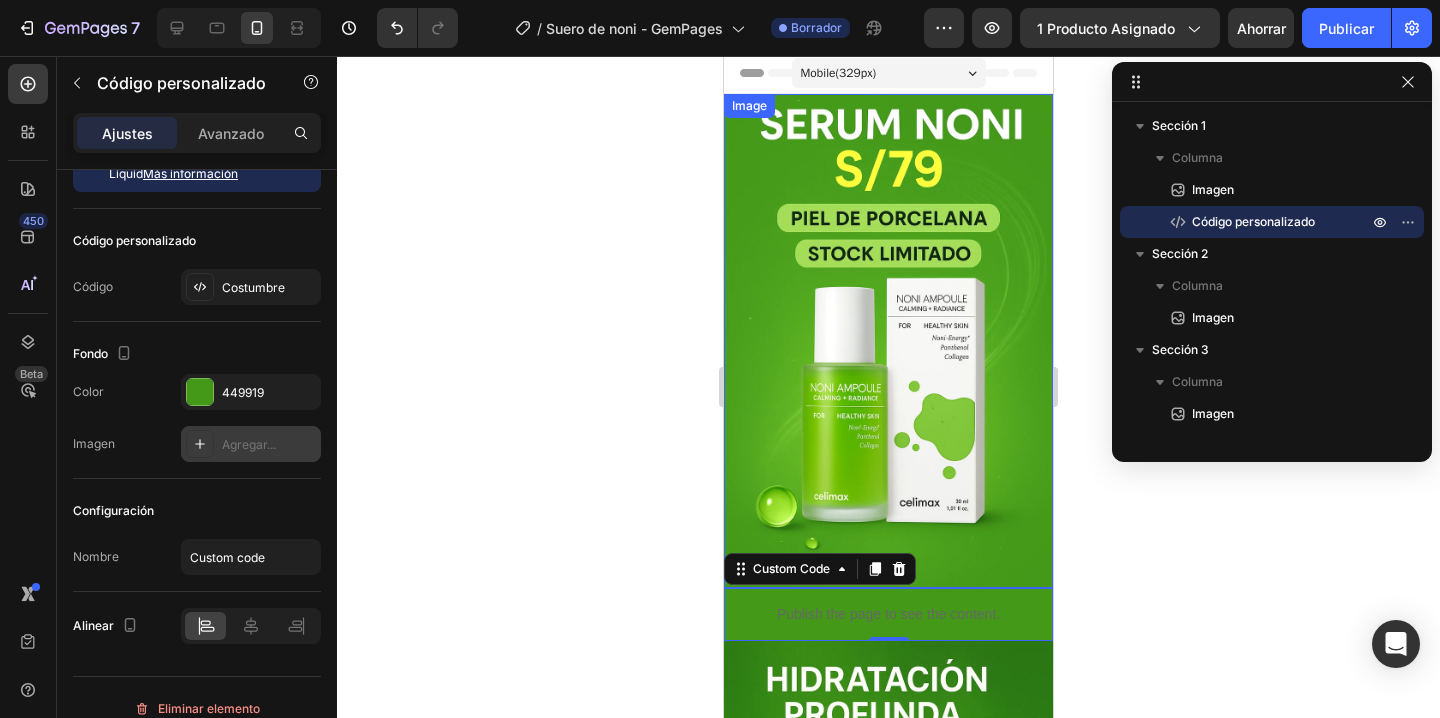 scroll, scrollTop: 0, scrollLeft: 0, axis: both 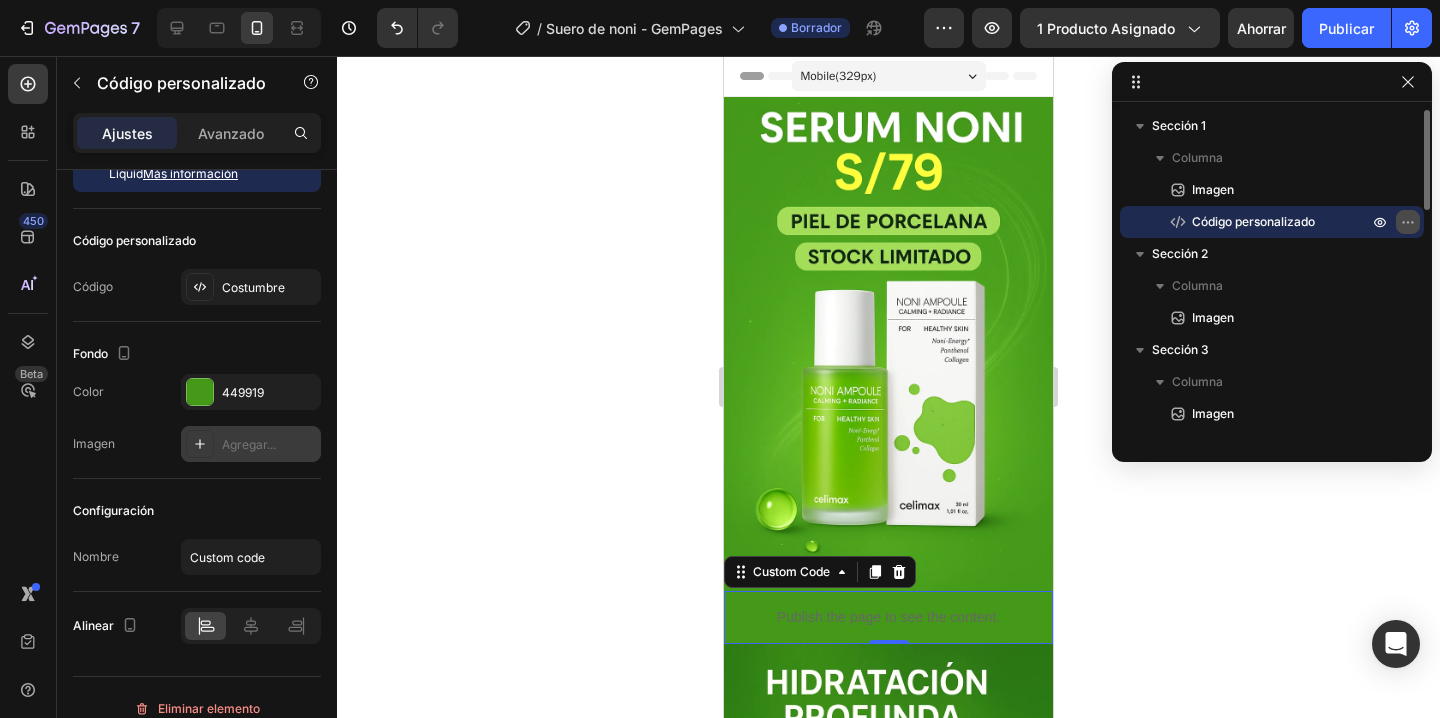 click 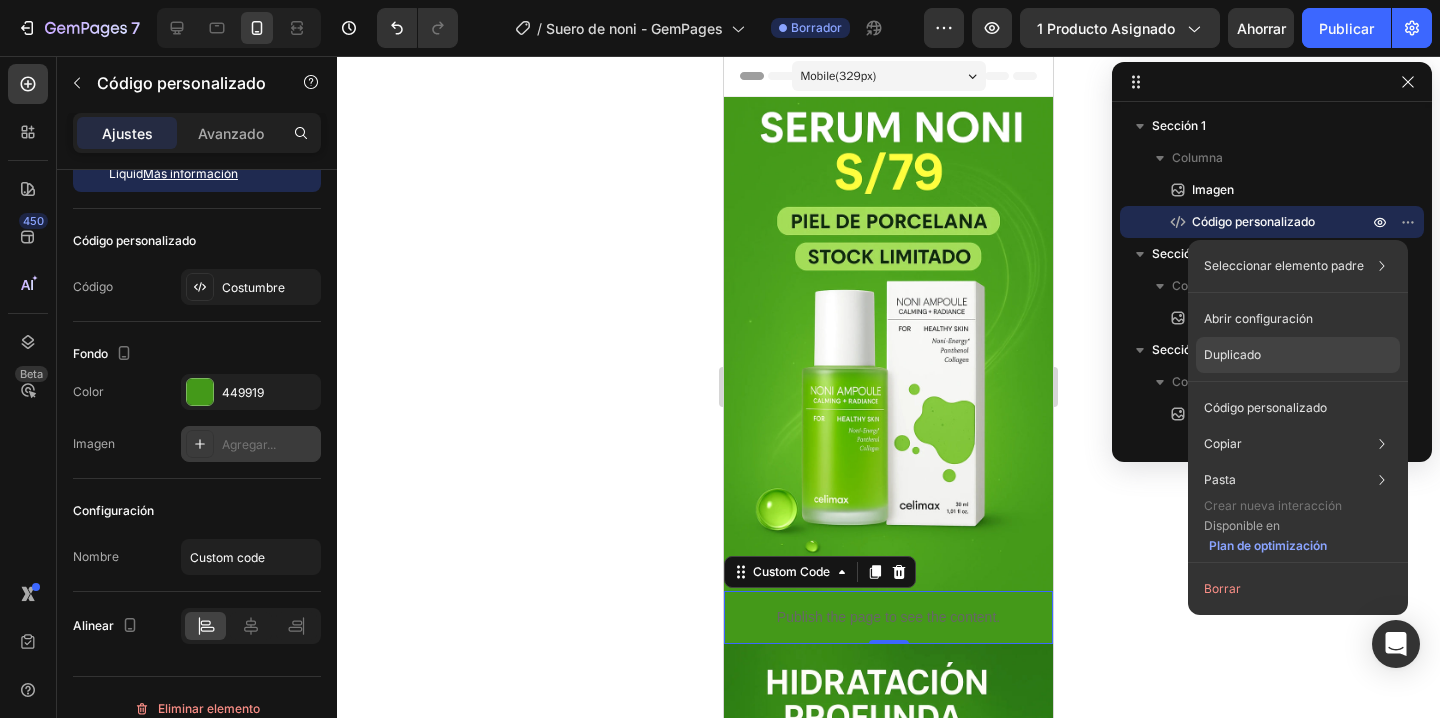 click on "Duplicado" 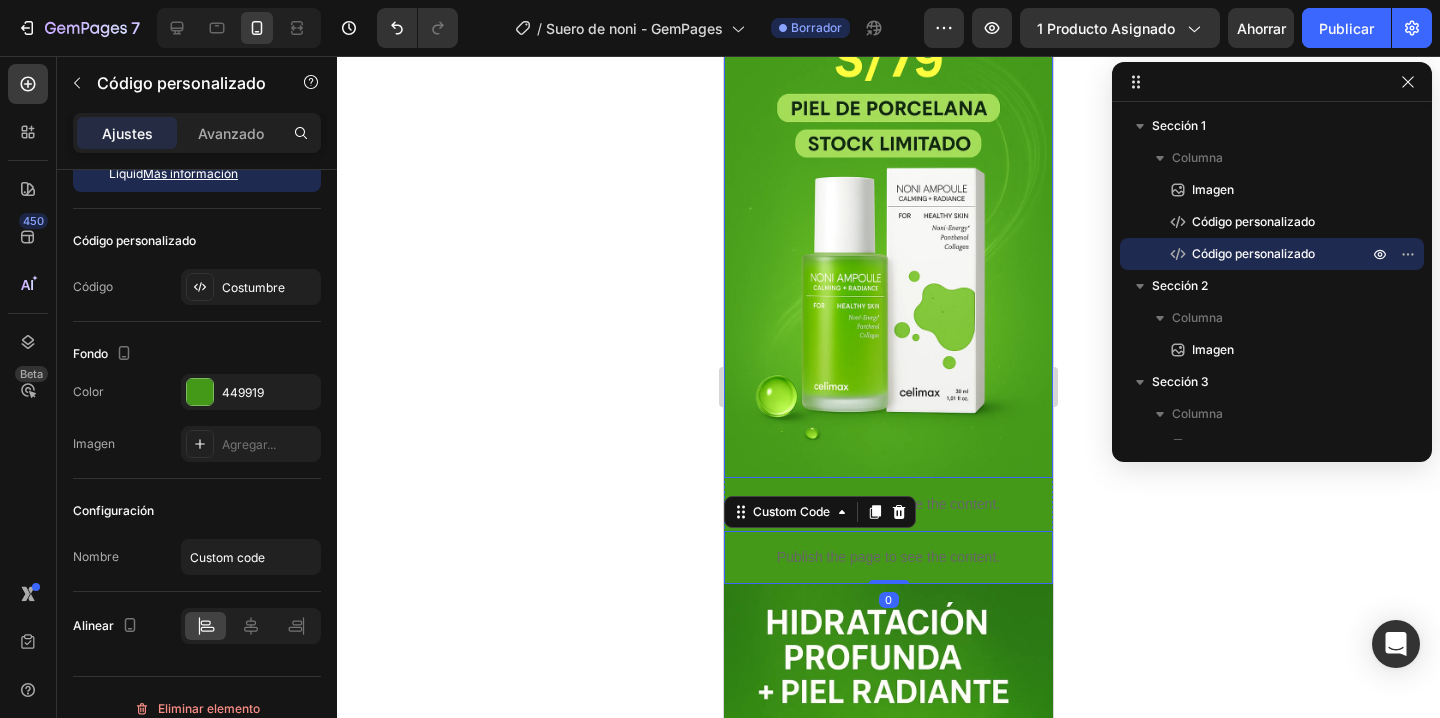 scroll, scrollTop: 276, scrollLeft: 0, axis: vertical 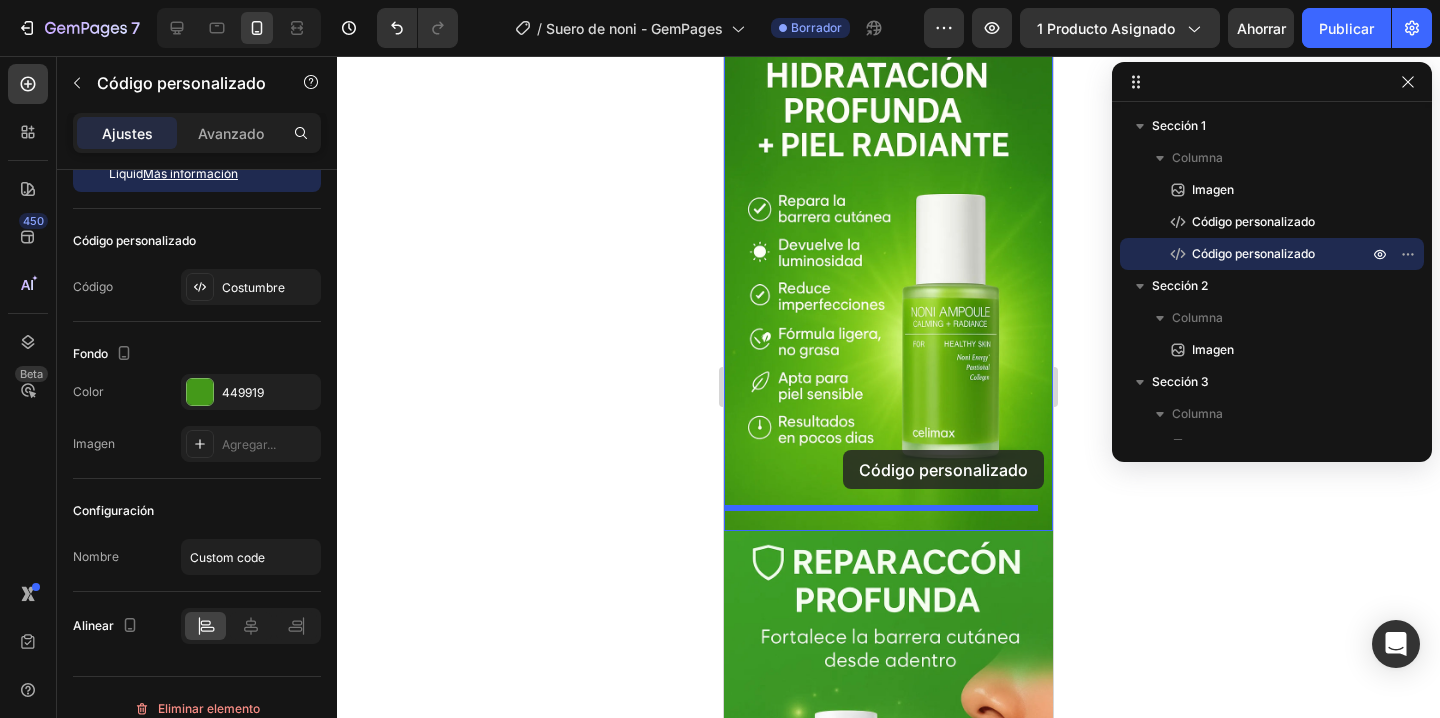 drag, startPoint x: 770, startPoint y: 326, endPoint x: 843, endPoint y: 450, distance: 143.89232 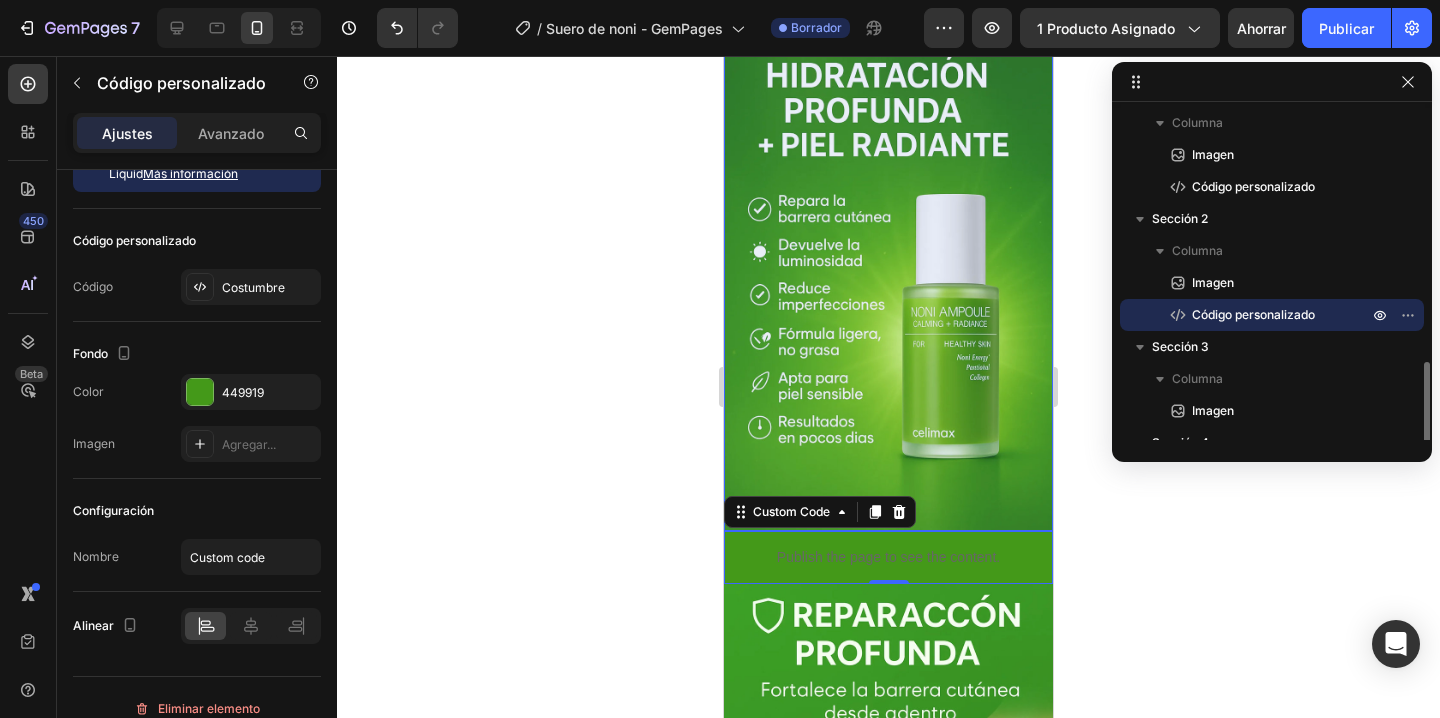scroll, scrollTop: 222, scrollLeft: 0, axis: vertical 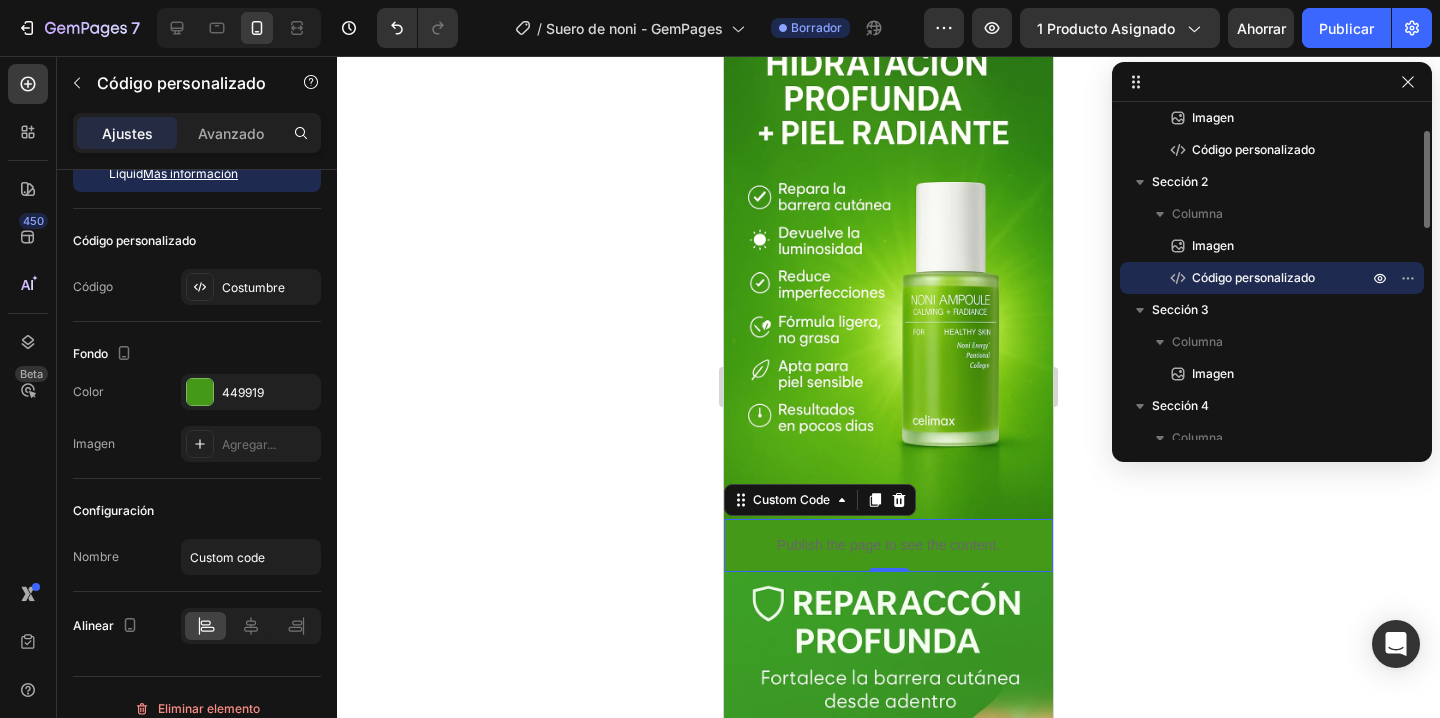 click on "Código personalizado" at bounding box center [1253, 277] 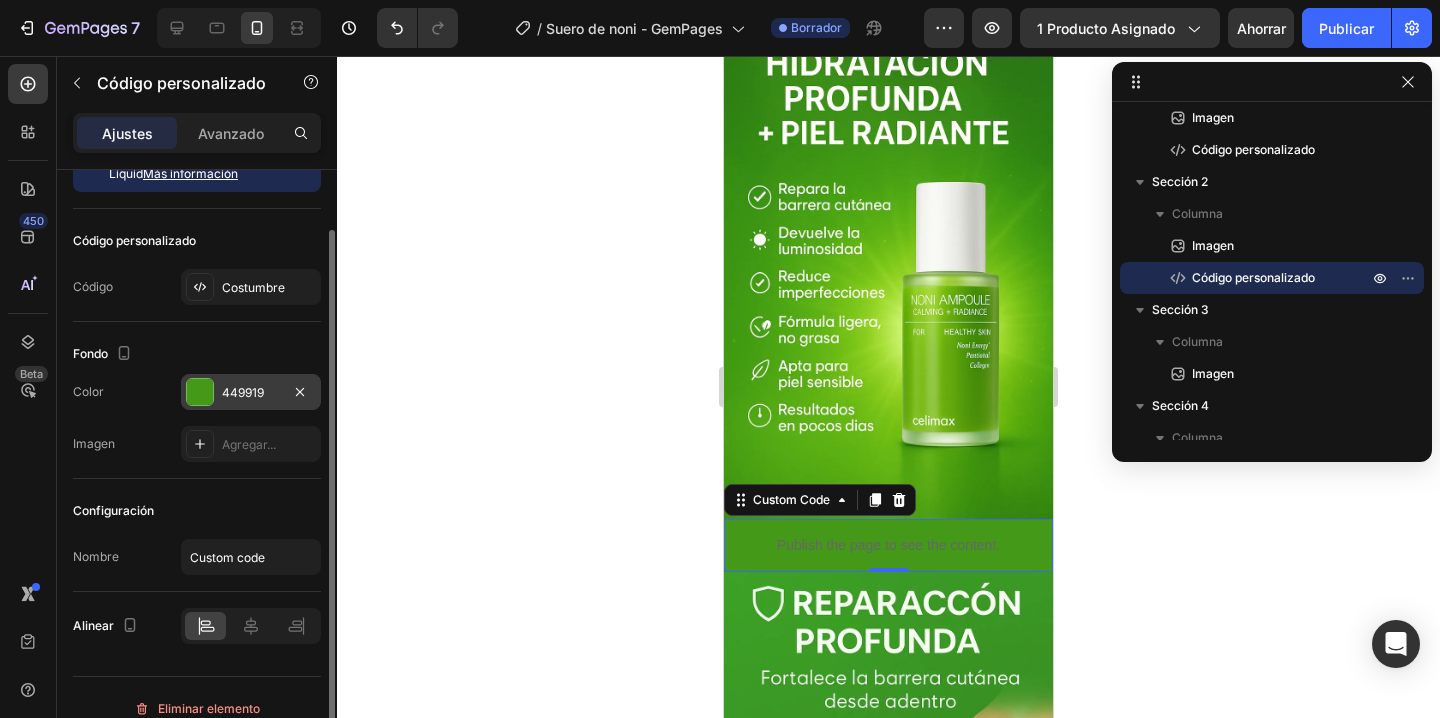 click on "449919" at bounding box center (251, 392) 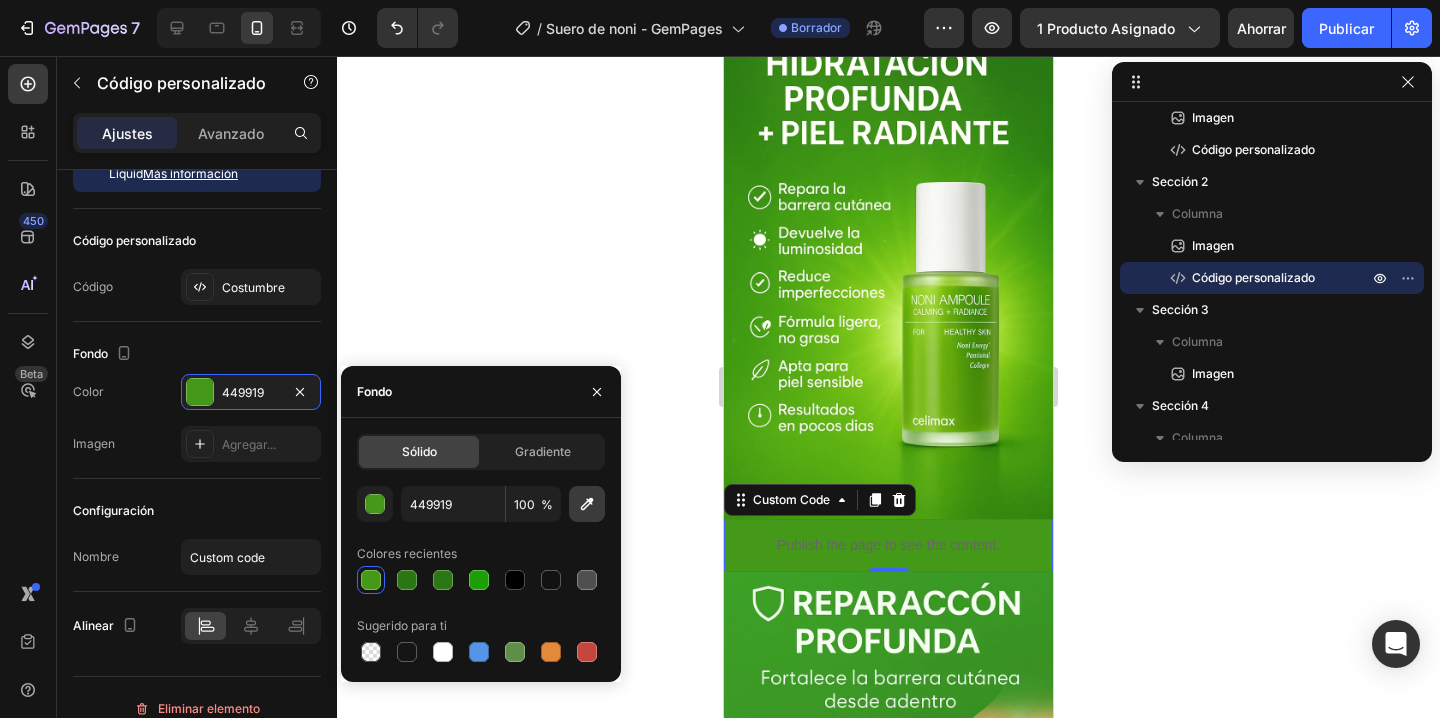 click 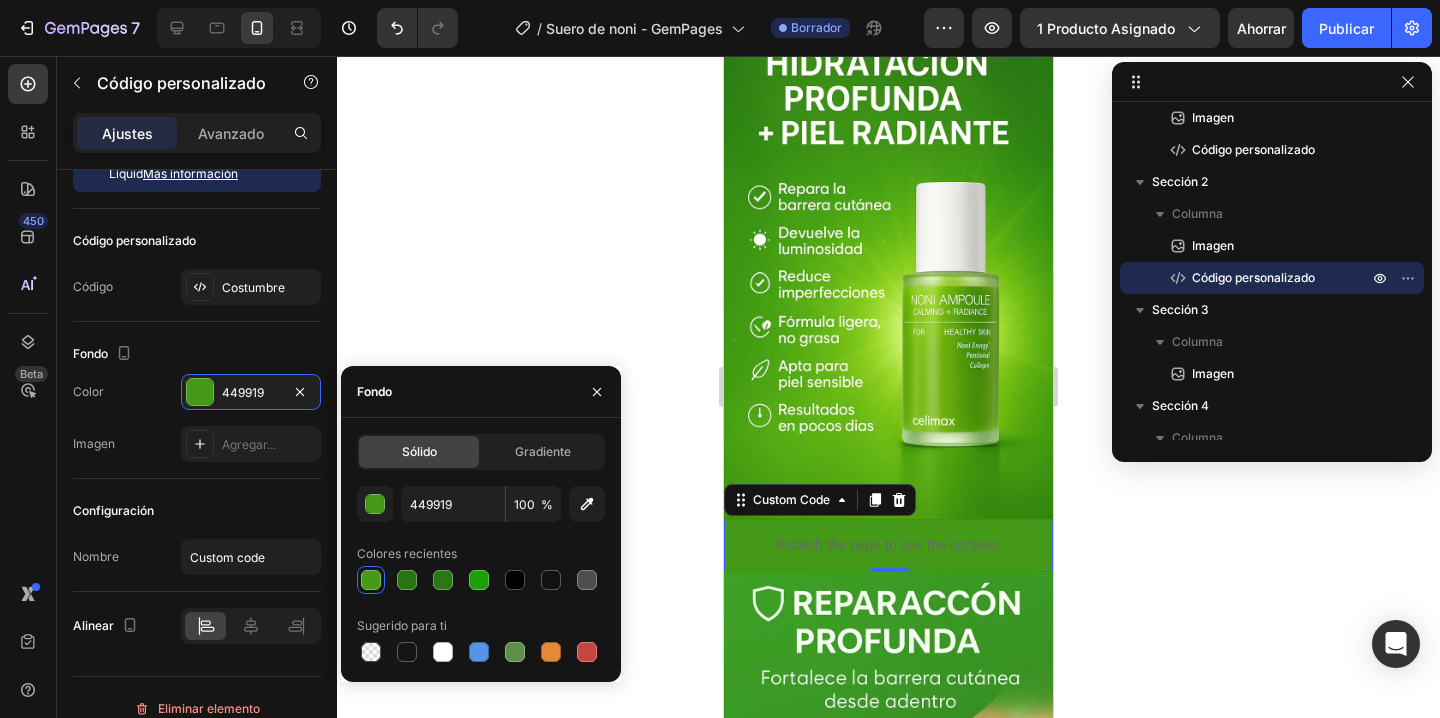 type on "378711" 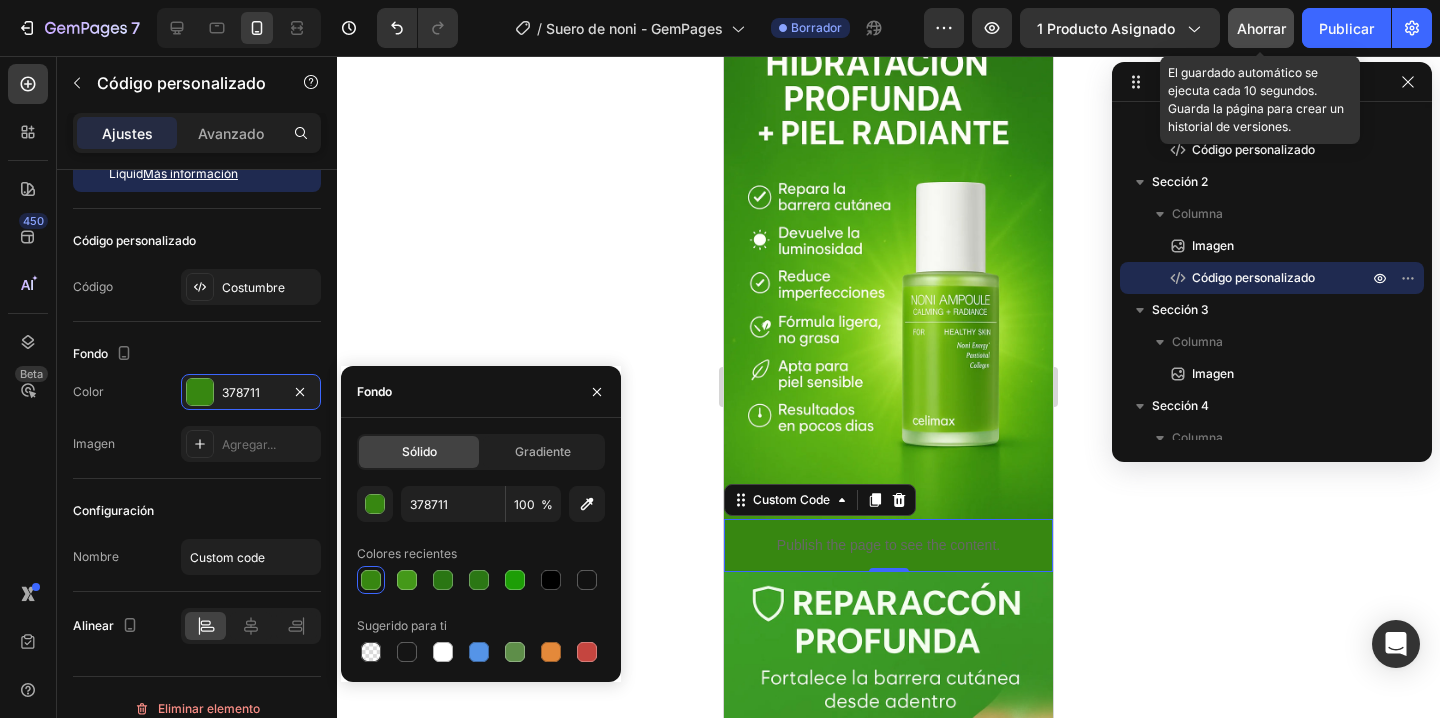 click on "Ahorrar" at bounding box center (1261, 28) 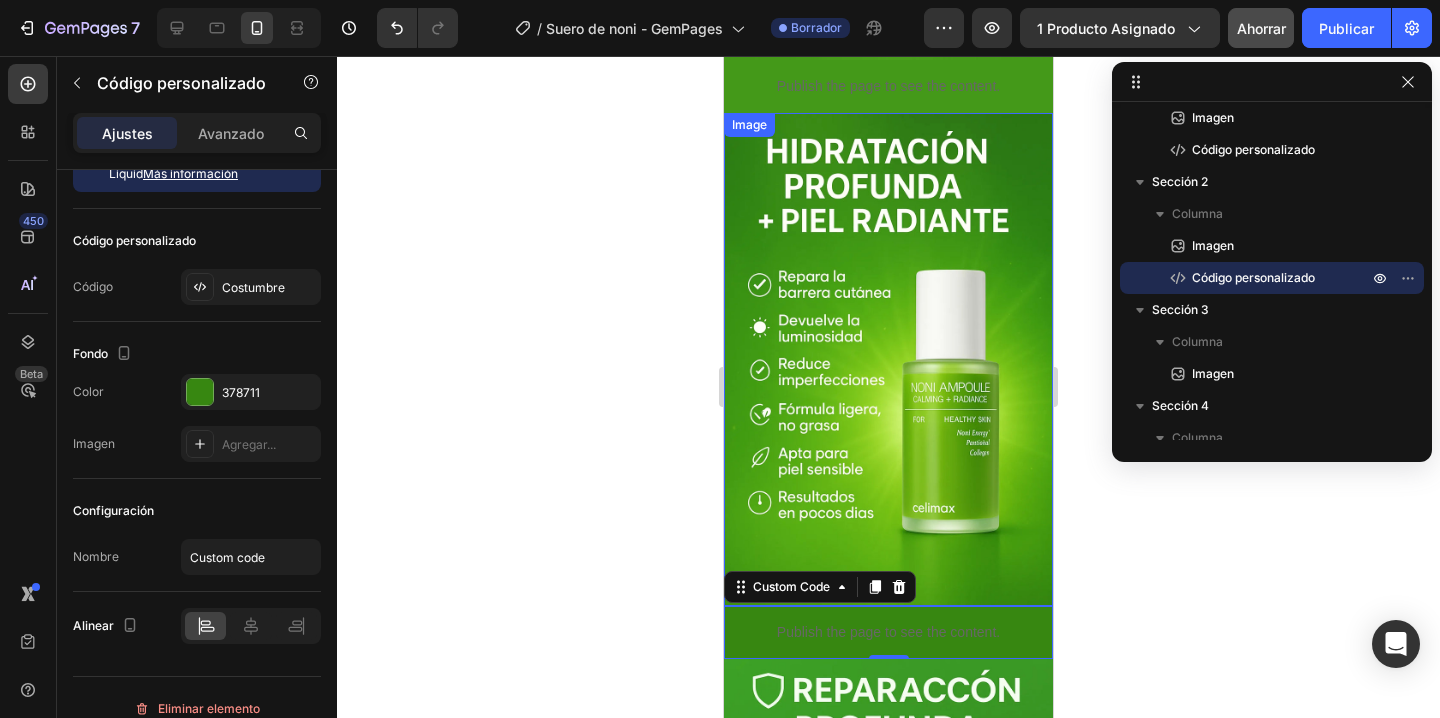 scroll, scrollTop: 636, scrollLeft: 0, axis: vertical 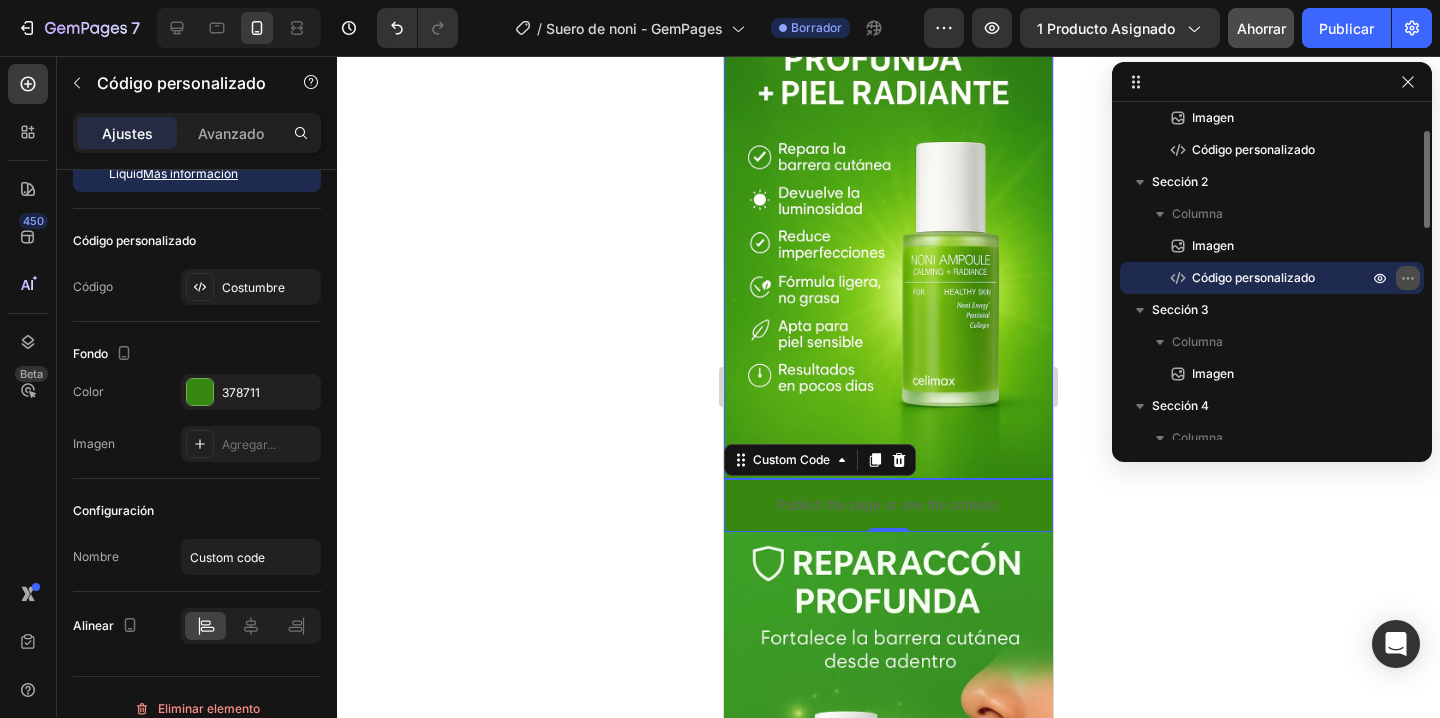 click 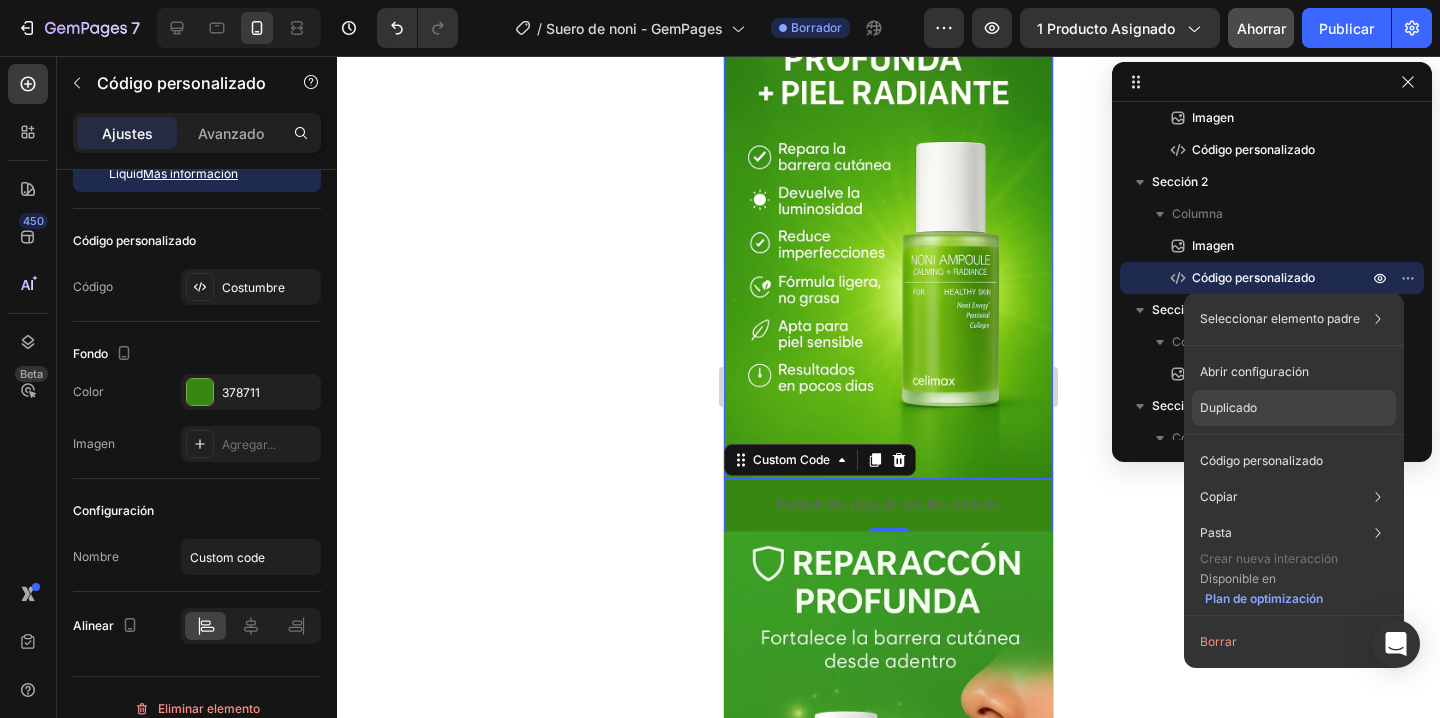 click on "Duplicado" 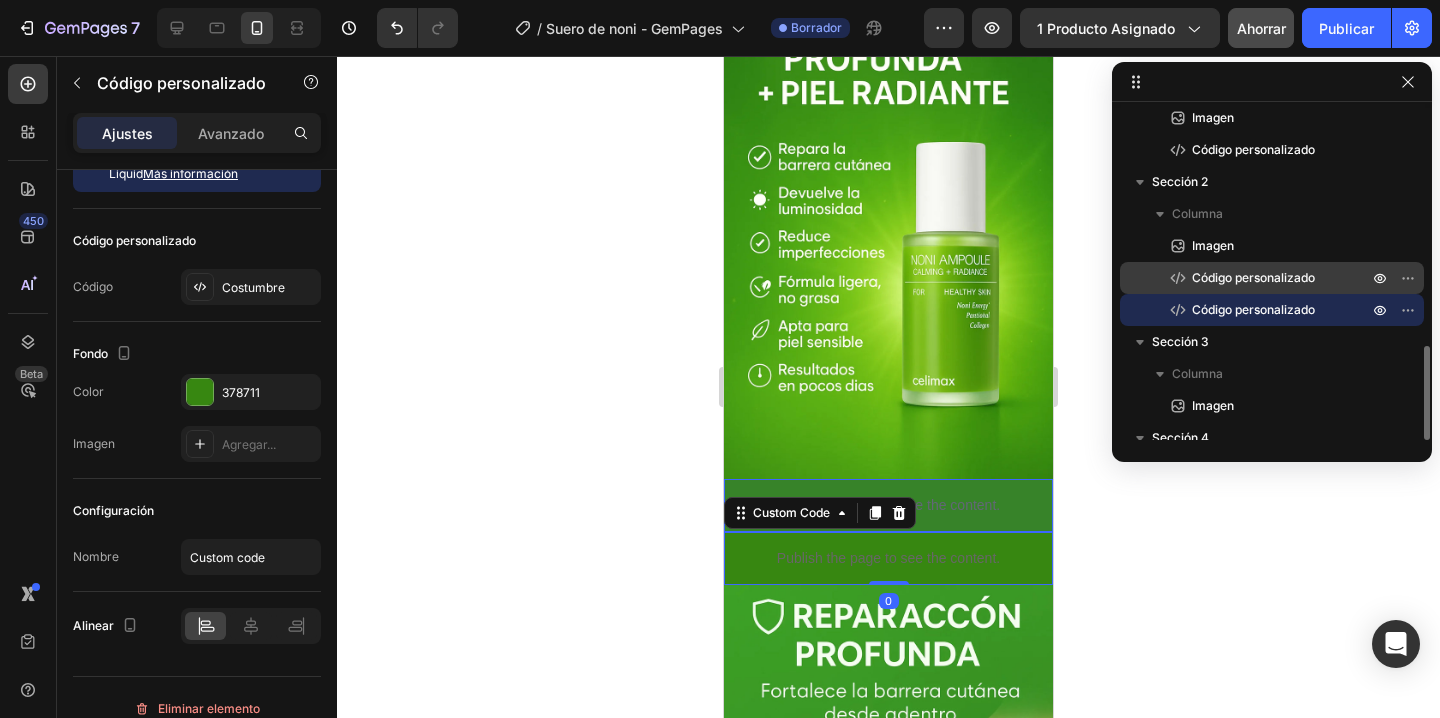 scroll, scrollTop: 240, scrollLeft: 0, axis: vertical 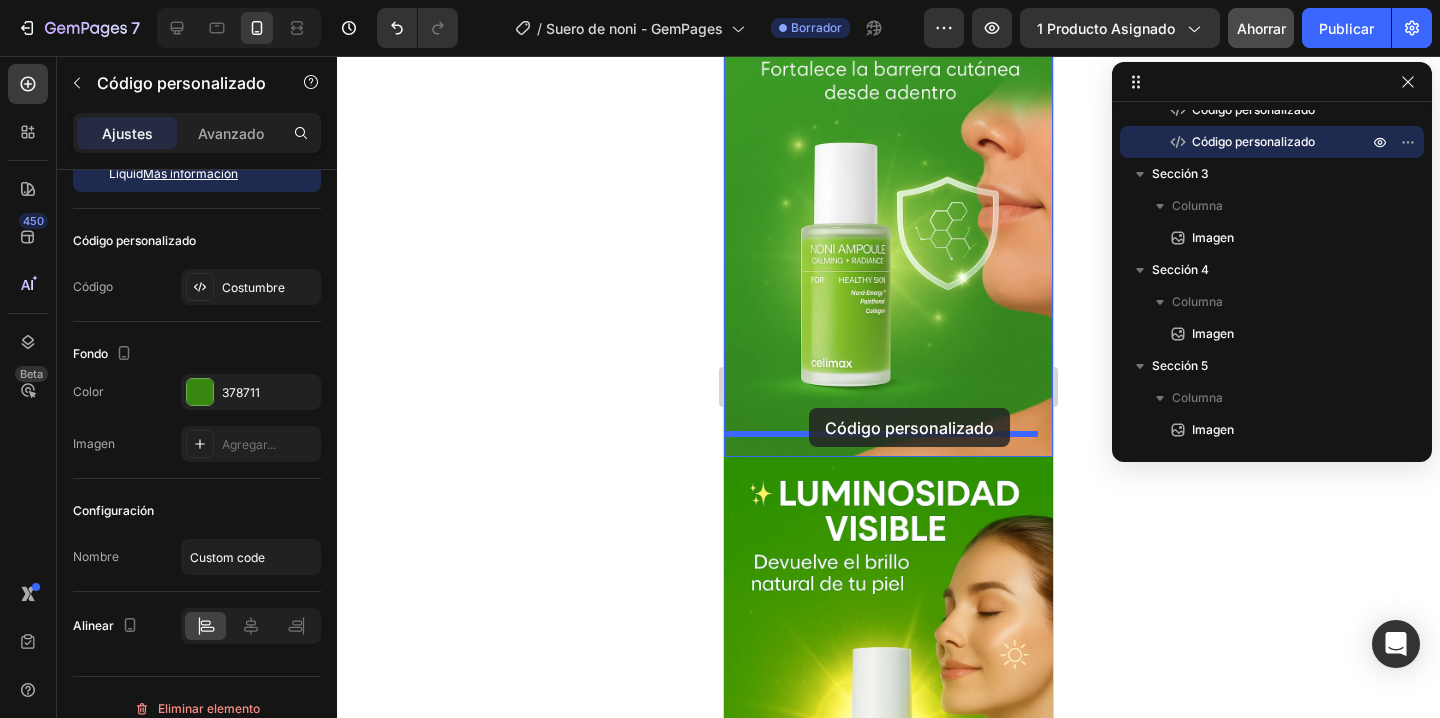drag, startPoint x: 753, startPoint y: 450, endPoint x: 809, endPoint y: 408, distance: 70 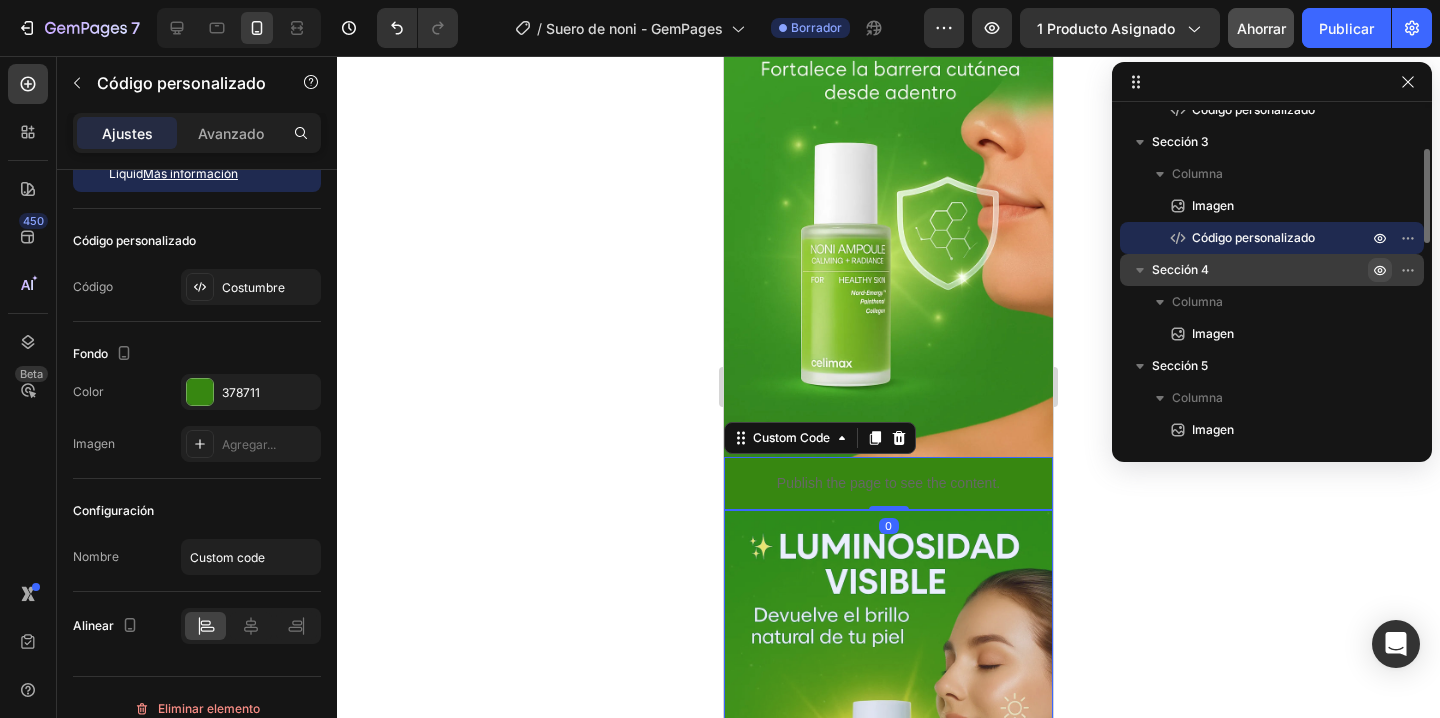 scroll, scrollTop: 217, scrollLeft: 0, axis: vertical 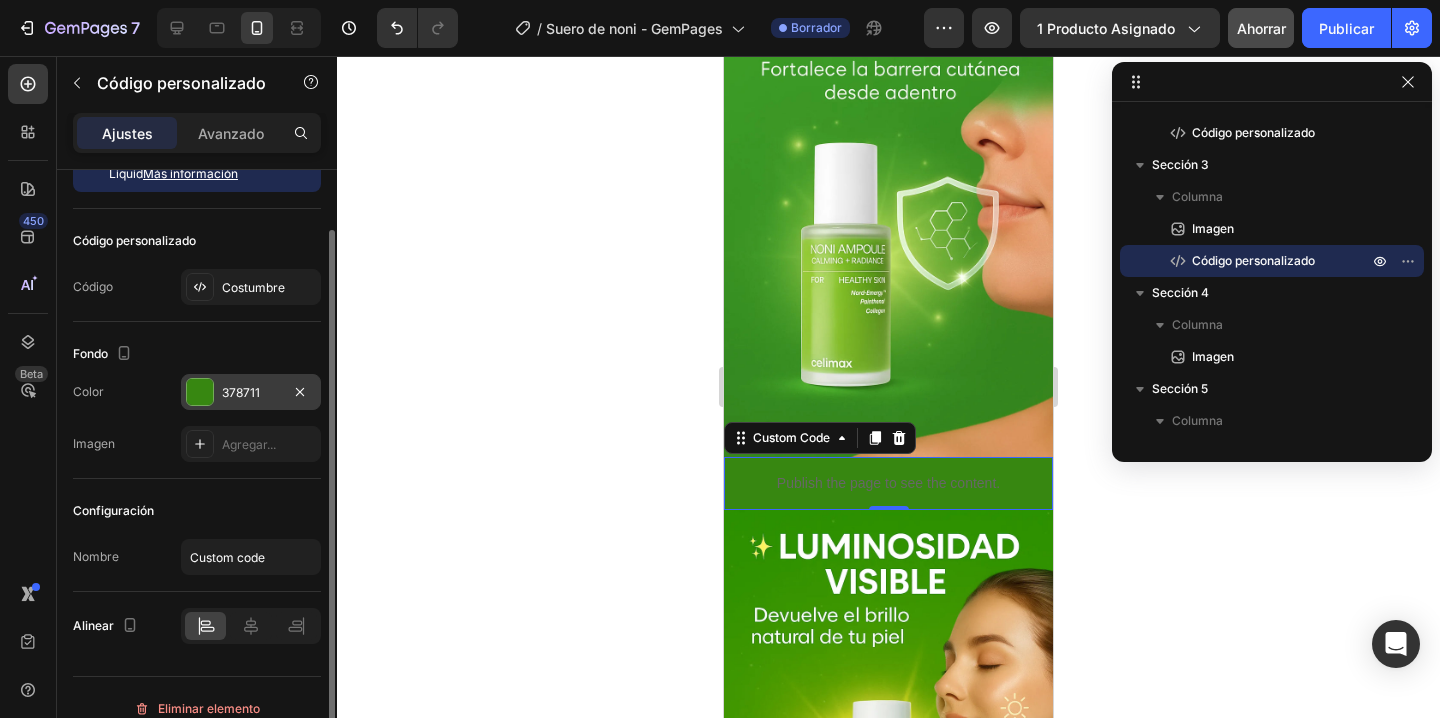 click at bounding box center [200, 392] 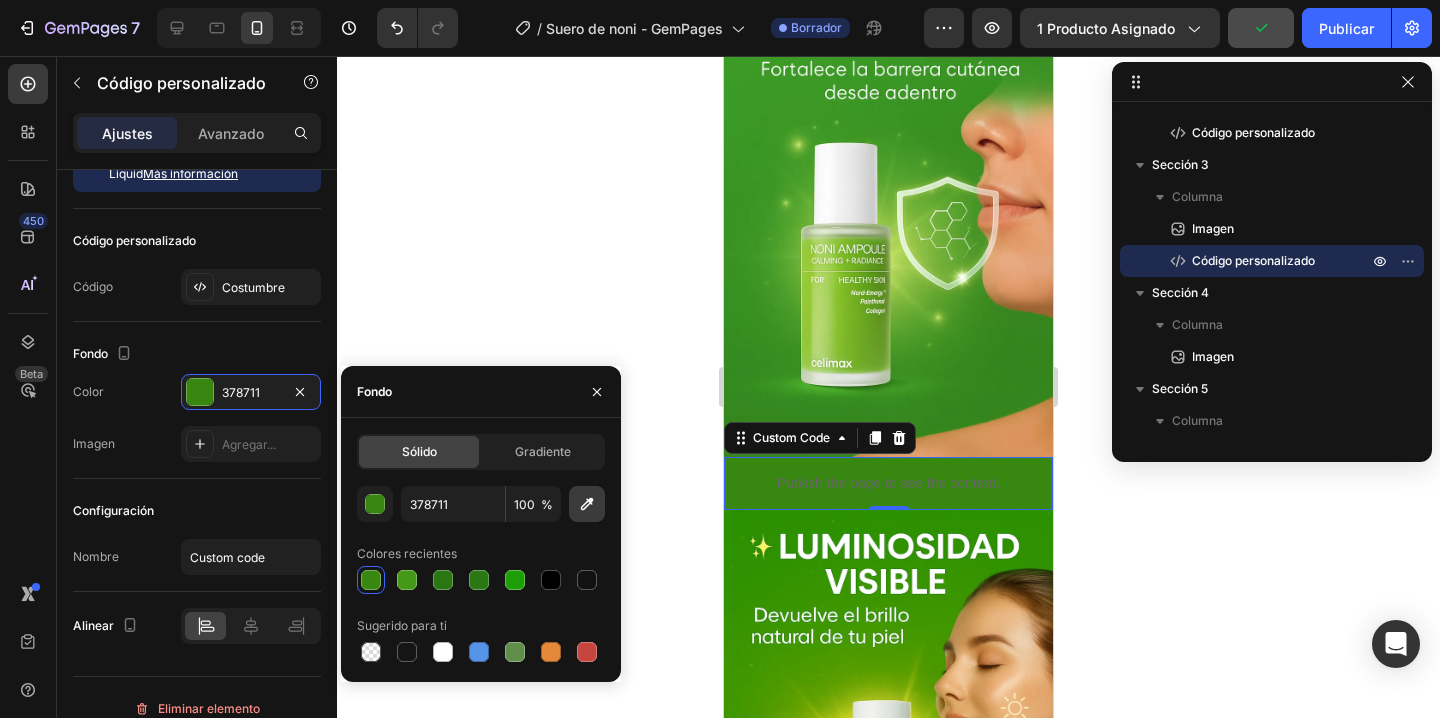 click 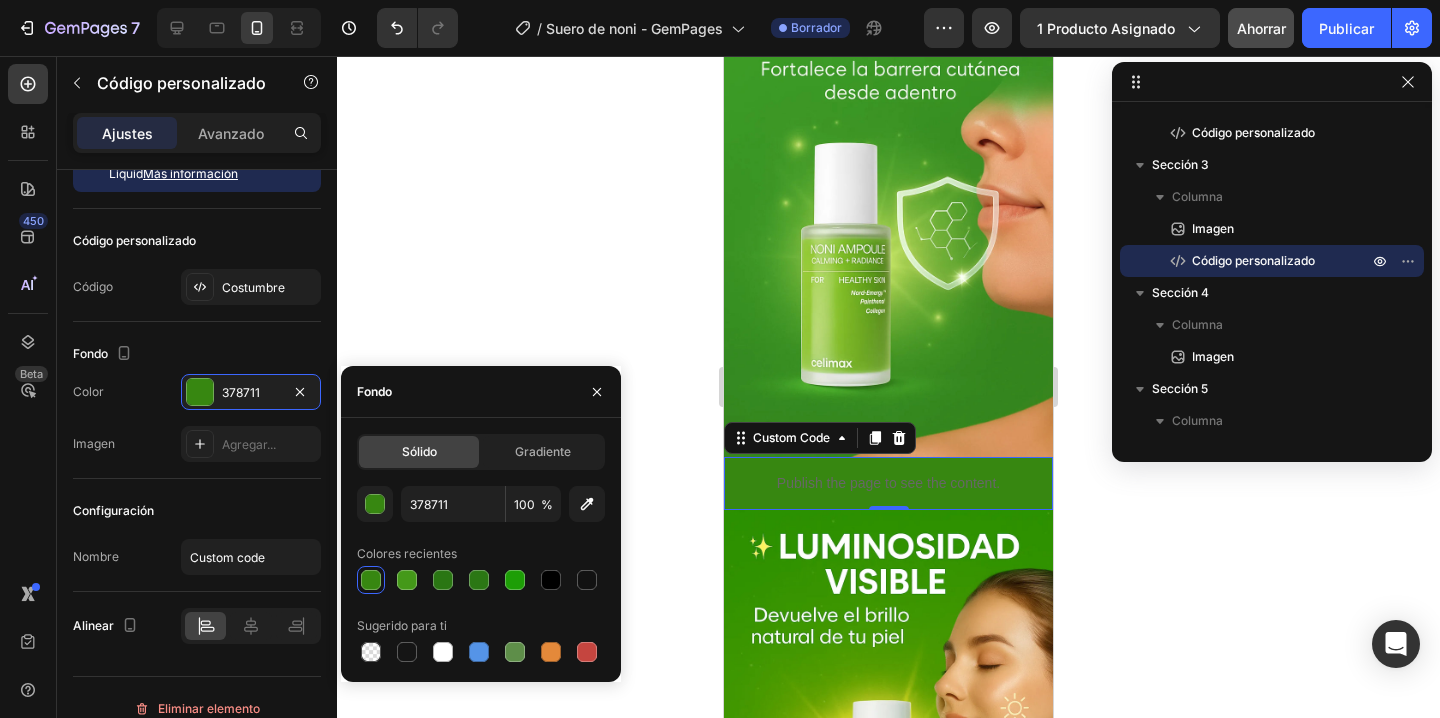 type on "388520" 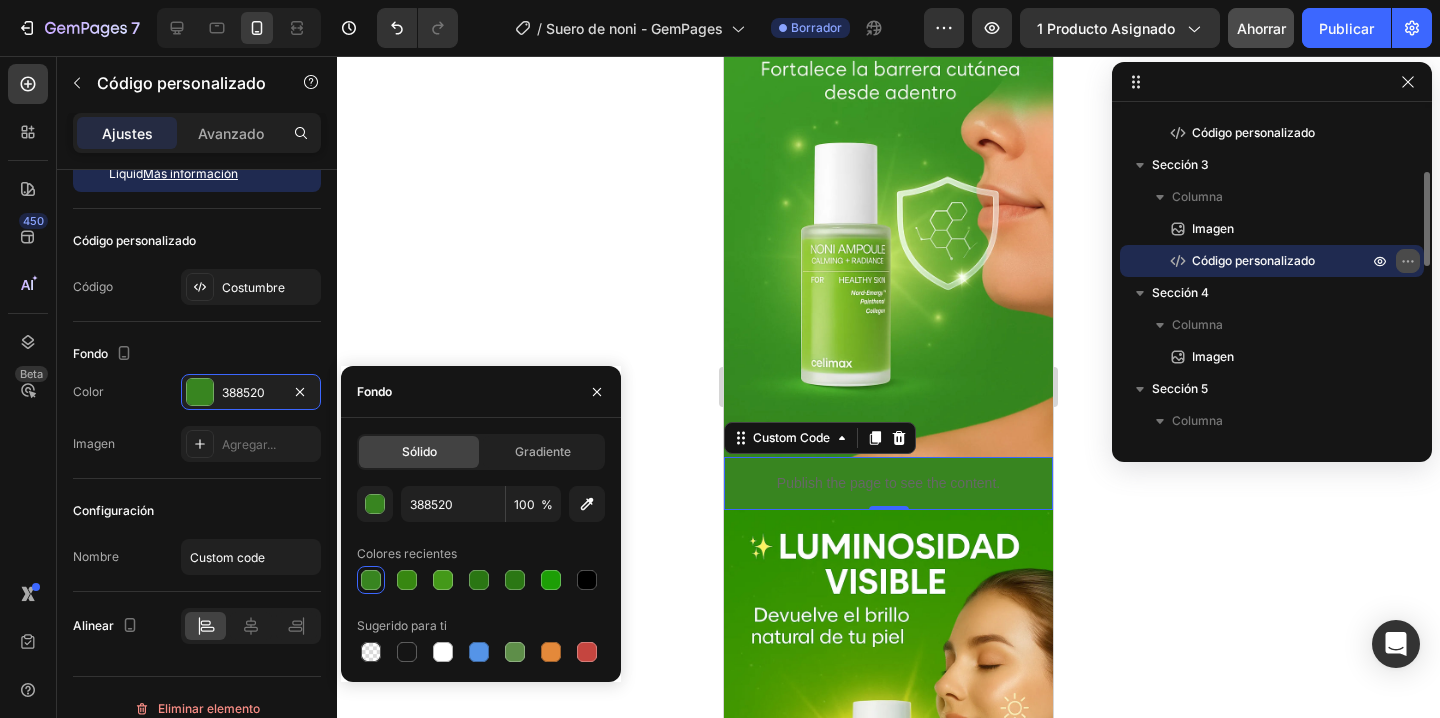 click 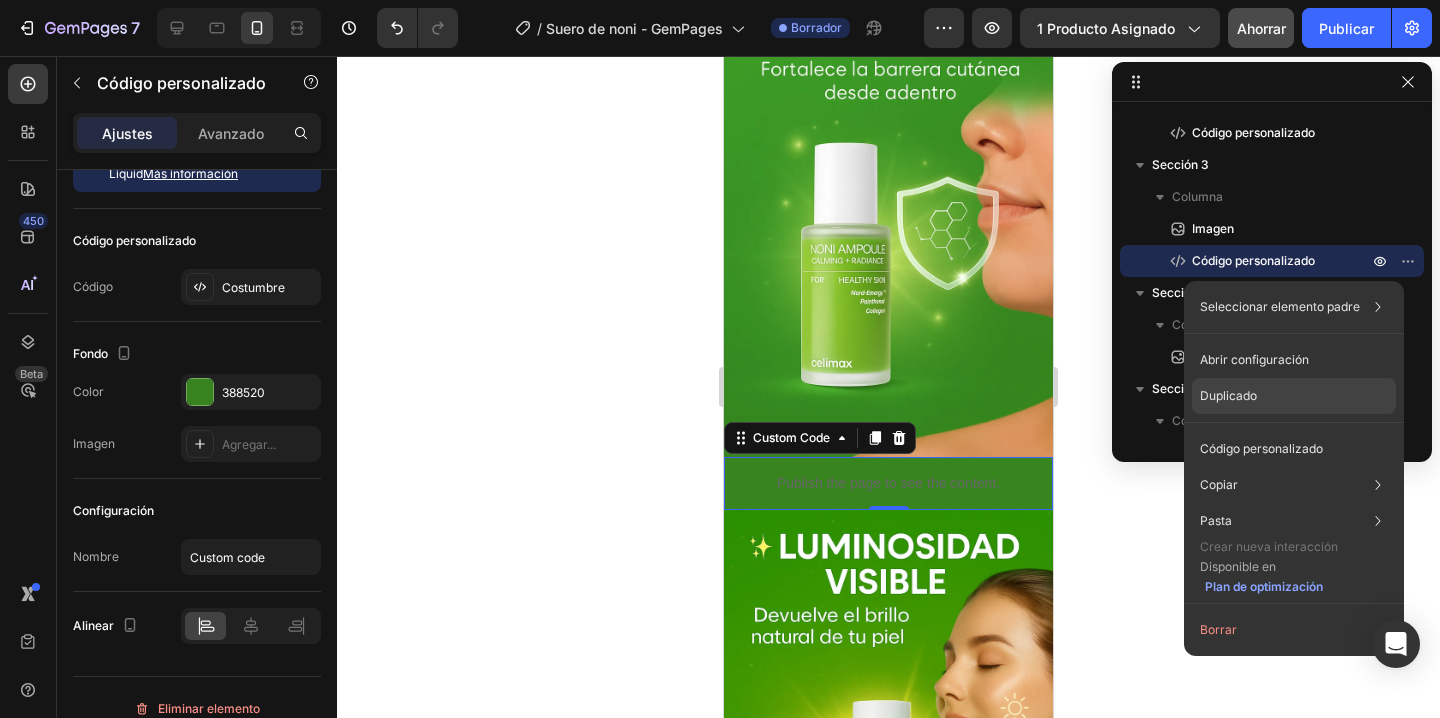 click on "Duplicado" 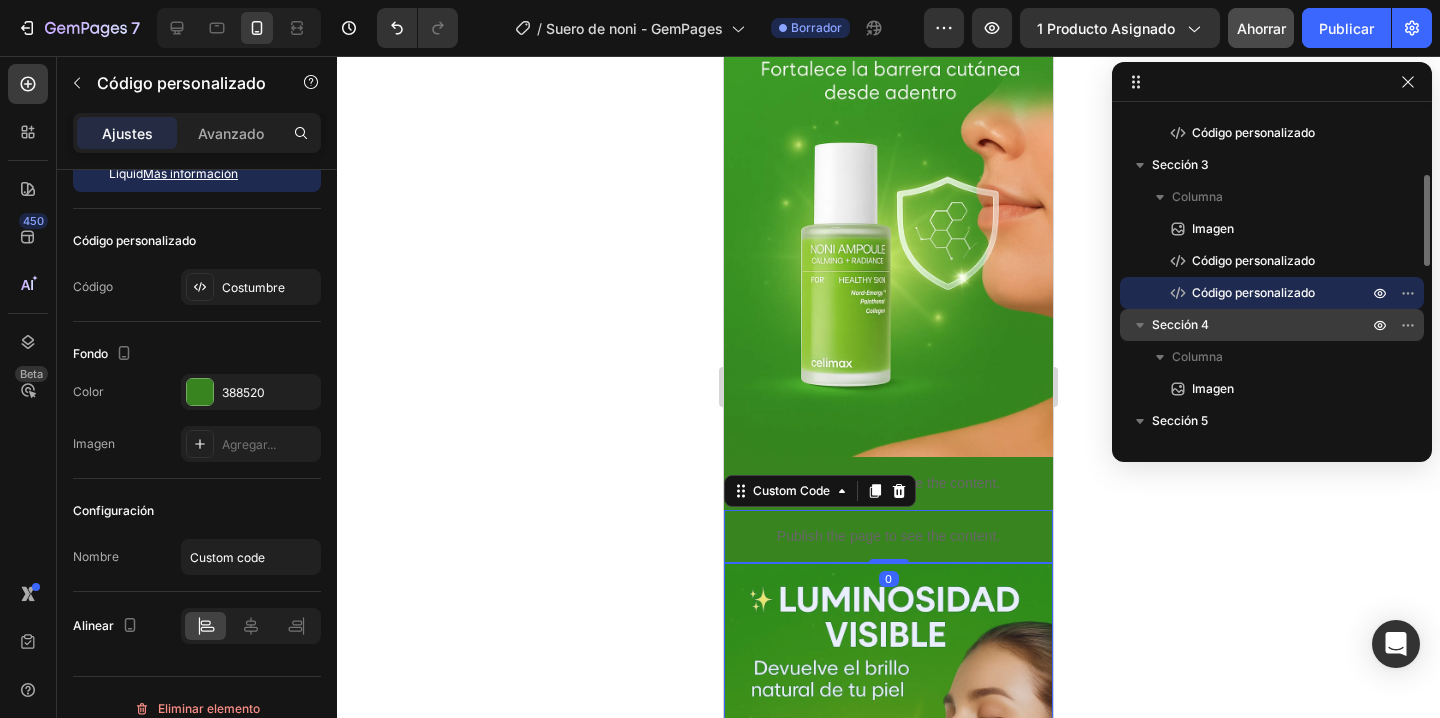 scroll, scrollTop: 221, scrollLeft: 0, axis: vertical 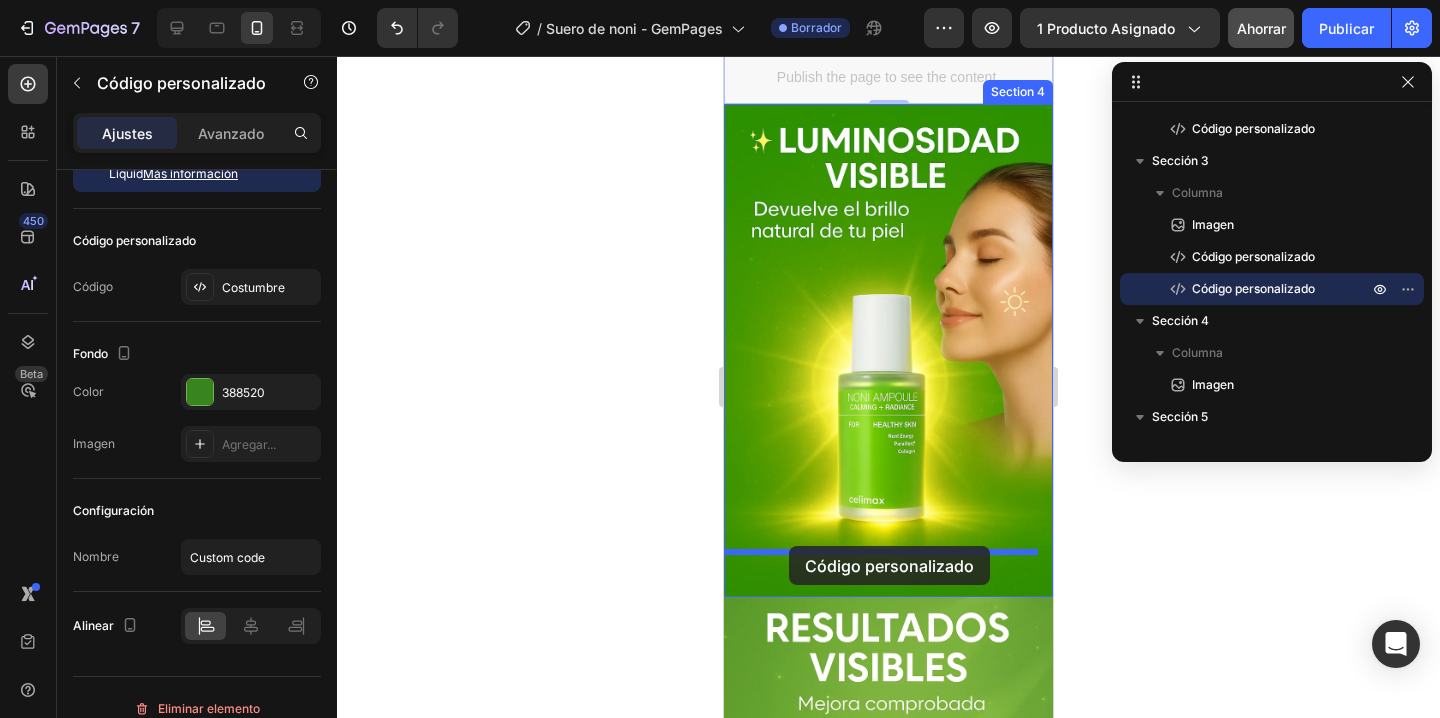 drag, startPoint x: 746, startPoint y: 337, endPoint x: 789, endPoint y: 546, distance: 213.3776 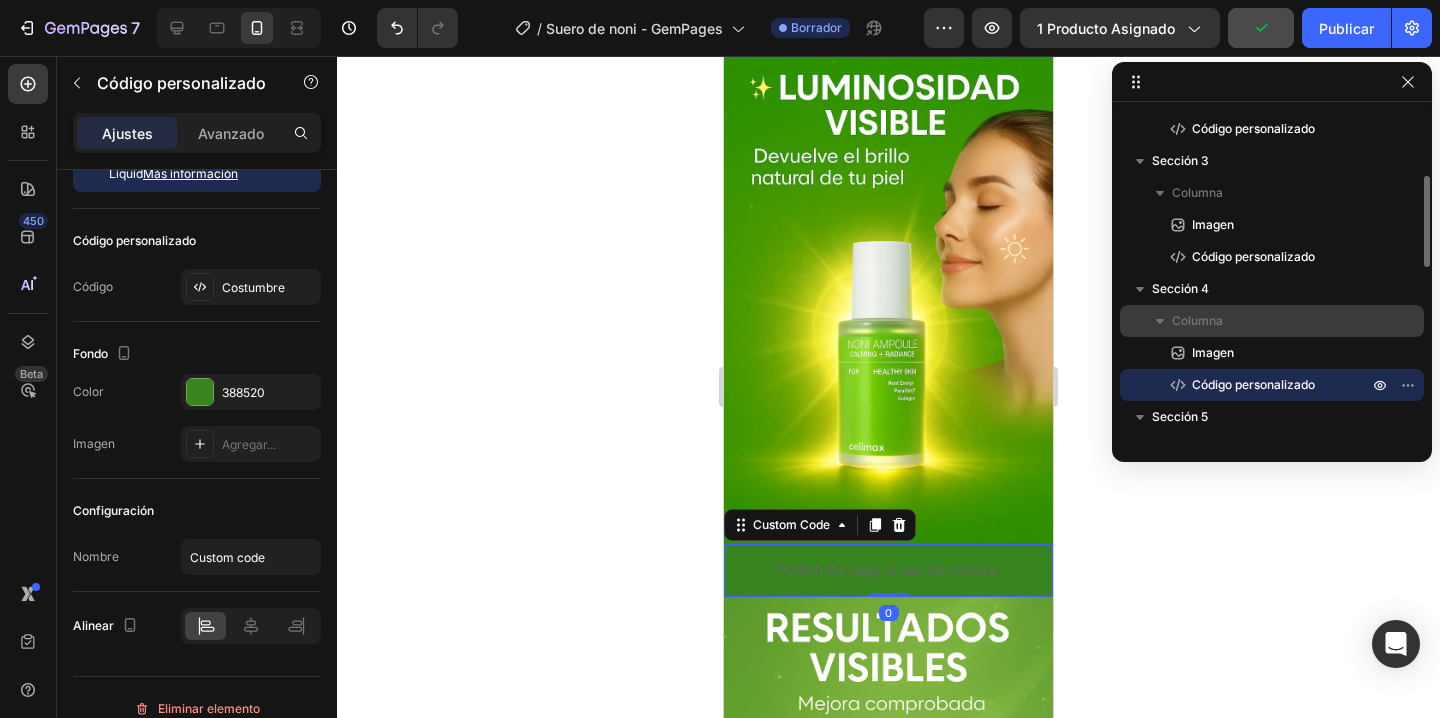 scroll, scrollTop: 258, scrollLeft: 0, axis: vertical 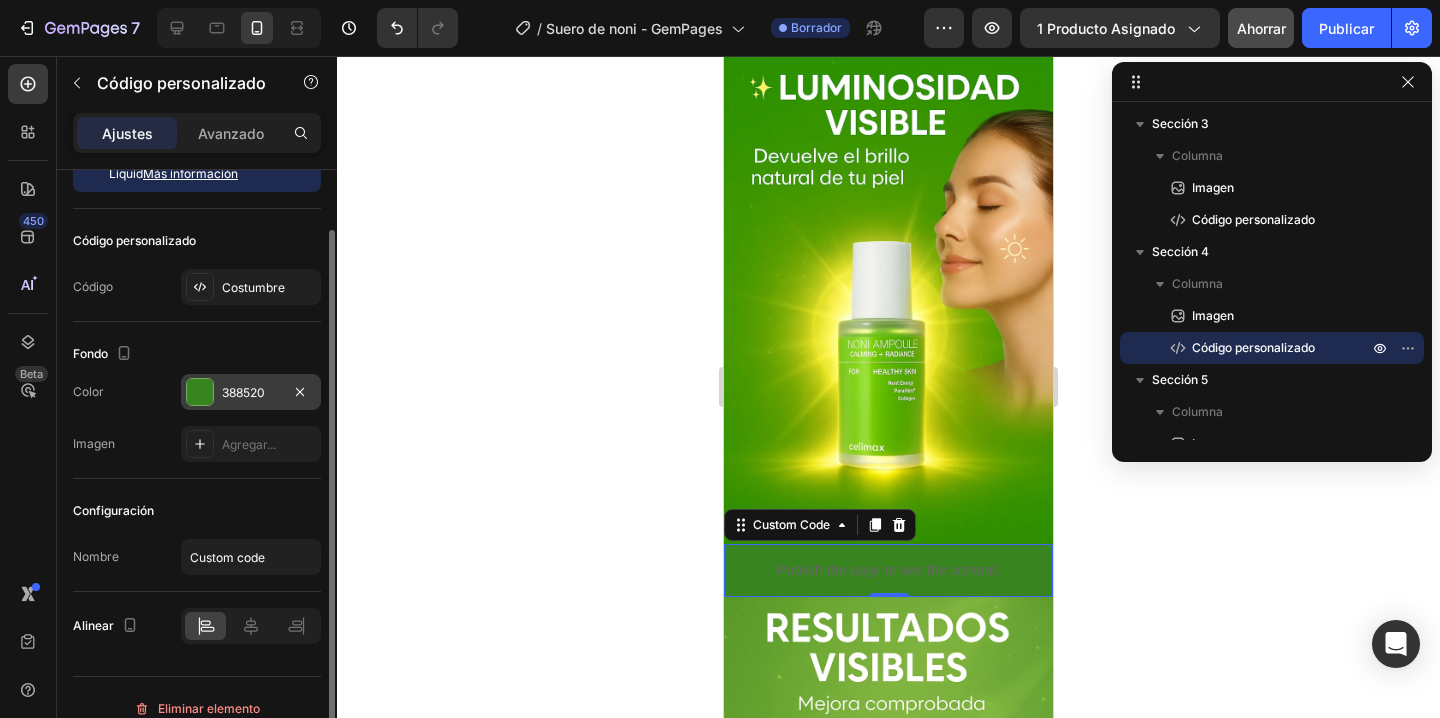 click at bounding box center (200, 392) 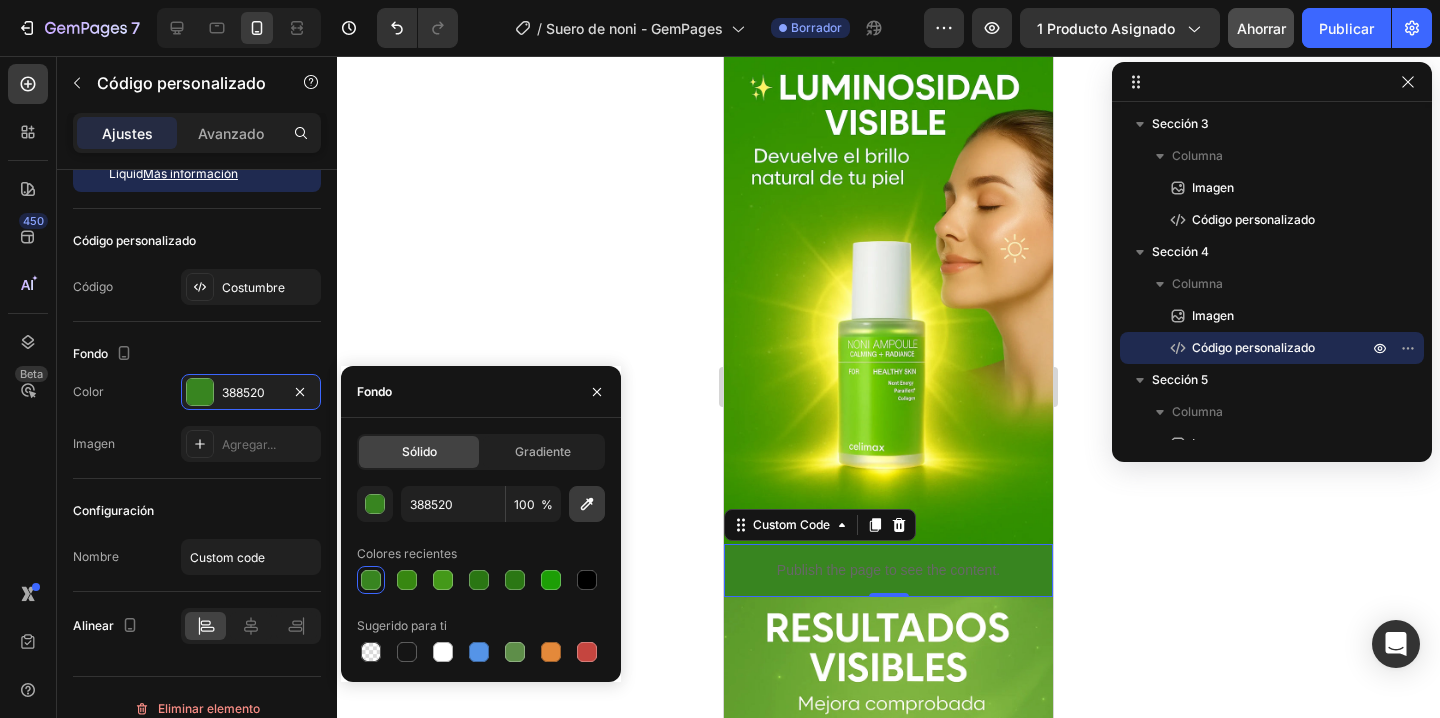 click at bounding box center (587, 504) 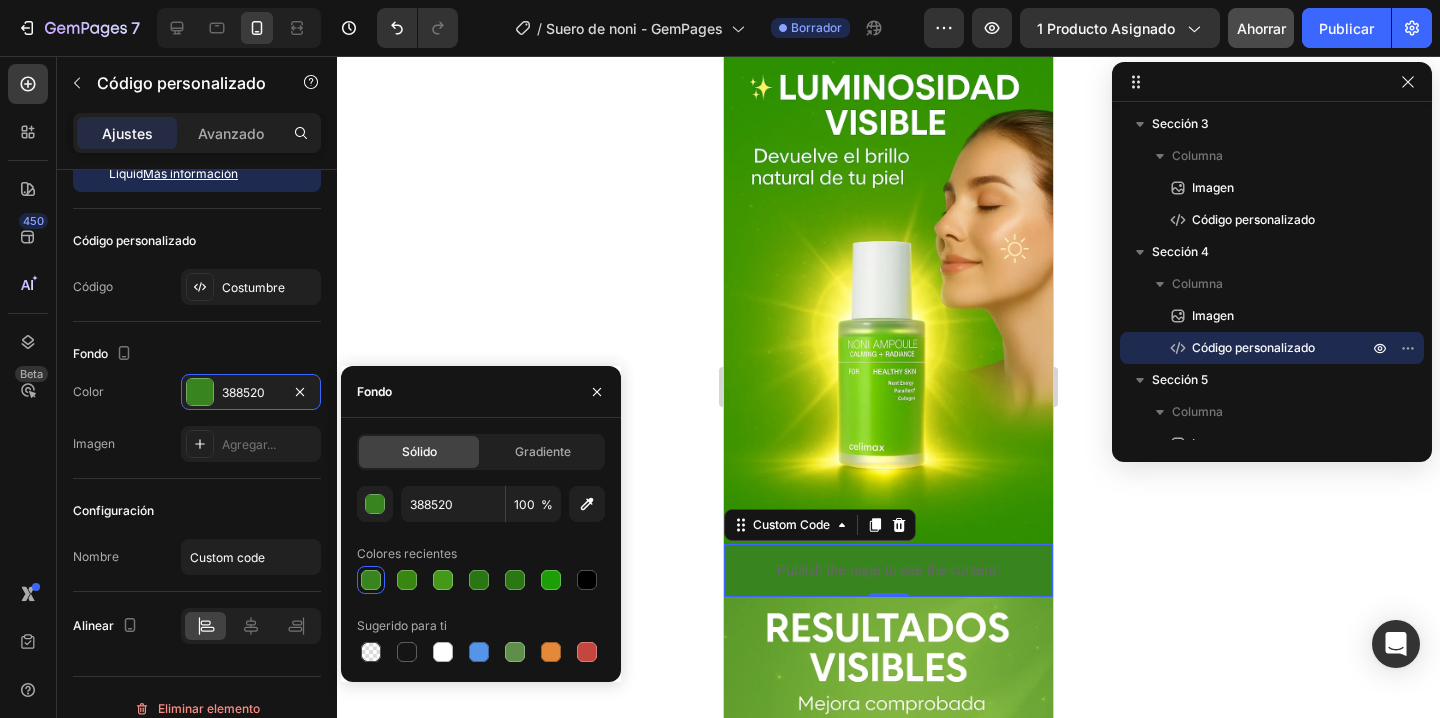 type on "2F8F00" 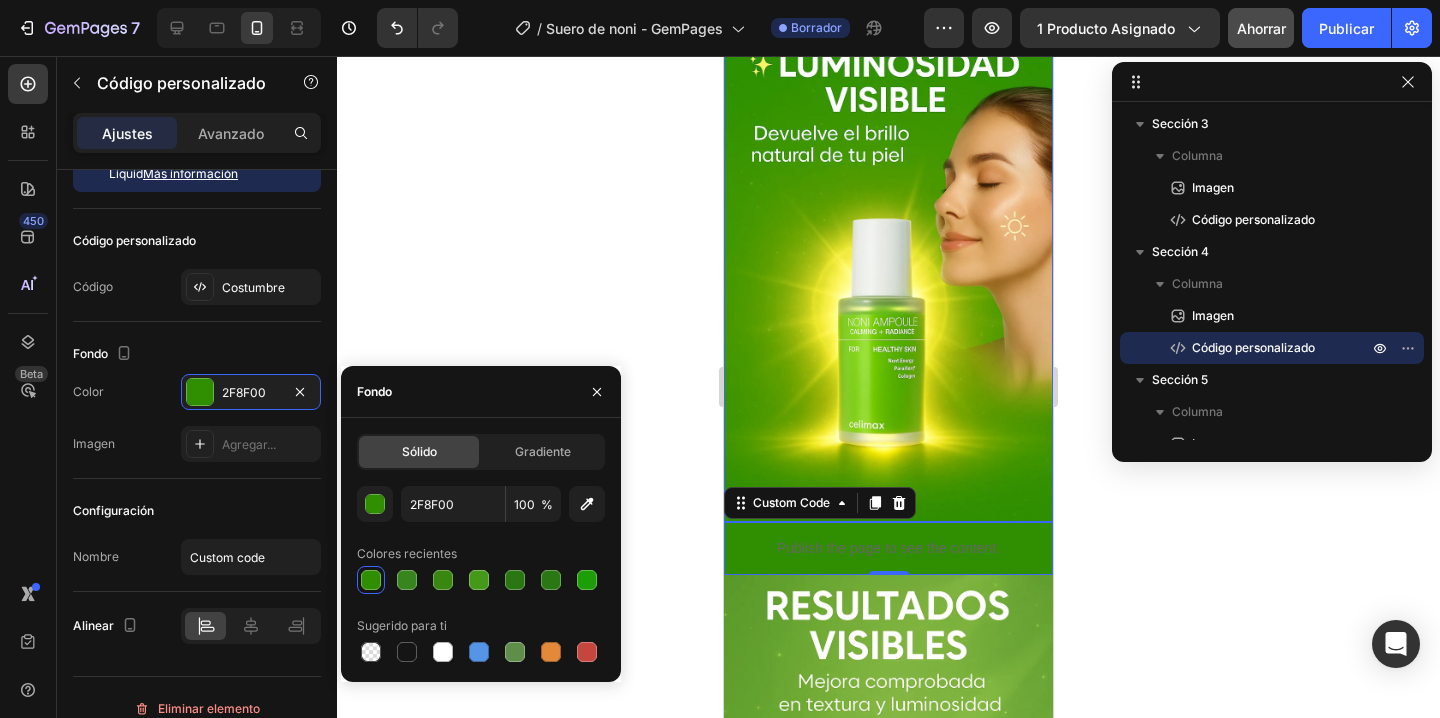 scroll, scrollTop: 1859, scrollLeft: 0, axis: vertical 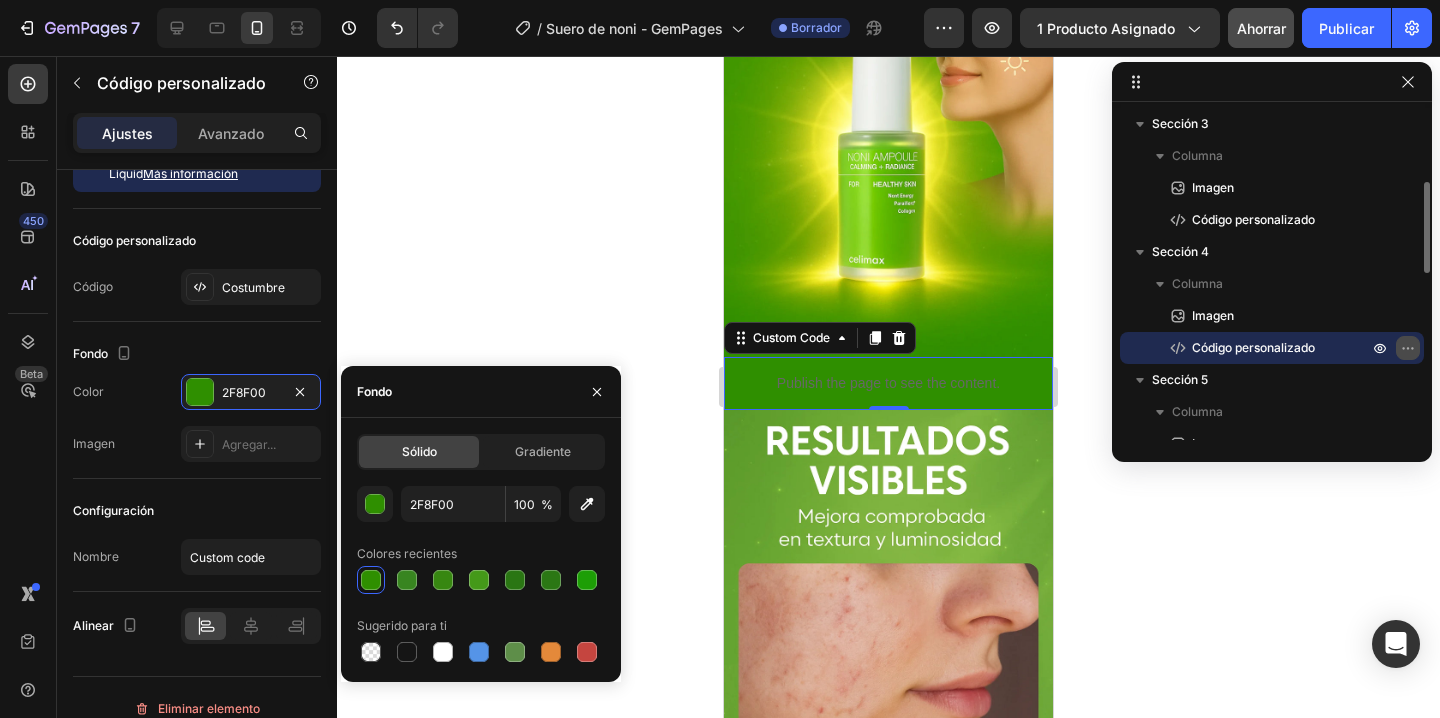 click 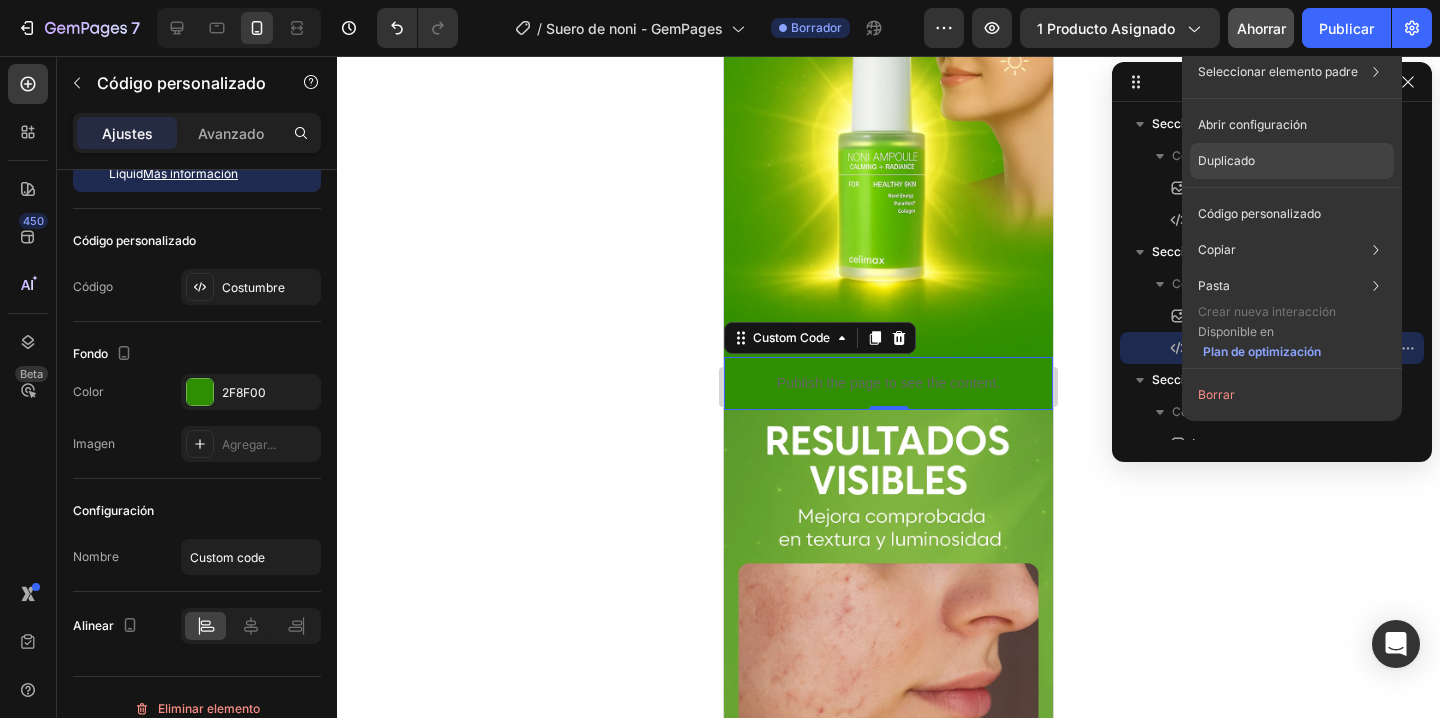 click on "Duplicado" 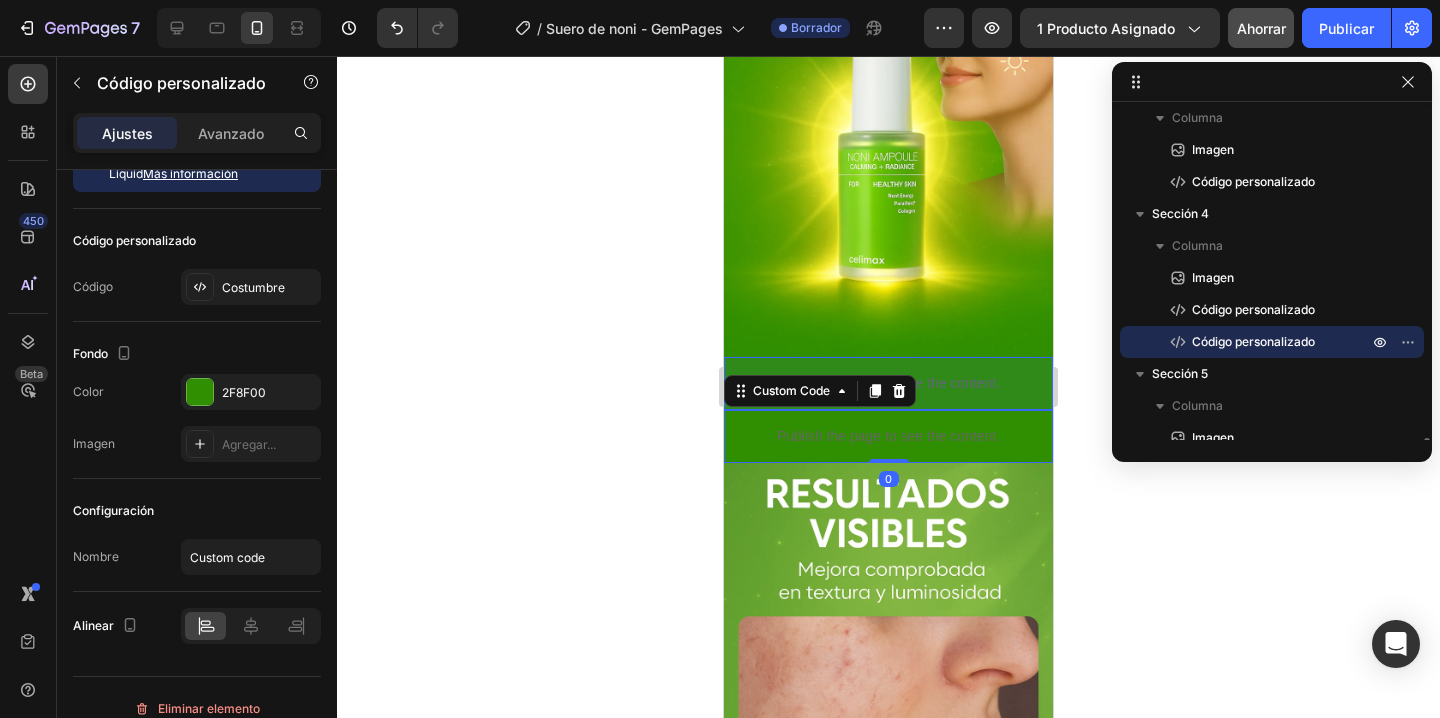 scroll, scrollTop: 491, scrollLeft: 0, axis: vertical 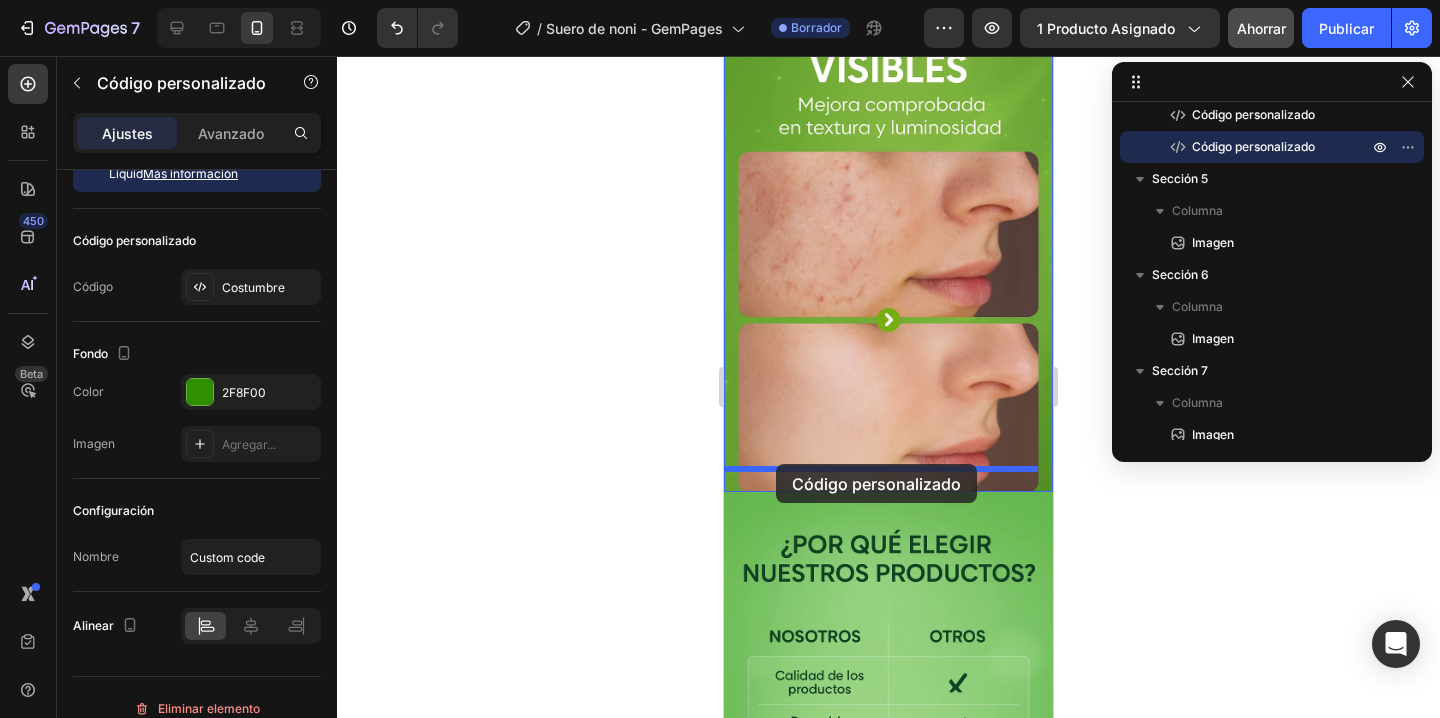 drag, startPoint x: 742, startPoint y: 199, endPoint x: 776, endPoint y: 464, distance: 267.17224 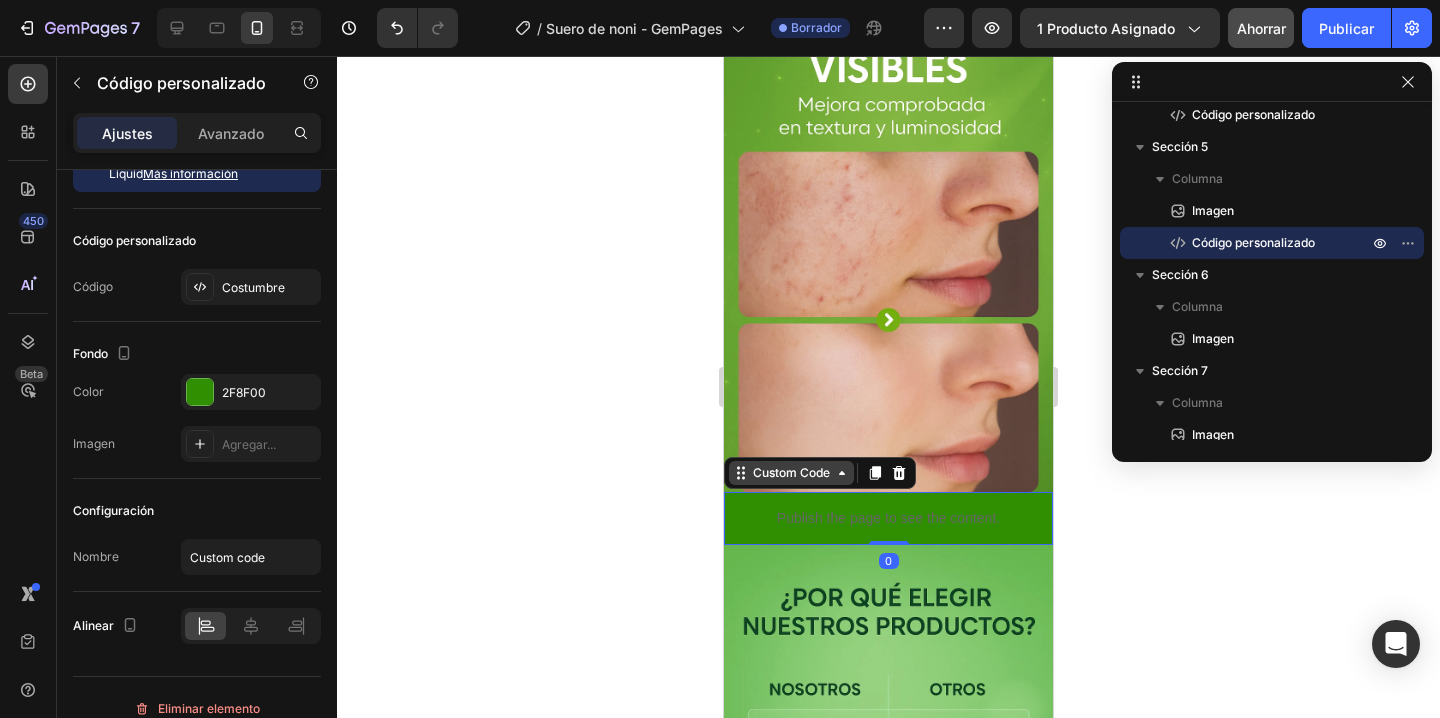 scroll, scrollTop: 2305, scrollLeft: 0, axis: vertical 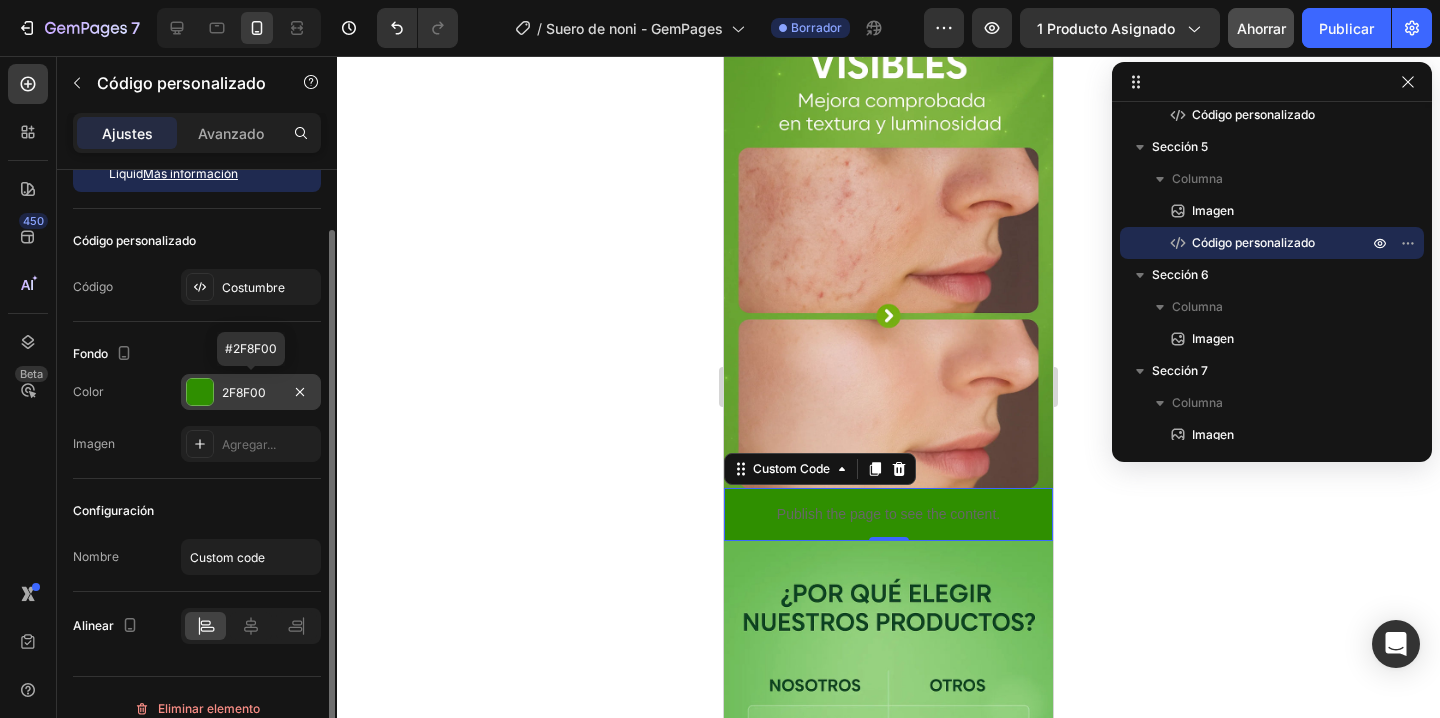 click at bounding box center [200, 392] 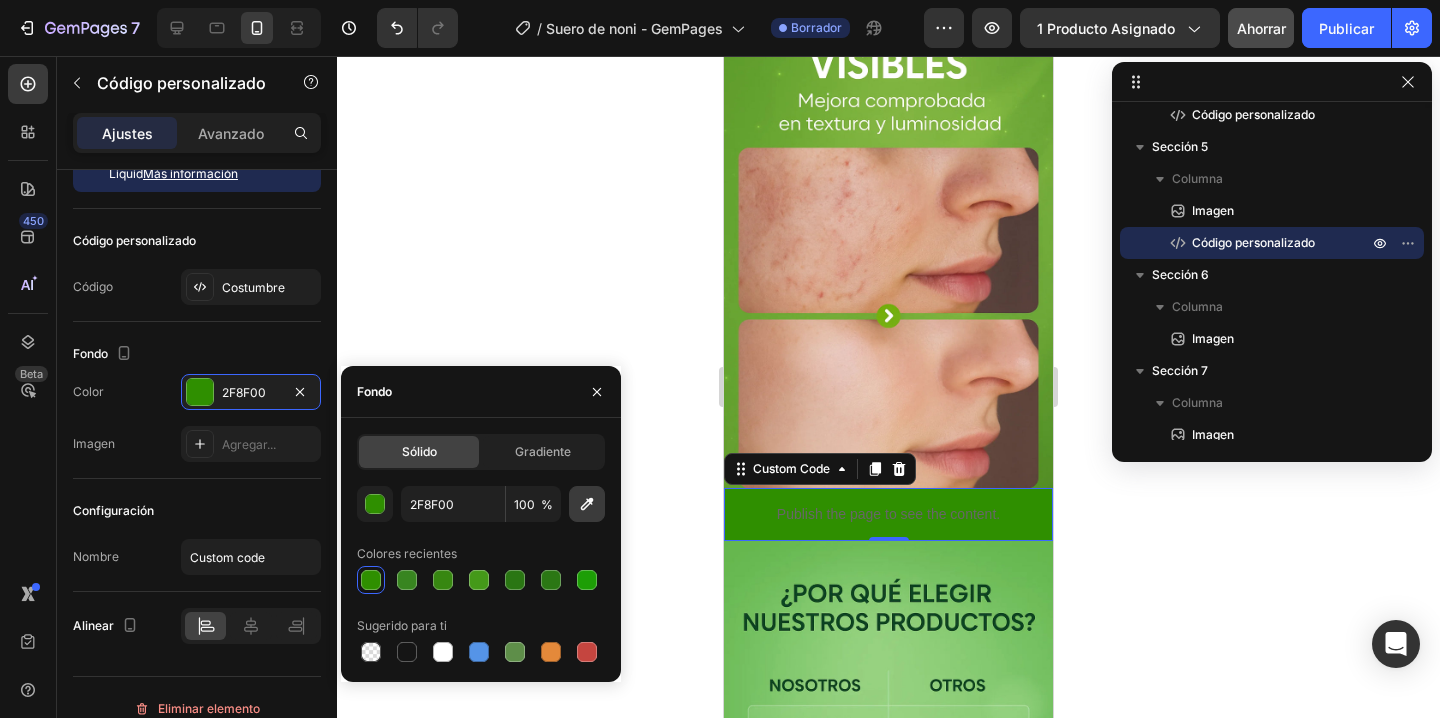 click 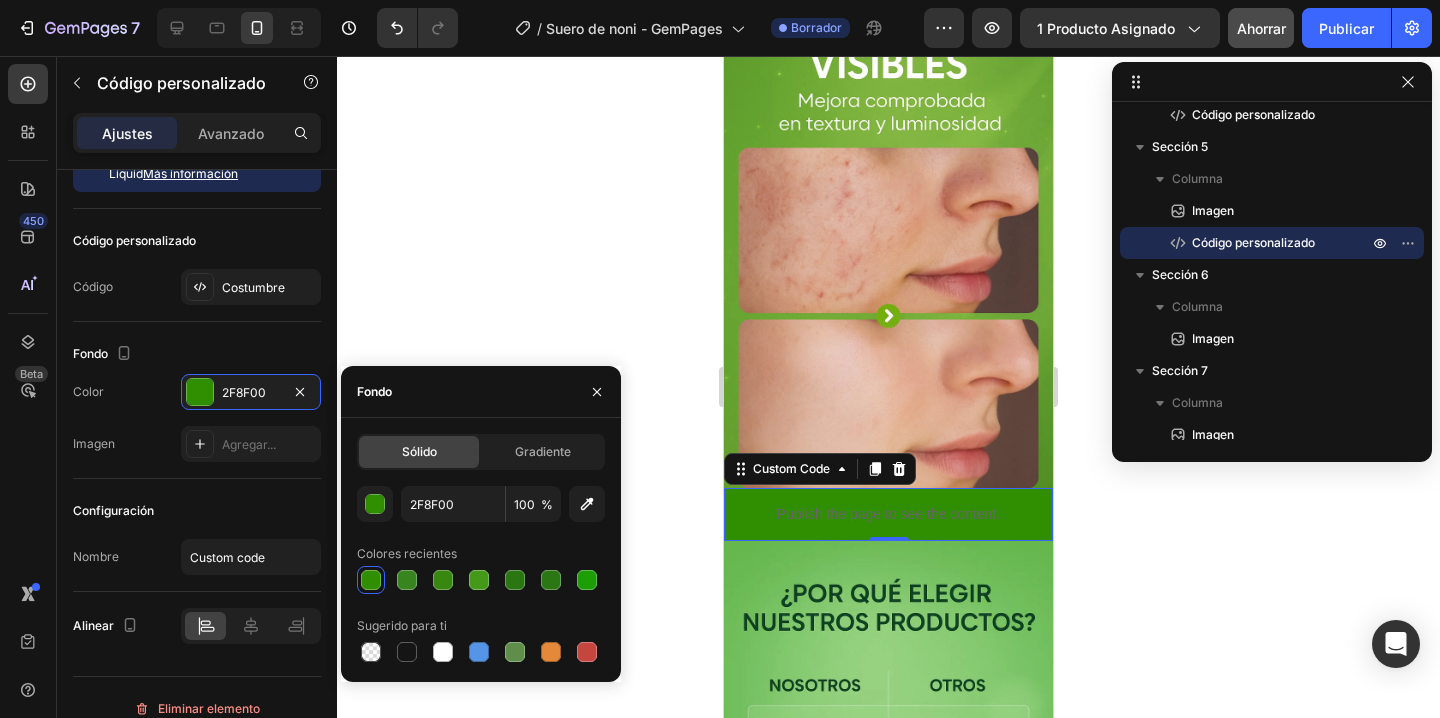 type on "548F25" 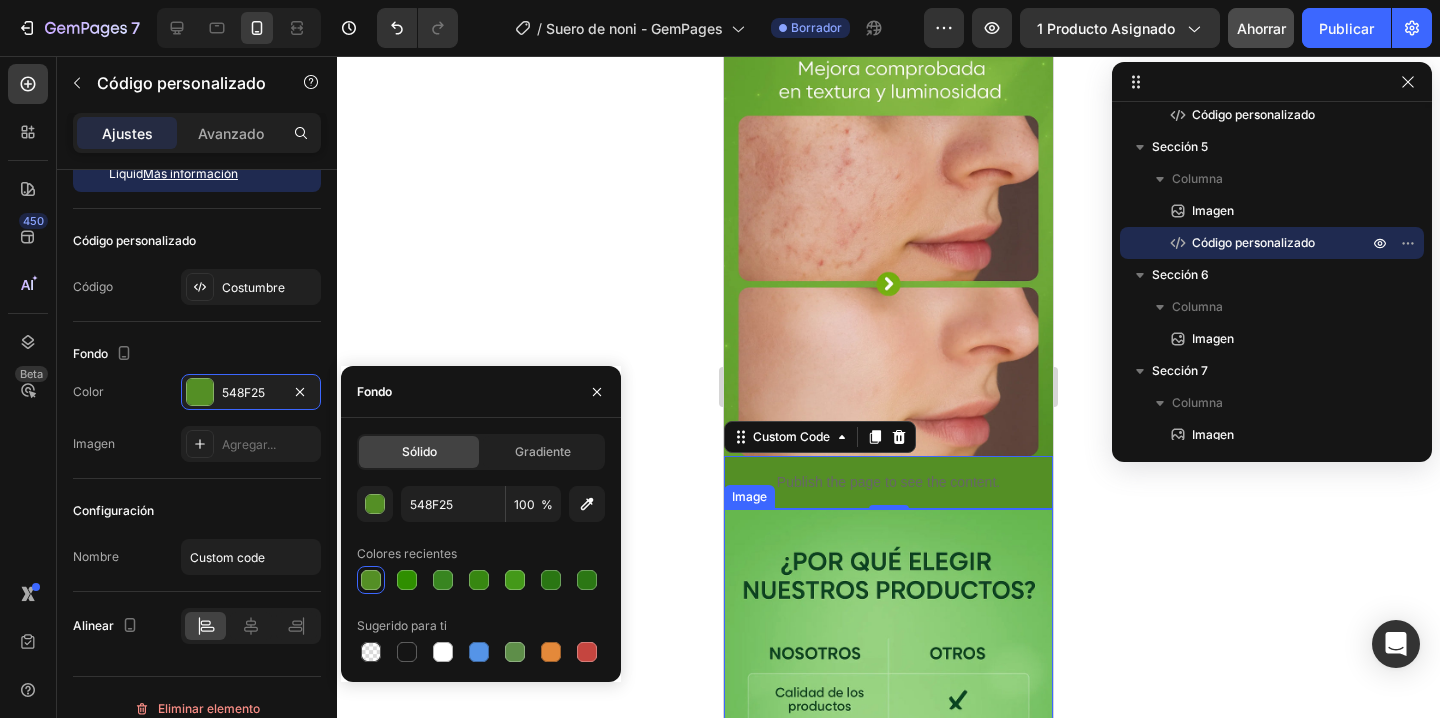 scroll, scrollTop: 2369, scrollLeft: 0, axis: vertical 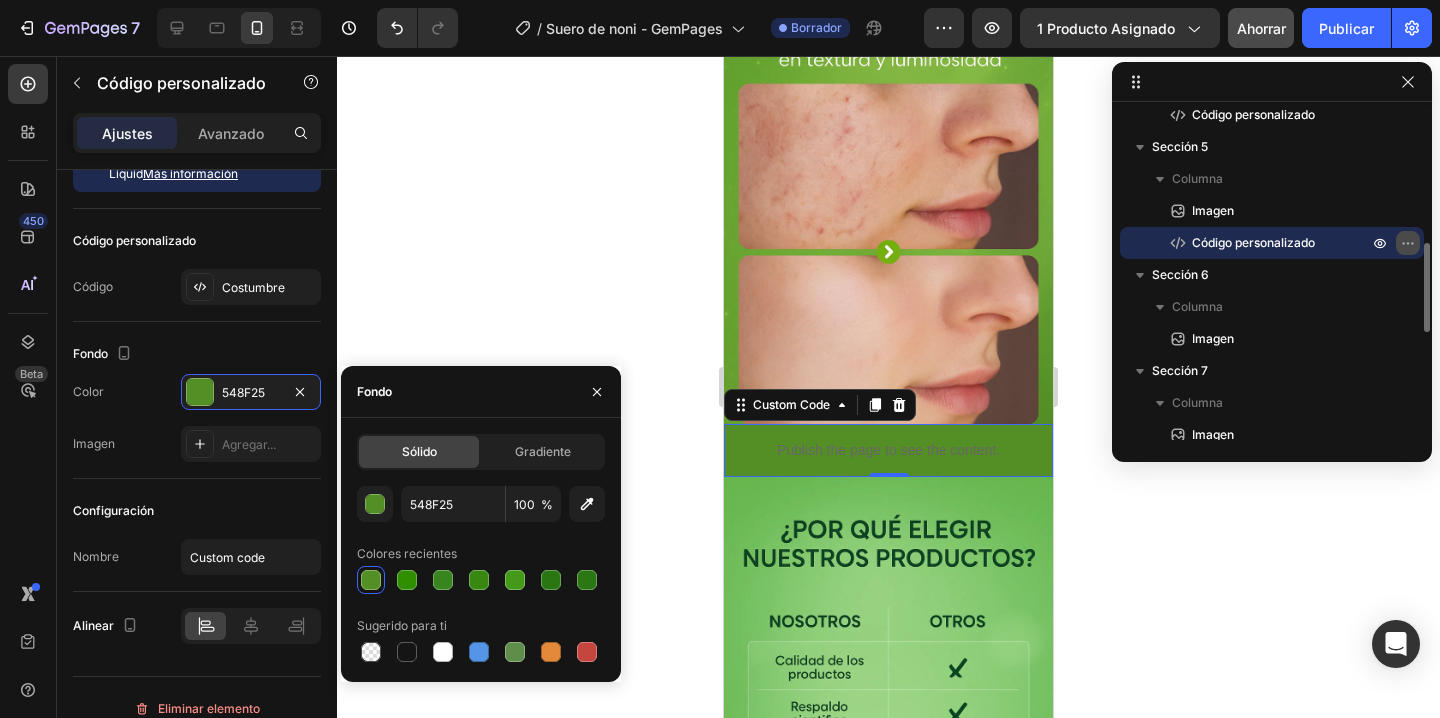 click 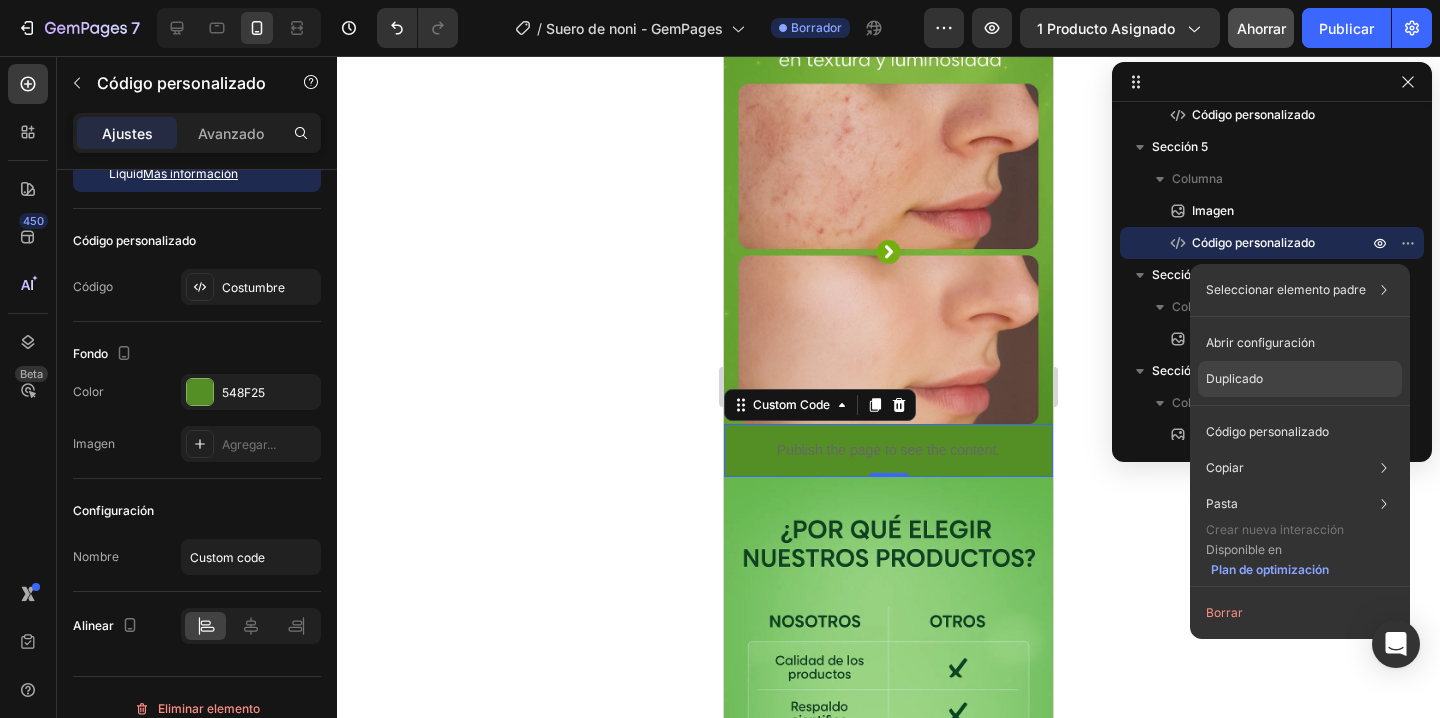 click on "Duplicado" 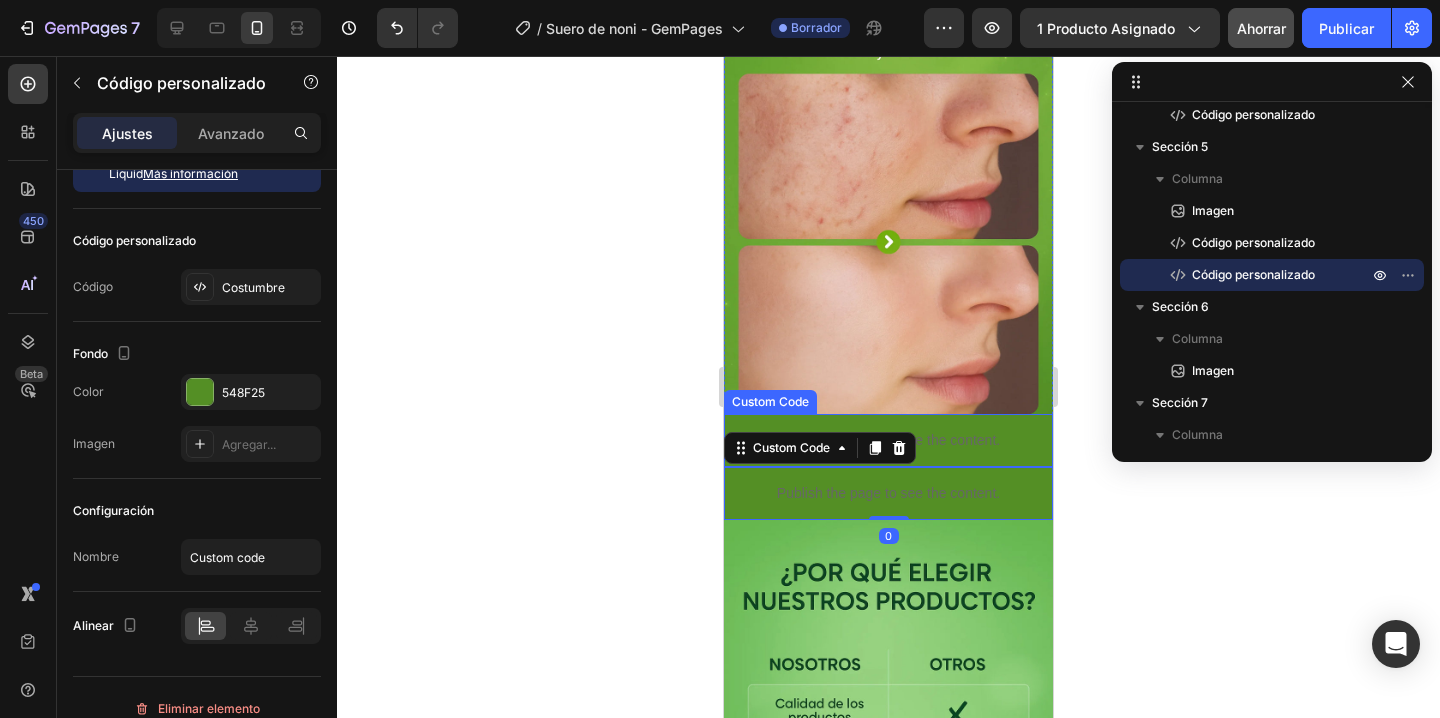 scroll, scrollTop: 2403, scrollLeft: 0, axis: vertical 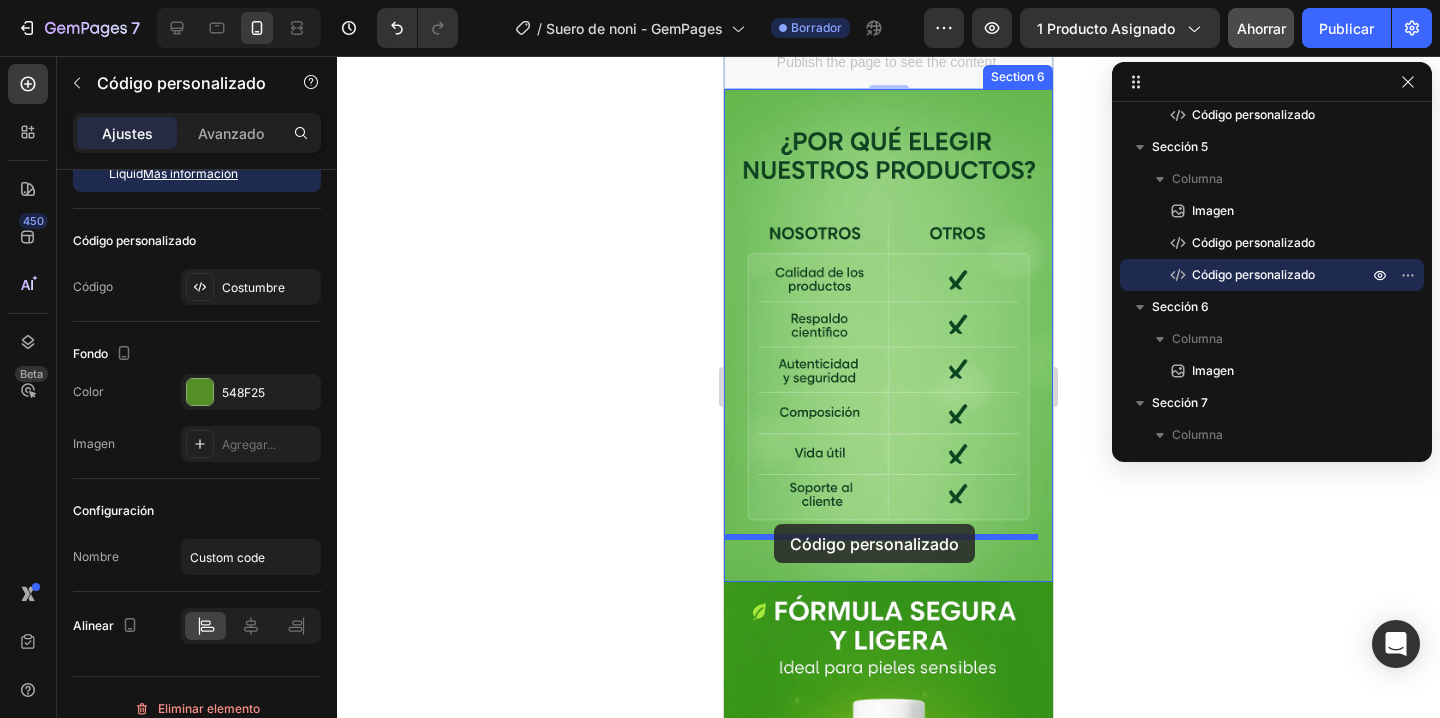 drag, startPoint x: 765, startPoint y: 401, endPoint x: 774, endPoint y: 524, distance: 123.32883 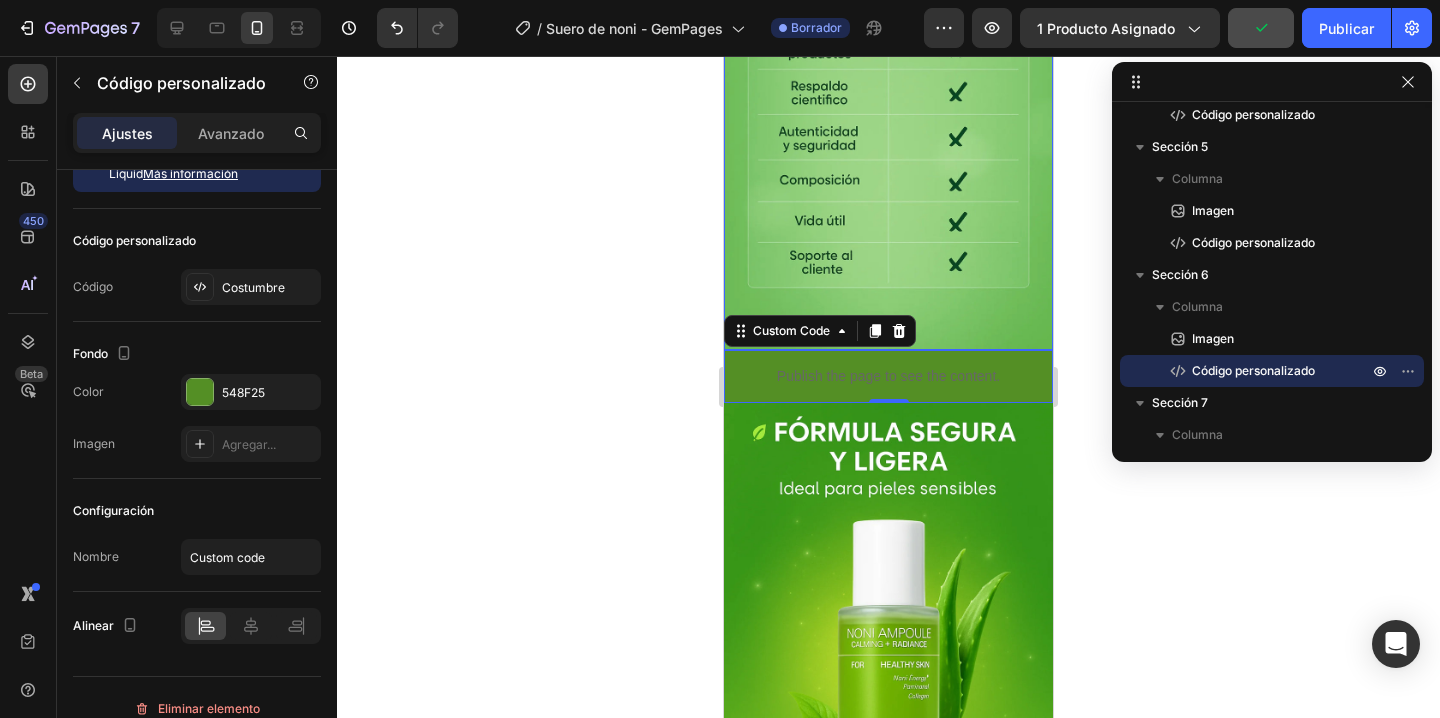 scroll, scrollTop: 2963, scrollLeft: 0, axis: vertical 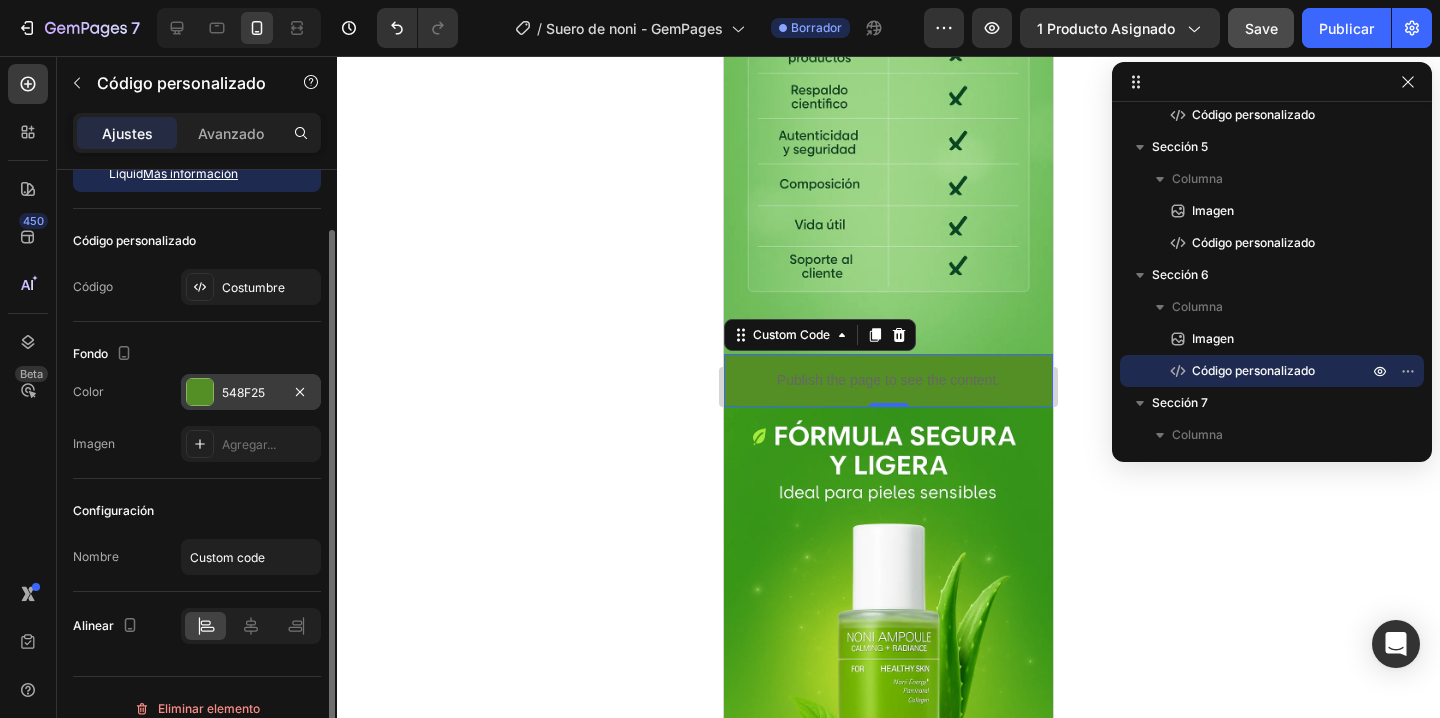 click at bounding box center (200, 392) 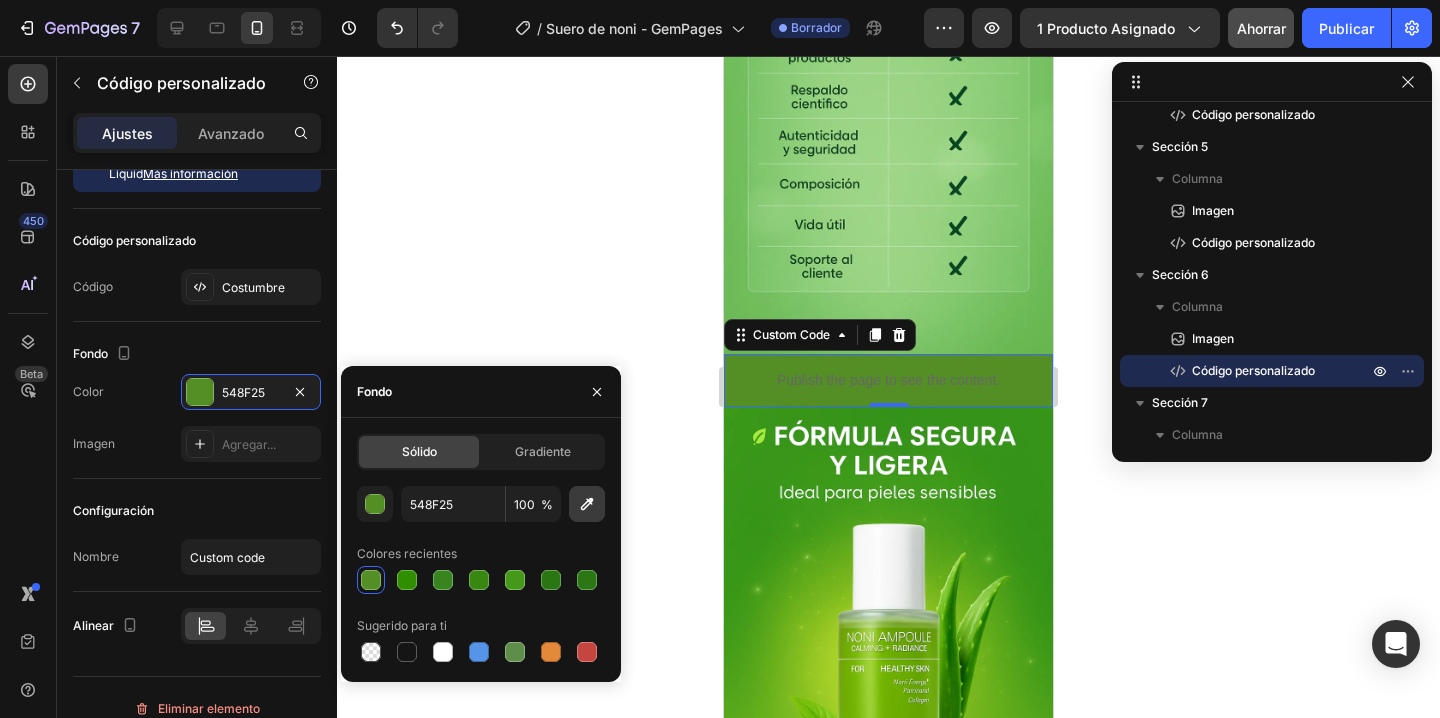 click at bounding box center (587, 504) 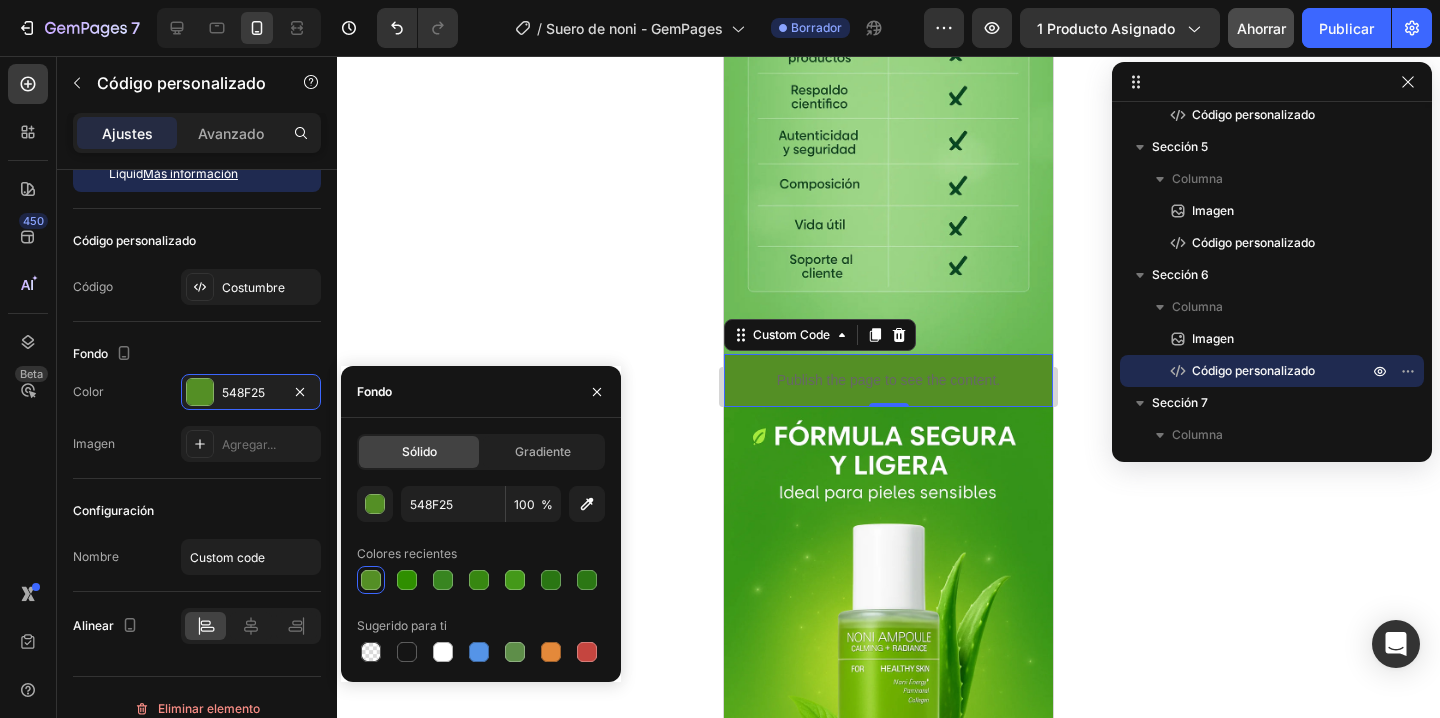 type on "66B74C" 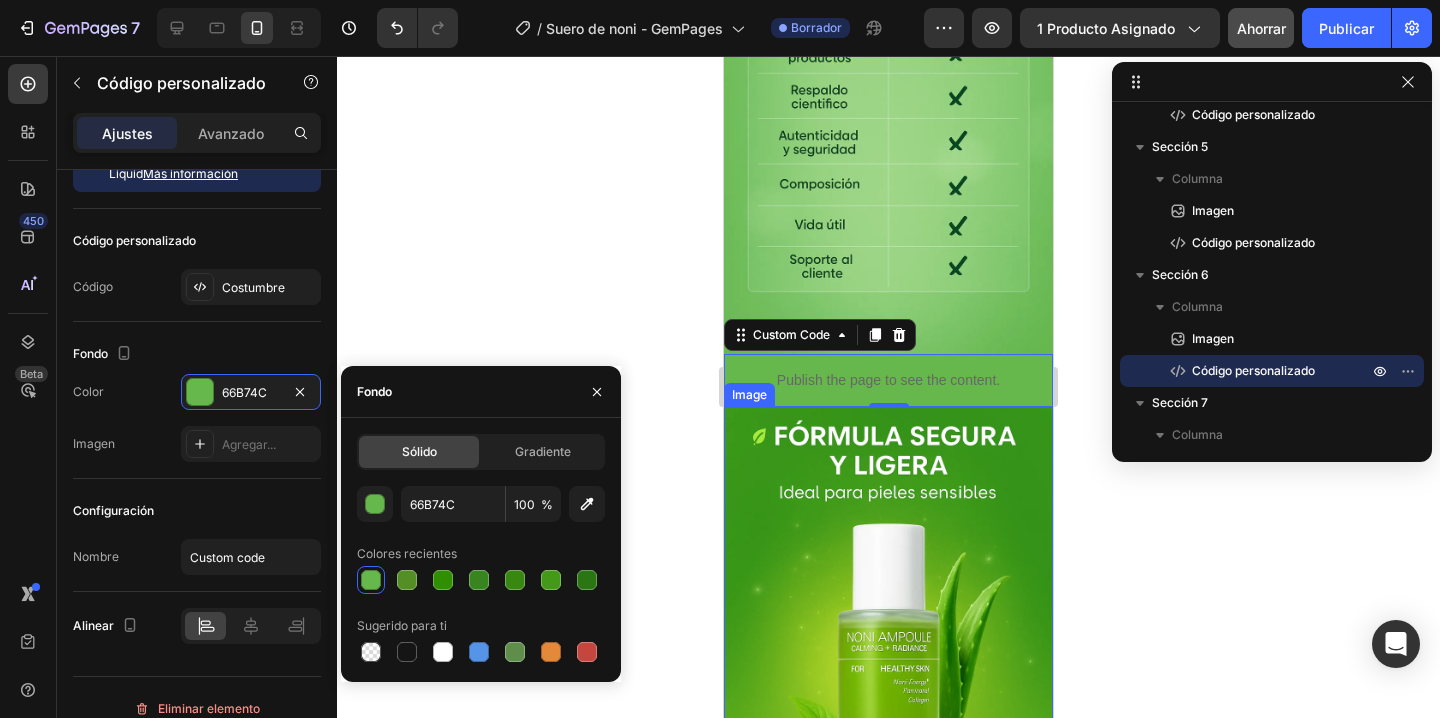 scroll, scrollTop: 2994, scrollLeft: 0, axis: vertical 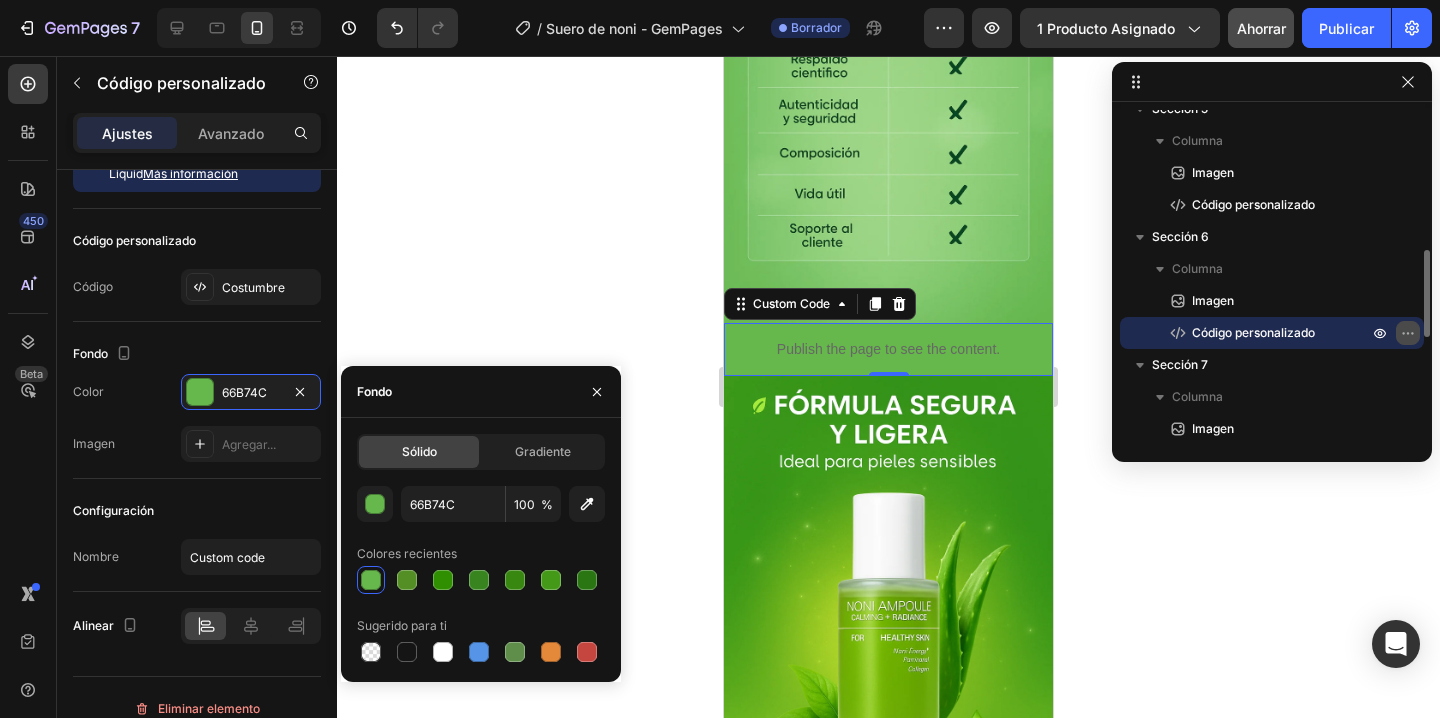 click 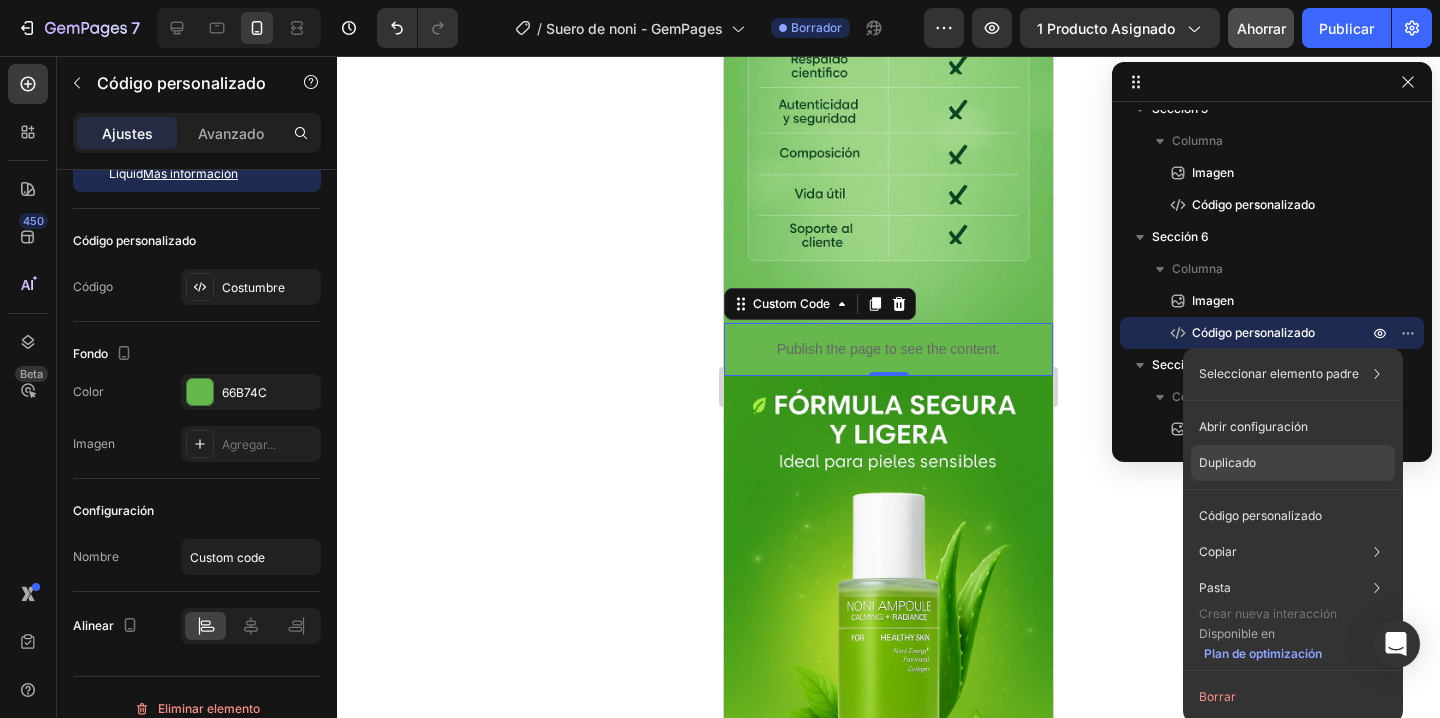 click on "Duplicado" 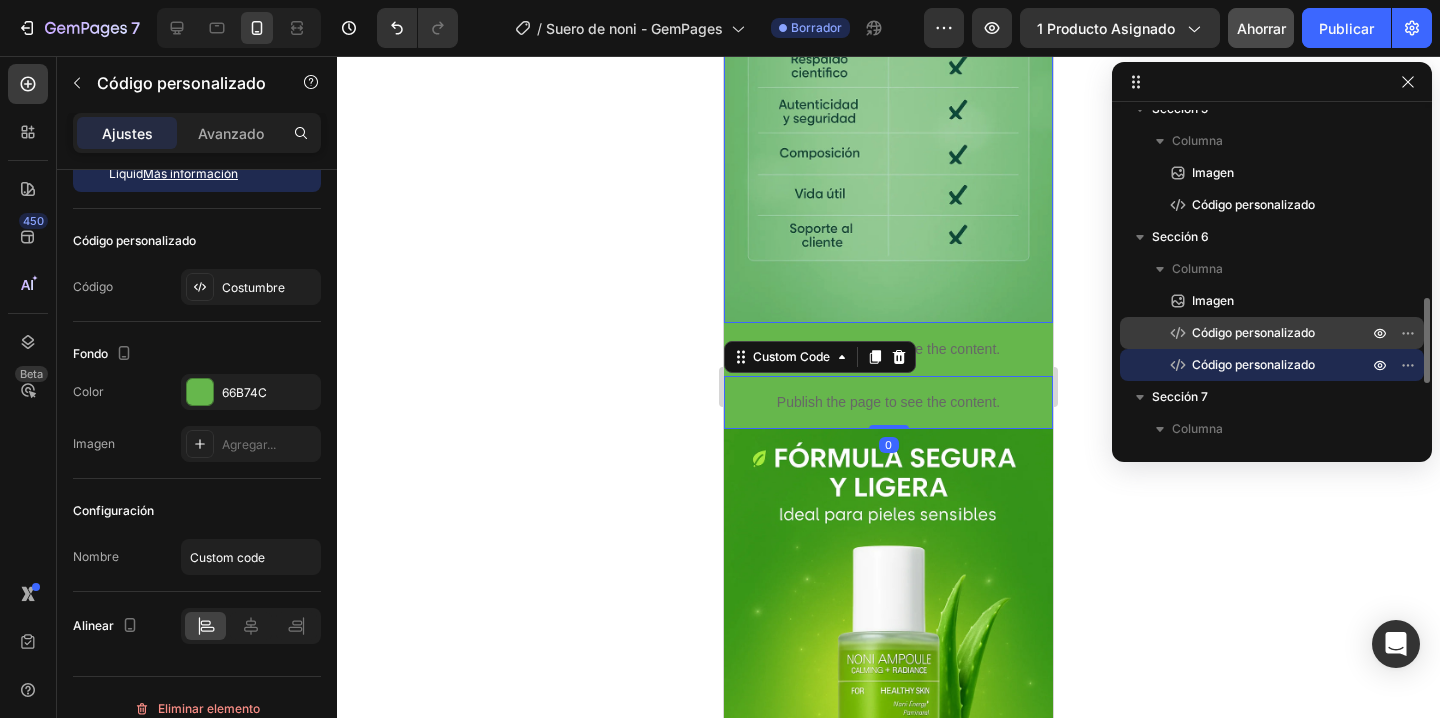 scroll, scrollTop: 570, scrollLeft: 0, axis: vertical 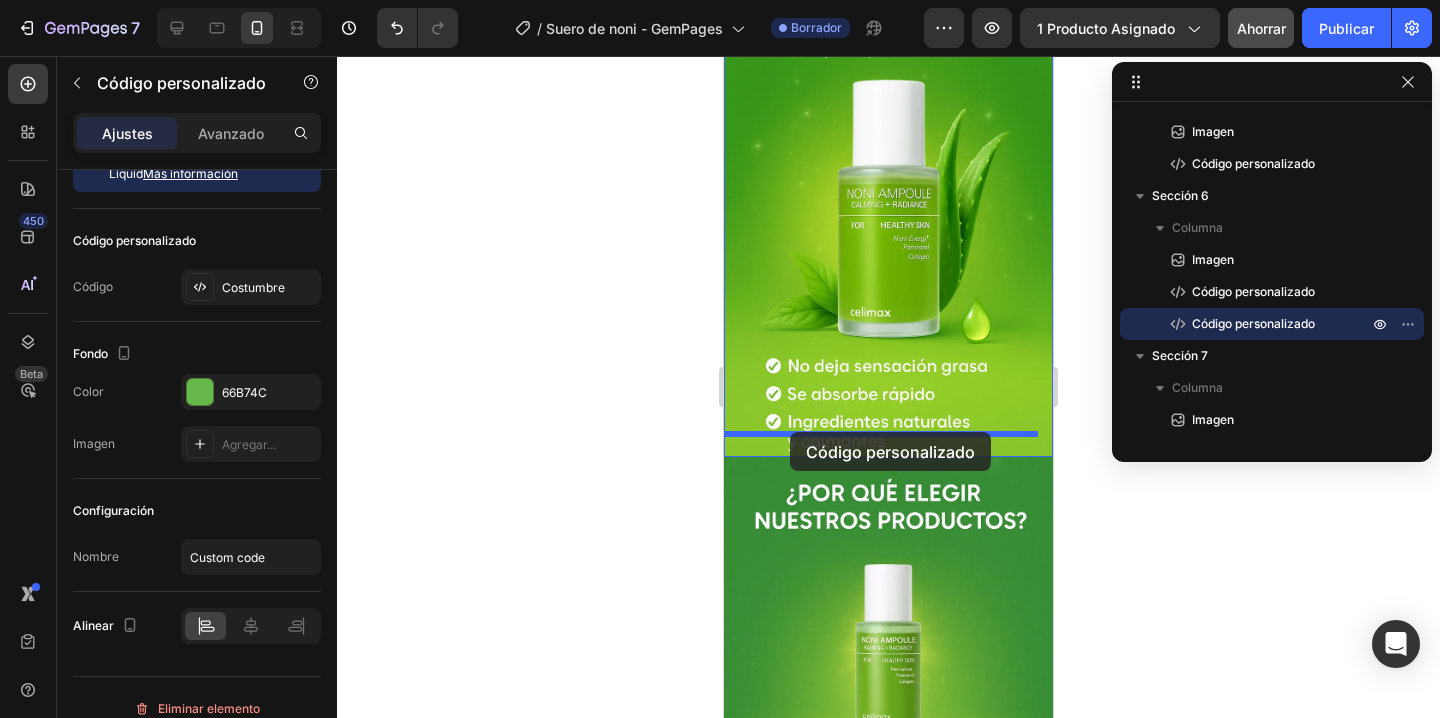 drag, startPoint x: 749, startPoint y: 334, endPoint x: 790, endPoint y: 432, distance: 106.23088 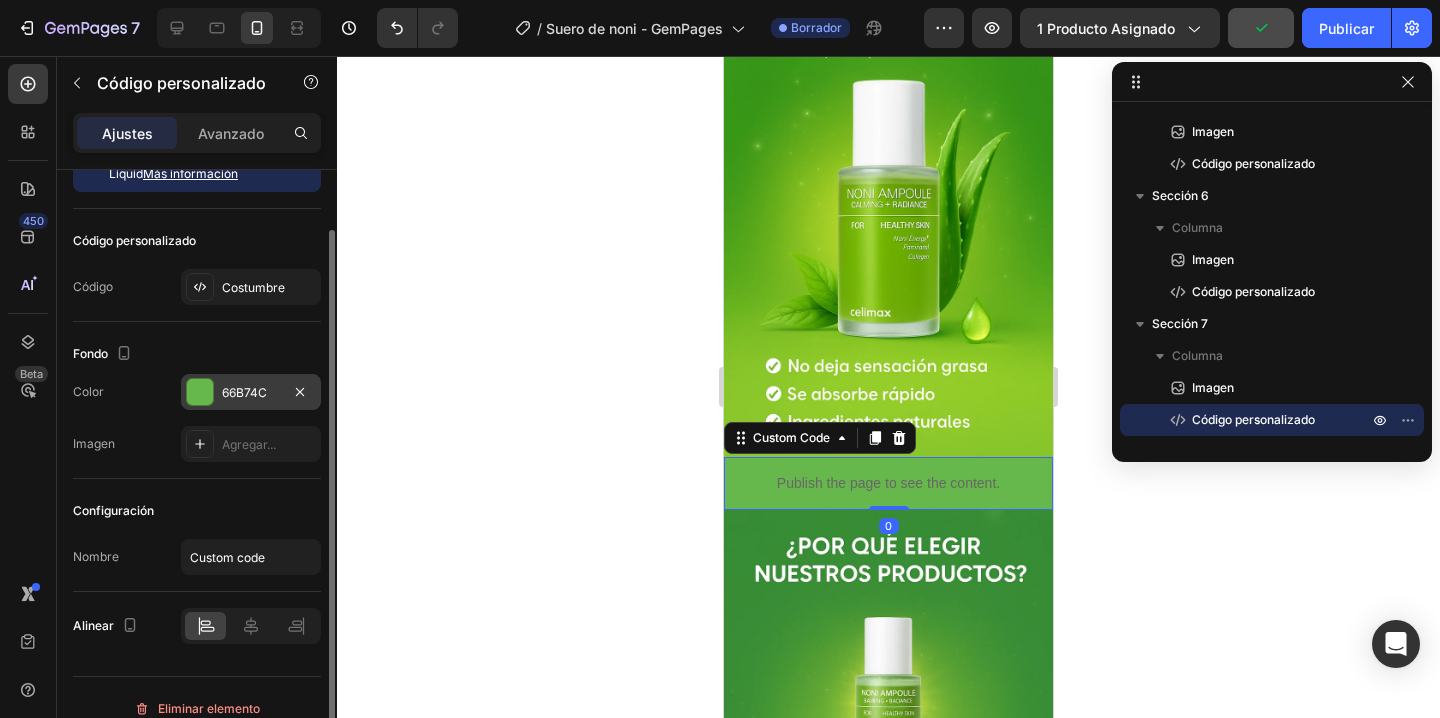 click at bounding box center (200, 392) 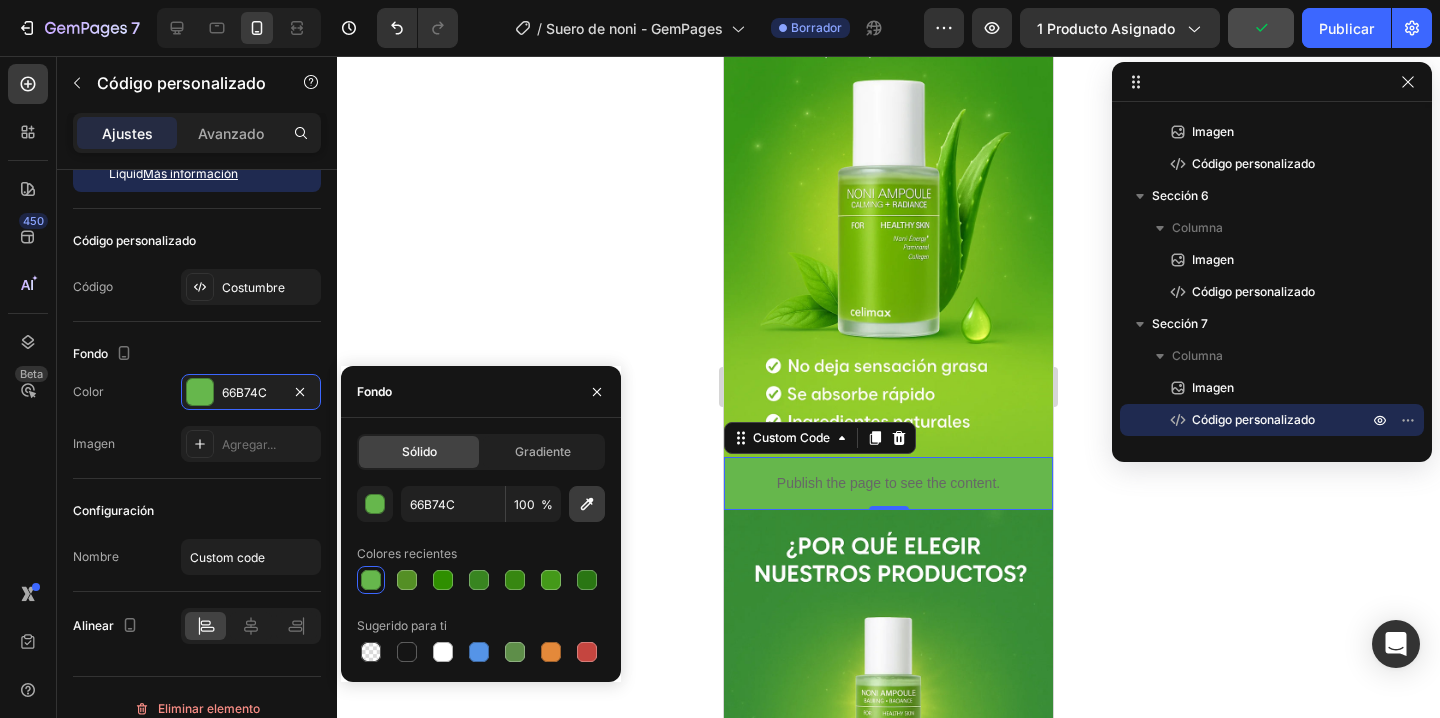 click 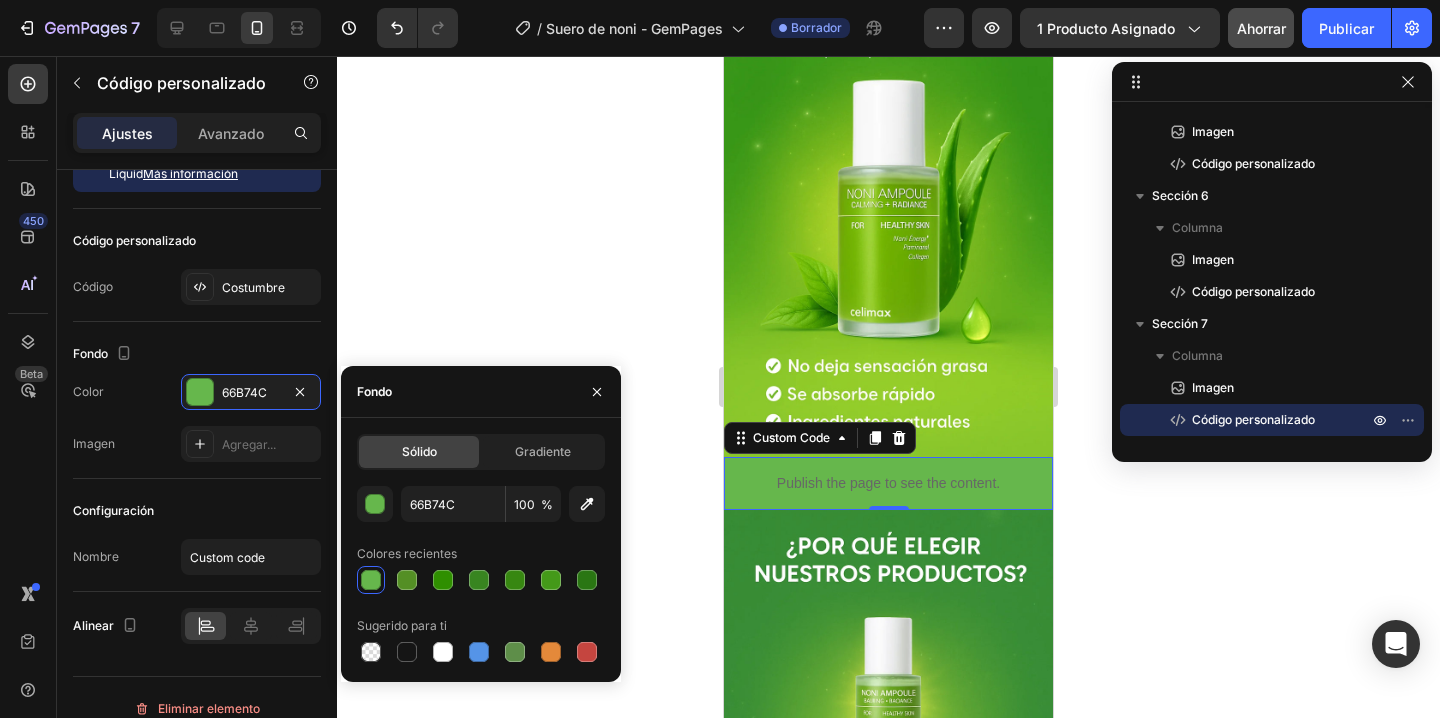 type on "87C52B" 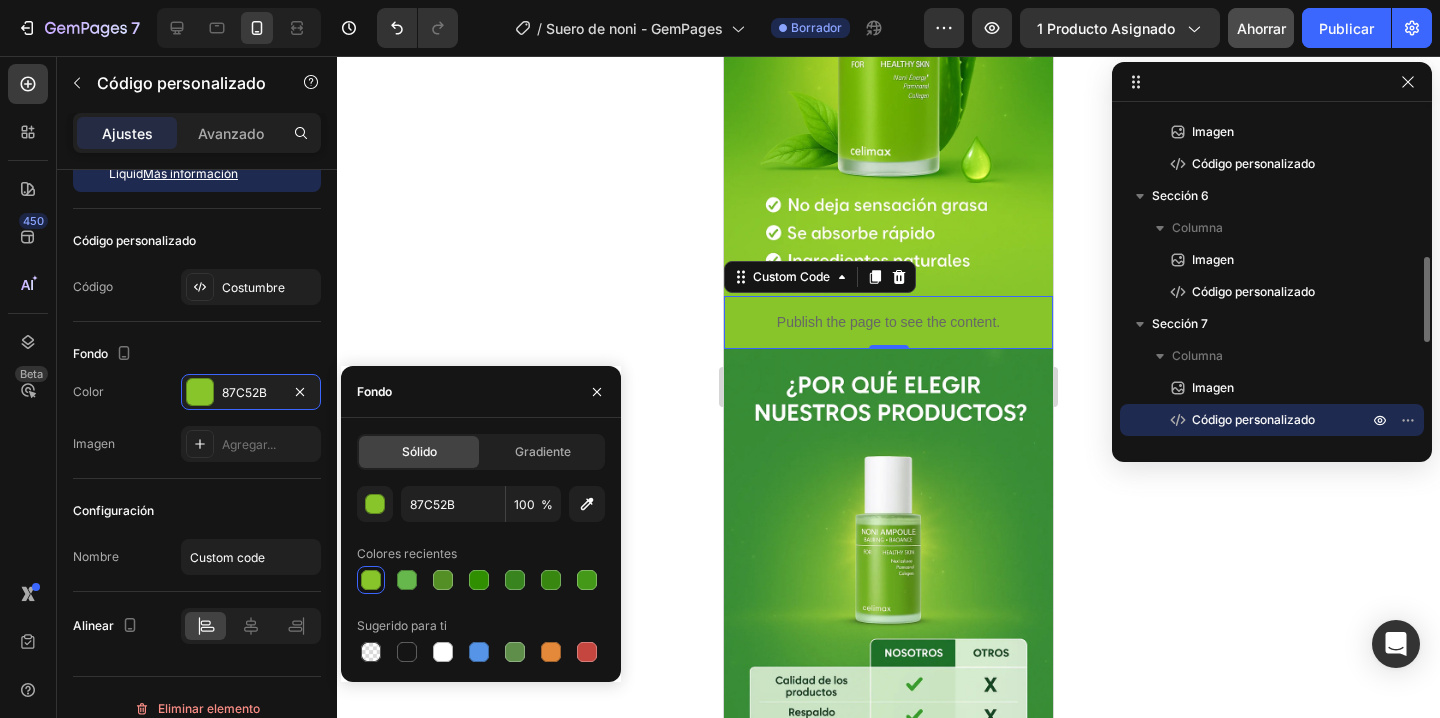 scroll, scrollTop: 3598, scrollLeft: 0, axis: vertical 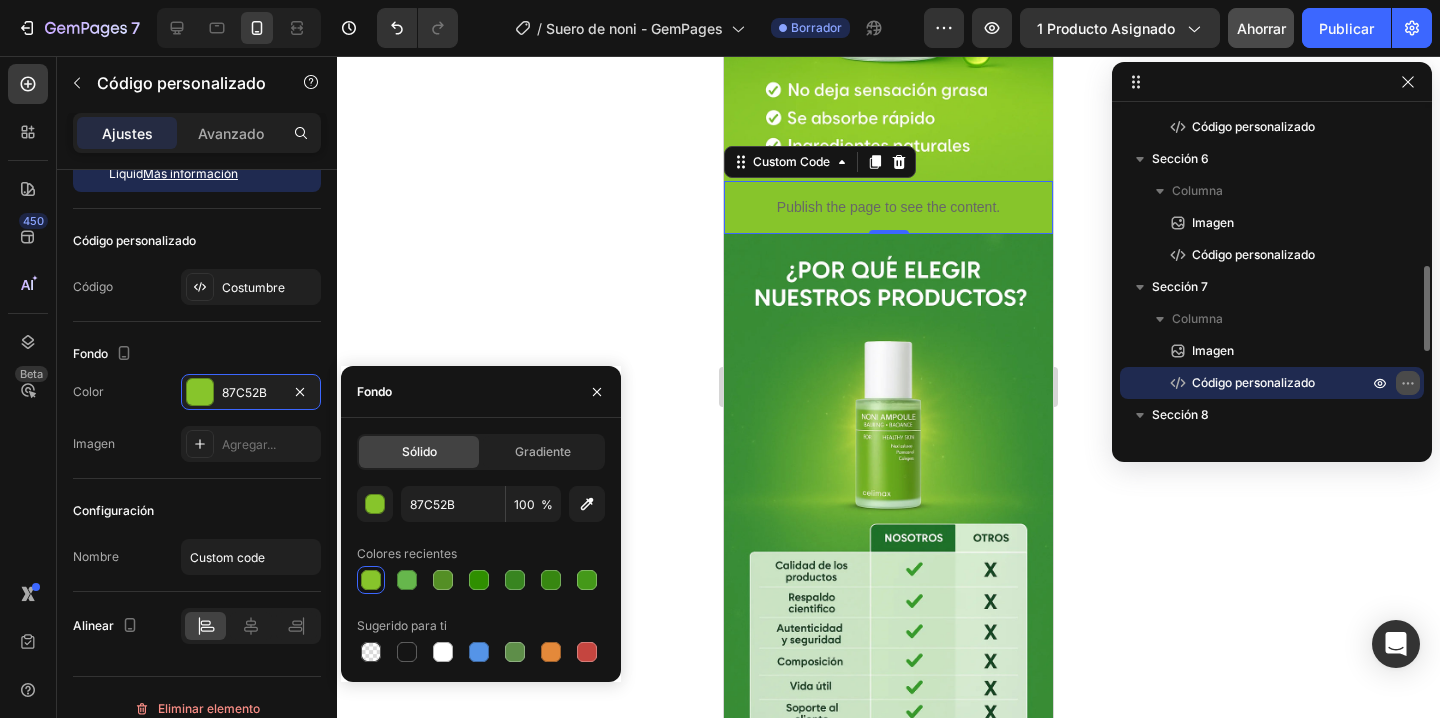 click 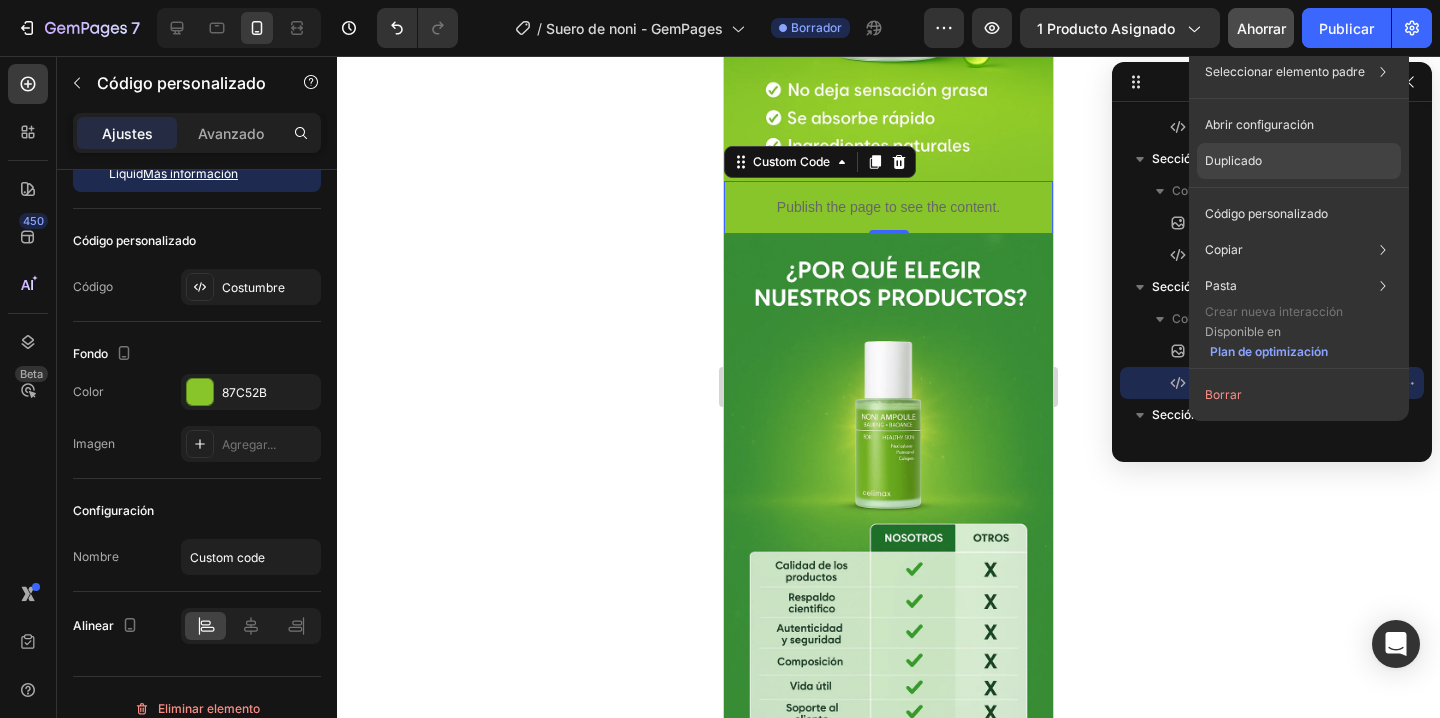 click on "Duplicado" 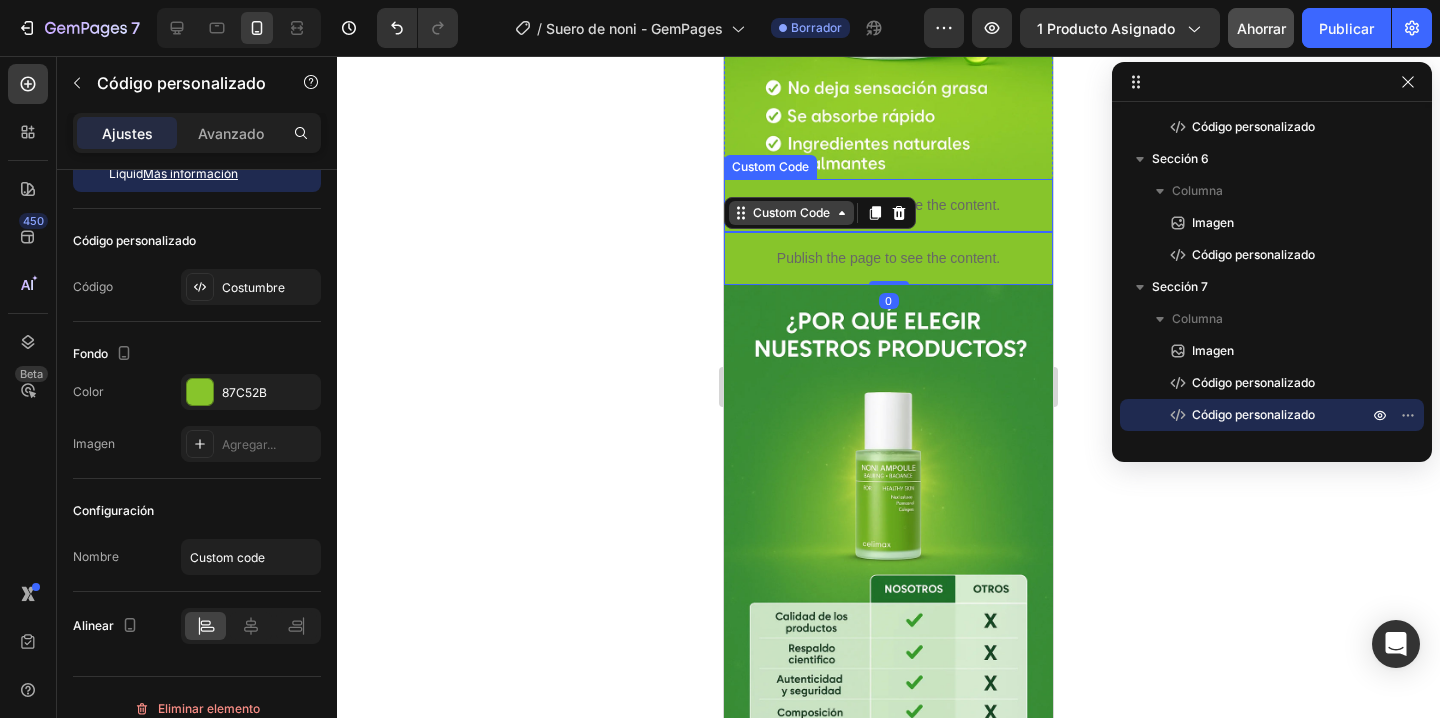 scroll, scrollTop: 3717, scrollLeft: 0, axis: vertical 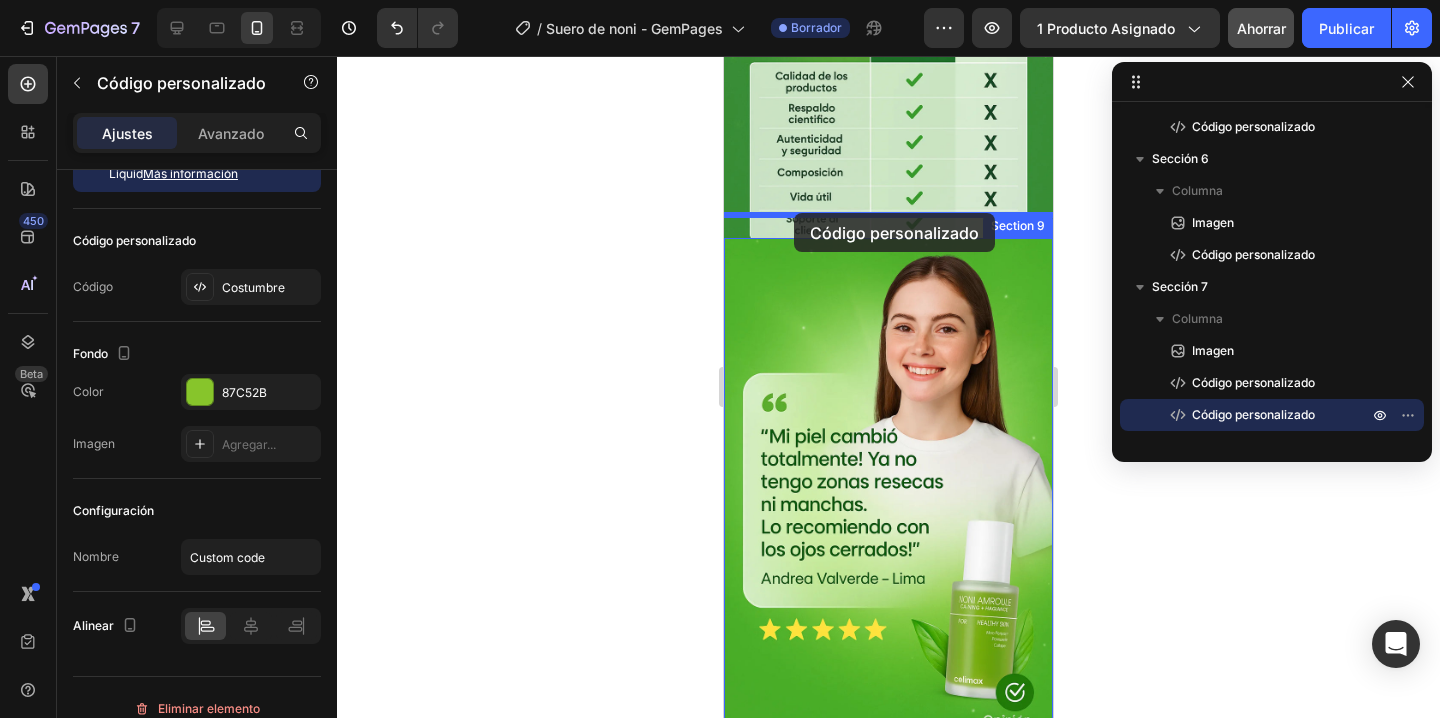 drag, startPoint x: 741, startPoint y: 184, endPoint x: 794, endPoint y: 213, distance: 60.41523 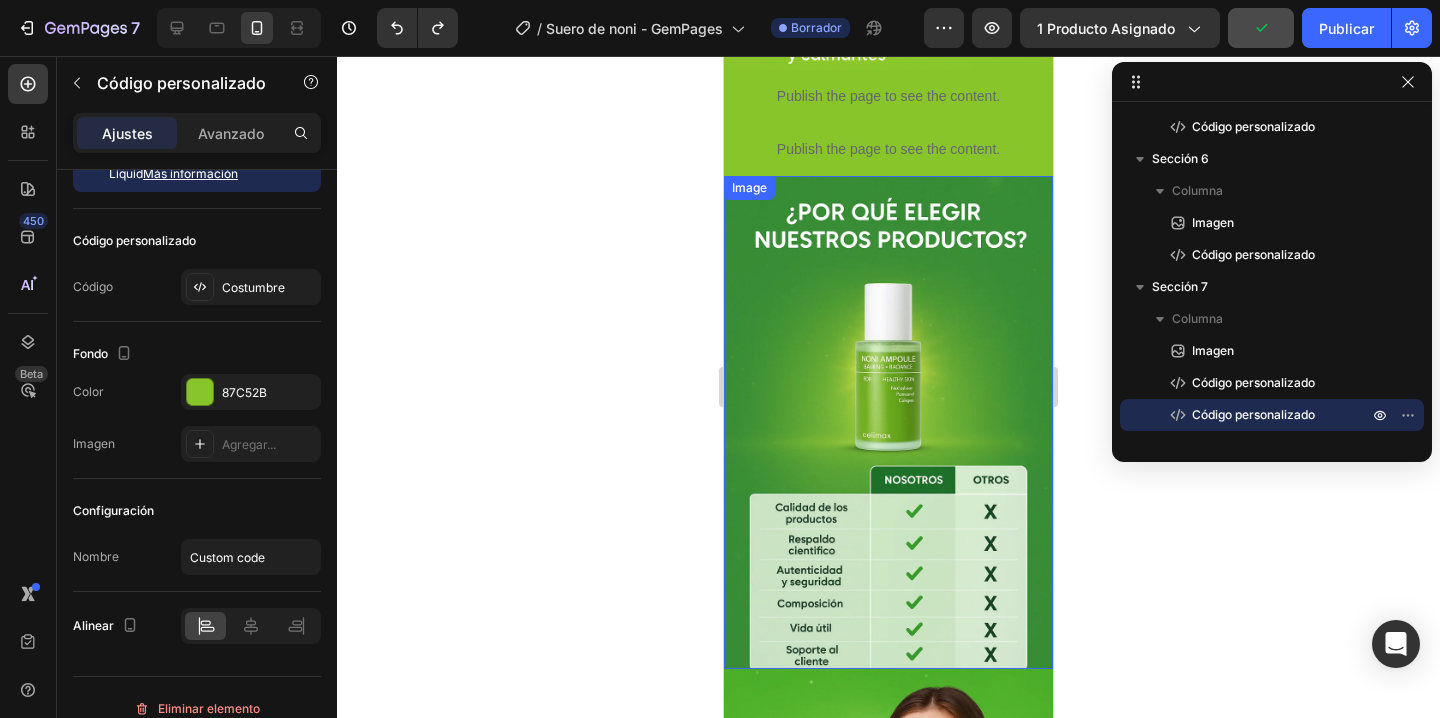 scroll, scrollTop: 3801, scrollLeft: 0, axis: vertical 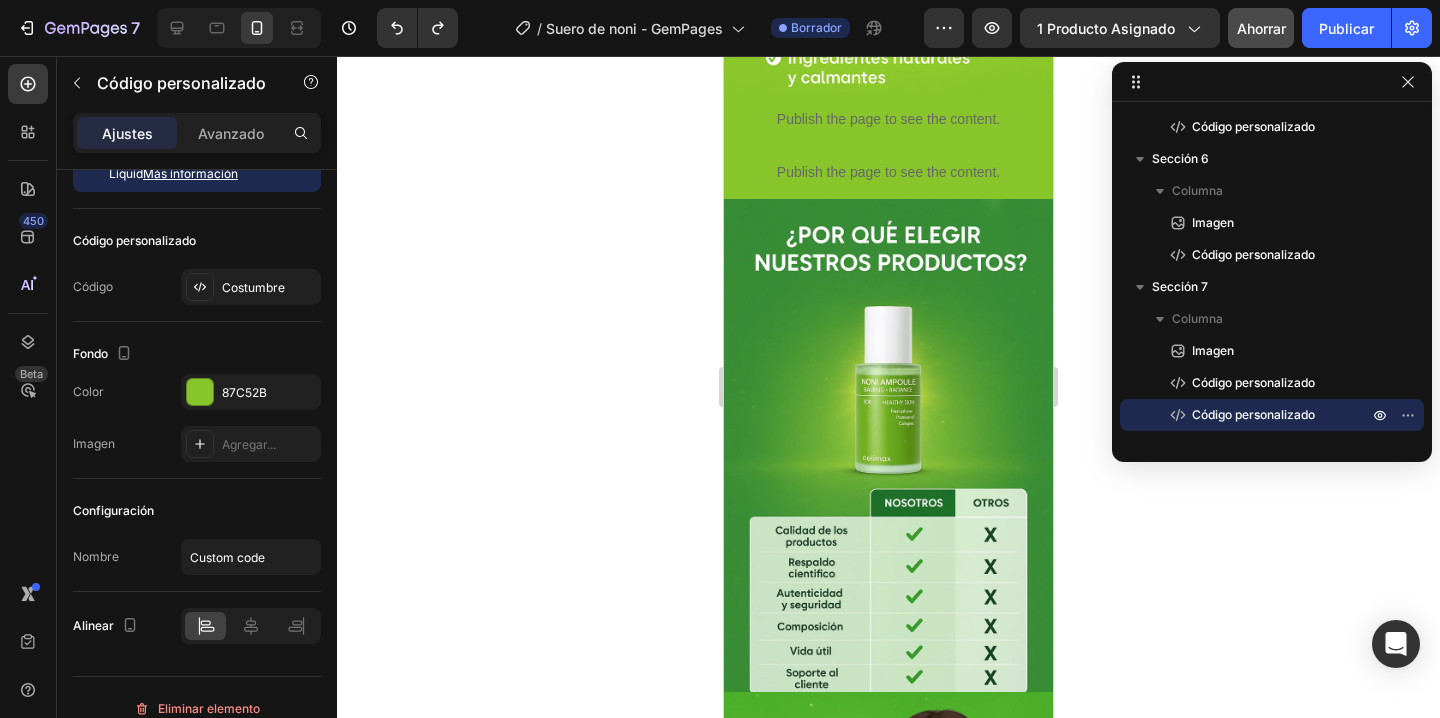 click on "Publish the page to see the content." at bounding box center (888, 172) 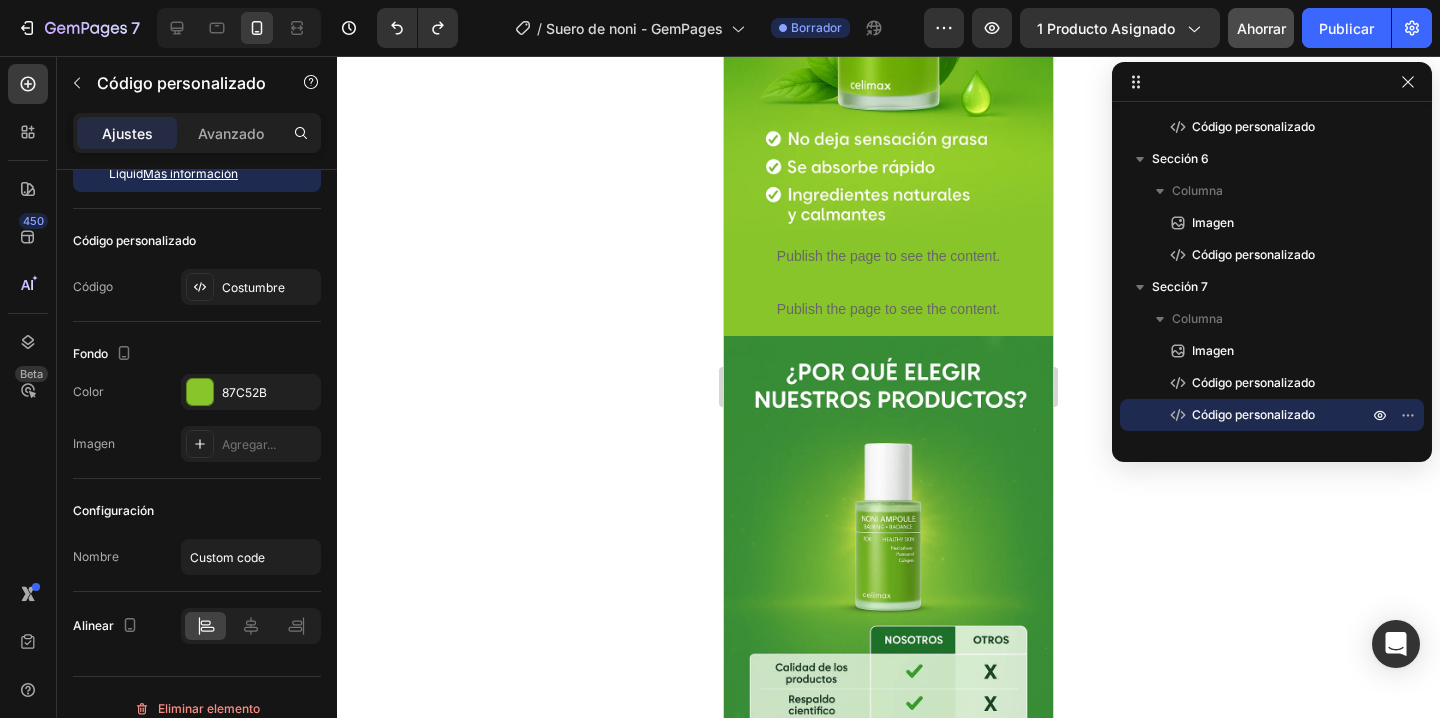 scroll, scrollTop: 3617, scrollLeft: 0, axis: vertical 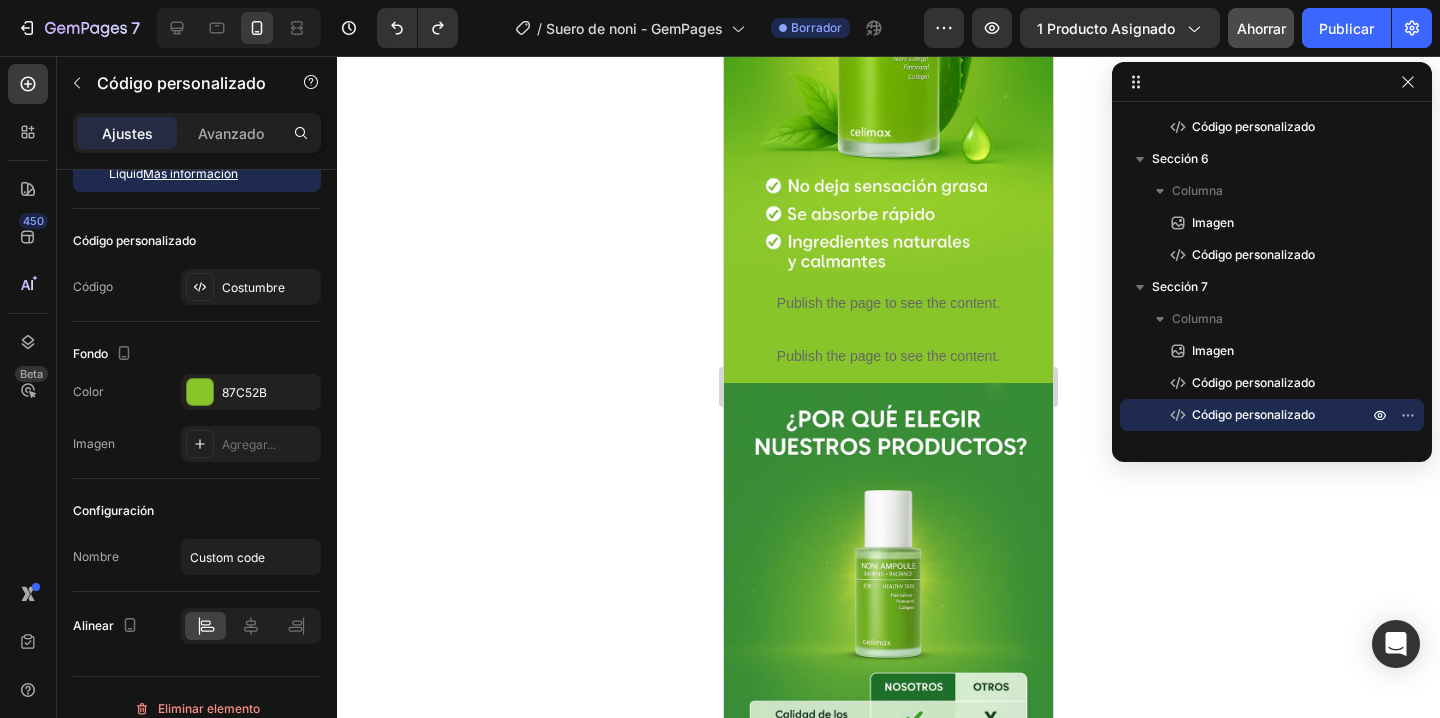 click on "Publish the page to see the content." at bounding box center (888, 356) 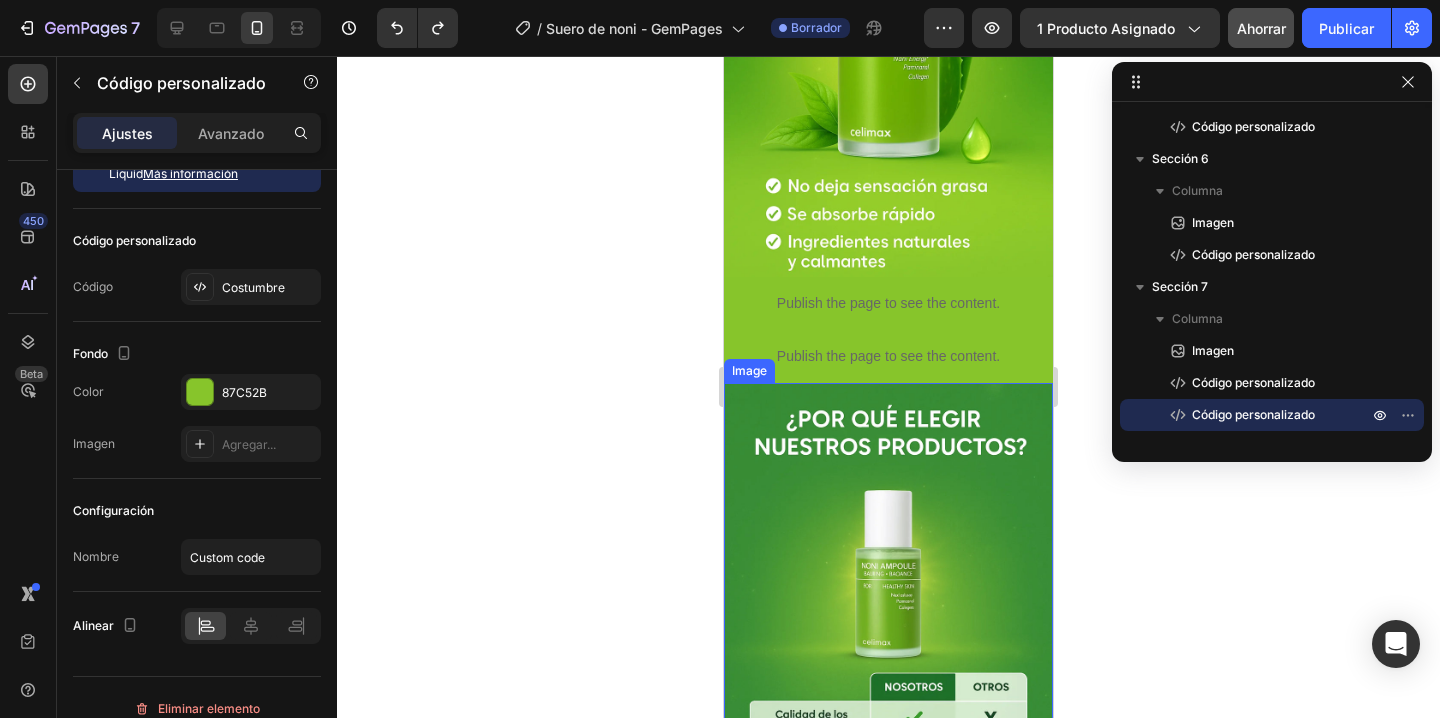 click on "Image" at bounding box center [749, 371] 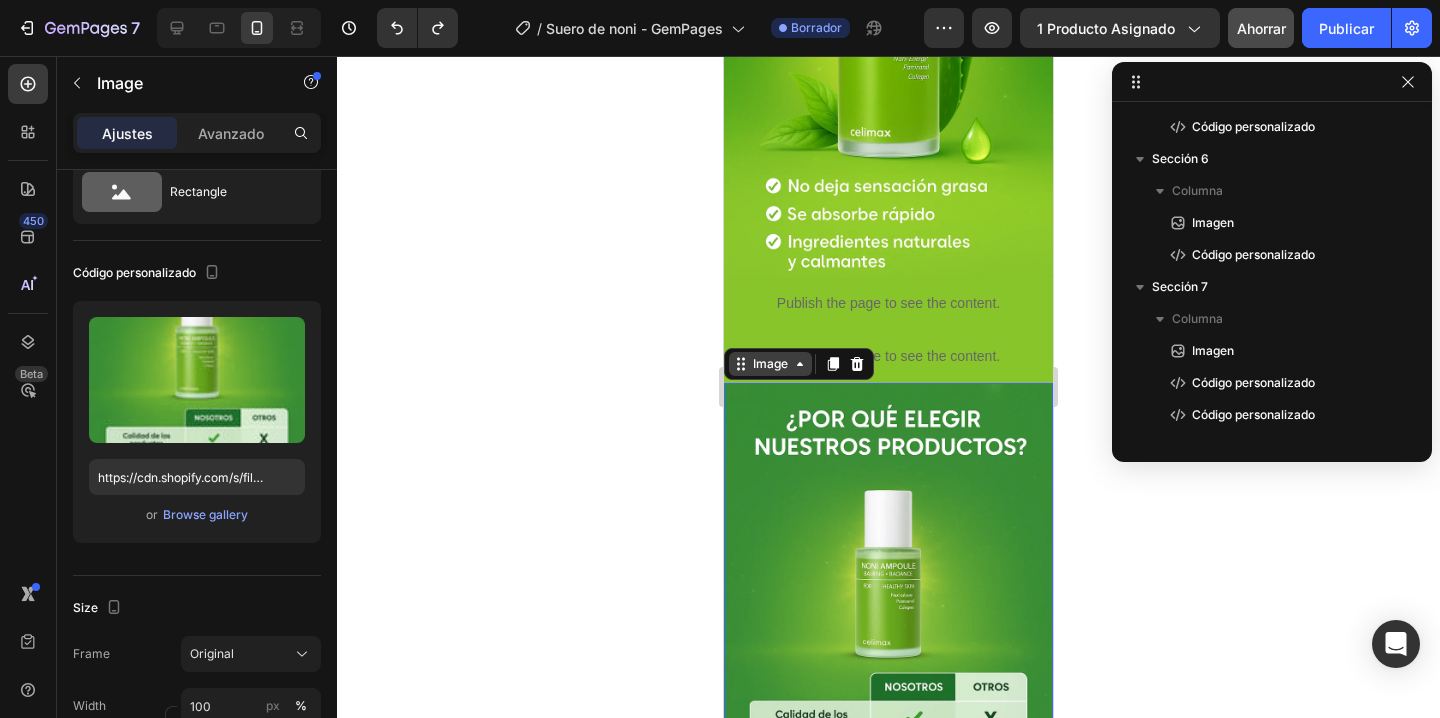 scroll, scrollTop: 858, scrollLeft: 0, axis: vertical 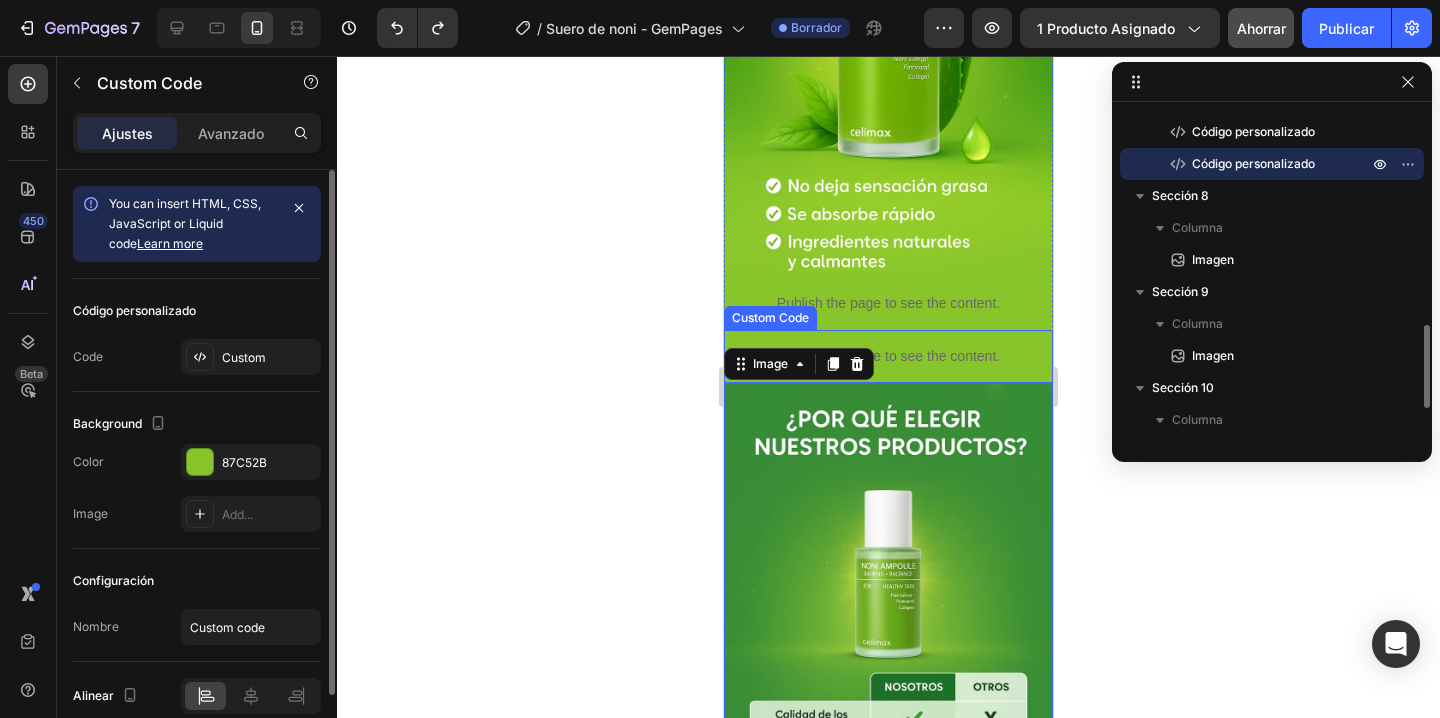 click on "Publish the page to see the content." at bounding box center [888, 356] 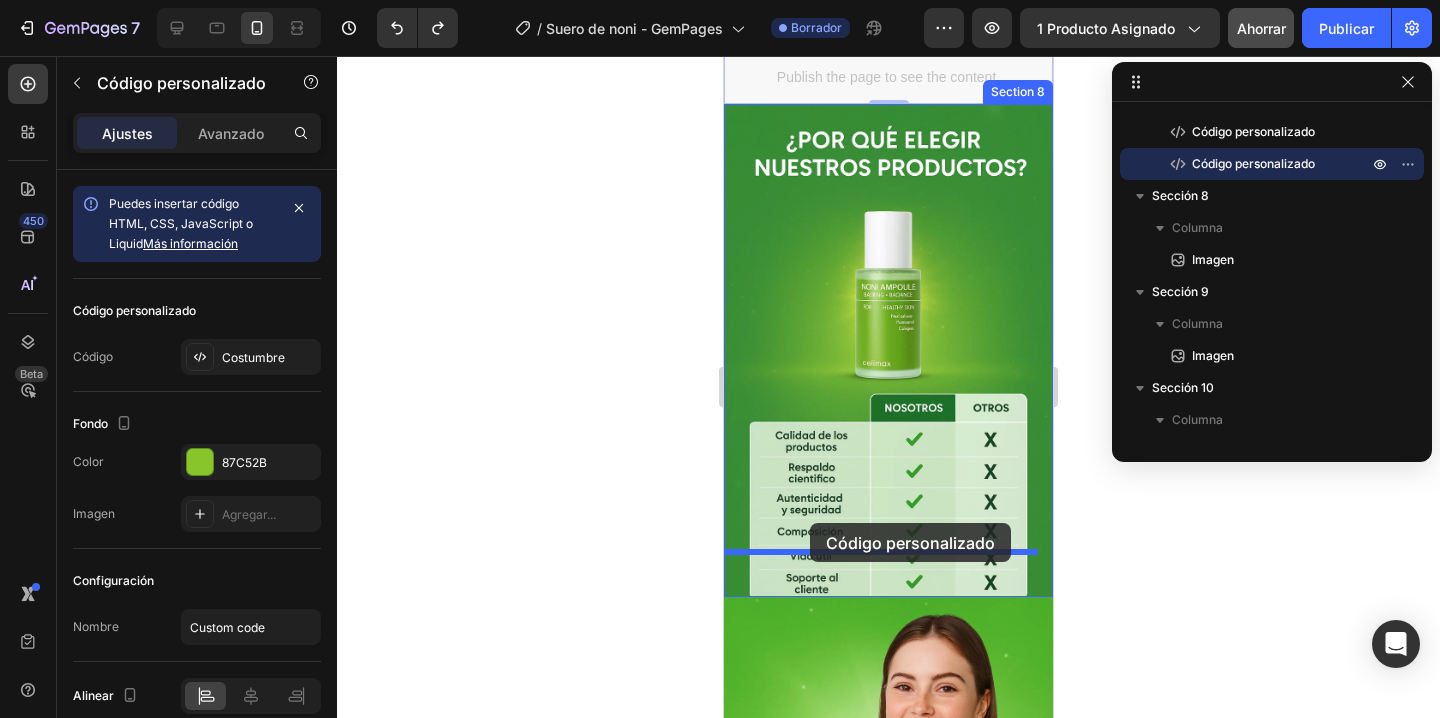 scroll, scrollTop: 3896, scrollLeft: 0, axis: vertical 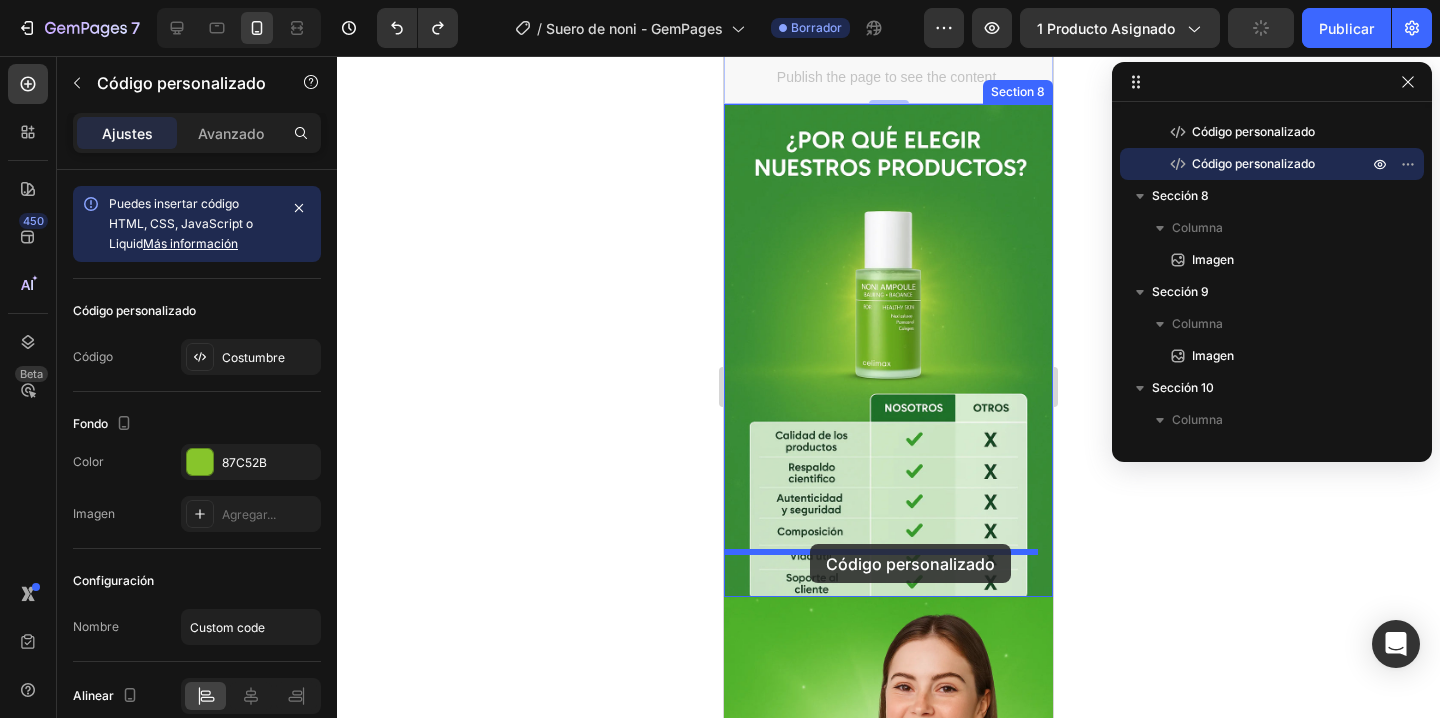 drag, startPoint x: 735, startPoint y: 292, endPoint x: 810, endPoint y: 544, distance: 262.92395 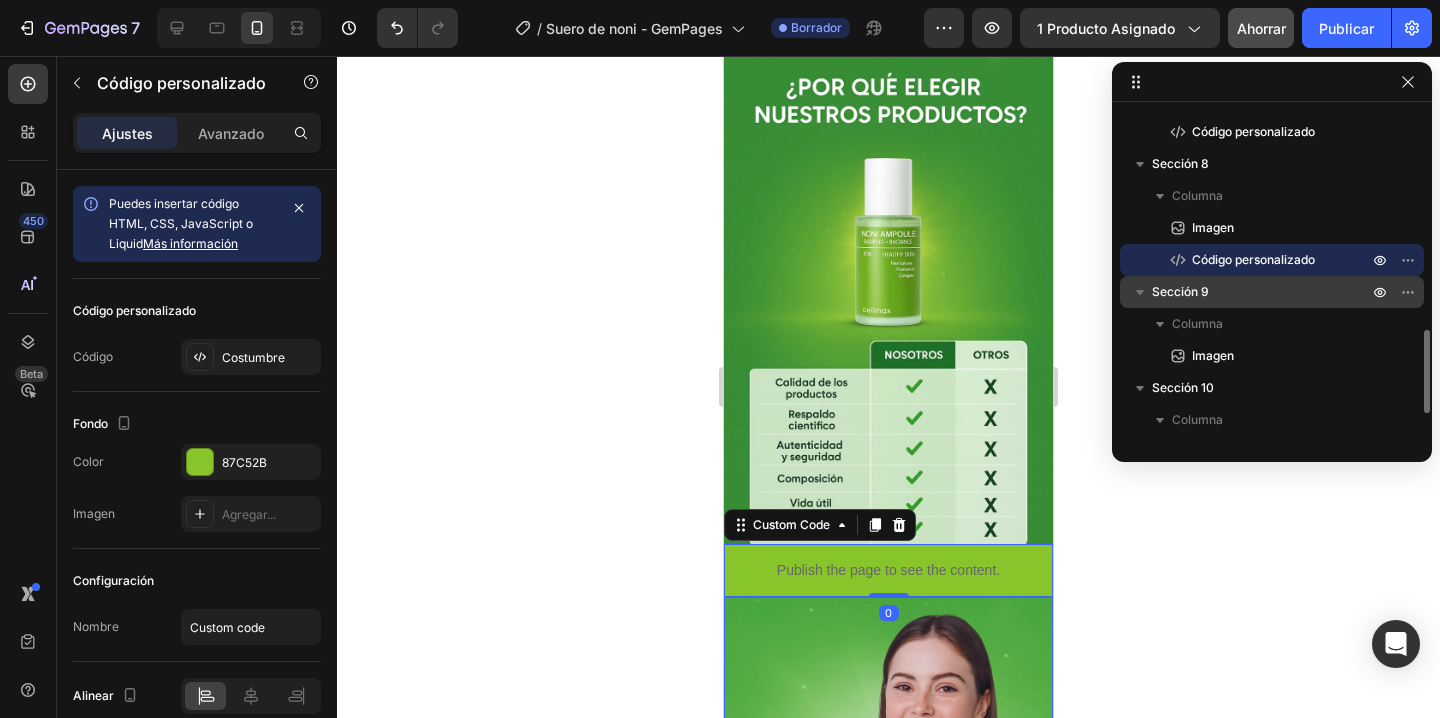 scroll, scrollTop: 862, scrollLeft: 0, axis: vertical 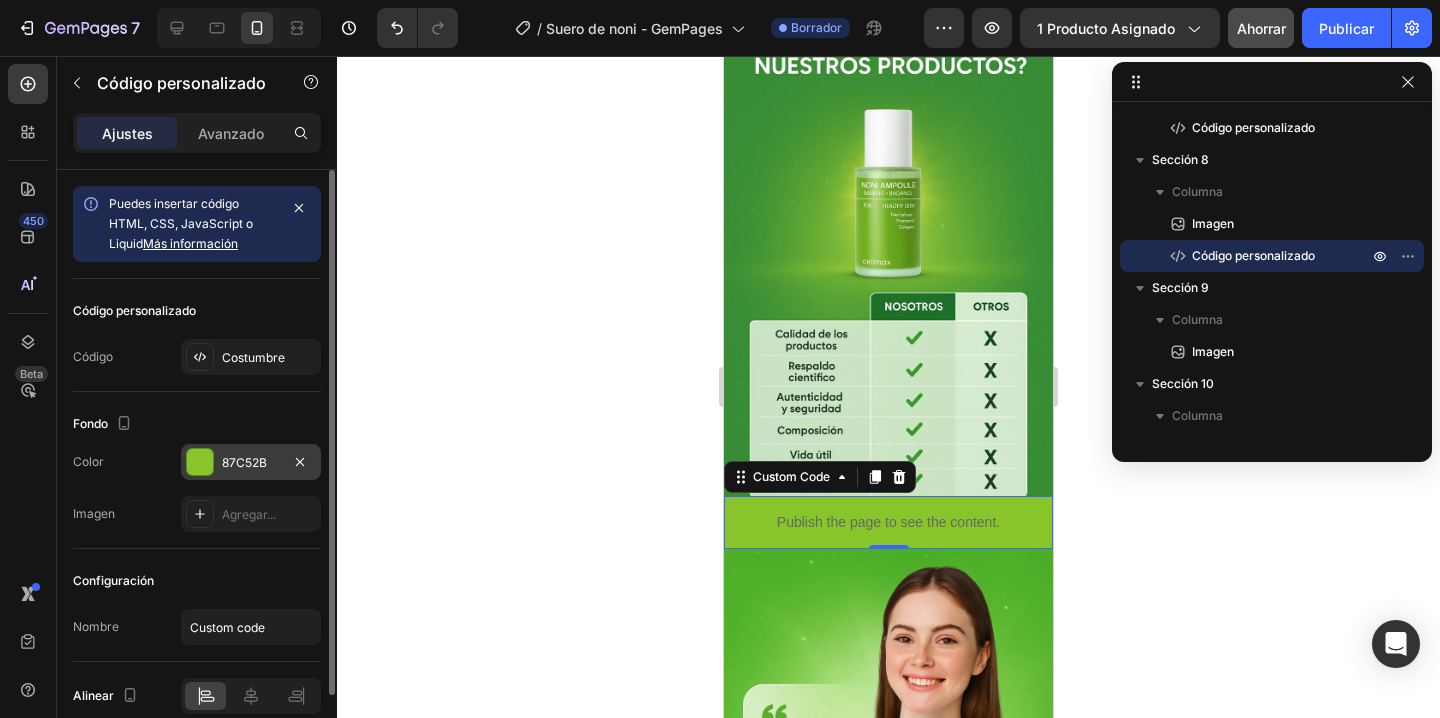 click on "87C52B" at bounding box center (244, 462) 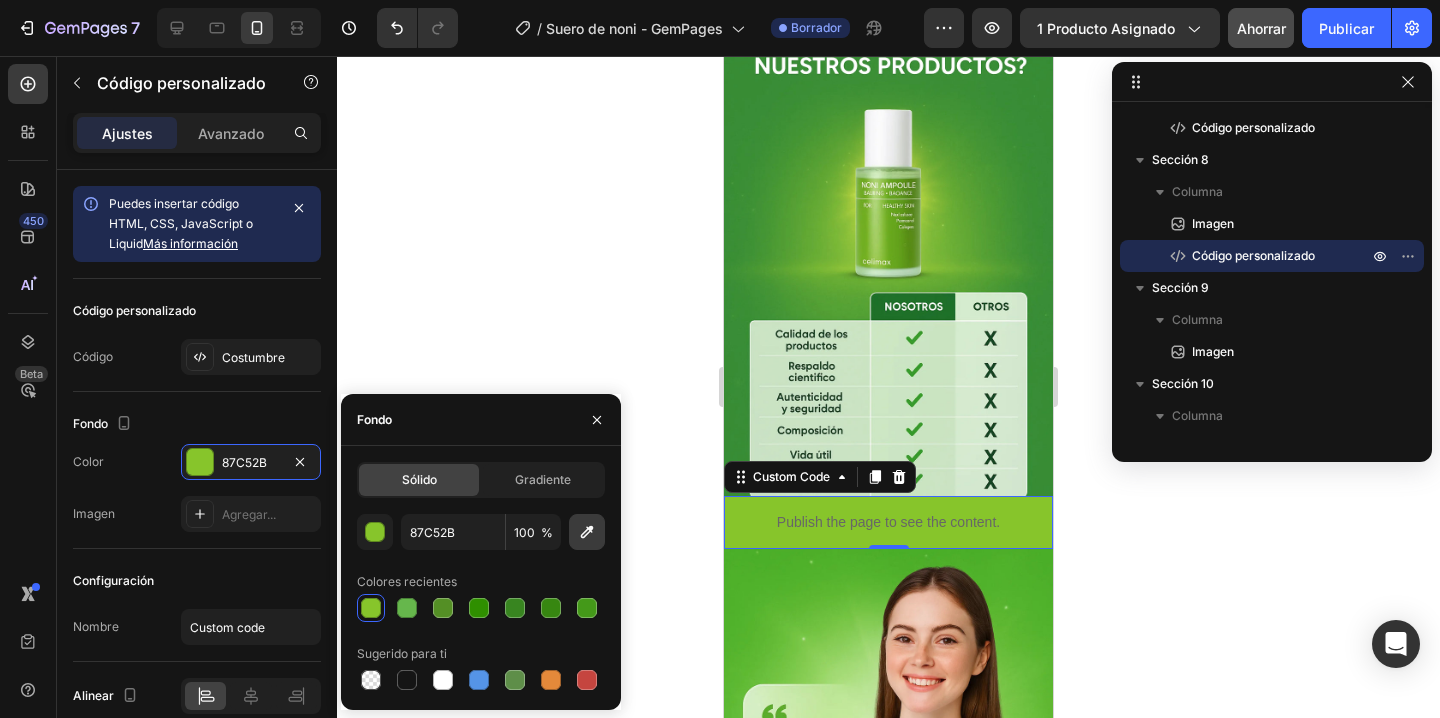 click 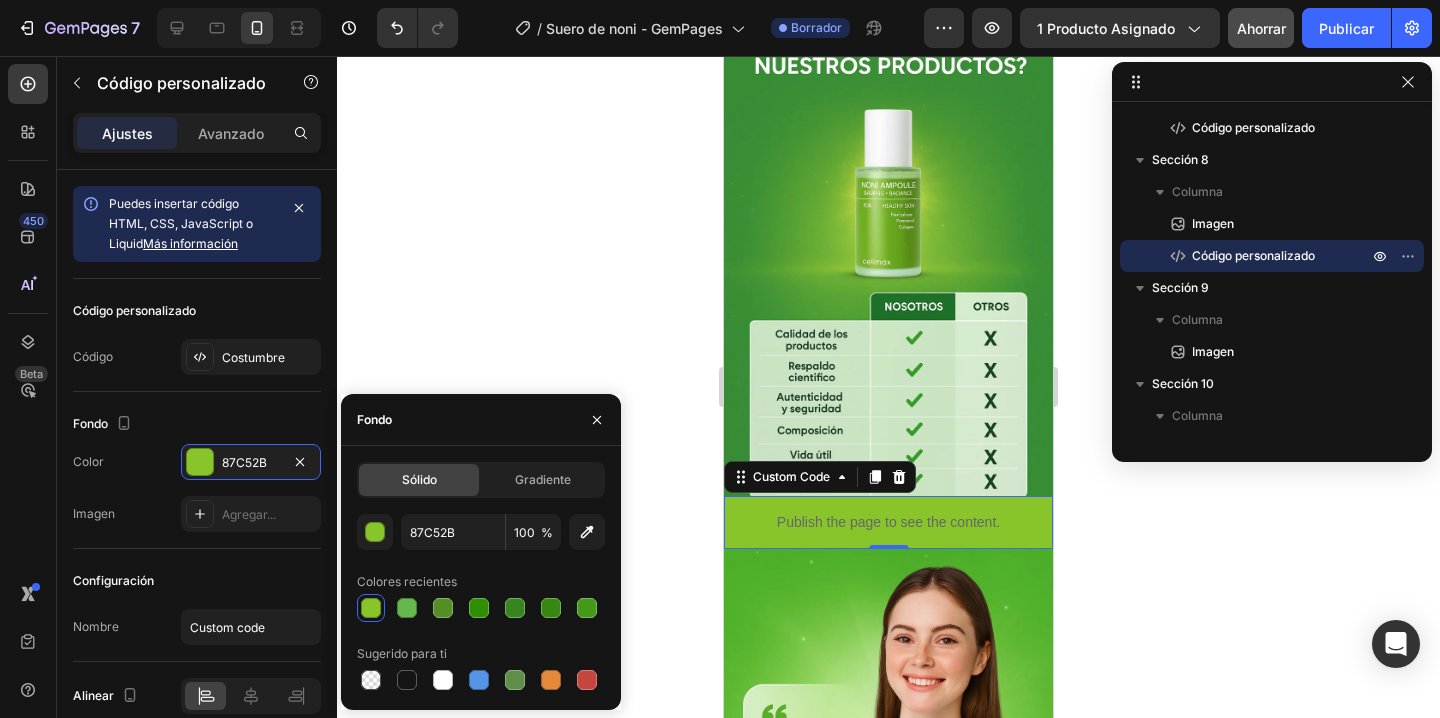 type on "378D34" 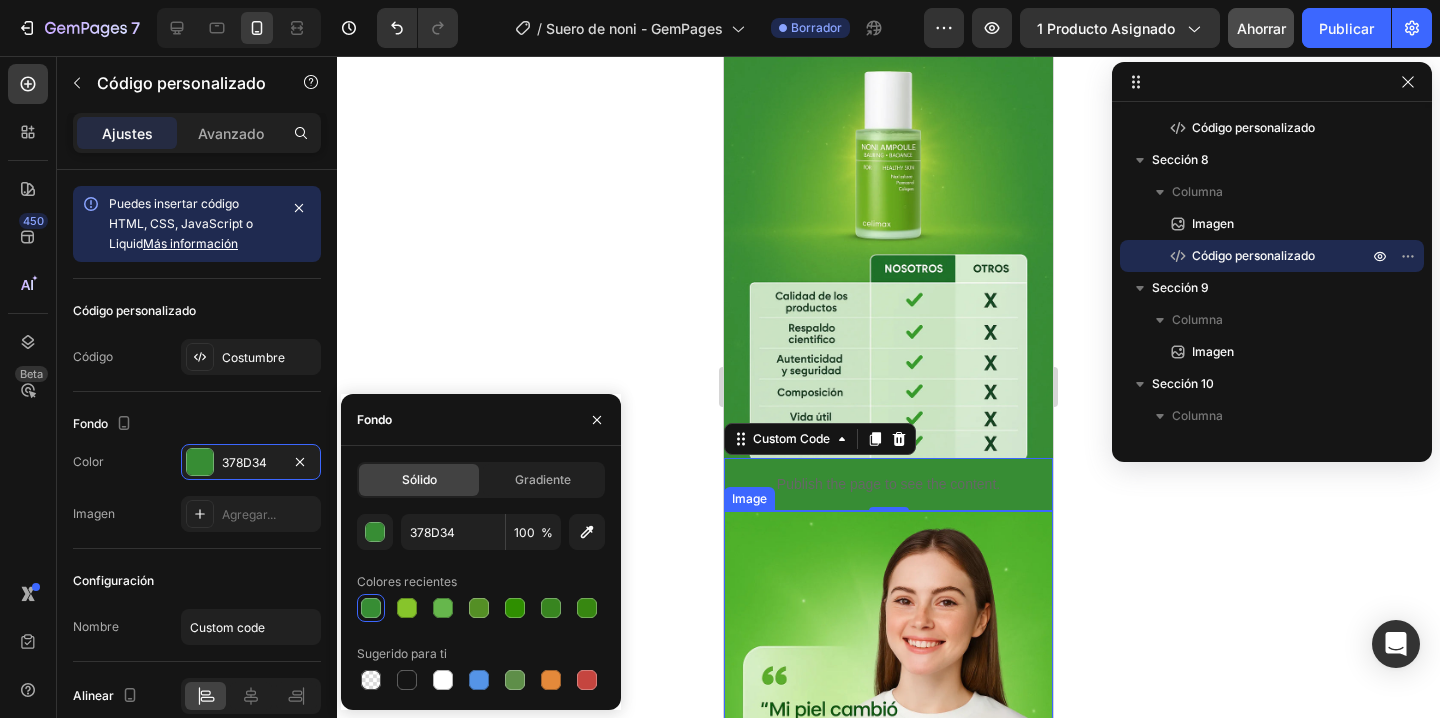 scroll, scrollTop: 3998, scrollLeft: 0, axis: vertical 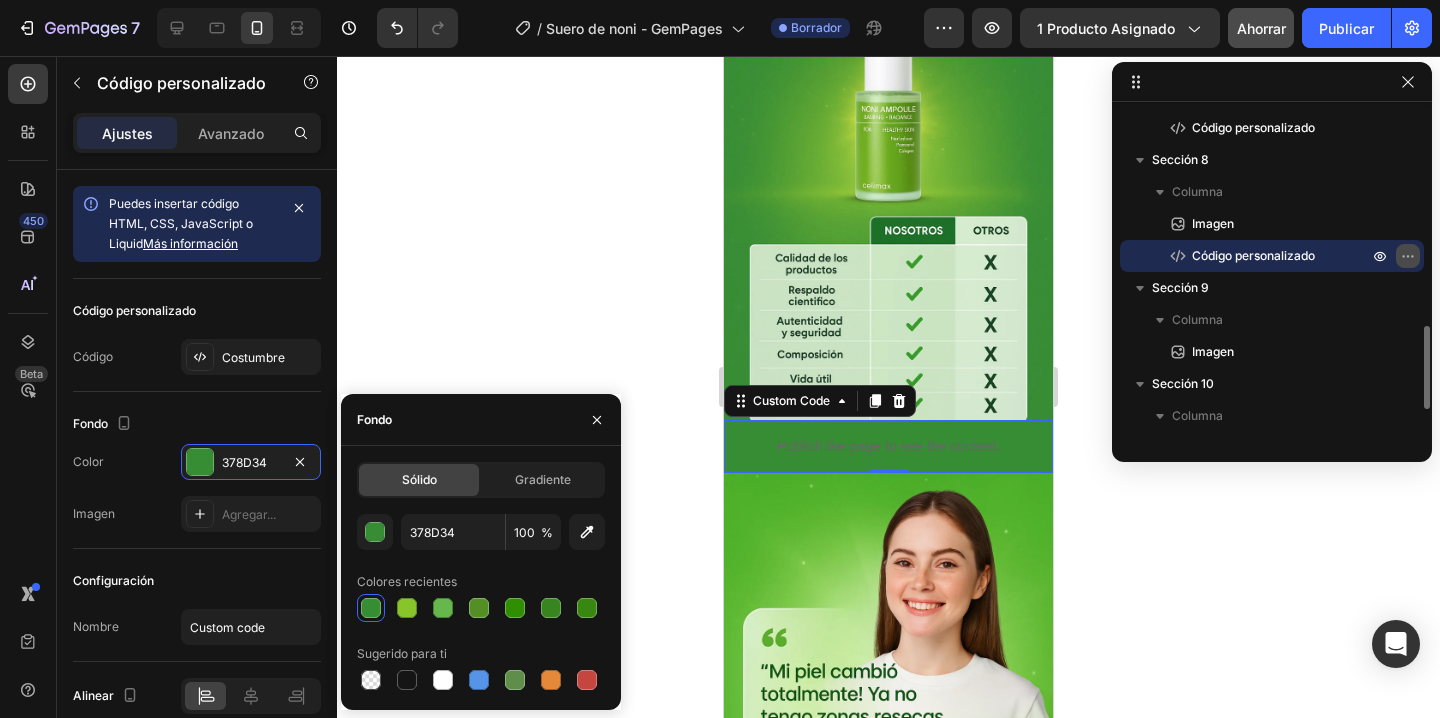 click 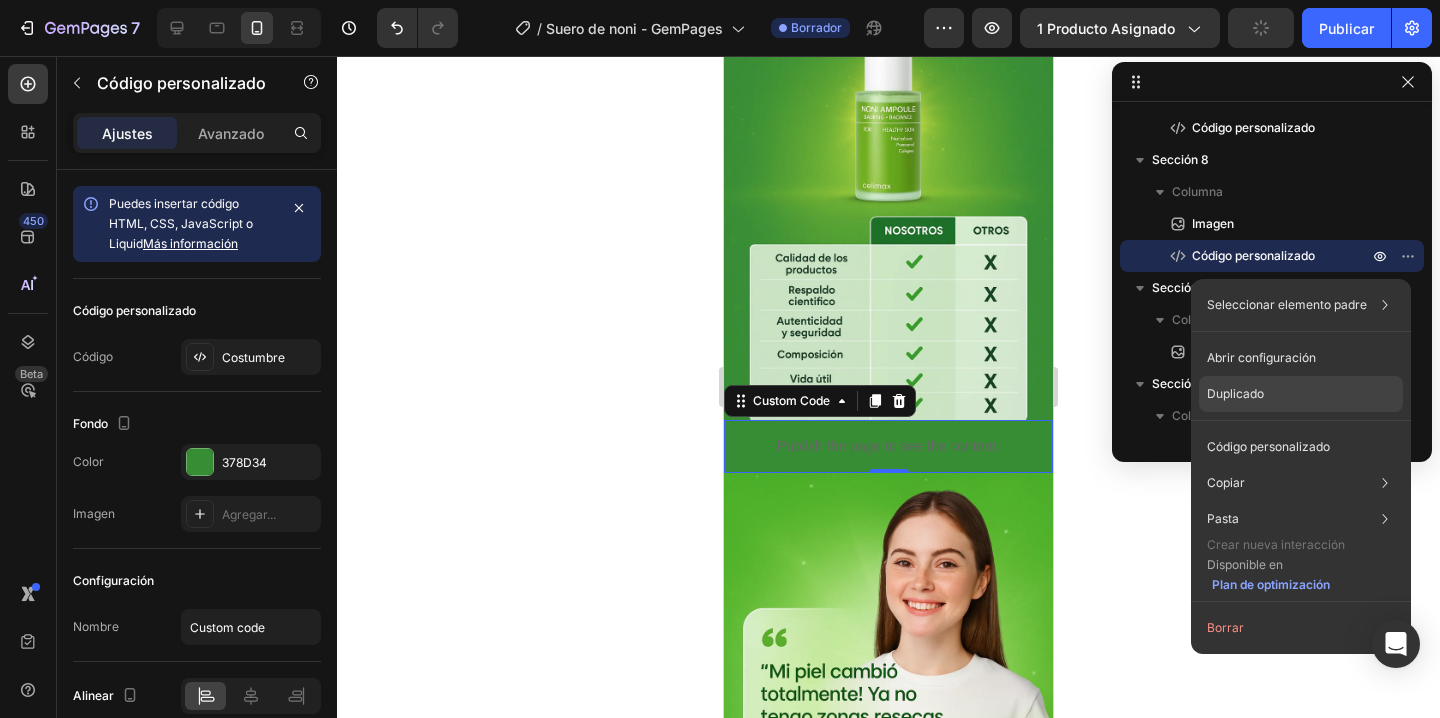 click on "Duplicado" 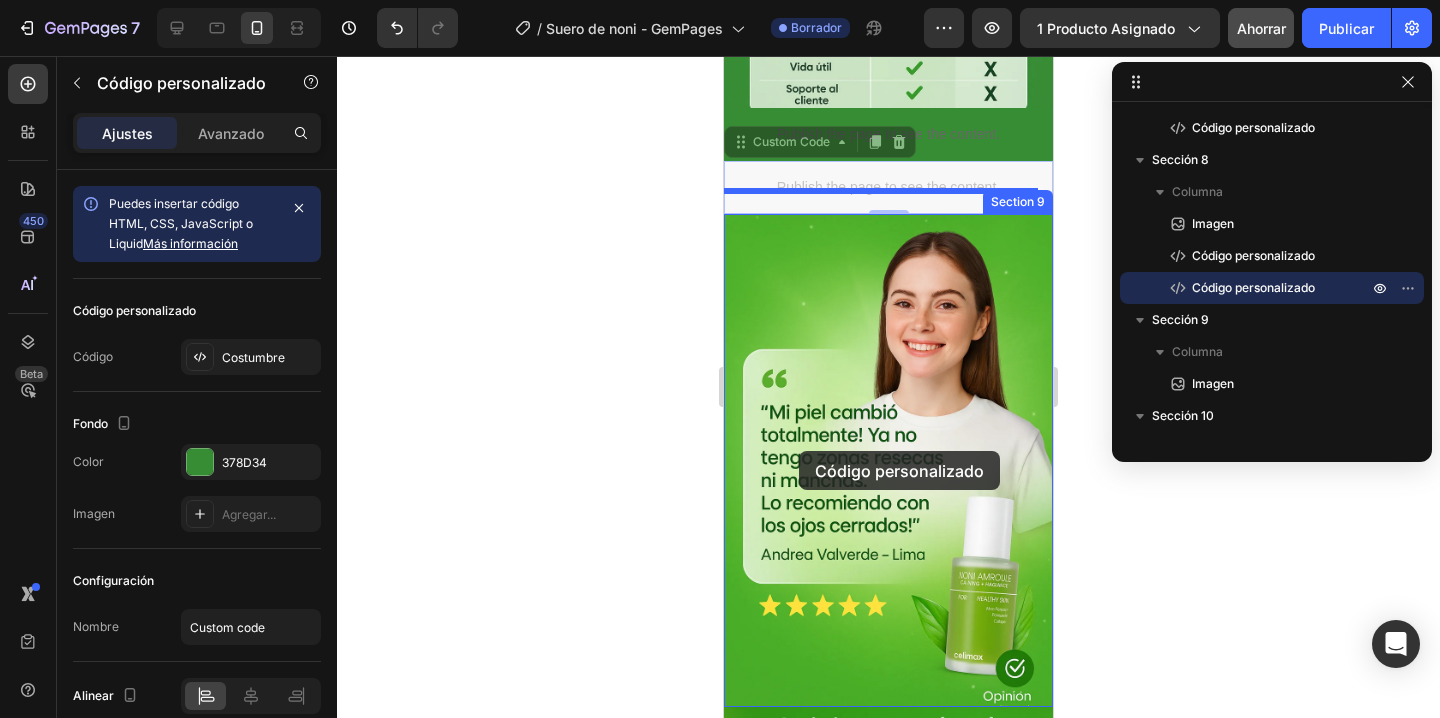 scroll, scrollTop: 4472, scrollLeft: 0, axis: vertical 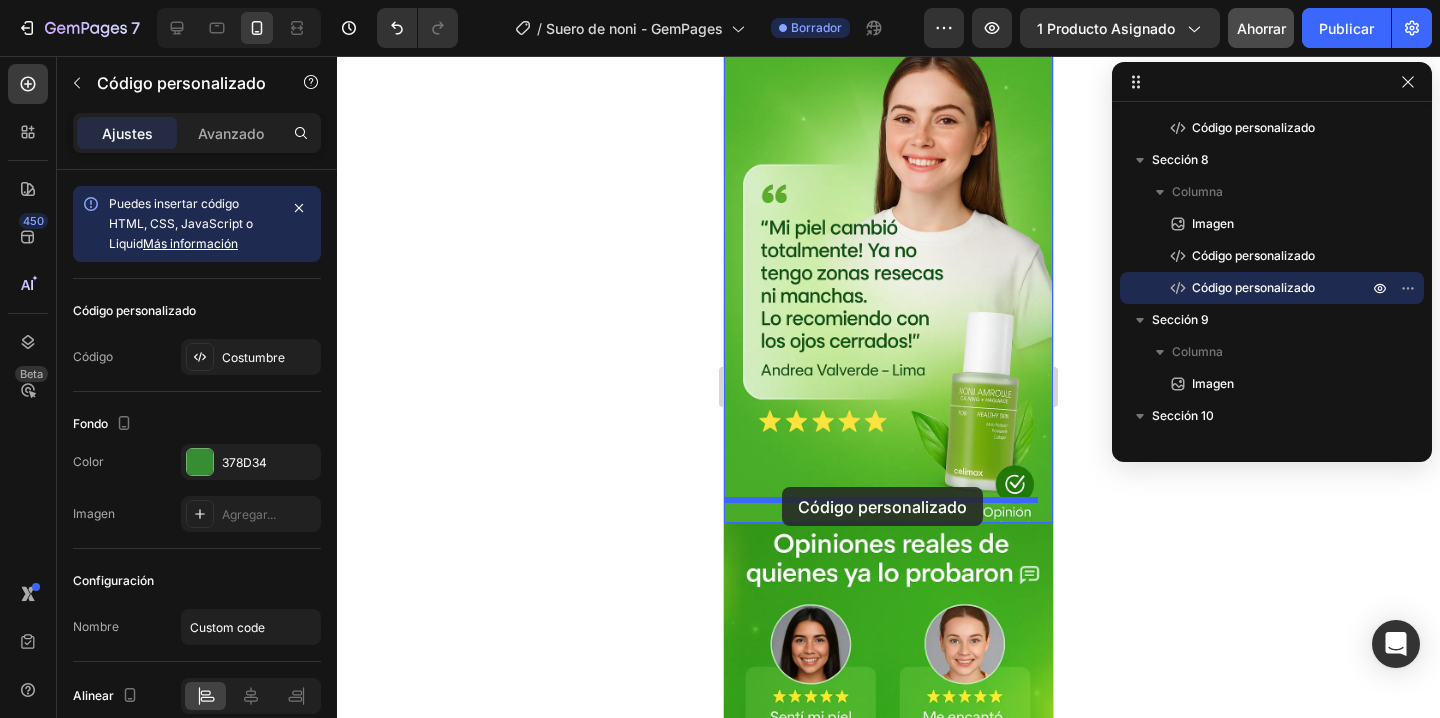 drag, startPoint x: 747, startPoint y: 260, endPoint x: 782, endPoint y: 487, distance: 229.68239 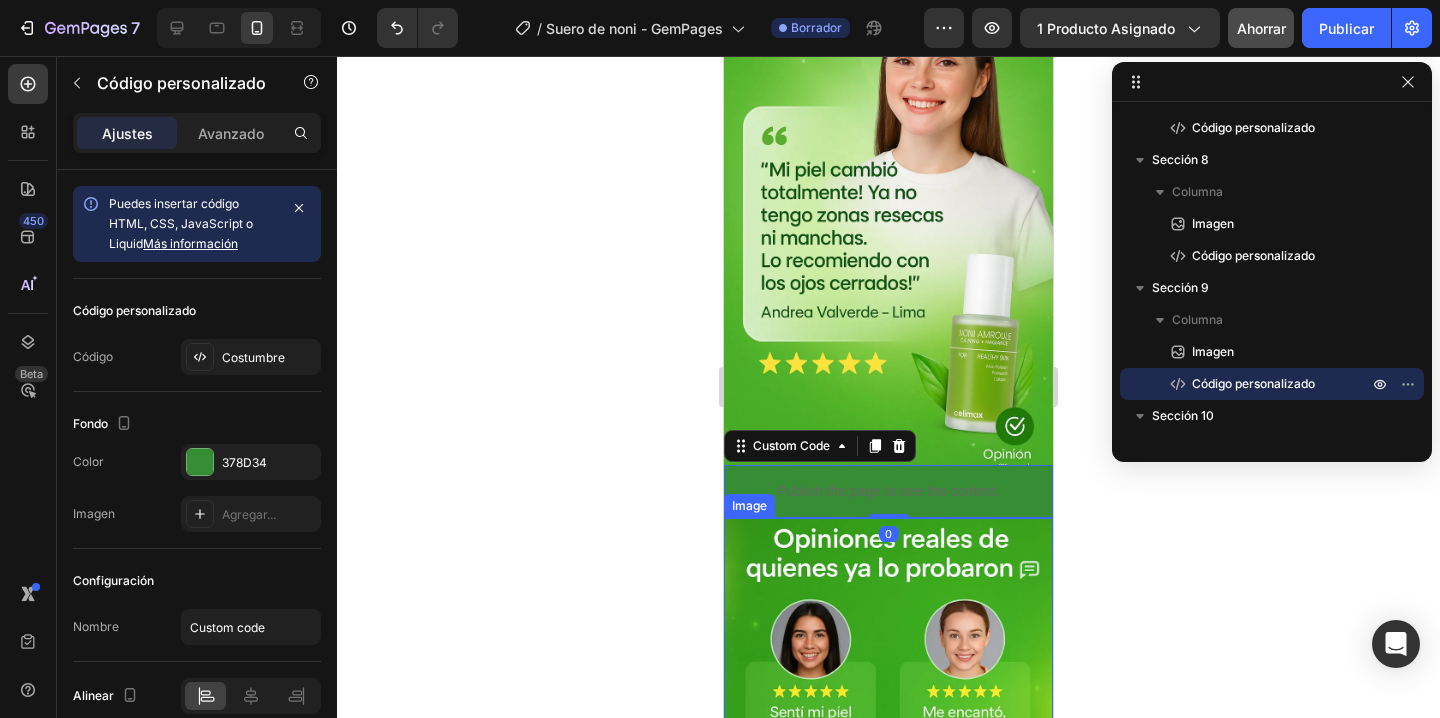 scroll, scrollTop: 4550, scrollLeft: 0, axis: vertical 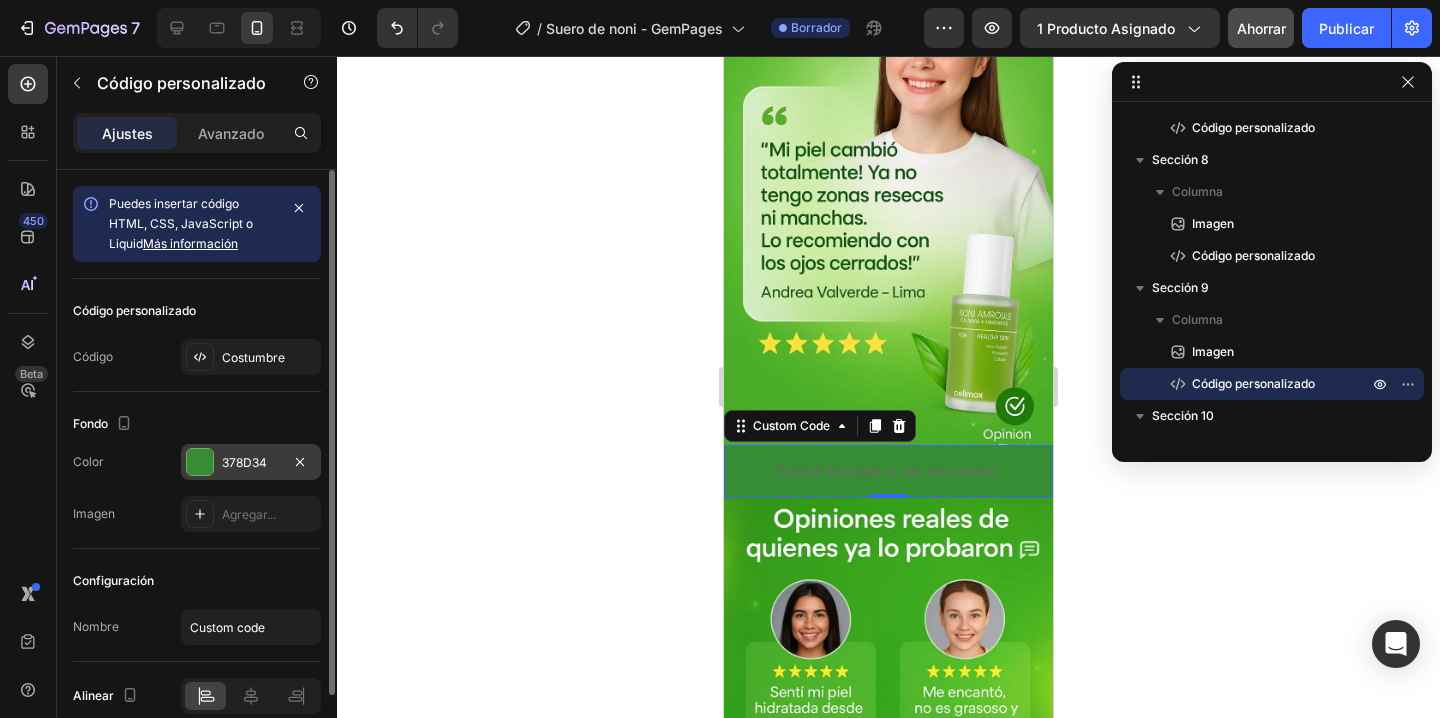 click at bounding box center [200, 462] 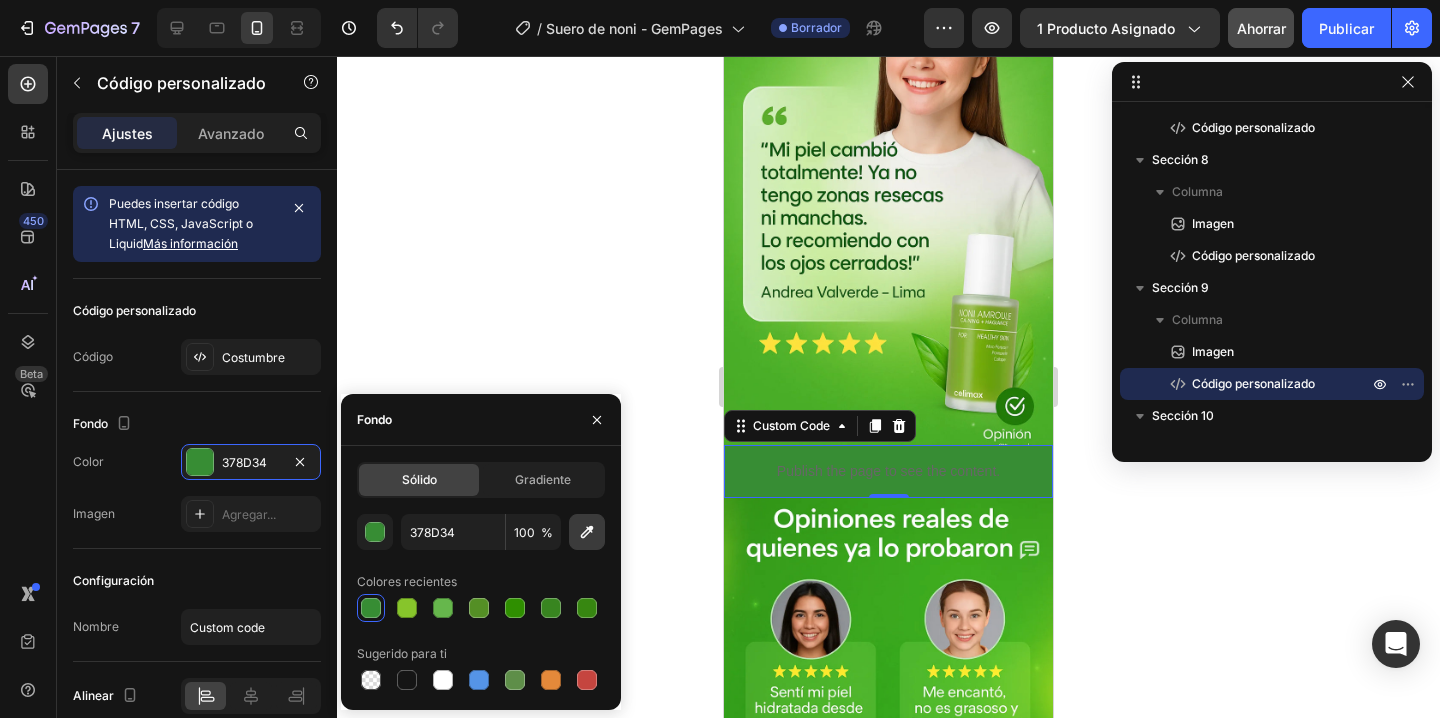 click 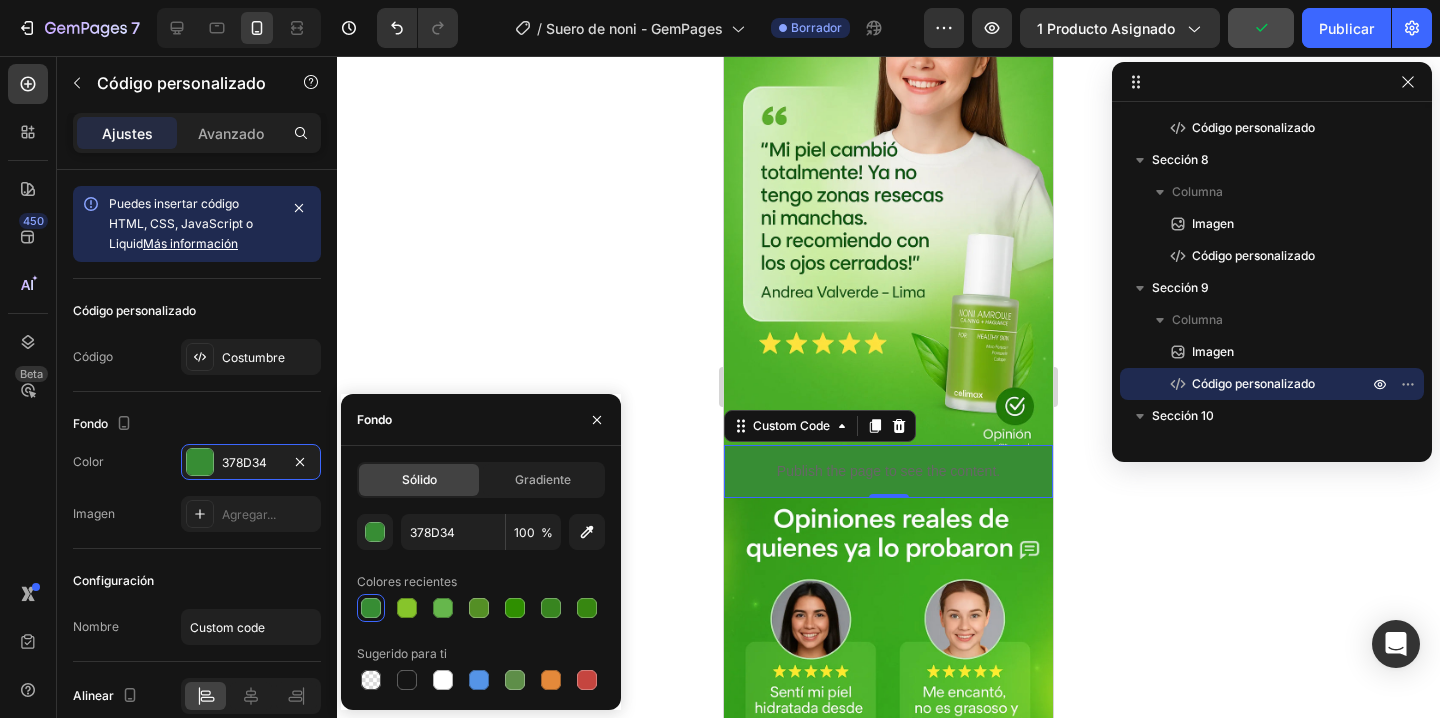 type on "4AAC27" 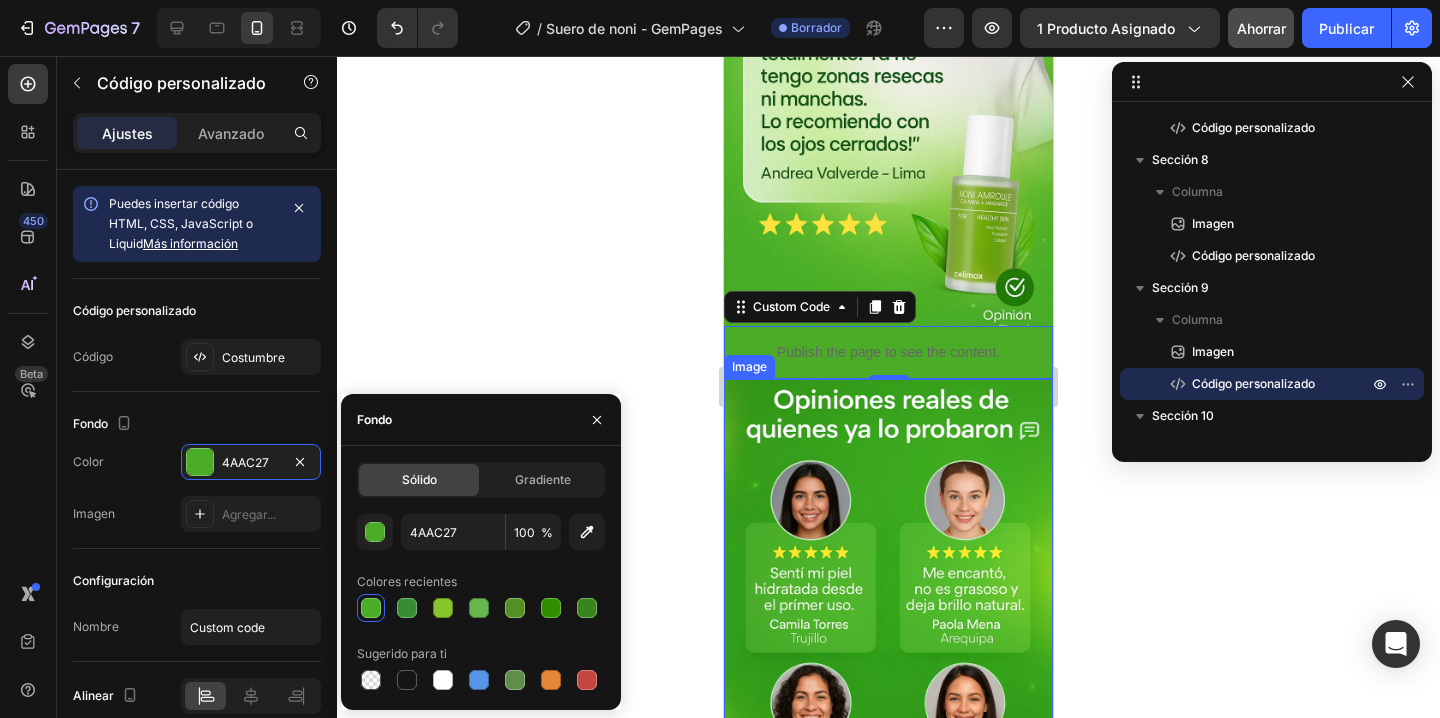 scroll, scrollTop: 4785, scrollLeft: 0, axis: vertical 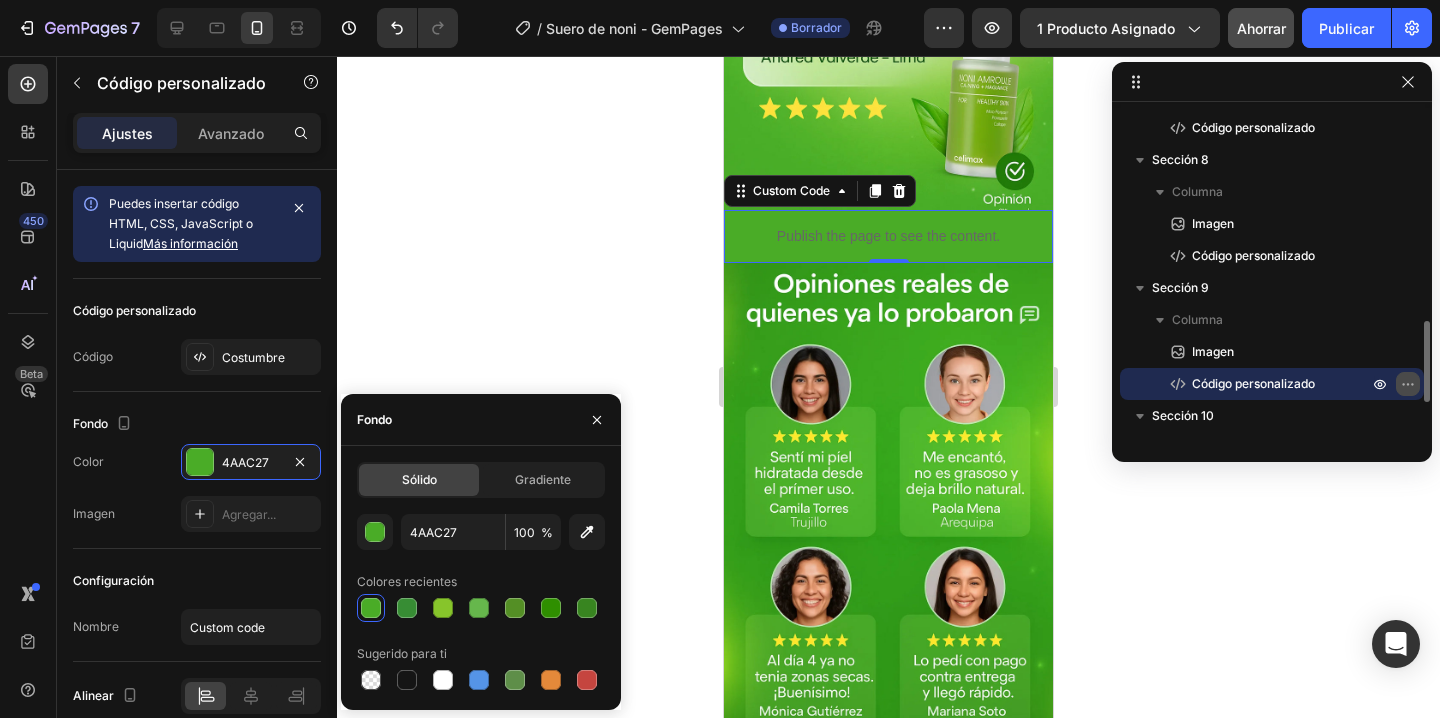 click 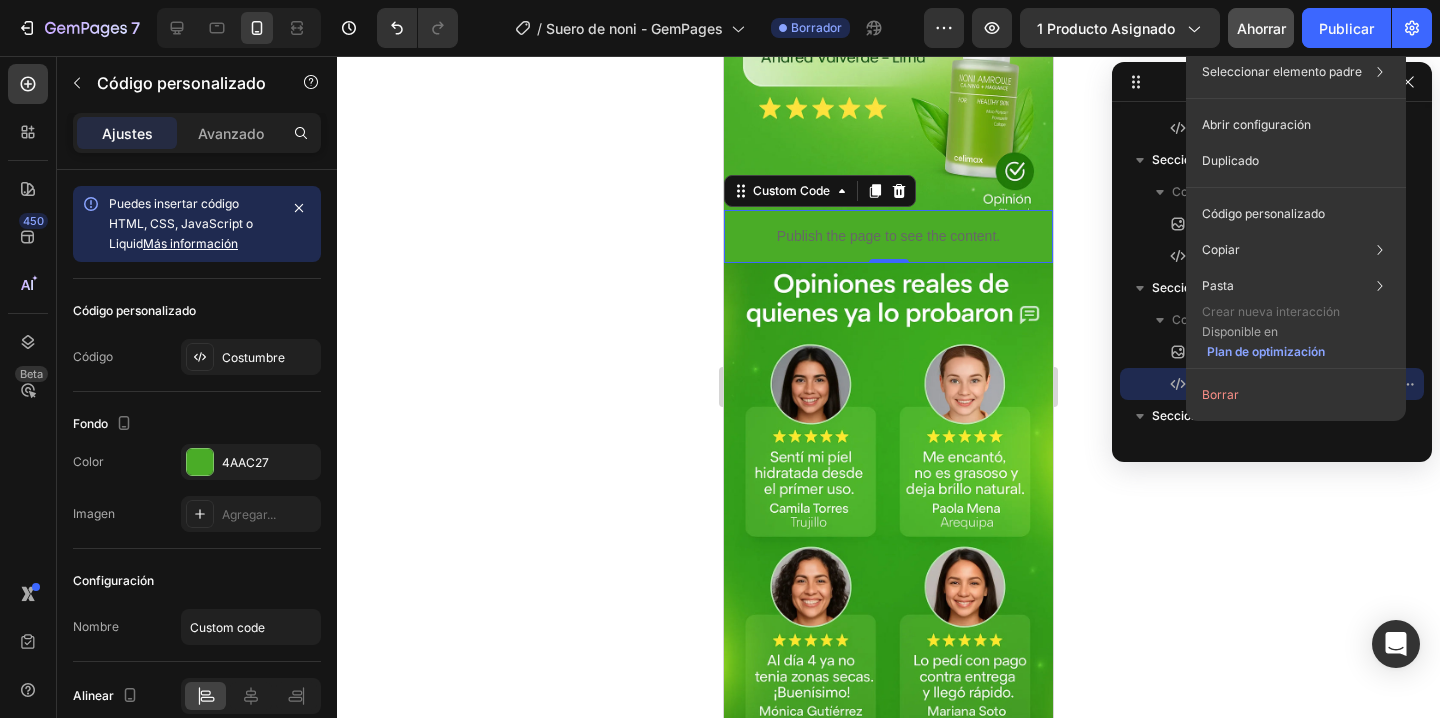 click on "Duplicado" 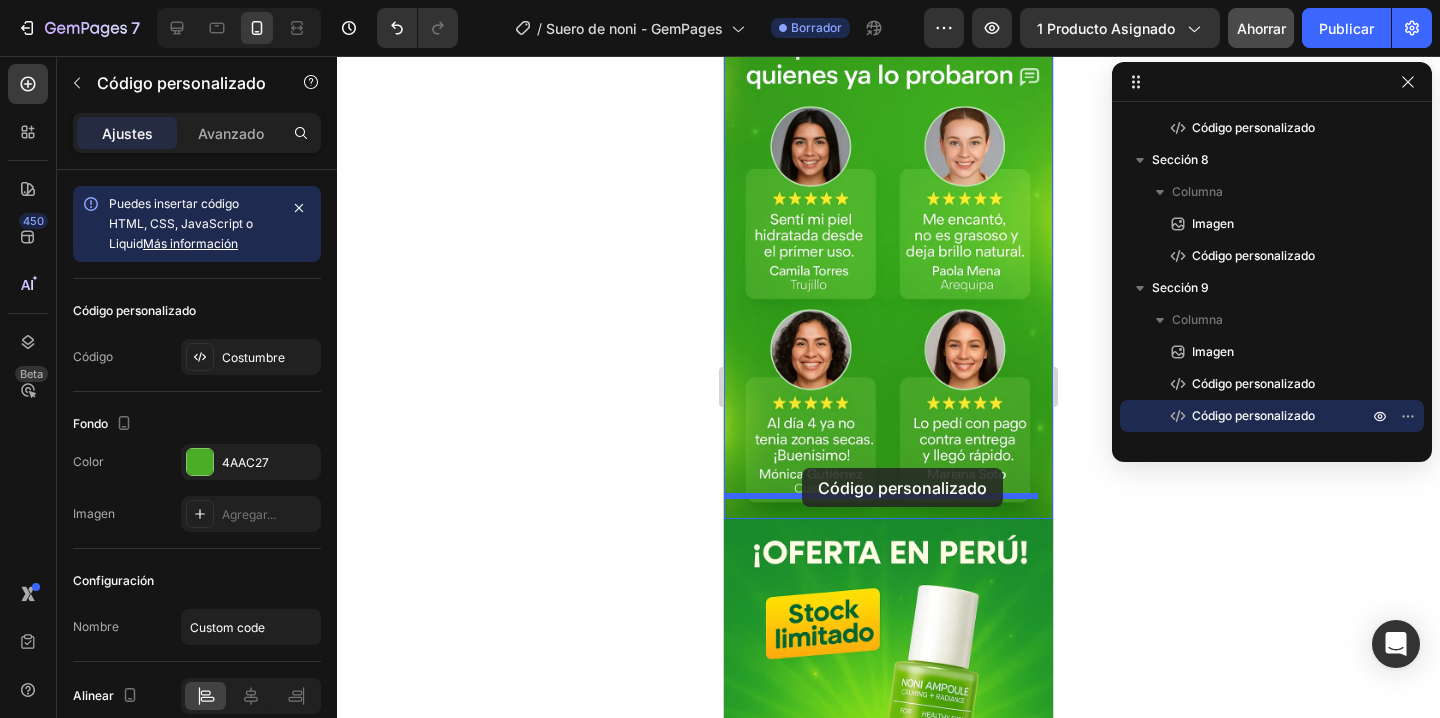 scroll, scrollTop: 5057, scrollLeft: 0, axis: vertical 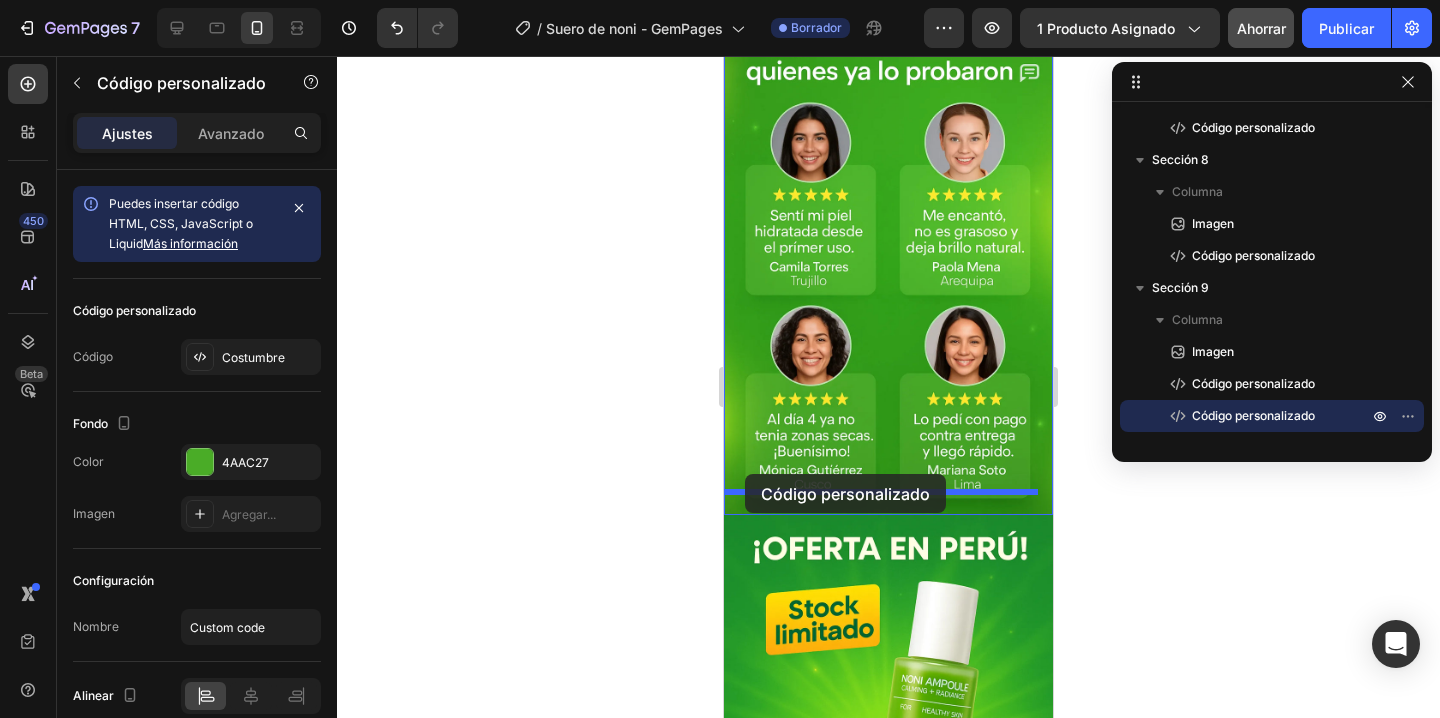 drag, startPoint x: 741, startPoint y: 216, endPoint x: 745, endPoint y: 474, distance: 258.031 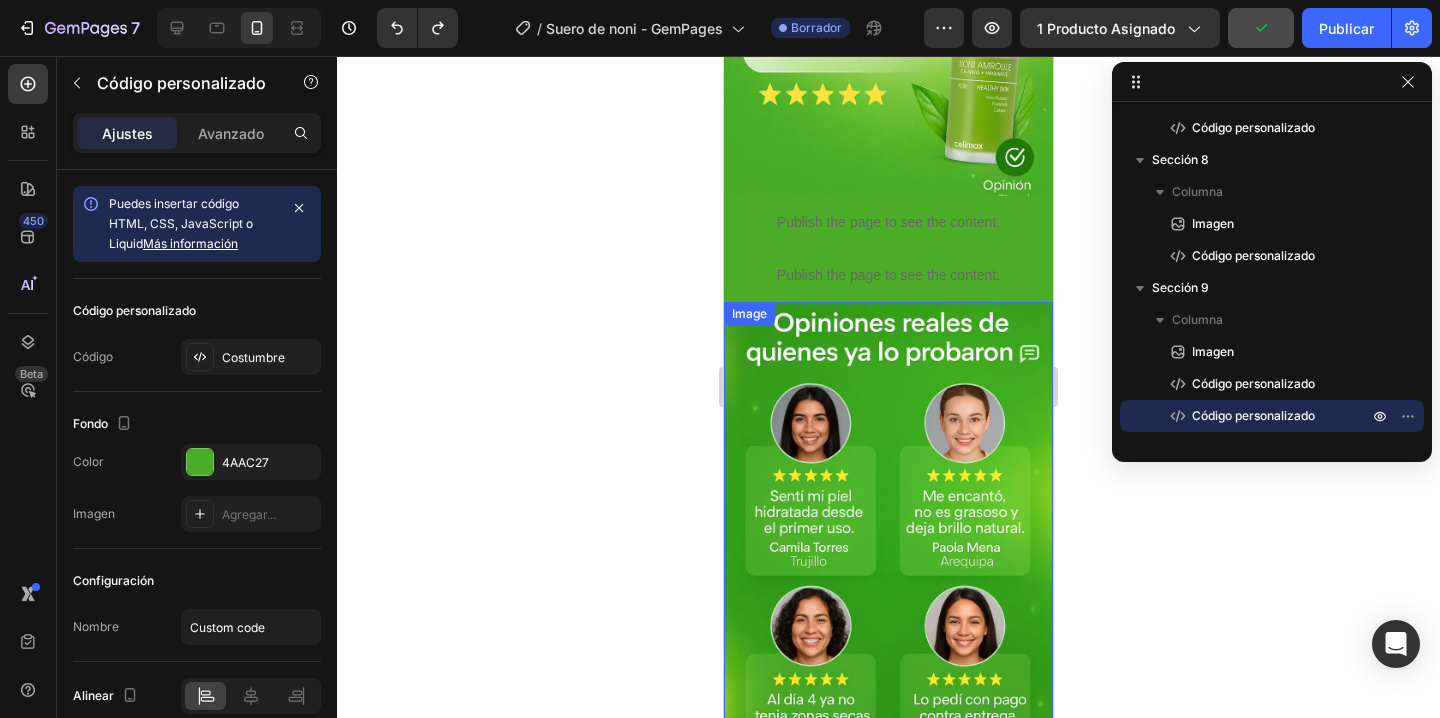 scroll, scrollTop: 4774, scrollLeft: 0, axis: vertical 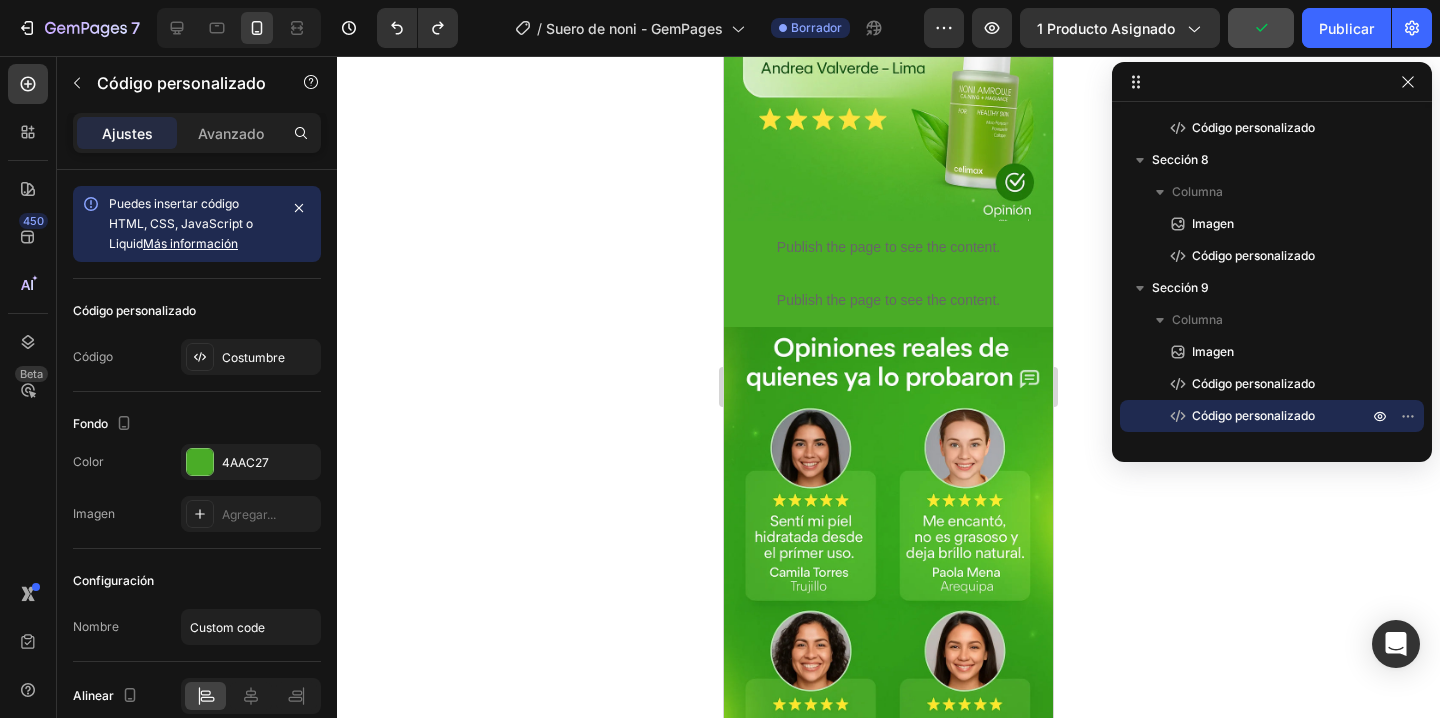 click on "Publish the page to see the content." at bounding box center (888, 300) 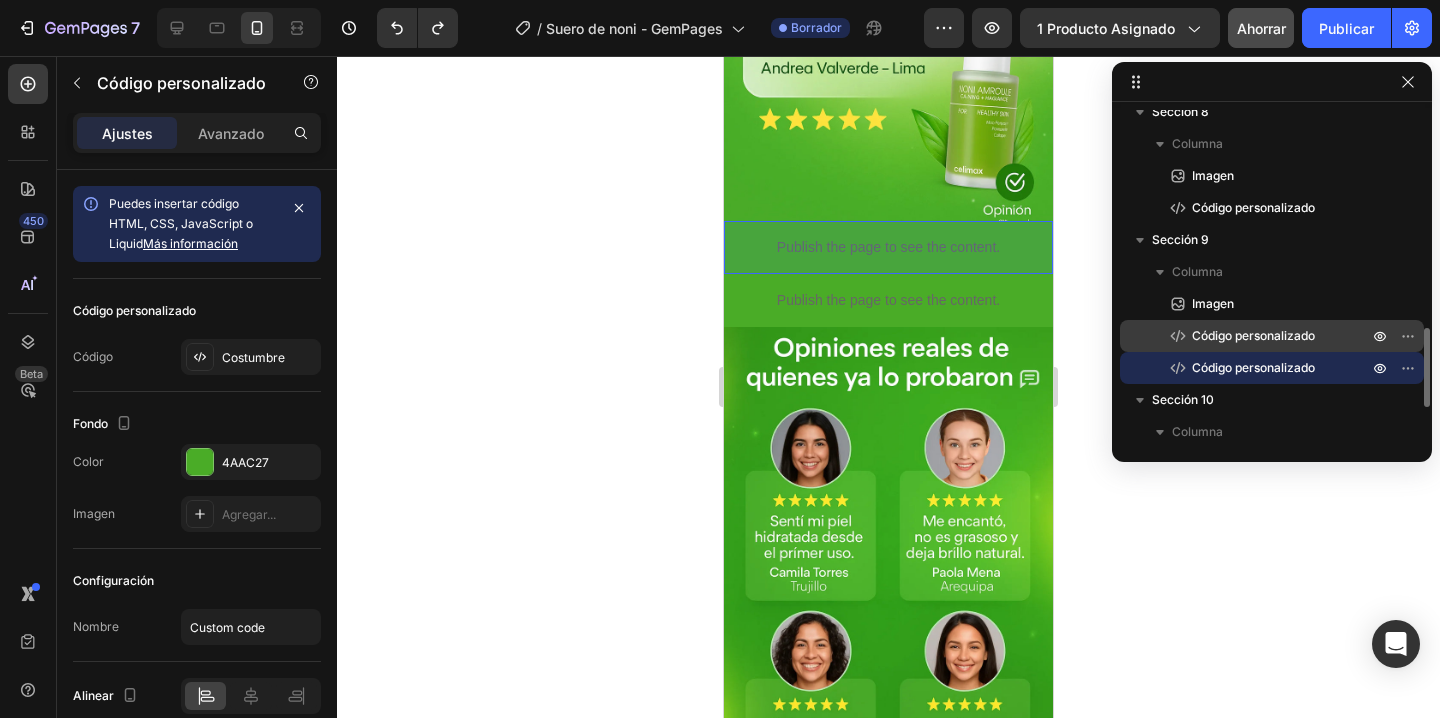 scroll, scrollTop: 914, scrollLeft: 0, axis: vertical 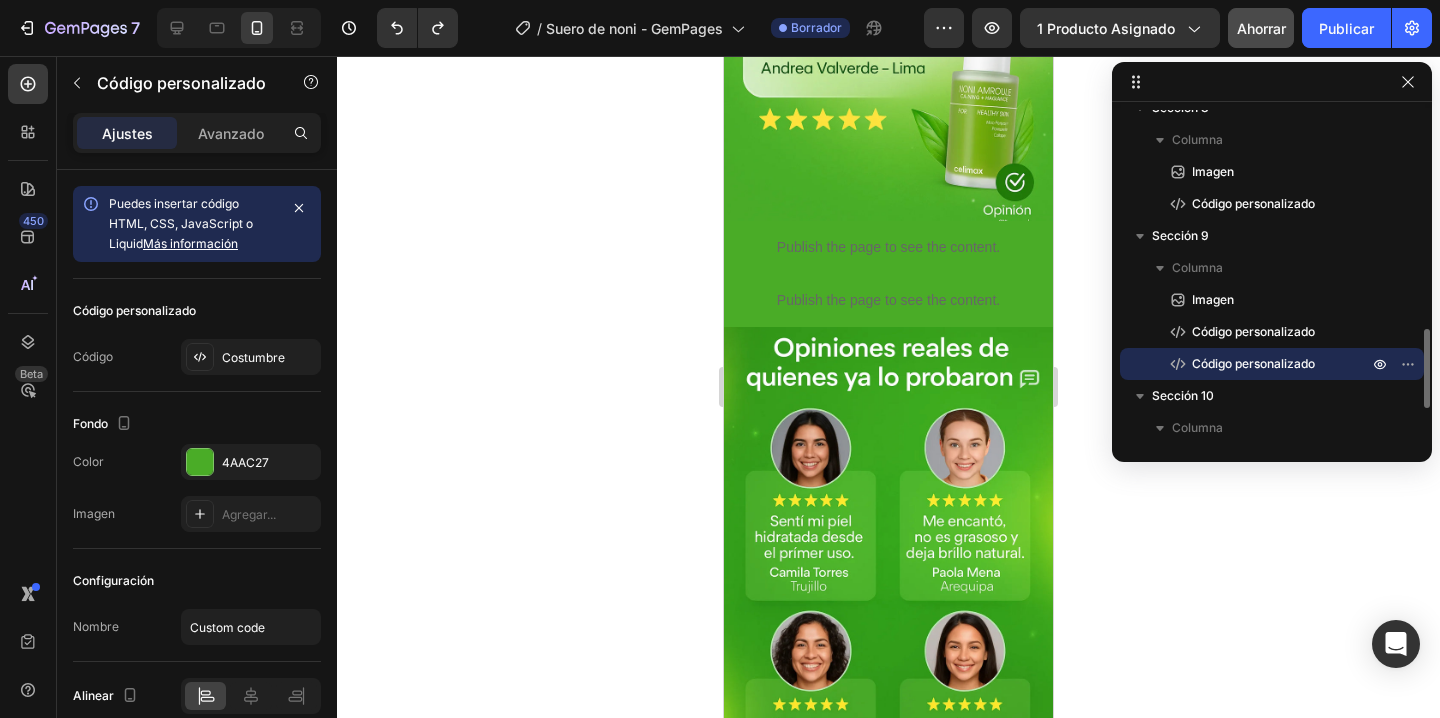click on "Código personalizado" at bounding box center [1253, 364] 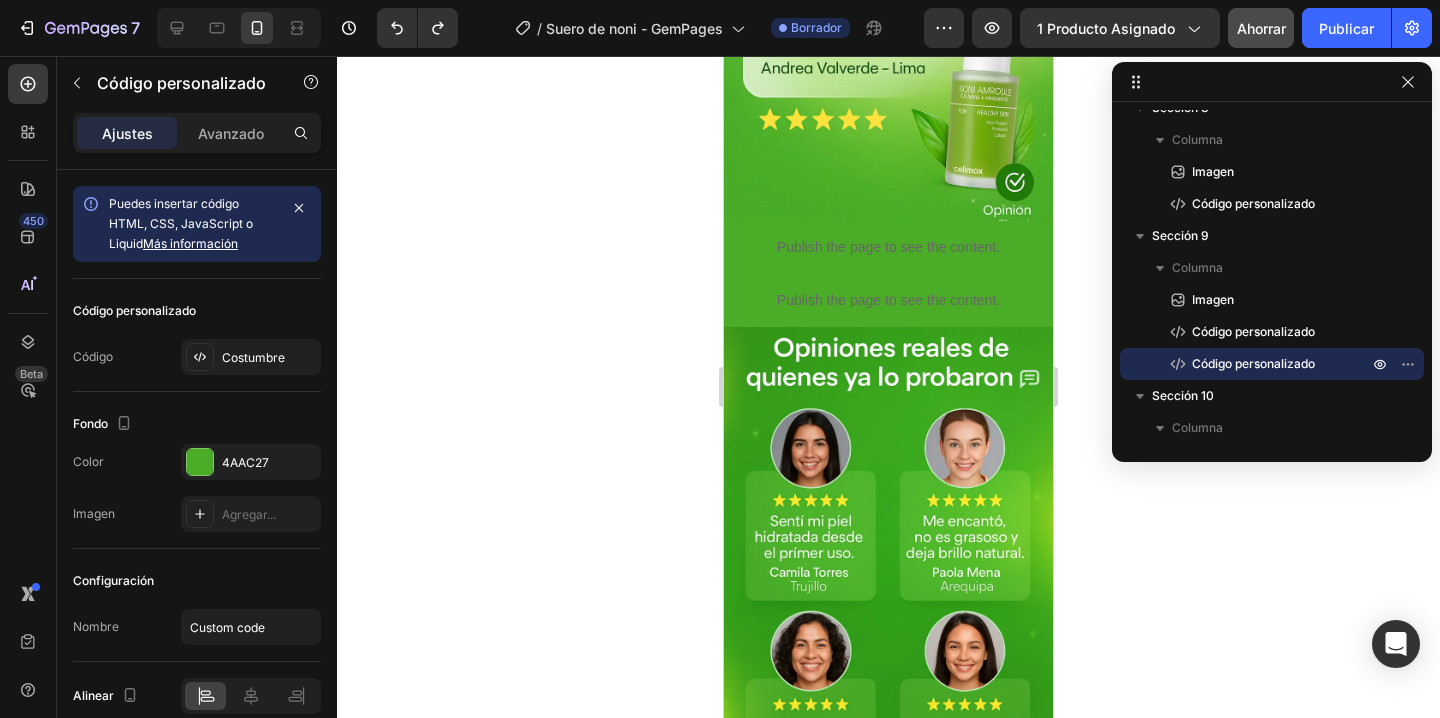 click on "Publish the page to see the content." at bounding box center (888, 300) 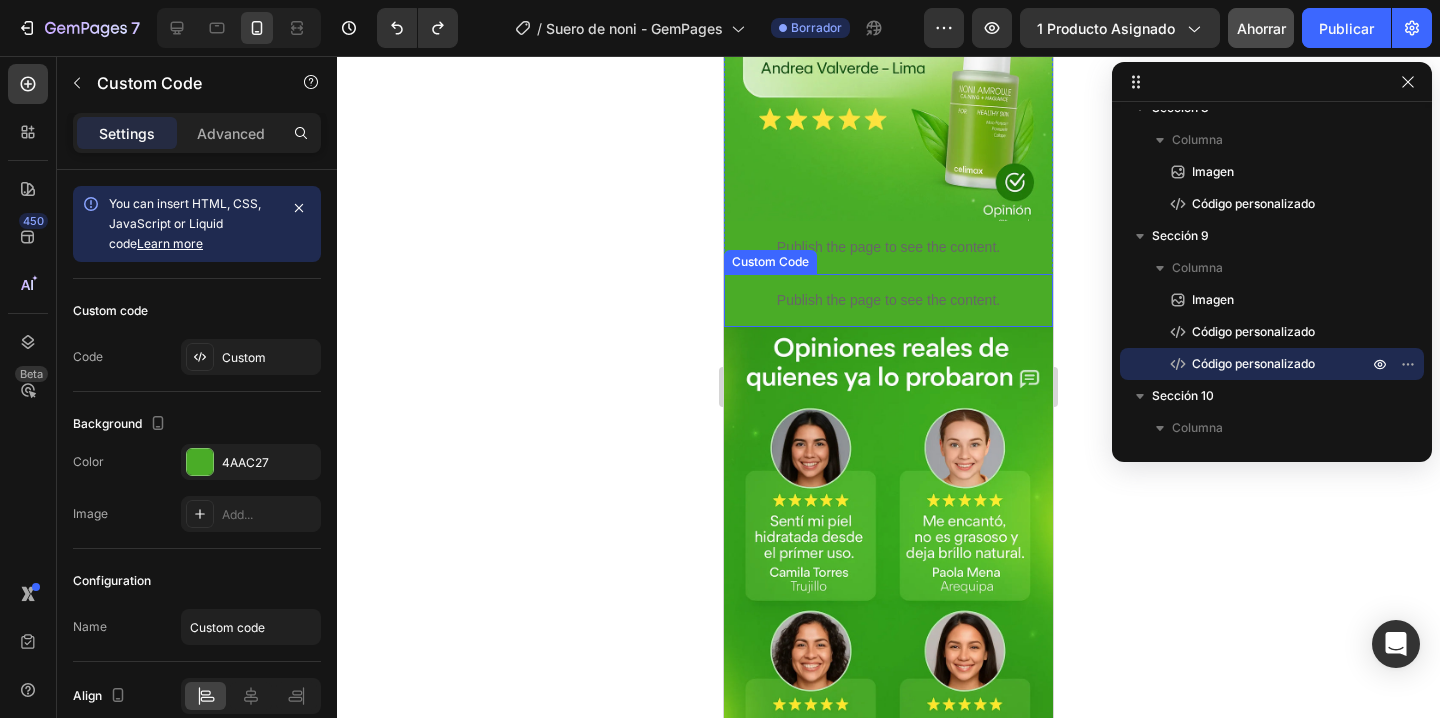 click on "Publish the page to see the content." at bounding box center [888, 300] 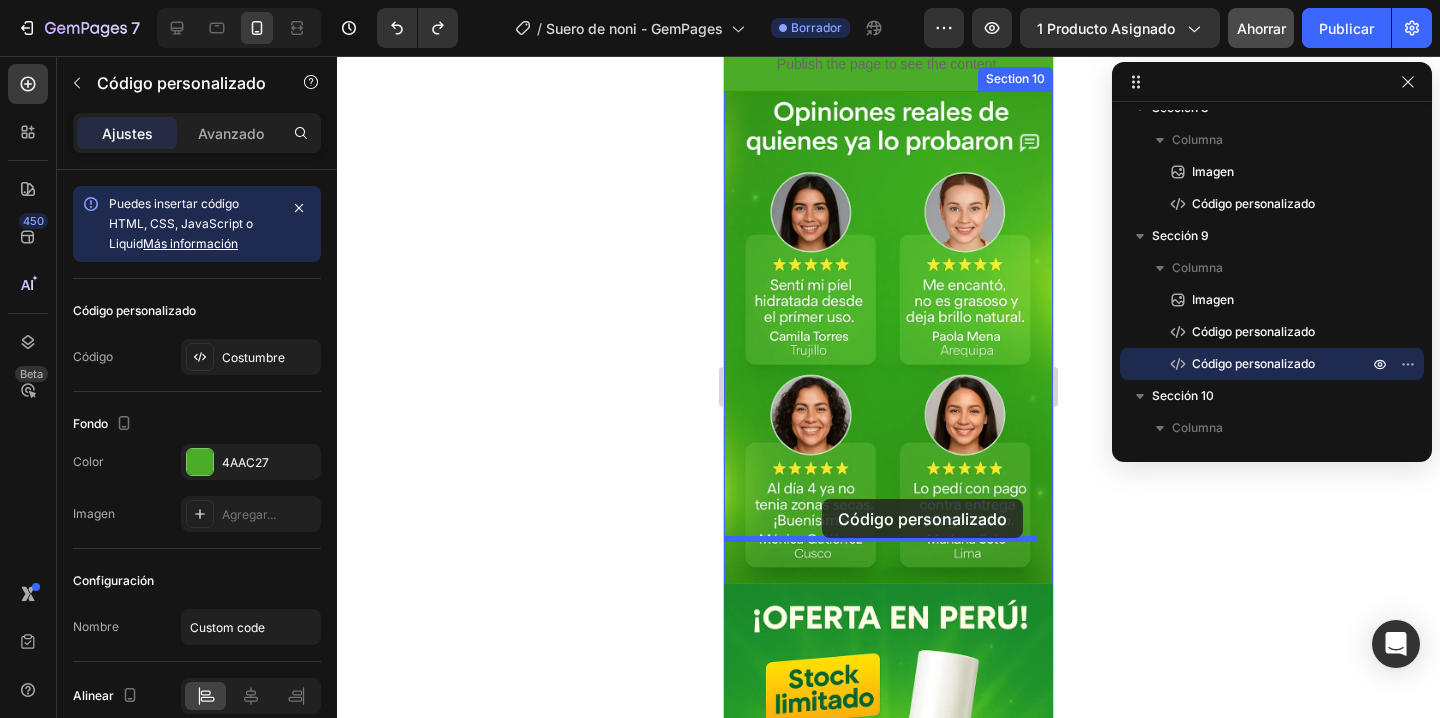 scroll, scrollTop: 5012, scrollLeft: 0, axis: vertical 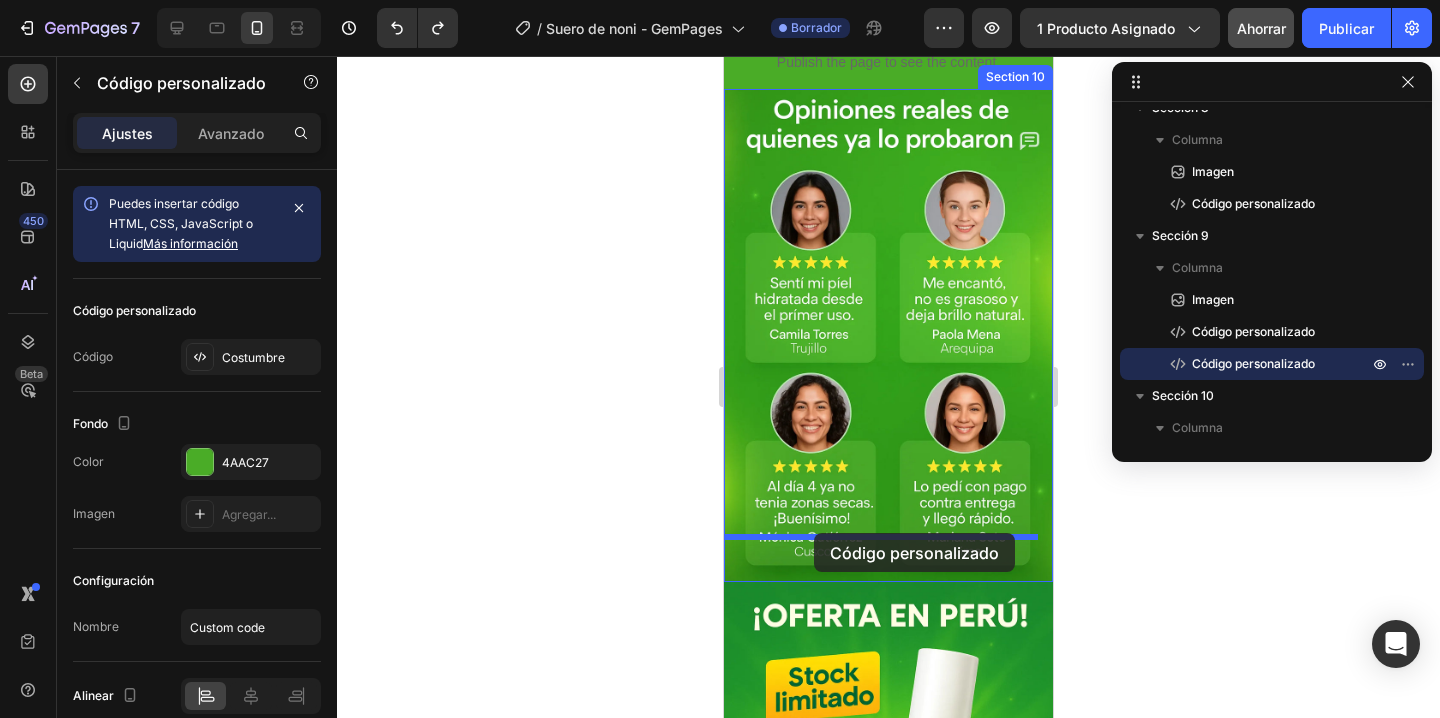 drag, startPoint x: 743, startPoint y: 232, endPoint x: 814, endPoint y: 533, distance: 309.2604 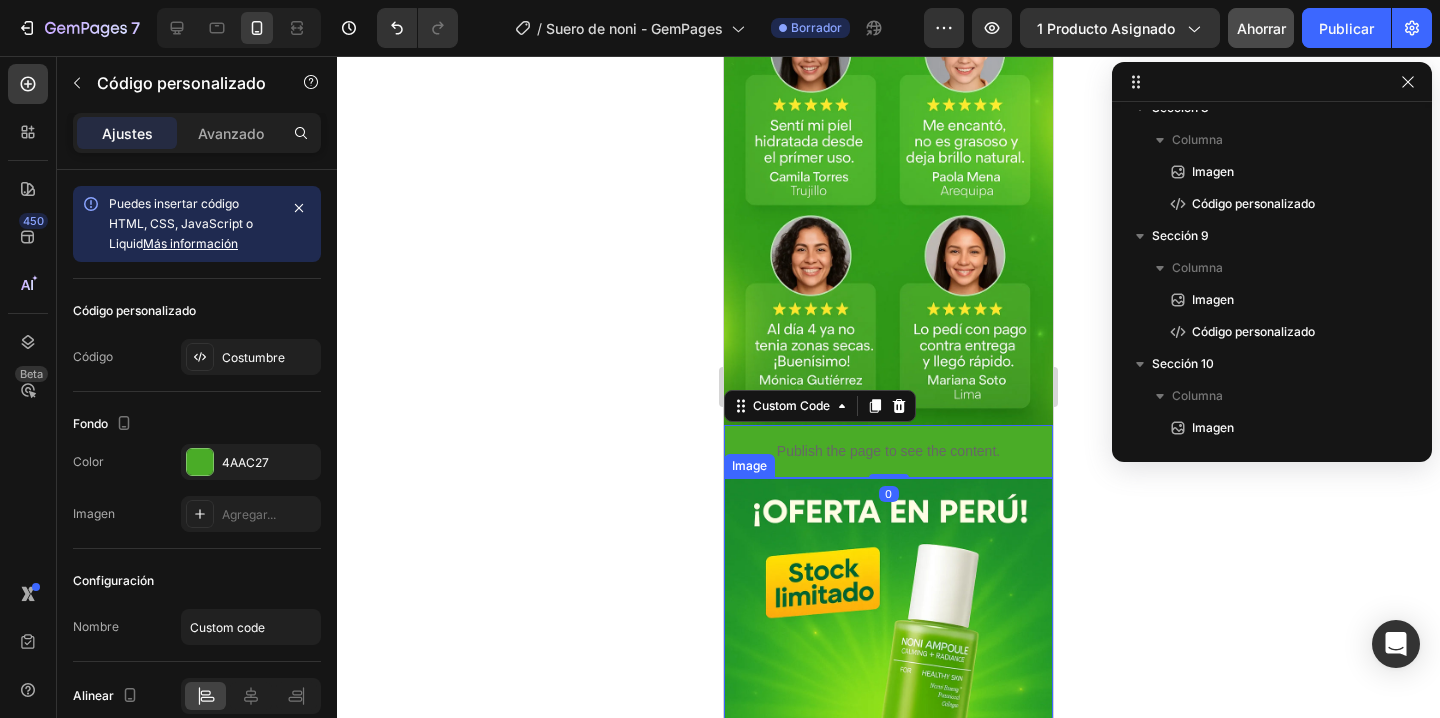 scroll, scrollTop: 5136, scrollLeft: 0, axis: vertical 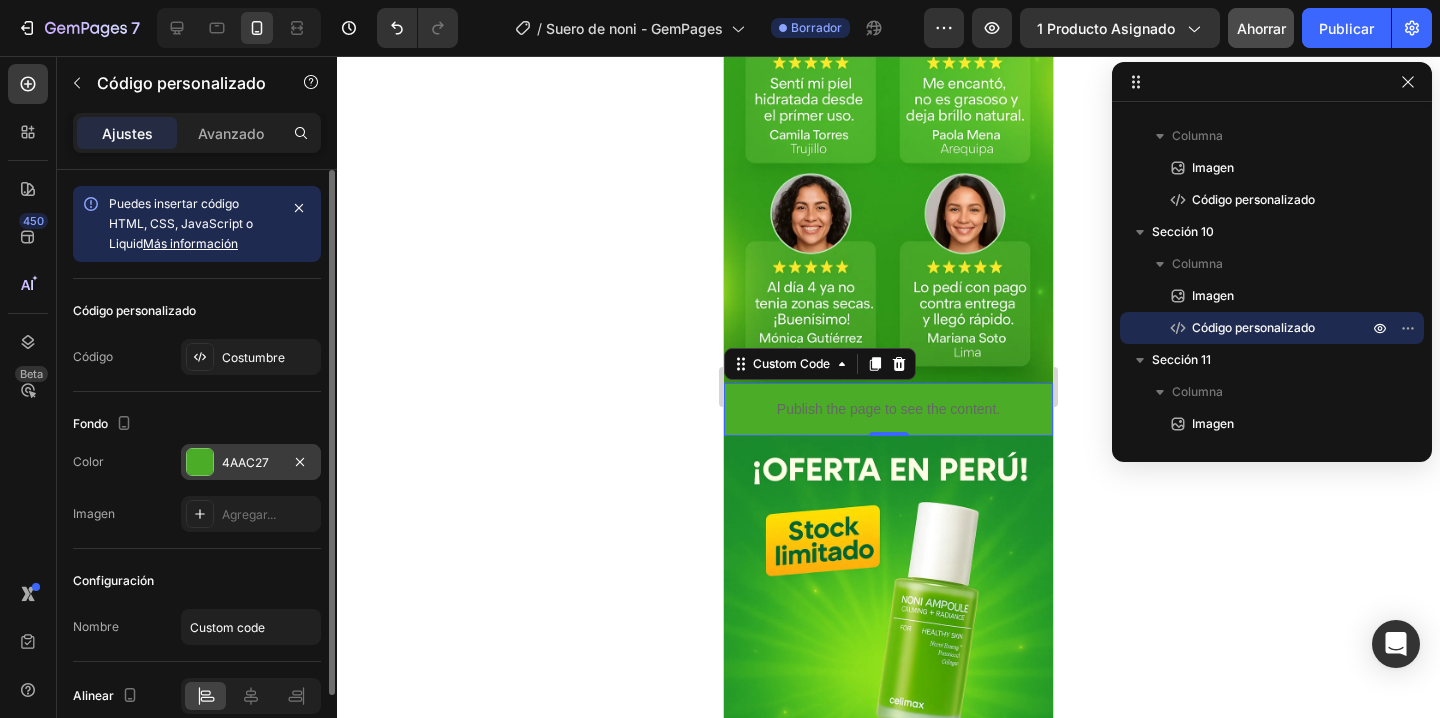 click at bounding box center (200, 462) 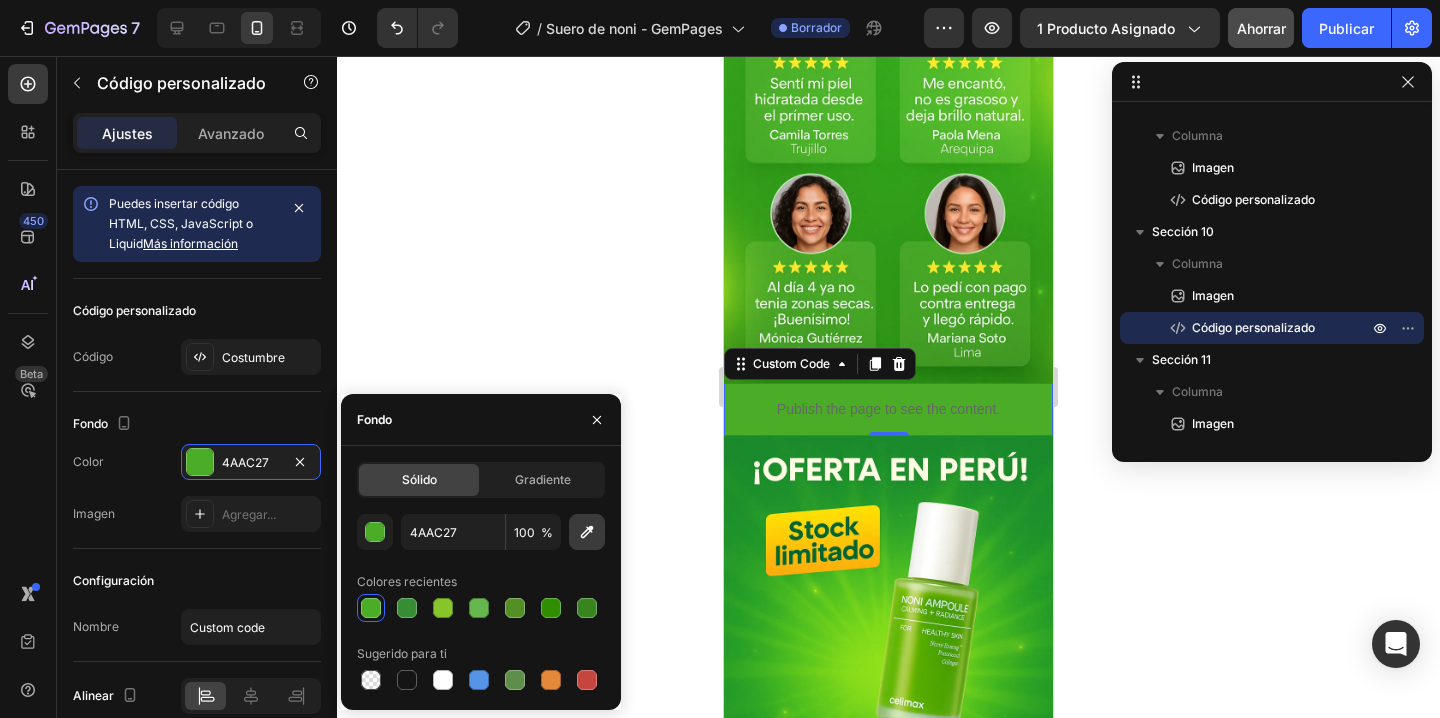 click 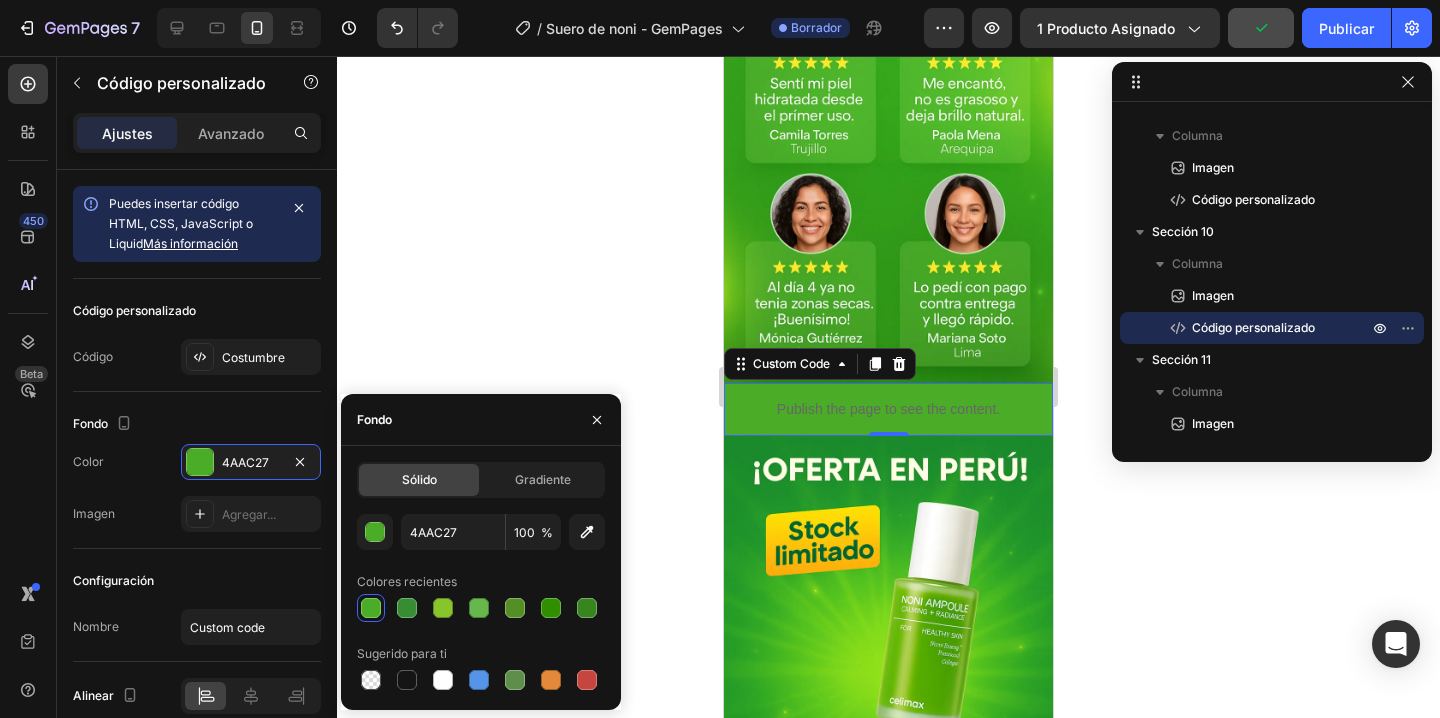 type on "318C15" 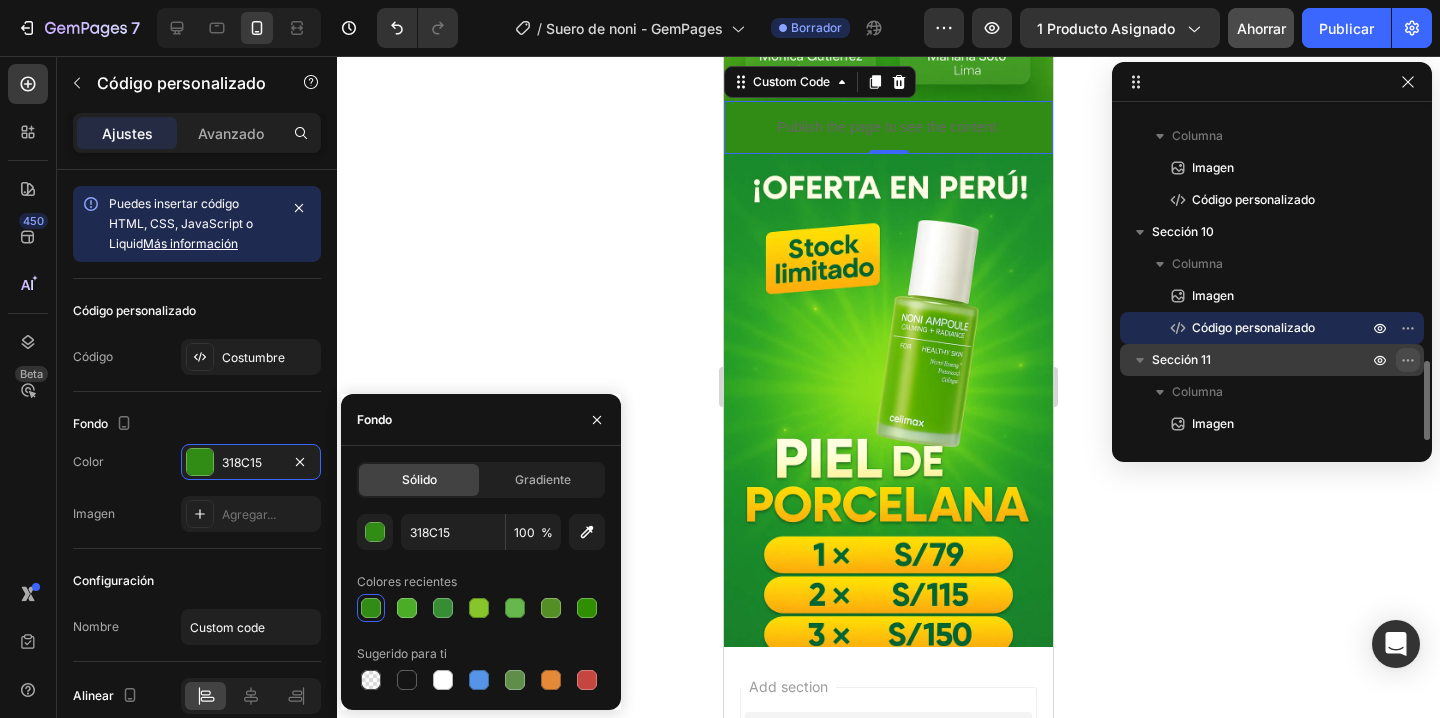 scroll, scrollTop: 5422, scrollLeft: 0, axis: vertical 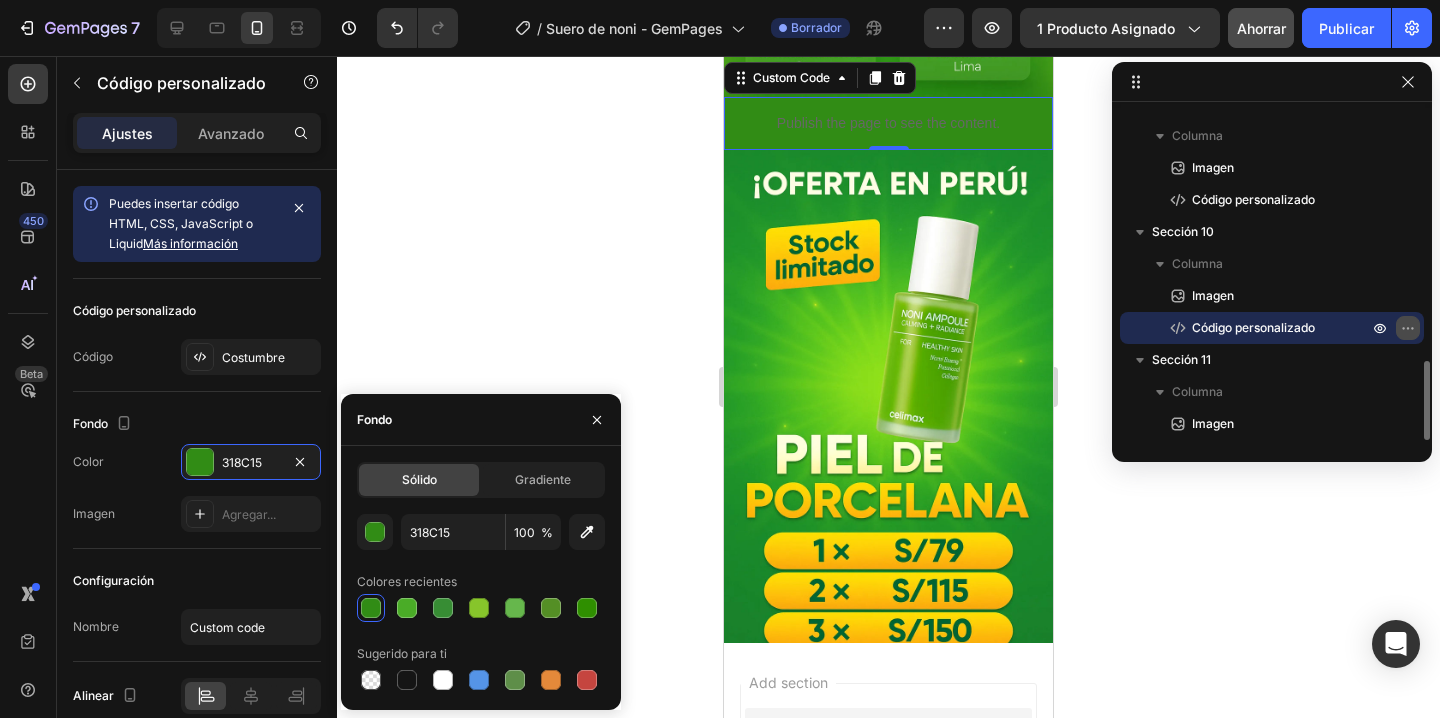 click 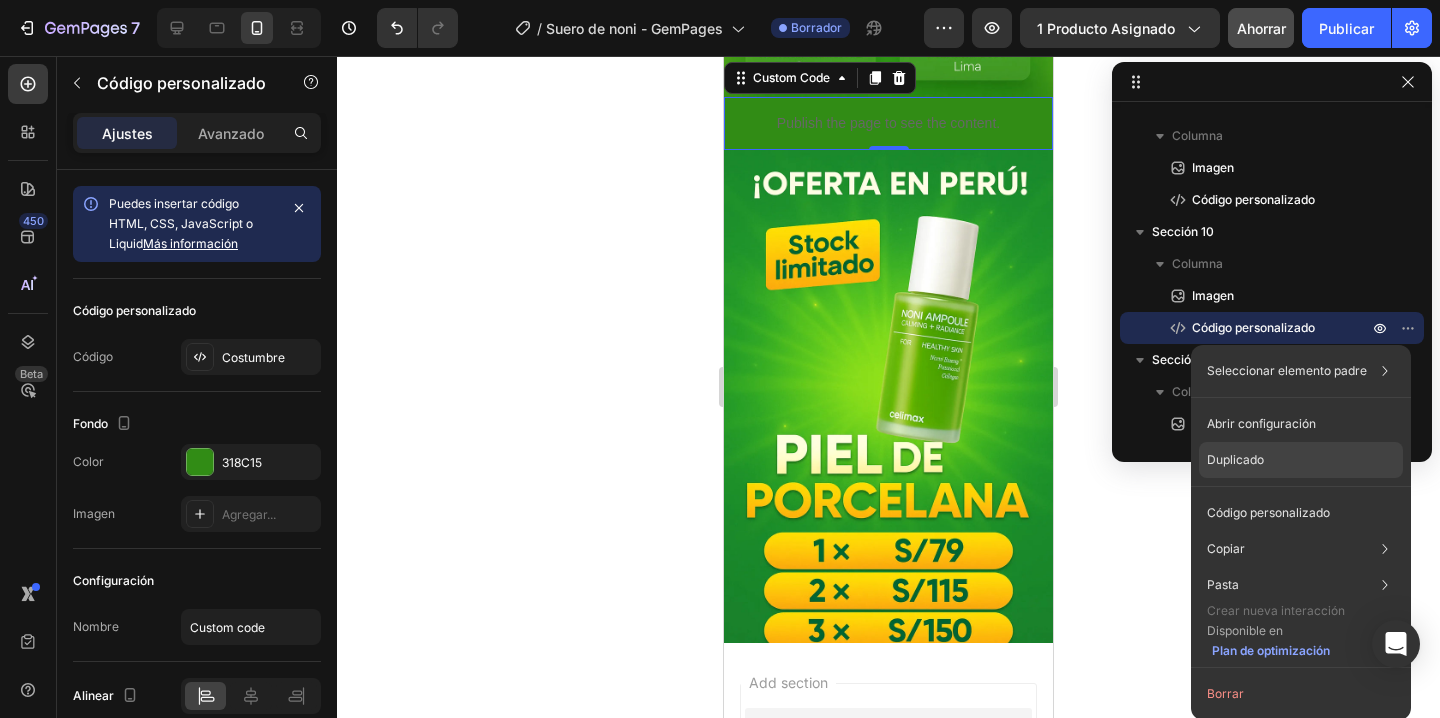 click on "Duplicado" 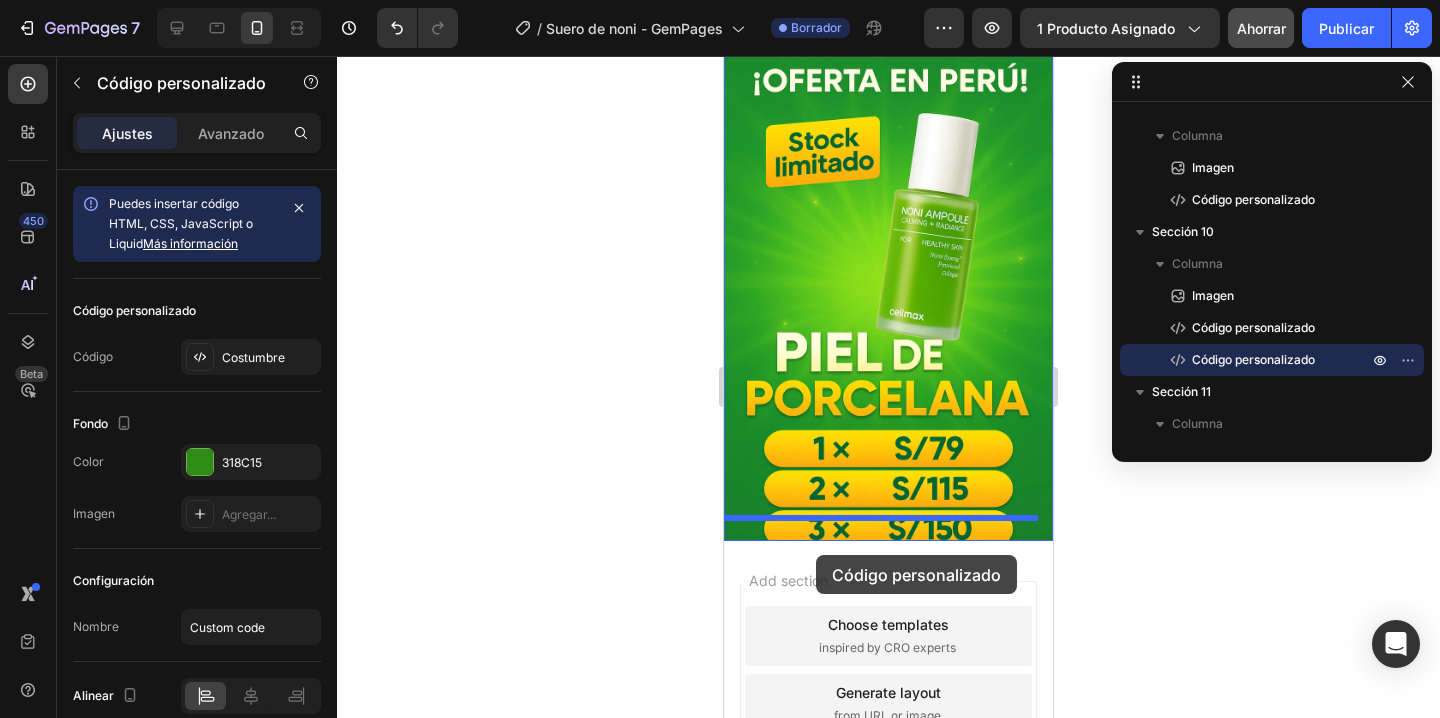 scroll, scrollTop: 5731, scrollLeft: 0, axis: vertical 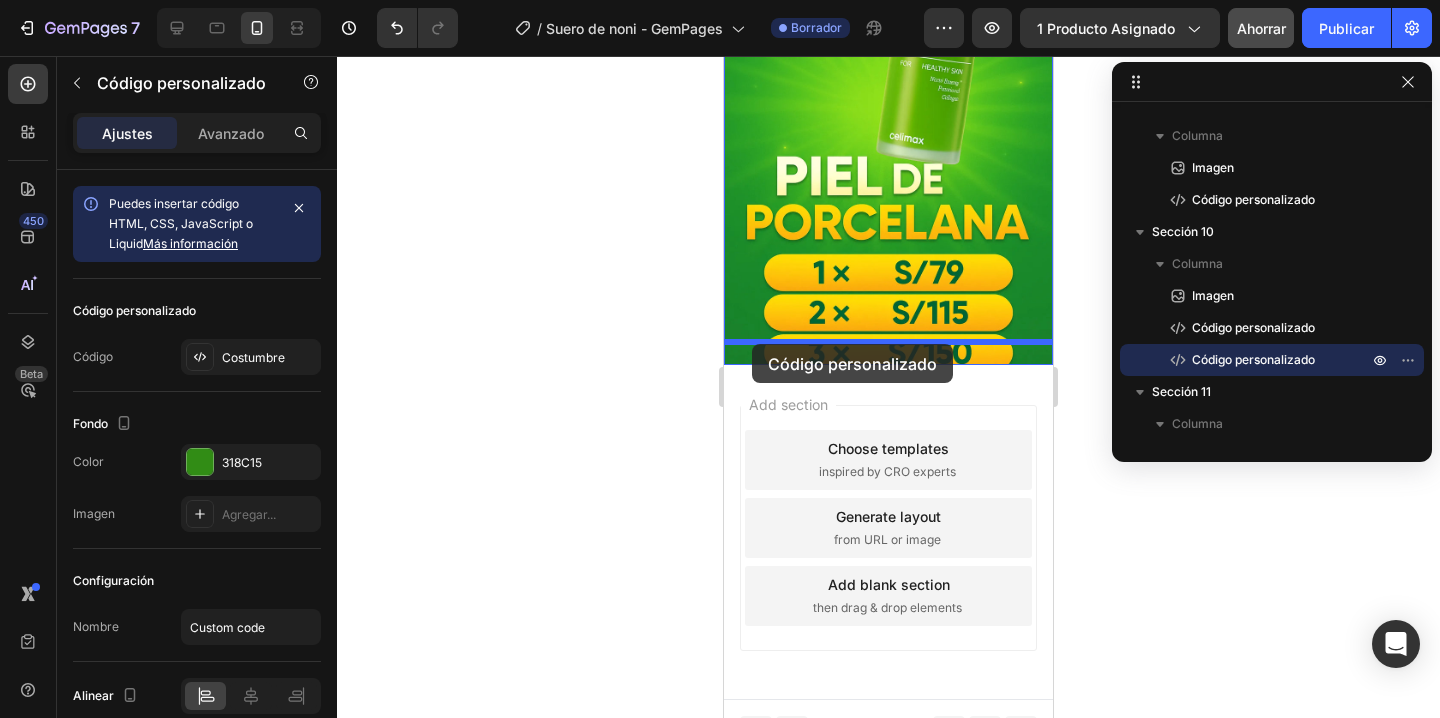 drag, startPoint x: 741, startPoint y: 293, endPoint x: 752, endPoint y: 344, distance: 52.17279 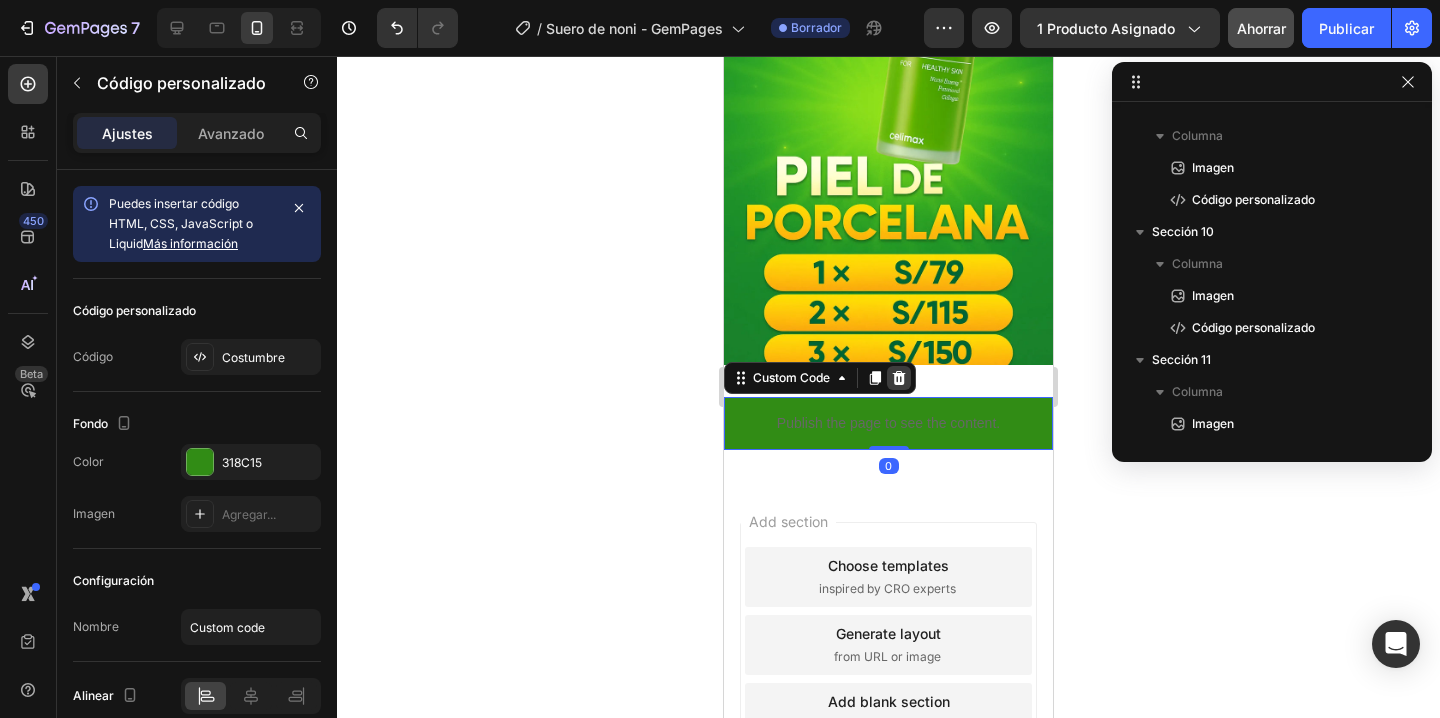 click 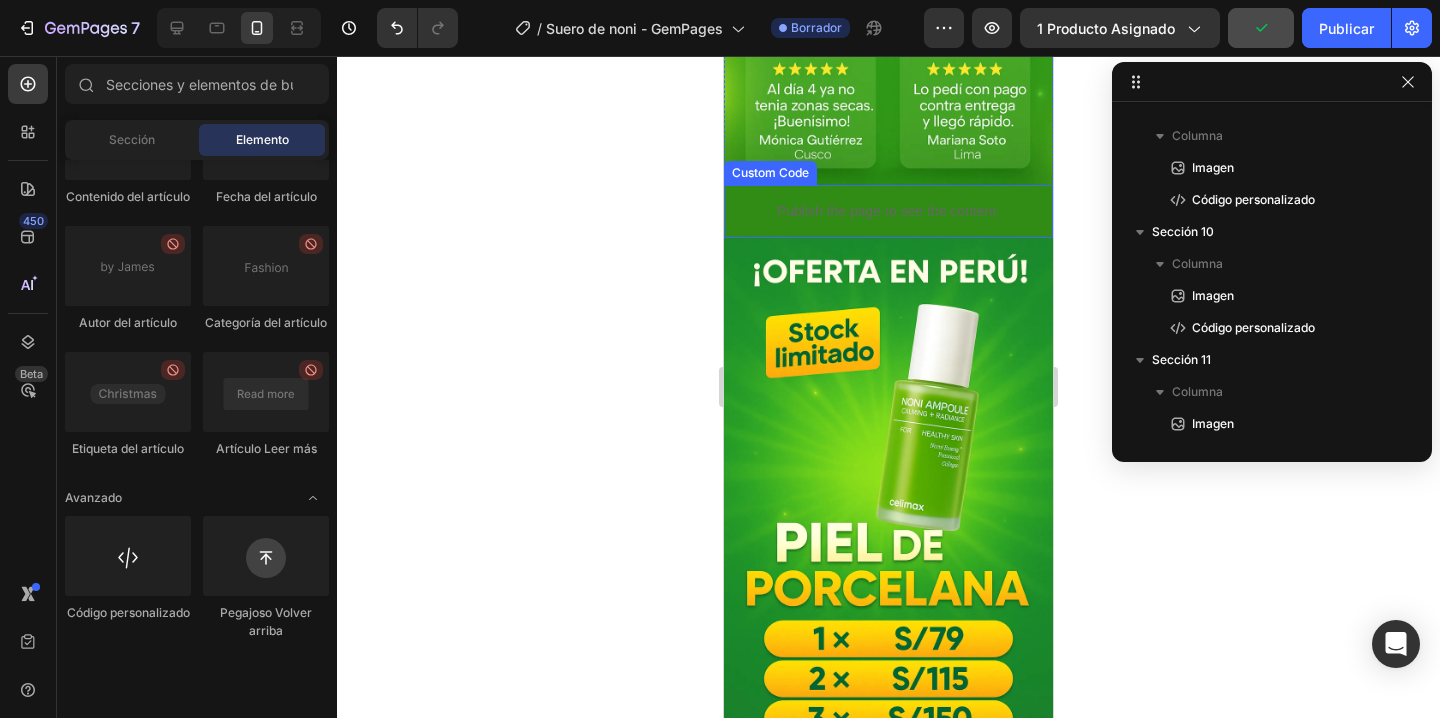 scroll, scrollTop: 5316, scrollLeft: 0, axis: vertical 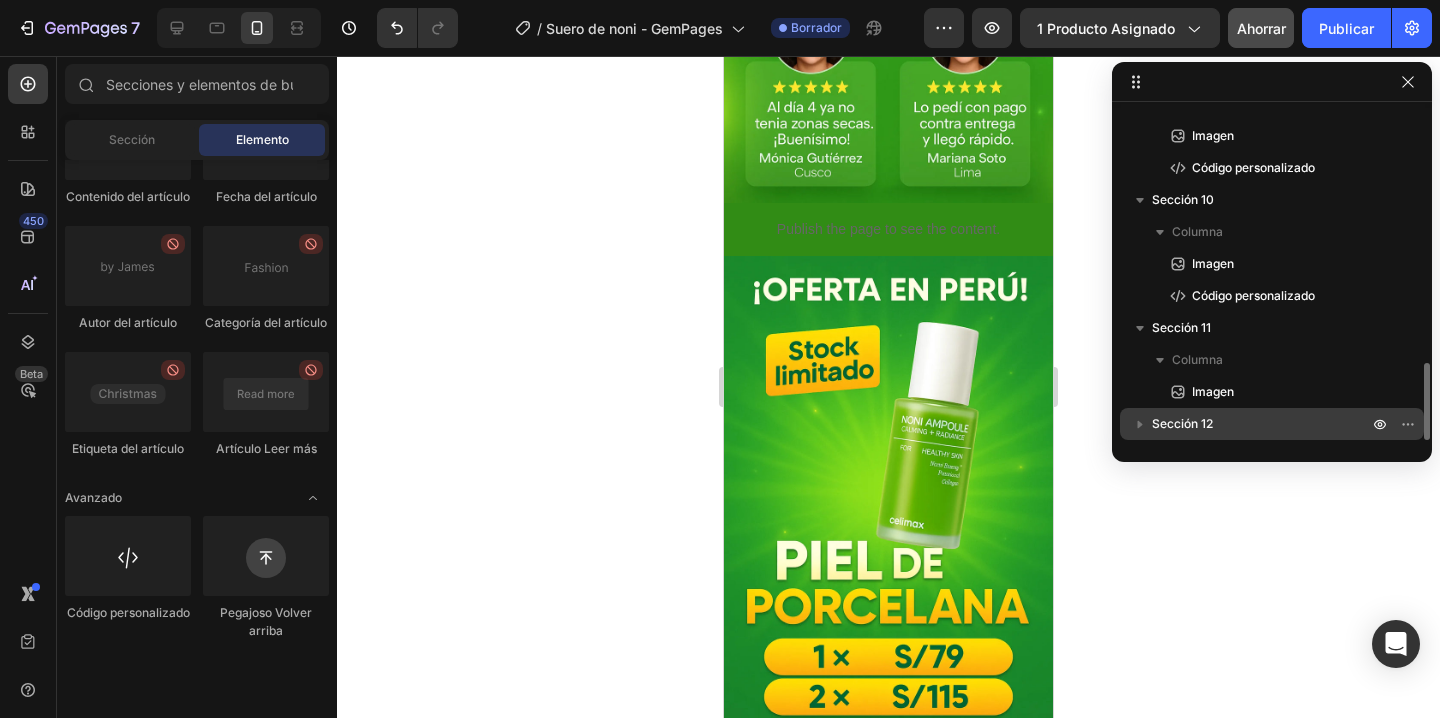 click on "Sección 12" at bounding box center [1272, 424] 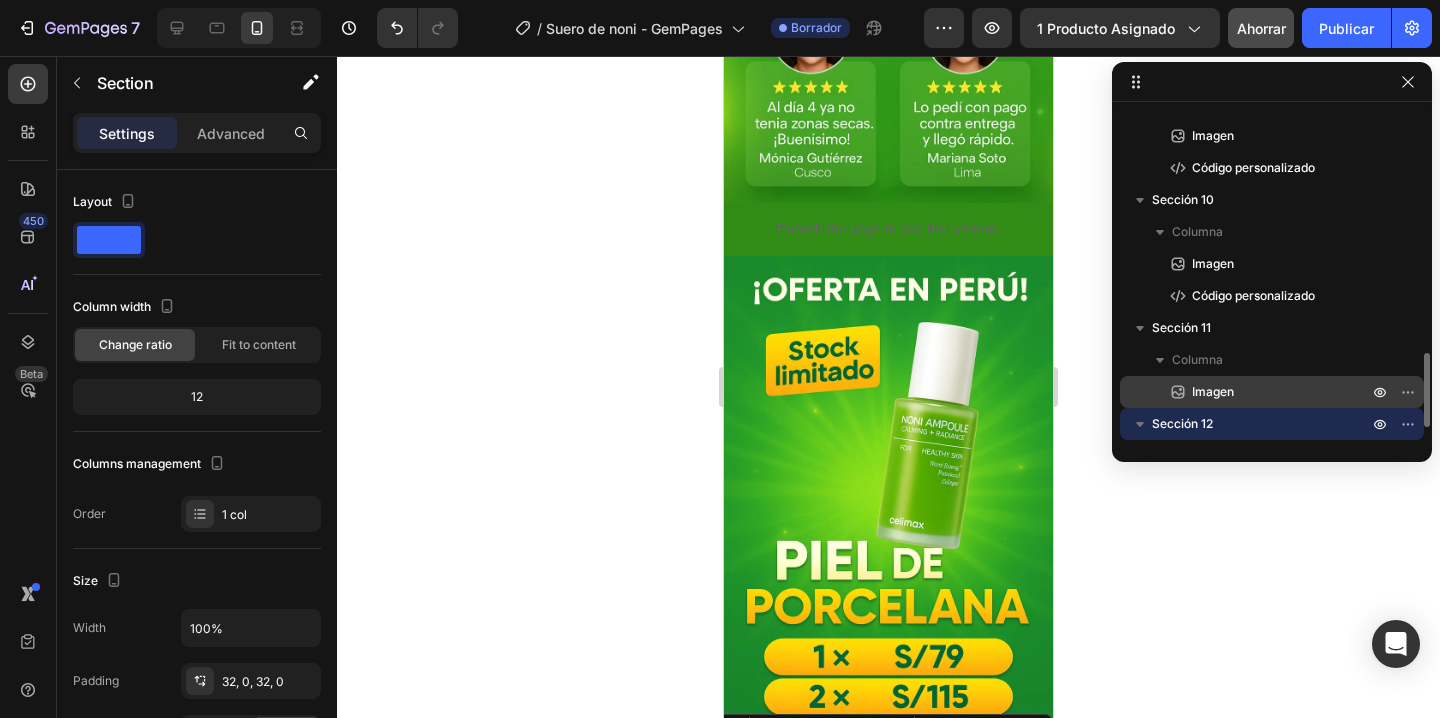 scroll, scrollTop: 5570, scrollLeft: 0, axis: vertical 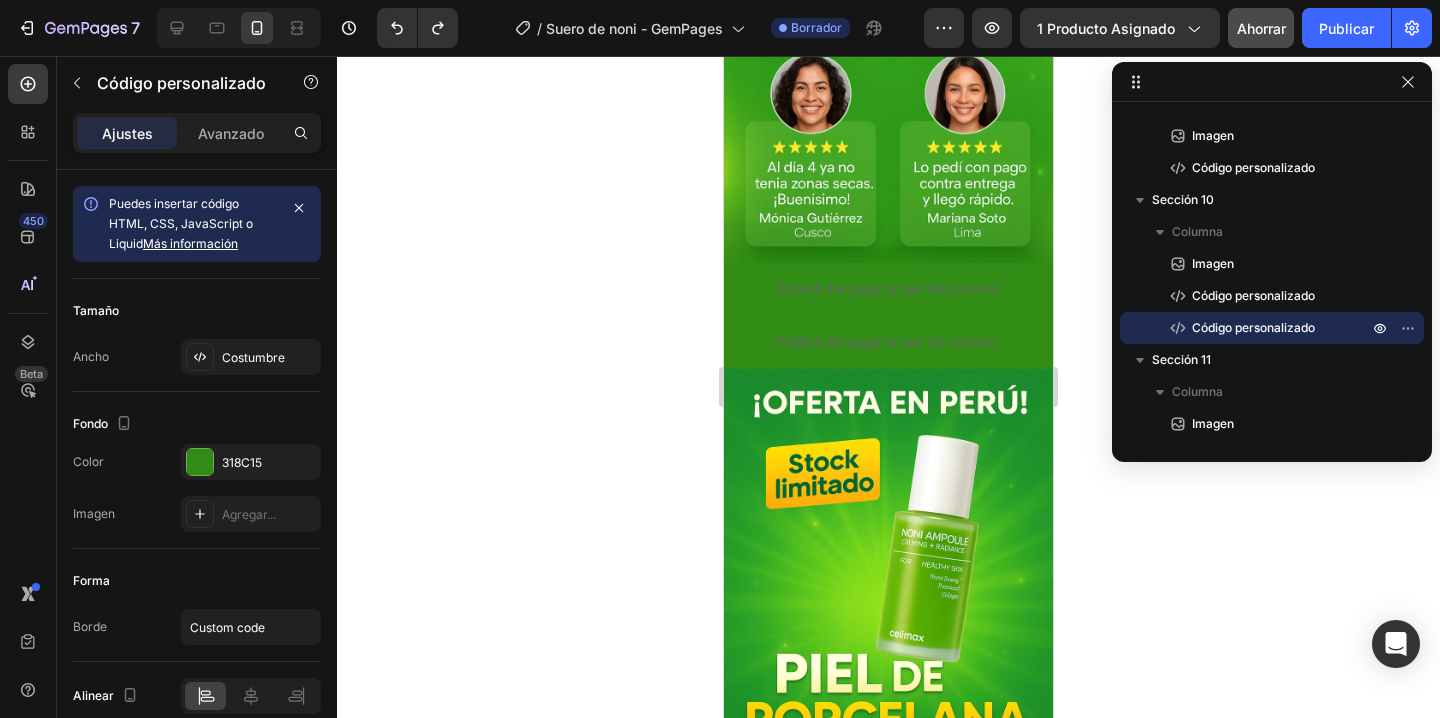 click on "Publish the page to see the content." at bounding box center (888, 342) 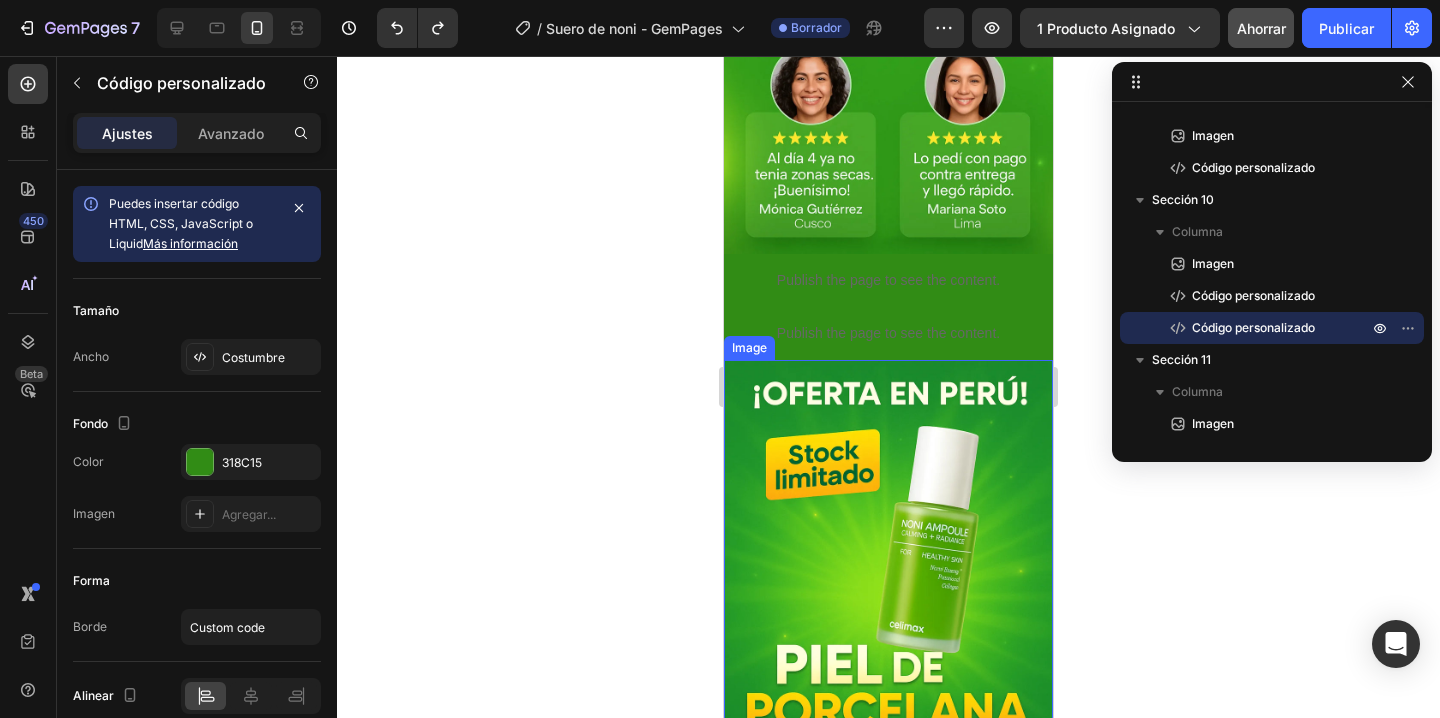 scroll, scrollTop: 5285, scrollLeft: 0, axis: vertical 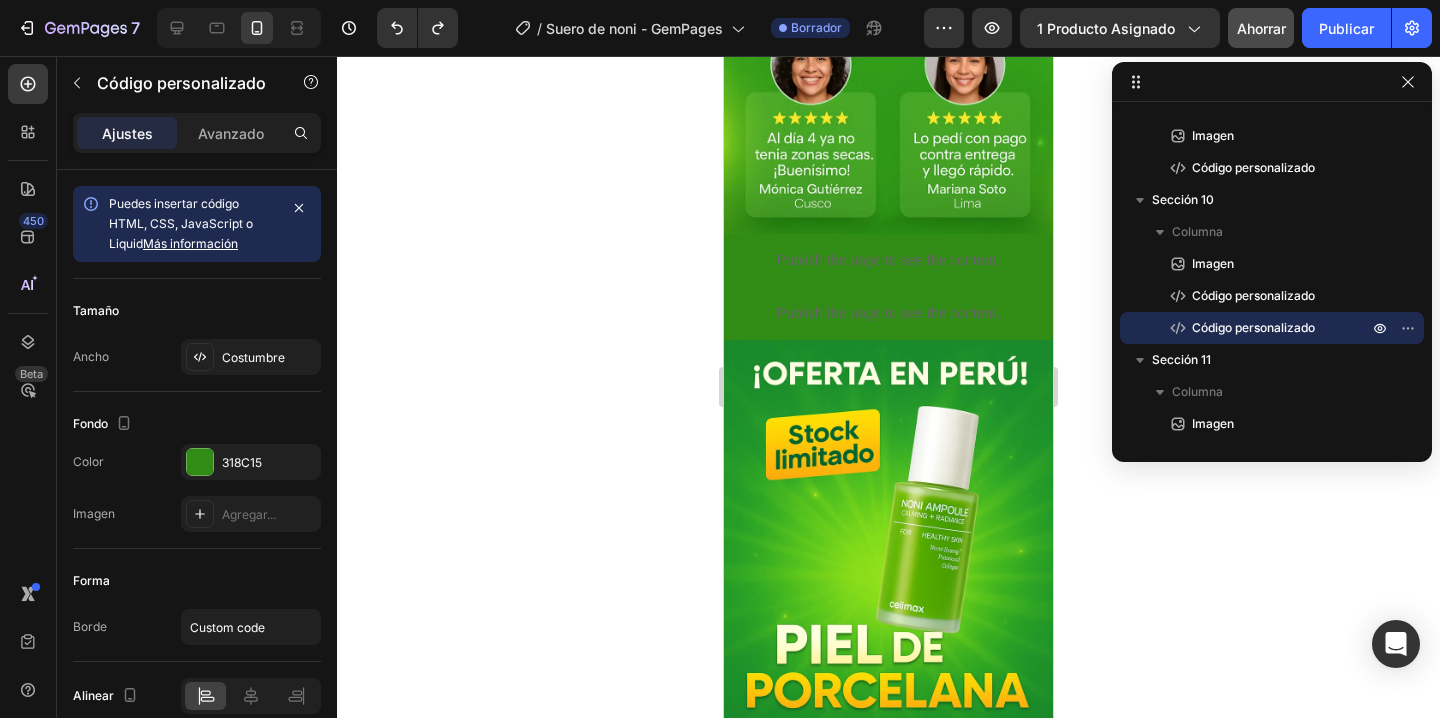 click on "Publish the page to see the content." at bounding box center [888, 313] 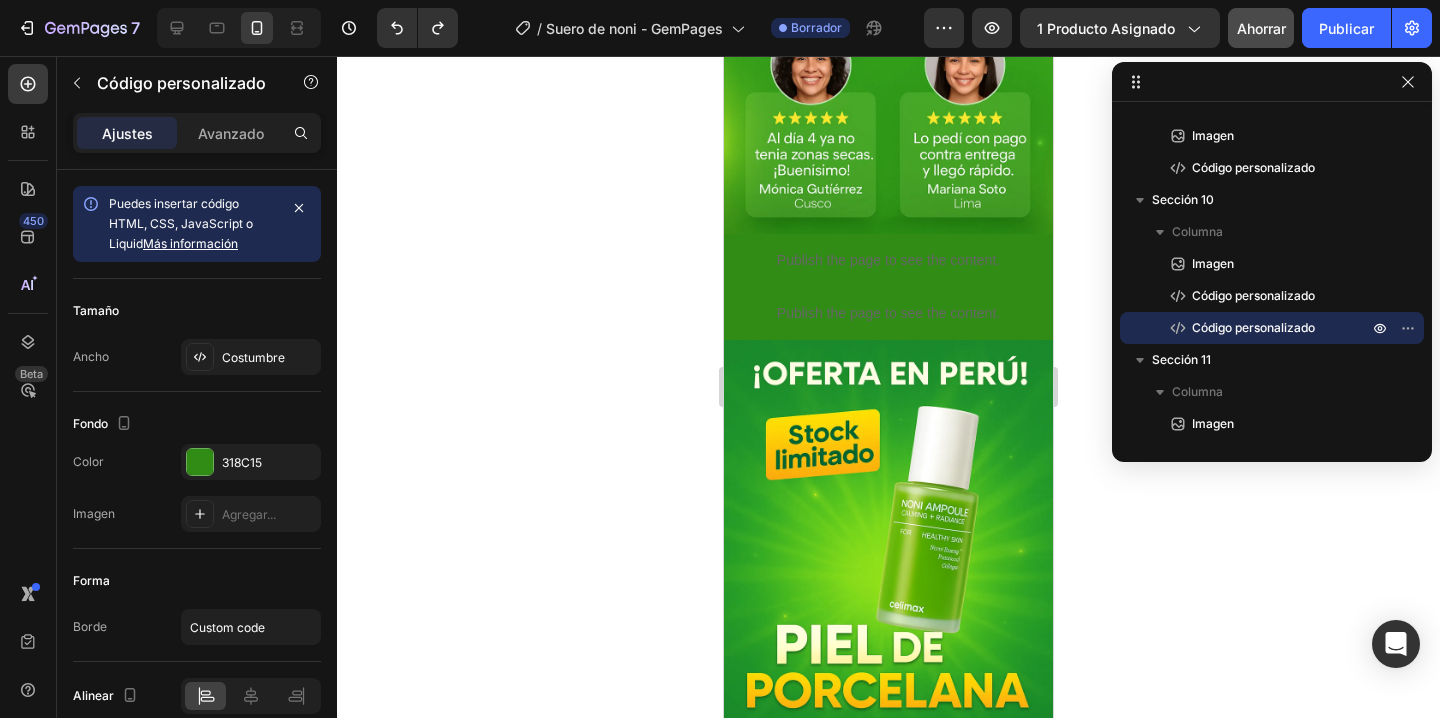 click 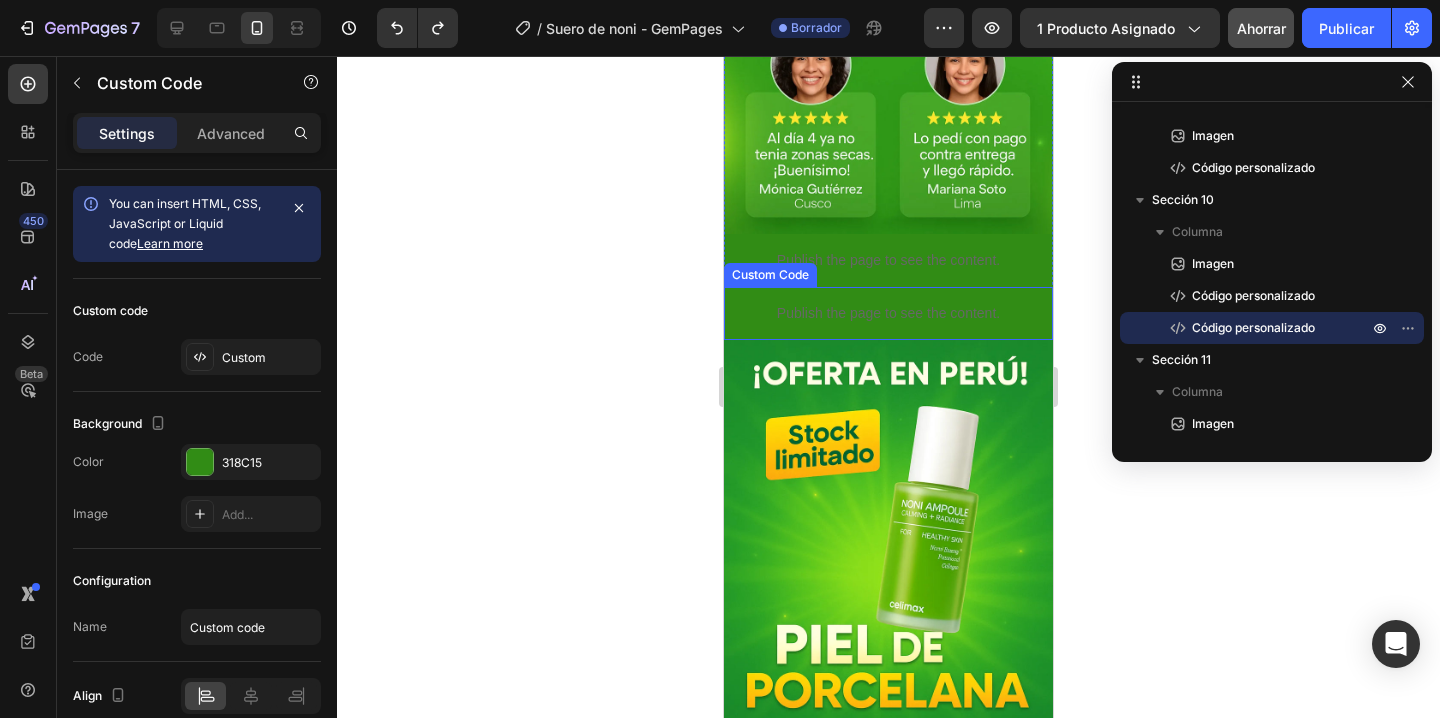 click on "Publish the page to see the content." at bounding box center [888, 313] 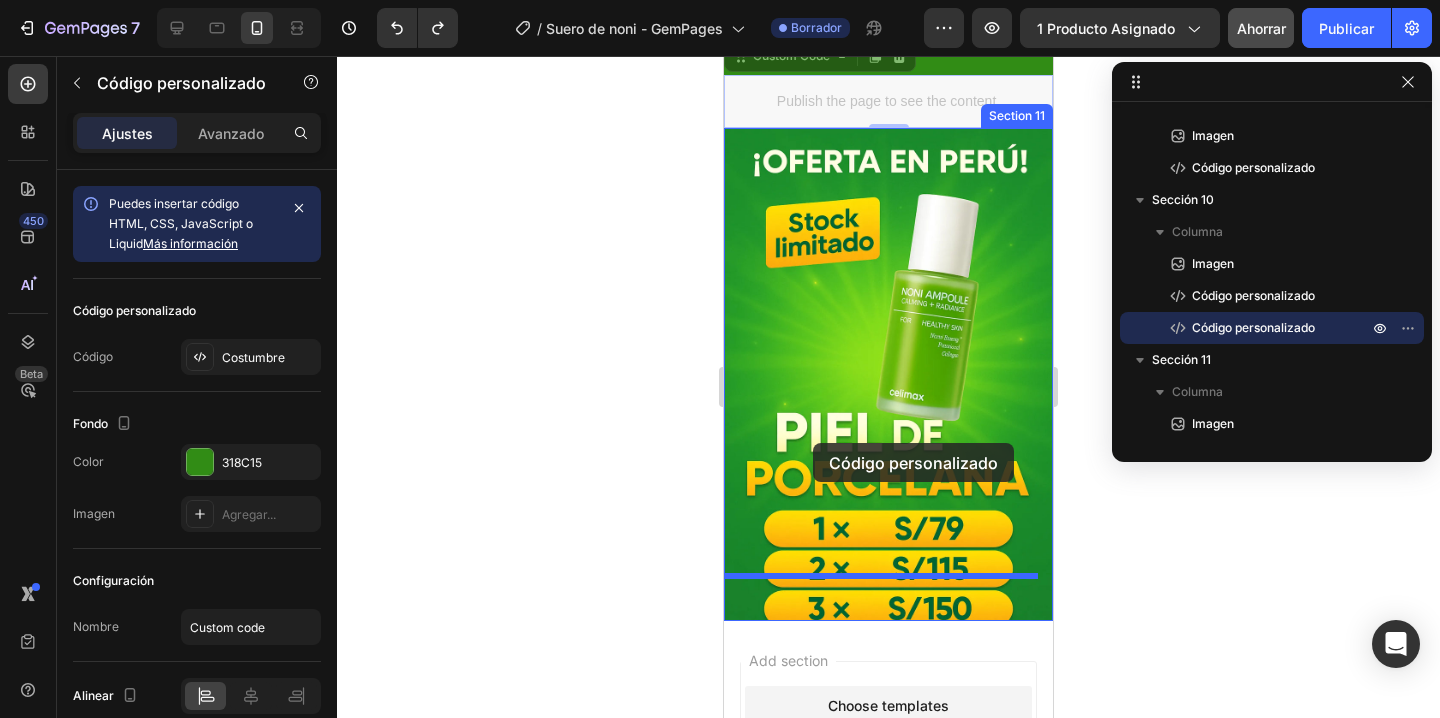 scroll, scrollTop: 5731, scrollLeft: 0, axis: vertical 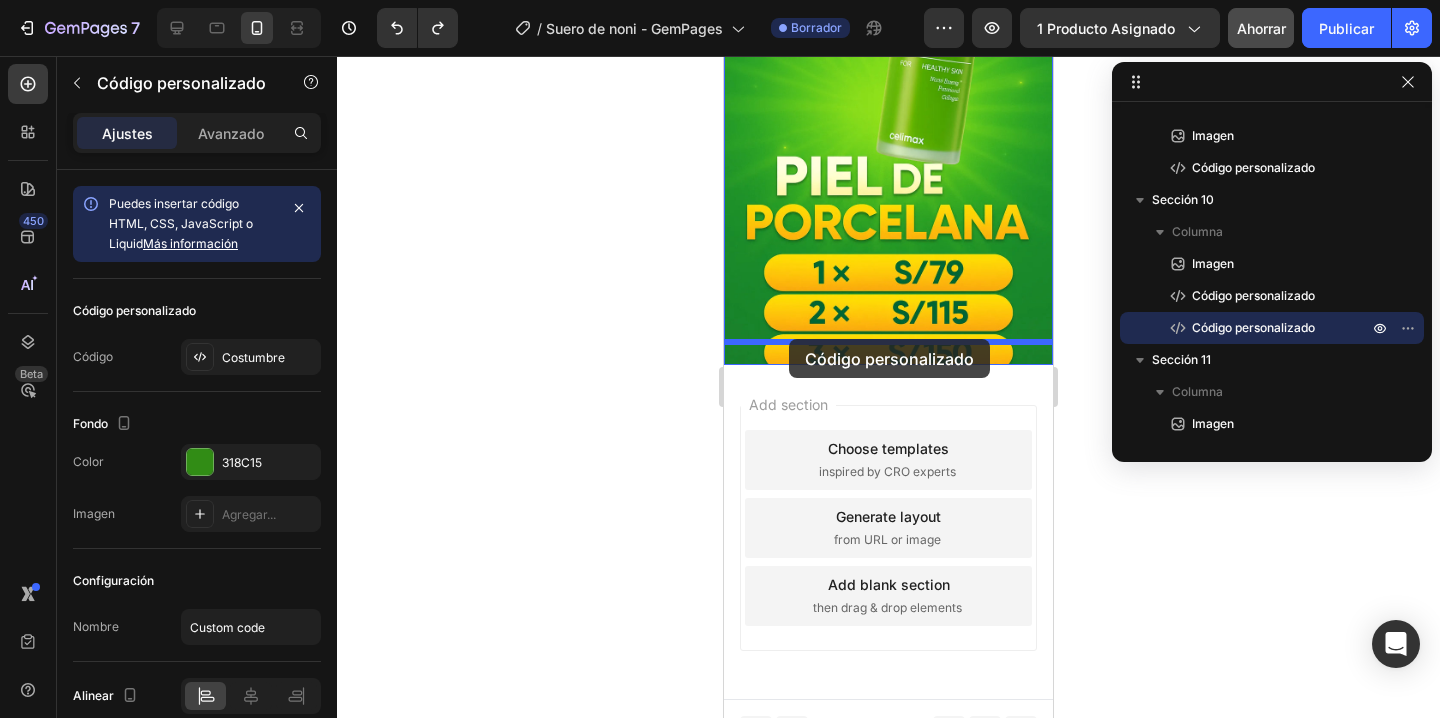 drag, startPoint x: 739, startPoint y: 250, endPoint x: 789, endPoint y: 339, distance: 102.0833 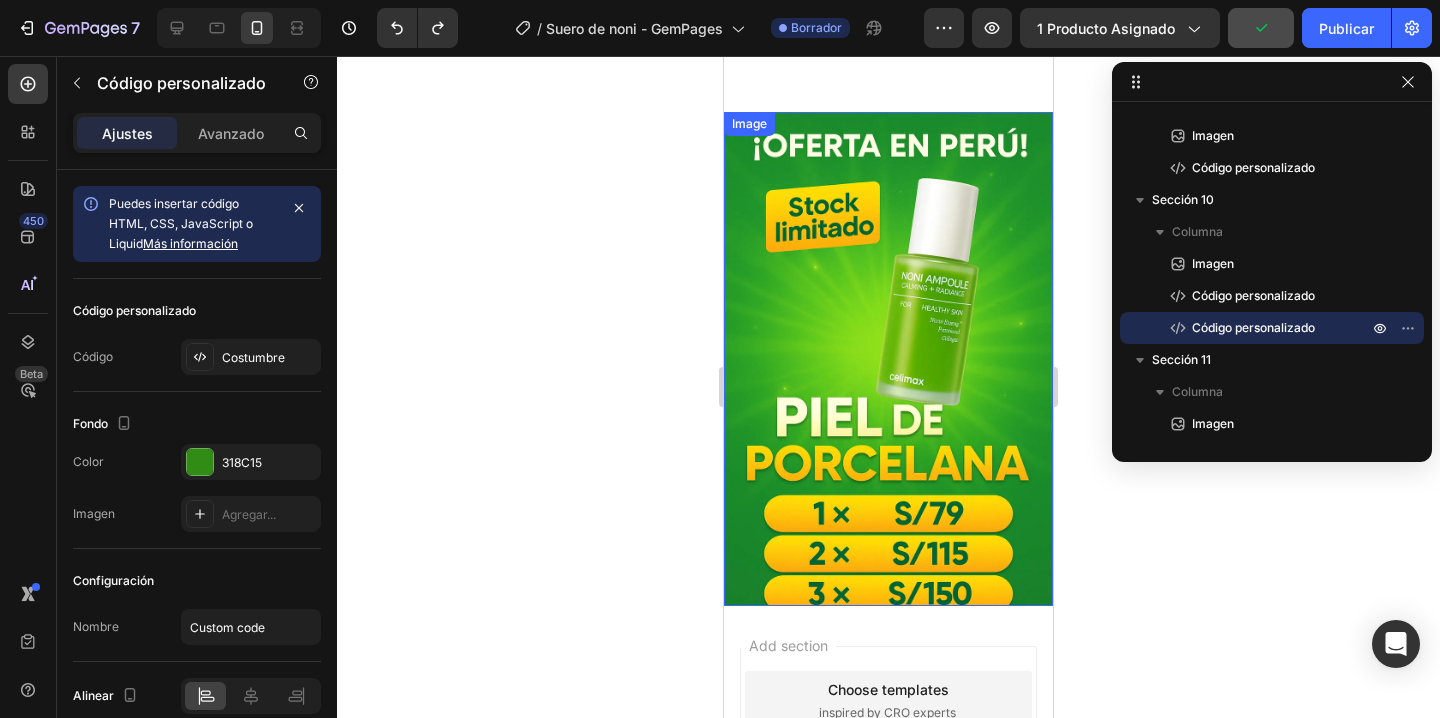 scroll, scrollTop: 5317, scrollLeft: 0, axis: vertical 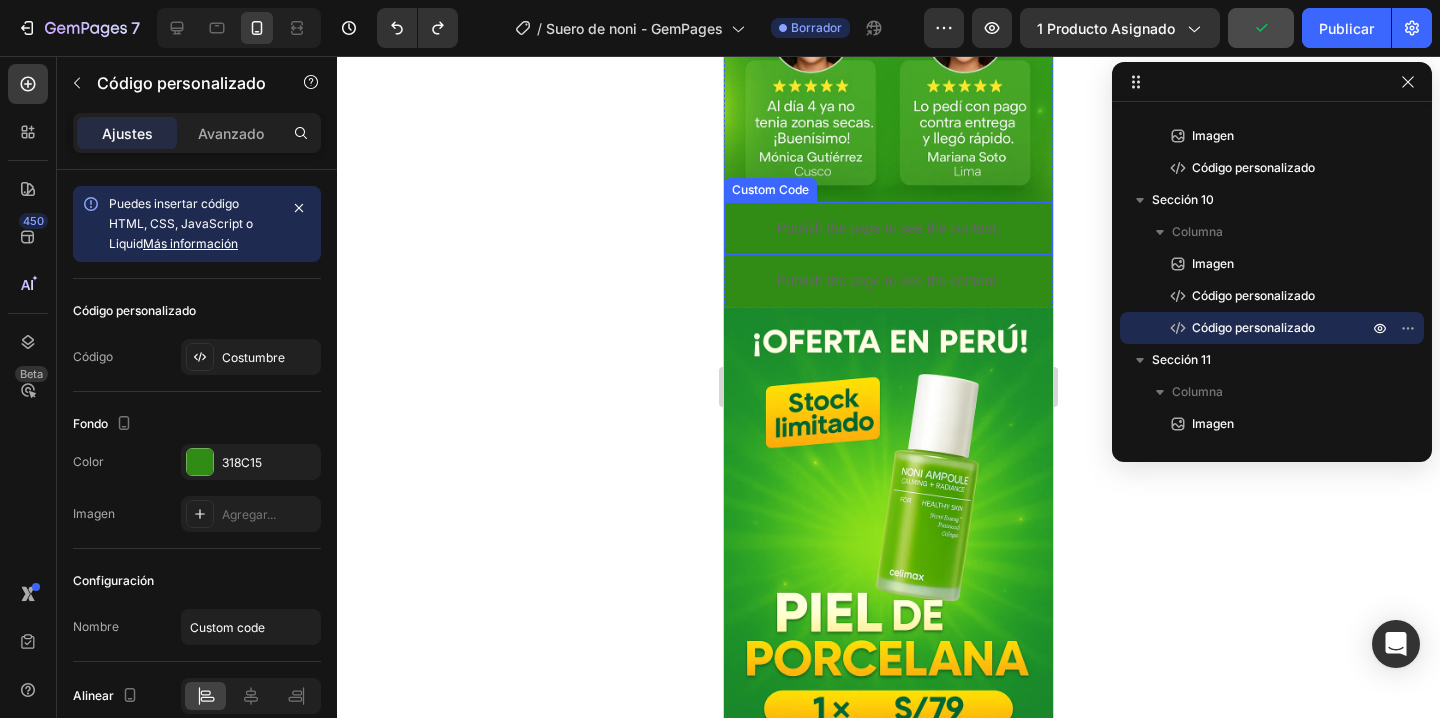 click on "Publish the page to see the content." at bounding box center (888, 281) 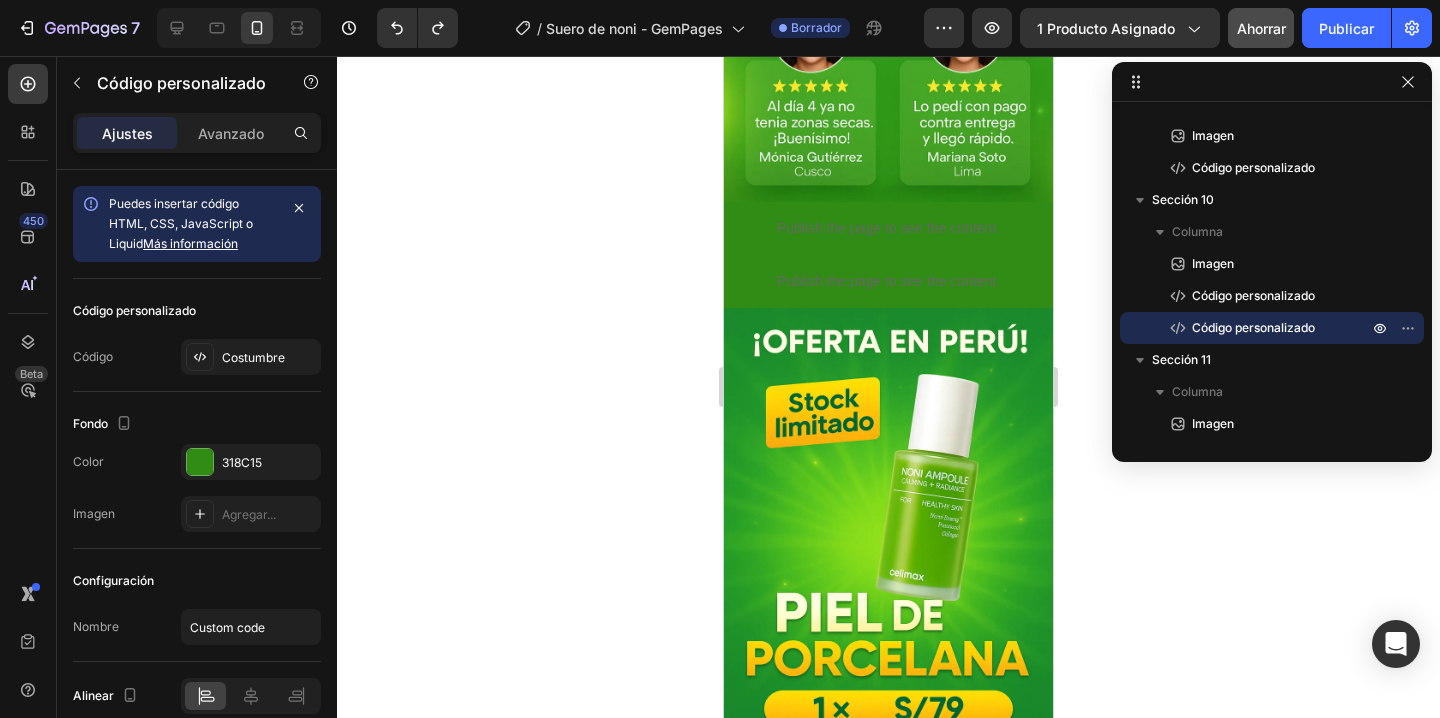 click 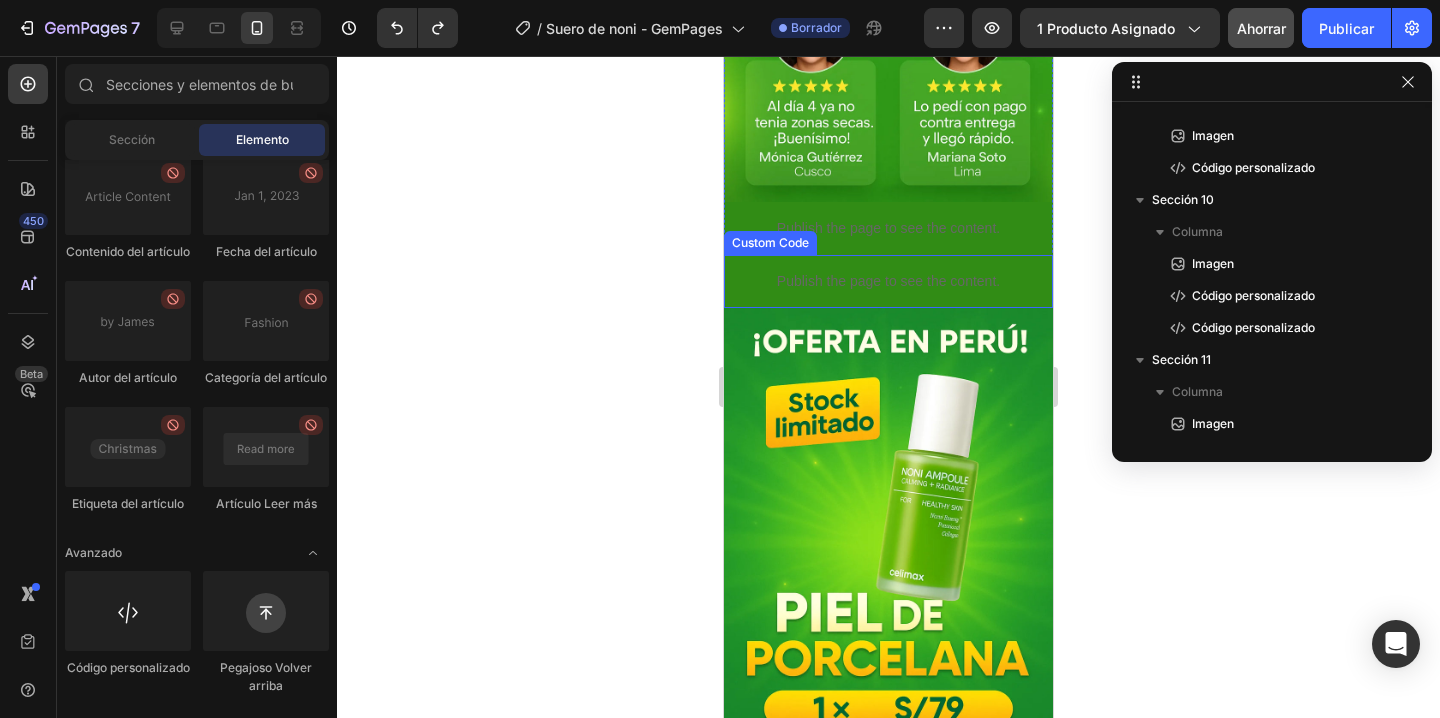 click on "Publish the page to see the content." at bounding box center [888, 281] 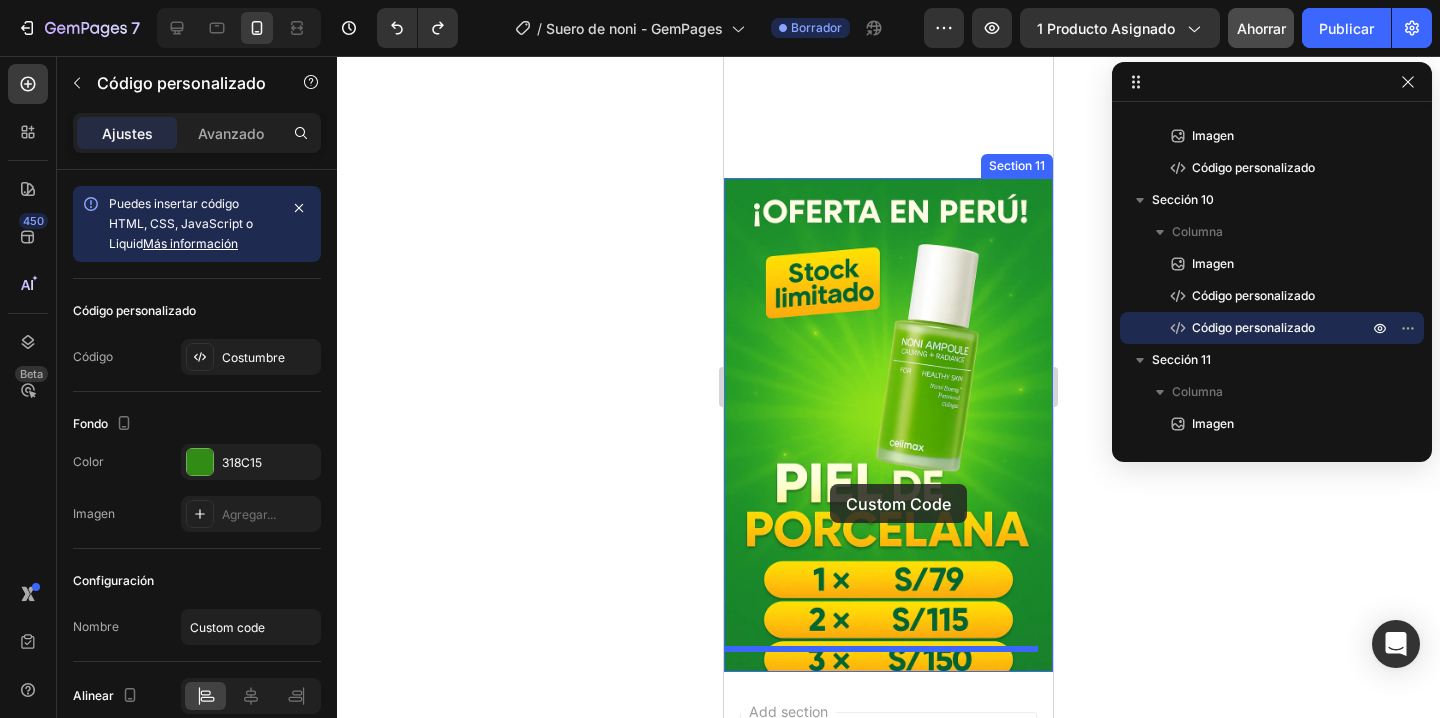 scroll, scrollTop: 5675, scrollLeft: 0, axis: vertical 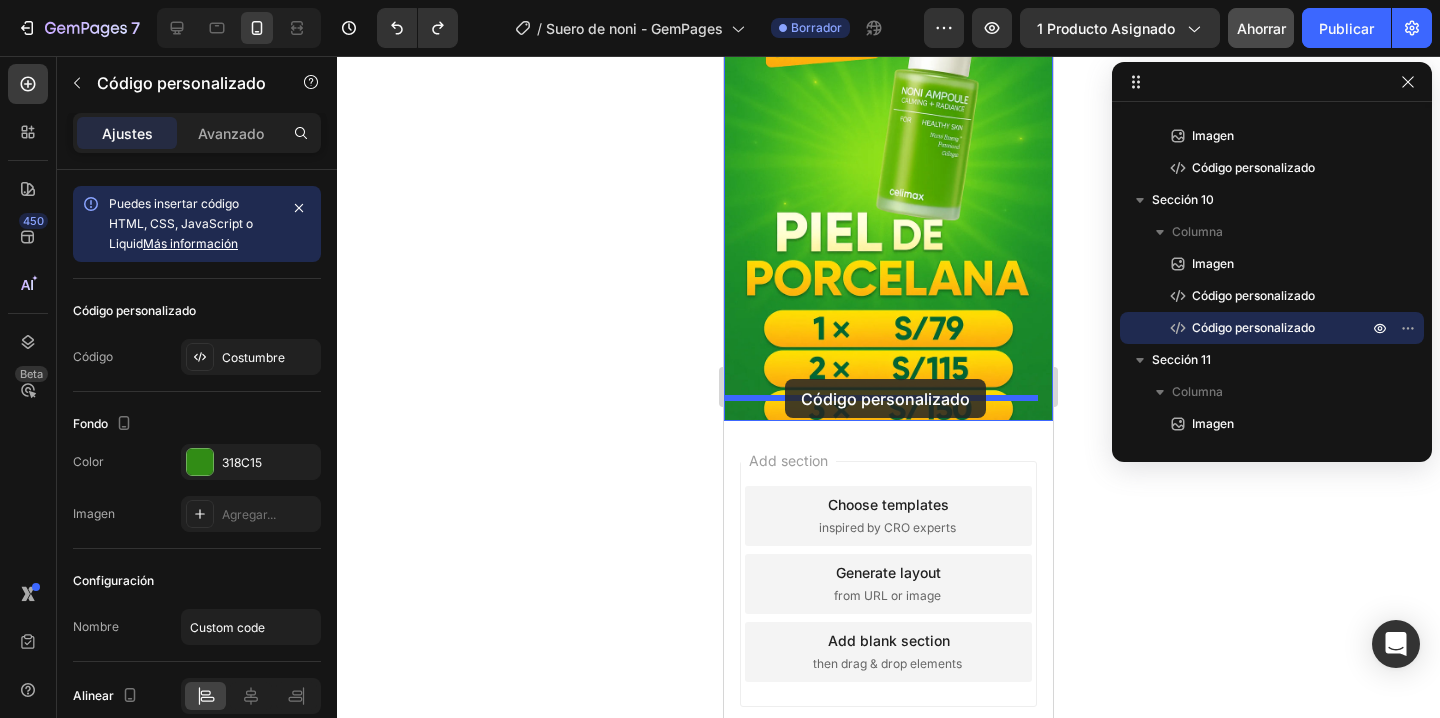 drag, startPoint x: 732, startPoint y: 211, endPoint x: 785, endPoint y: 379, distance: 176.16185 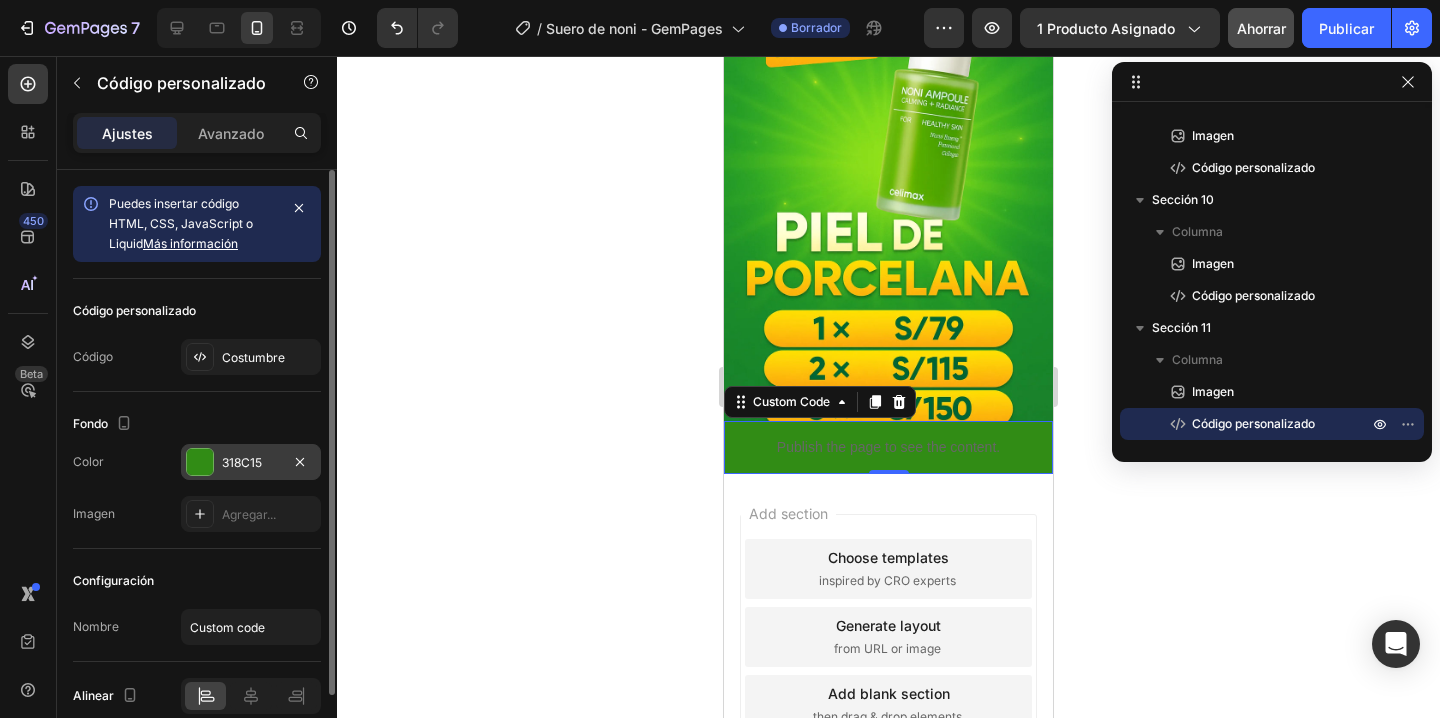 click at bounding box center (200, 462) 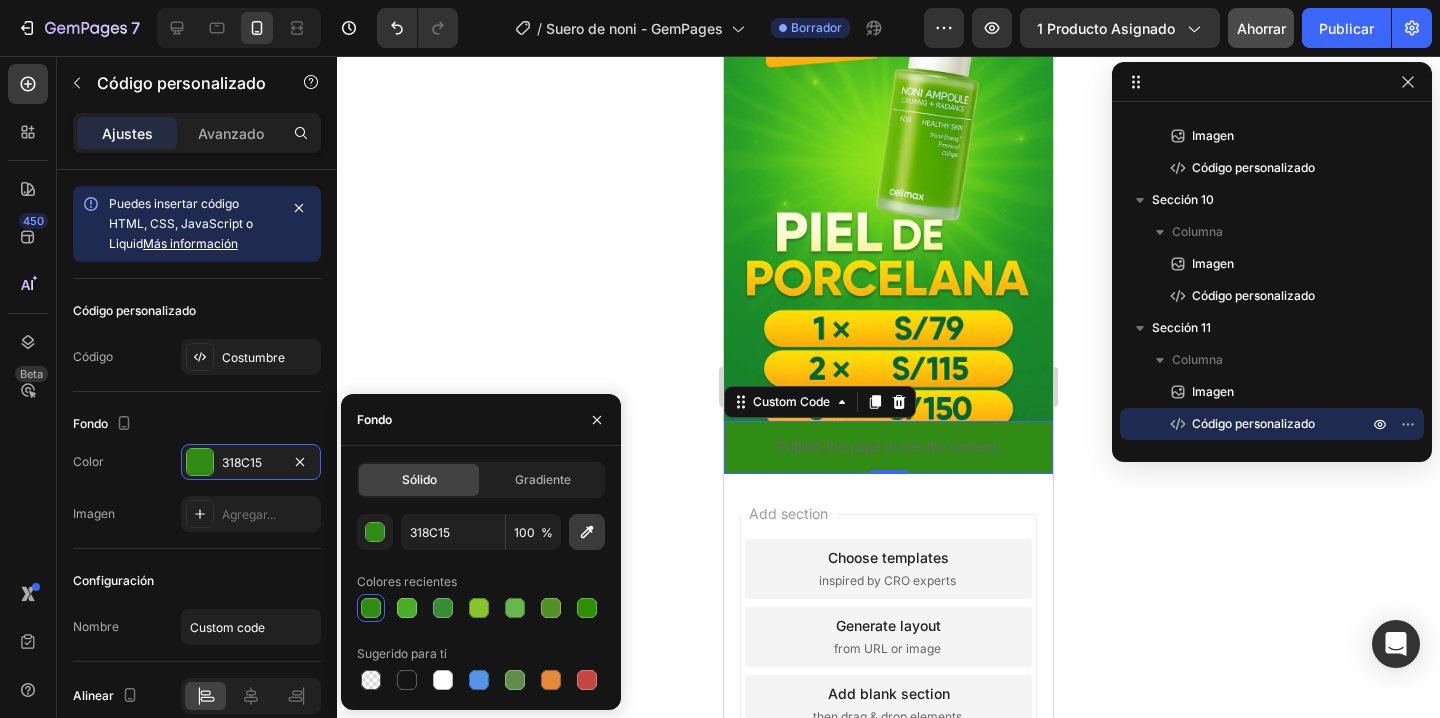 click 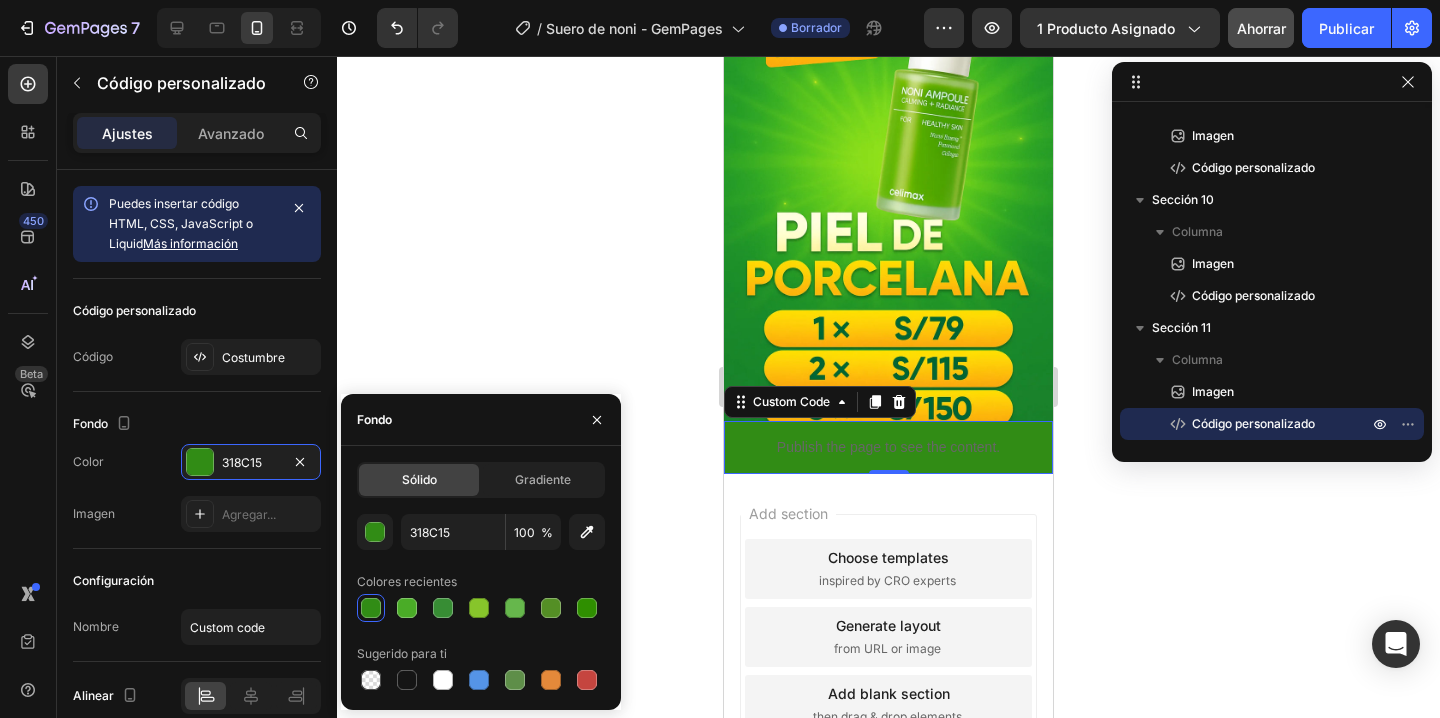 type on "19812A" 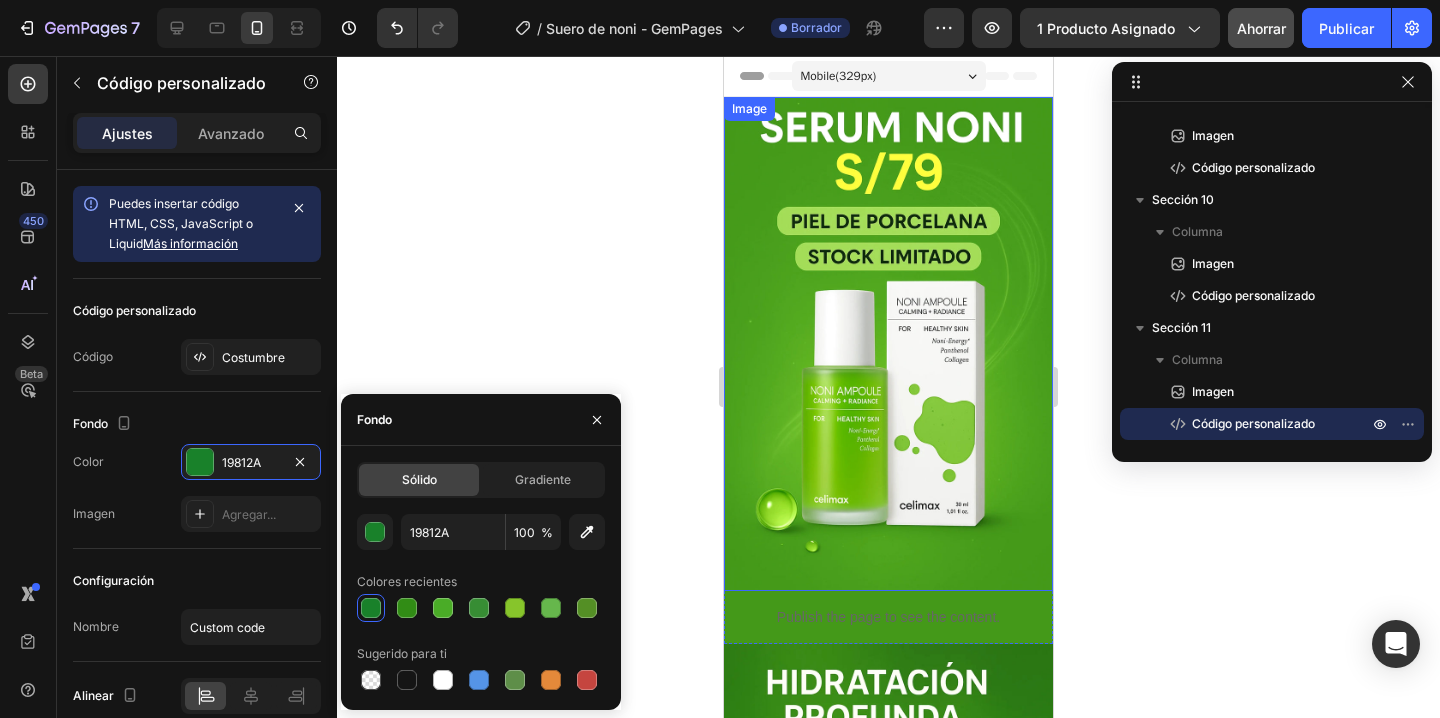 scroll, scrollTop: 157, scrollLeft: 0, axis: vertical 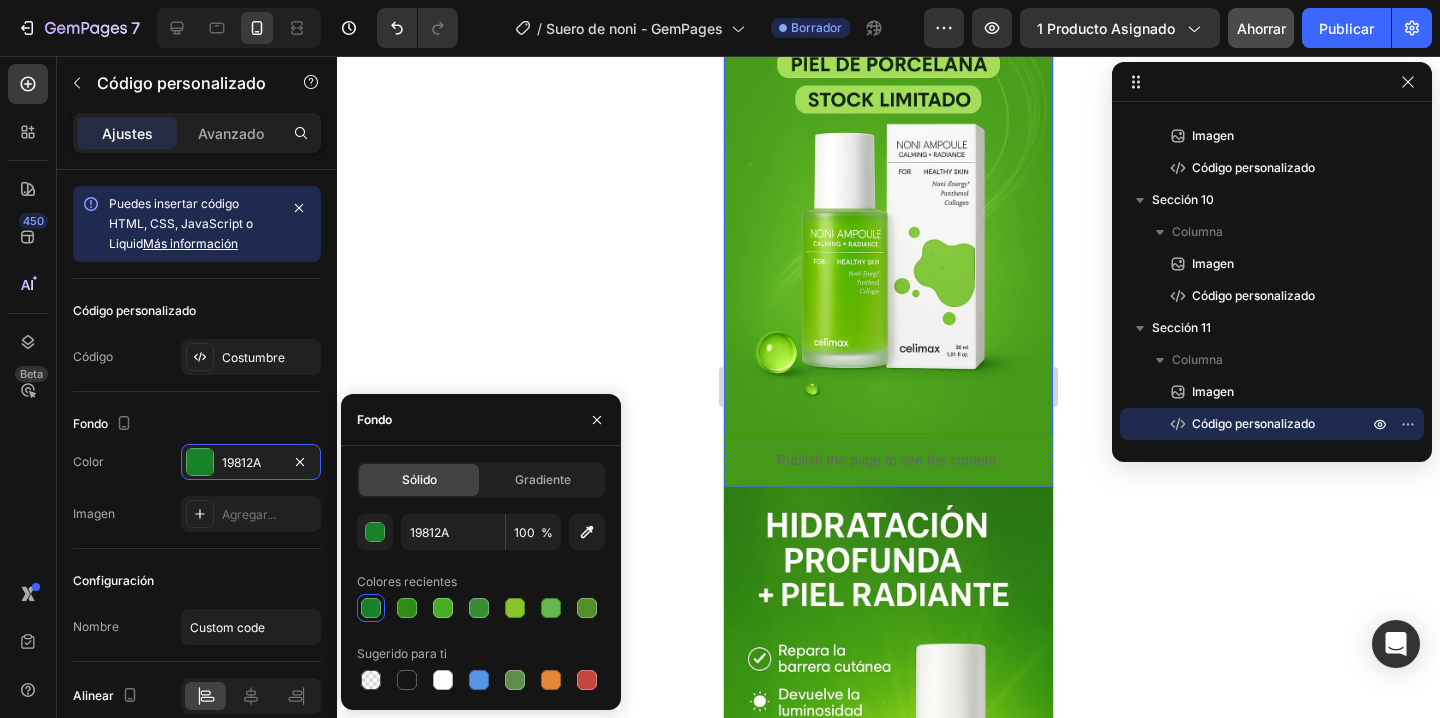 click at bounding box center [888, 187] 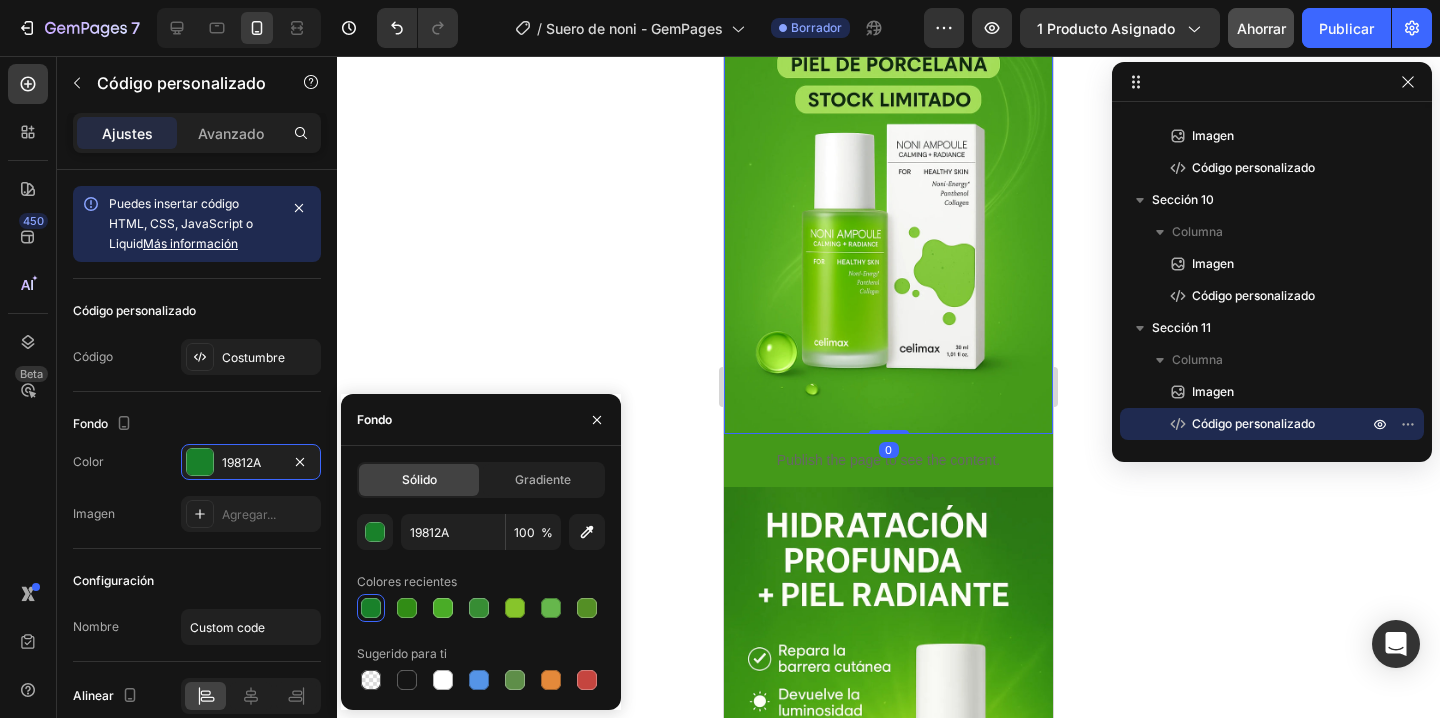scroll, scrollTop: 0, scrollLeft: 0, axis: both 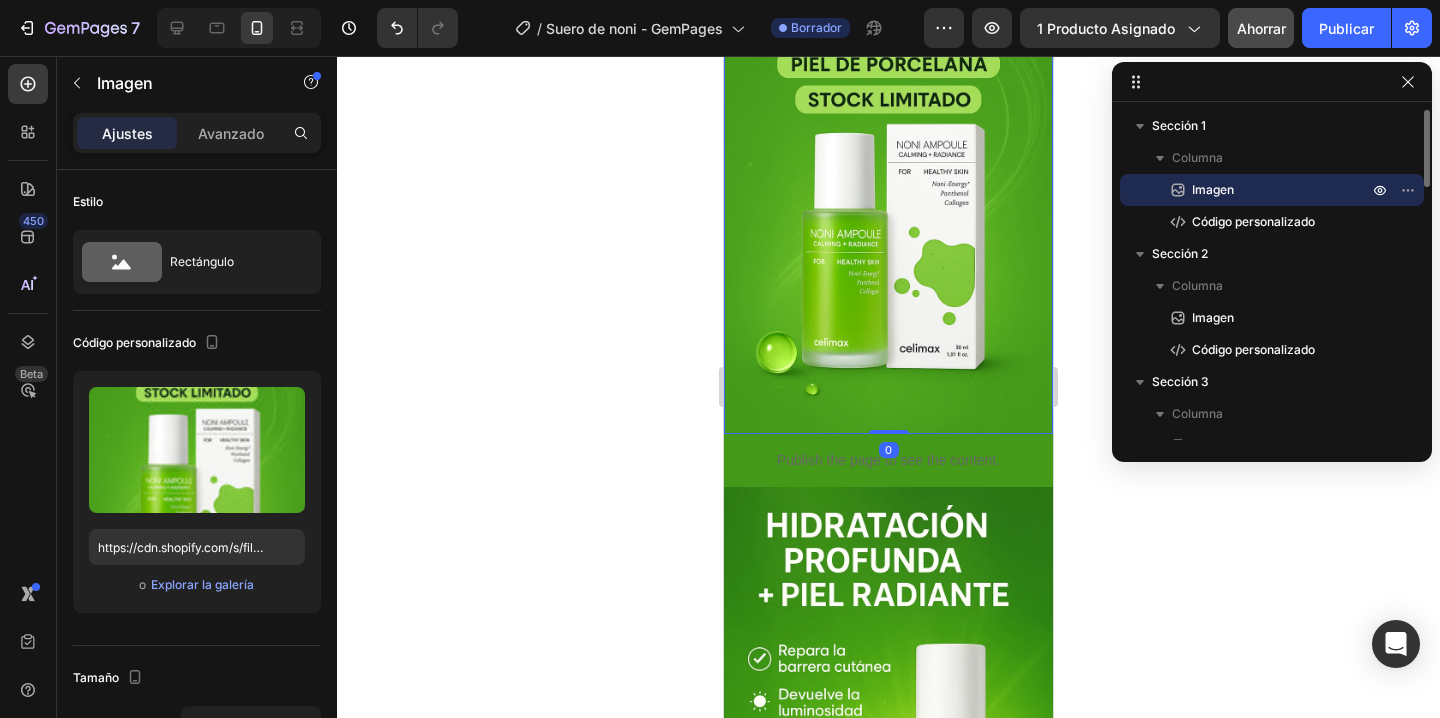 click on "Publish the page to see the content." at bounding box center [888, 460] 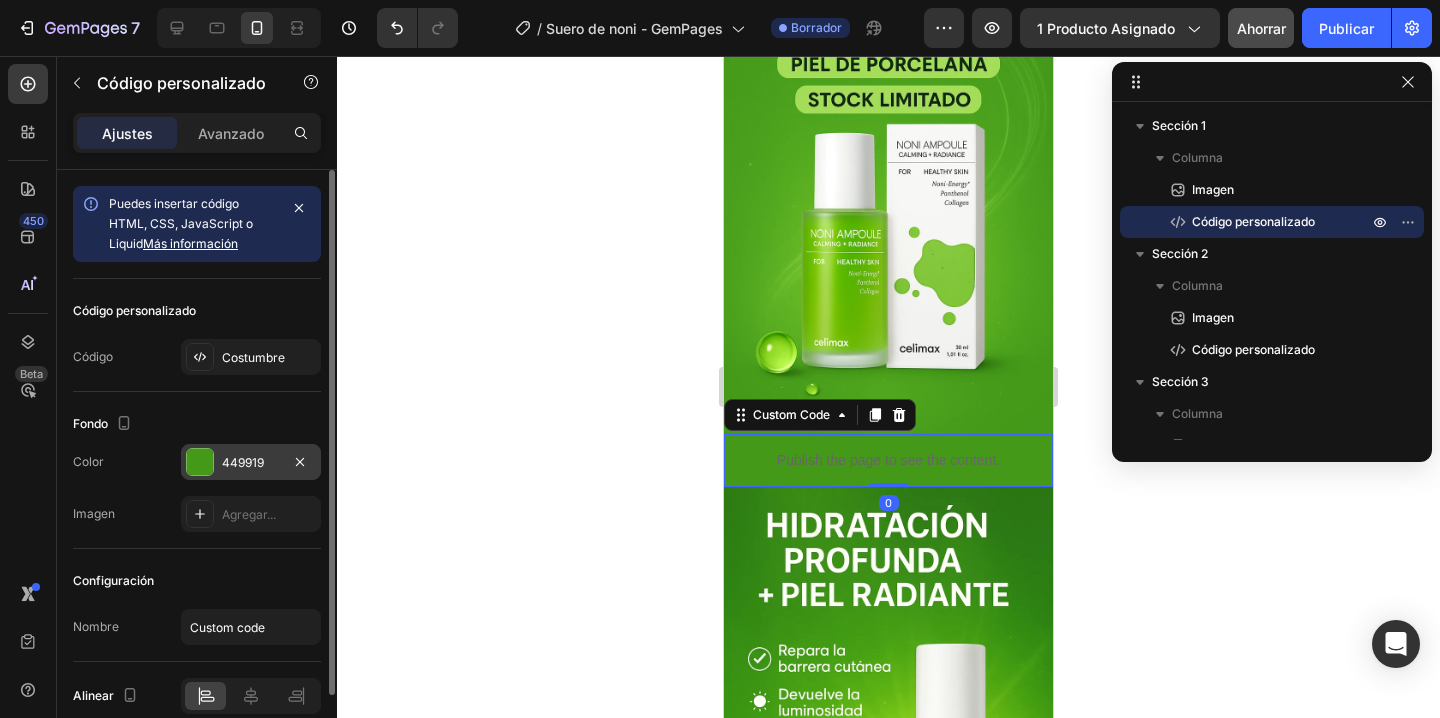 click at bounding box center (200, 462) 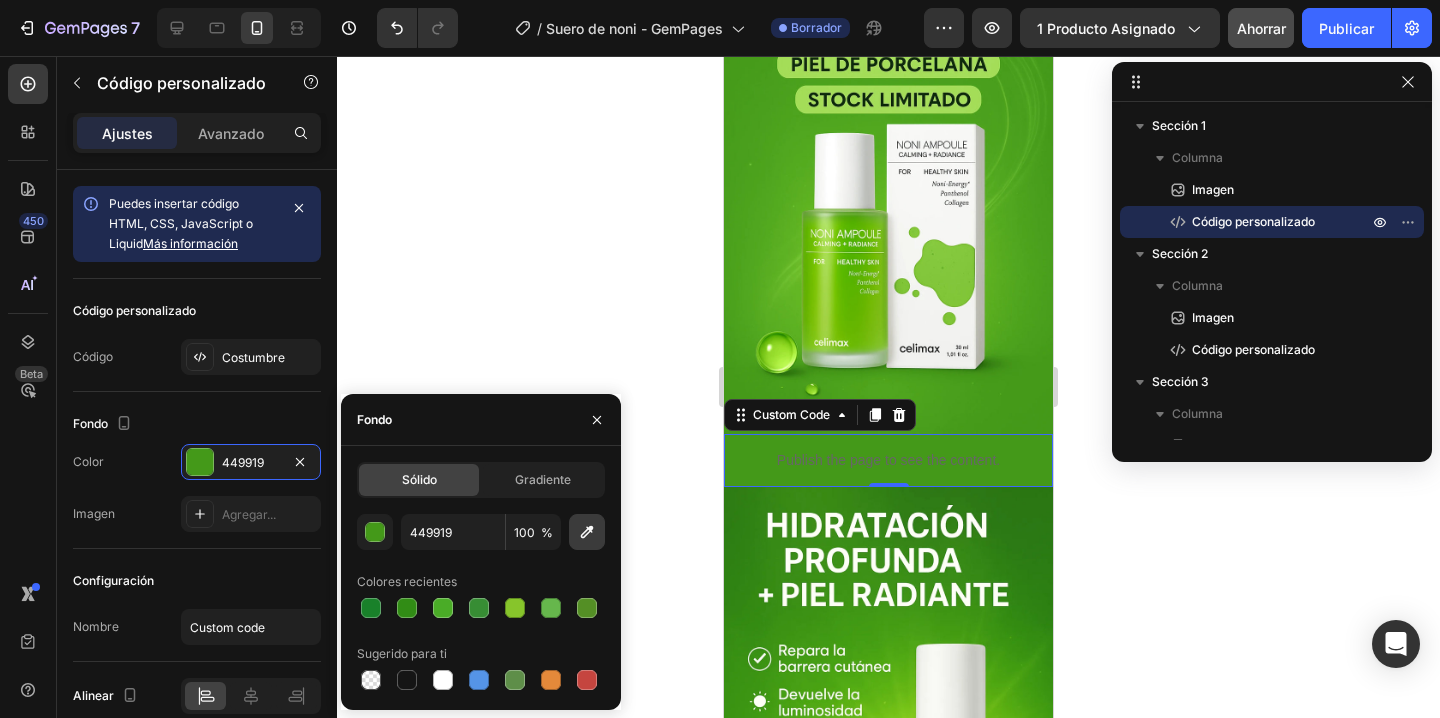 click 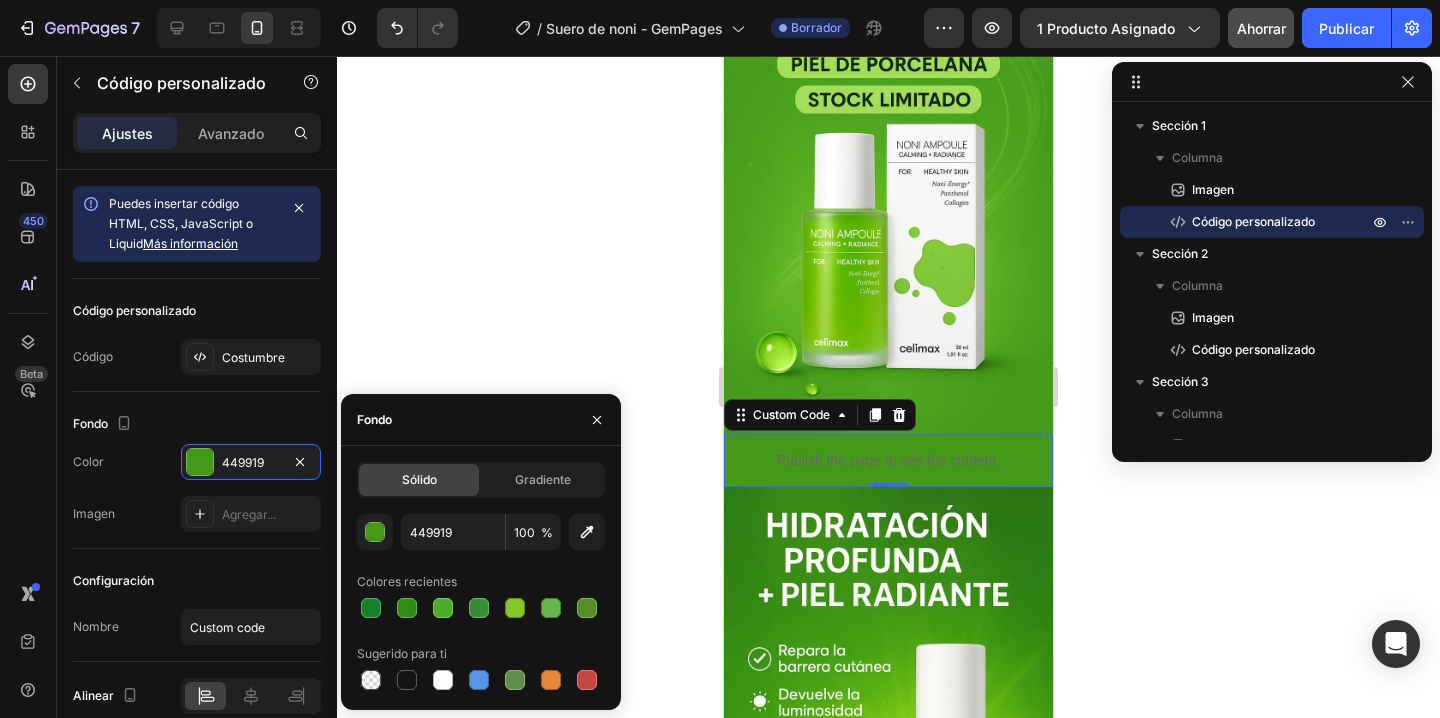 type on "459A19" 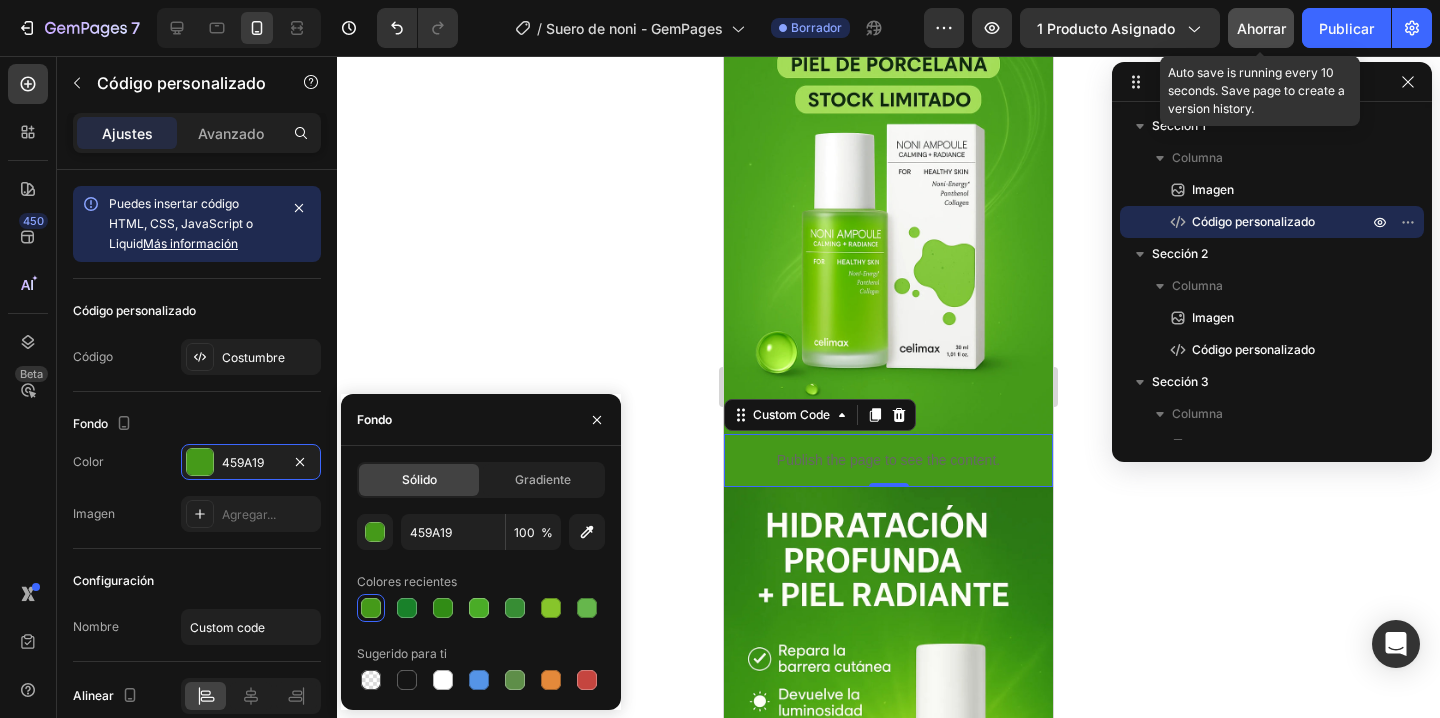 click on "Ahorrar" 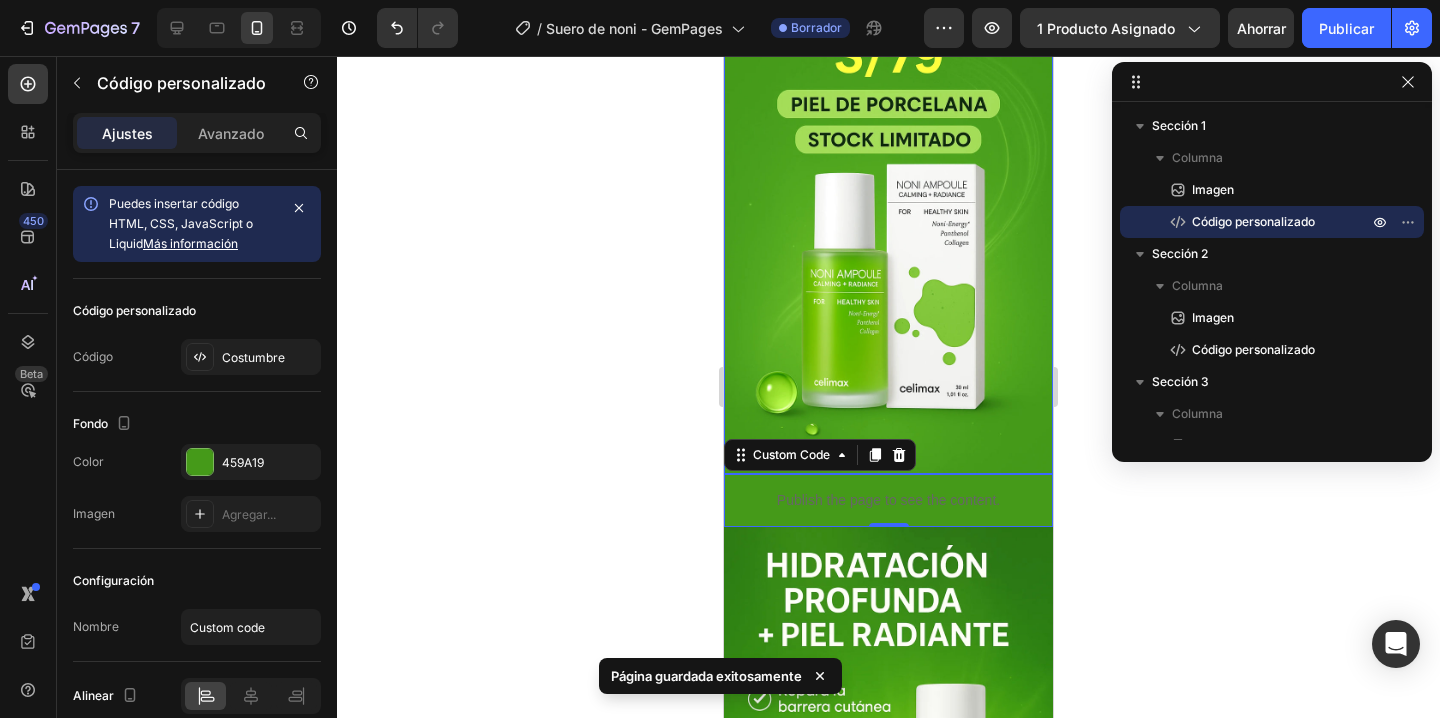 scroll, scrollTop: 116, scrollLeft: 0, axis: vertical 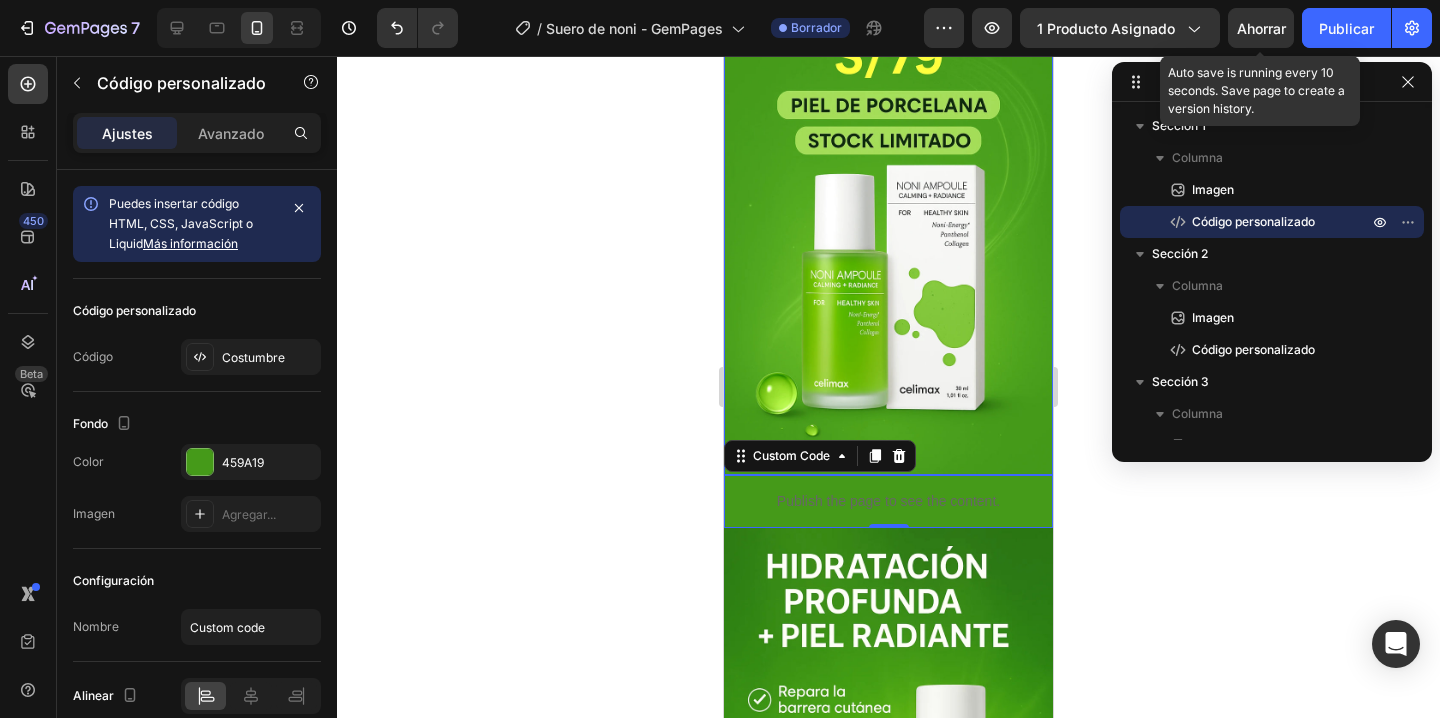 click on "Ahorrar" at bounding box center (1261, 28) 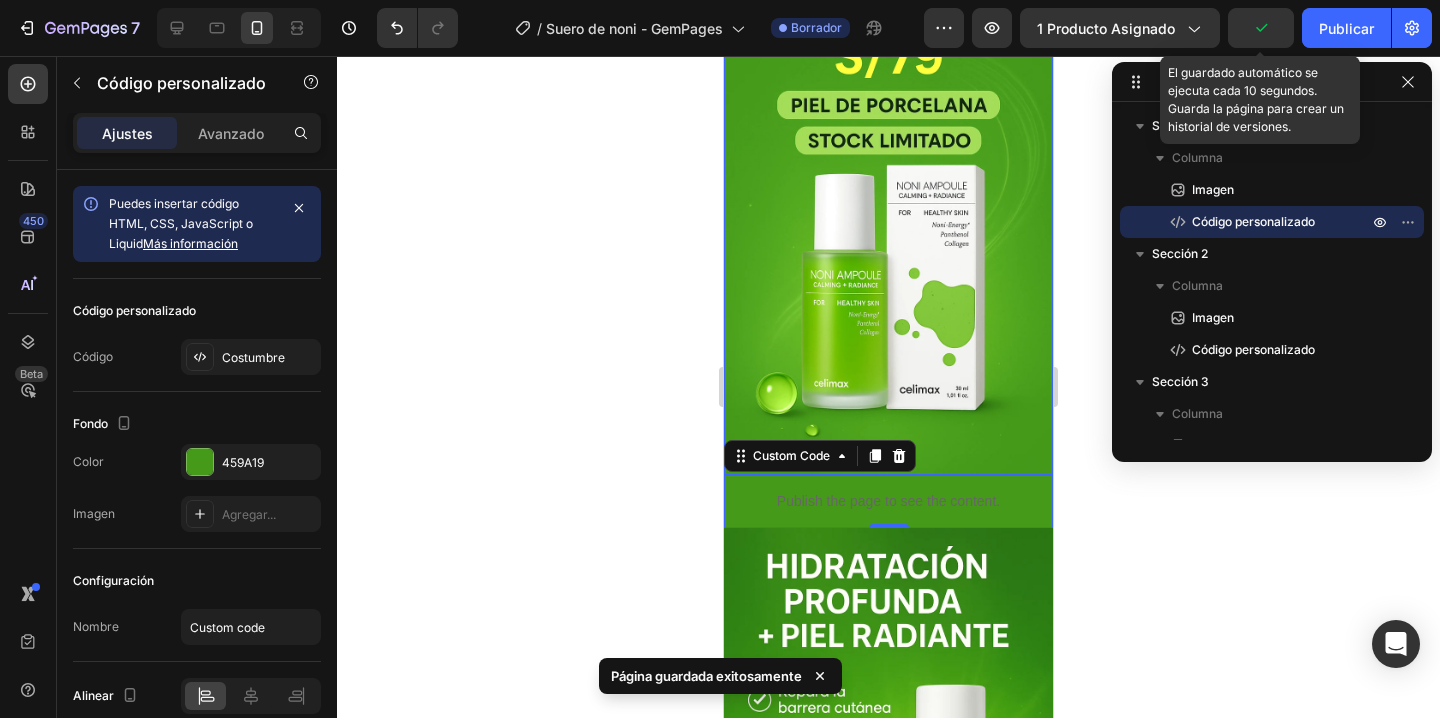 click 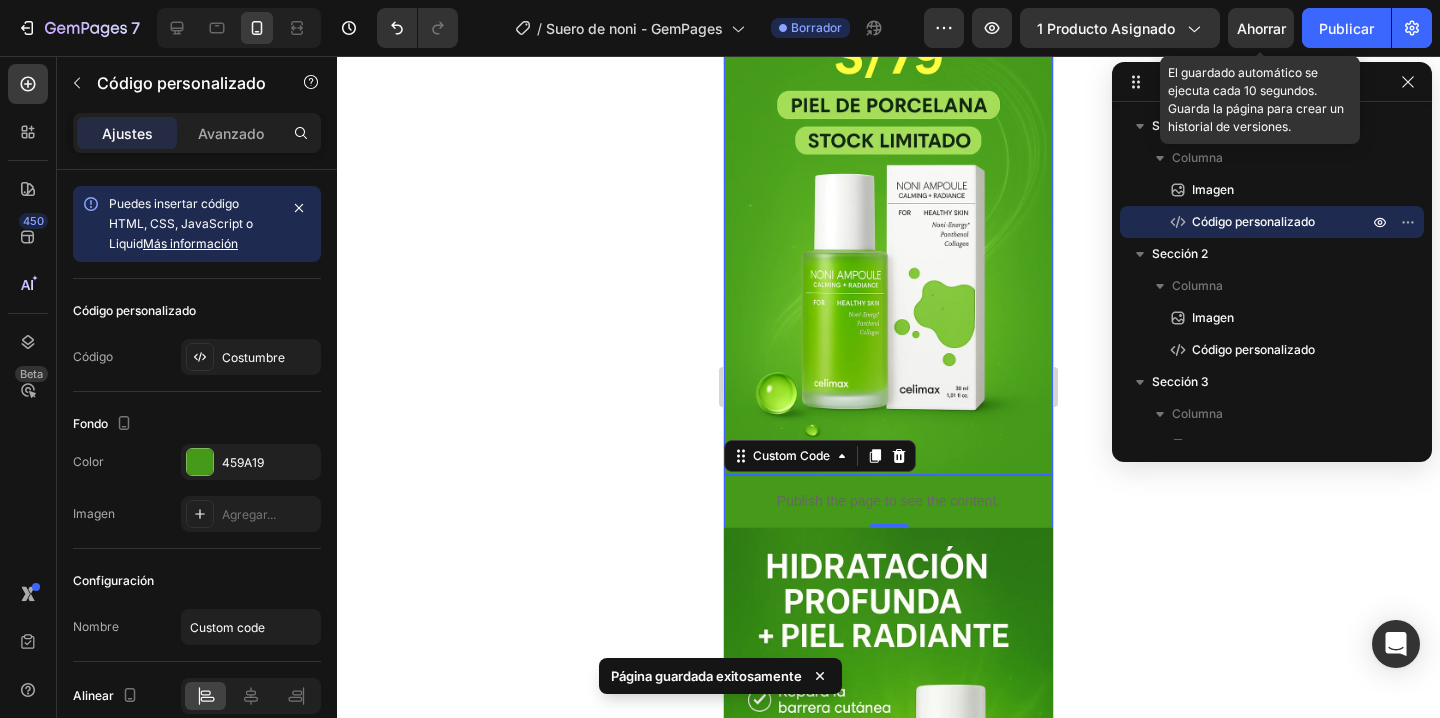 click on "Ahorrar" at bounding box center [1261, 28] 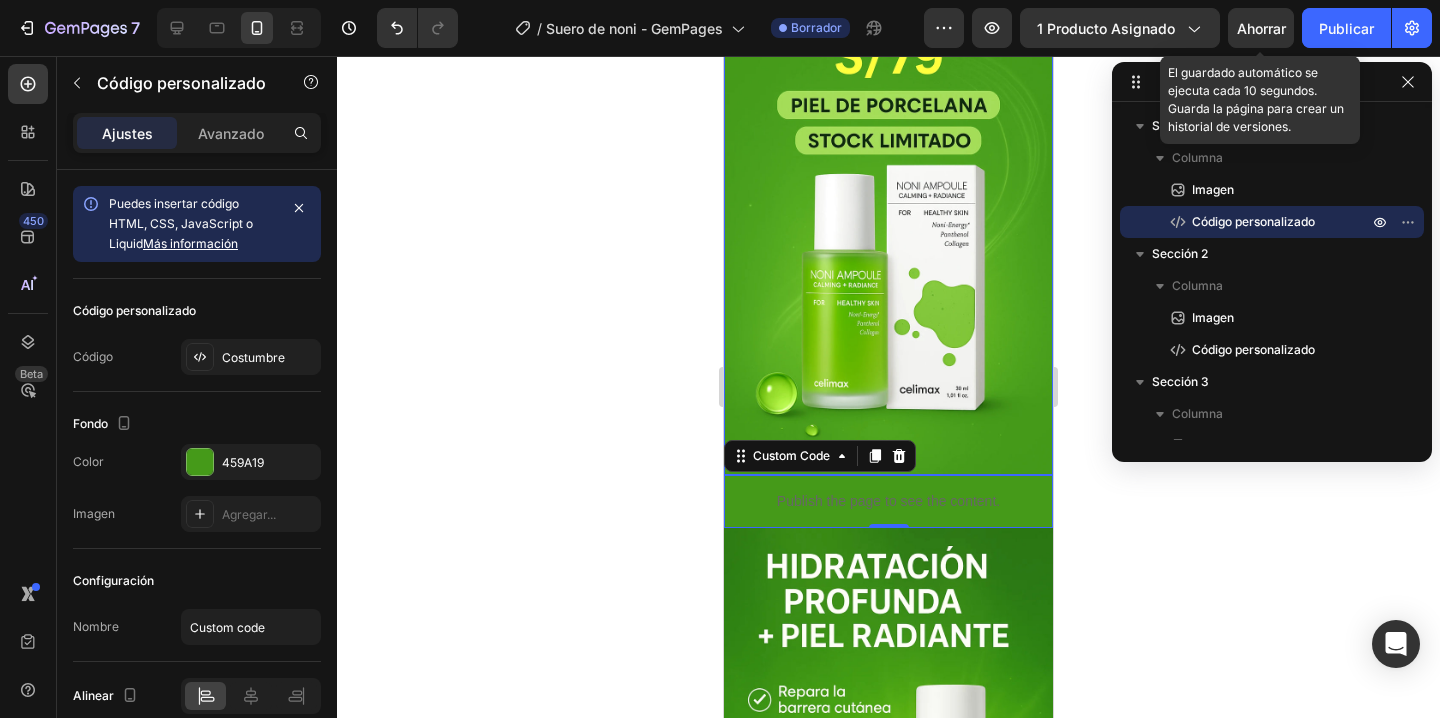 click on "Ahorrar" at bounding box center (1261, 28) 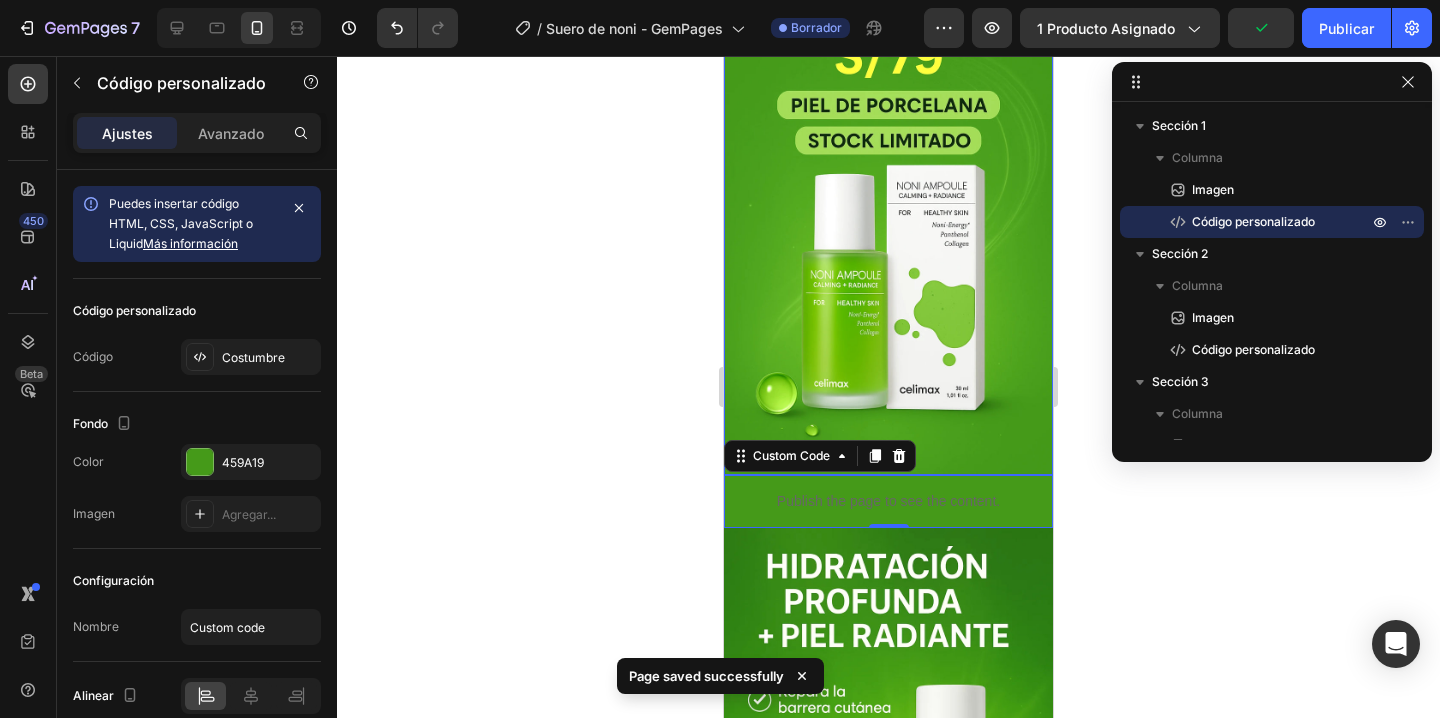 scroll, scrollTop: 0, scrollLeft: 0, axis: both 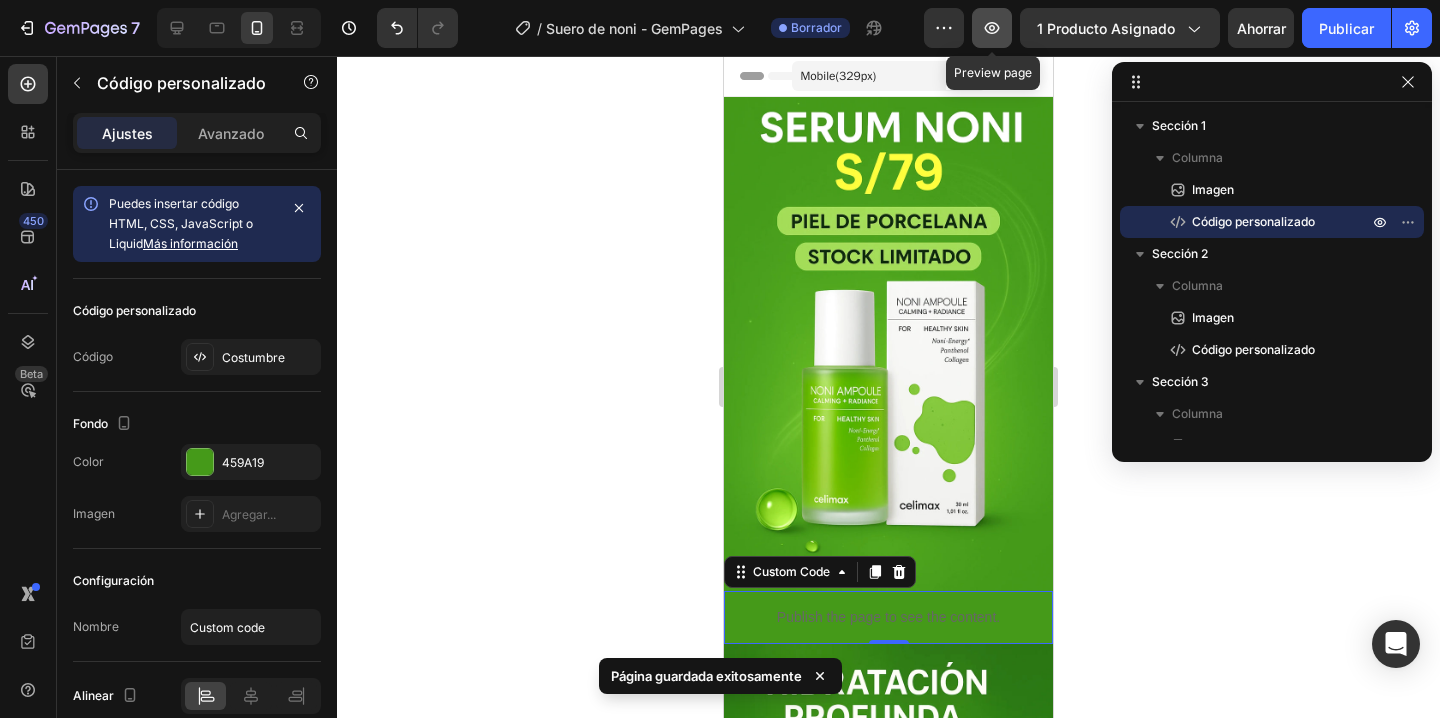 click 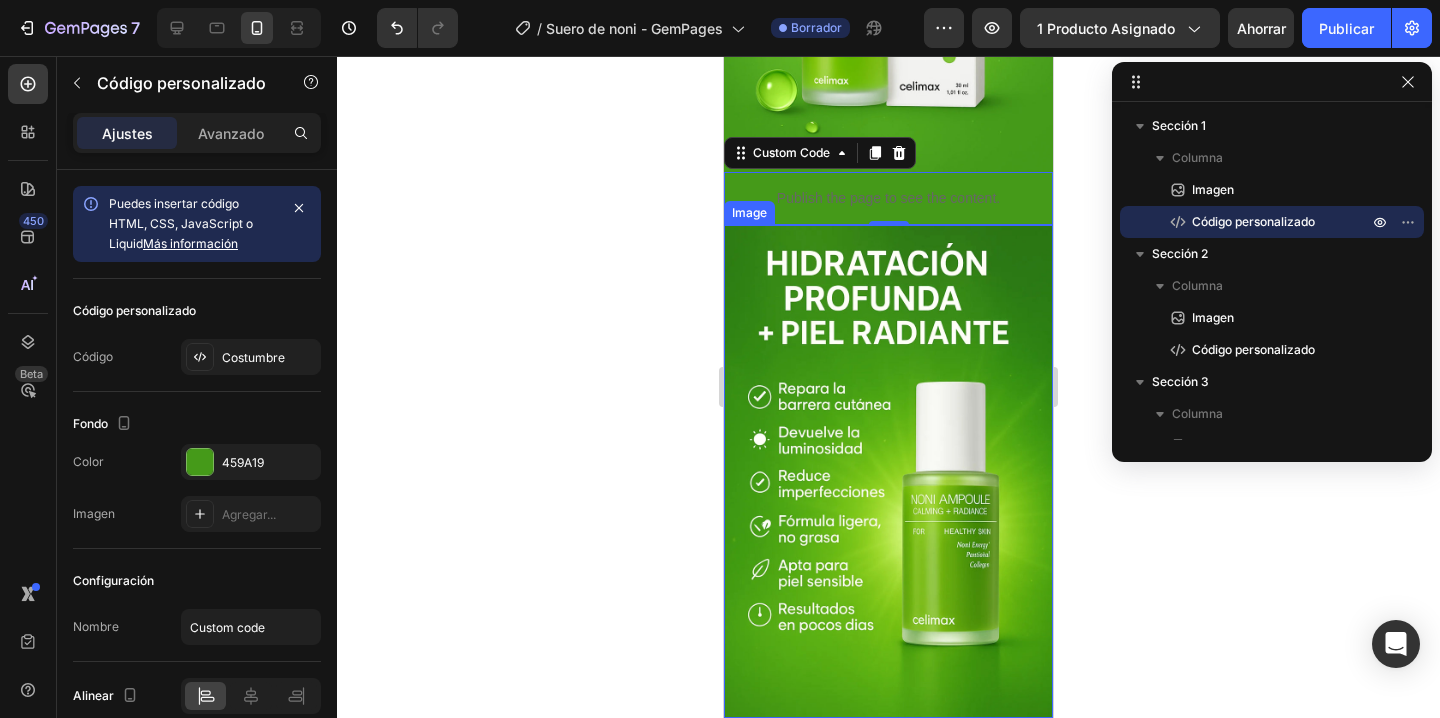 scroll, scrollTop: 777, scrollLeft: 0, axis: vertical 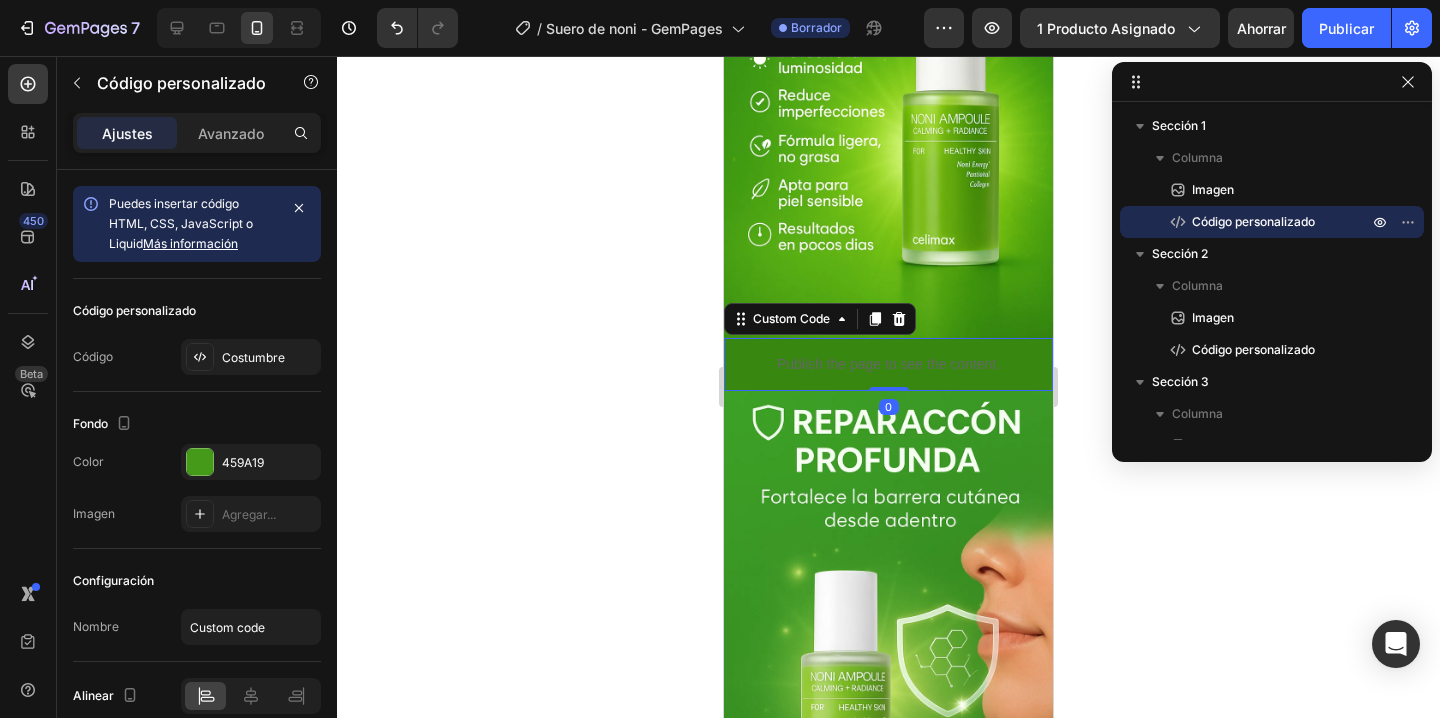 click on "Publish the page to see the content." at bounding box center [888, 364] 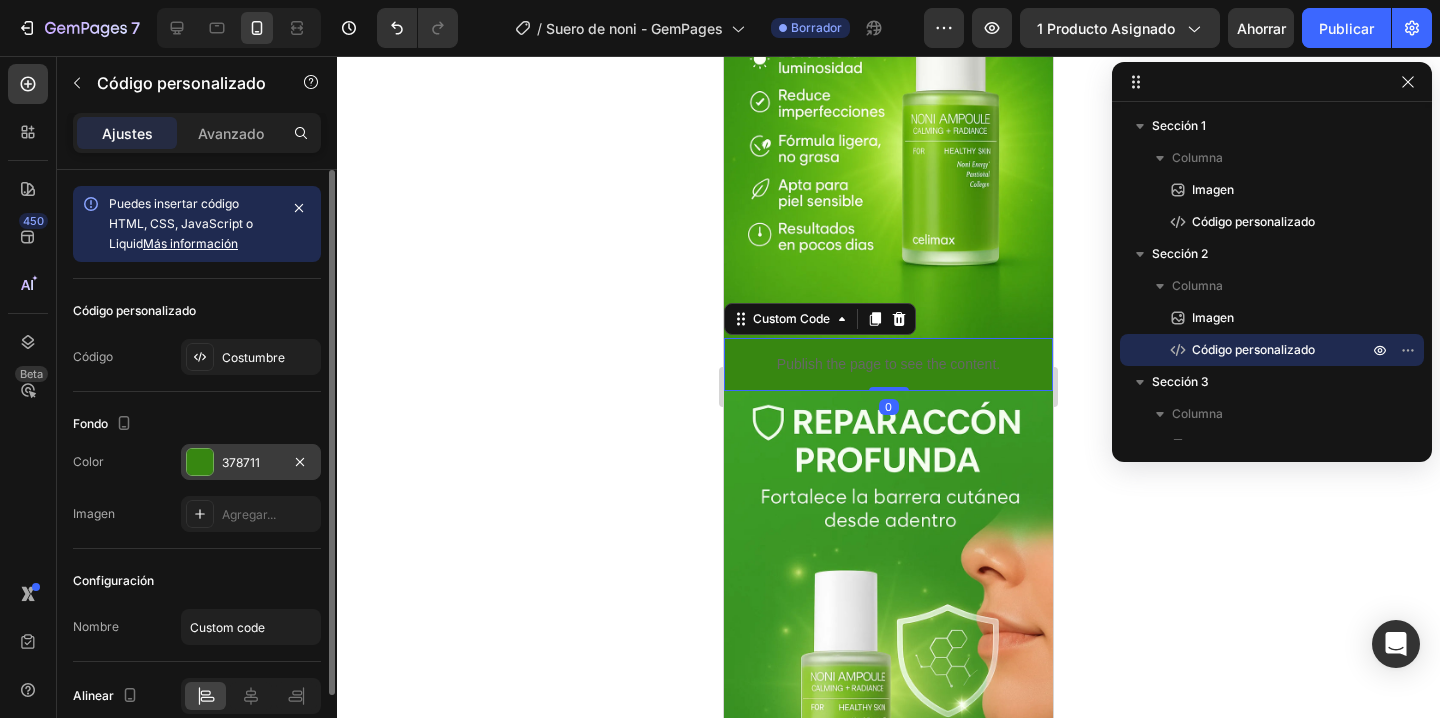 click on "378711" at bounding box center (241, 462) 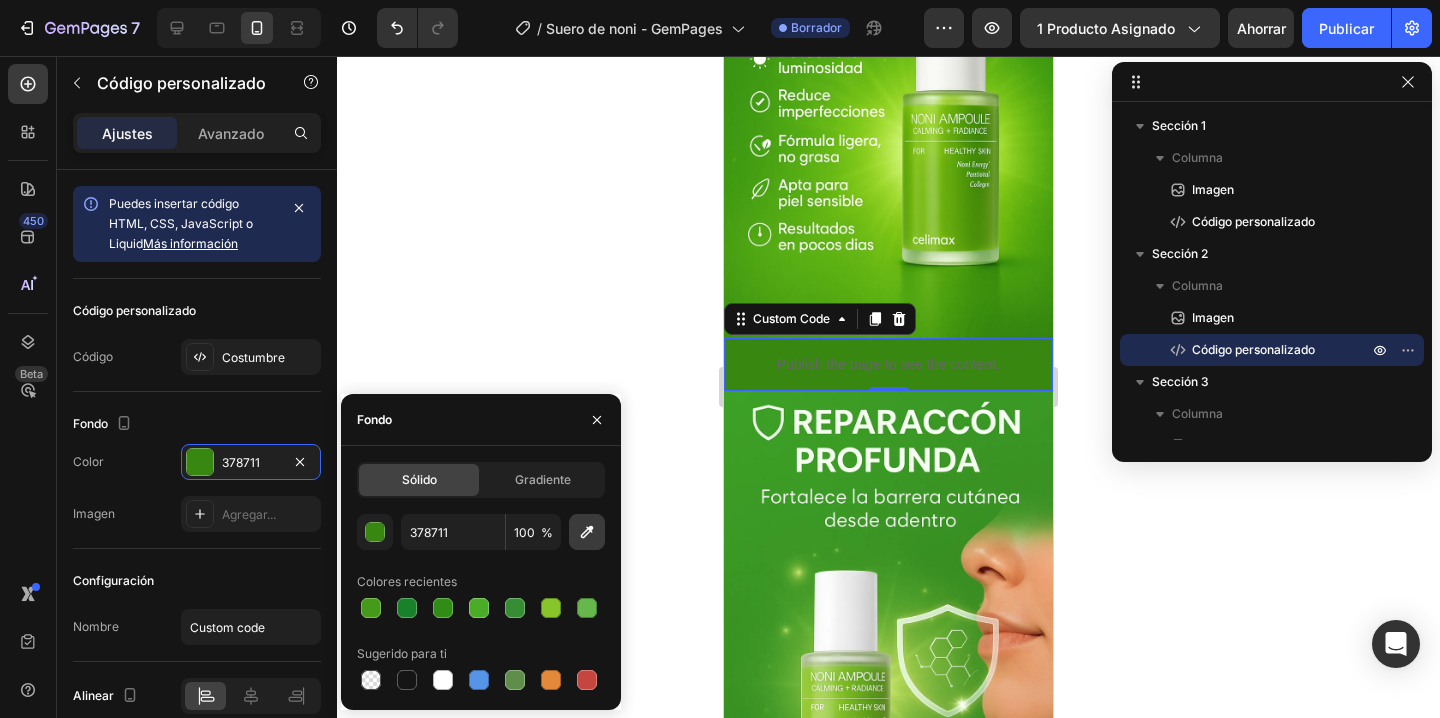 click 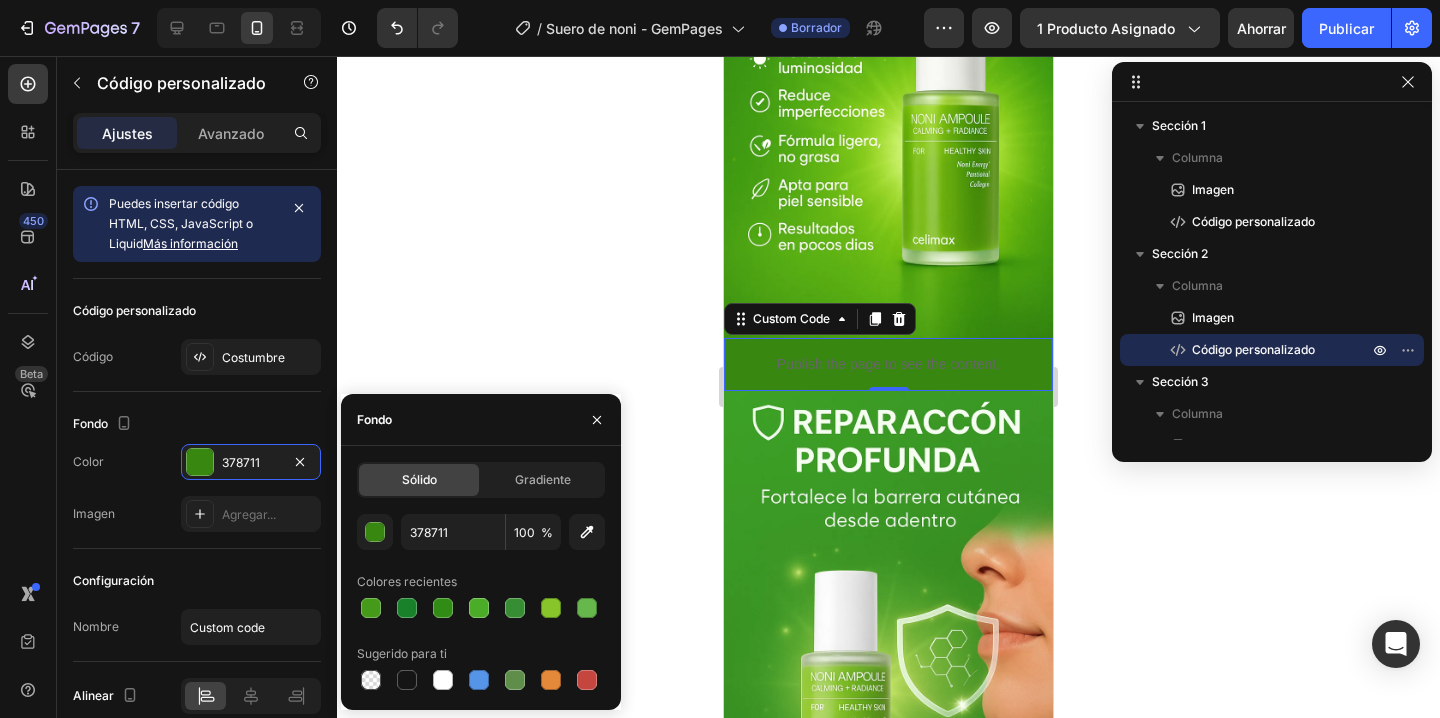 type on "4DA110" 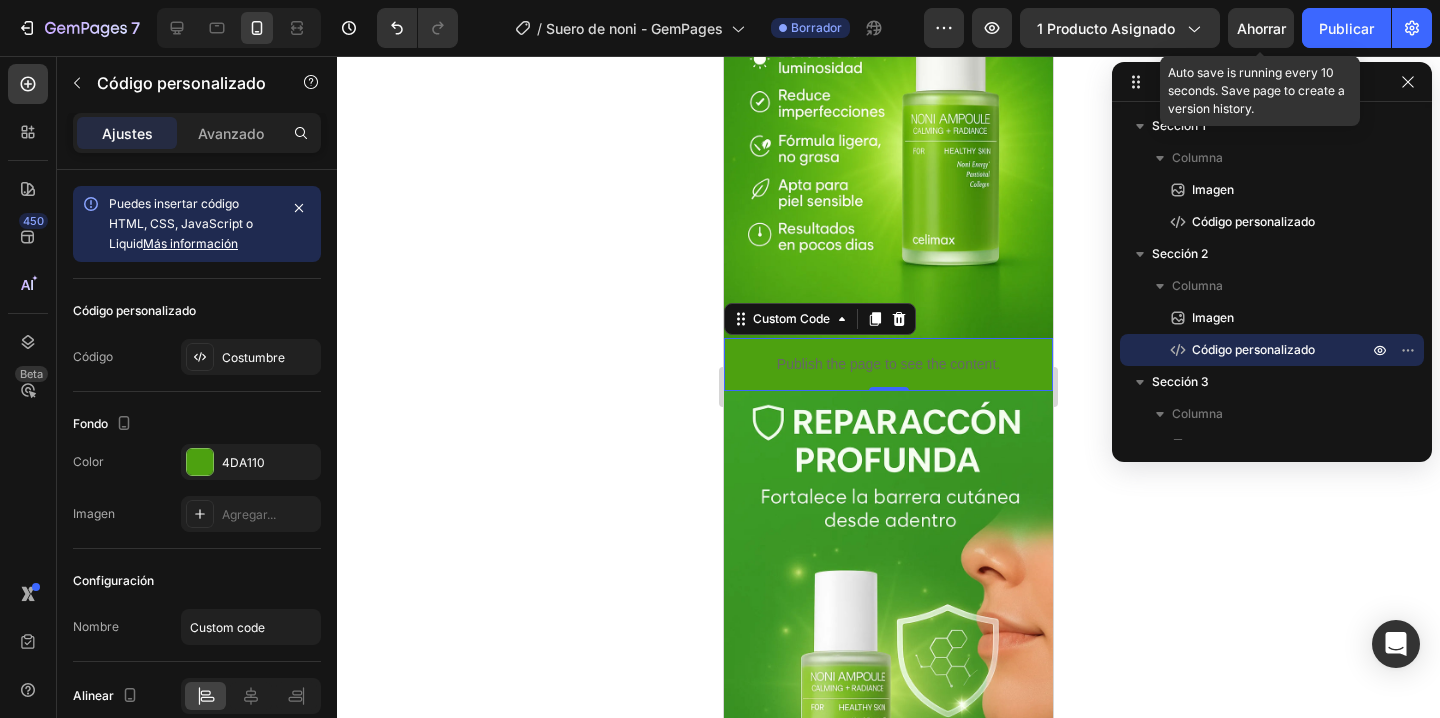 click on "Ahorrar" at bounding box center [1261, 28] 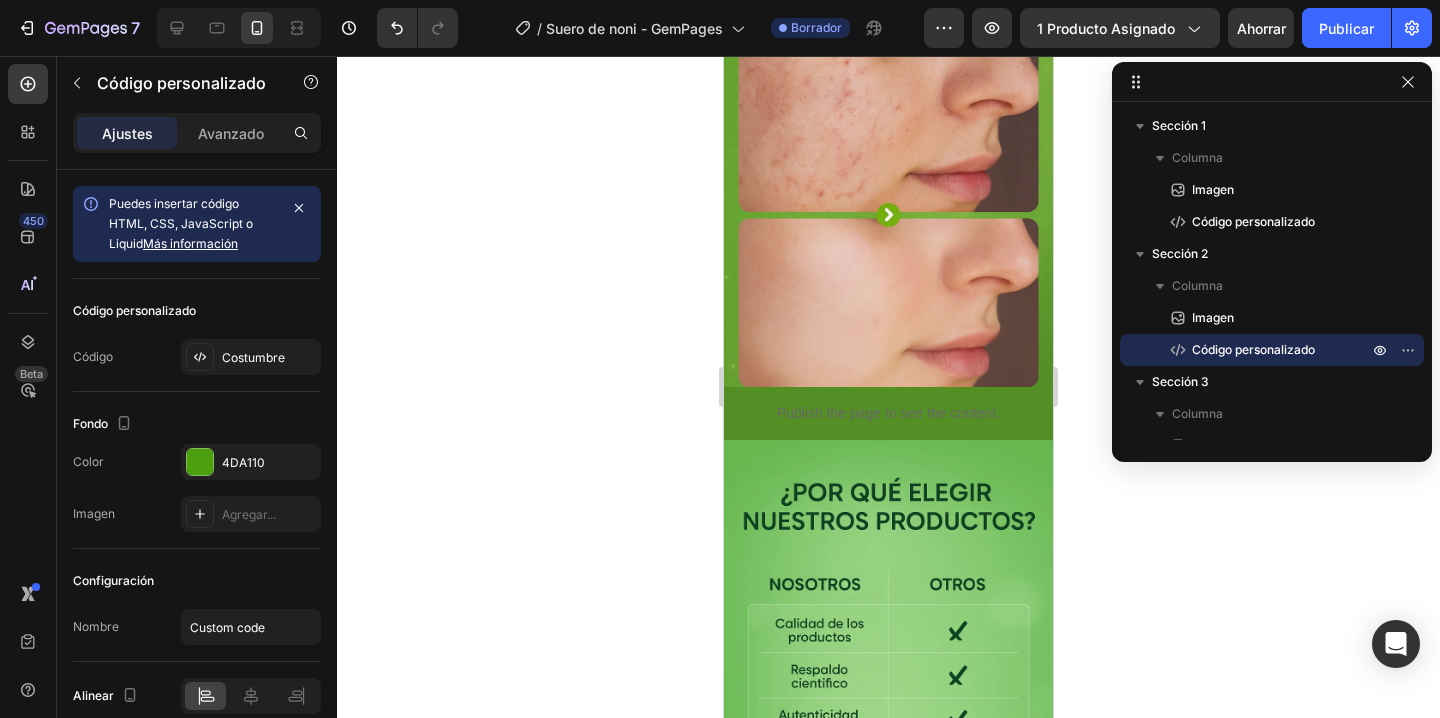 scroll, scrollTop: 2282, scrollLeft: 0, axis: vertical 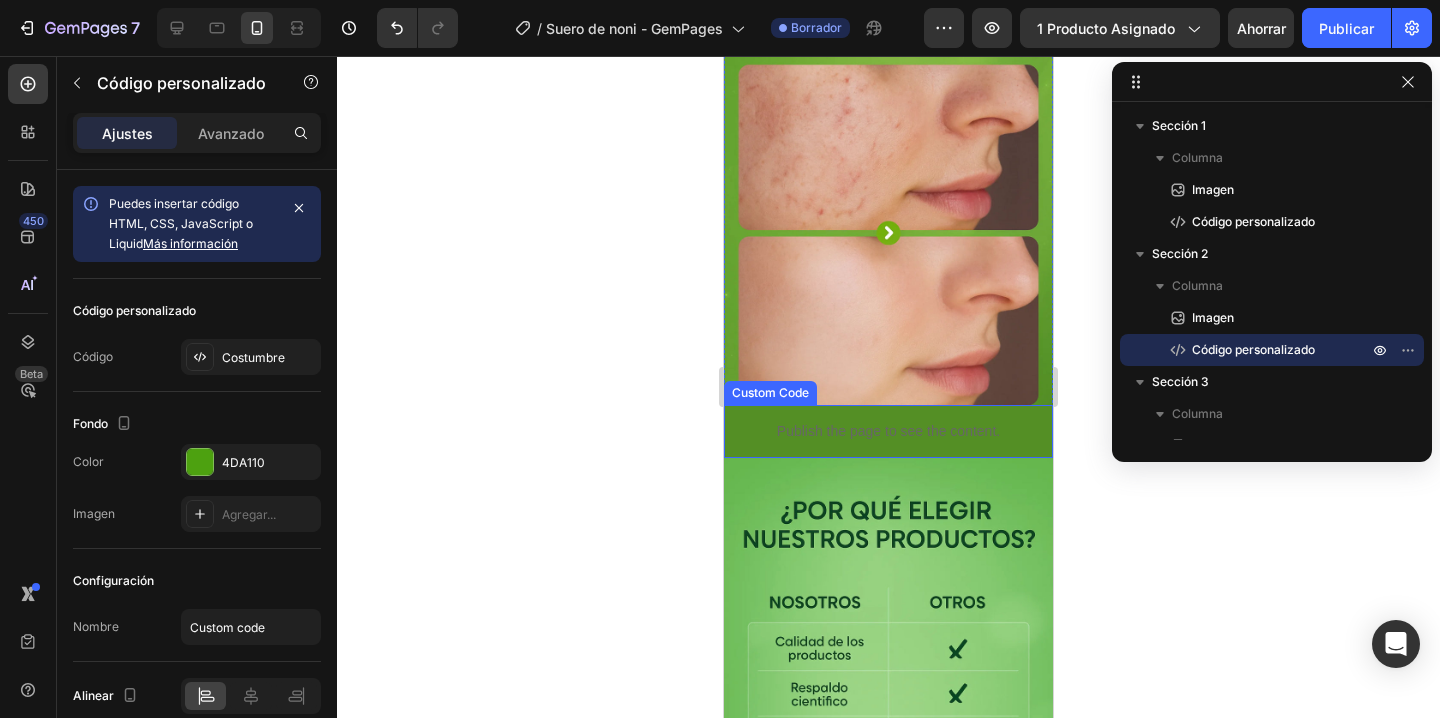 click on "Publish the page to see the content." at bounding box center [888, 431] 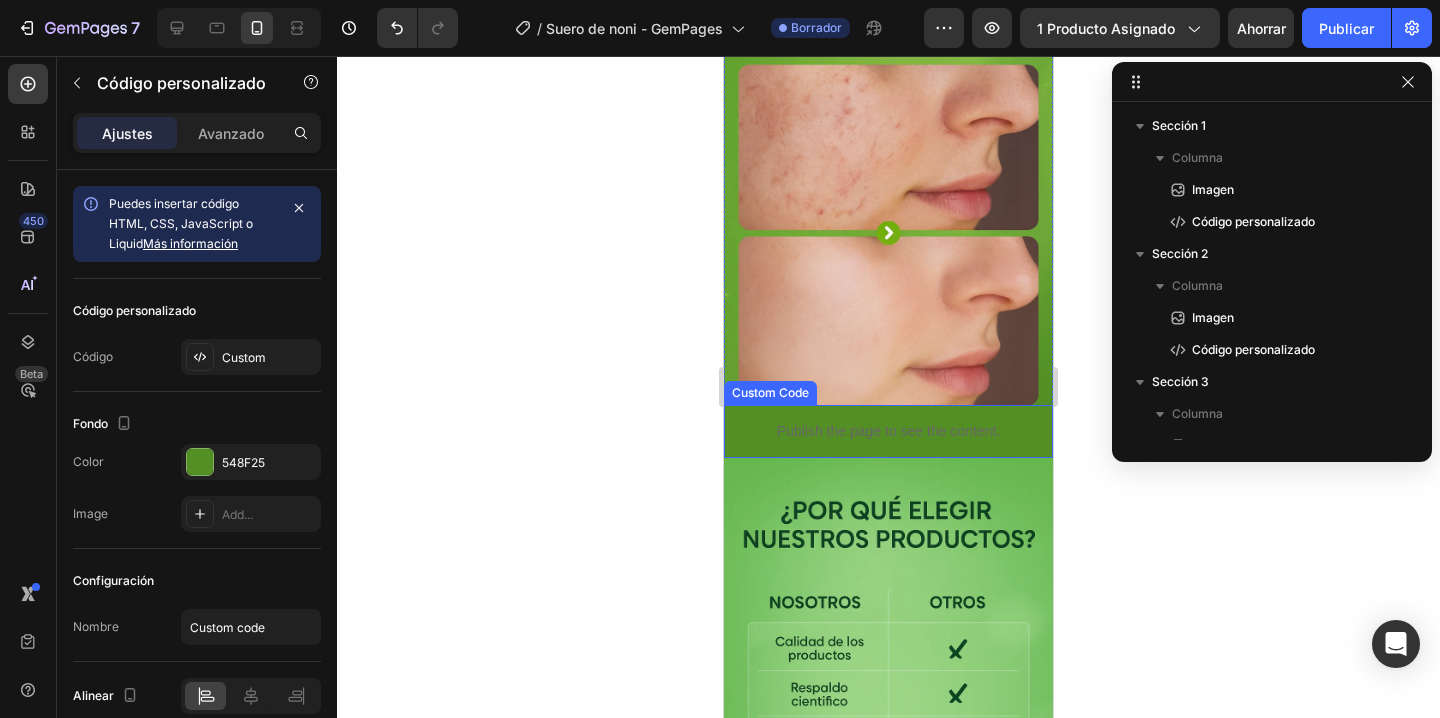 scroll, scrollTop: 474, scrollLeft: 0, axis: vertical 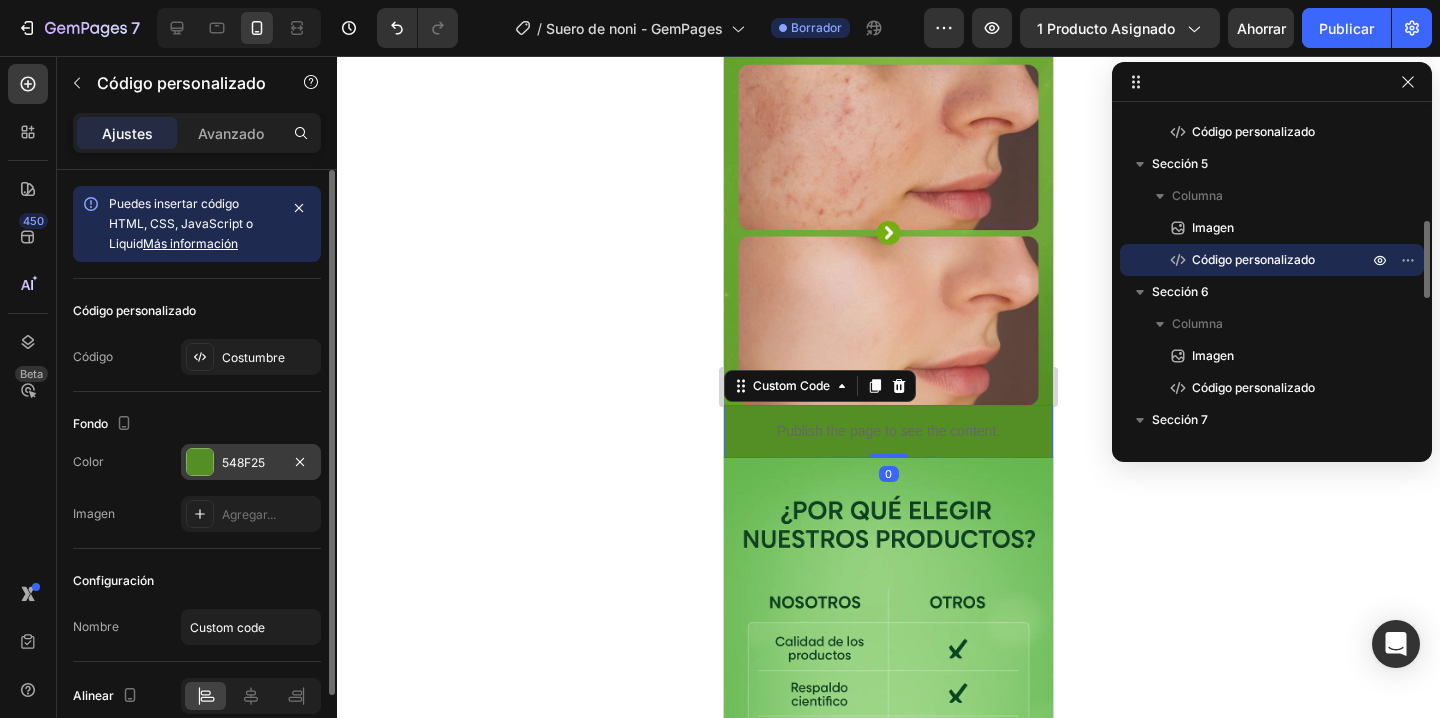 click at bounding box center (200, 462) 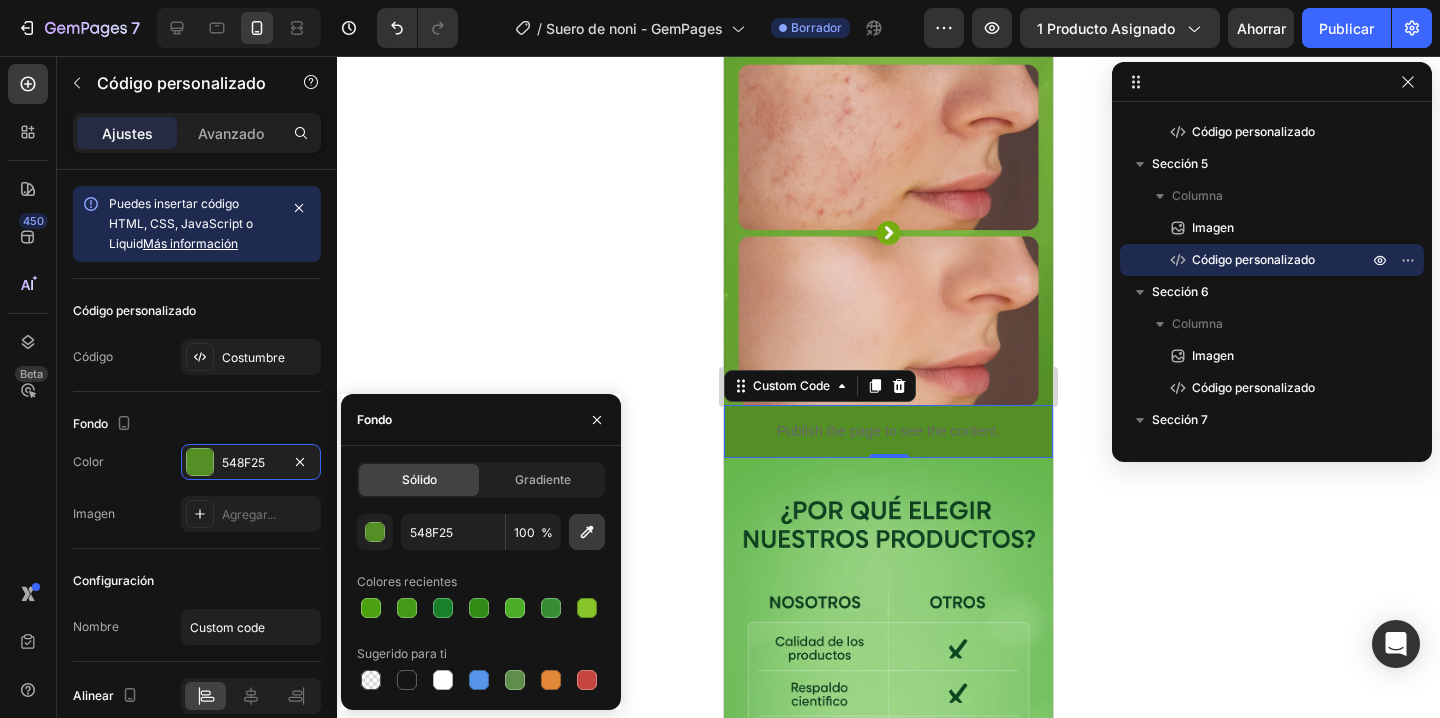 click 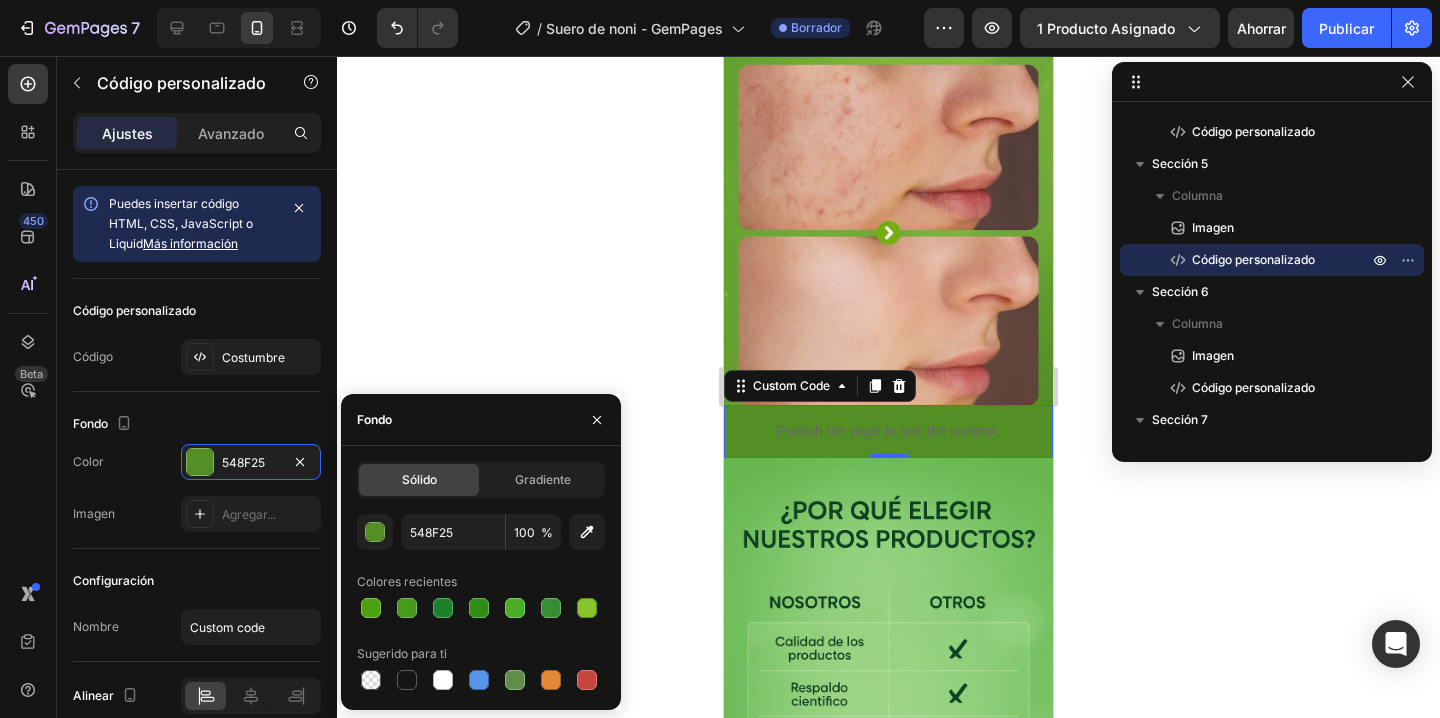 type on "639F2D" 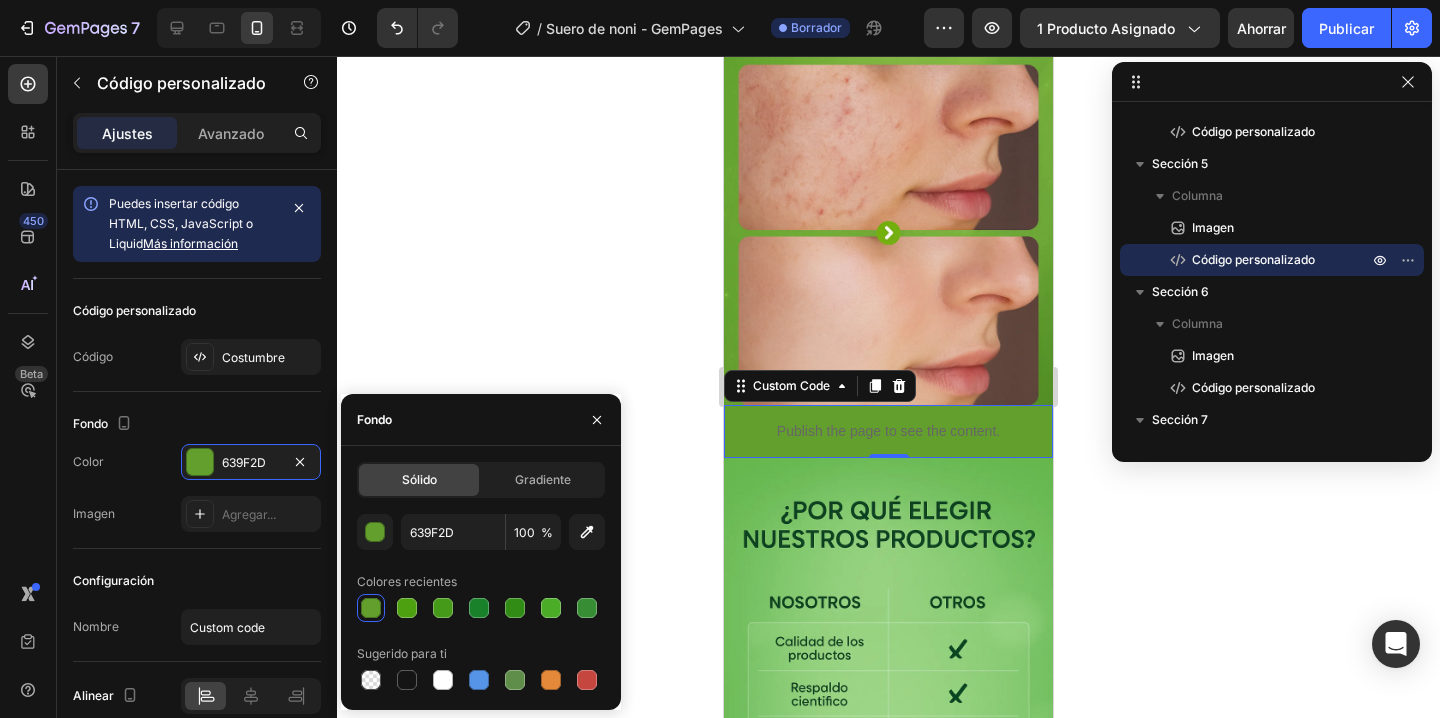type 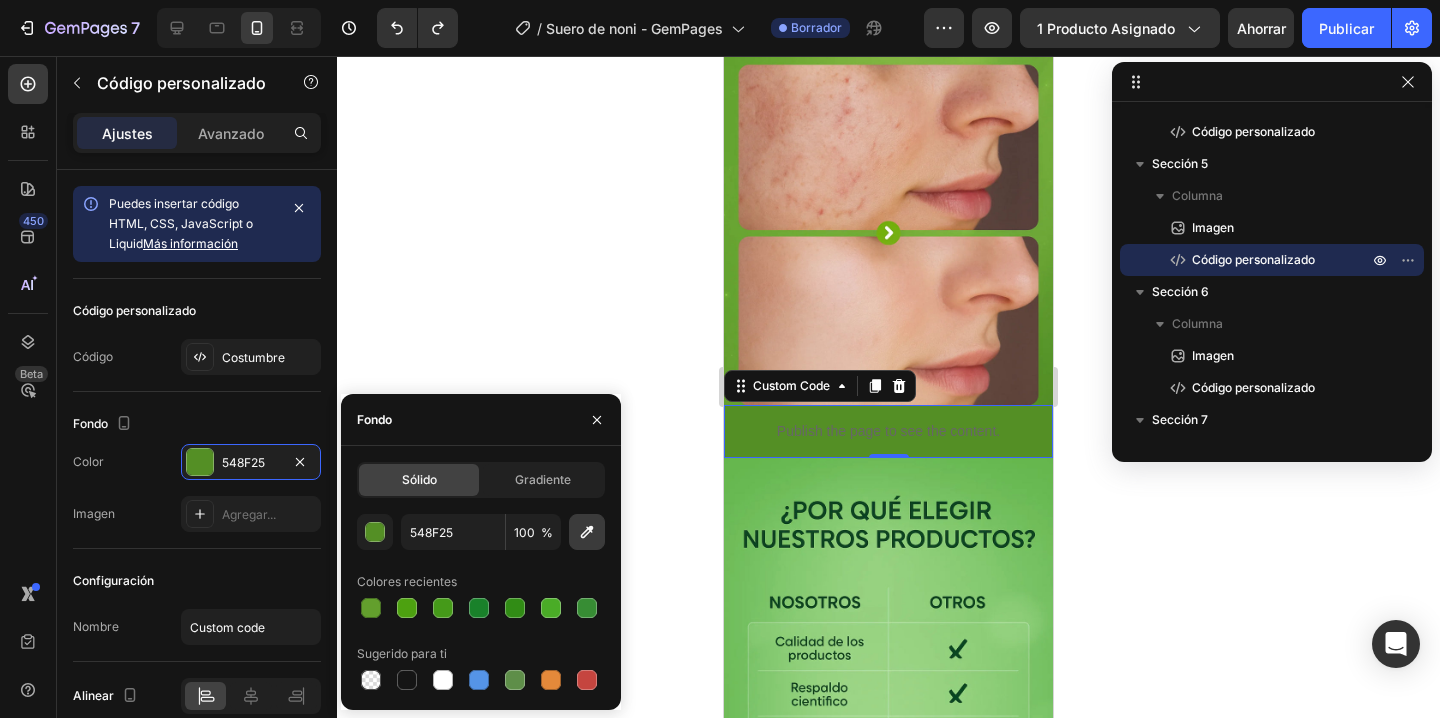 click 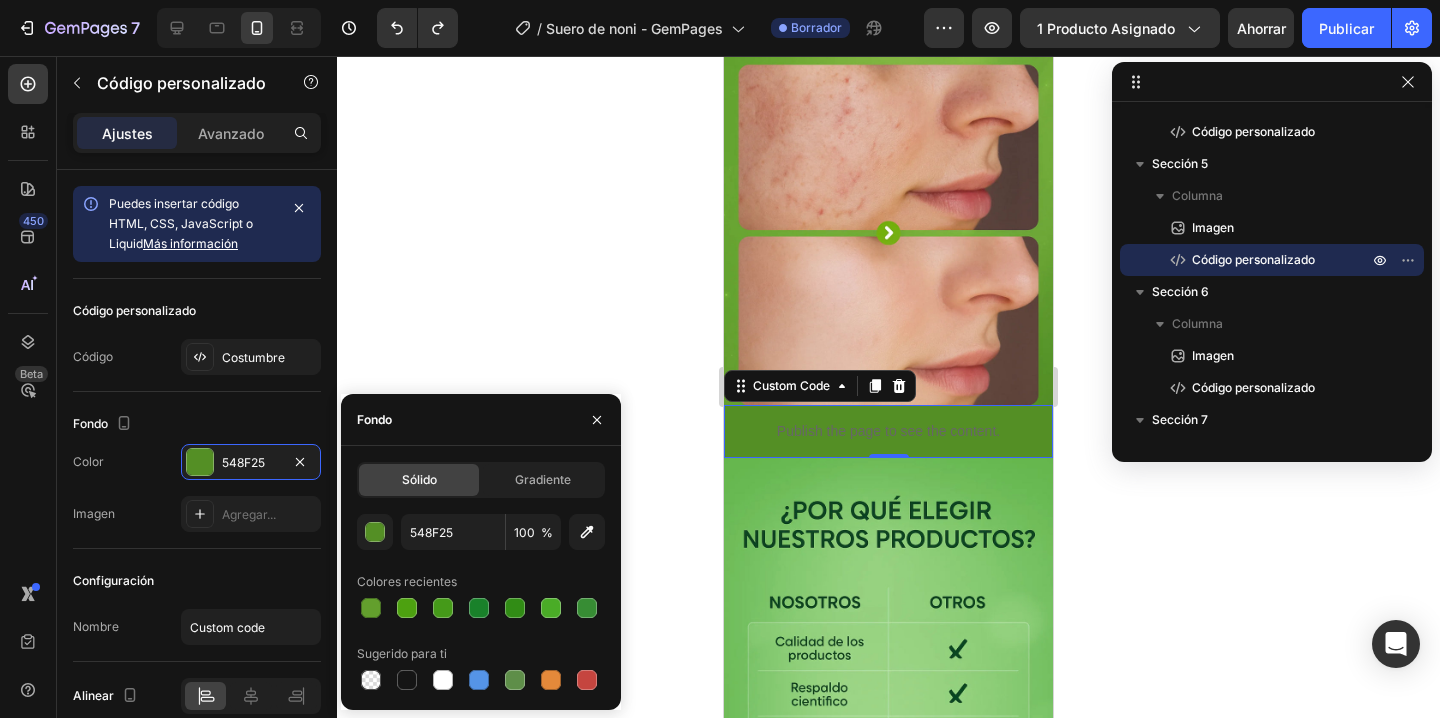 type on "65A031" 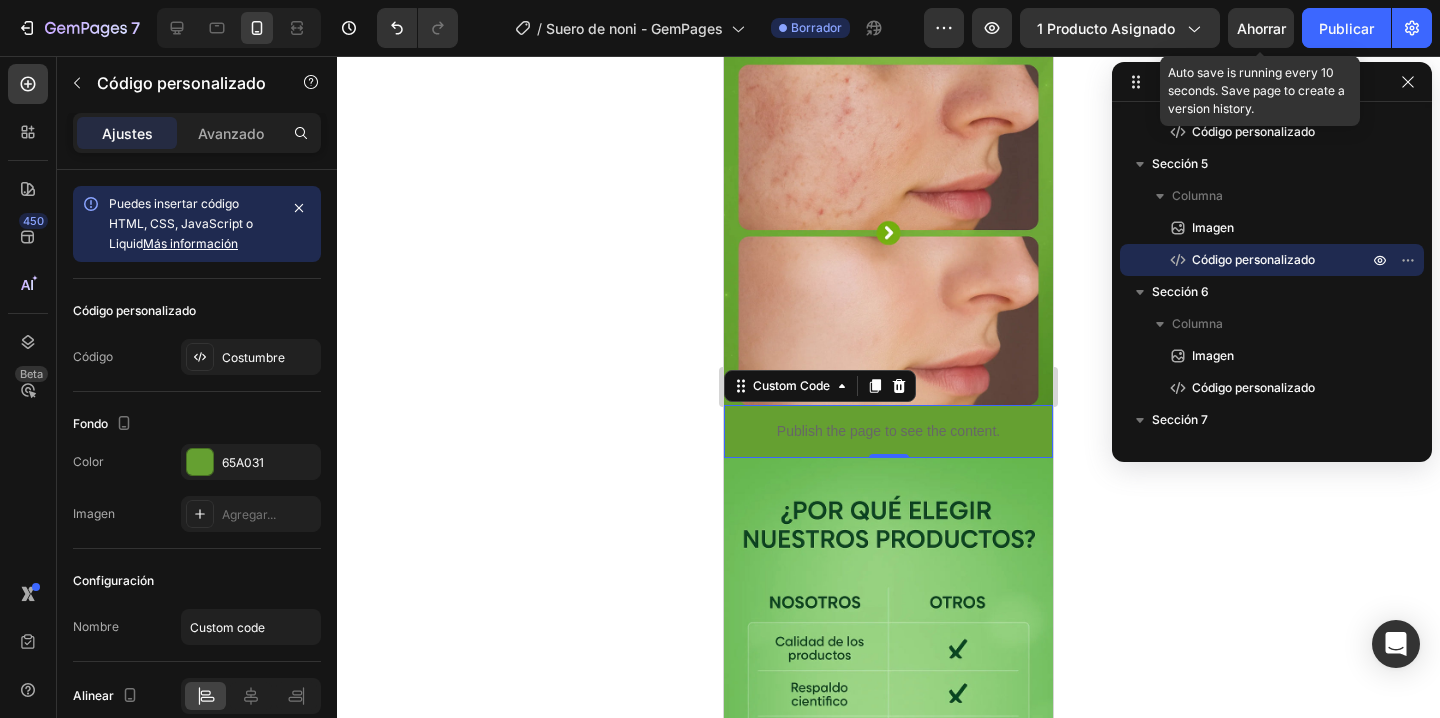 click on "Ahorrar" at bounding box center [1261, 28] 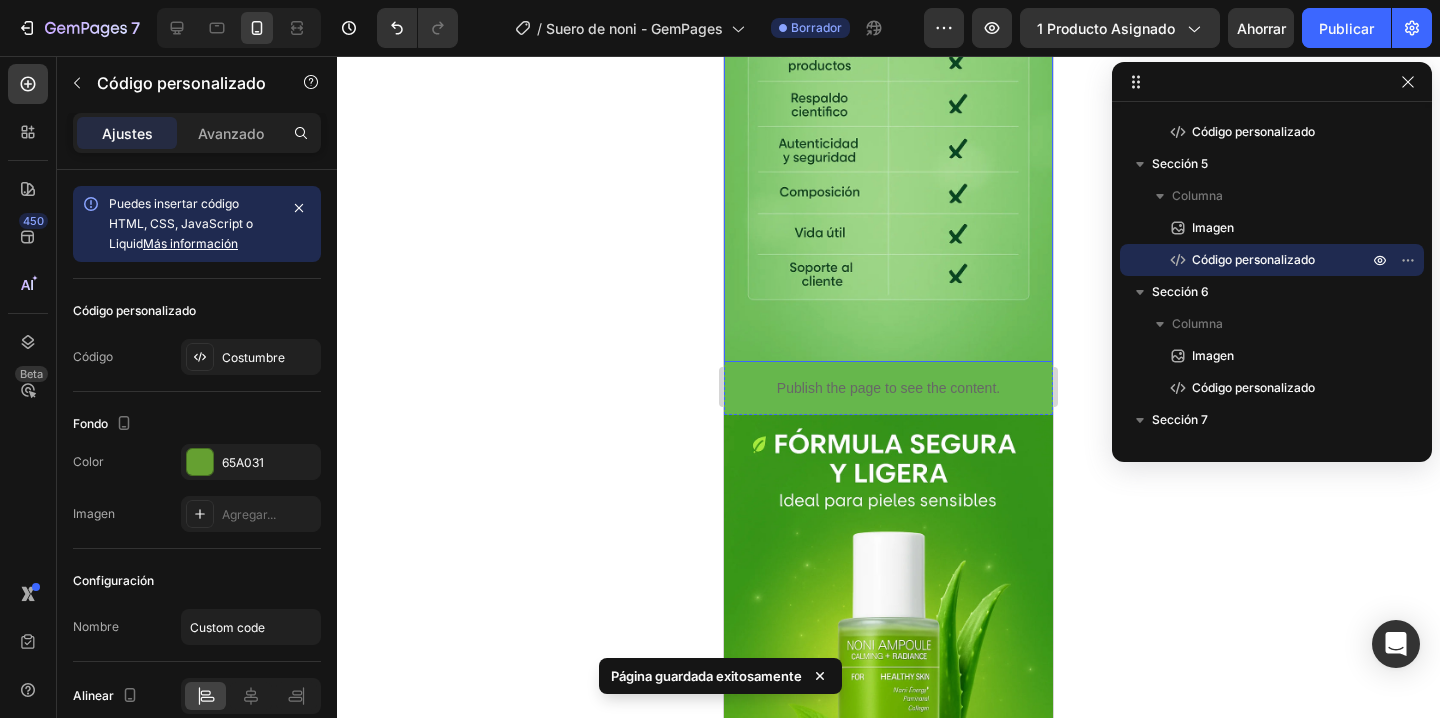 scroll, scrollTop: 2836, scrollLeft: 0, axis: vertical 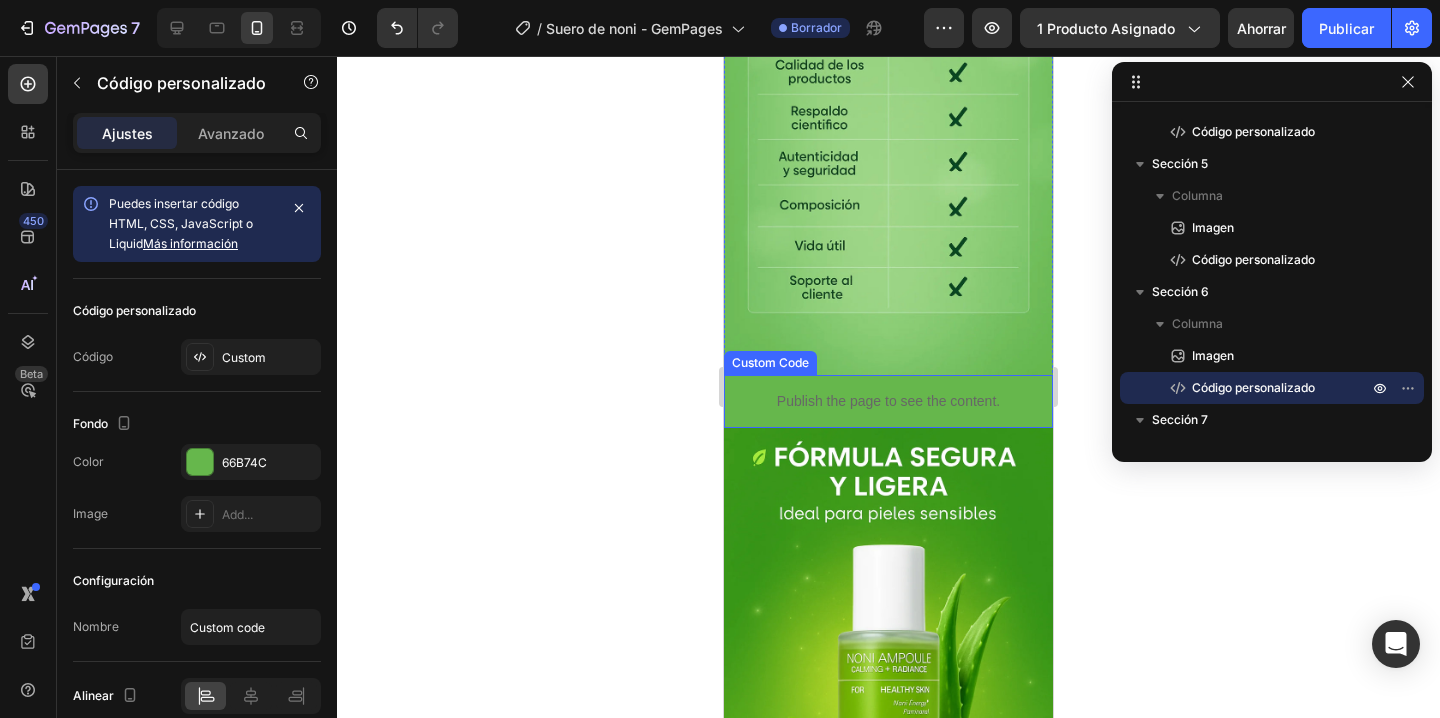 click on "Publish the page to see the content." at bounding box center [888, 401] 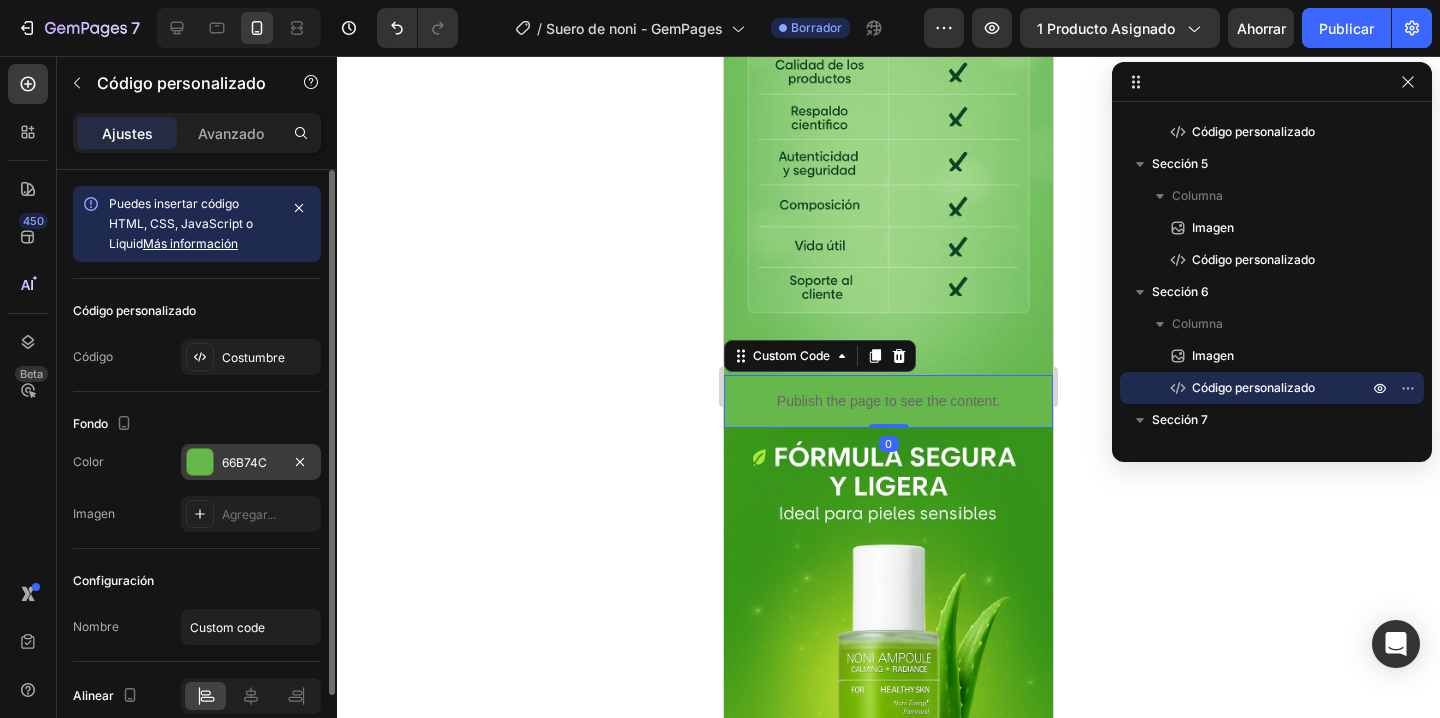 click on "66B74C" at bounding box center (251, 462) 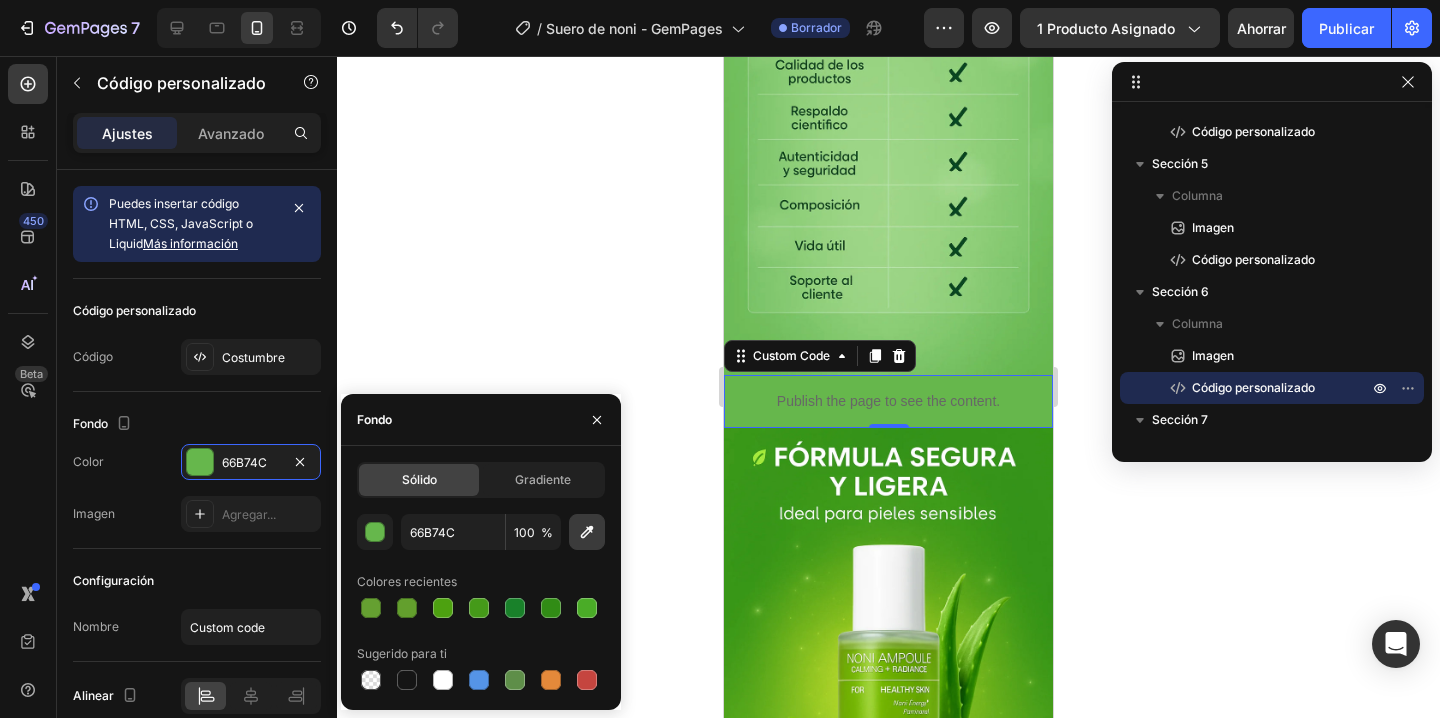 click 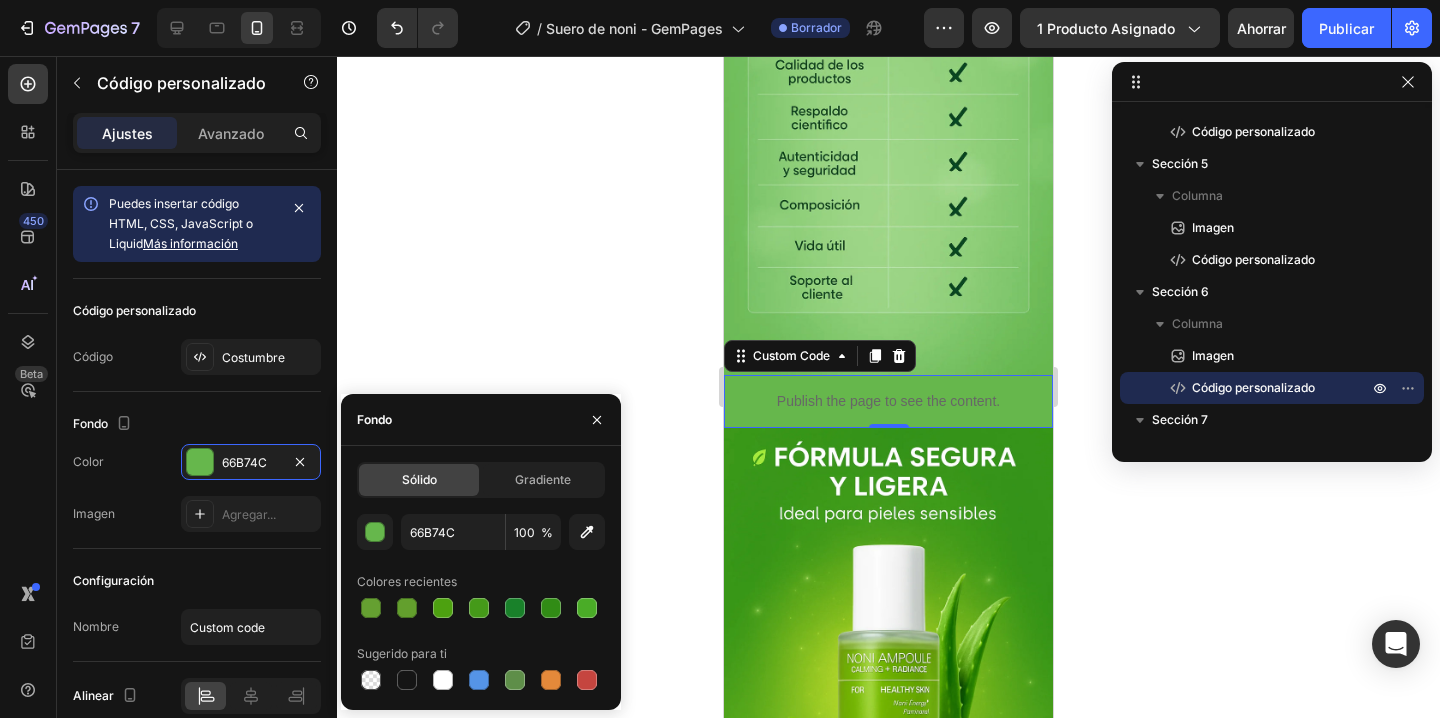 type on "77C464" 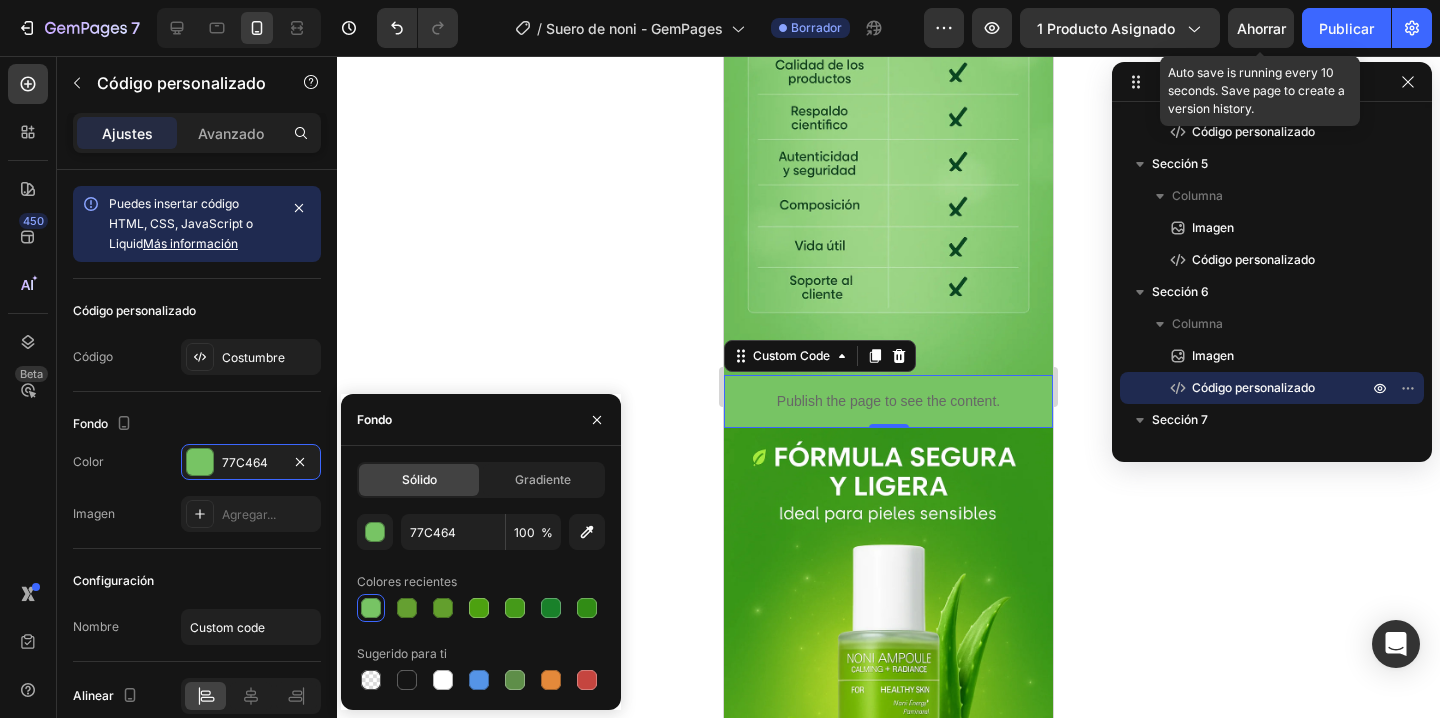click on "Ahorrar" at bounding box center [1261, 28] 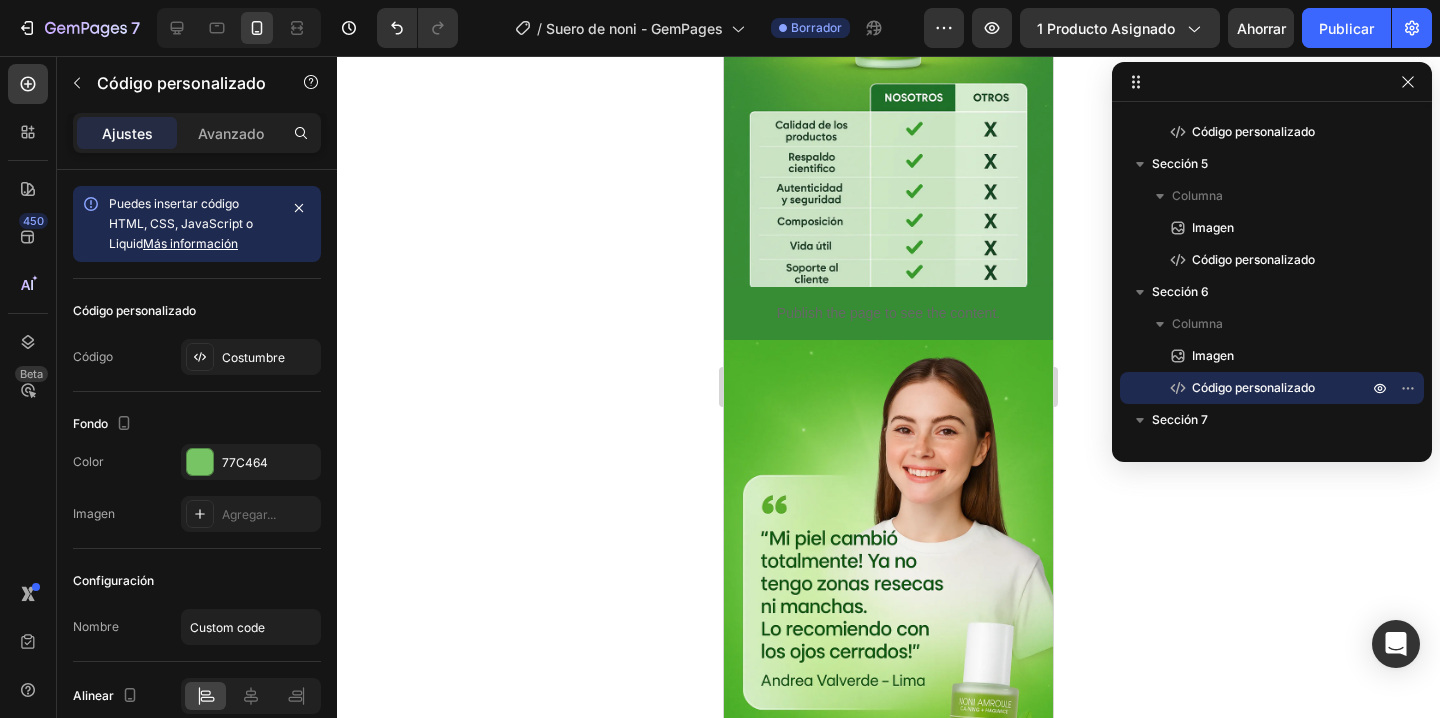 scroll, scrollTop: 4091, scrollLeft: 0, axis: vertical 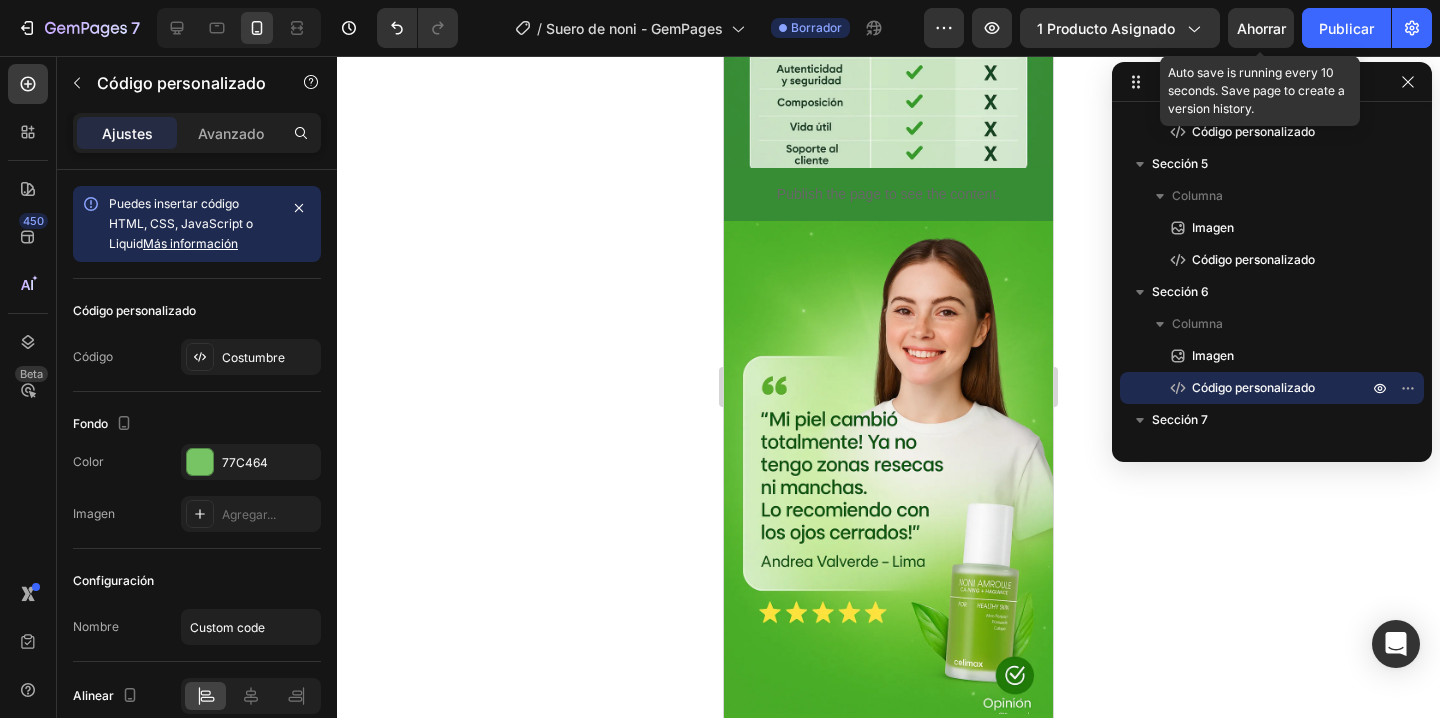 click on "Ahorrar" at bounding box center [1261, 28] 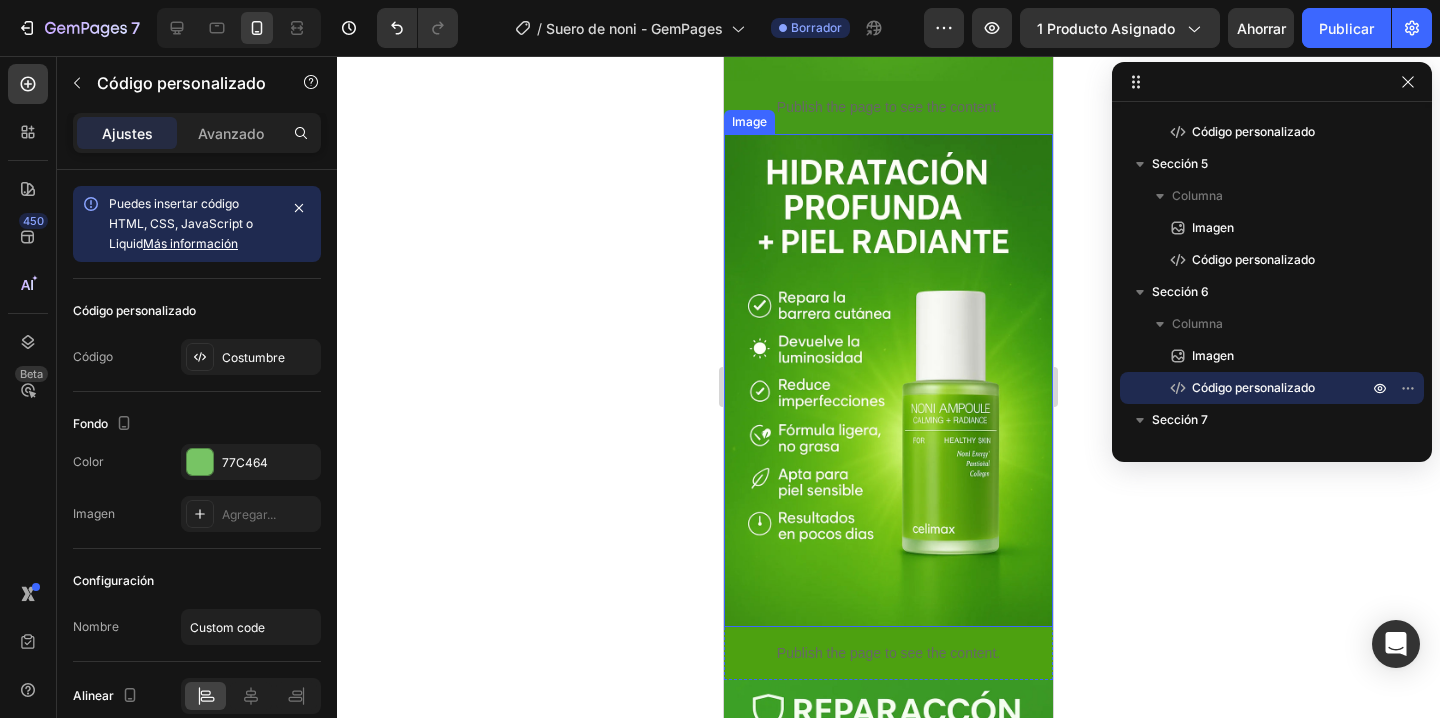 scroll, scrollTop: 535, scrollLeft: 0, axis: vertical 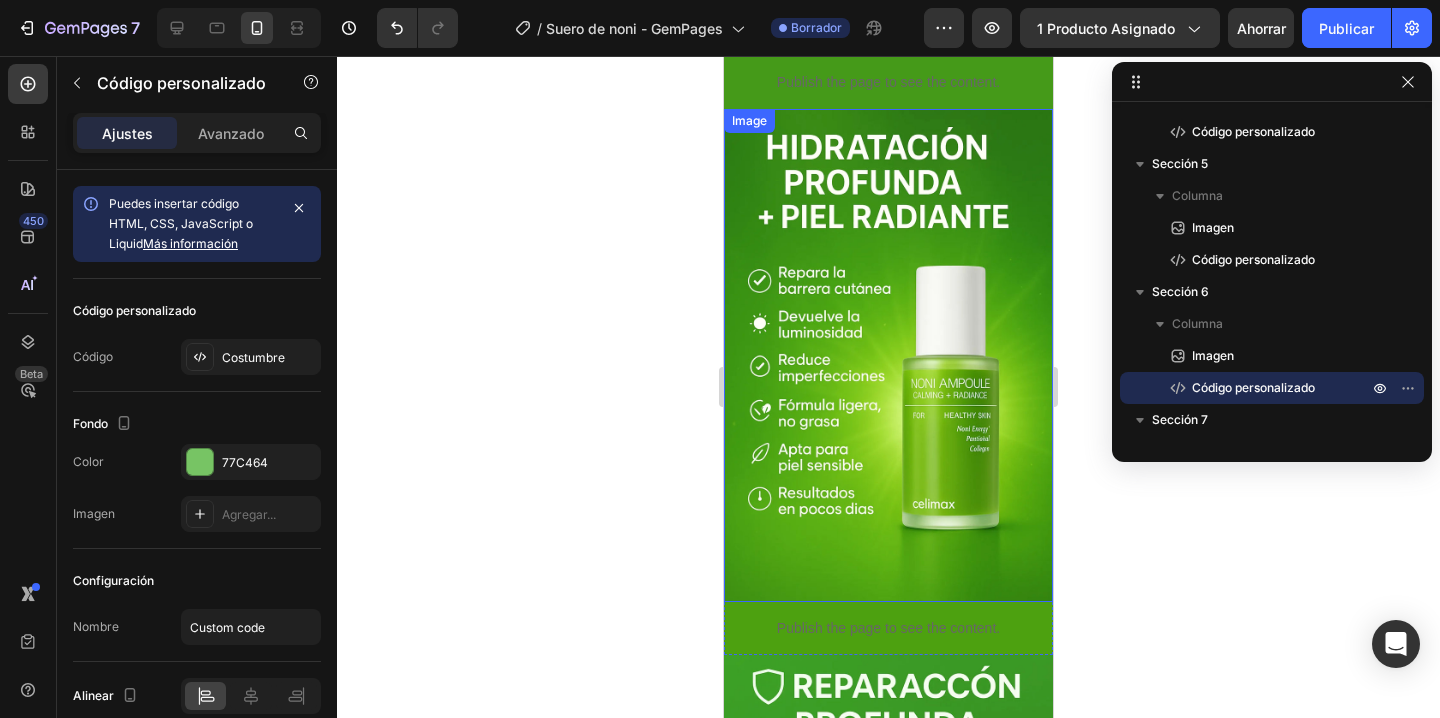 click at bounding box center [888, 356] 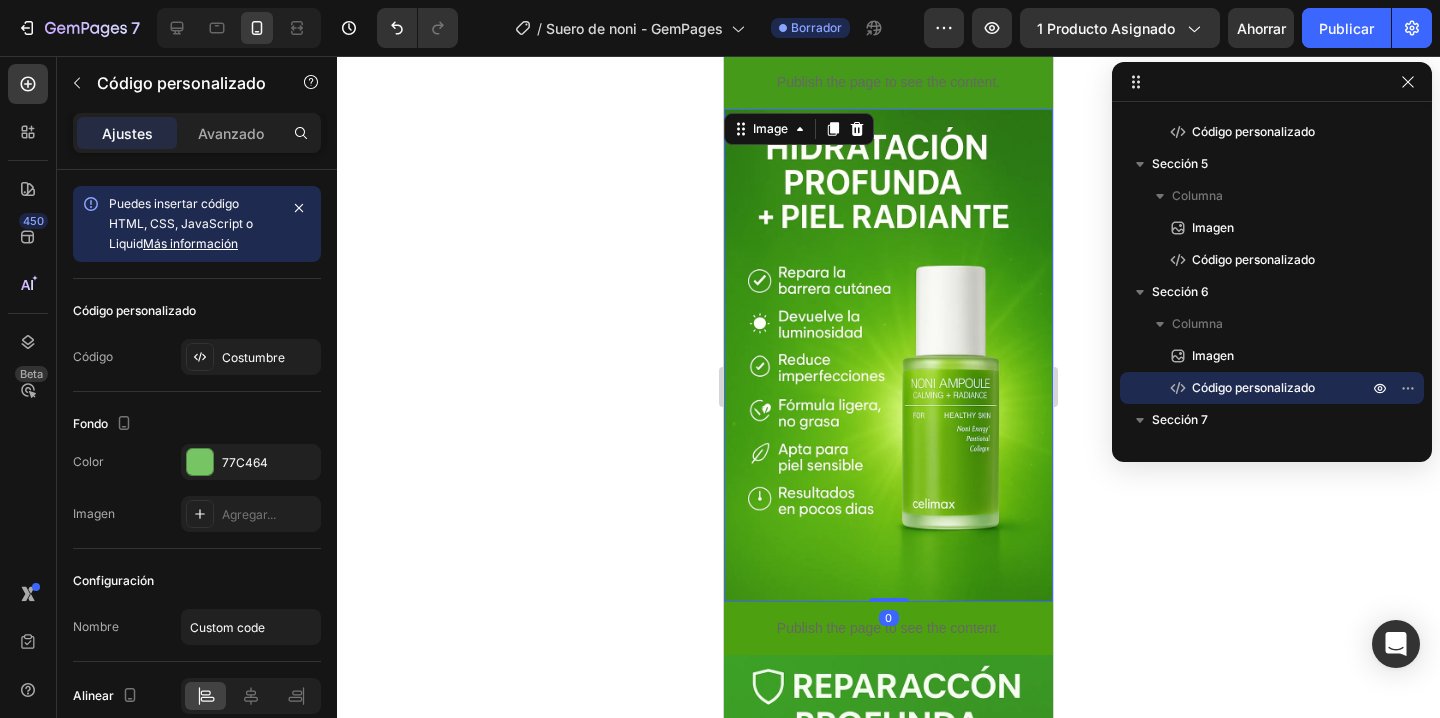 scroll, scrollTop: 58, scrollLeft: 0, axis: vertical 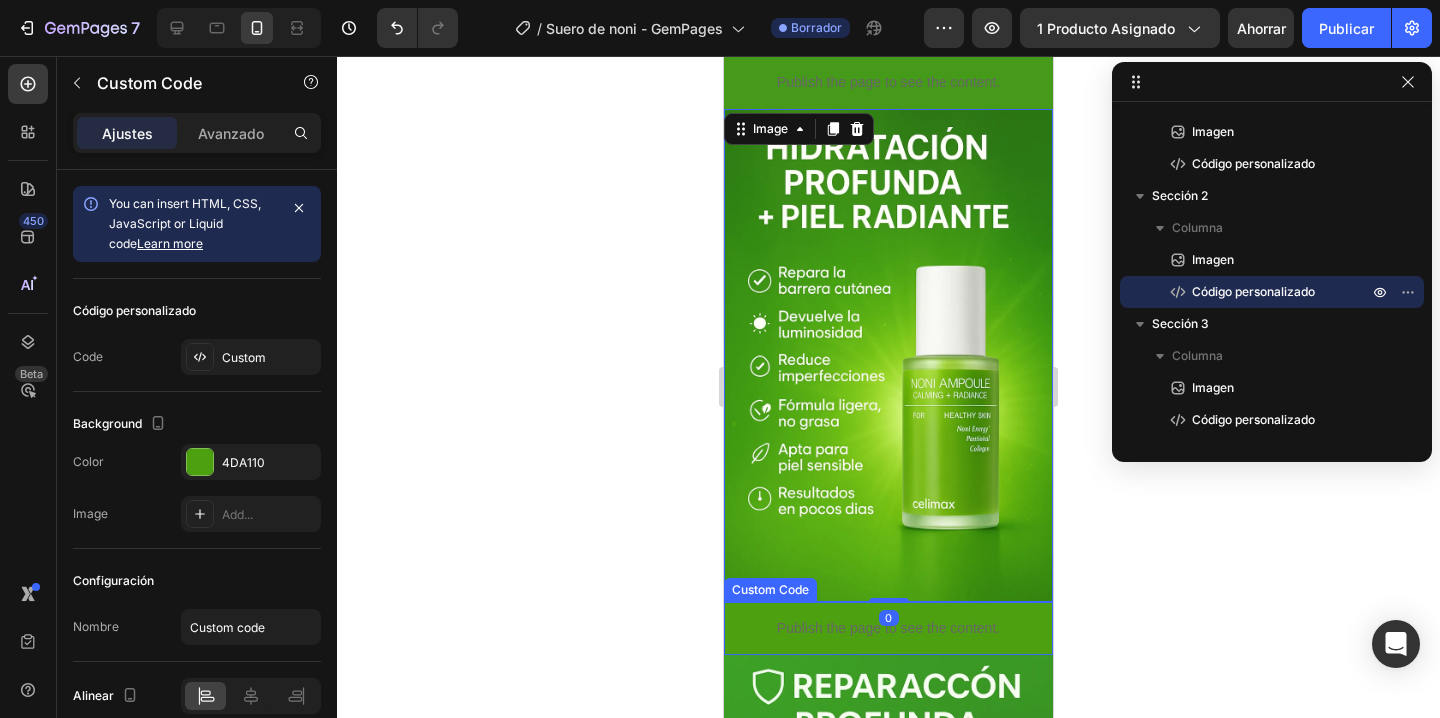 click on "Publish the page to see the content." at bounding box center [888, 628] 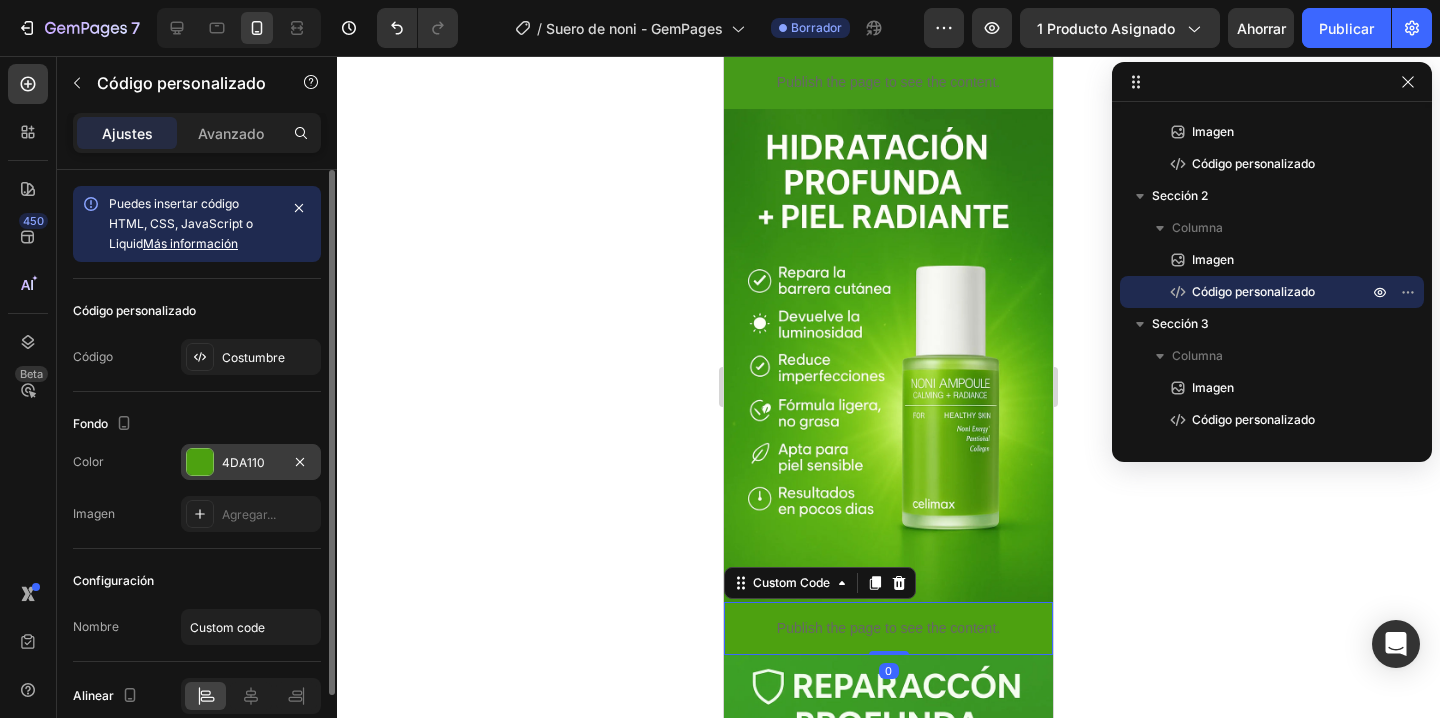 click at bounding box center (200, 462) 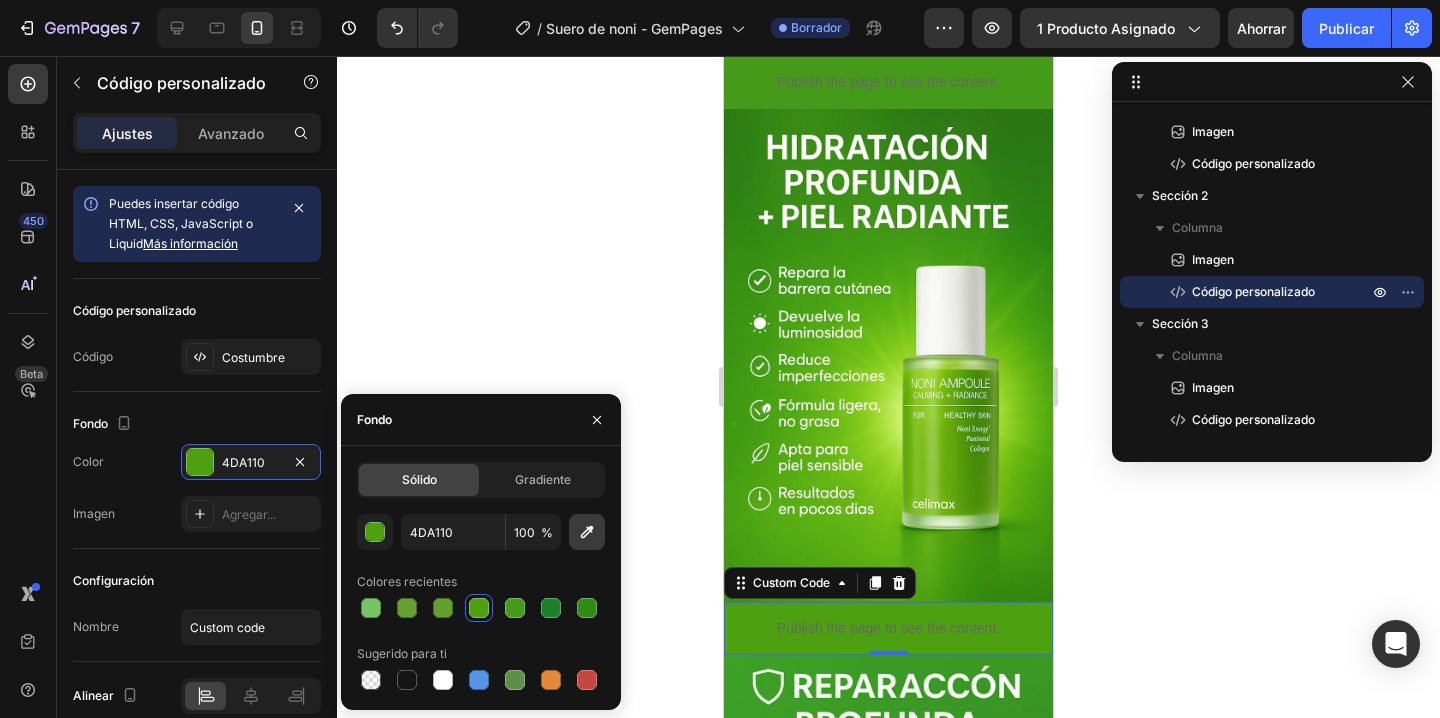 click 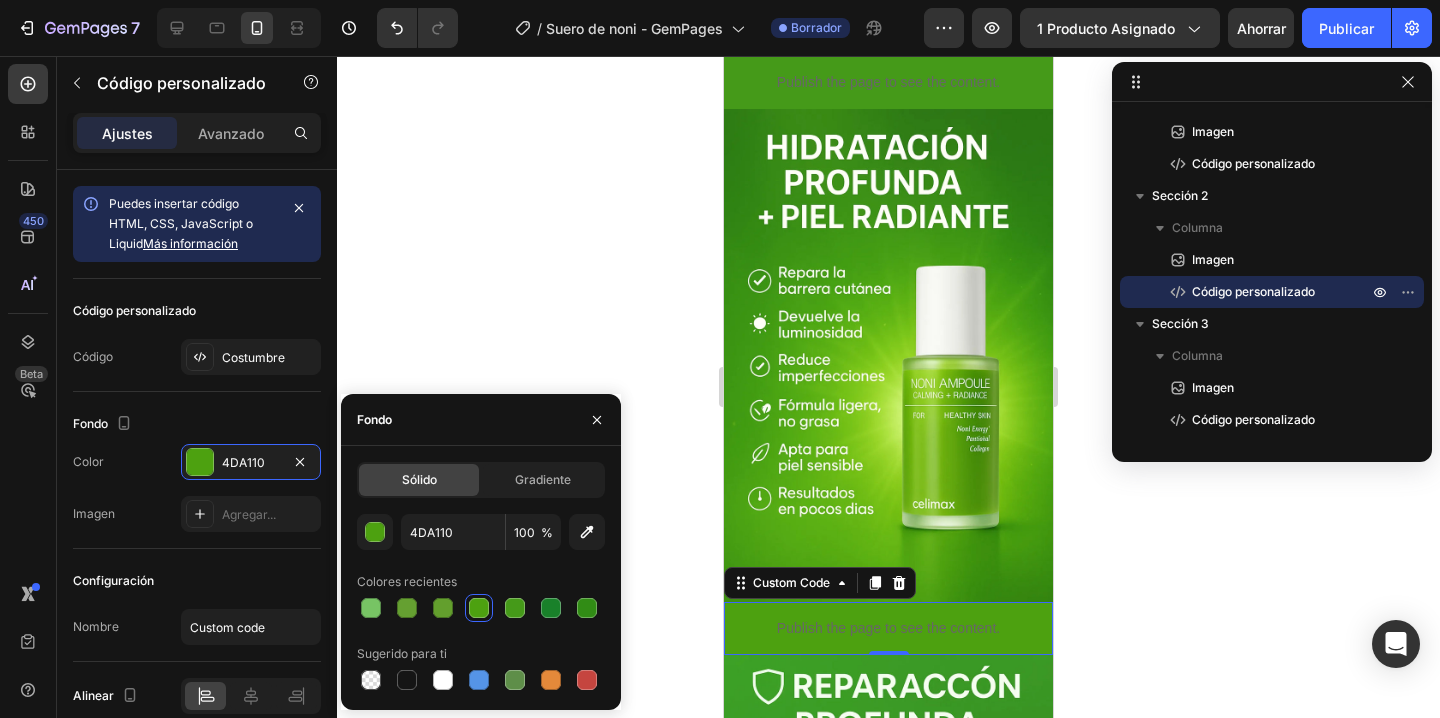 type on "398E11" 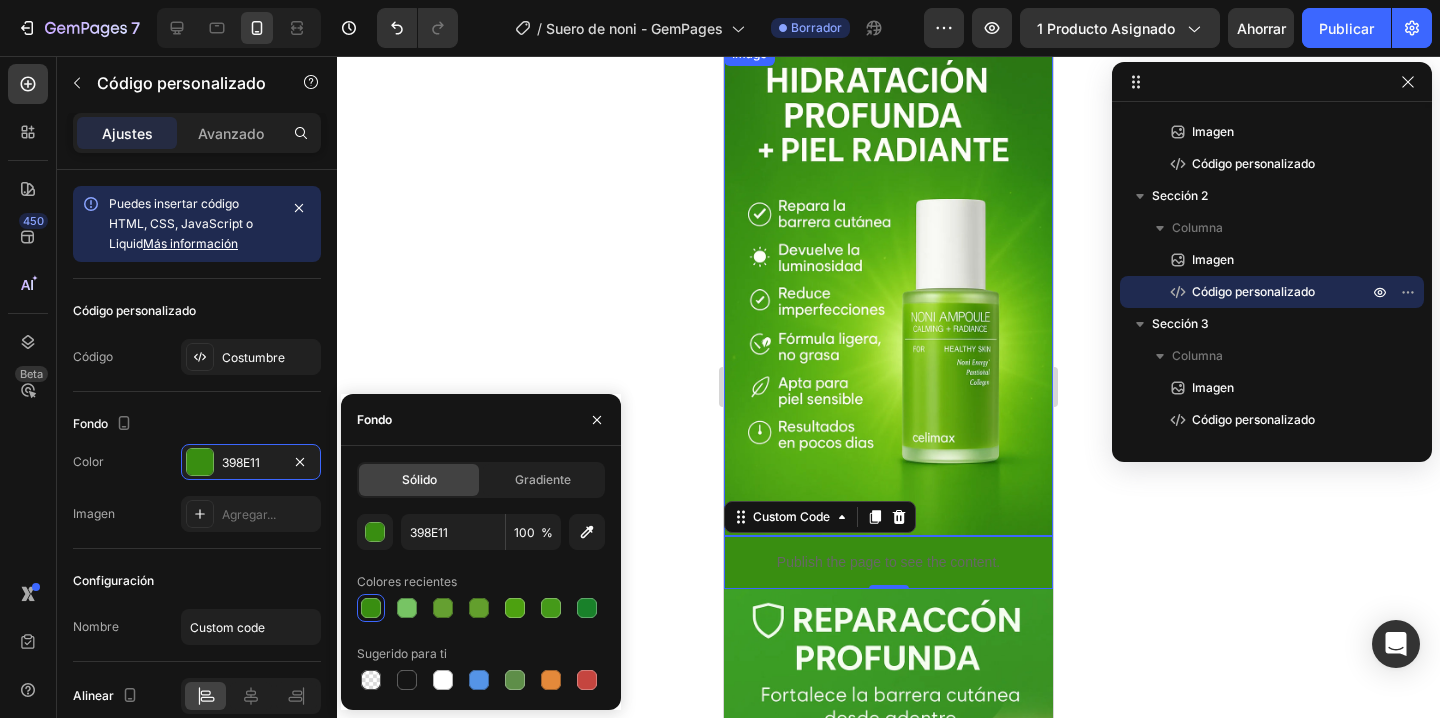 click at bounding box center (888, 289) 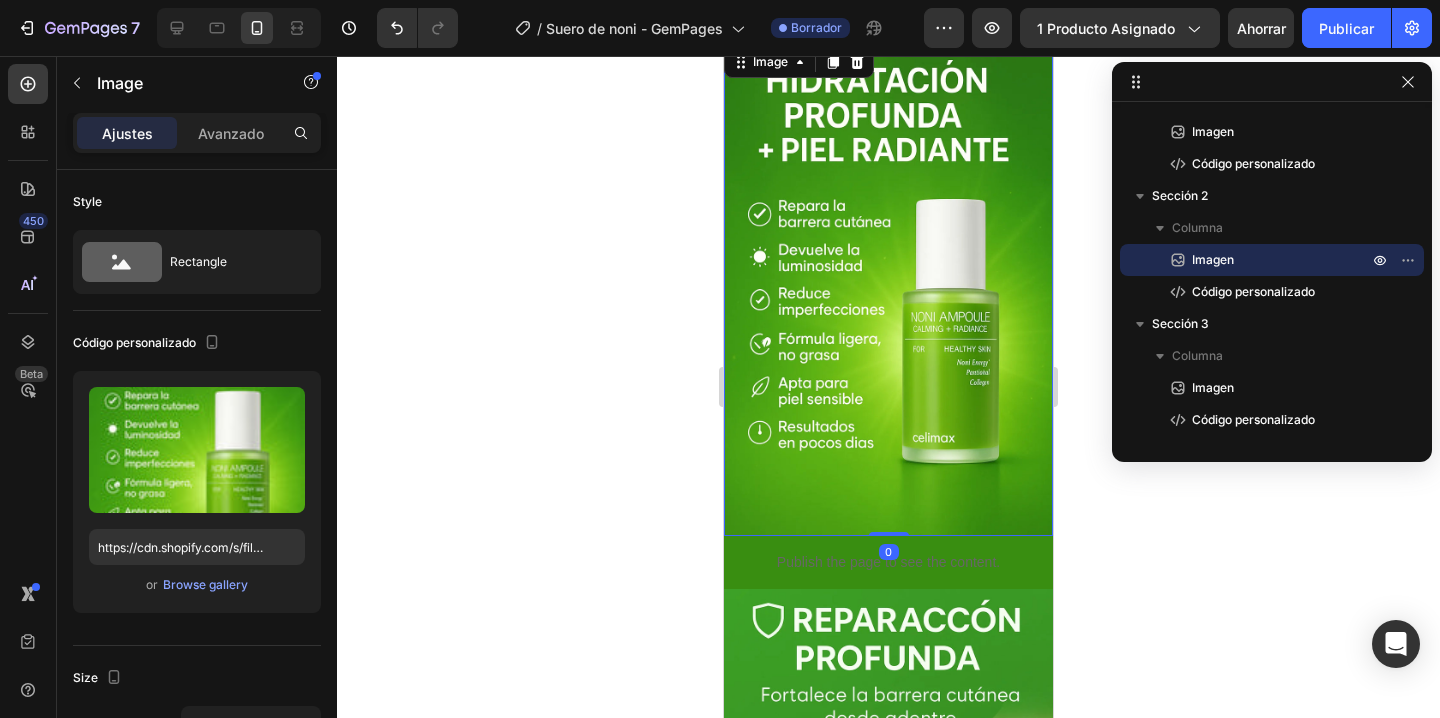 scroll, scrollTop: 617, scrollLeft: 0, axis: vertical 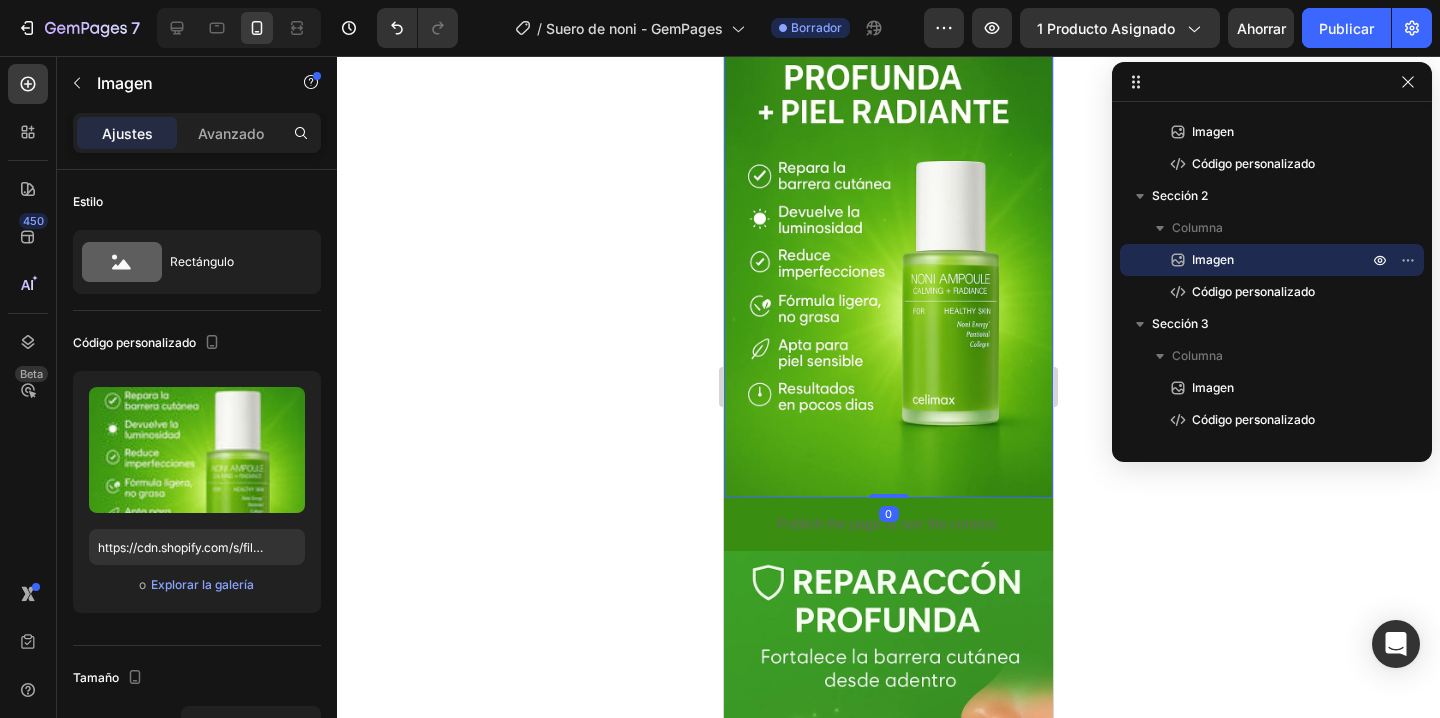 click 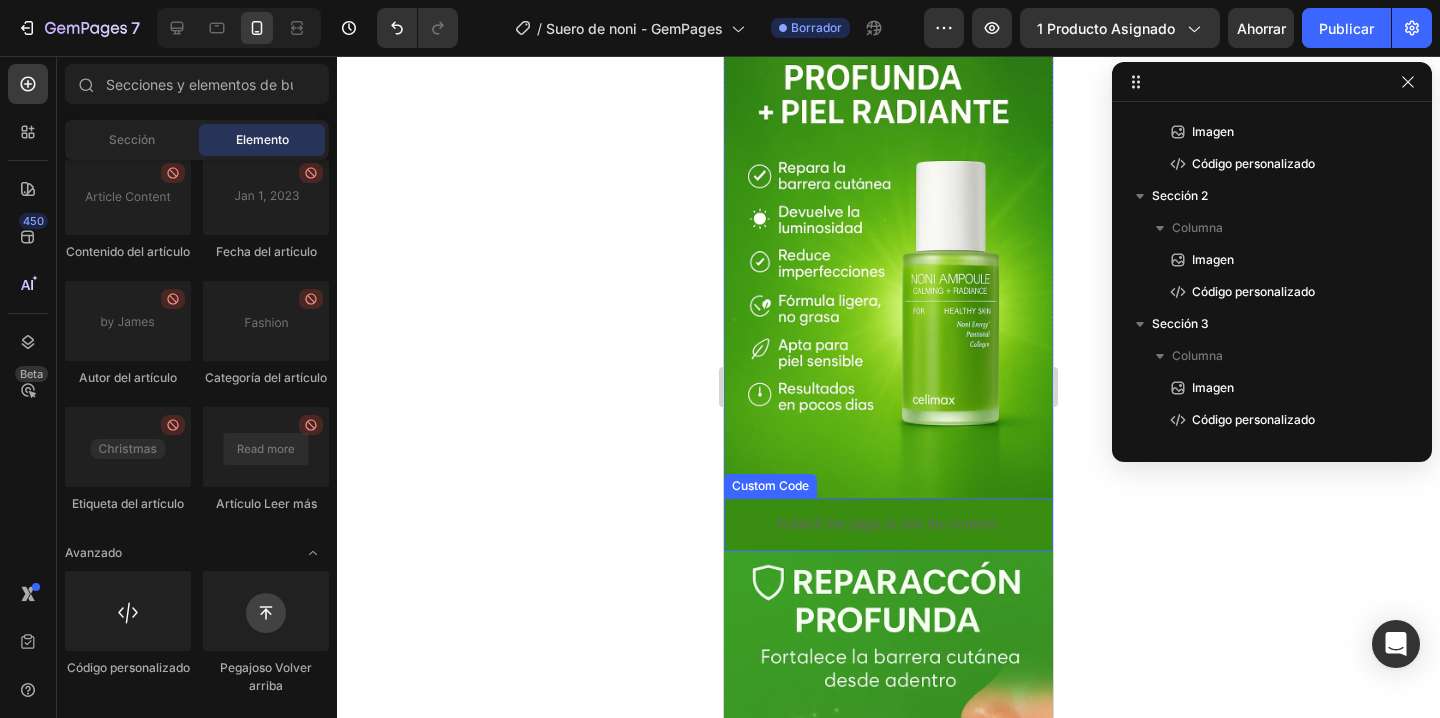 click on "Publish the page to see the content." at bounding box center [888, 524] 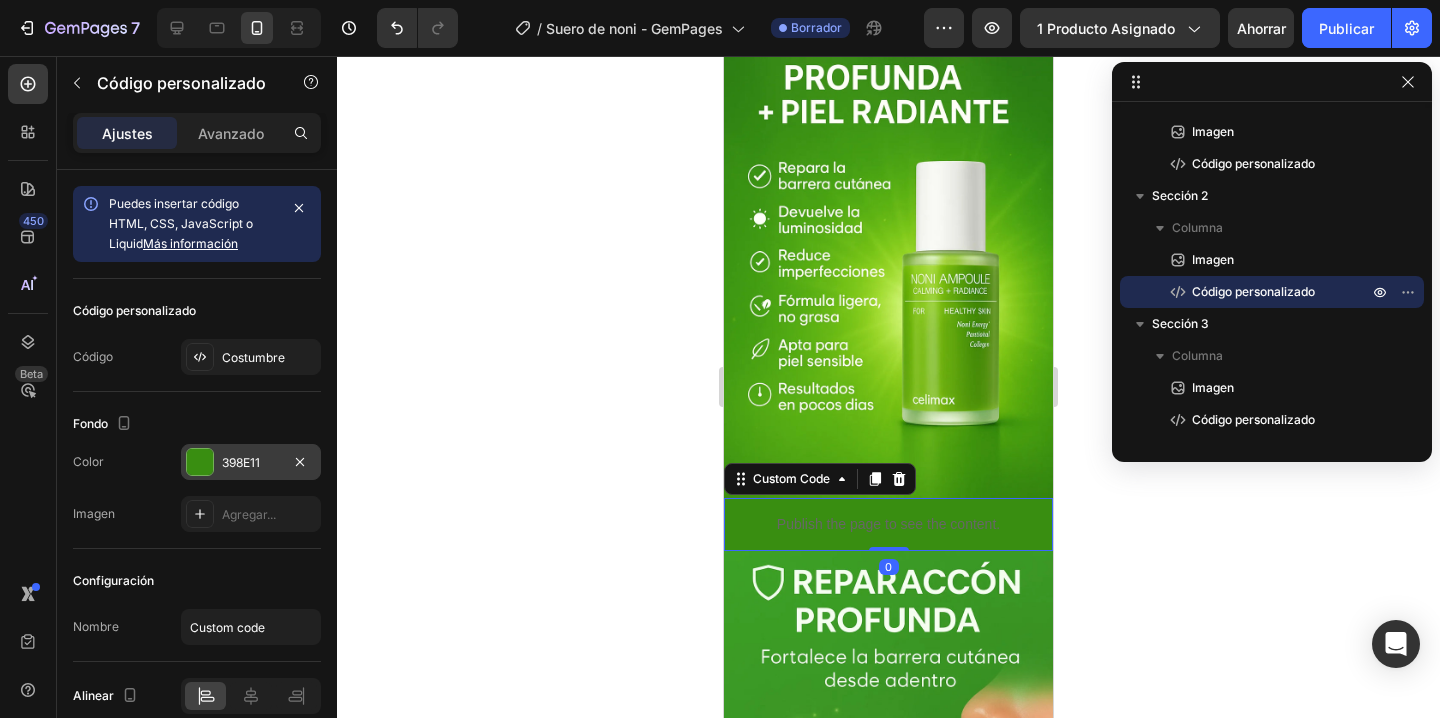 click on "398E11" at bounding box center [241, 462] 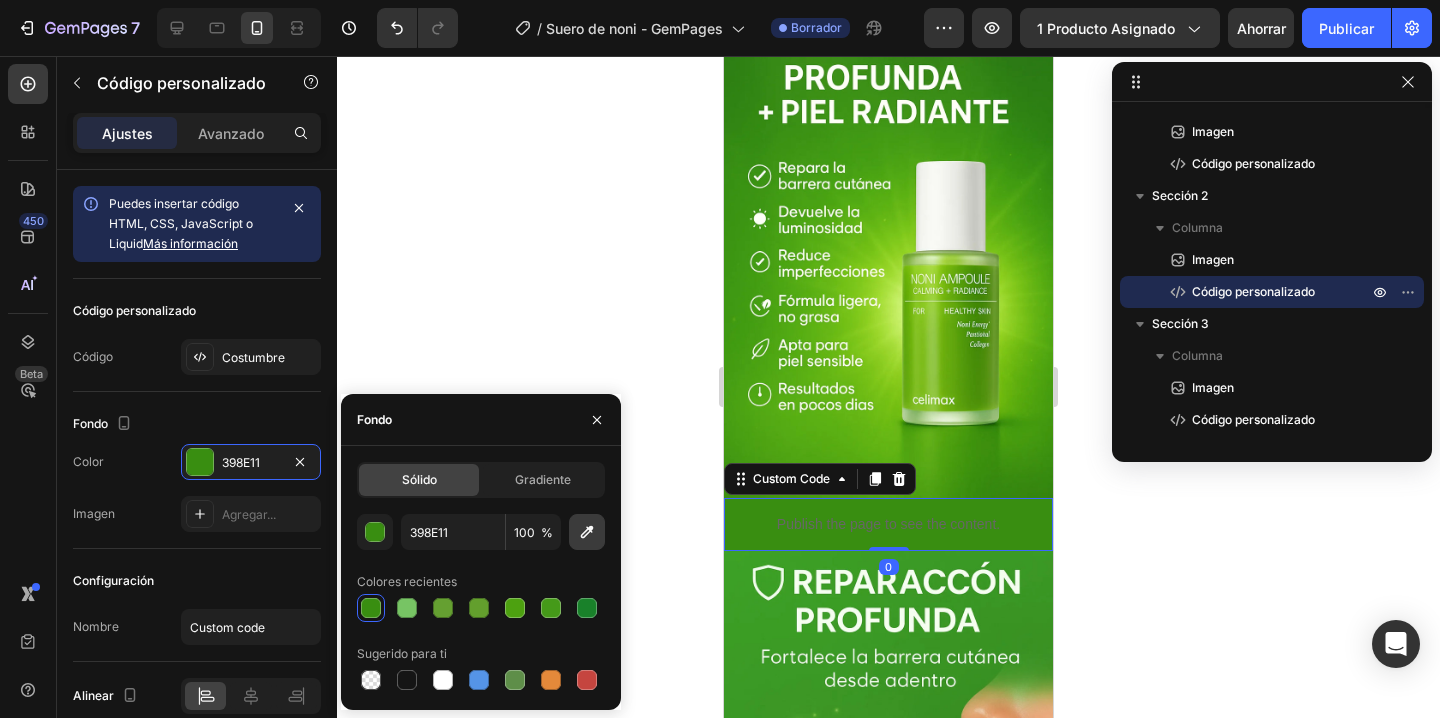 click at bounding box center (587, 532) 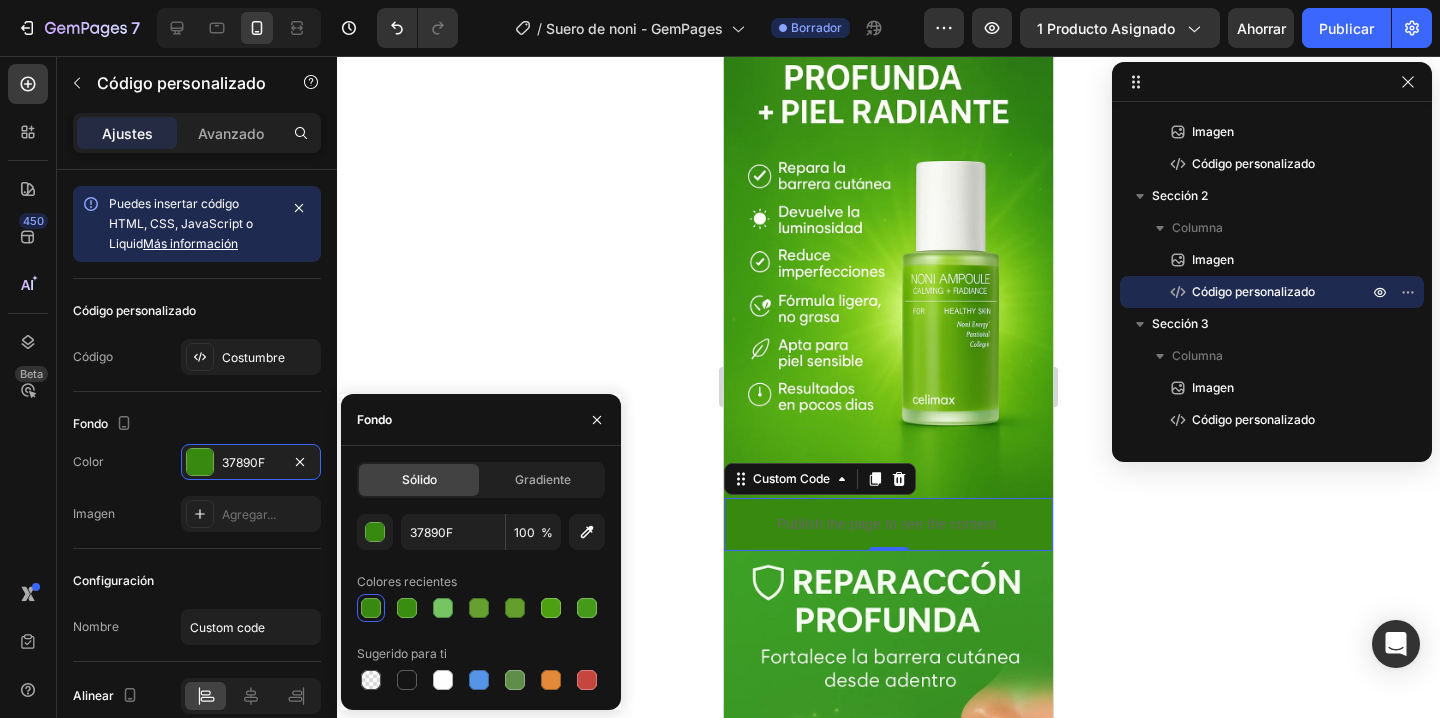 click on "37890F 100 %" at bounding box center (481, 532) 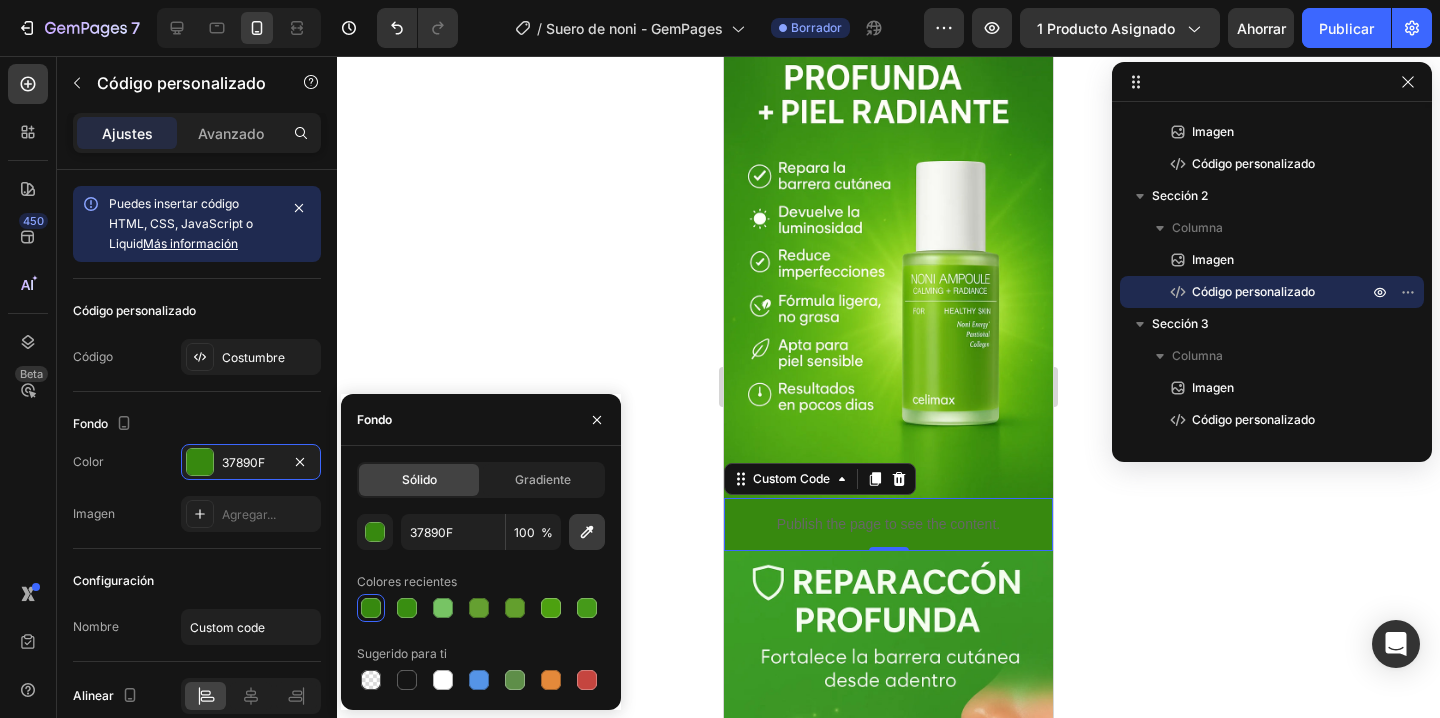 click at bounding box center (587, 532) 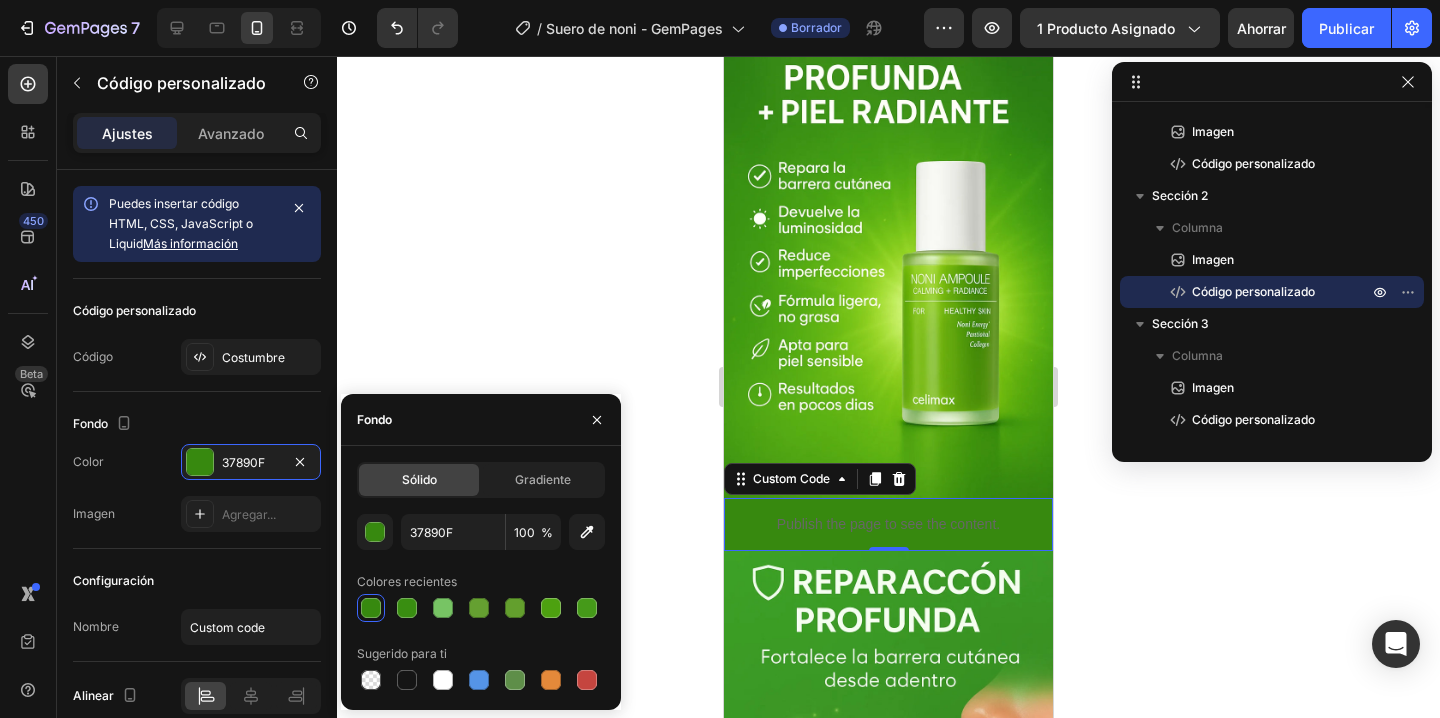 type on "3D930F" 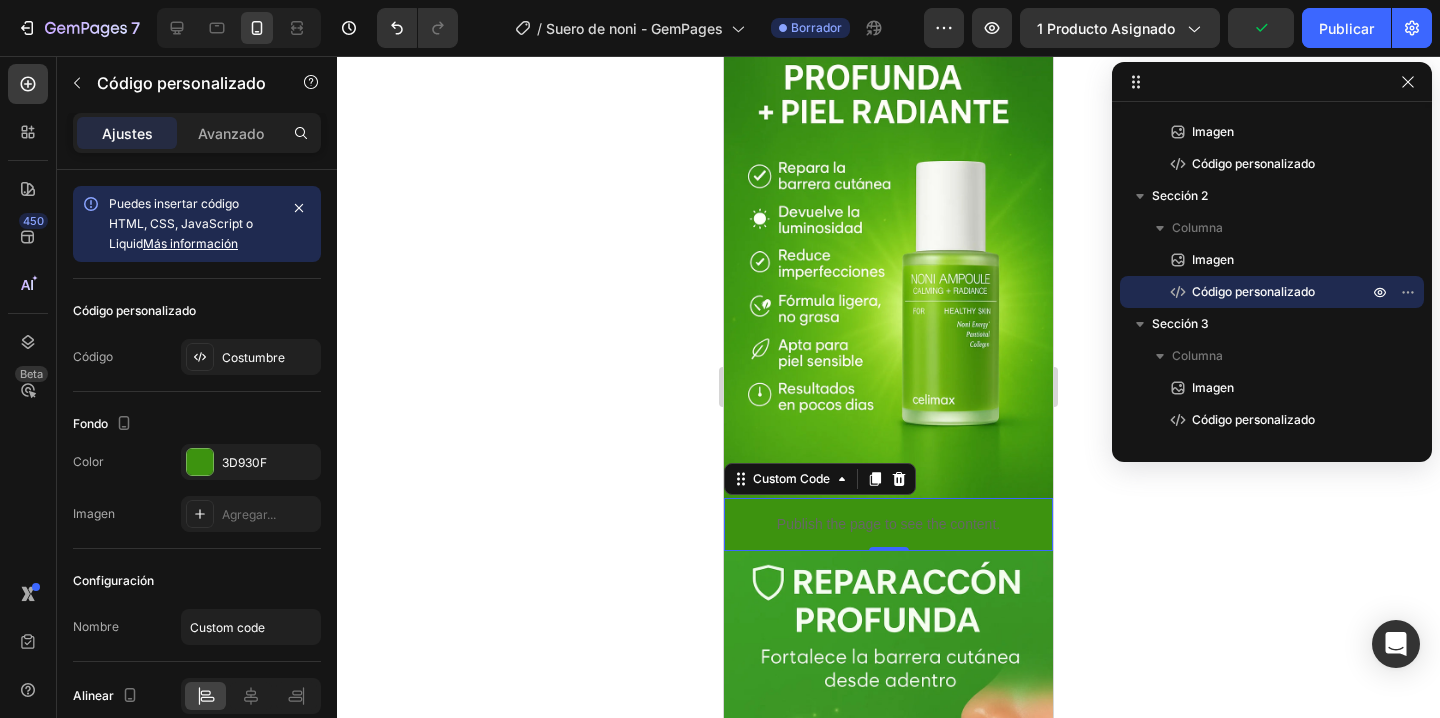 click 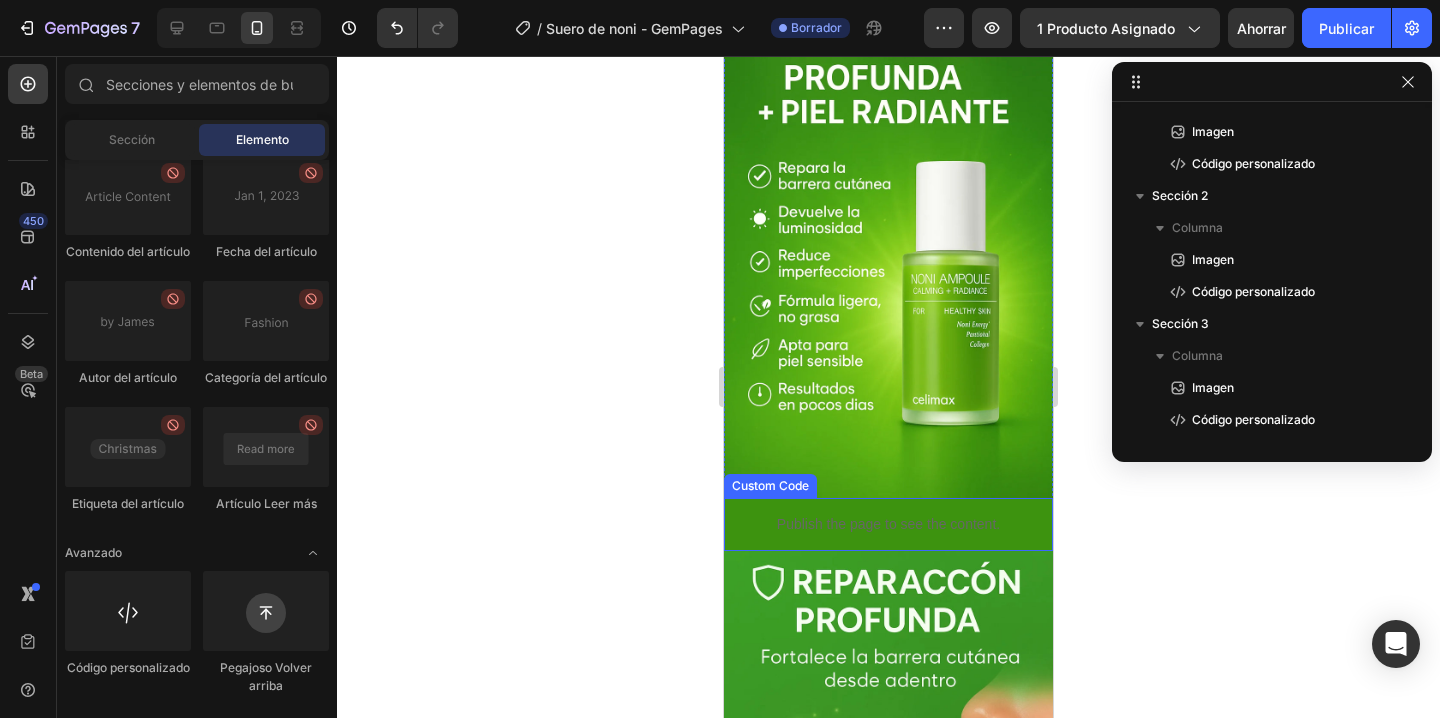 click on "Publish the page to see the content." at bounding box center [888, 524] 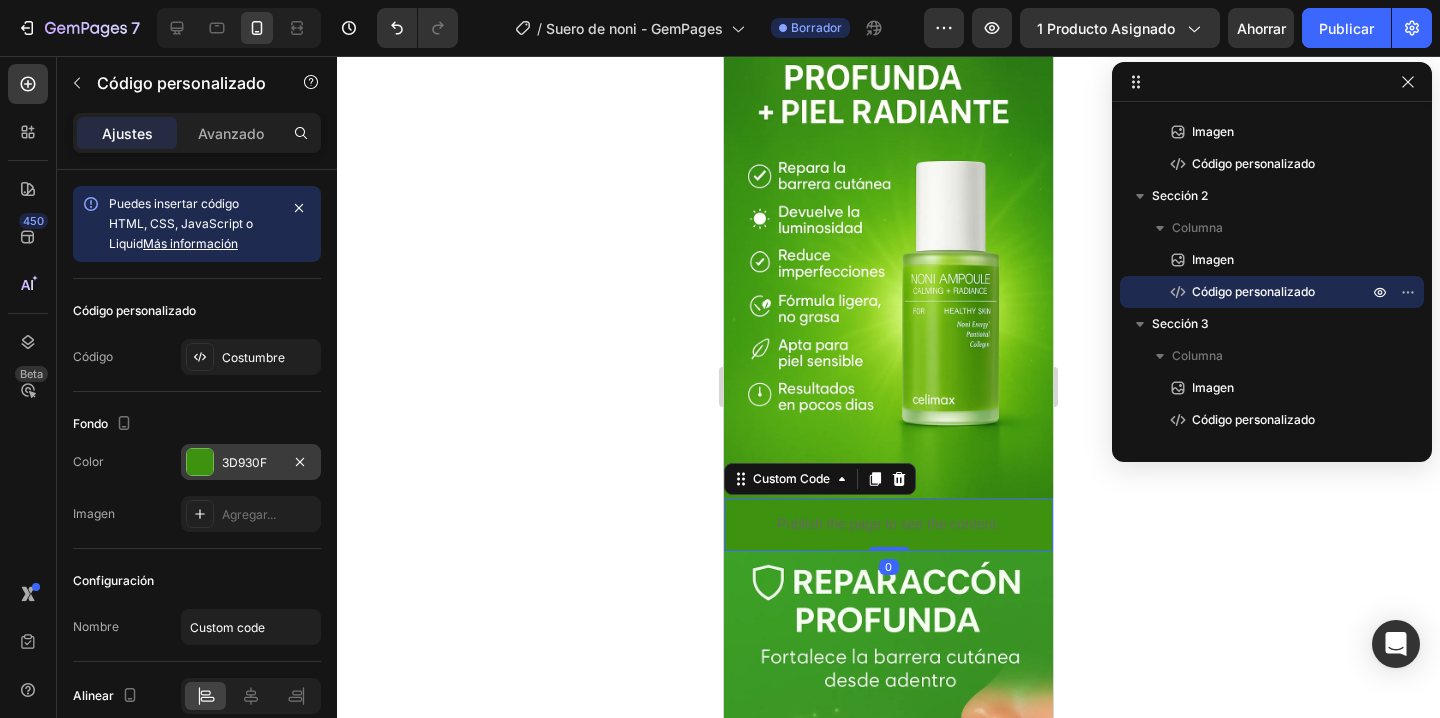 click on "3D930F" at bounding box center (244, 462) 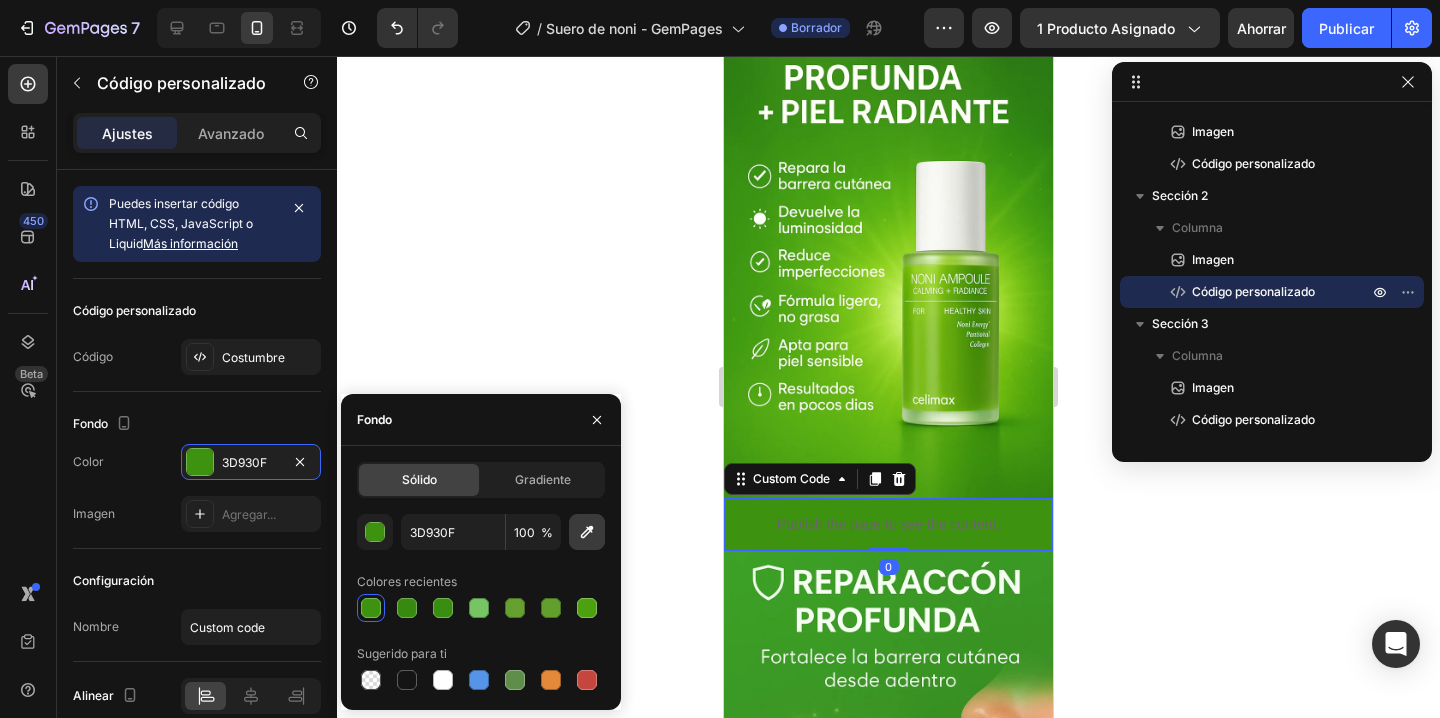 click 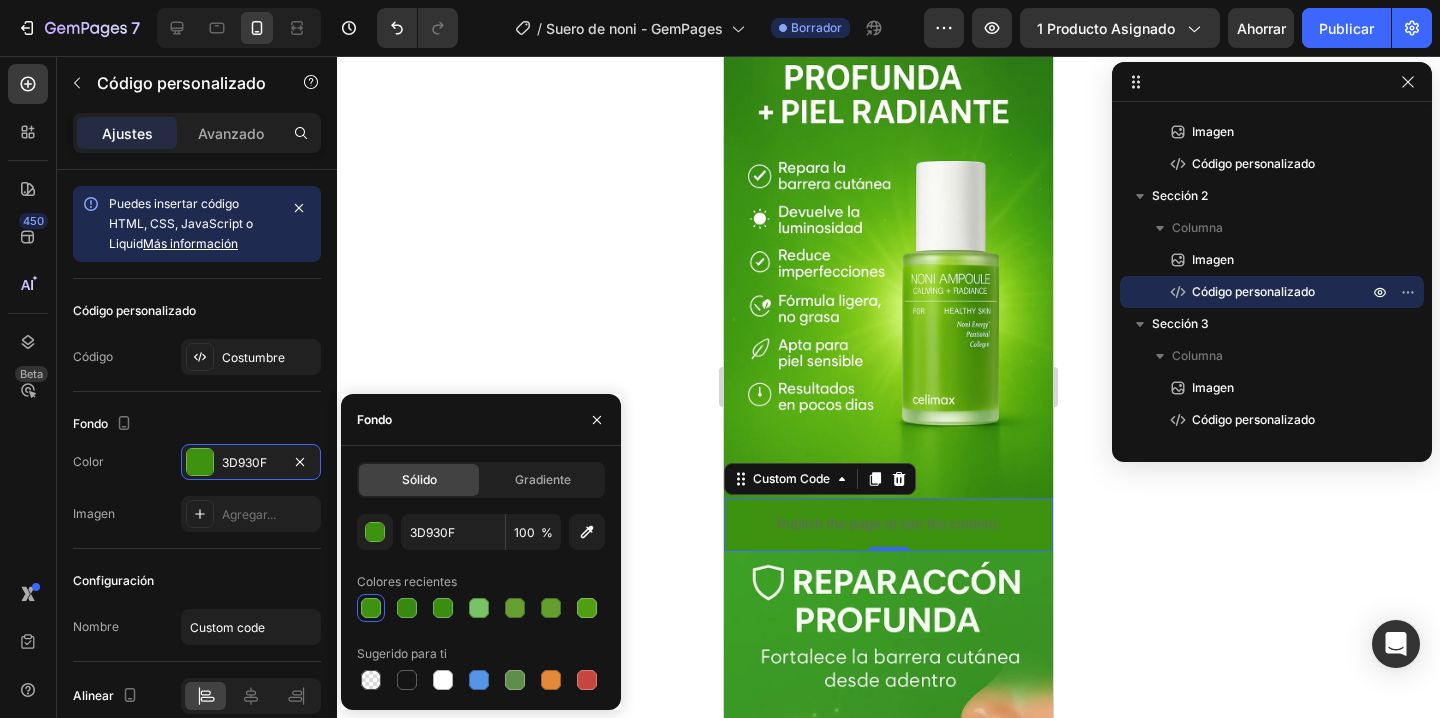 type on "378711" 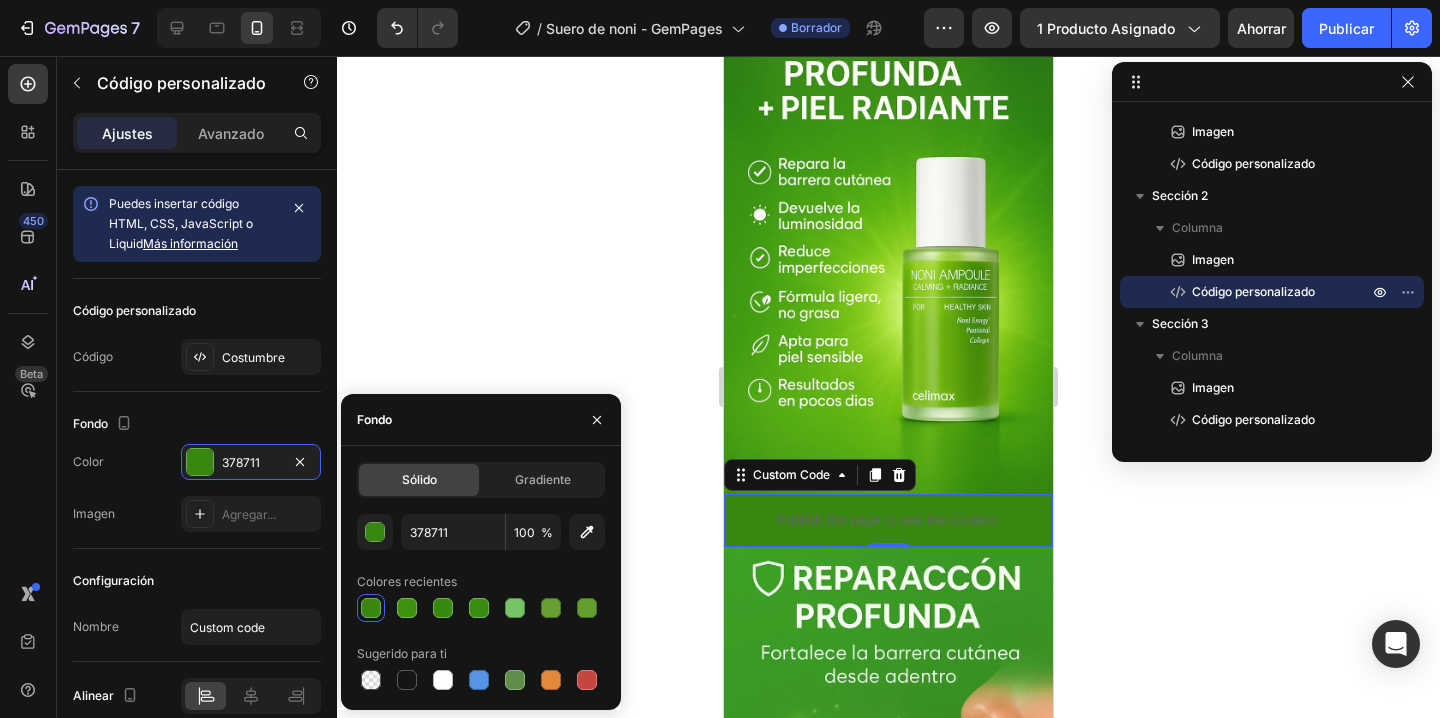 scroll, scrollTop: 621, scrollLeft: 0, axis: vertical 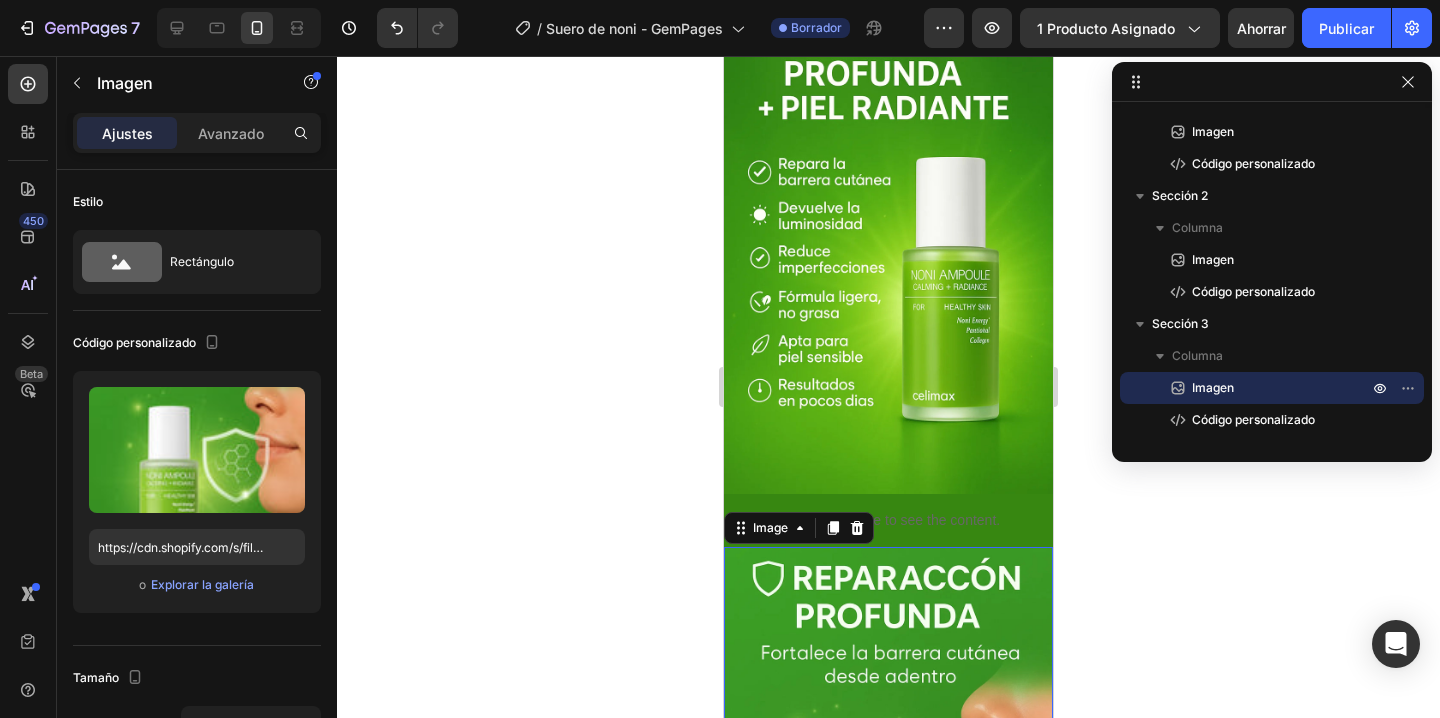 click 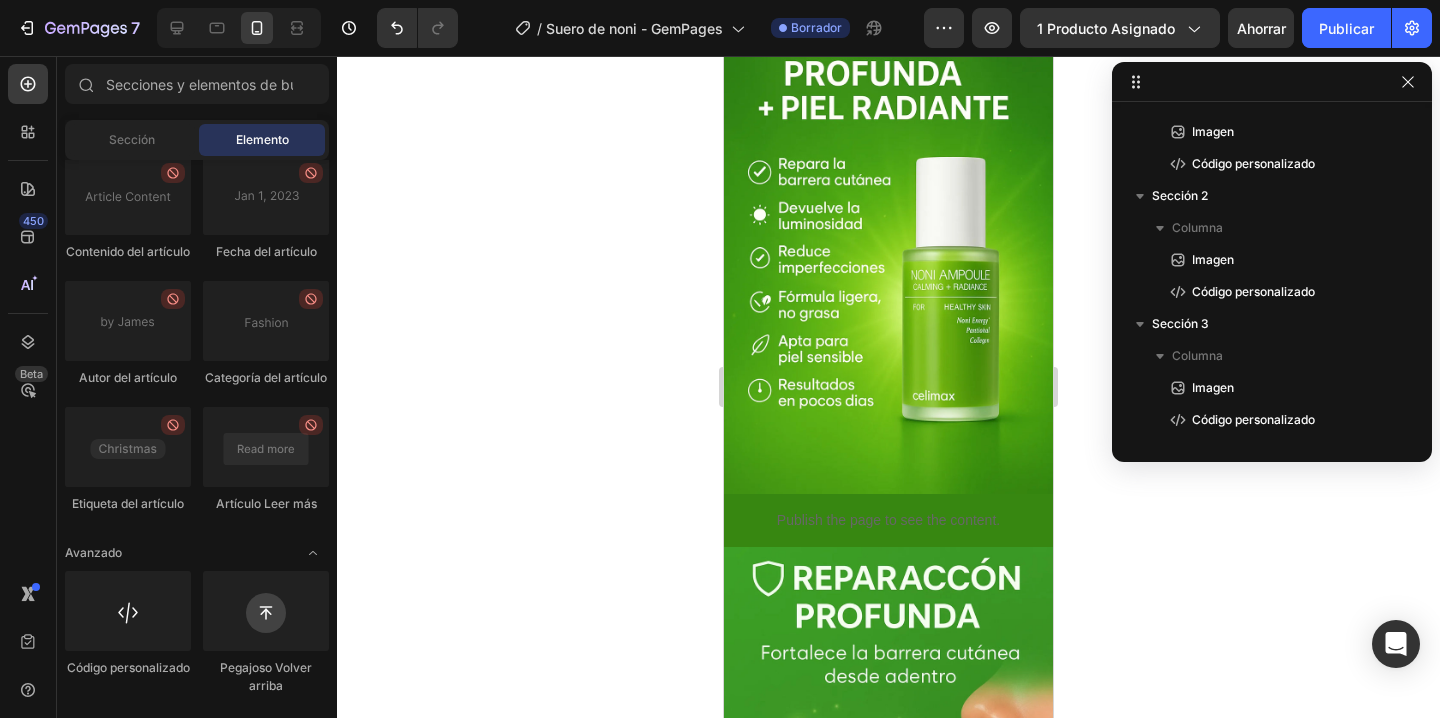 click 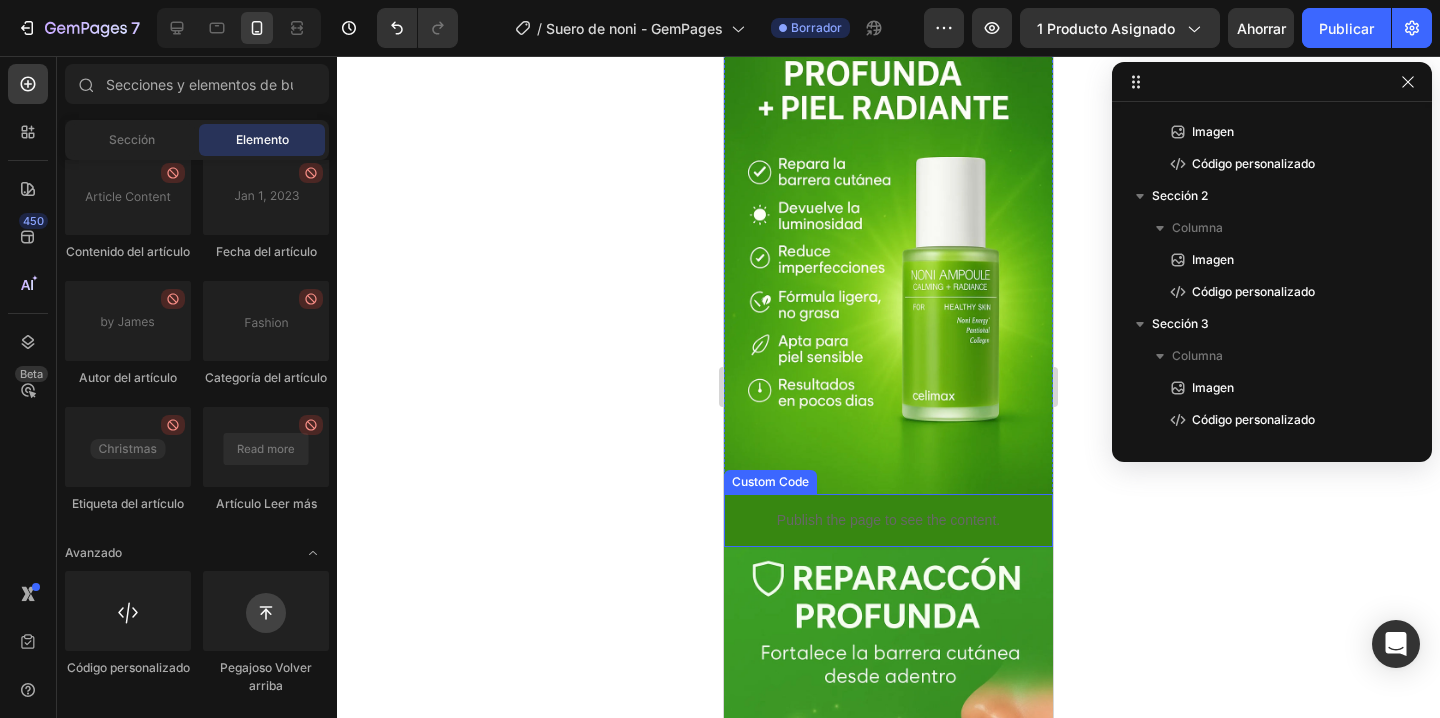 click on "Publish the page to see the content." at bounding box center [888, 520] 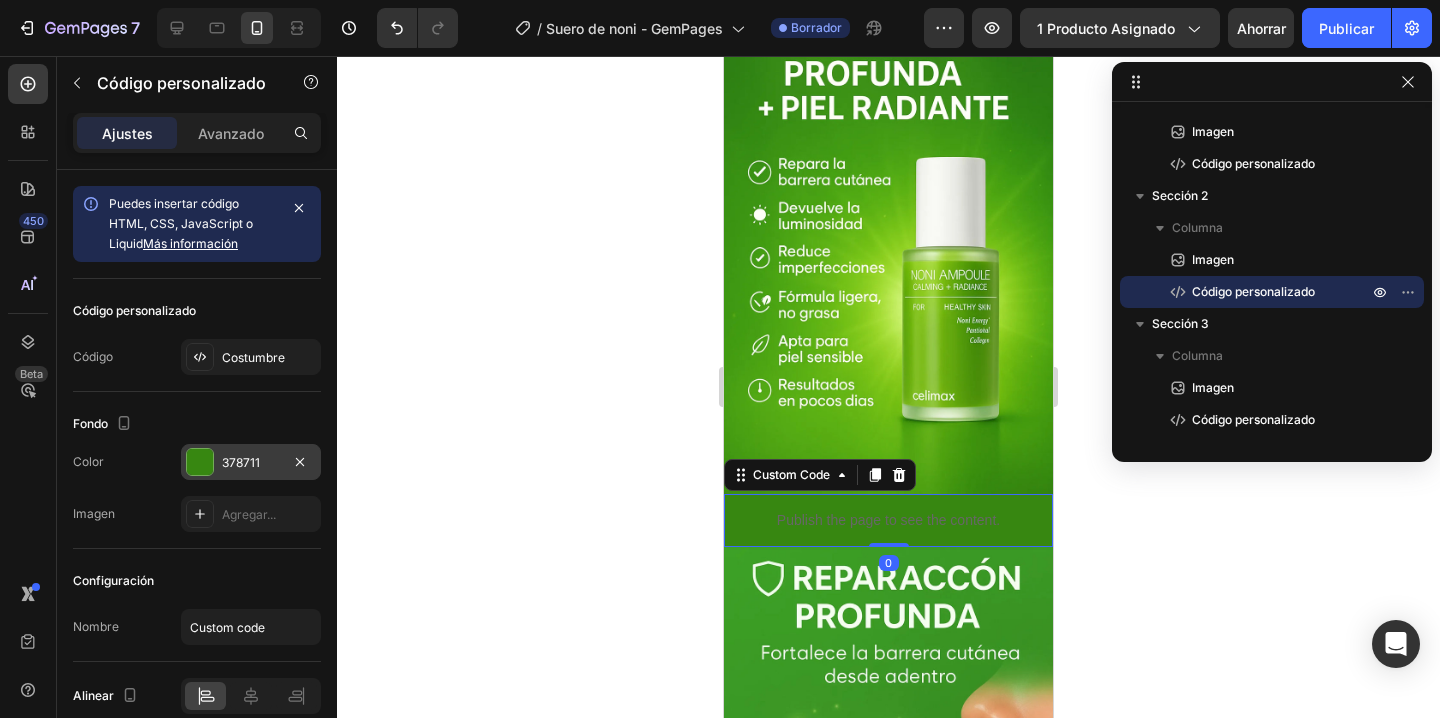 click at bounding box center (200, 462) 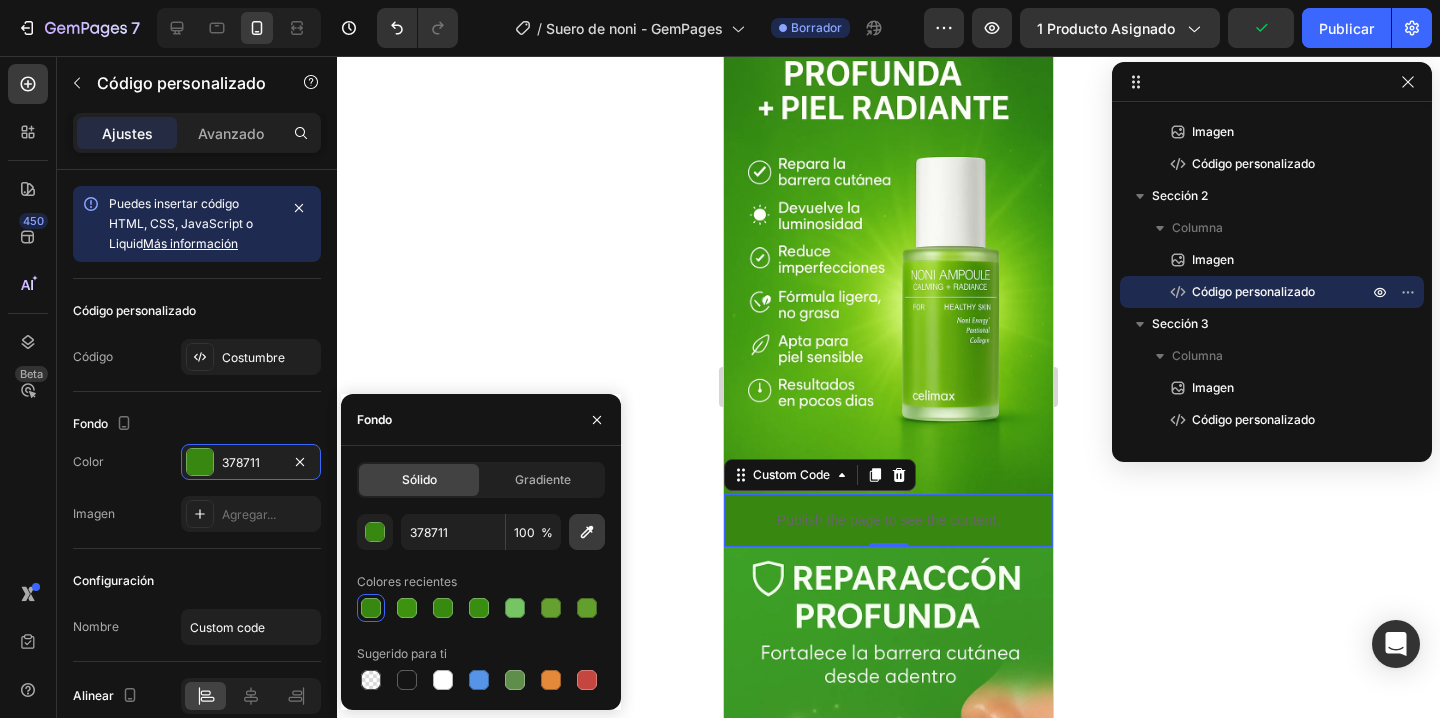 click at bounding box center (587, 532) 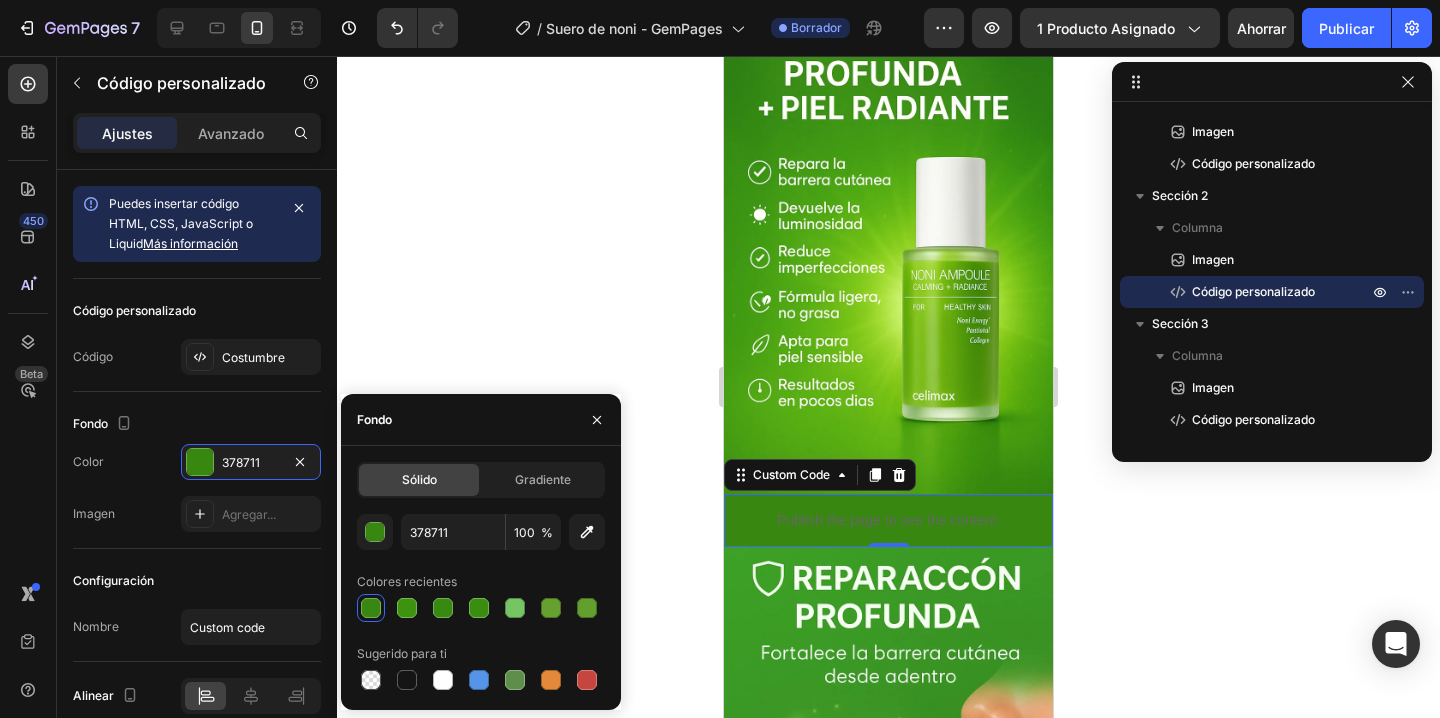 type on "398E11" 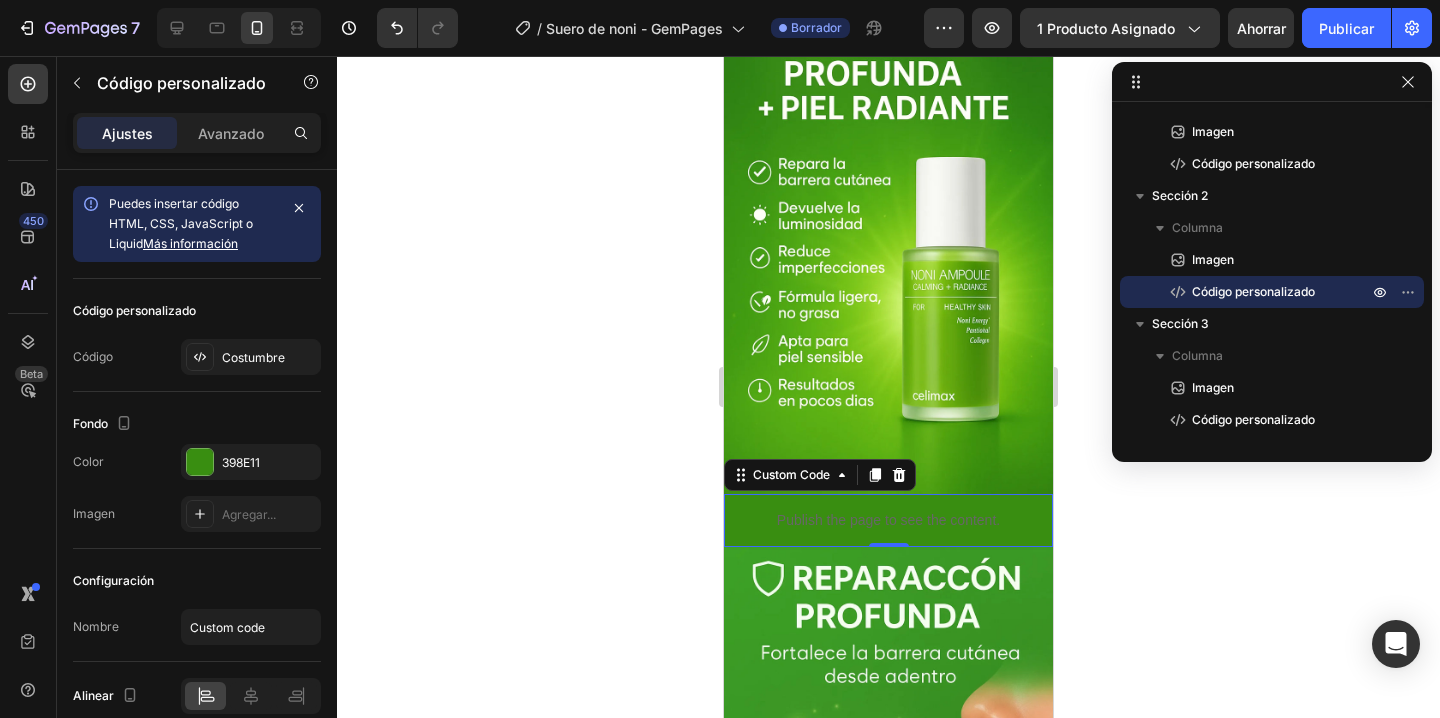 click 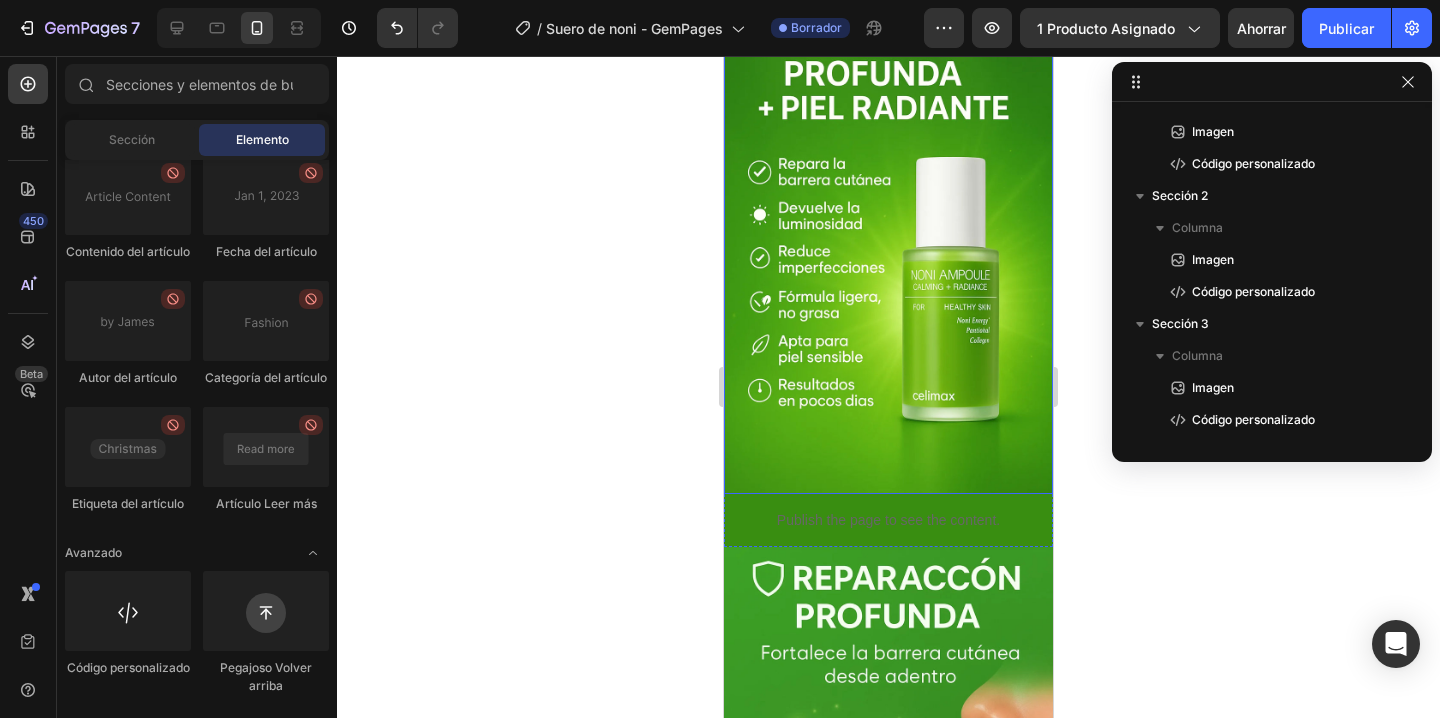 click on "Publish the page to see the content." at bounding box center [888, 520] 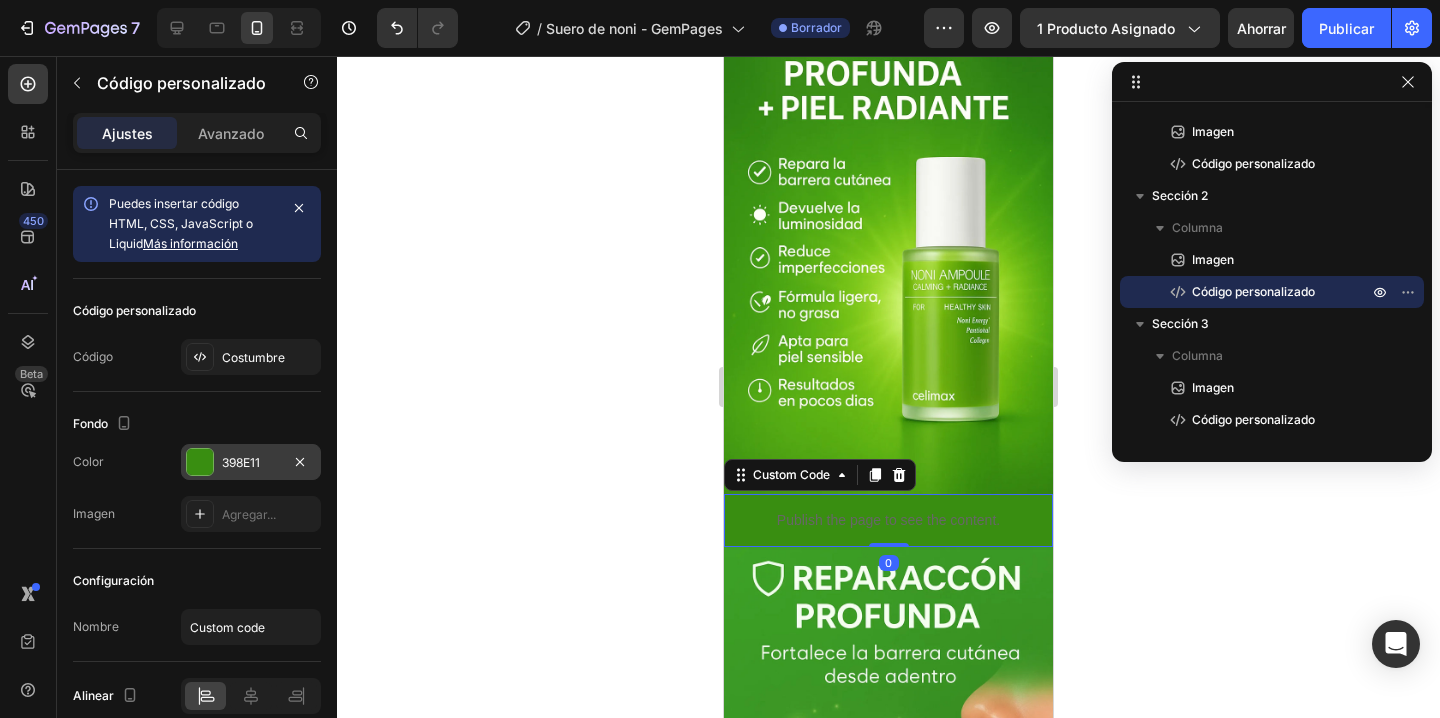 click on "398E11" at bounding box center (241, 462) 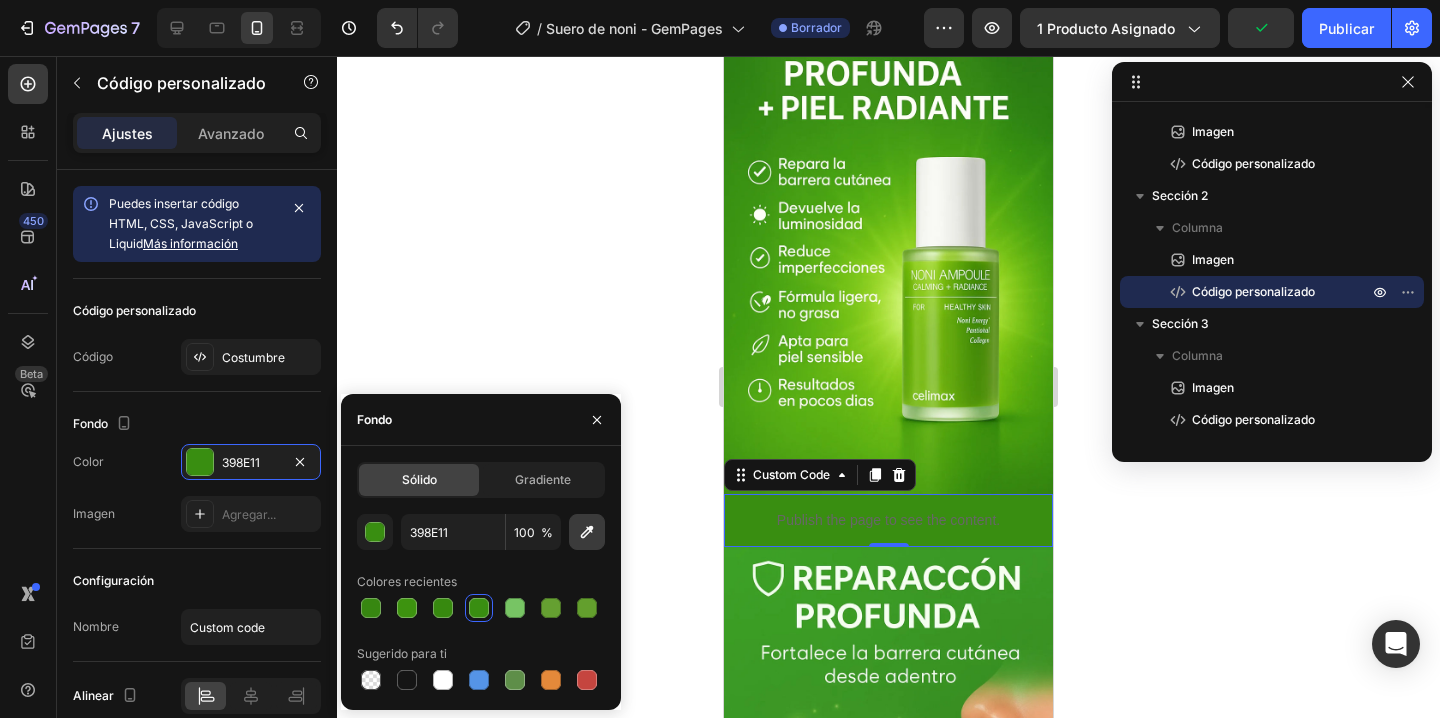click 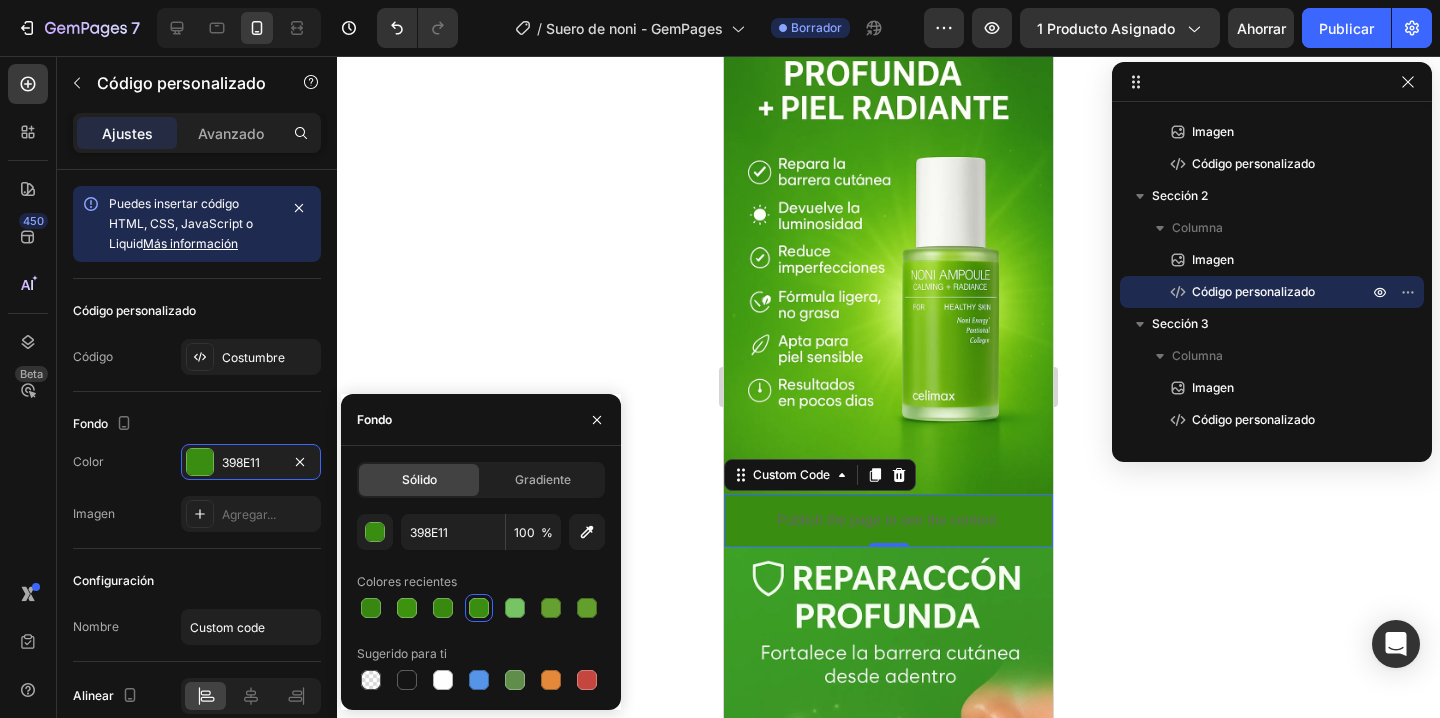 type on "469912" 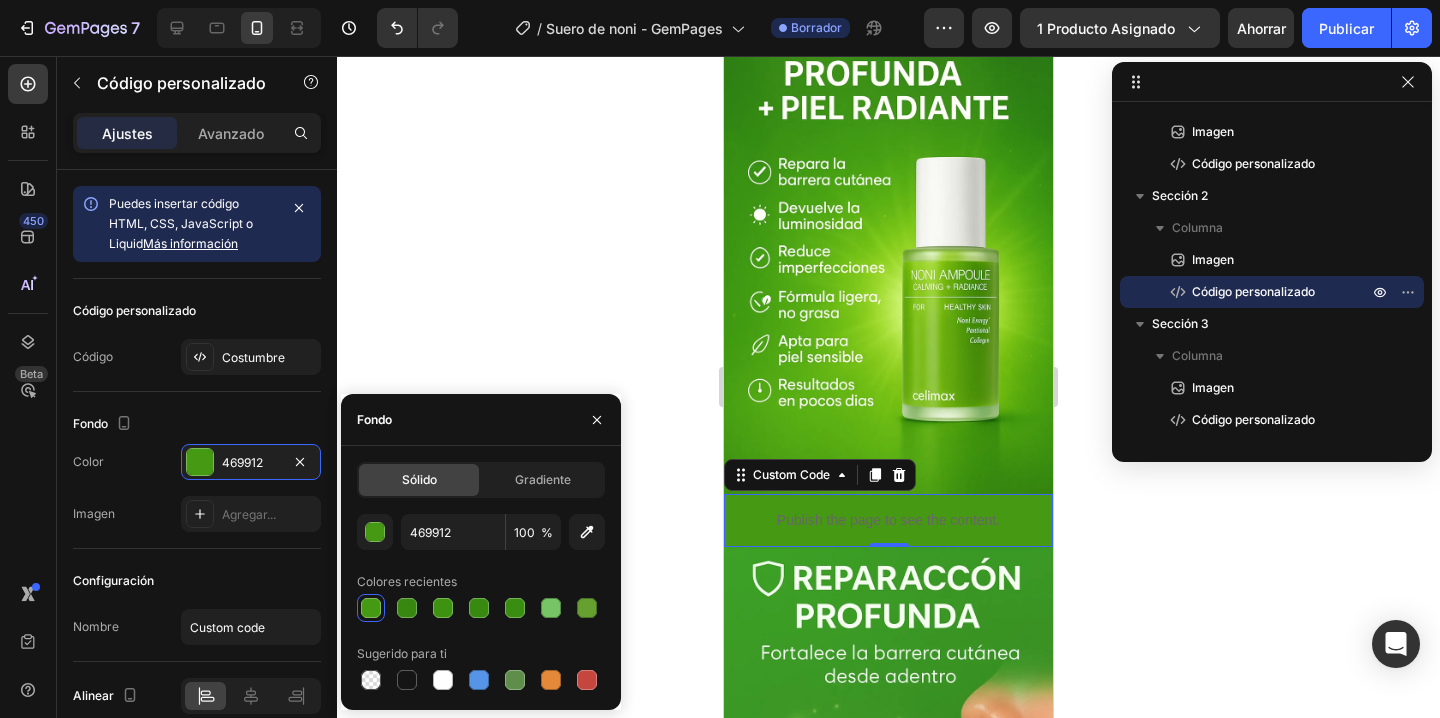 click 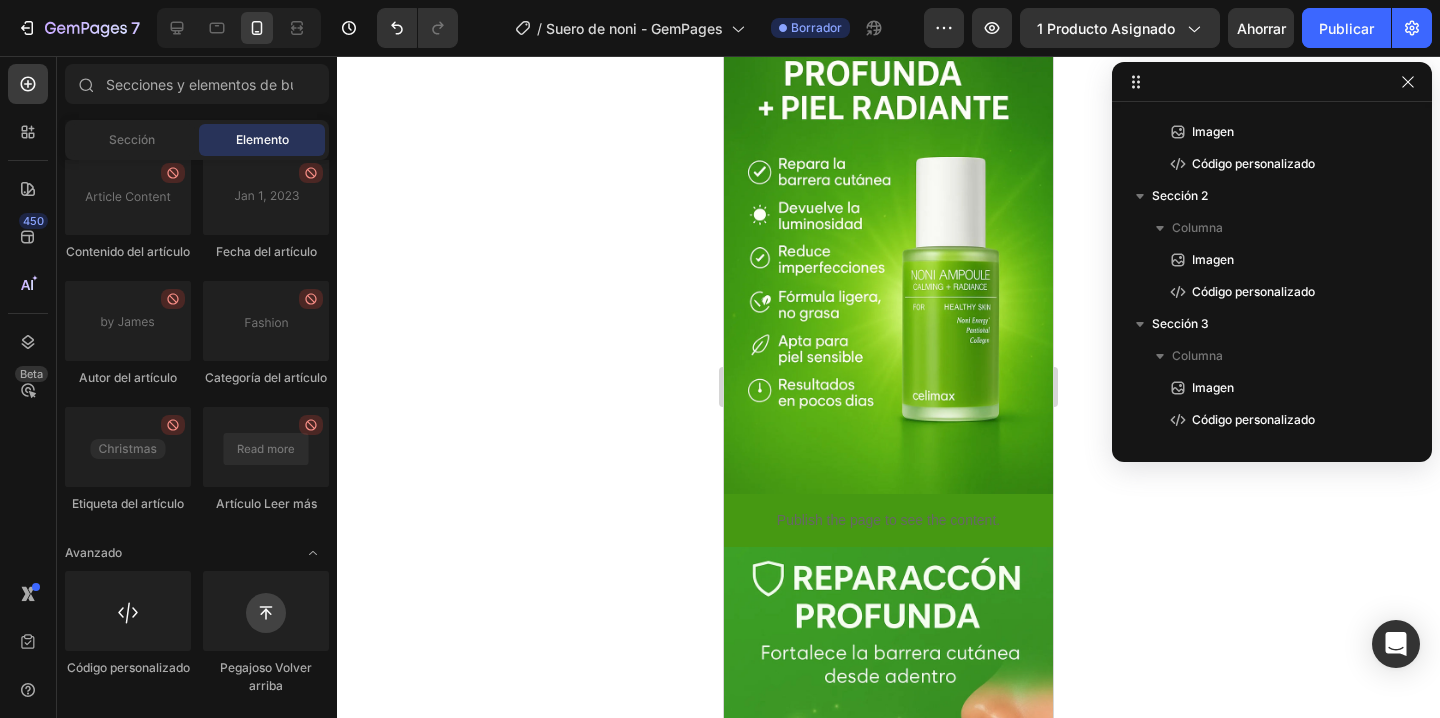 click 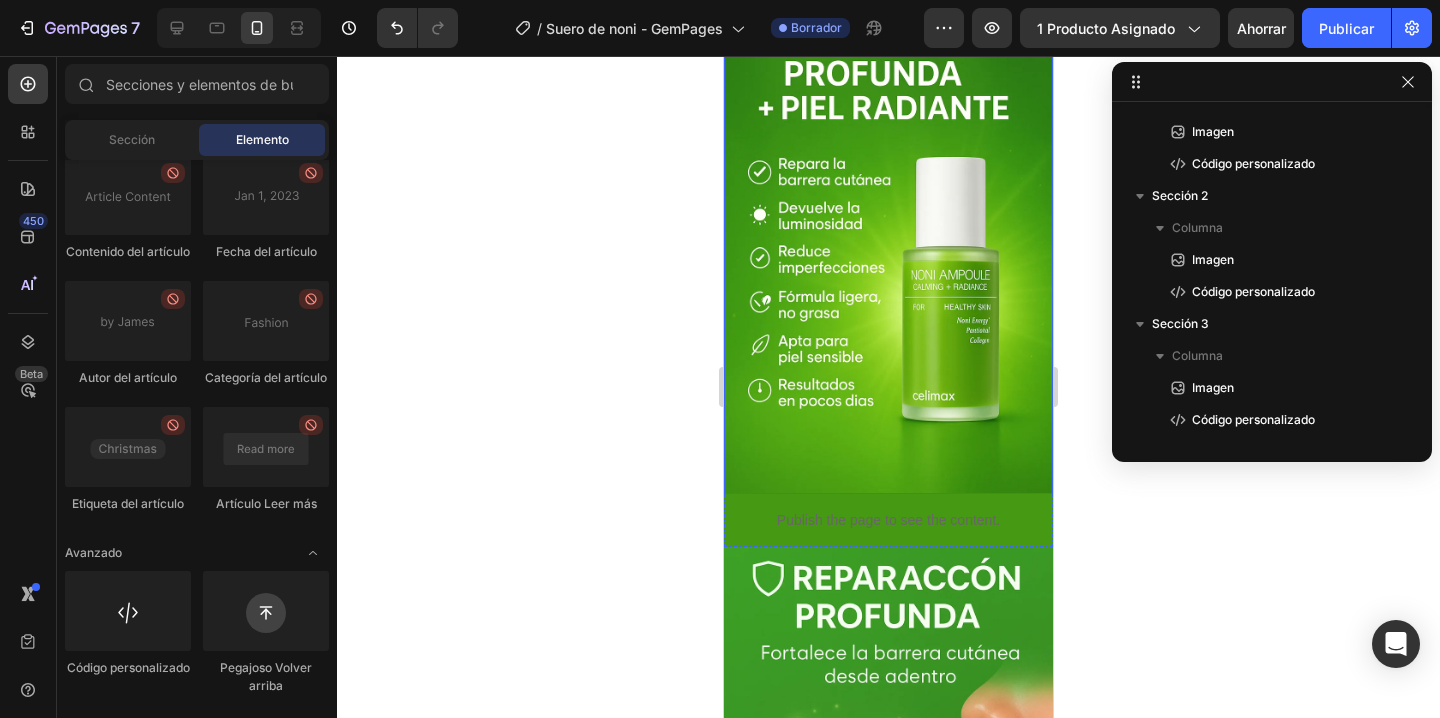 click on "Publish the page to see the content." at bounding box center [888, 520] 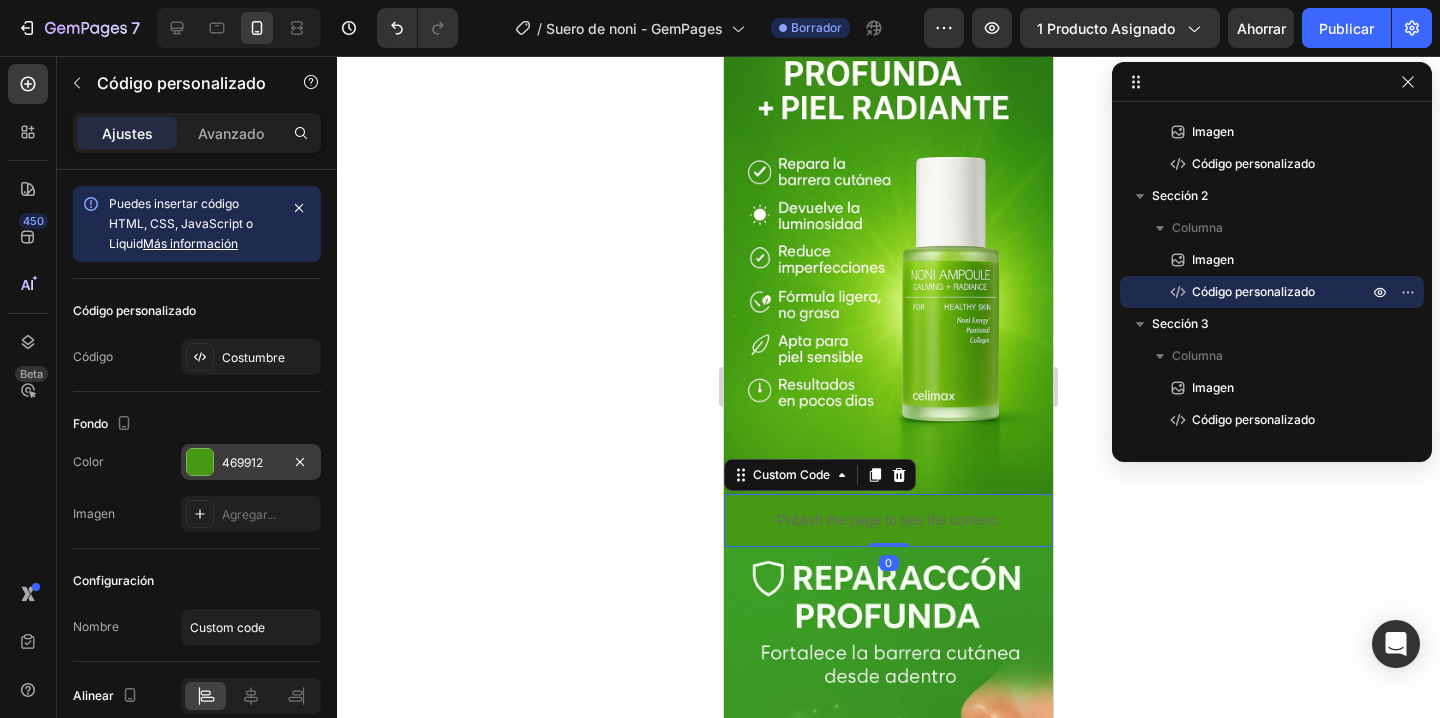 click at bounding box center [200, 462] 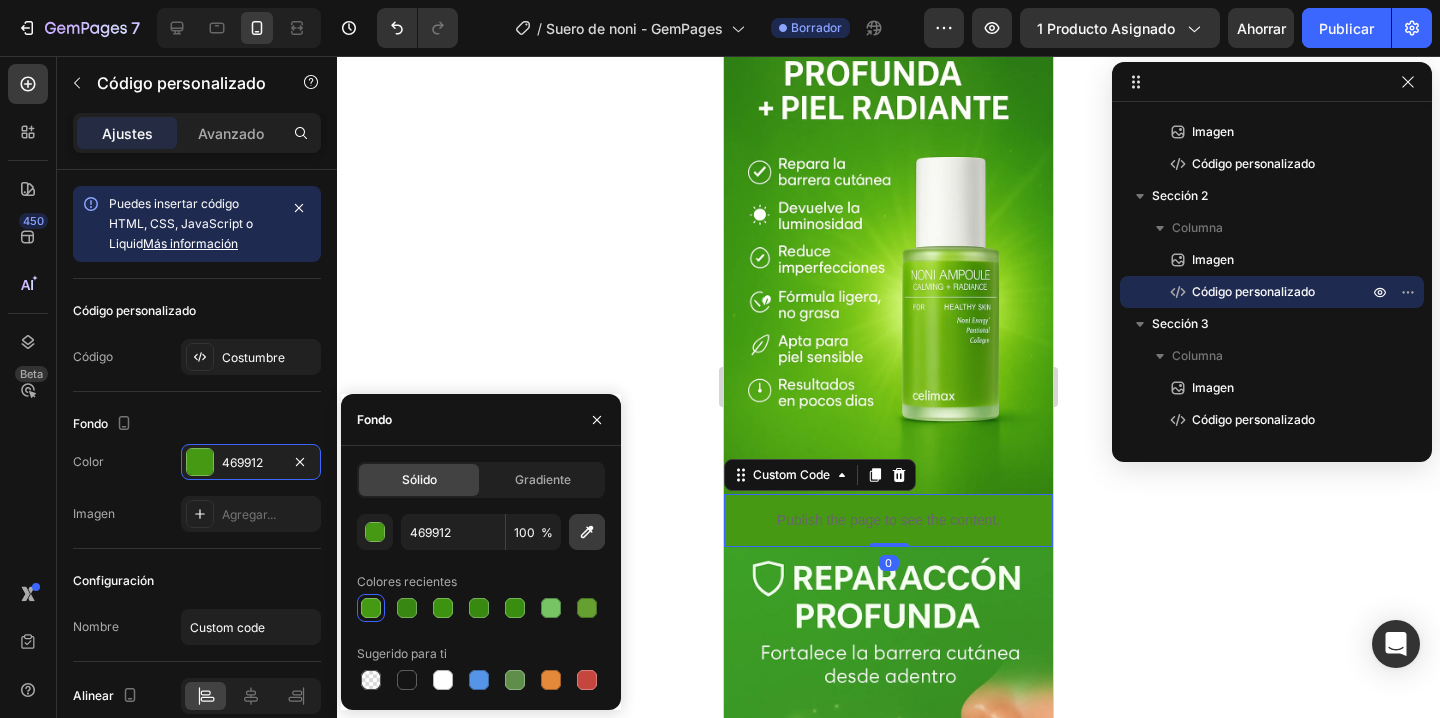 click 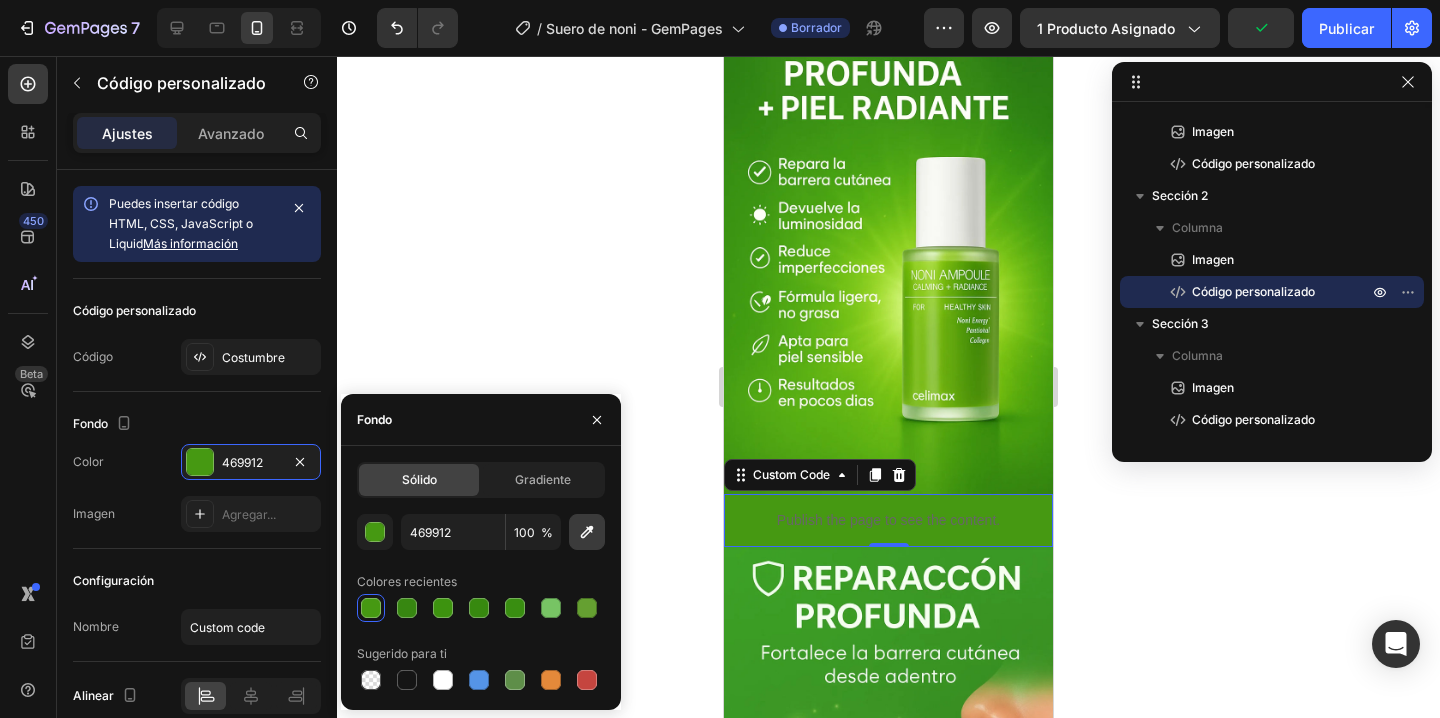 type on "4EA212" 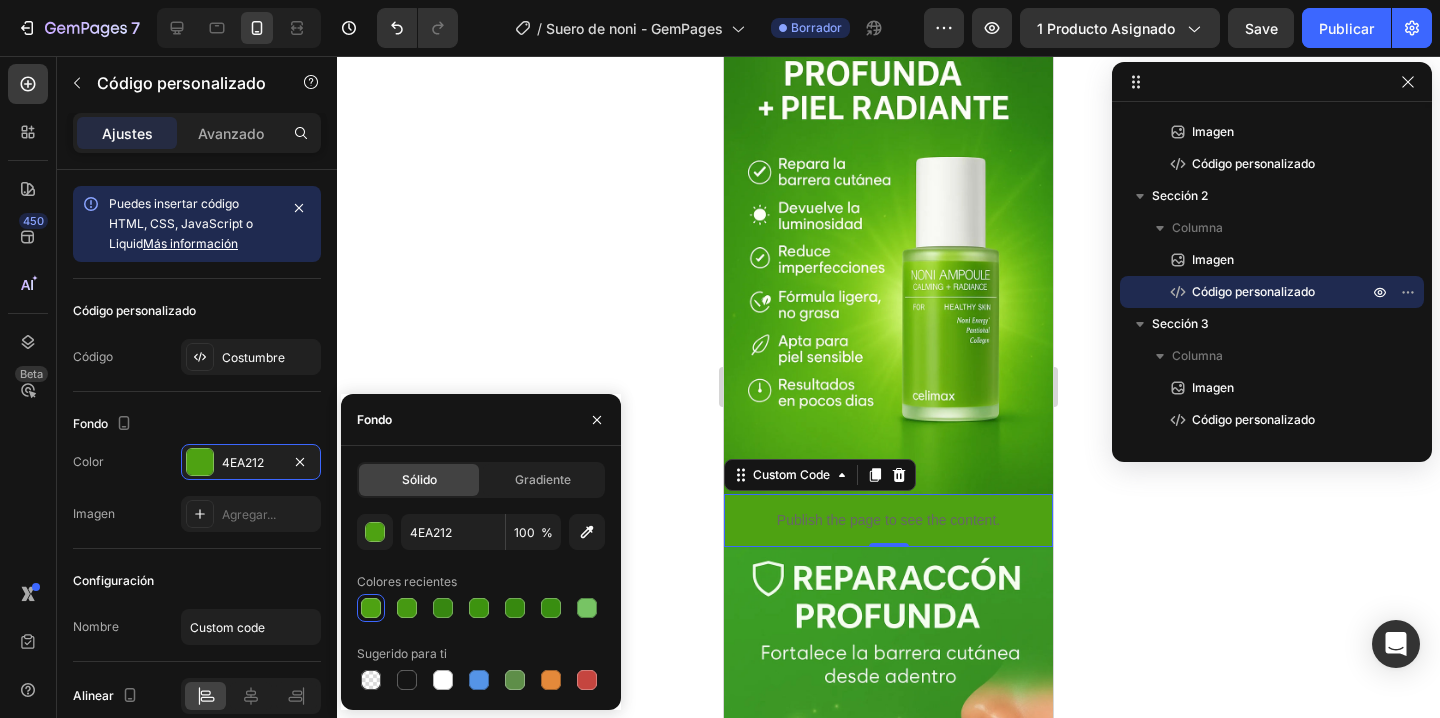 click 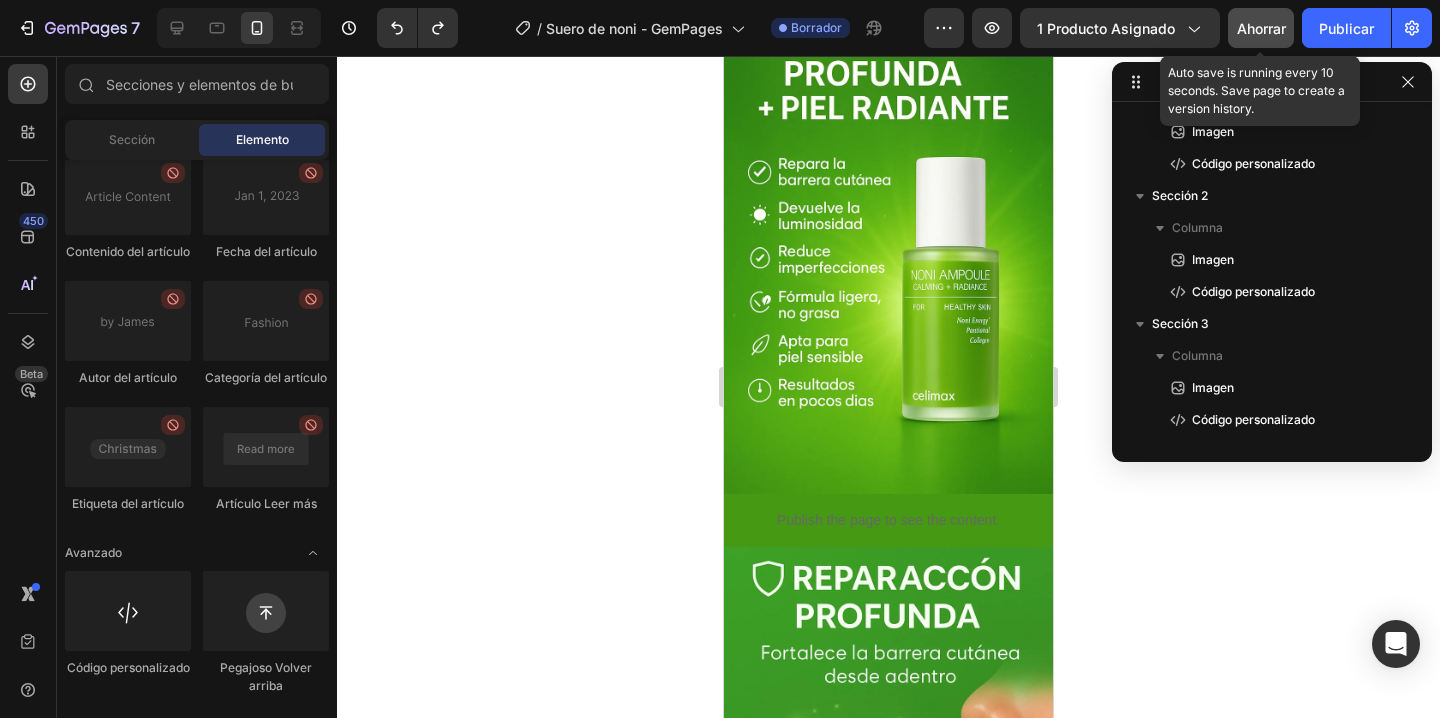 click on "Ahorrar" 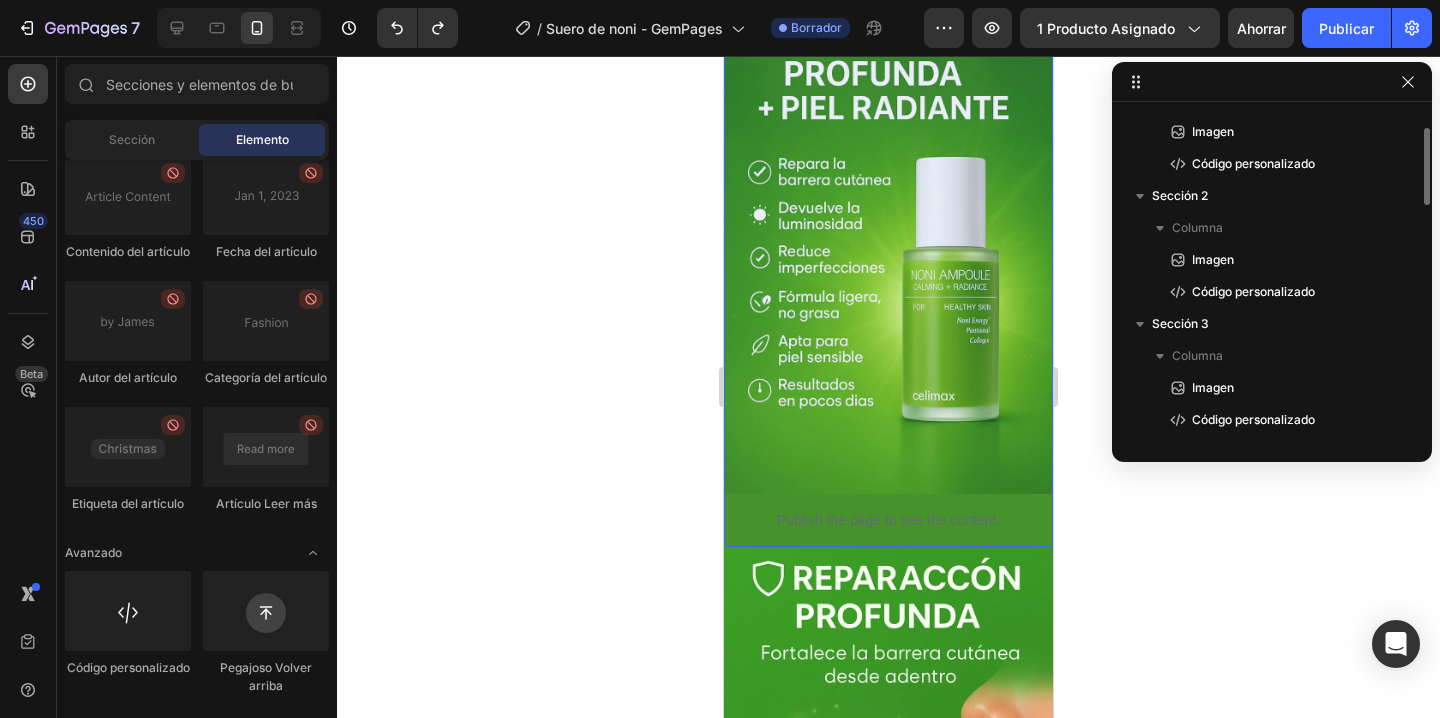 scroll, scrollTop: 62, scrollLeft: 0, axis: vertical 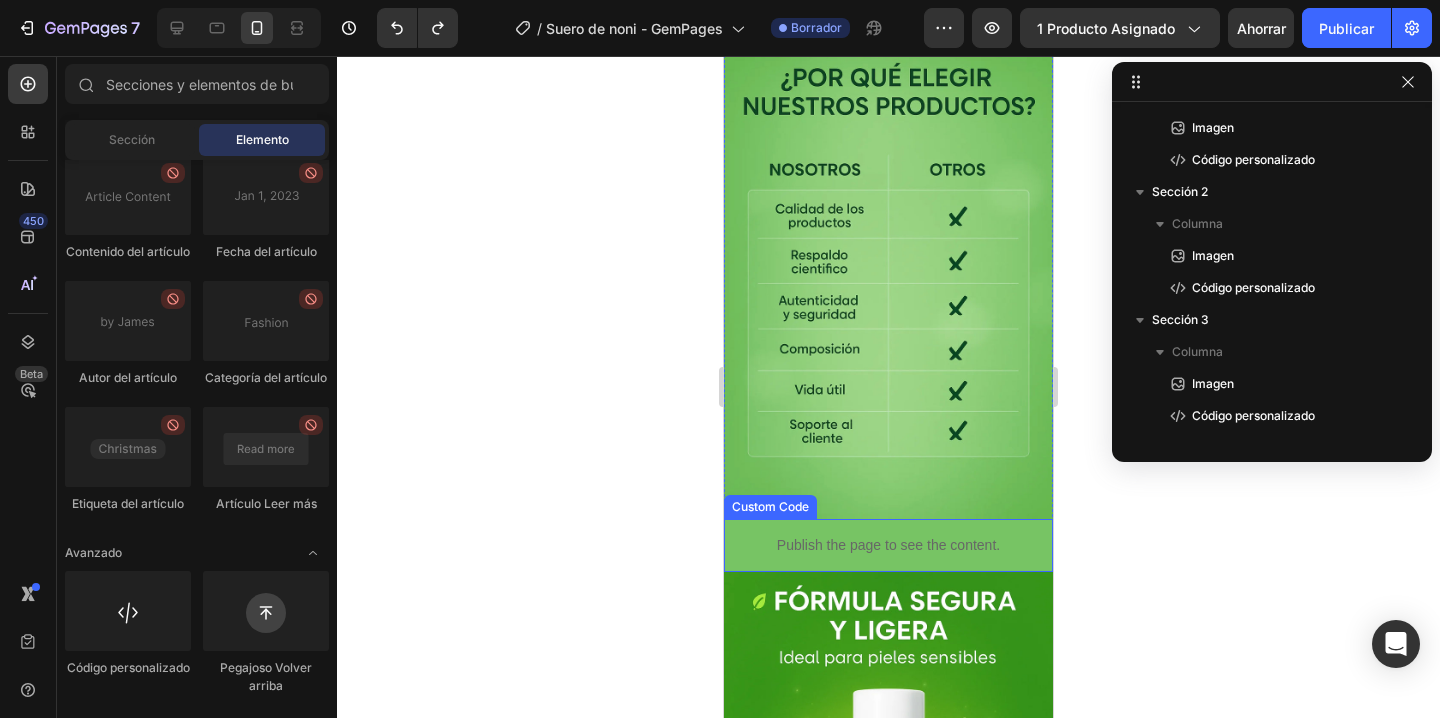 click on "Publish the page to see the content." at bounding box center [888, 545] 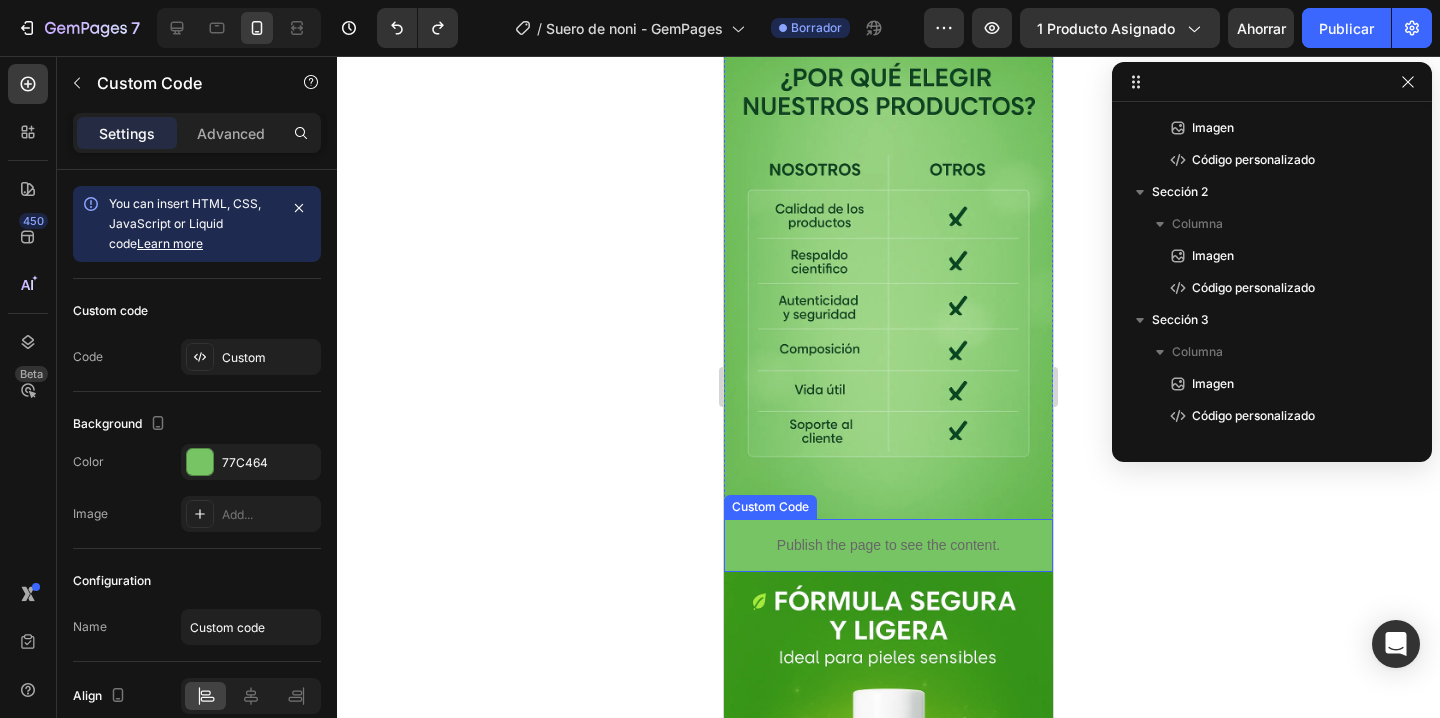 scroll, scrollTop: 602, scrollLeft: 0, axis: vertical 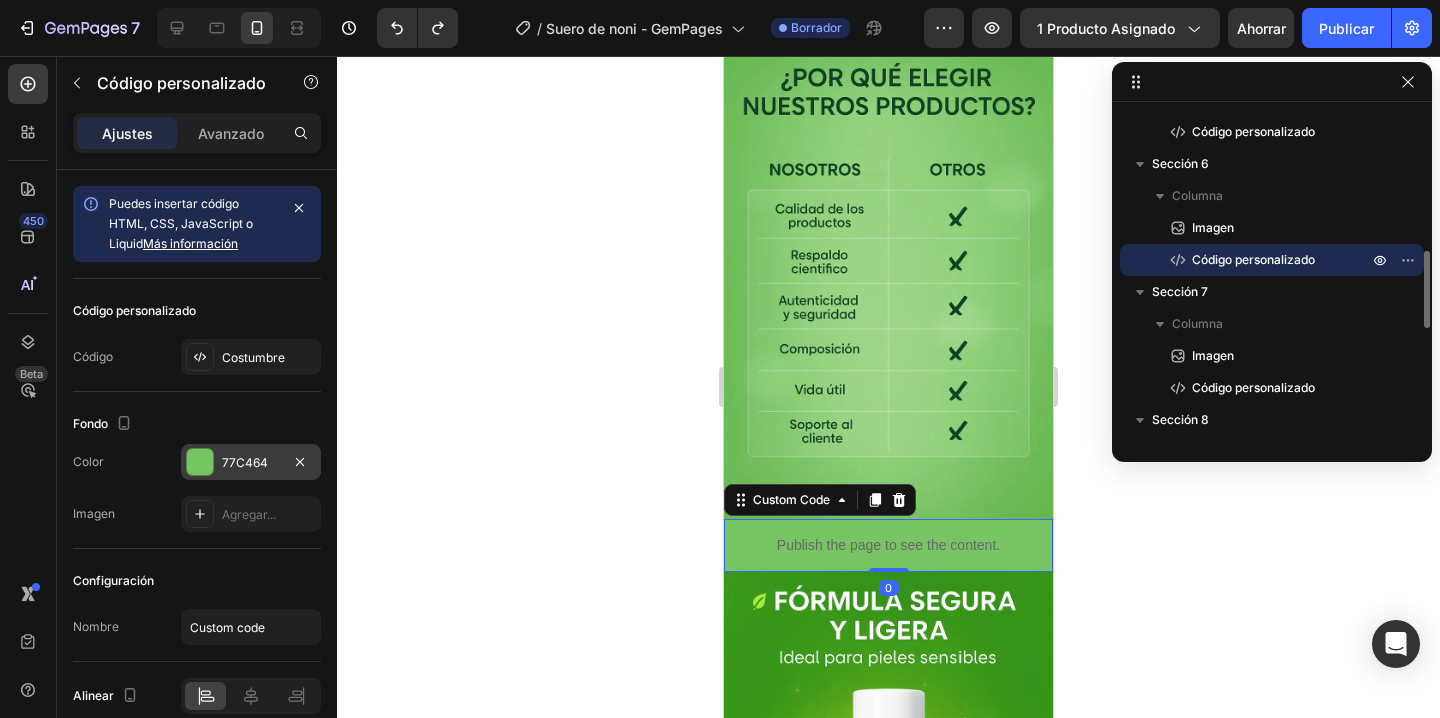 click on "77C464" at bounding box center (251, 462) 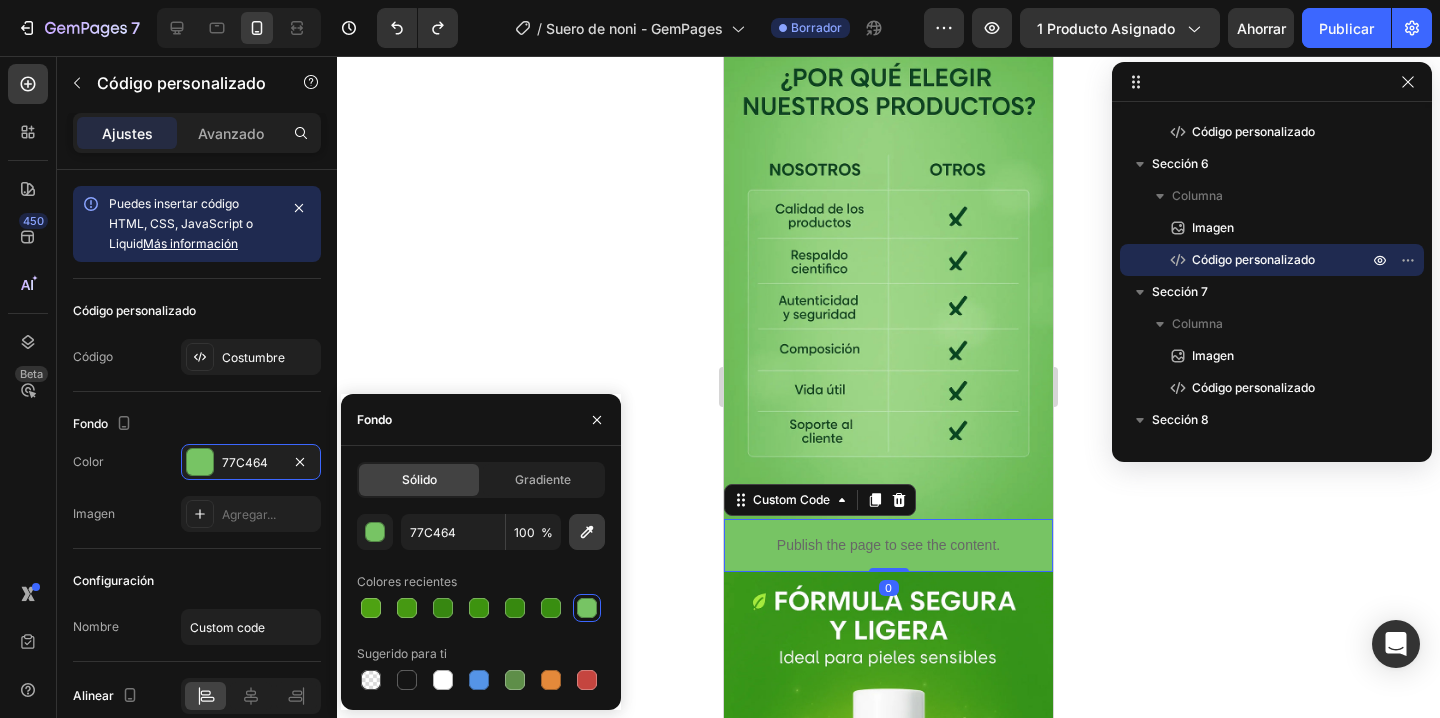 click at bounding box center [587, 532] 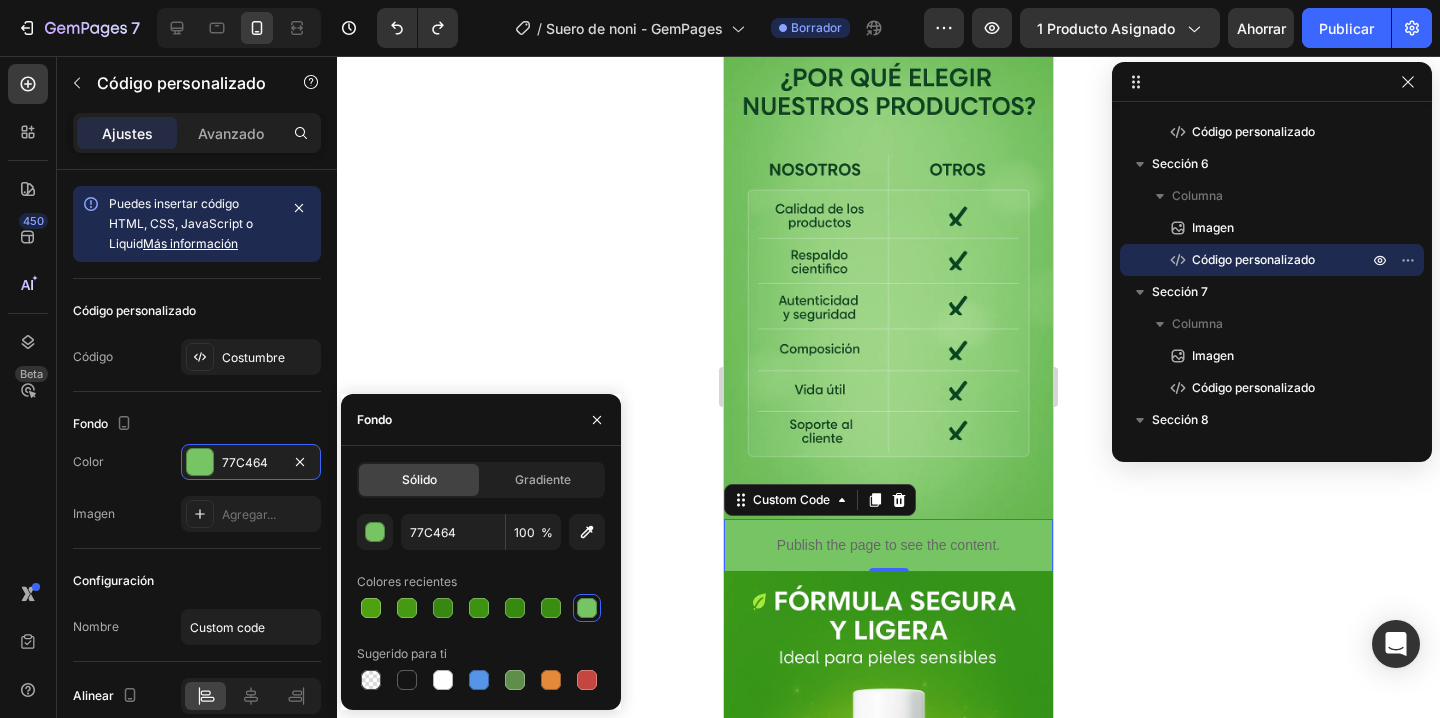 type on "77C161" 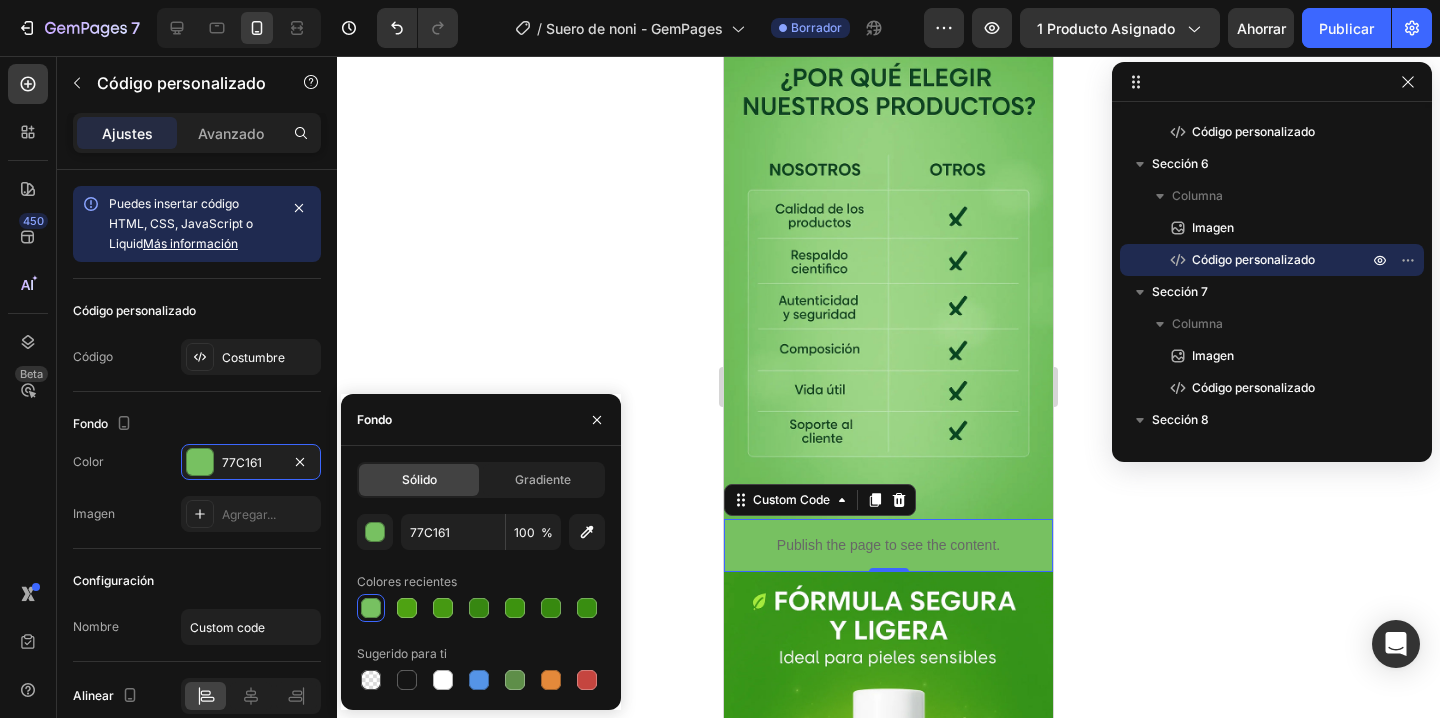 click 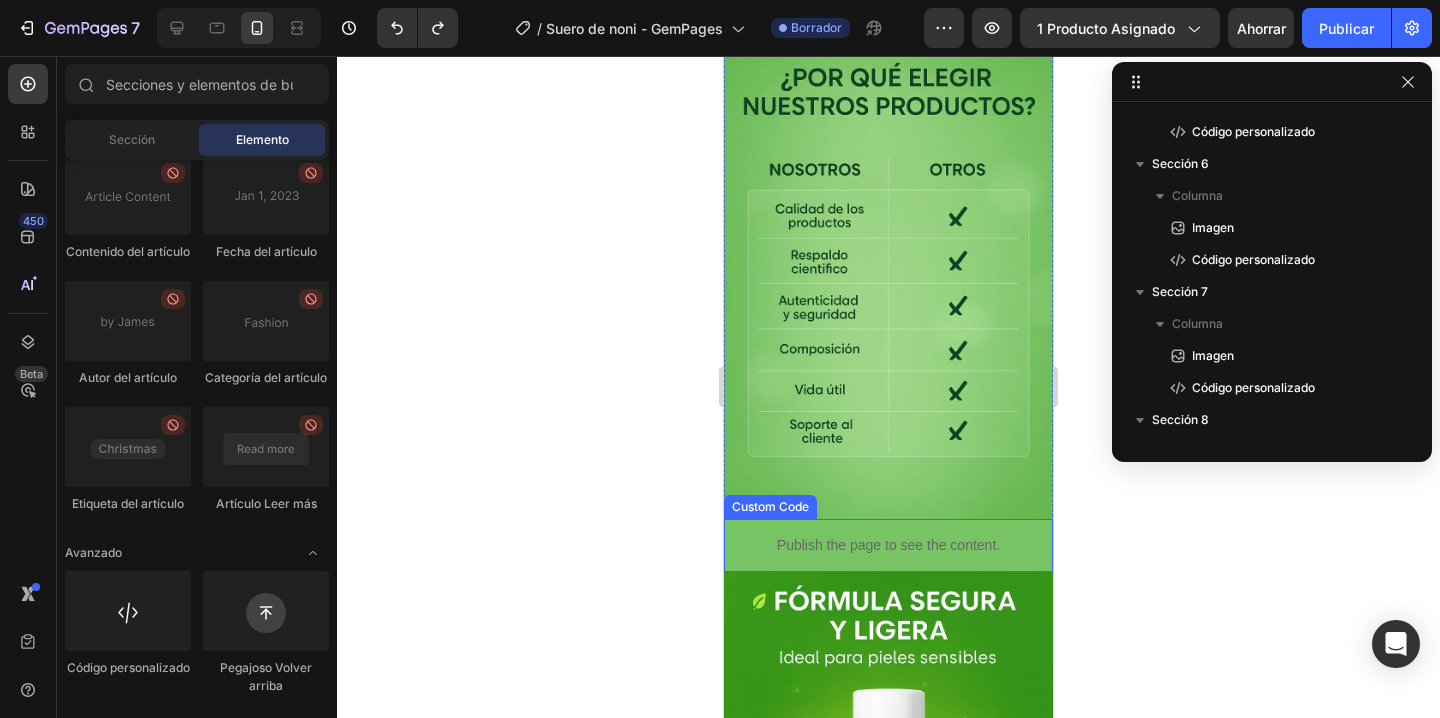 click on "Publish the page to see the content." at bounding box center [888, 545] 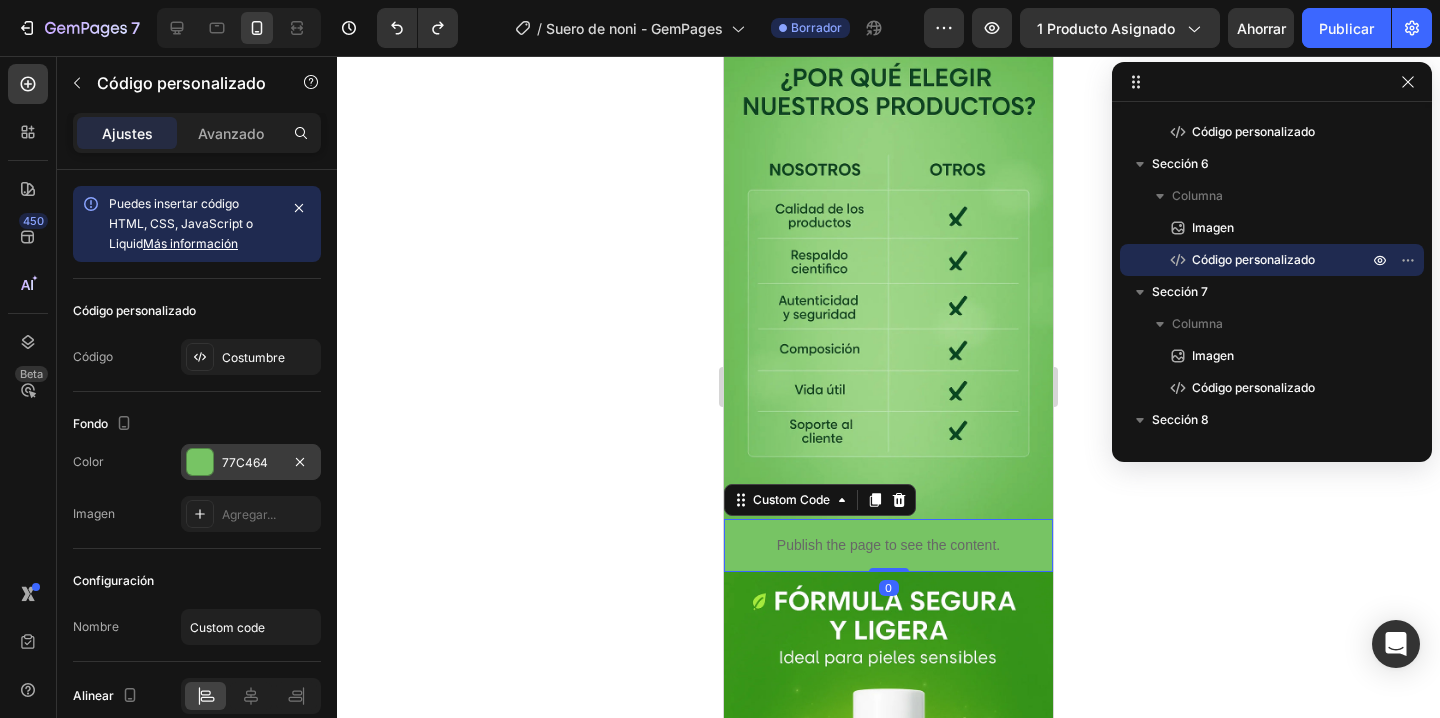 click on "77C464" at bounding box center (251, 463) 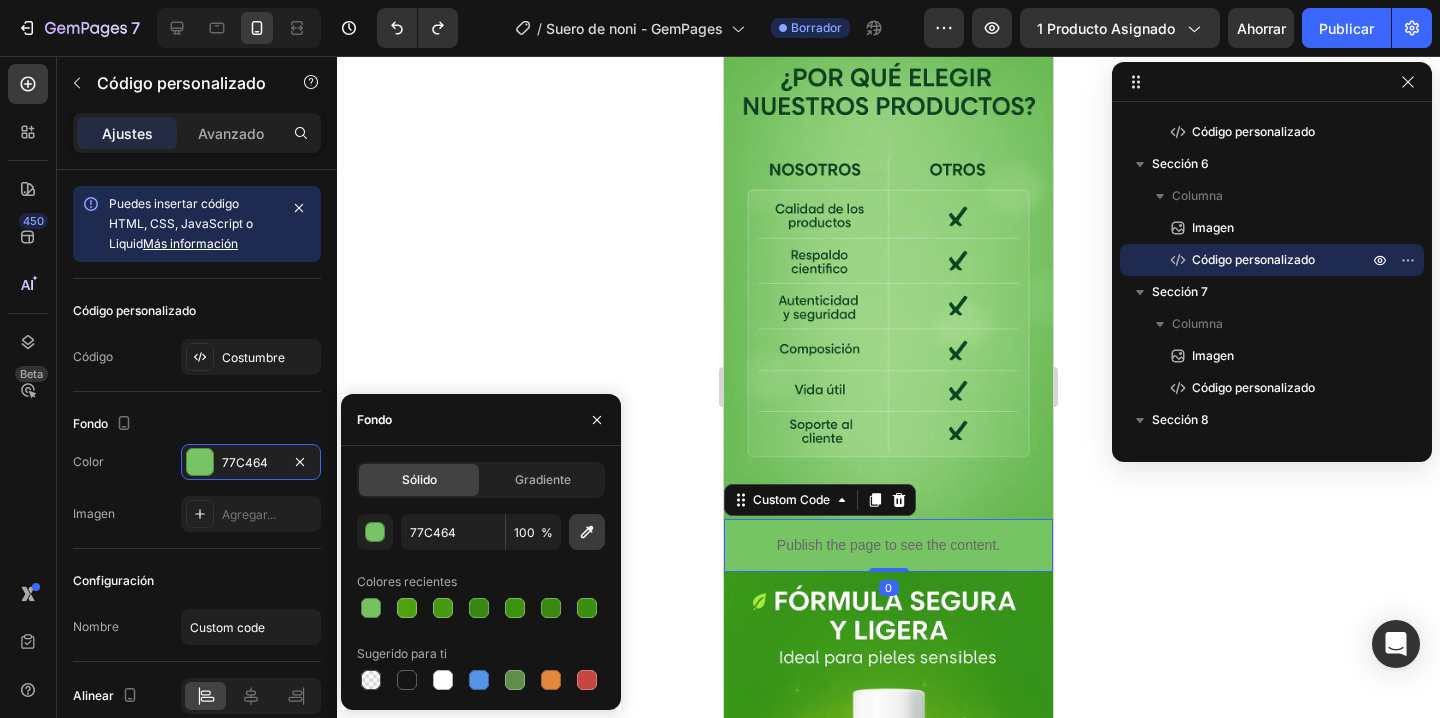 click 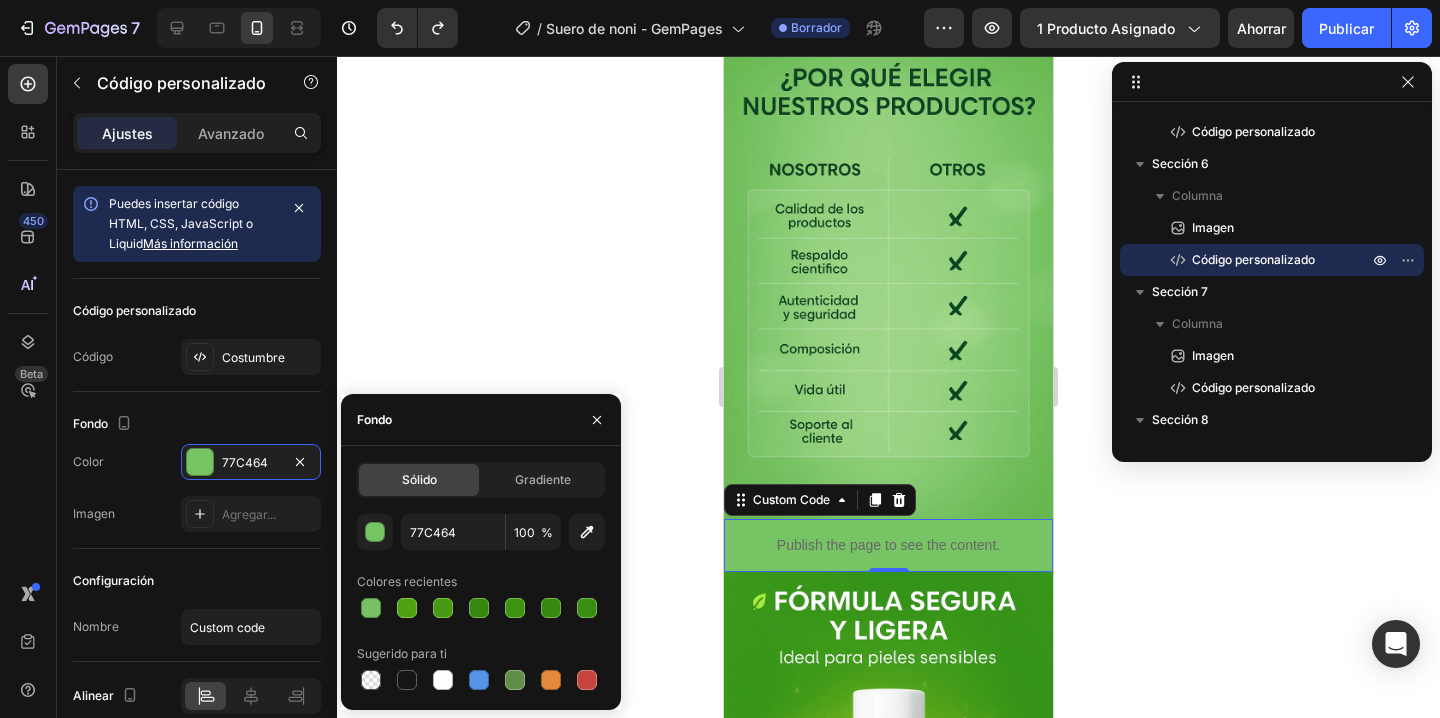 type on "7AC464" 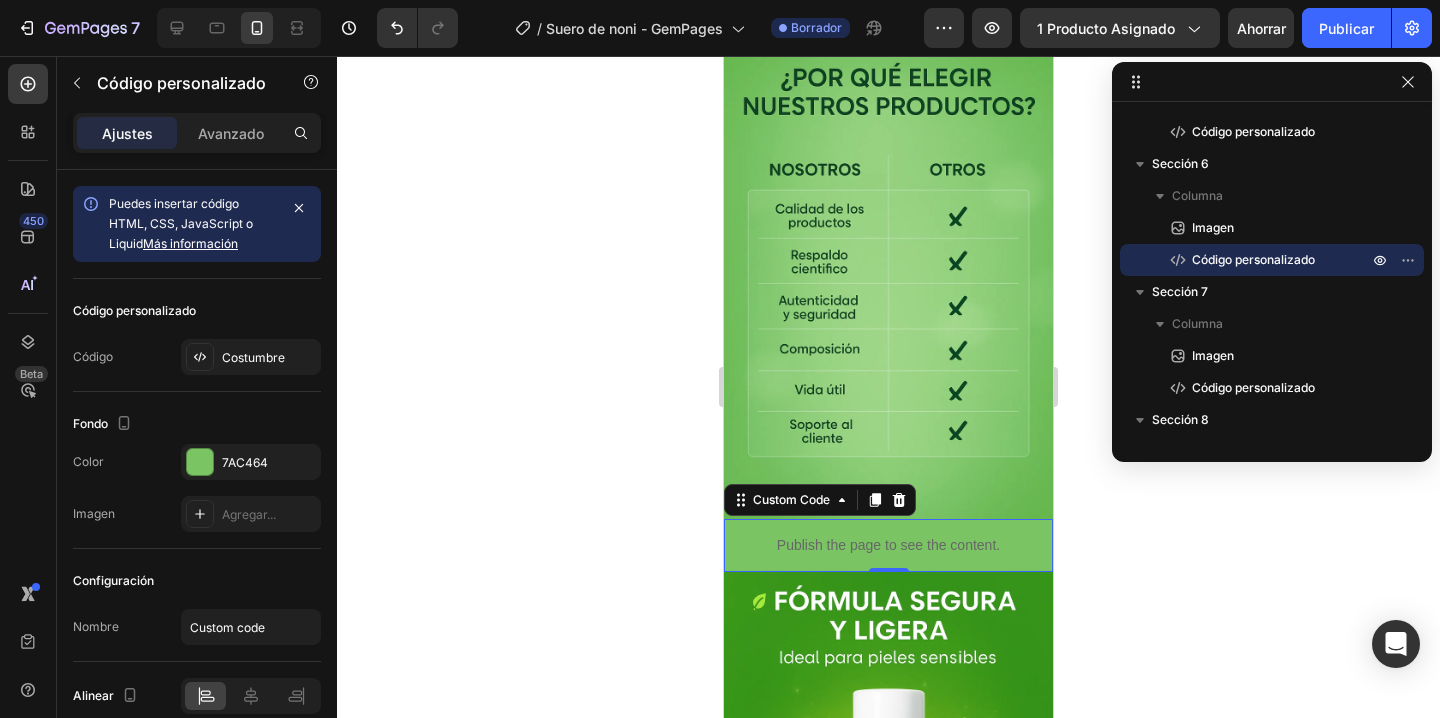 click 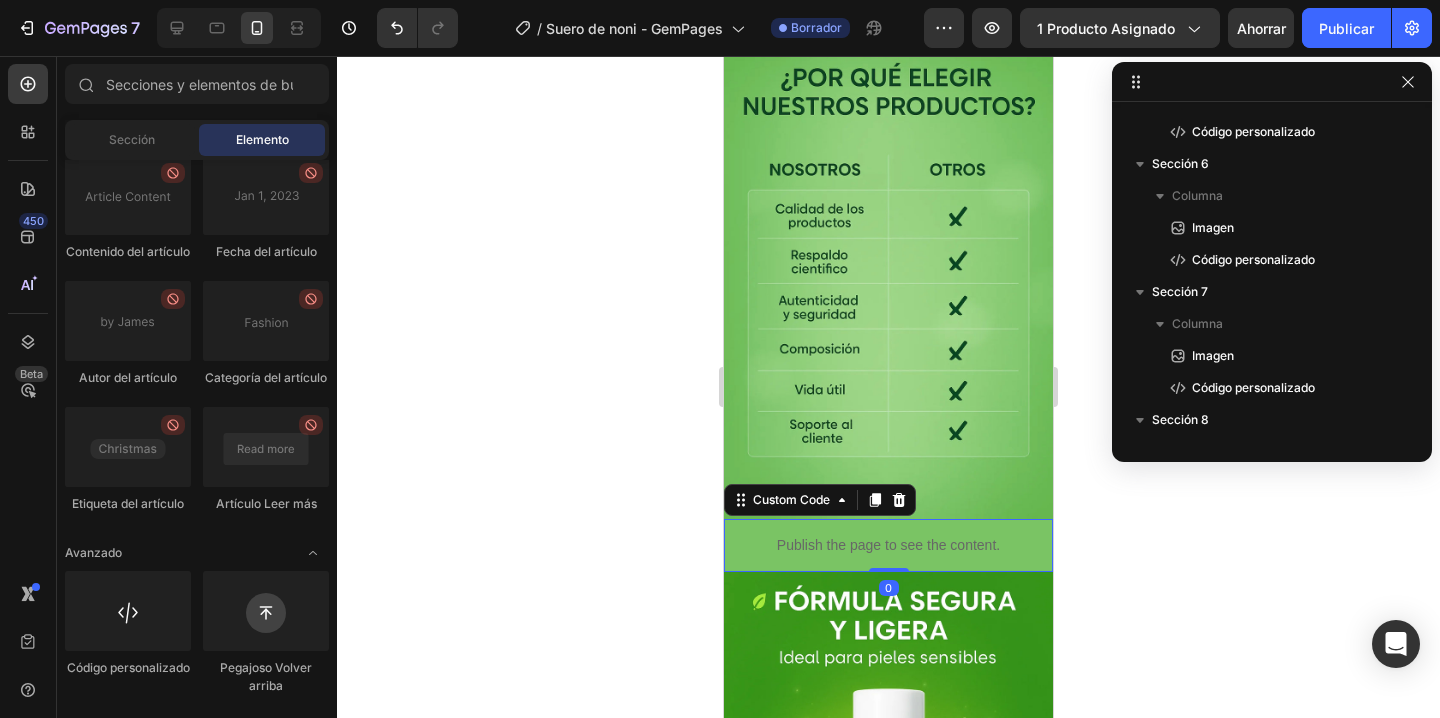 click on "Publish the page to see the content." at bounding box center [888, 545] 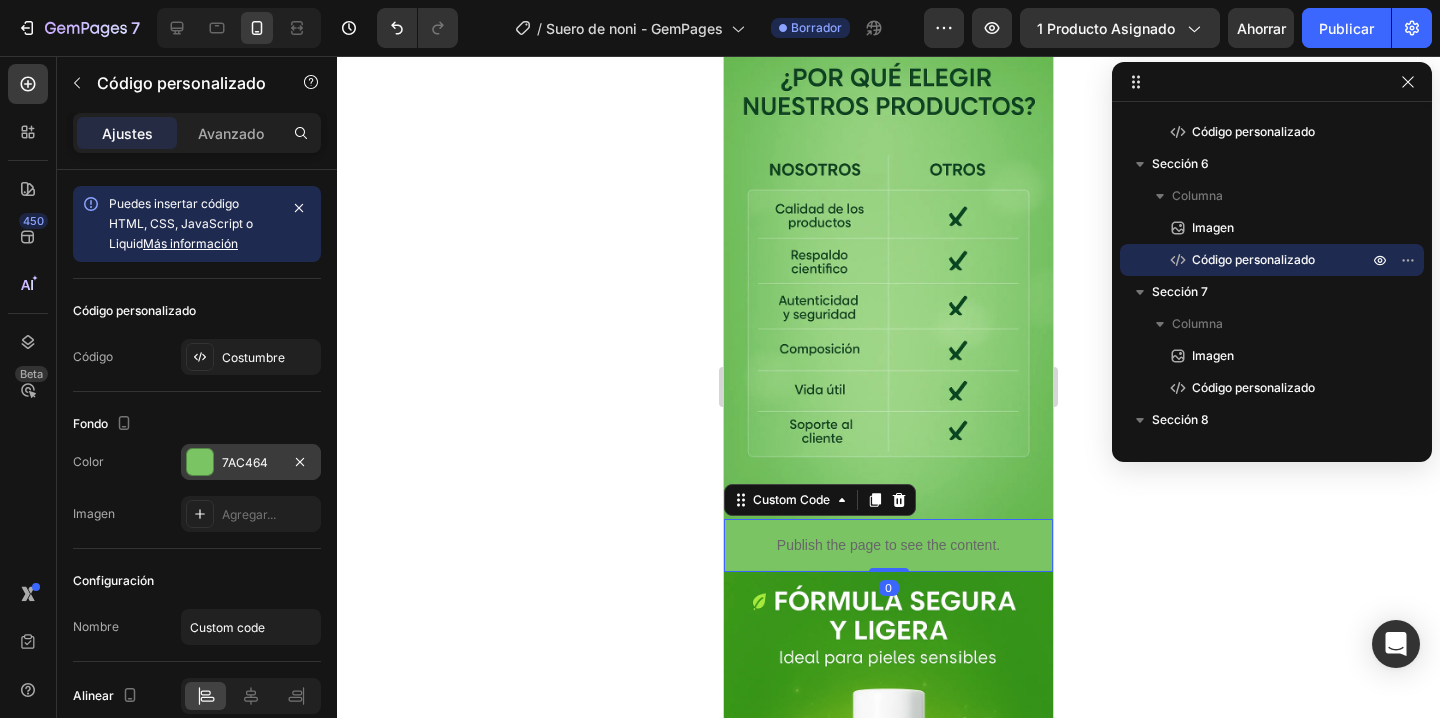 click on "7AC464" at bounding box center (245, 462) 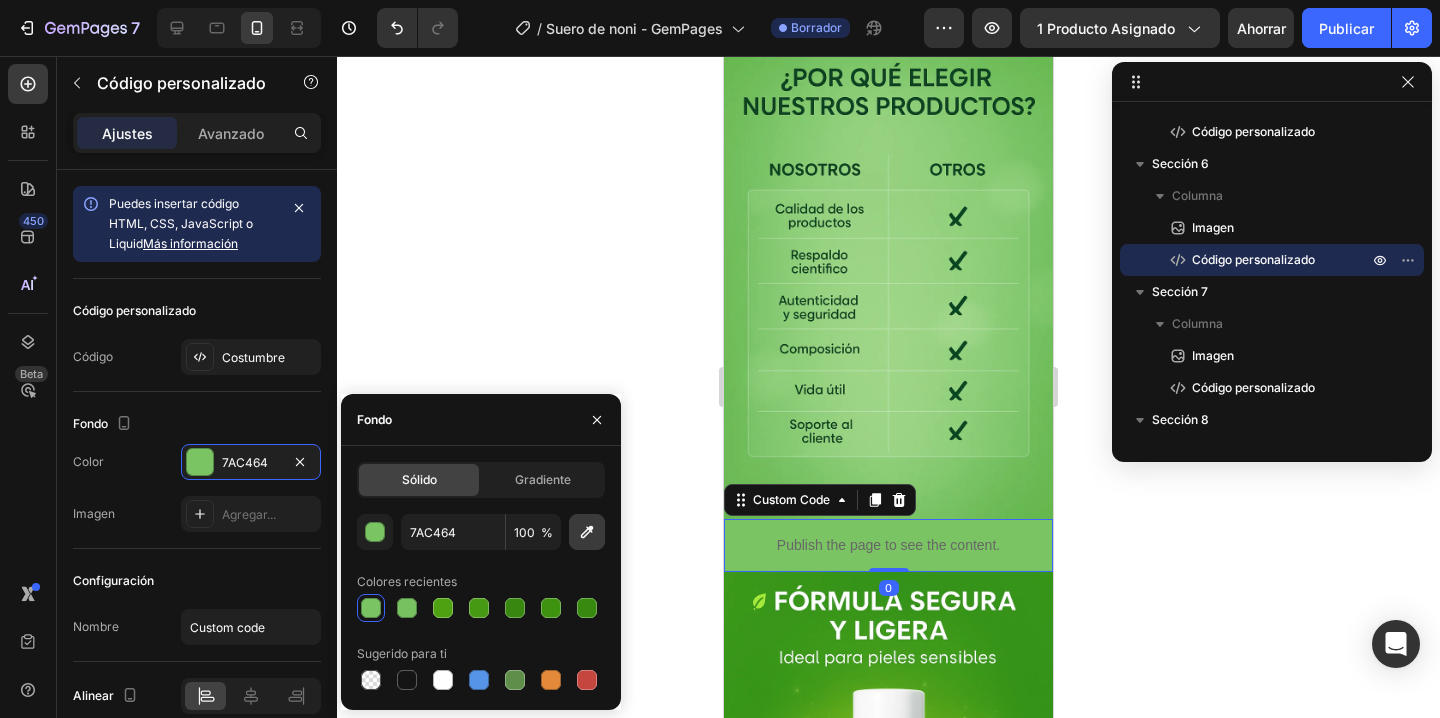 click at bounding box center (587, 532) 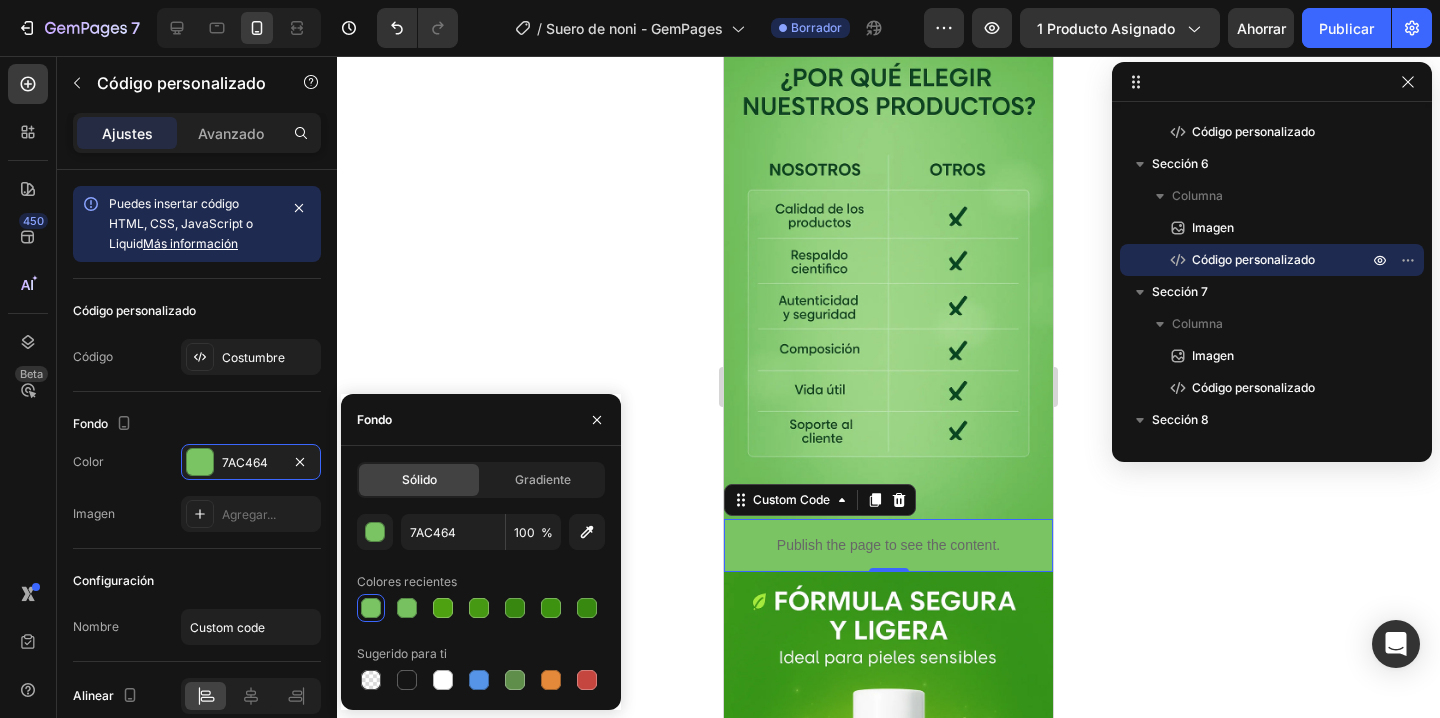 type on "6FBC59" 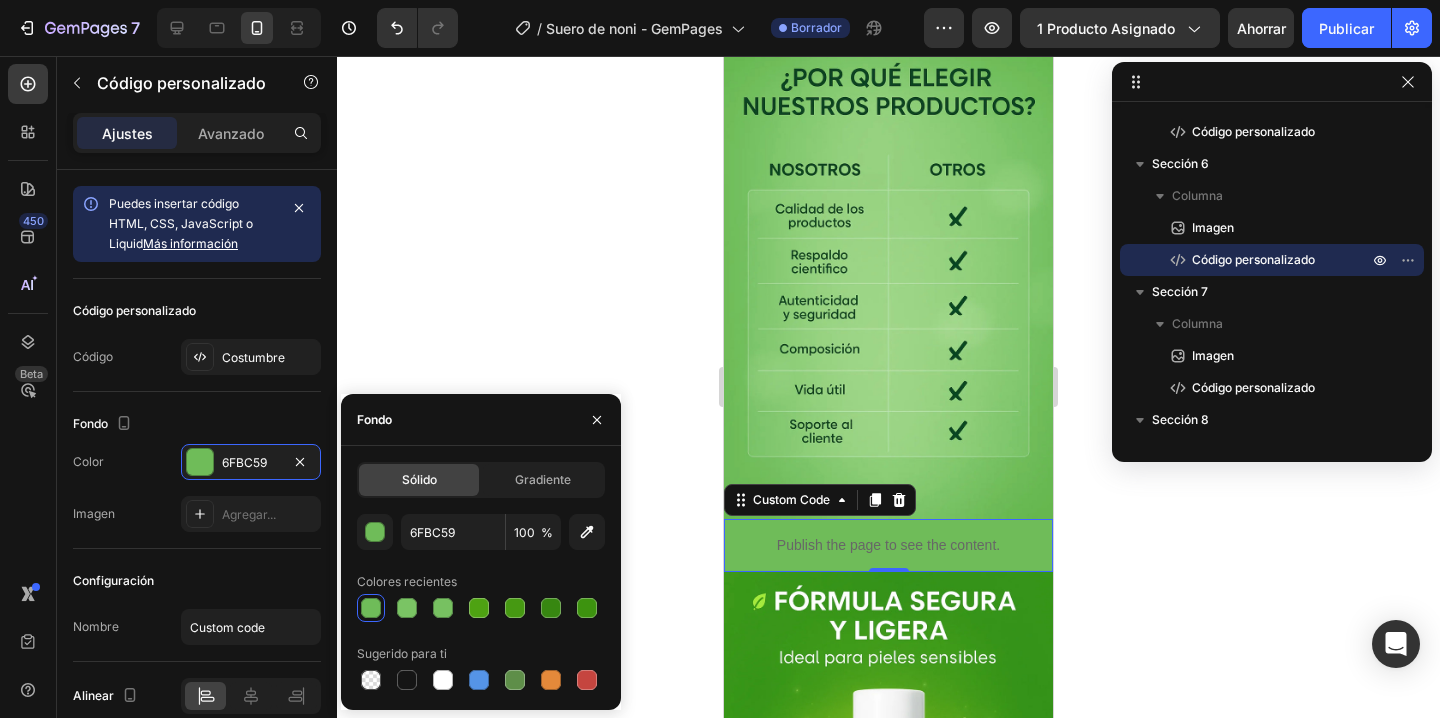 click 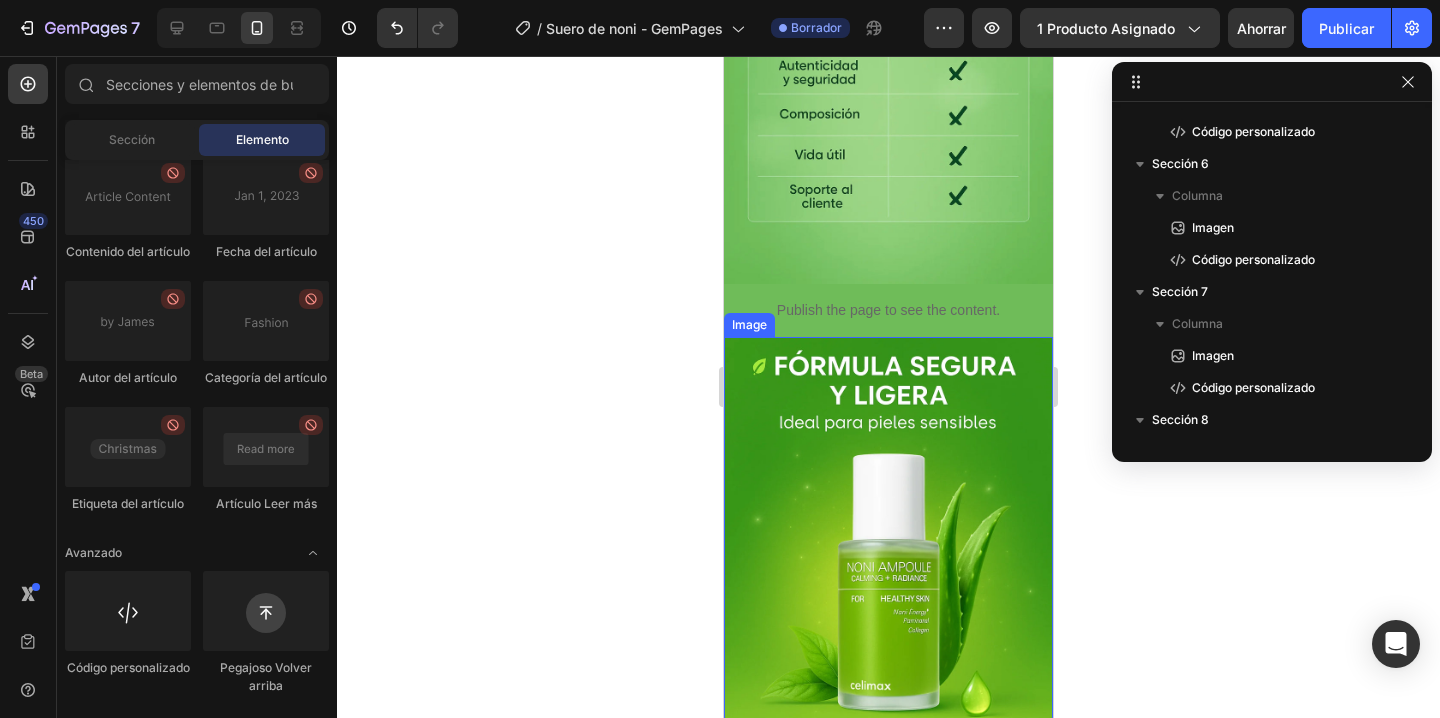 scroll, scrollTop: 3341, scrollLeft: 0, axis: vertical 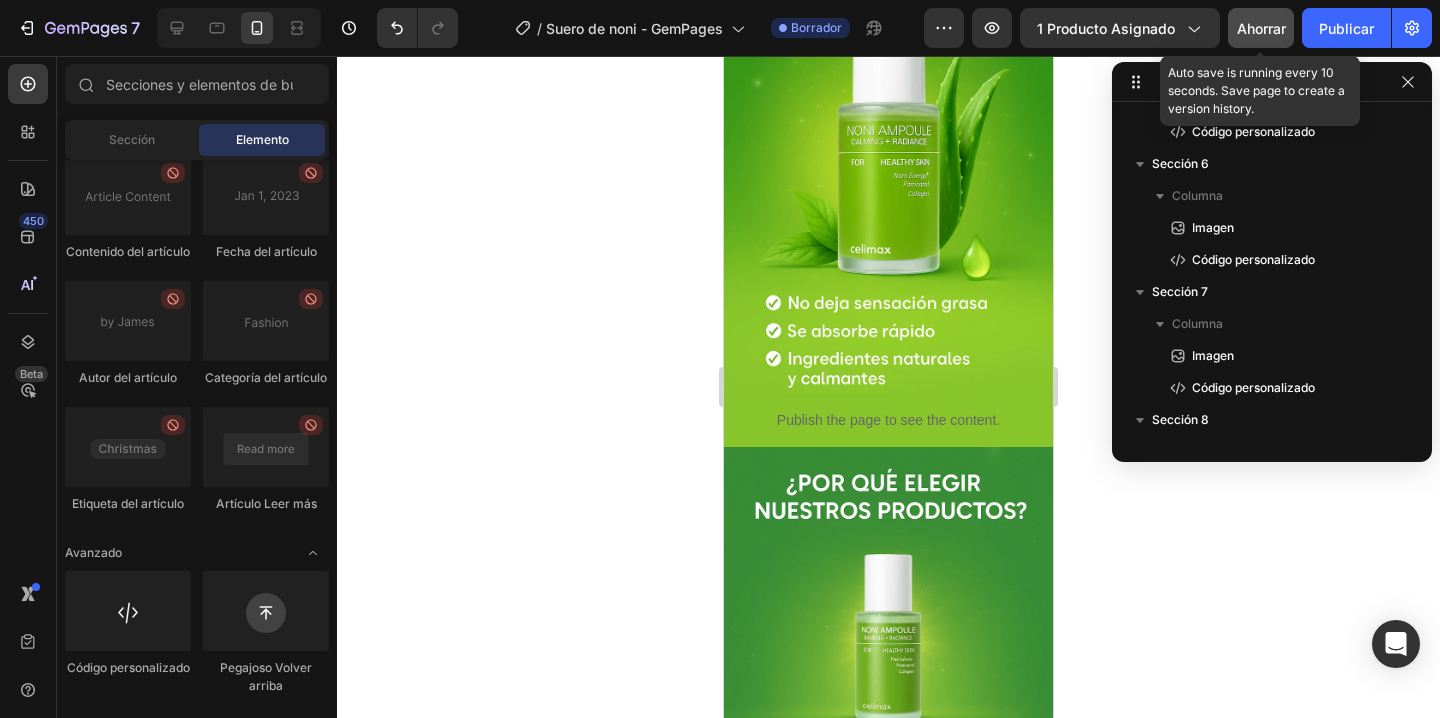 click on "Ahorrar" at bounding box center (1261, 28) 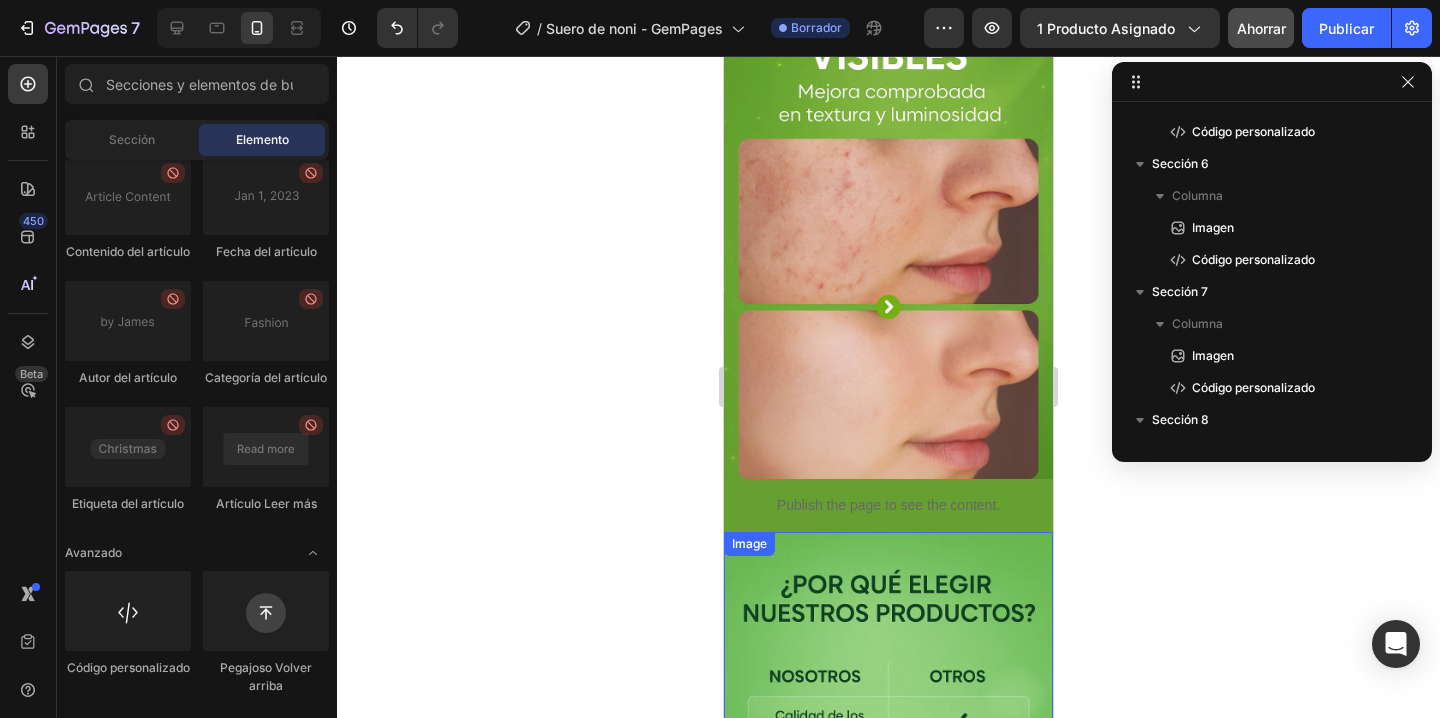 scroll, scrollTop: 2106, scrollLeft: 0, axis: vertical 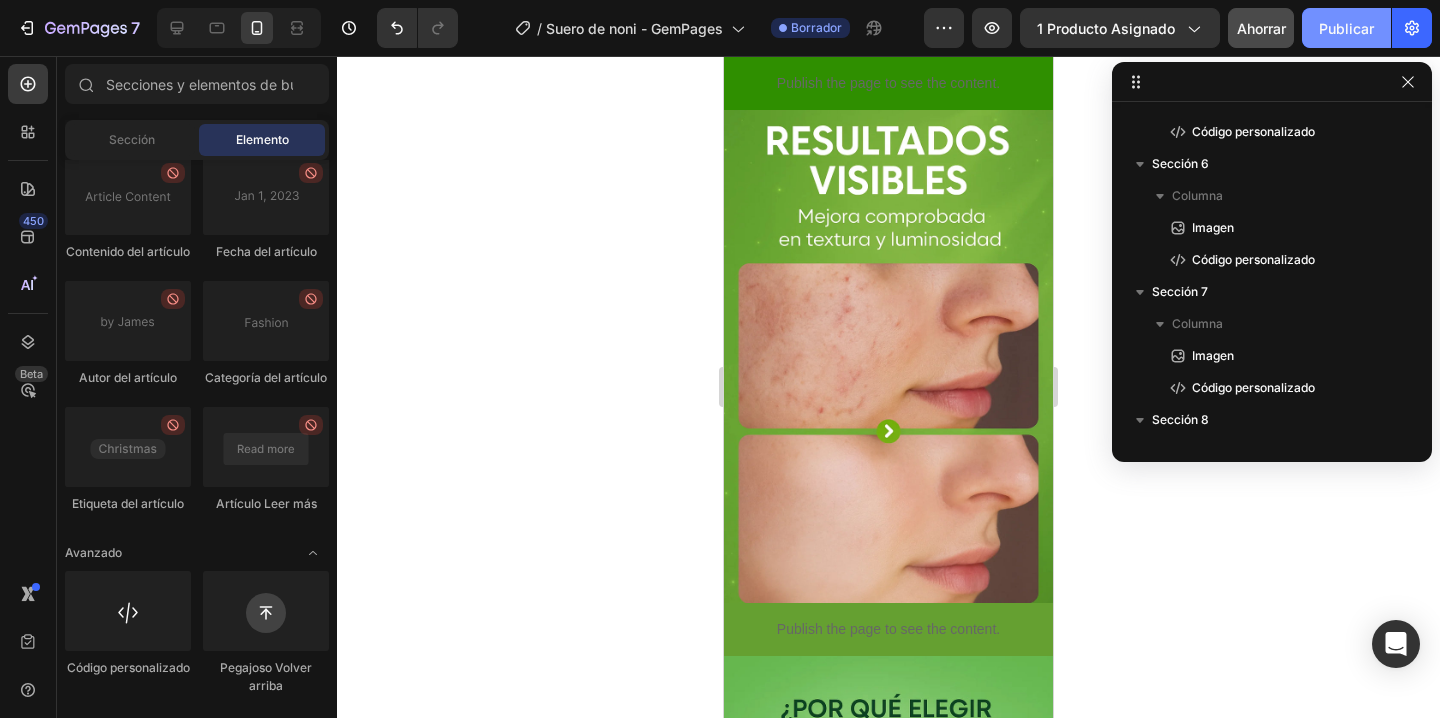 click on "Publicar" at bounding box center (1346, 28) 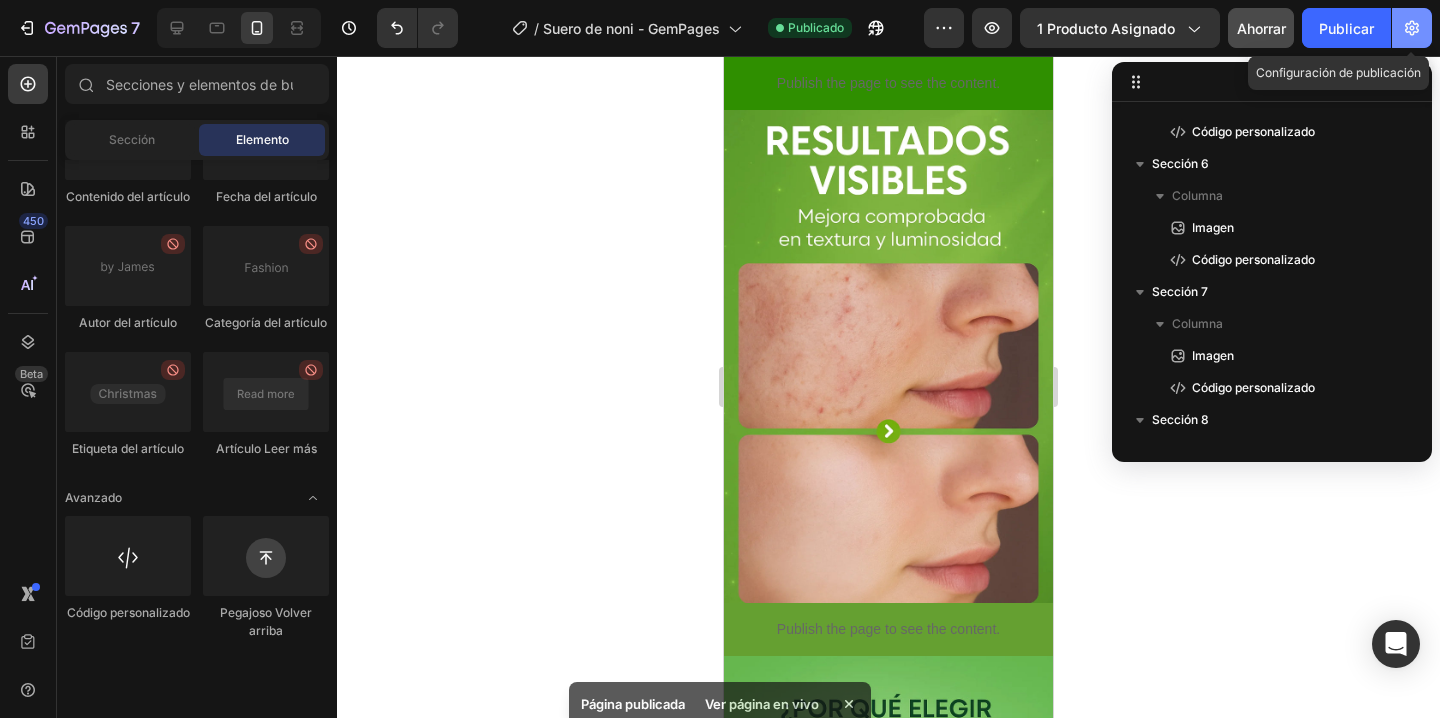 scroll, scrollTop: 2128, scrollLeft: 0, axis: vertical 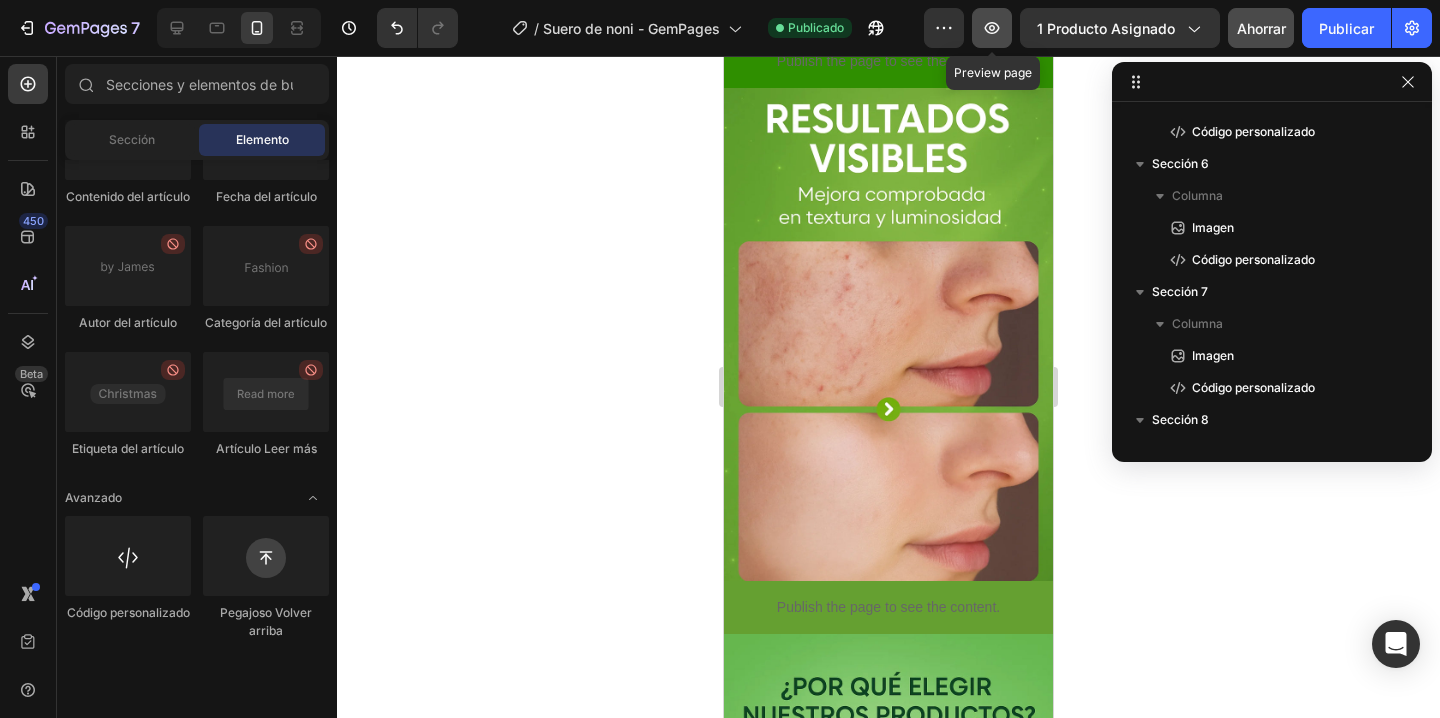 click 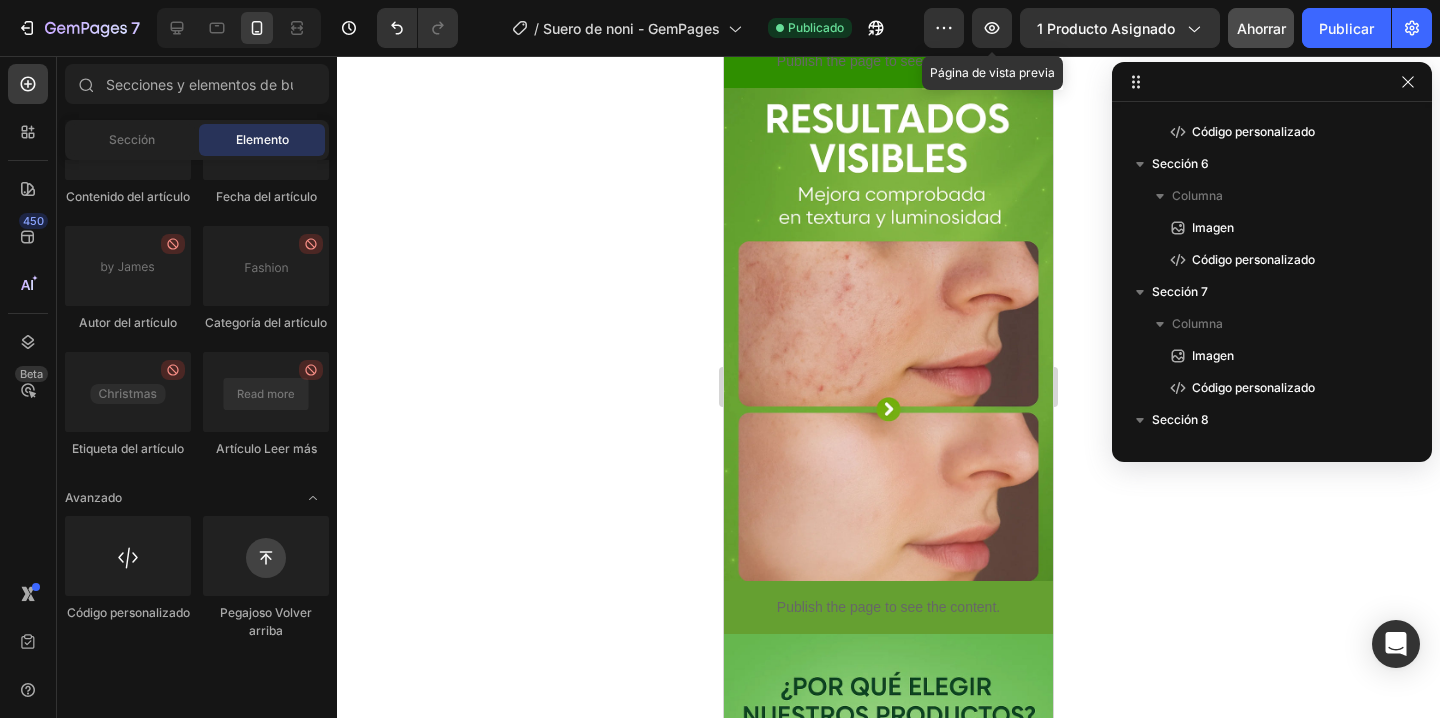 scroll, scrollTop: 2106, scrollLeft: 0, axis: vertical 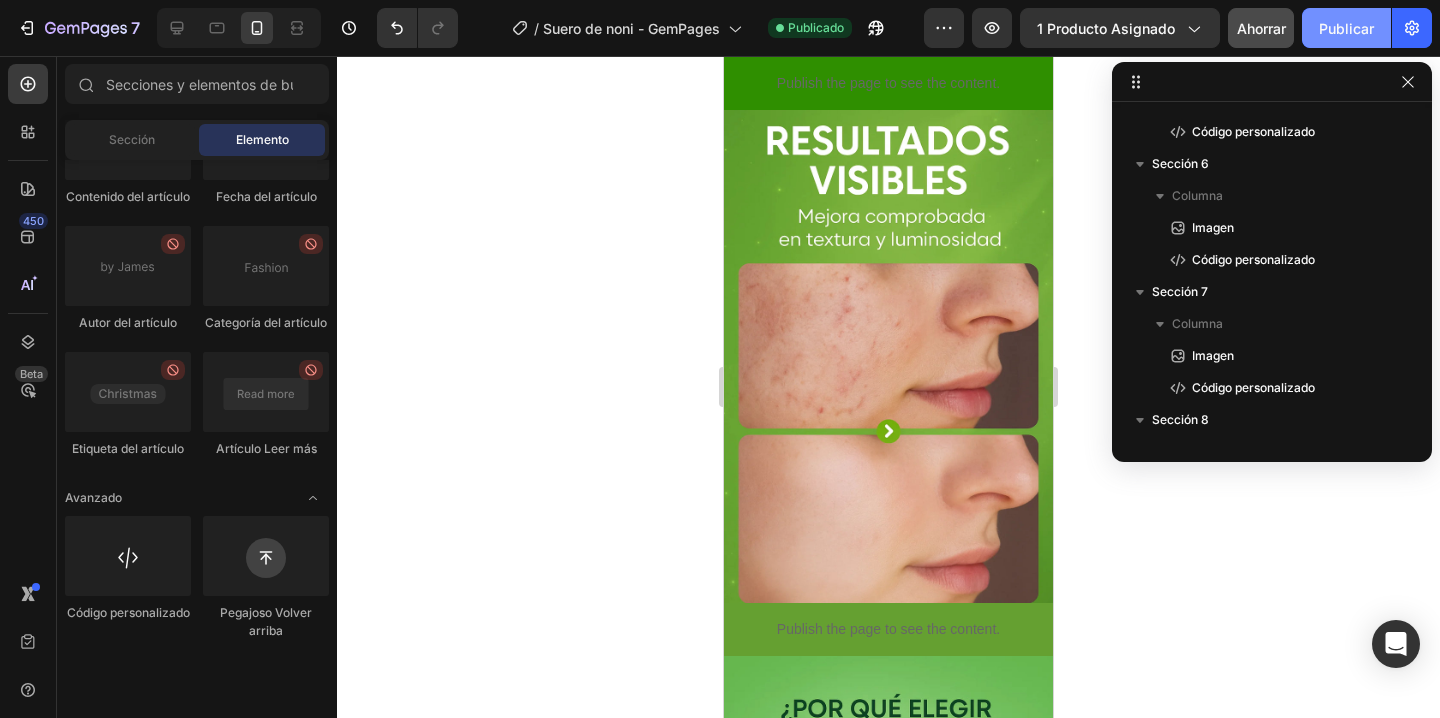 click on "Publicar" at bounding box center (1346, 28) 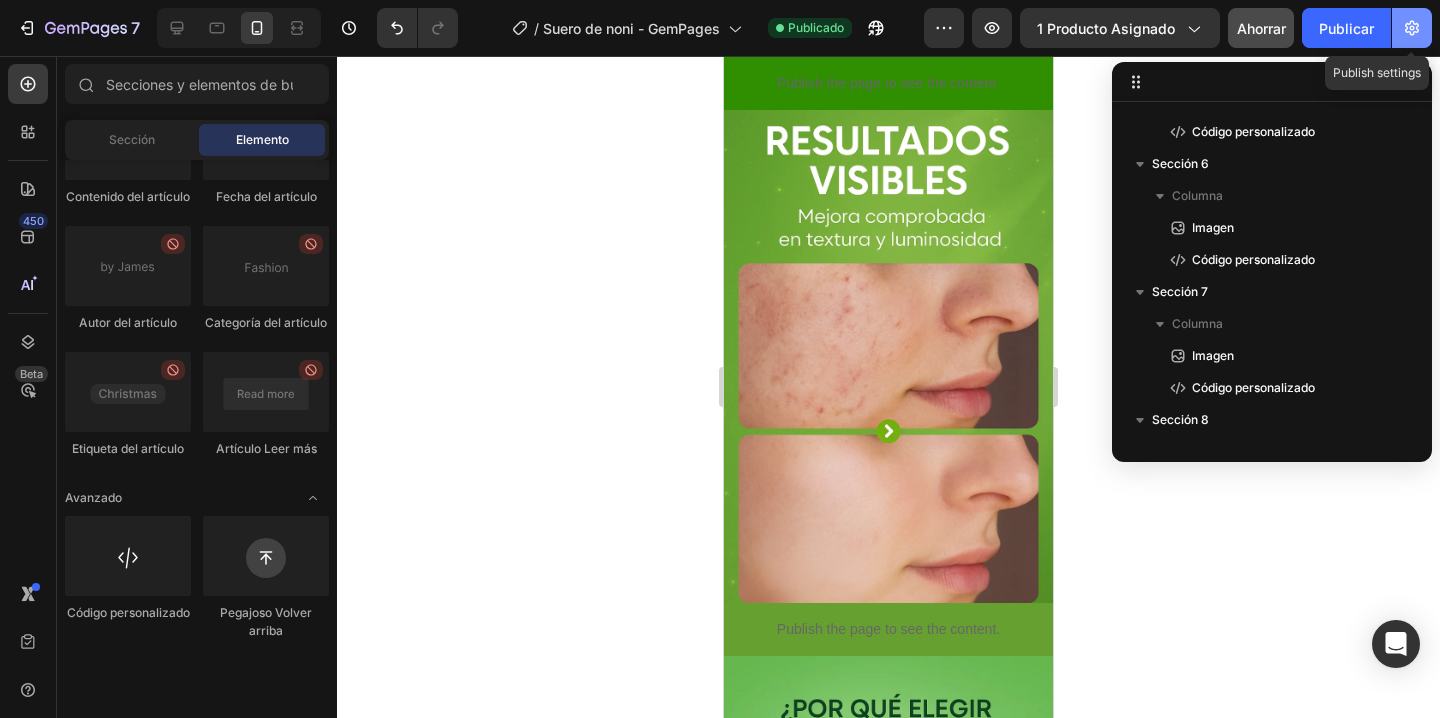 click 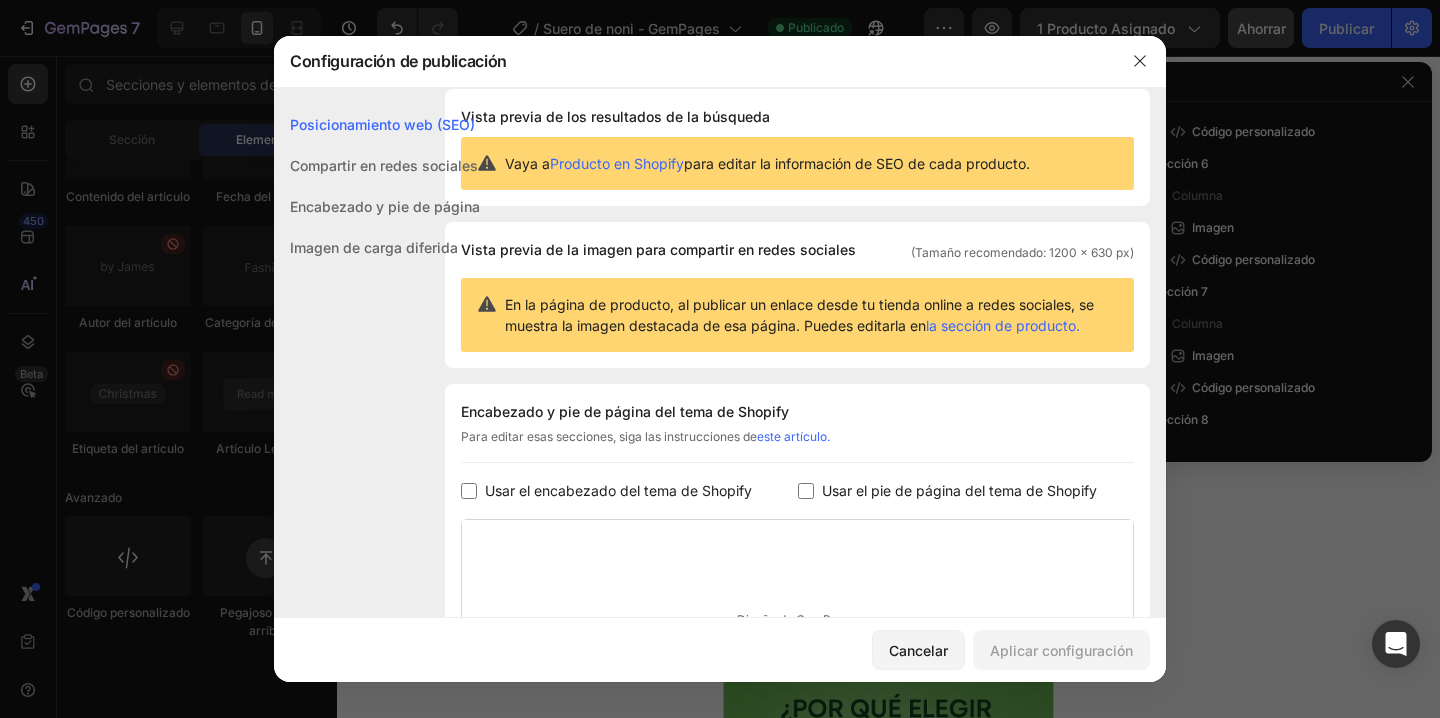 scroll, scrollTop: 0, scrollLeft: 0, axis: both 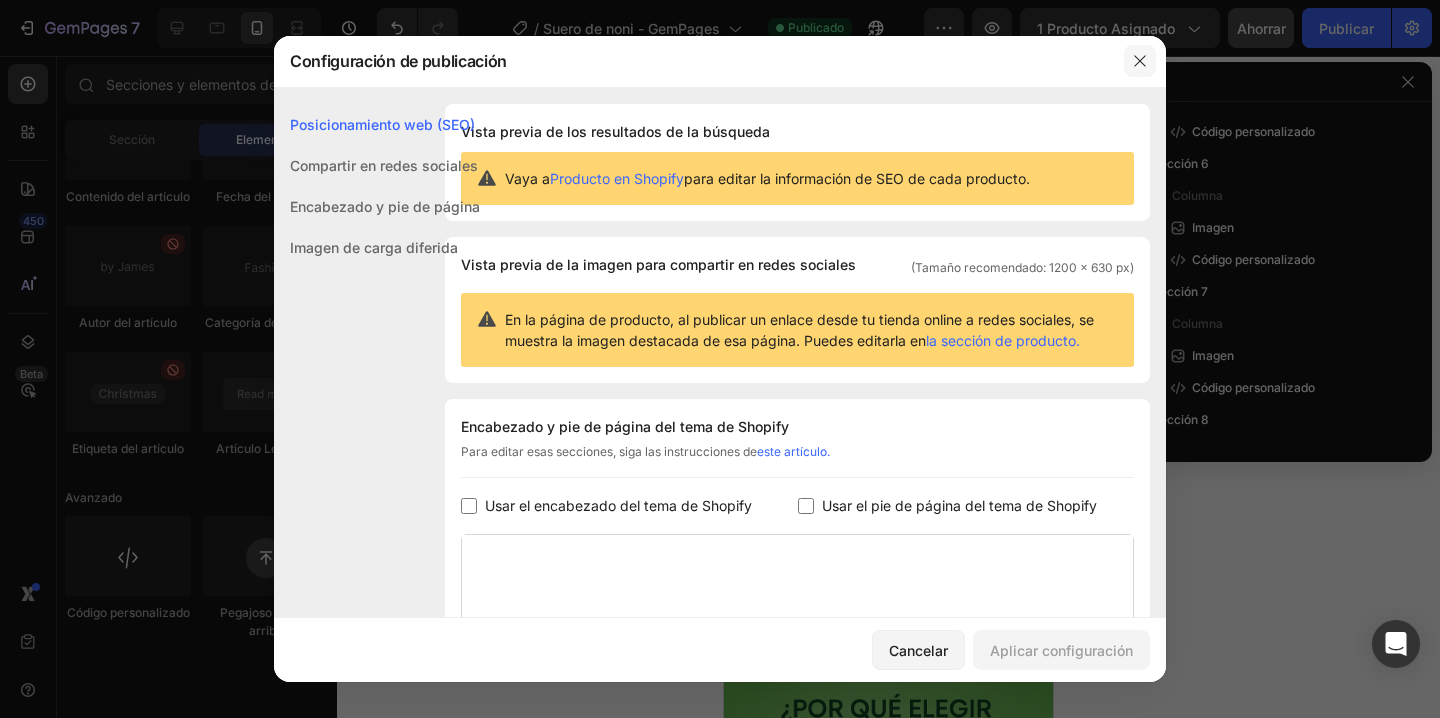 click at bounding box center (1140, 61) 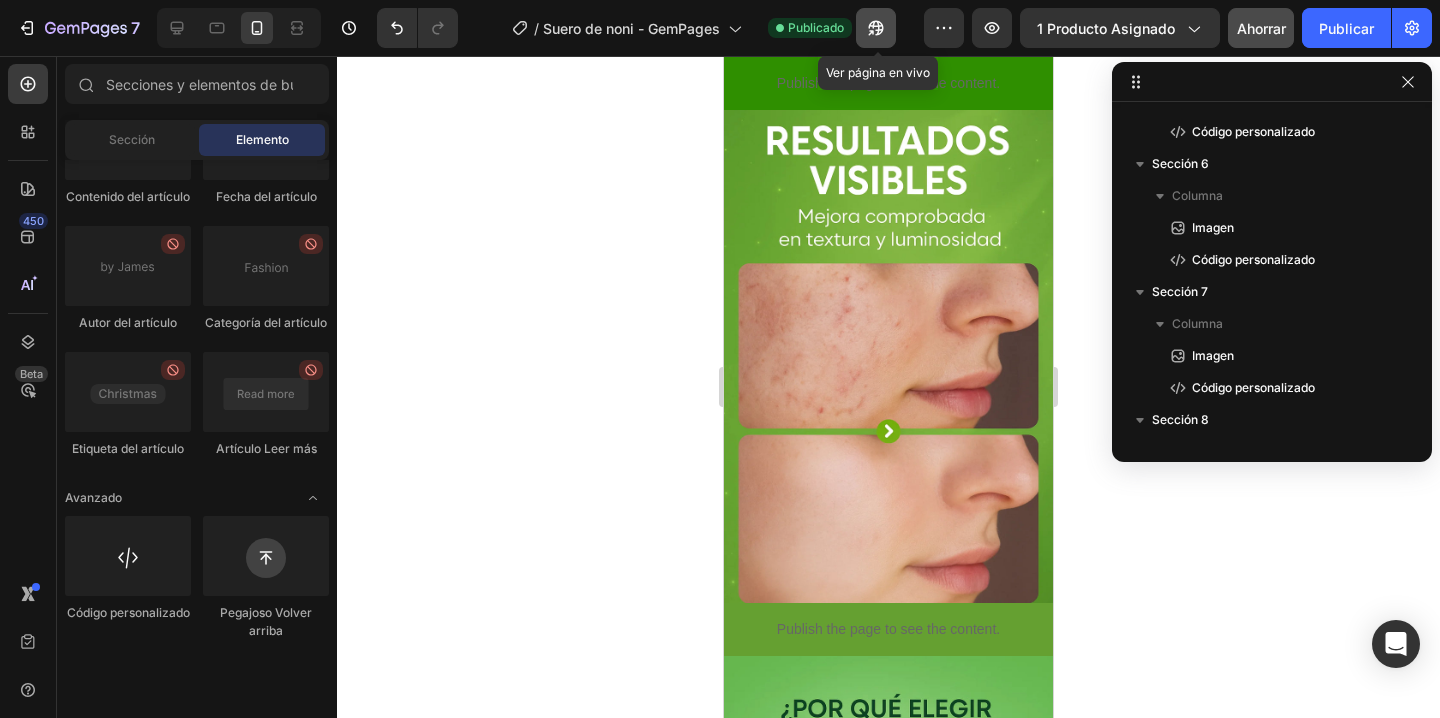 click 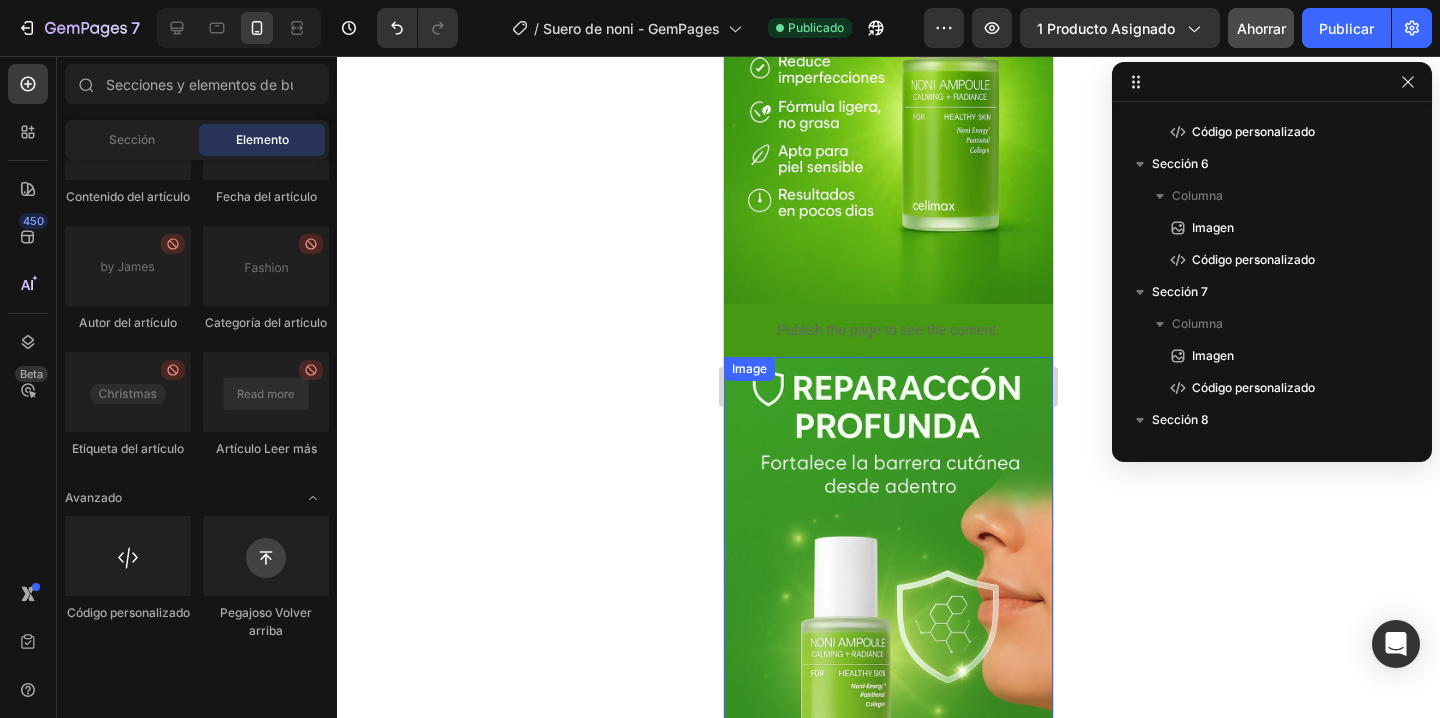 scroll, scrollTop: 0, scrollLeft: 0, axis: both 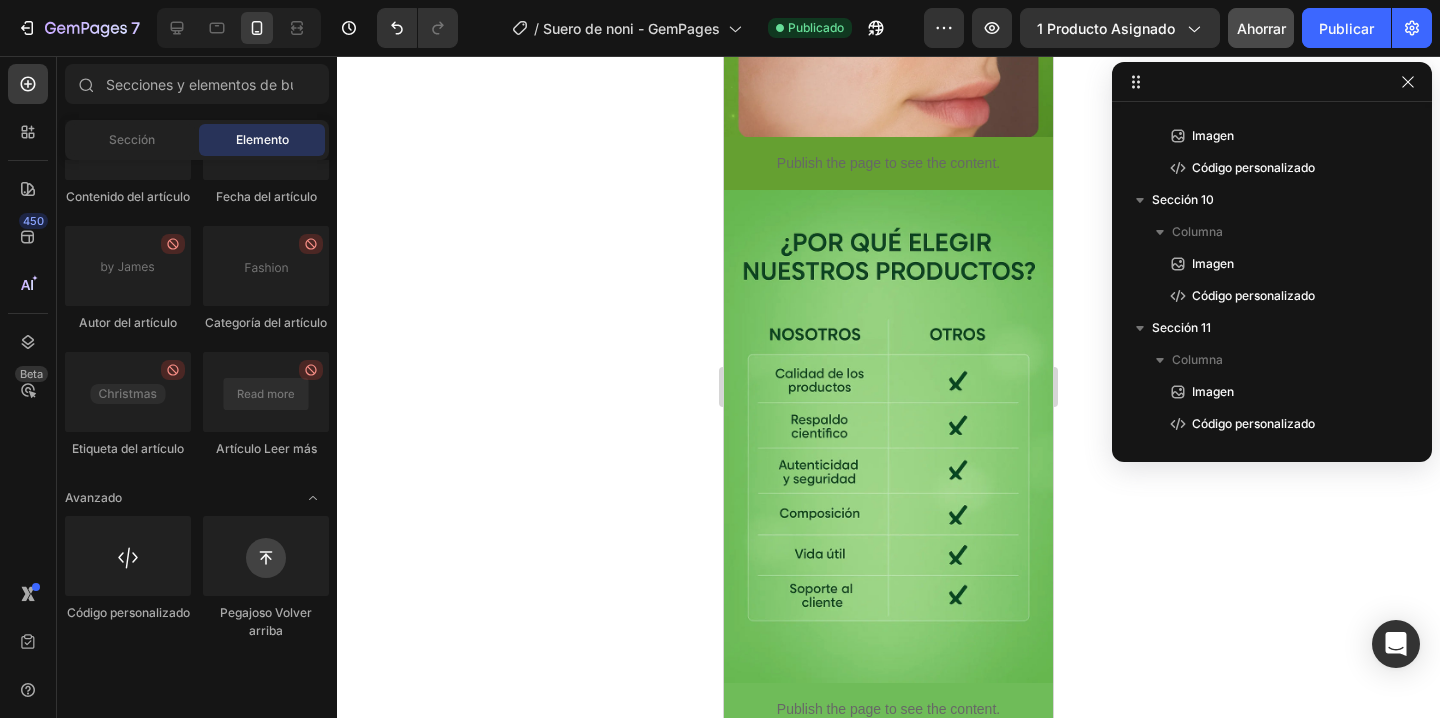 click at bounding box center (888, 437) 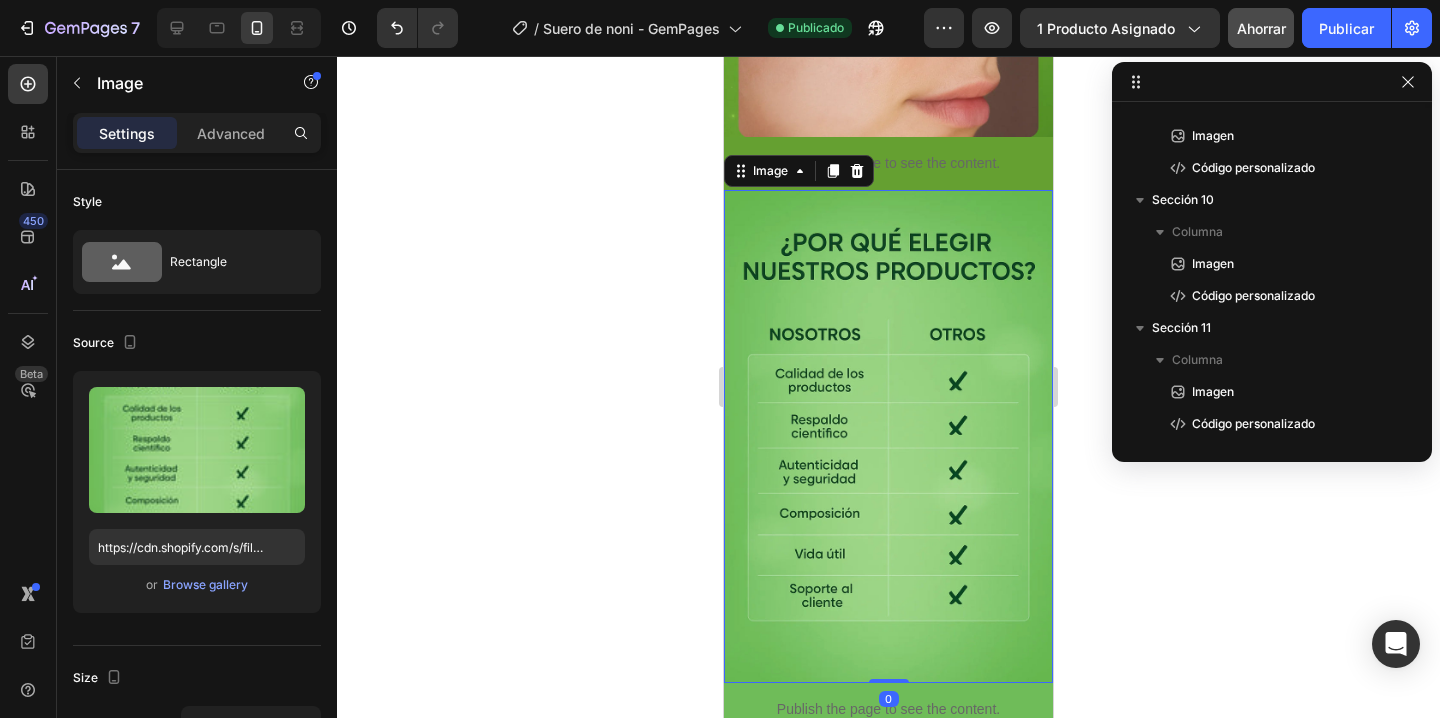 scroll, scrollTop: 570, scrollLeft: 0, axis: vertical 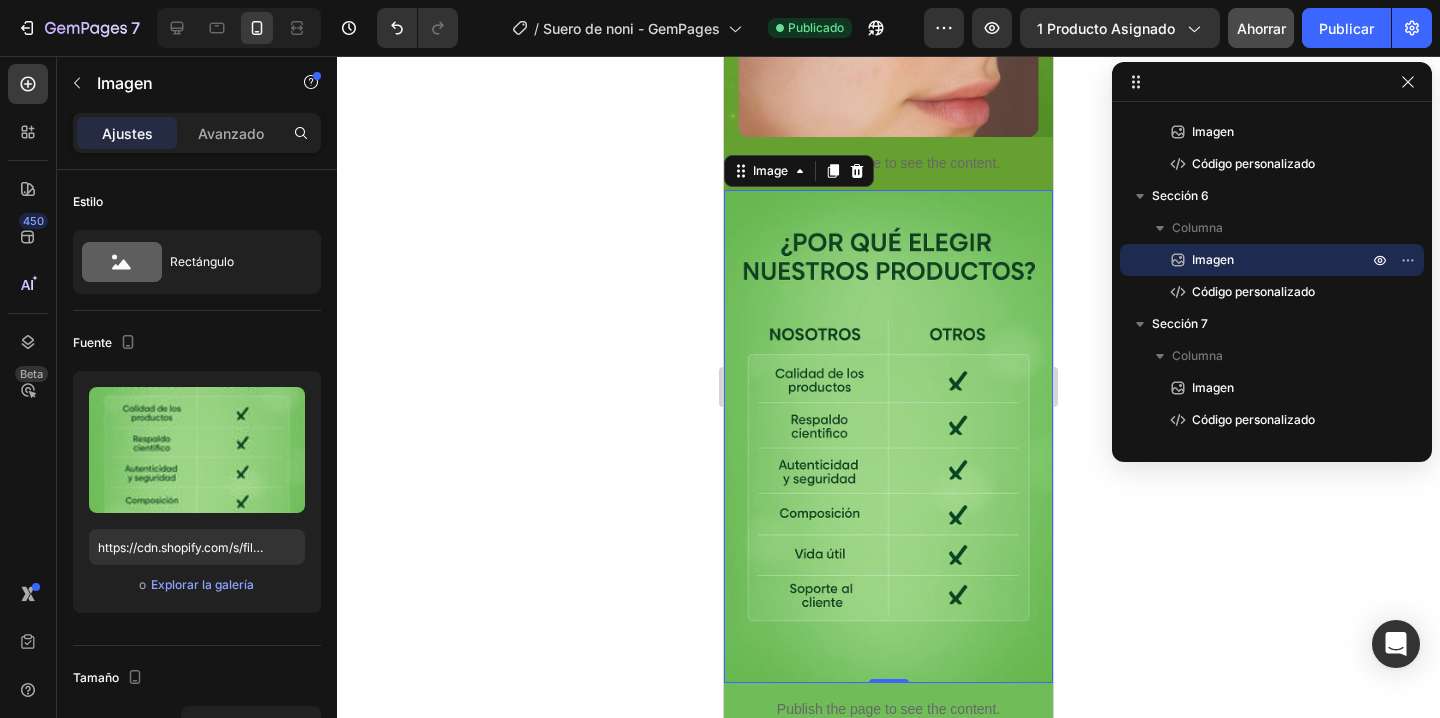 click at bounding box center (888, 437) 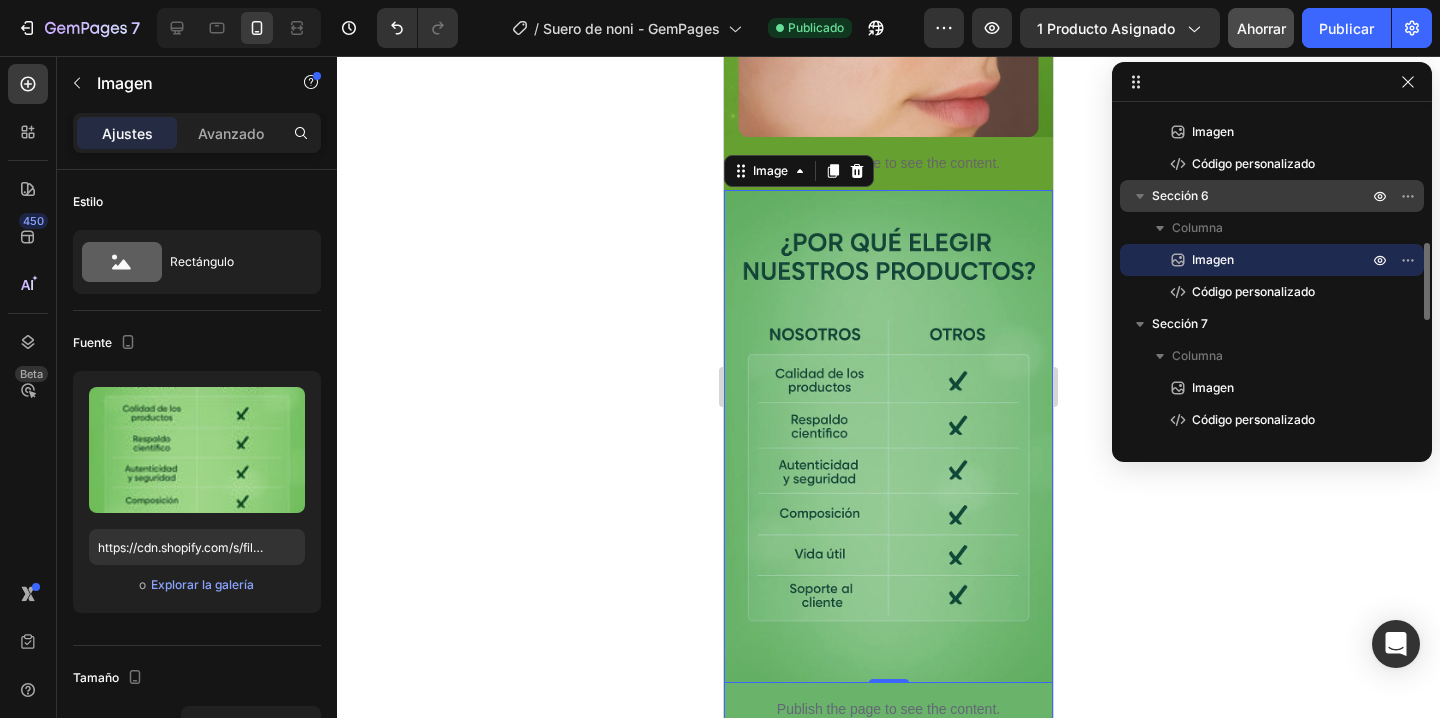 click on "Sección 6" at bounding box center [1262, 196] 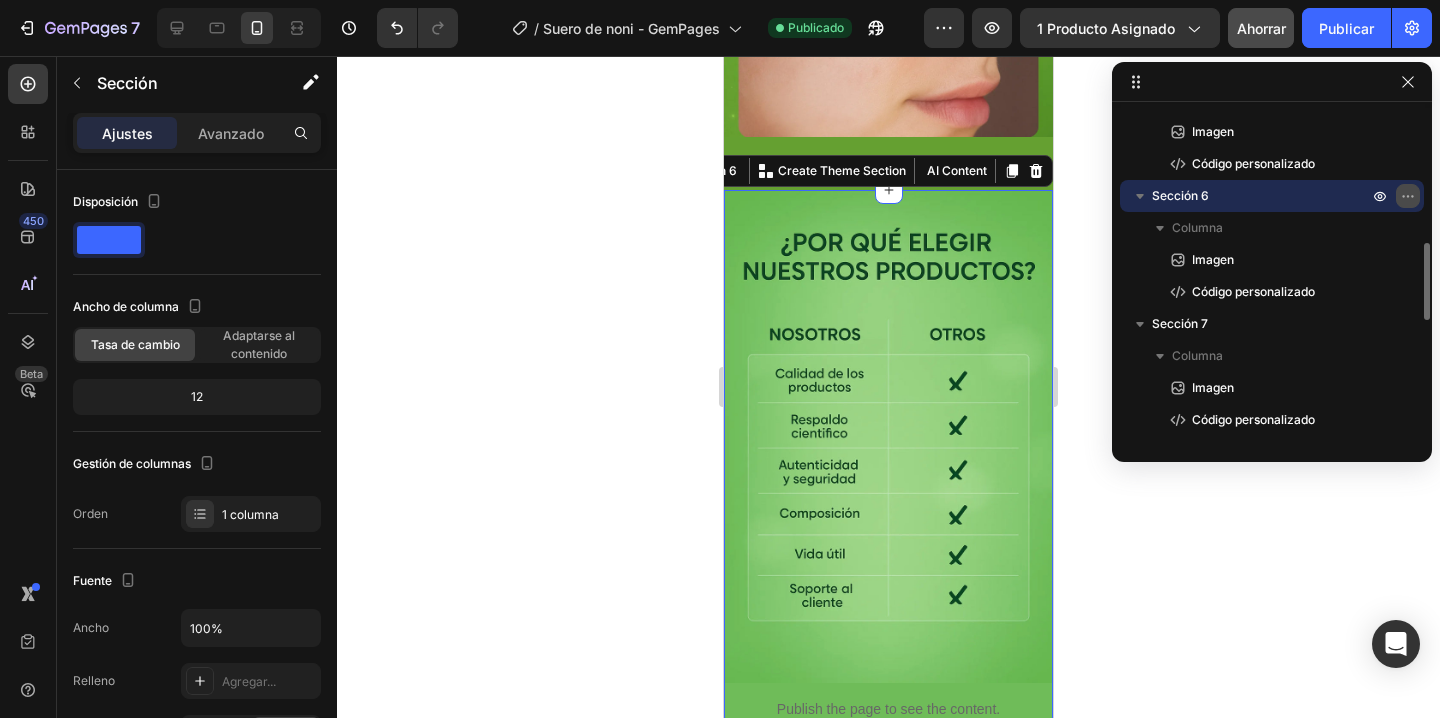 click 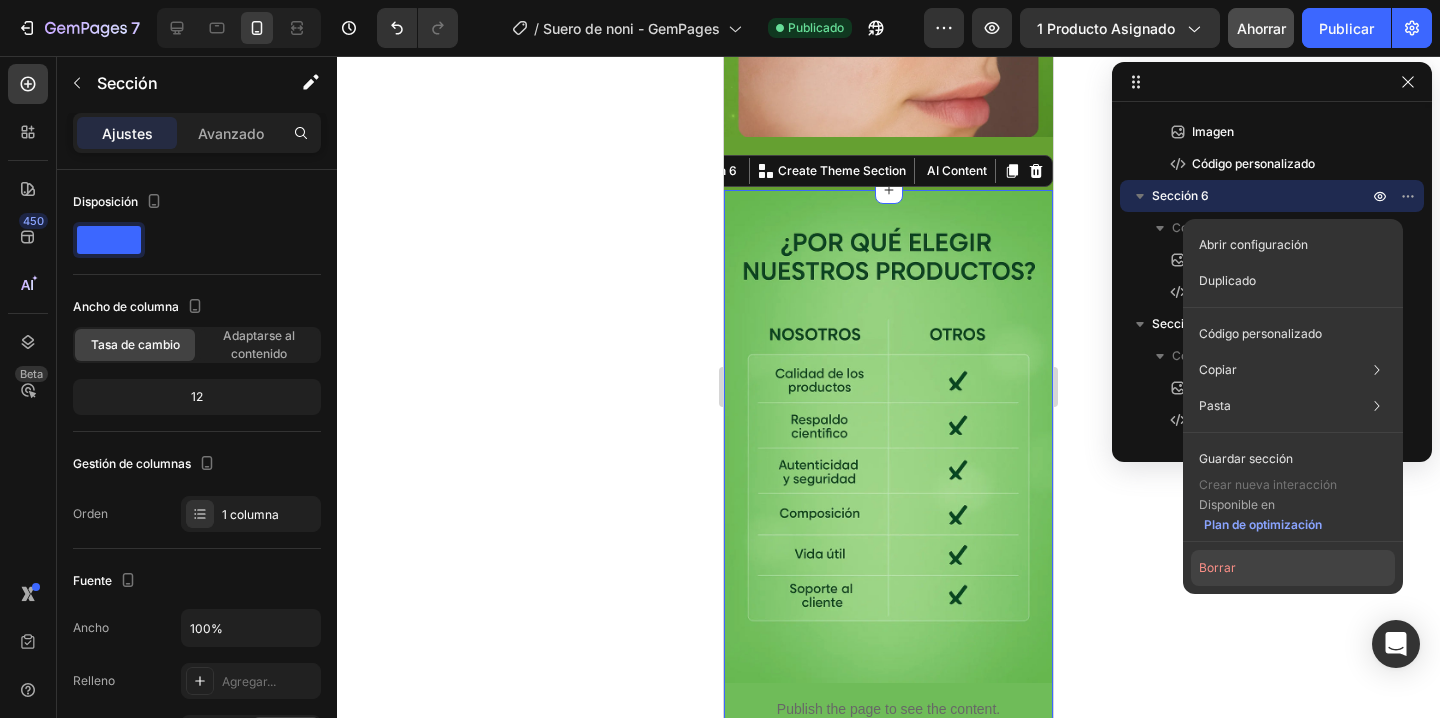 click on "Borrar" 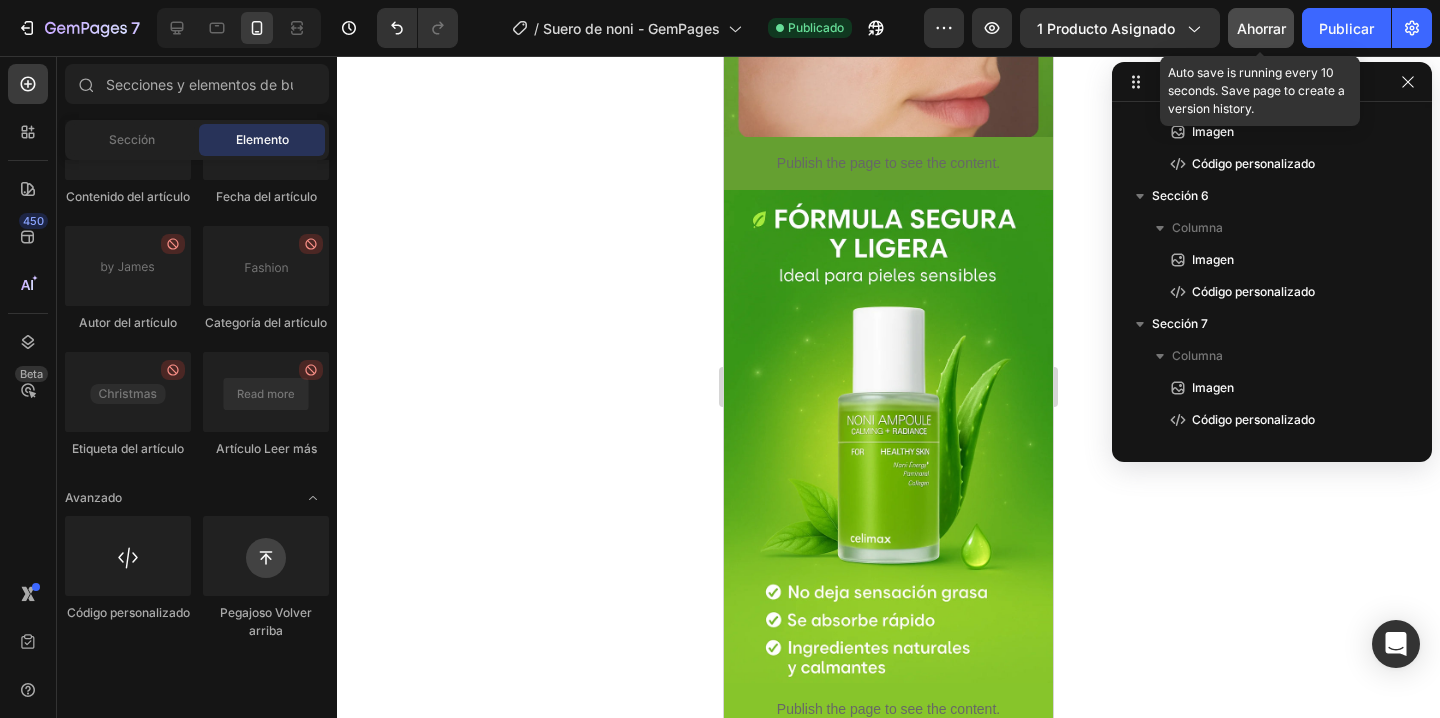 click on "Ahorrar" at bounding box center [1261, 28] 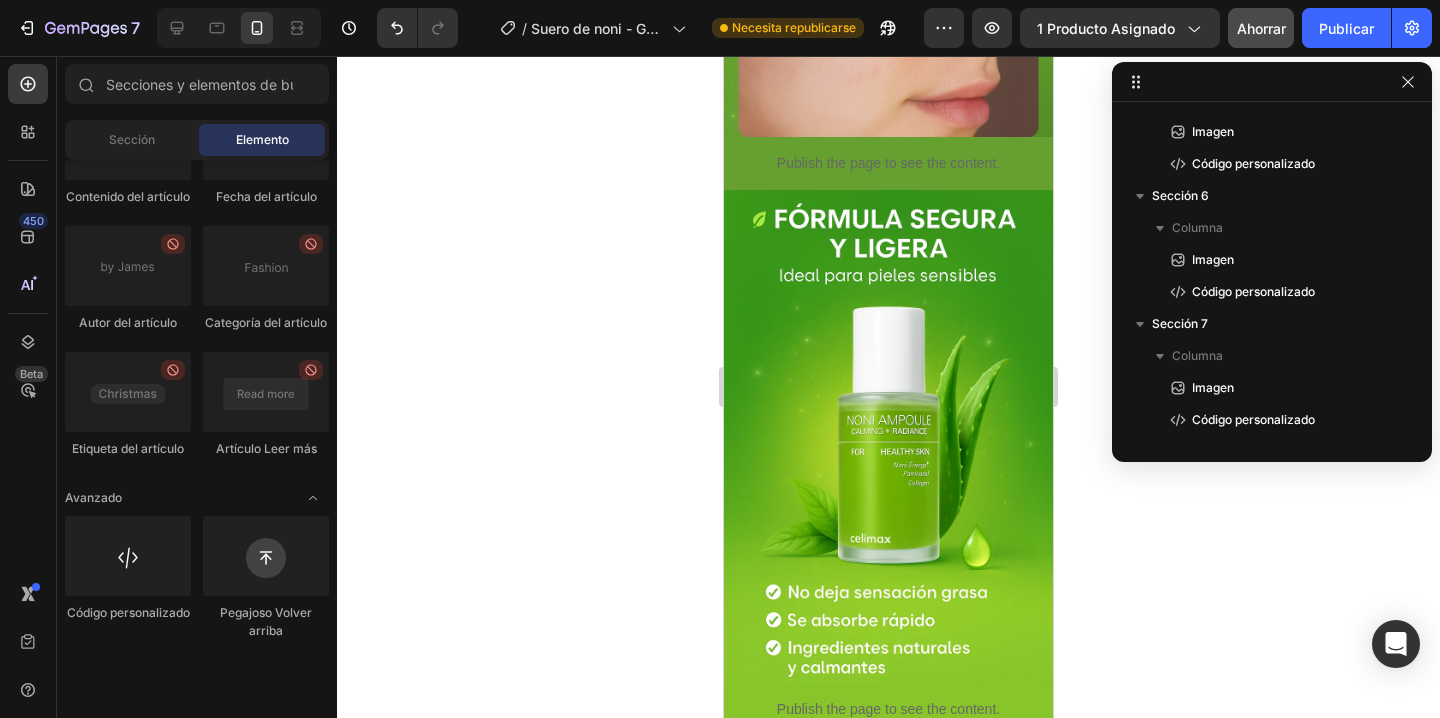 scroll, scrollTop: 566, scrollLeft: 0, axis: vertical 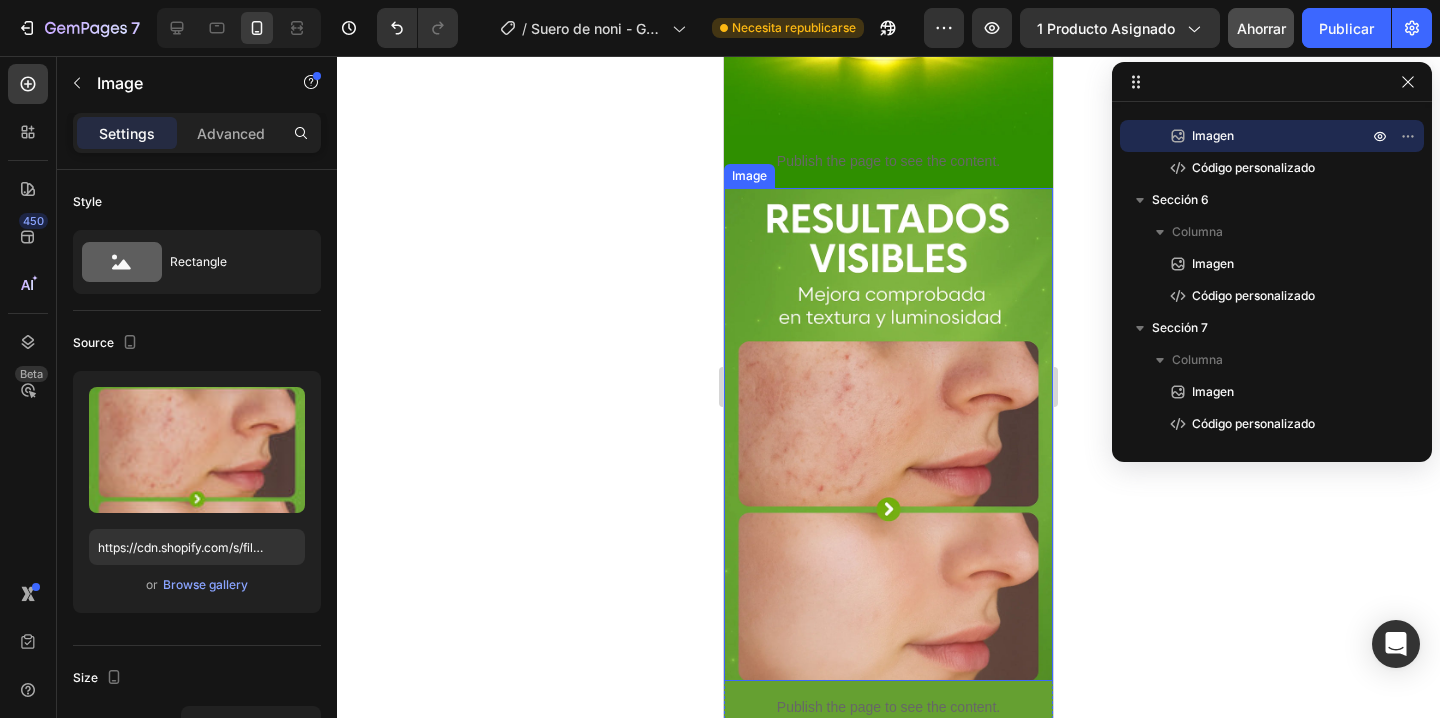 click at bounding box center [888, 435] 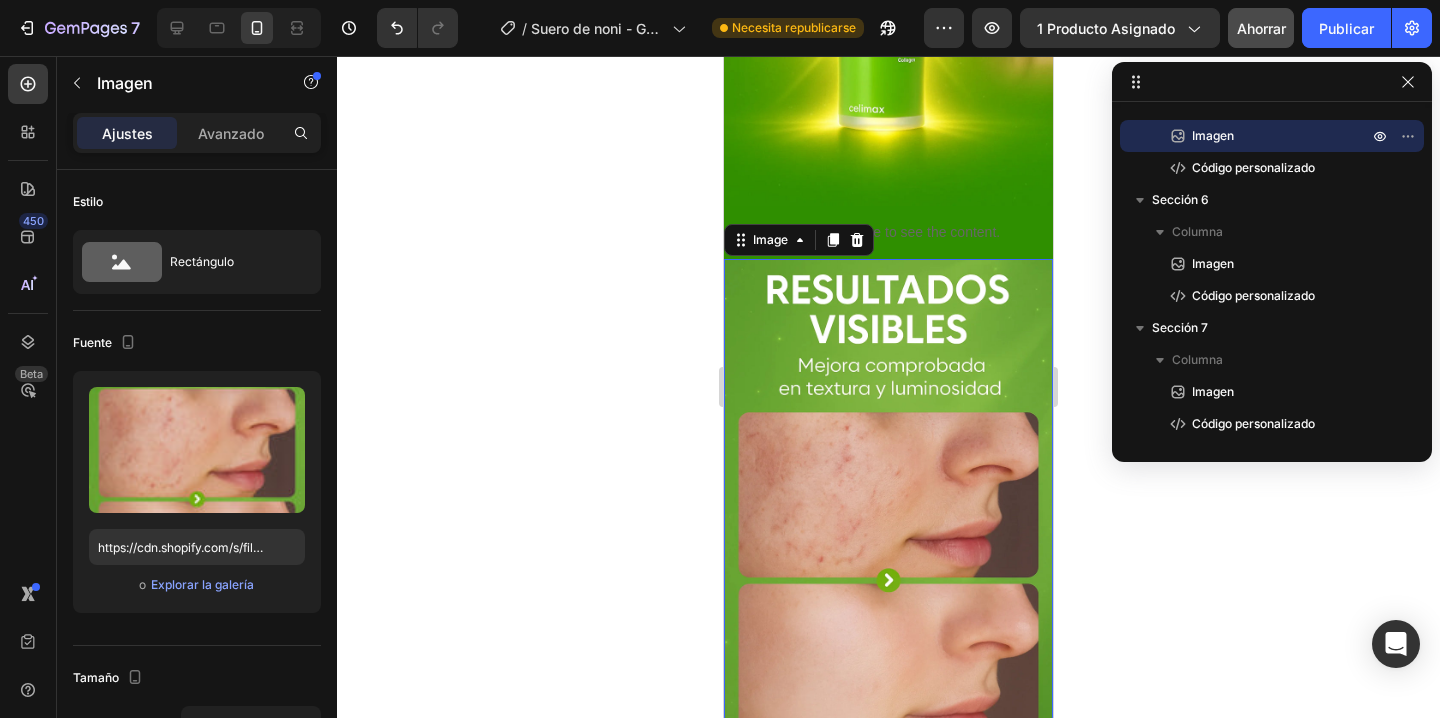 scroll, scrollTop: 1955, scrollLeft: 0, axis: vertical 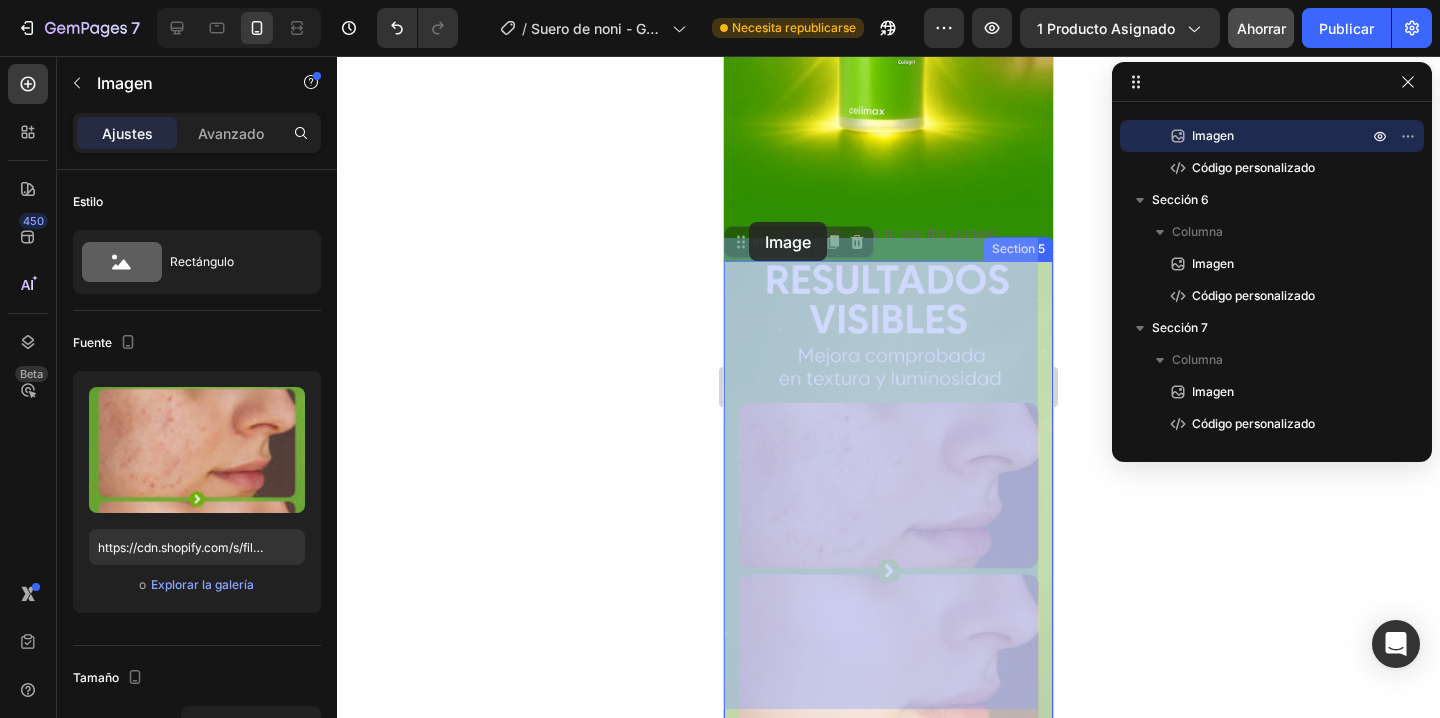 drag, startPoint x: 738, startPoint y: 212, endPoint x: 749, endPoint y: 249, distance: 38.600517 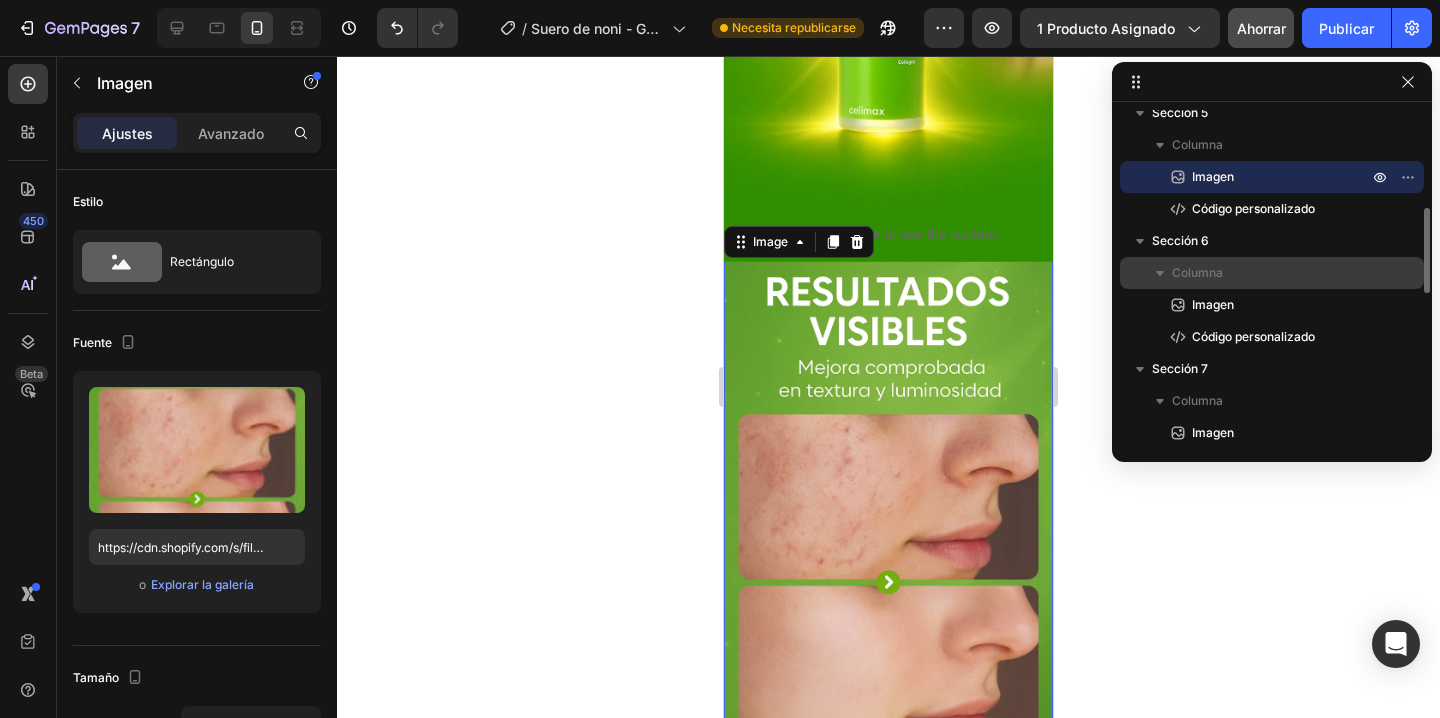 scroll, scrollTop: 496, scrollLeft: 0, axis: vertical 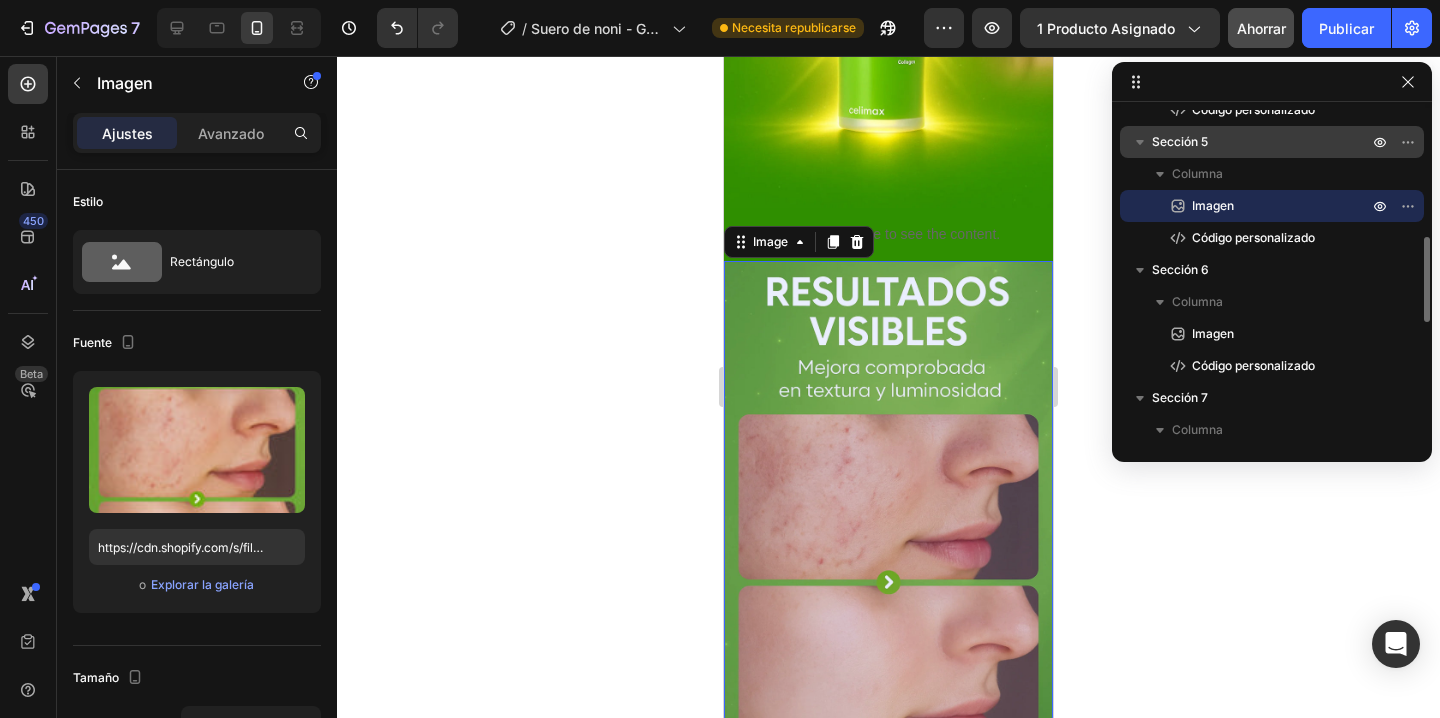 drag, startPoint x: 1257, startPoint y: 153, endPoint x: 1258, endPoint y: 130, distance: 23.021729 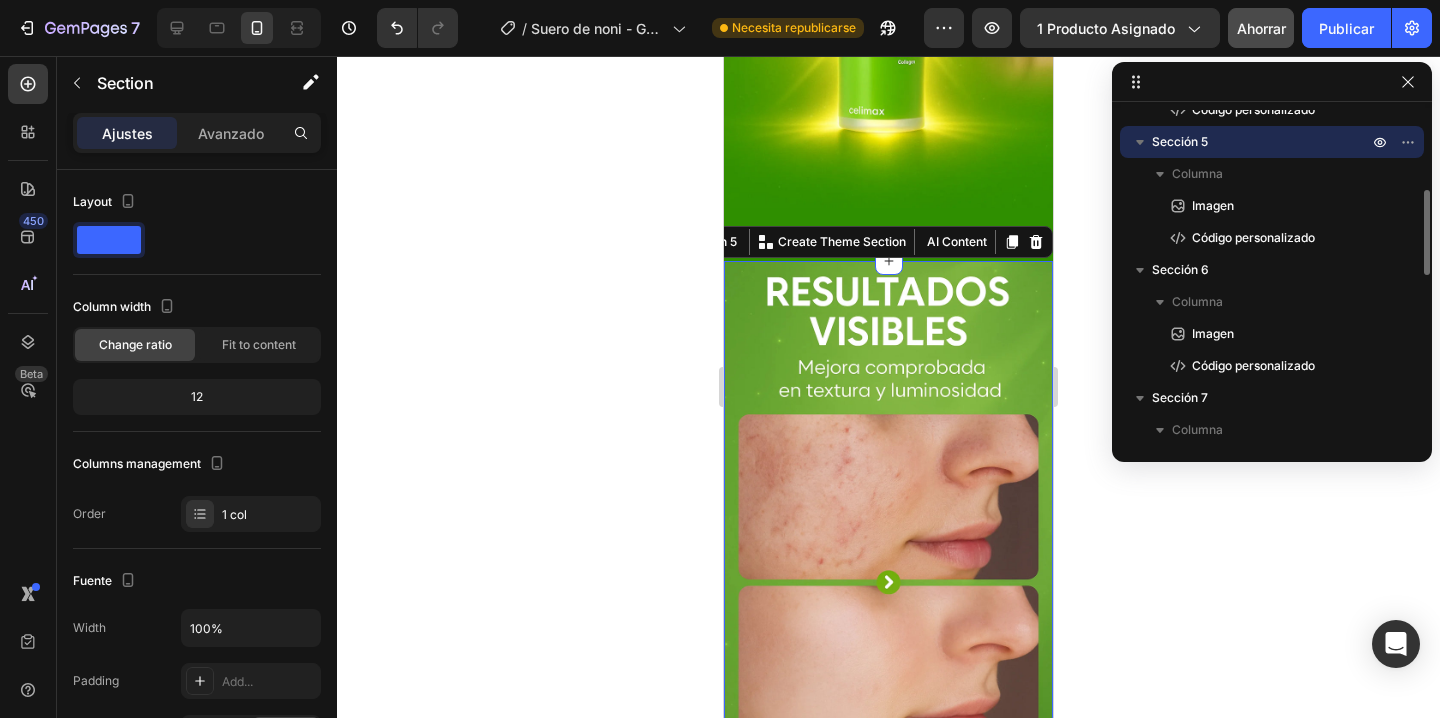 scroll, scrollTop: 458, scrollLeft: 0, axis: vertical 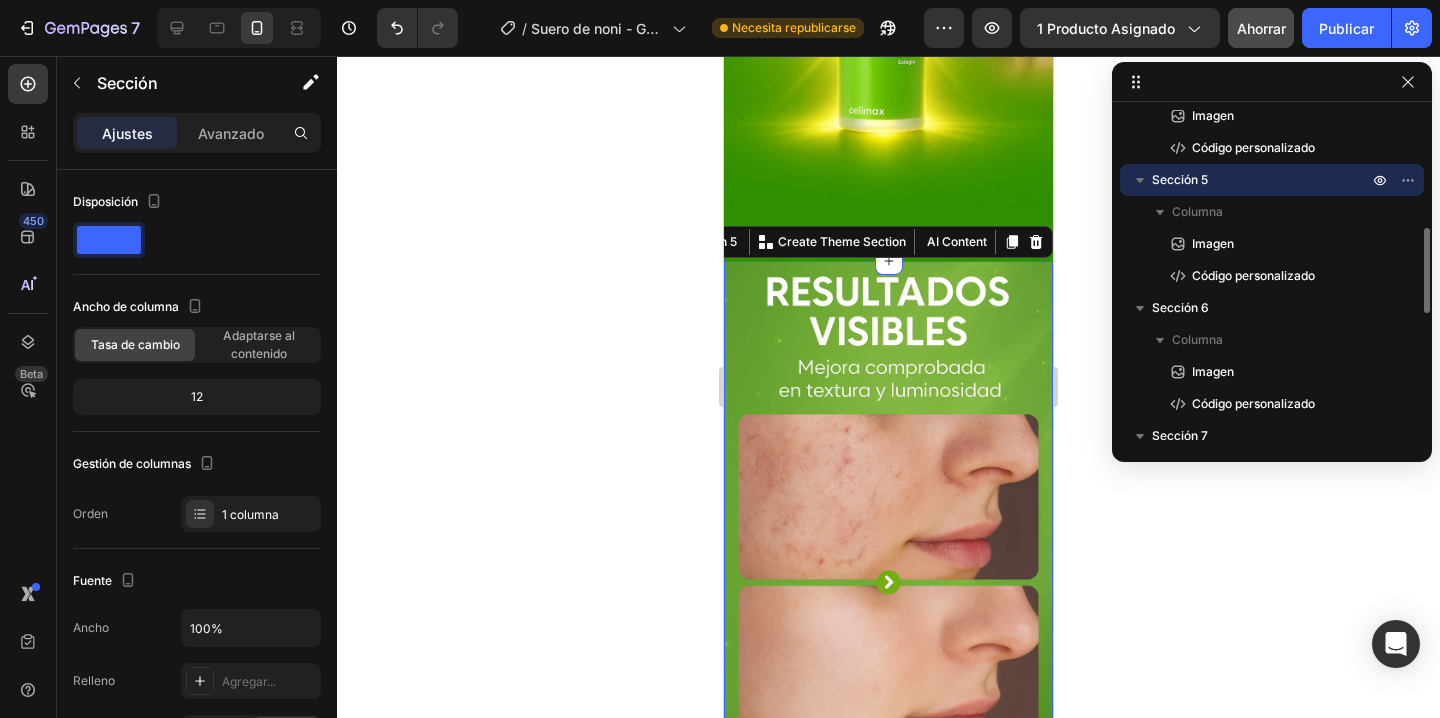 click on "Sección 5" at bounding box center [1180, 180] 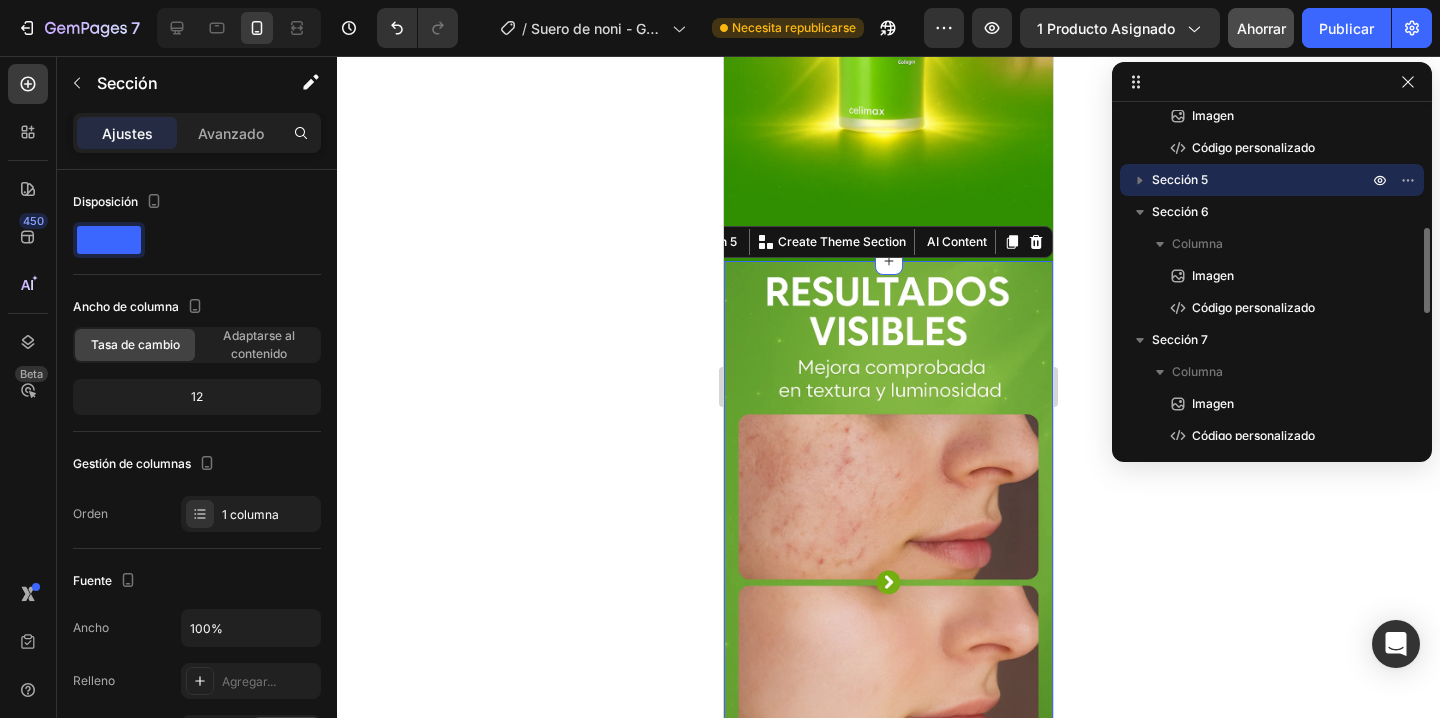 click on "Sección 5" at bounding box center (1180, 180) 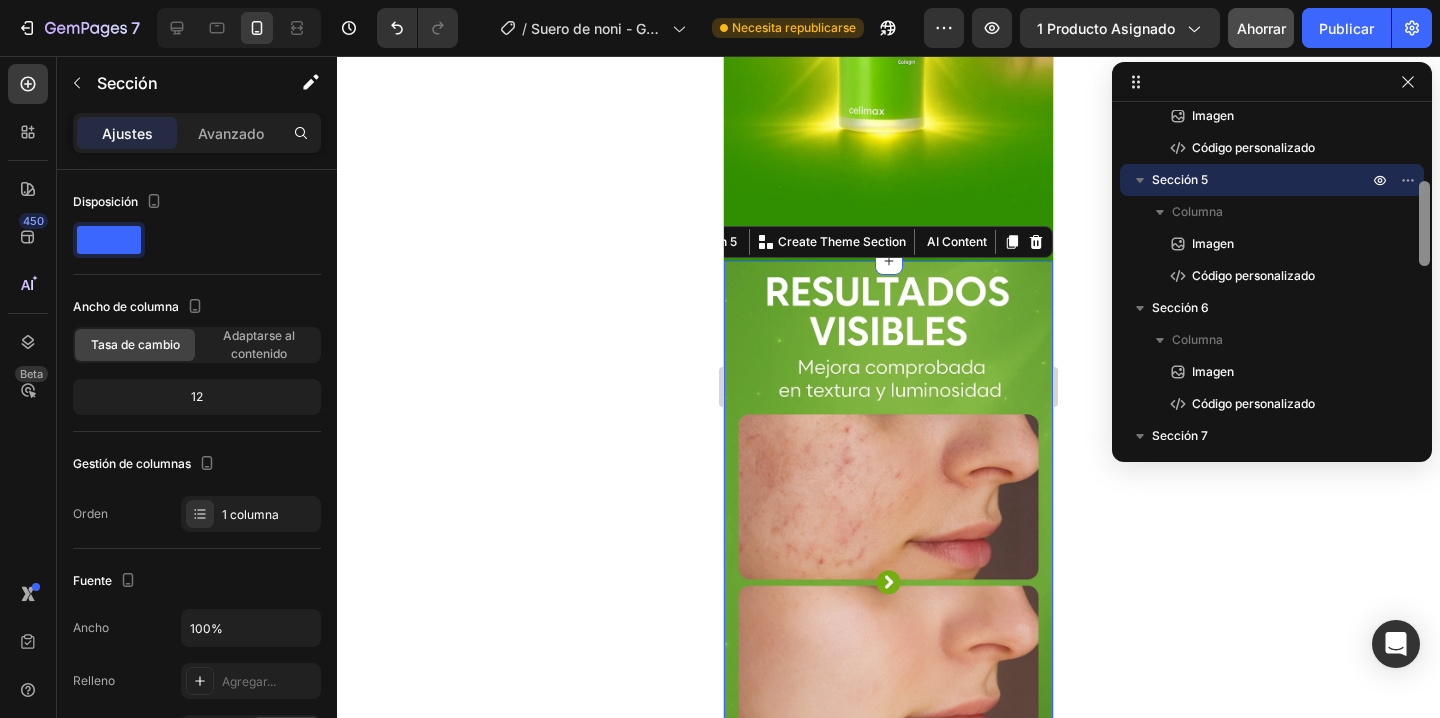 scroll, scrollTop: 421, scrollLeft: 0, axis: vertical 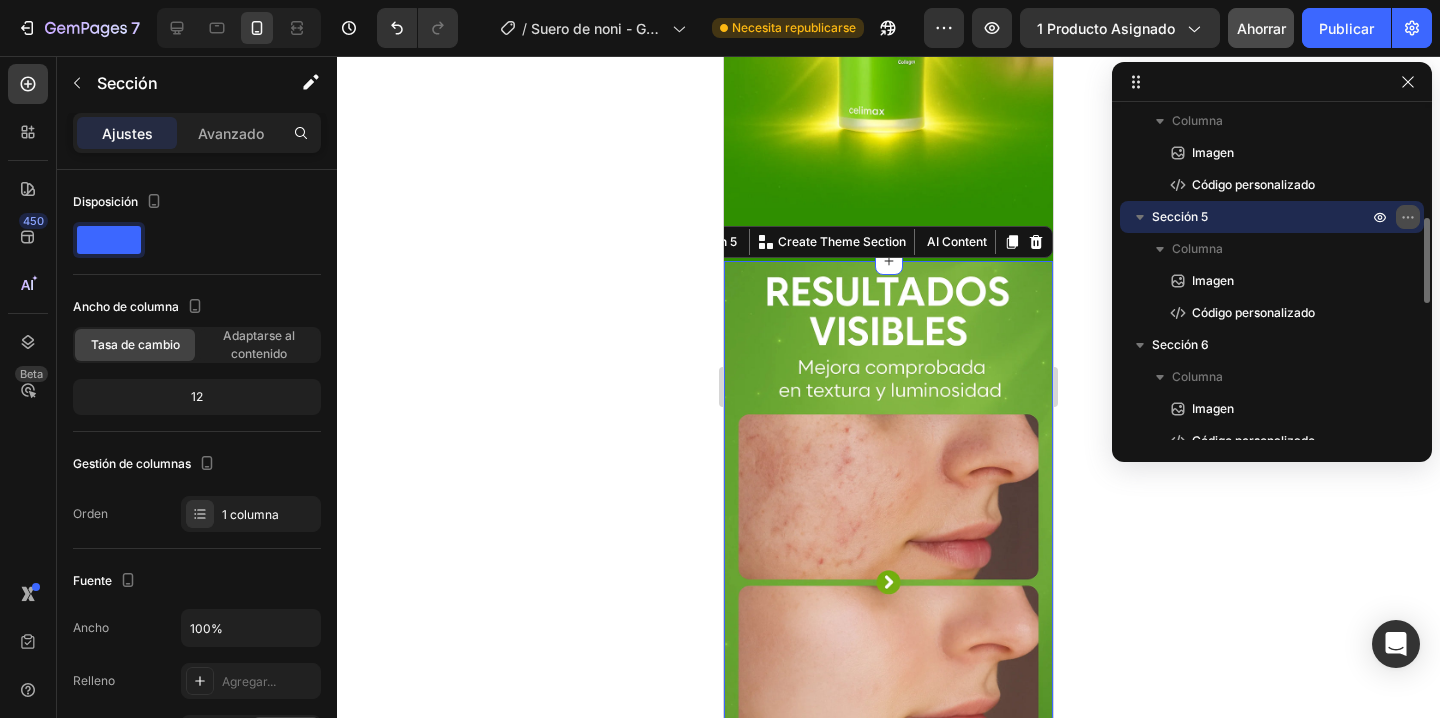click 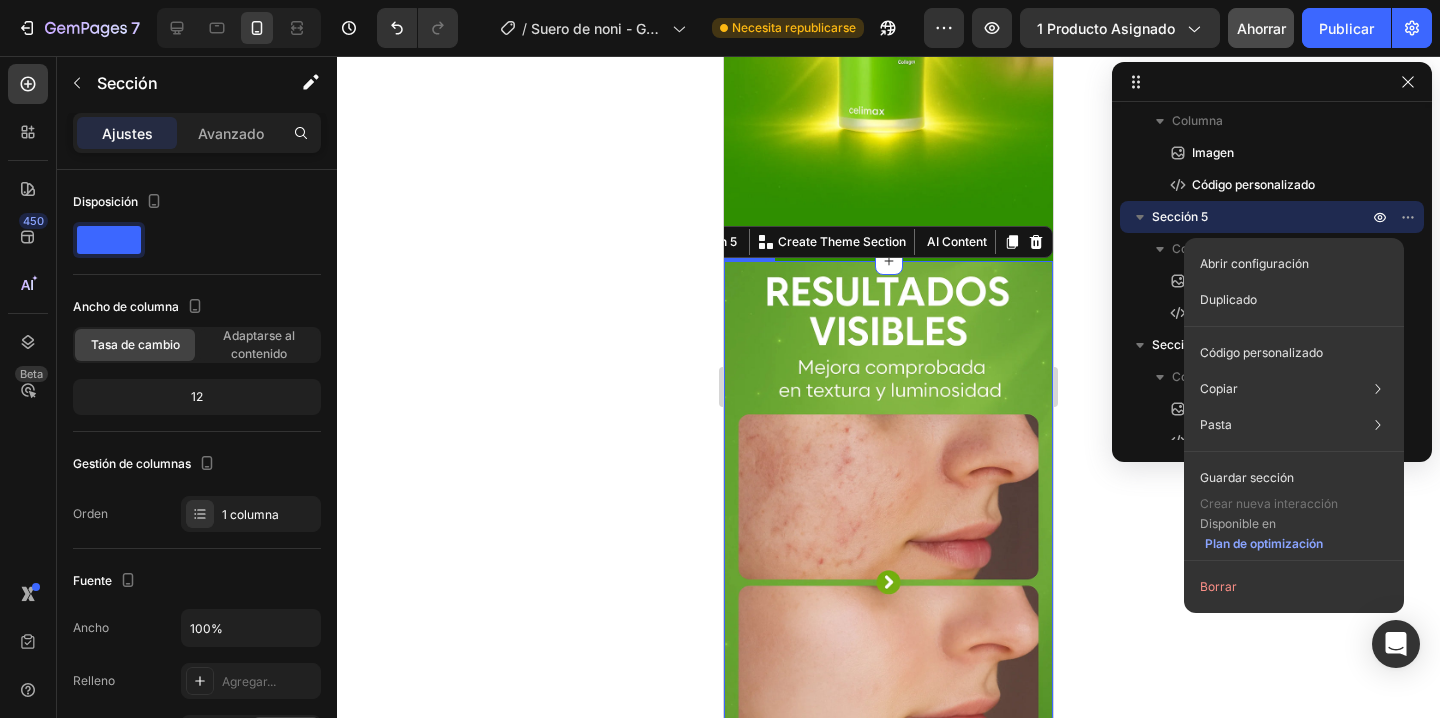 click at bounding box center [888, 508] 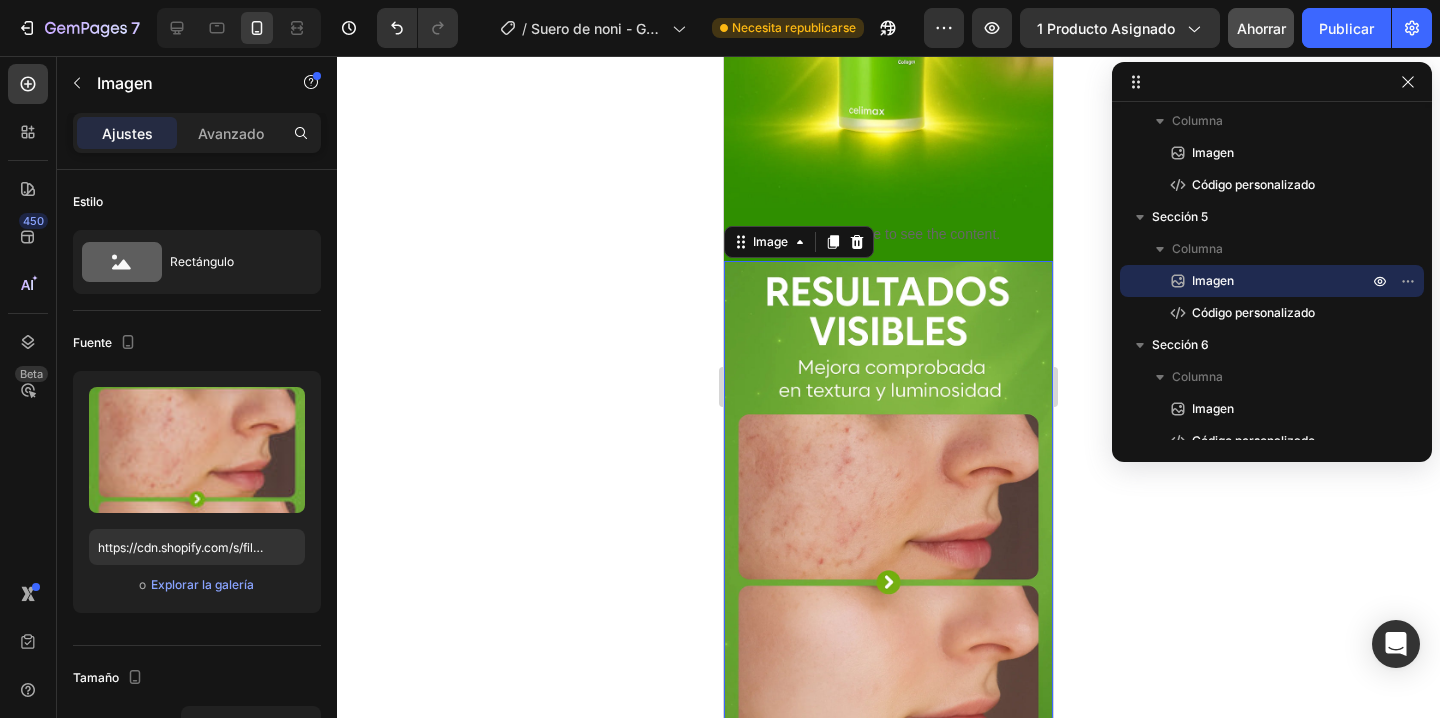 click at bounding box center [888, 508] 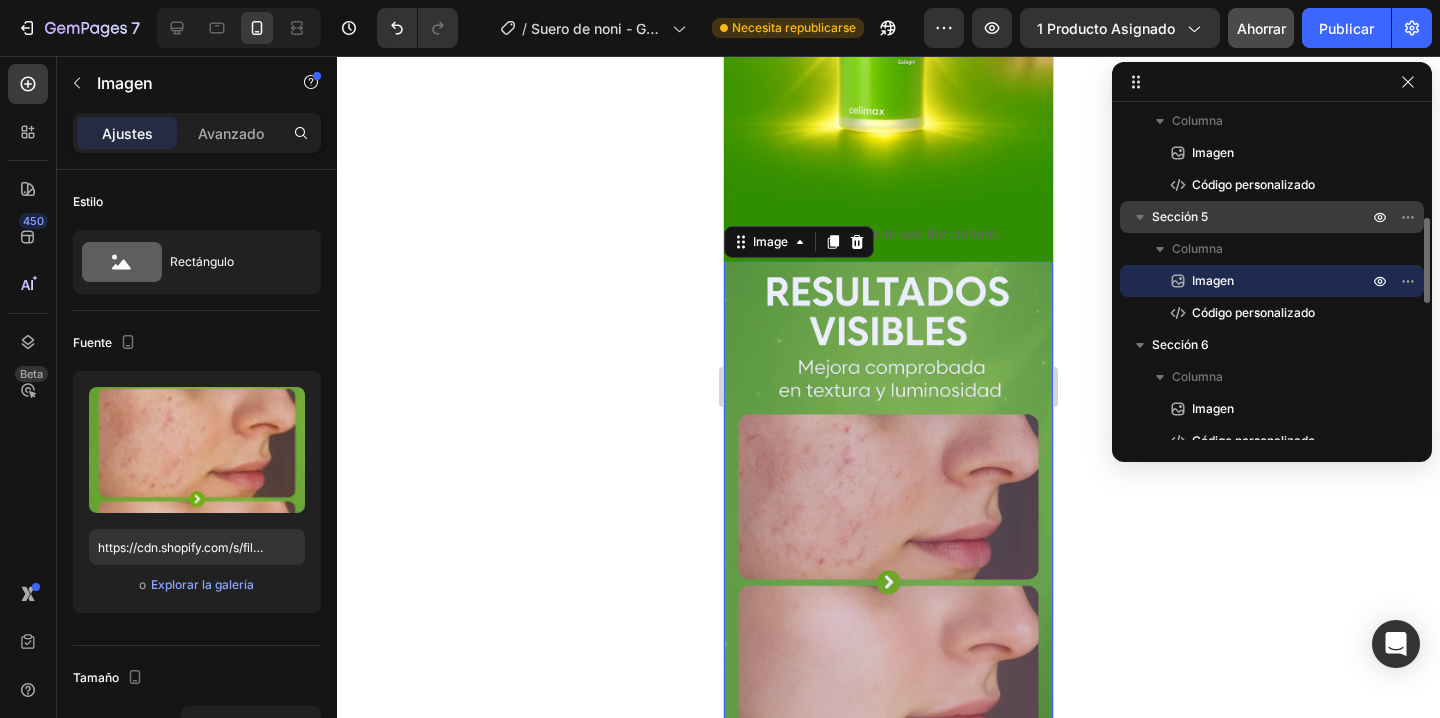 click on "Sección 5" at bounding box center (1180, 216) 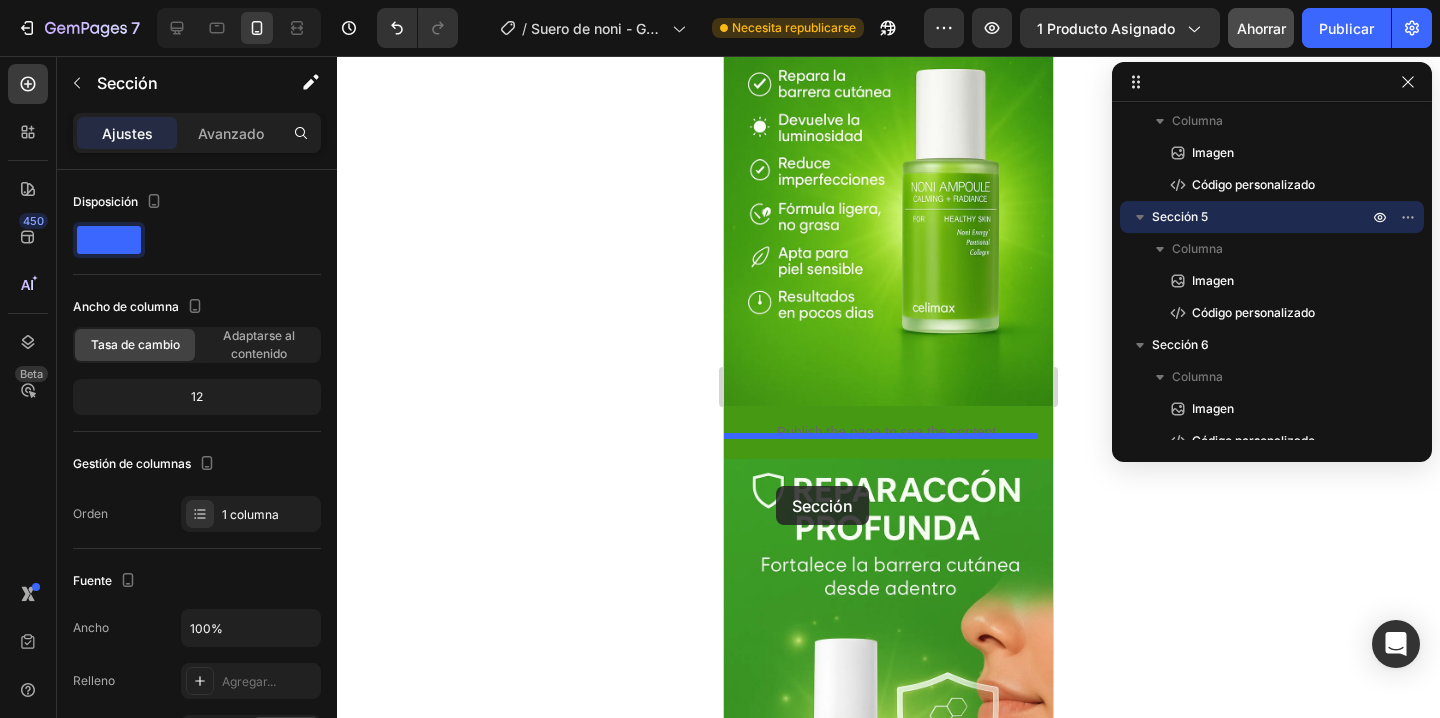 scroll, scrollTop: 717, scrollLeft: 0, axis: vertical 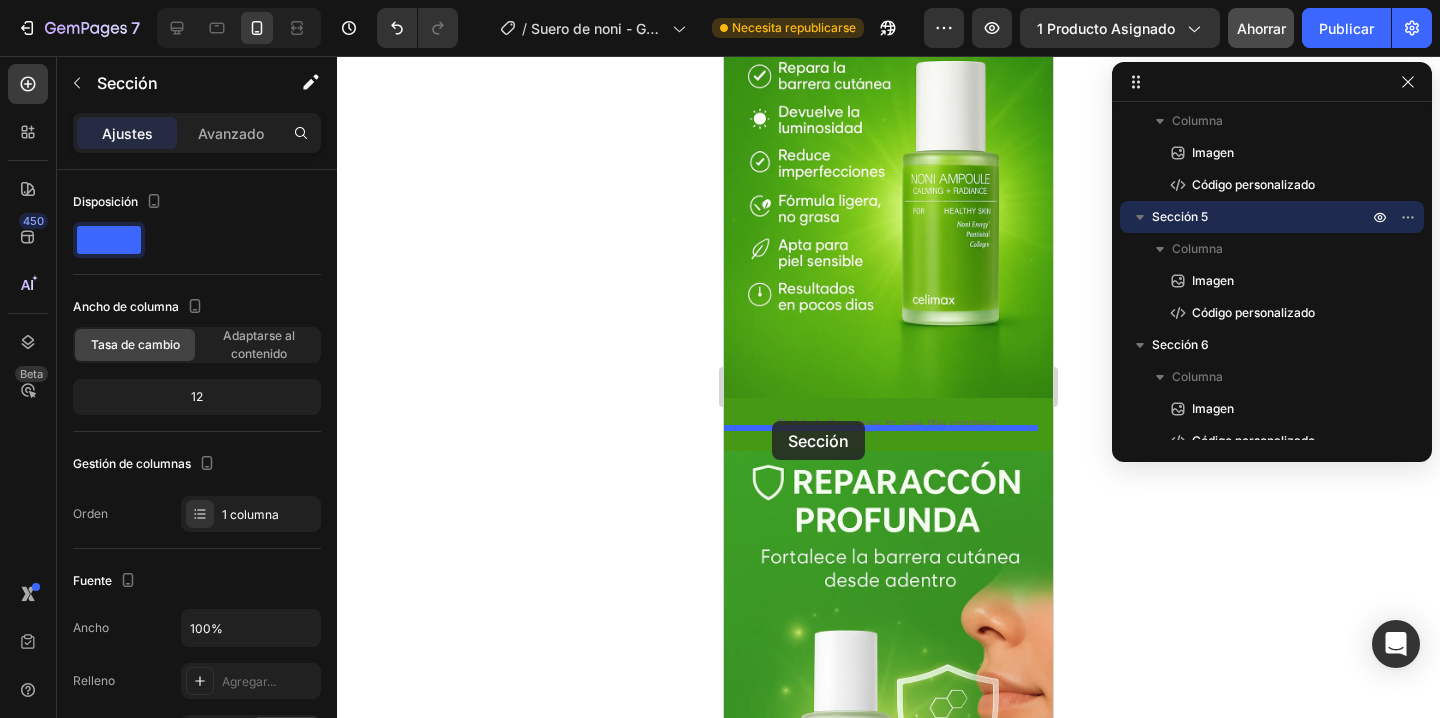 drag, startPoint x: 727, startPoint y: 214, endPoint x: 772, endPoint y: 421, distance: 211.83484 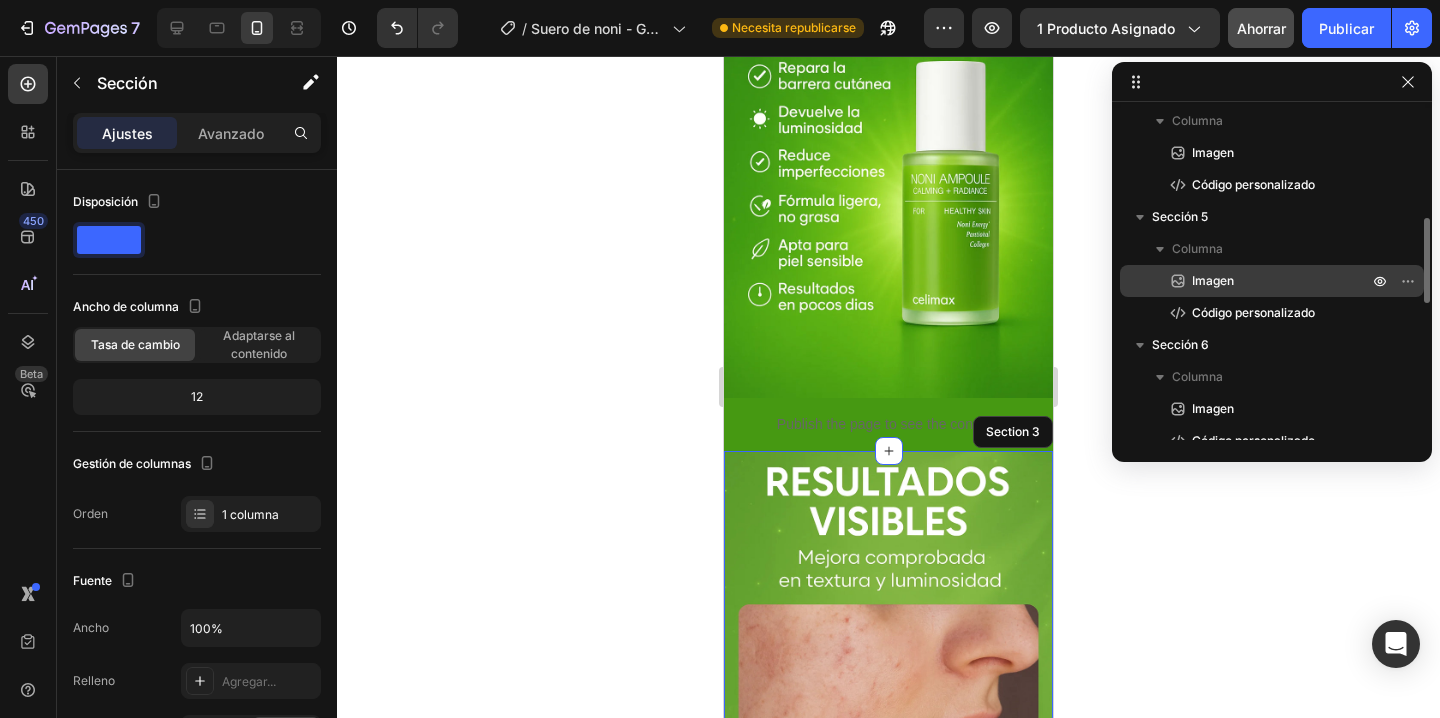scroll, scrollTop: 271, scrollLeft: 0, axis: vertical 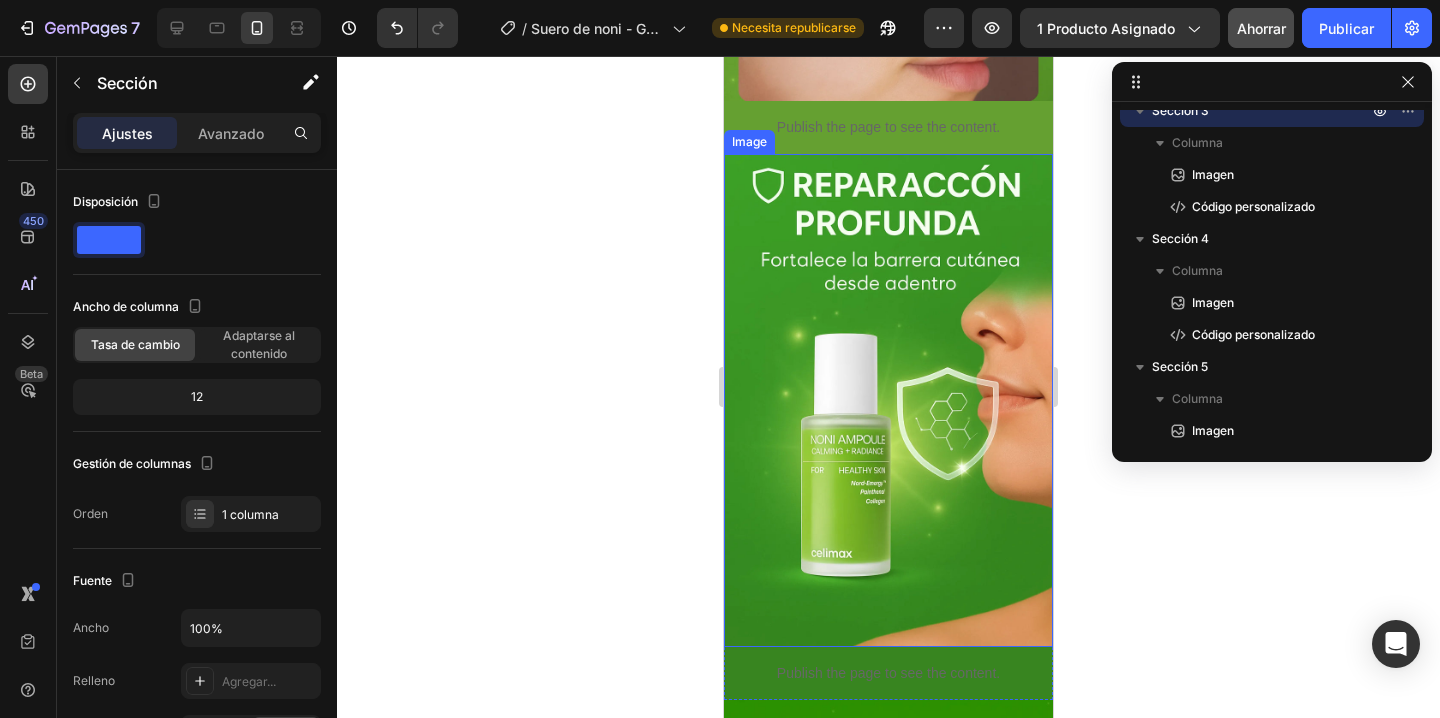 click at bounding box center [888, 401] 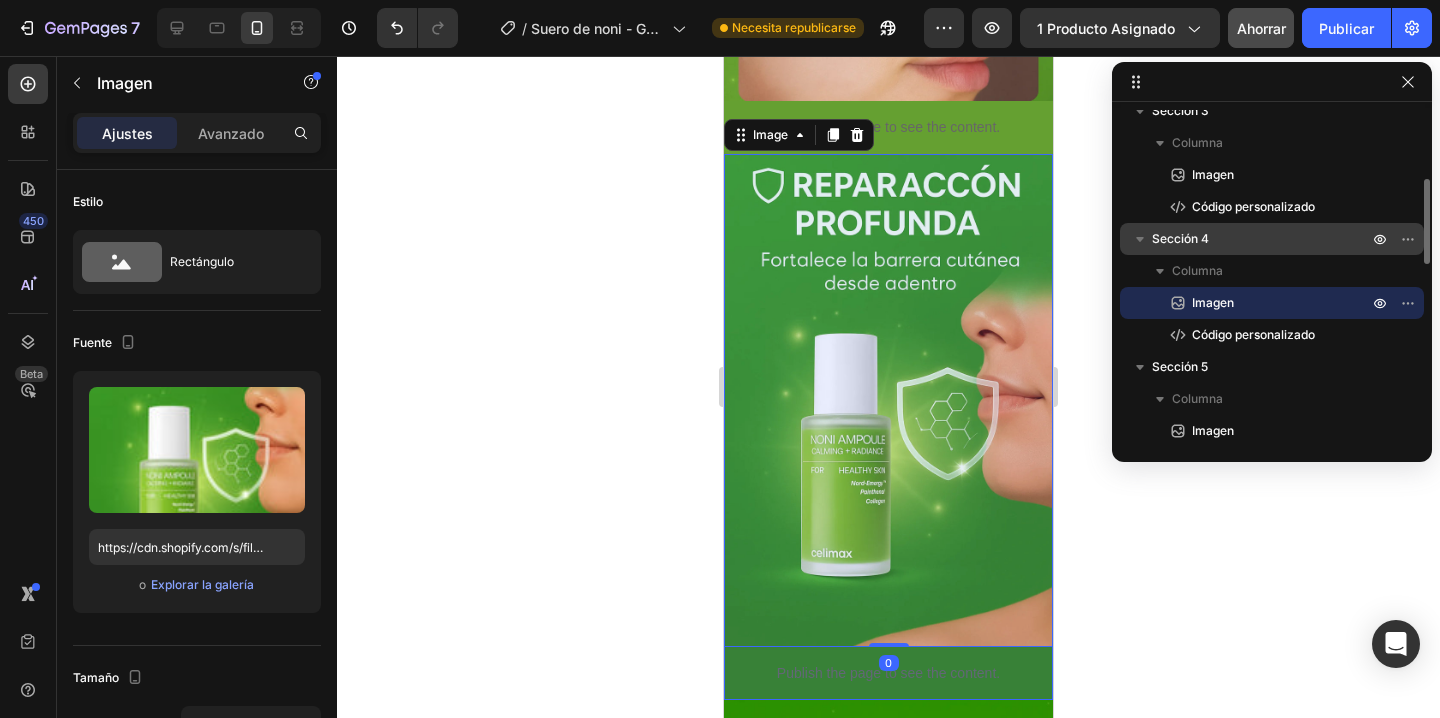 click on "Sección 4" at bounding box center (1262, 239) 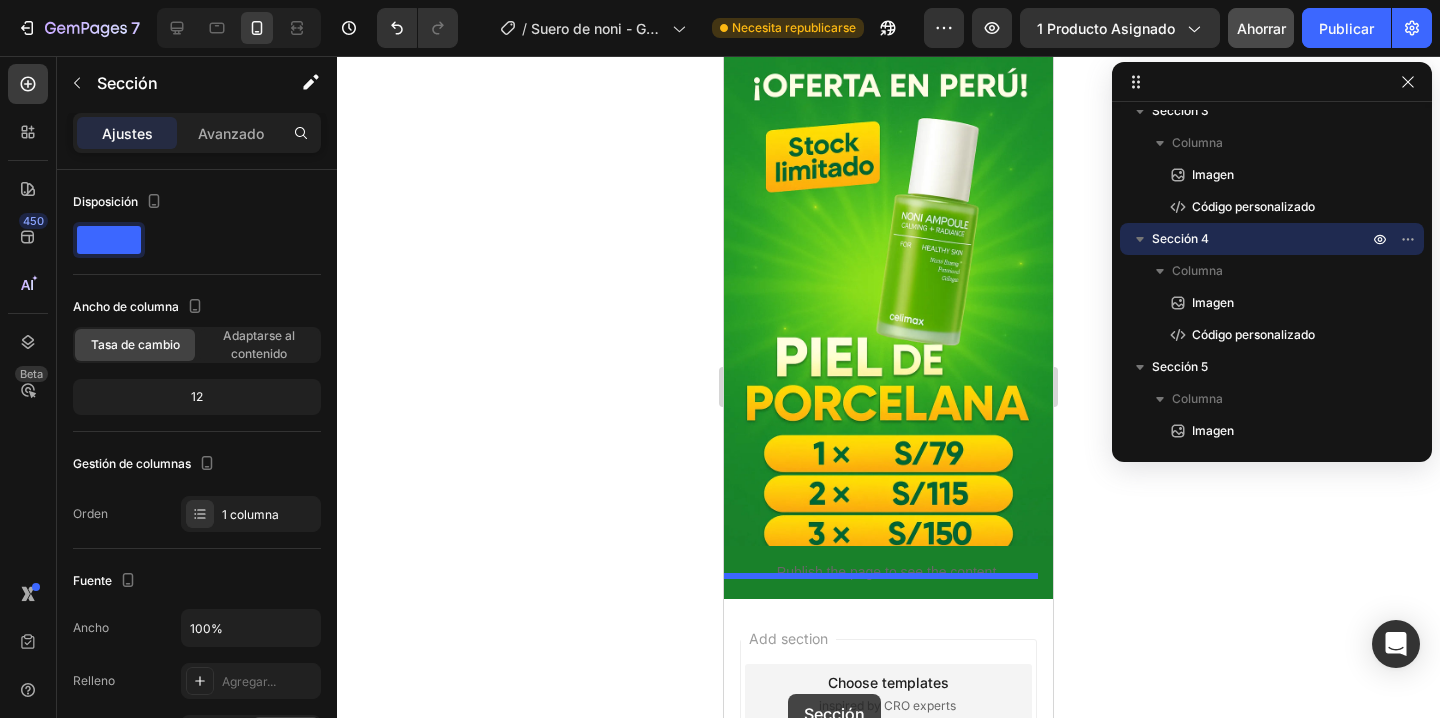 scroll, scrollTop: 4995, scrollLeft: 0, axis: vertical 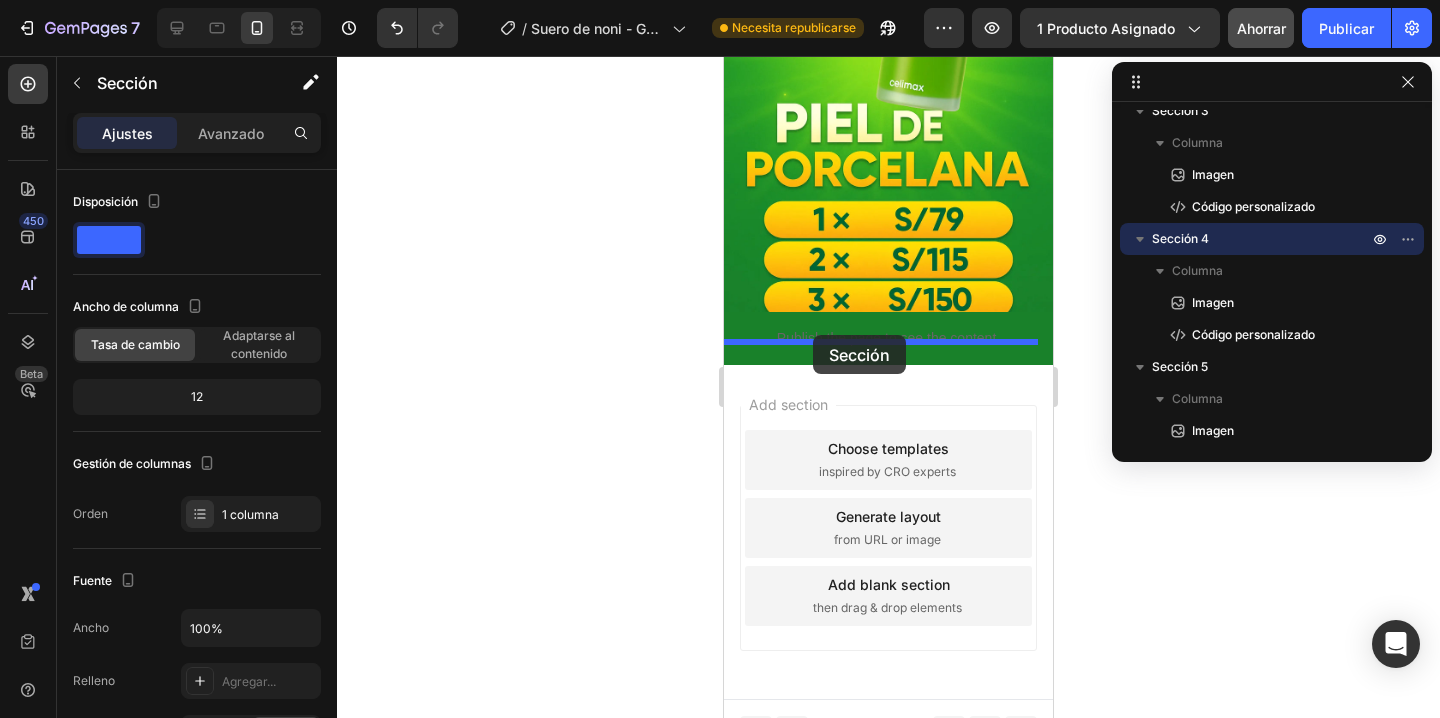 drag, startPoint x: 728, startPoint y: 105, endPoint x: 813, endPoint y: 335, distance: 245.204 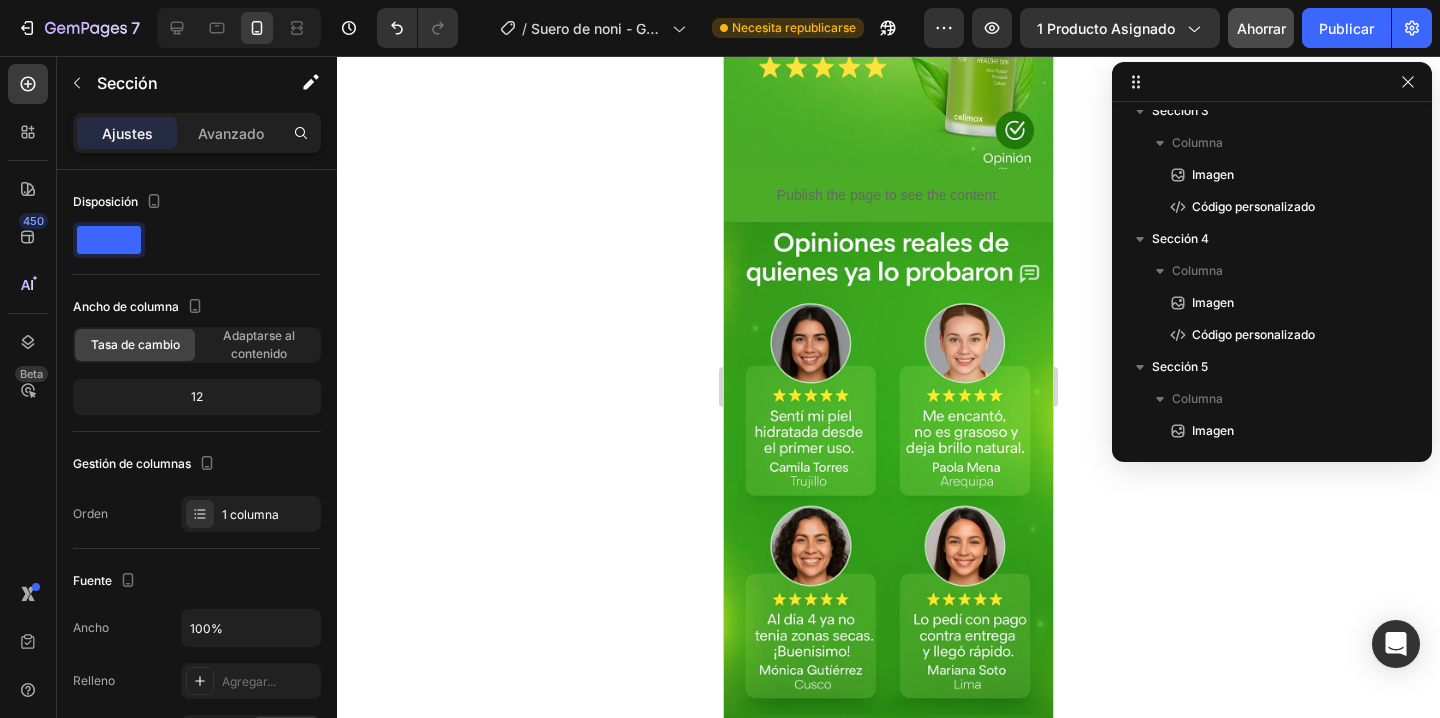 scroll, scrollTop: 3181, scrollLeft: 0, axis: vertical 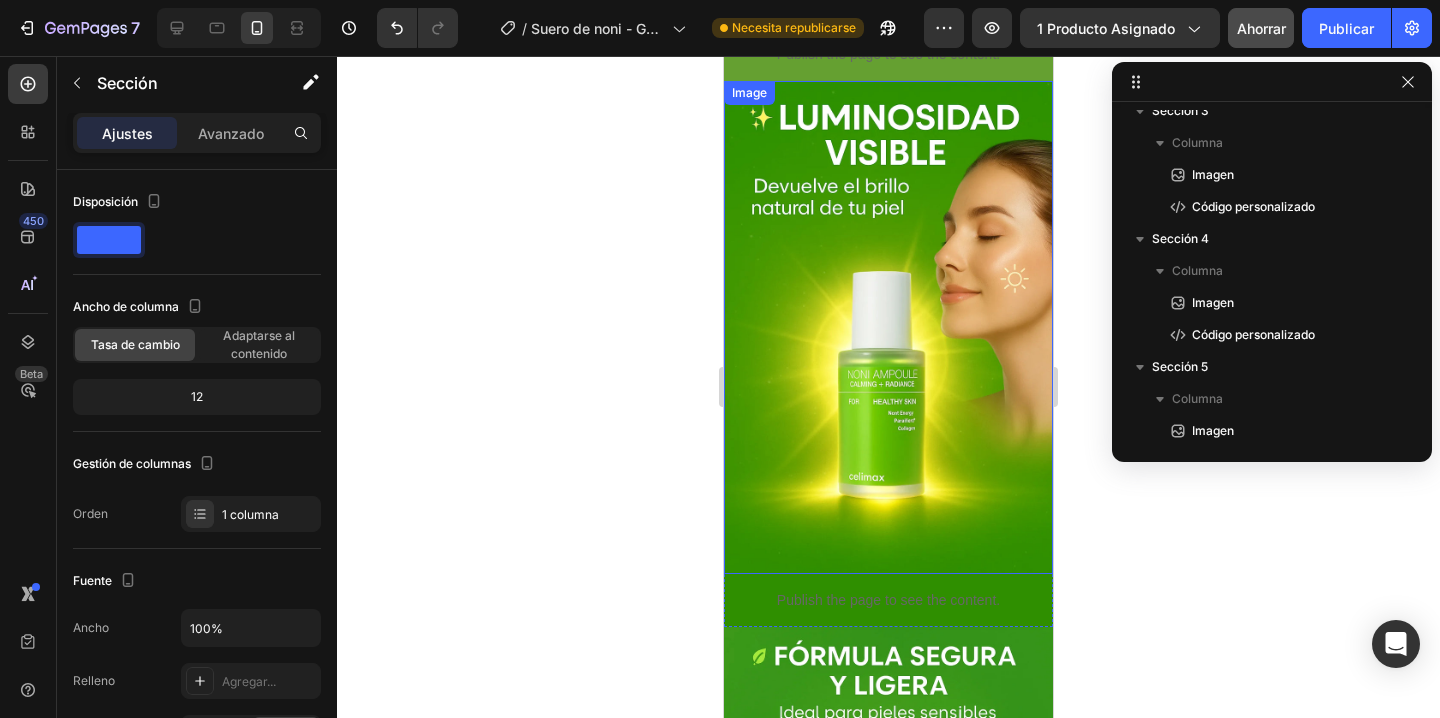 click at bounding box center [888, 328] 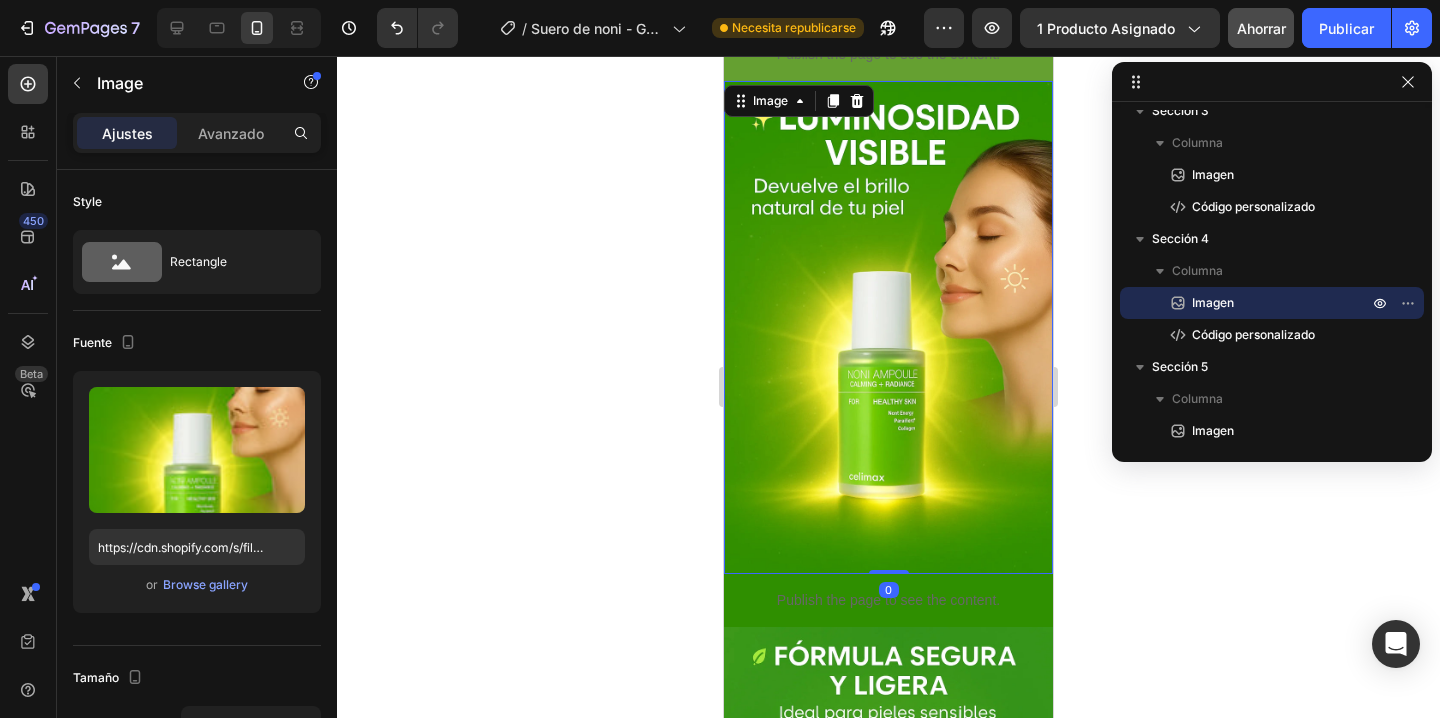 scroll, scrollTop: 1100, scrollLeft: 0, axis: vertical 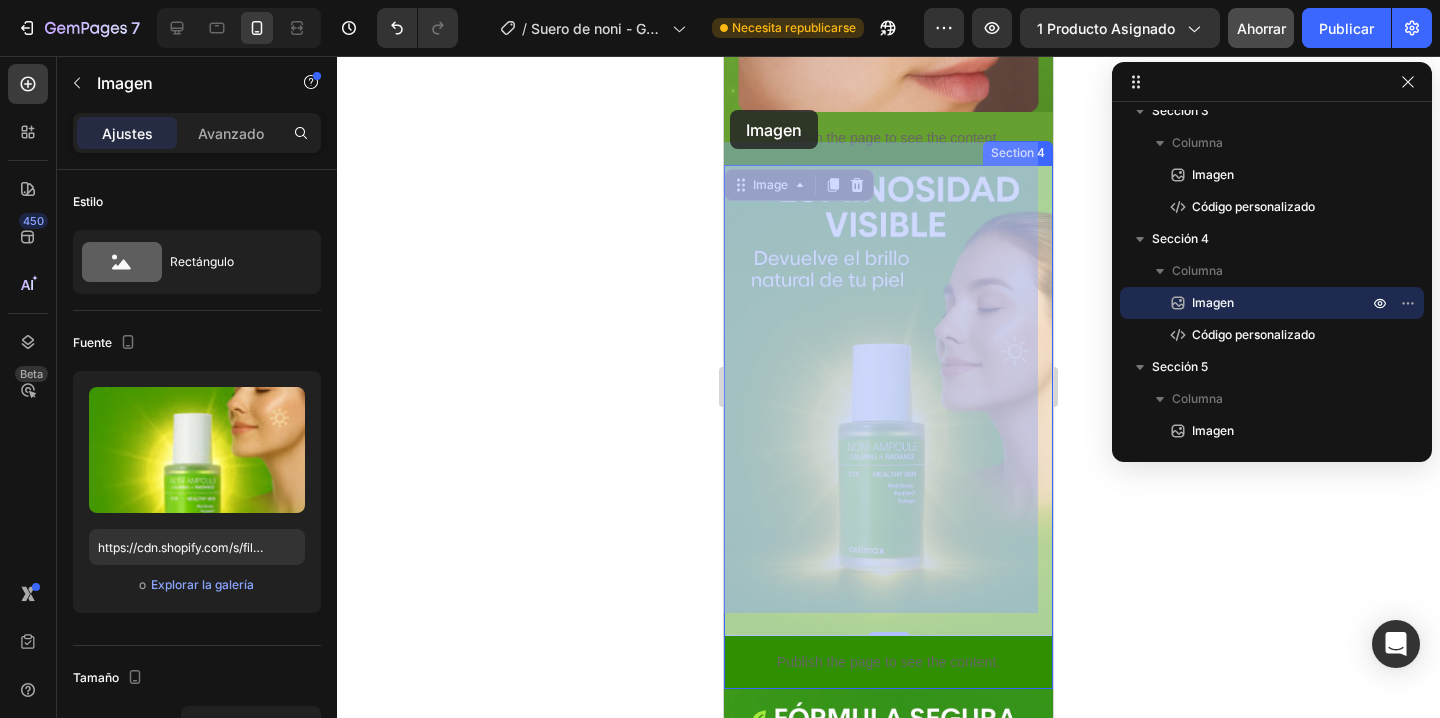 drag, startPoint x: 742, startPoint y: 112, endPoint x: 730, endPoint y: 110, distance: 12.165525 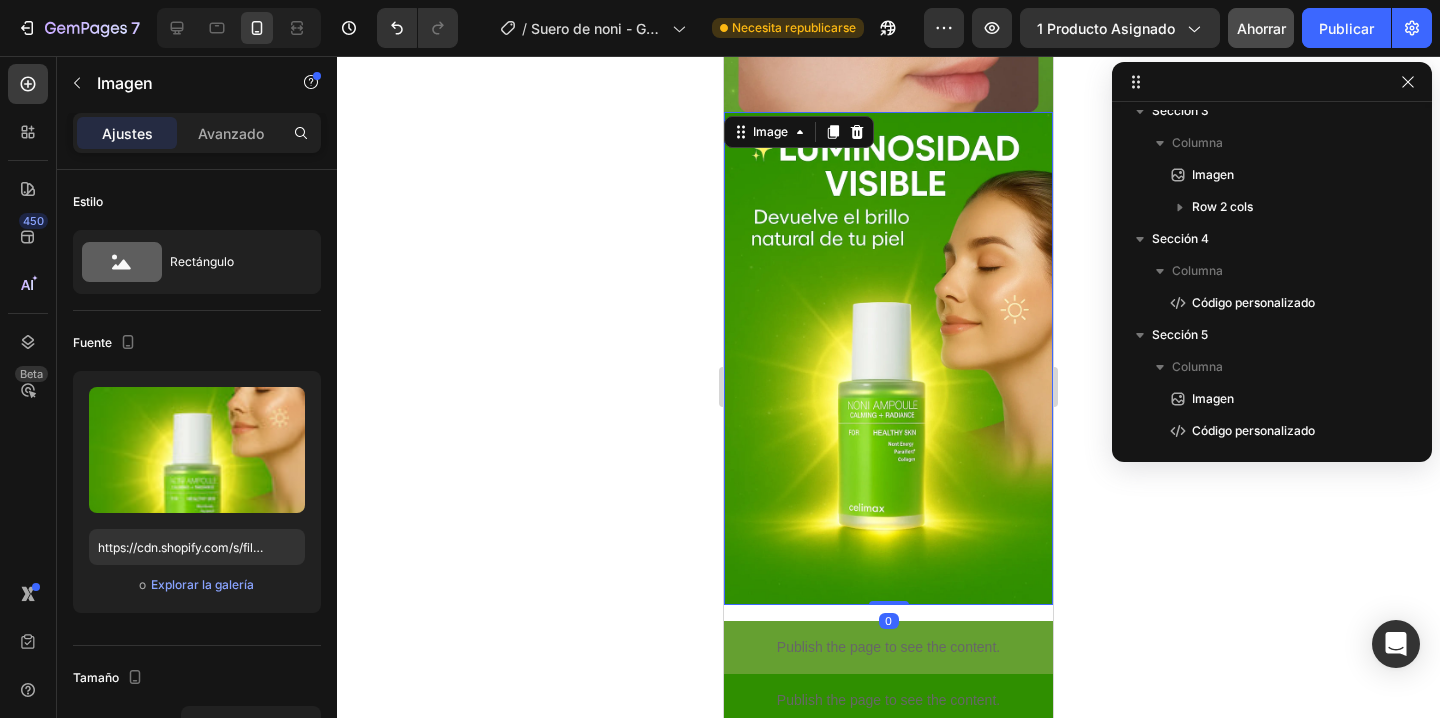 scroll, scrollTop: 1032, scrollLeft: 0, axis: vertical 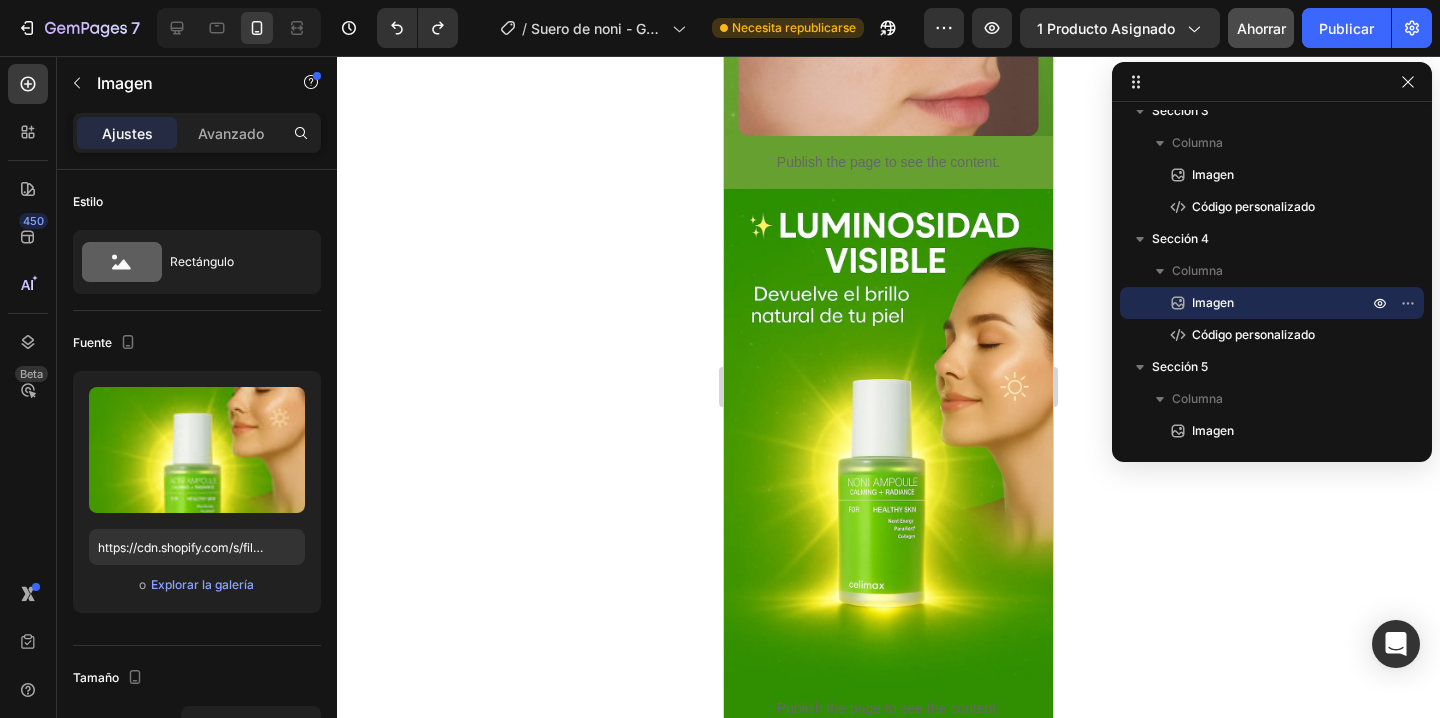 click at bounding box center (888, 436) 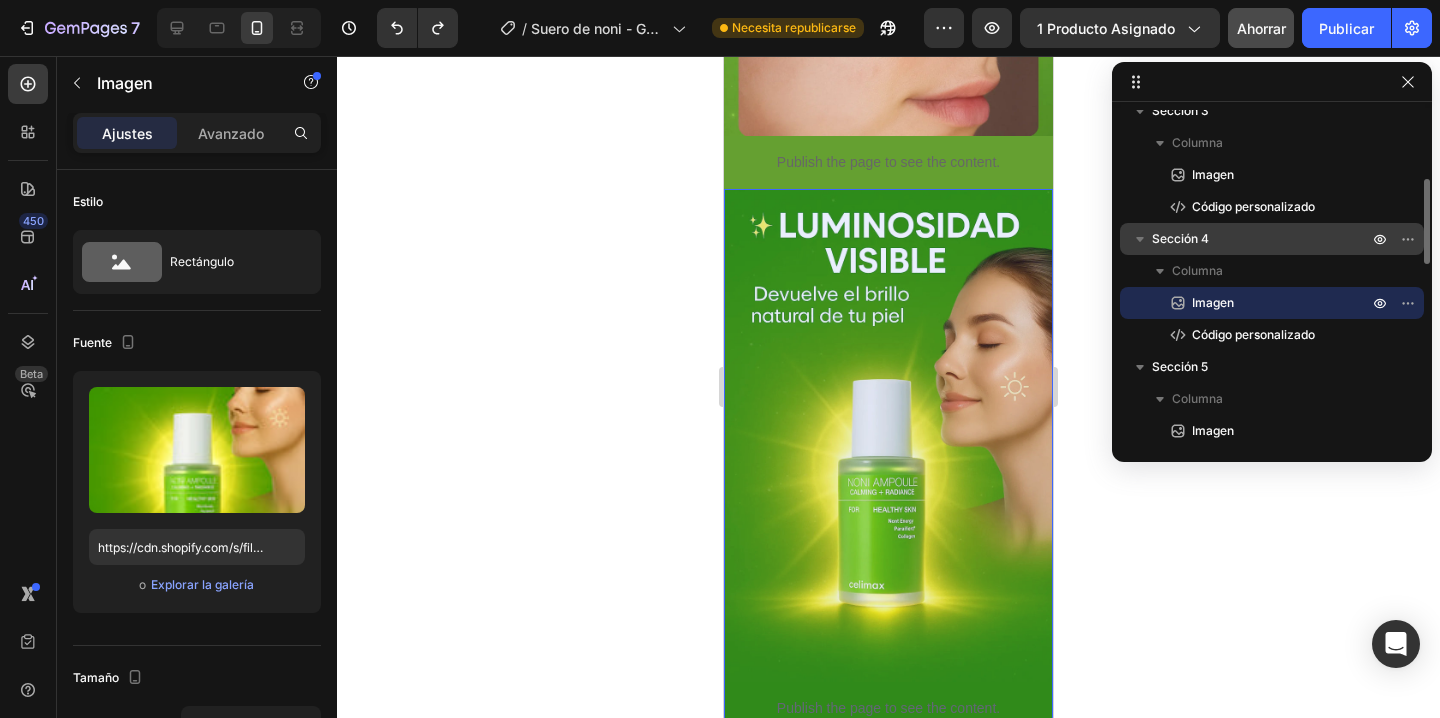 click on "Sección 4" at bounding box center (1262, 239) 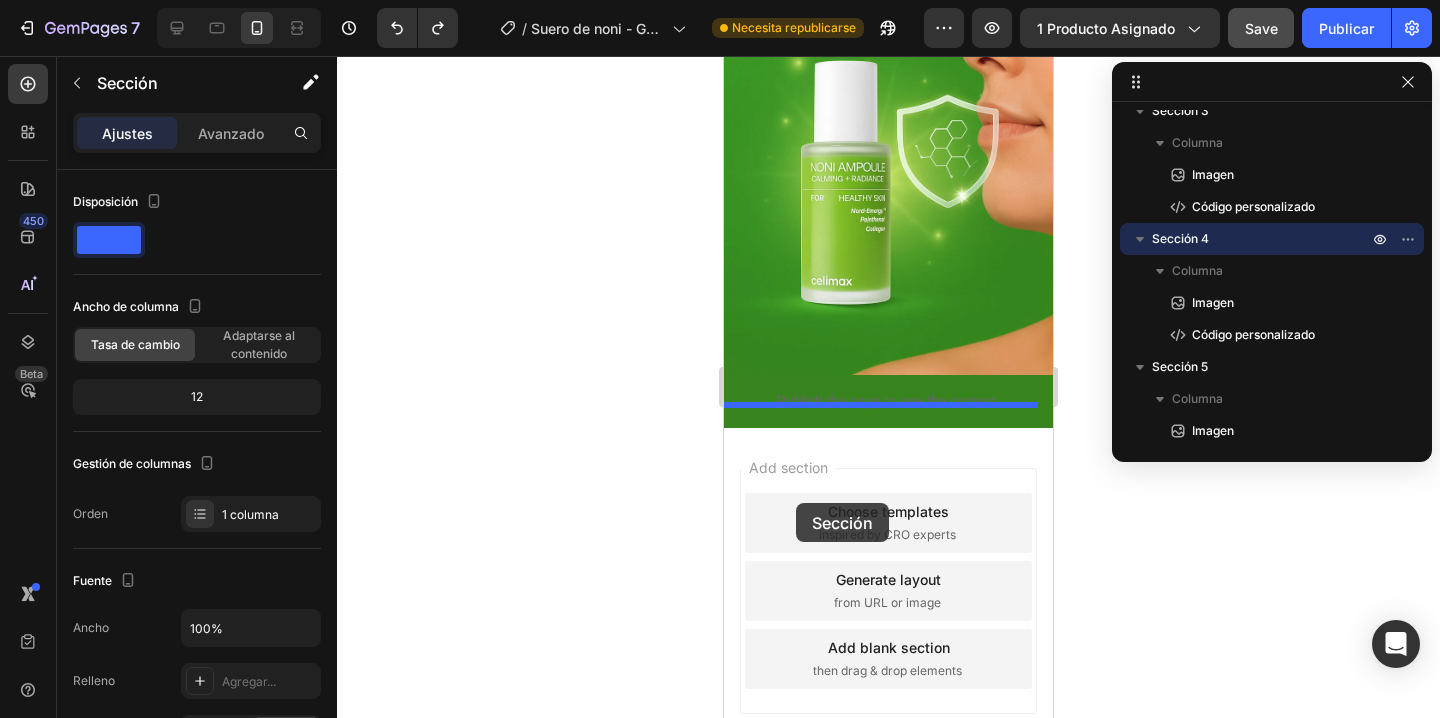 scroll, scrollTop: 4524, scrollLeft: 0, axis: vertical 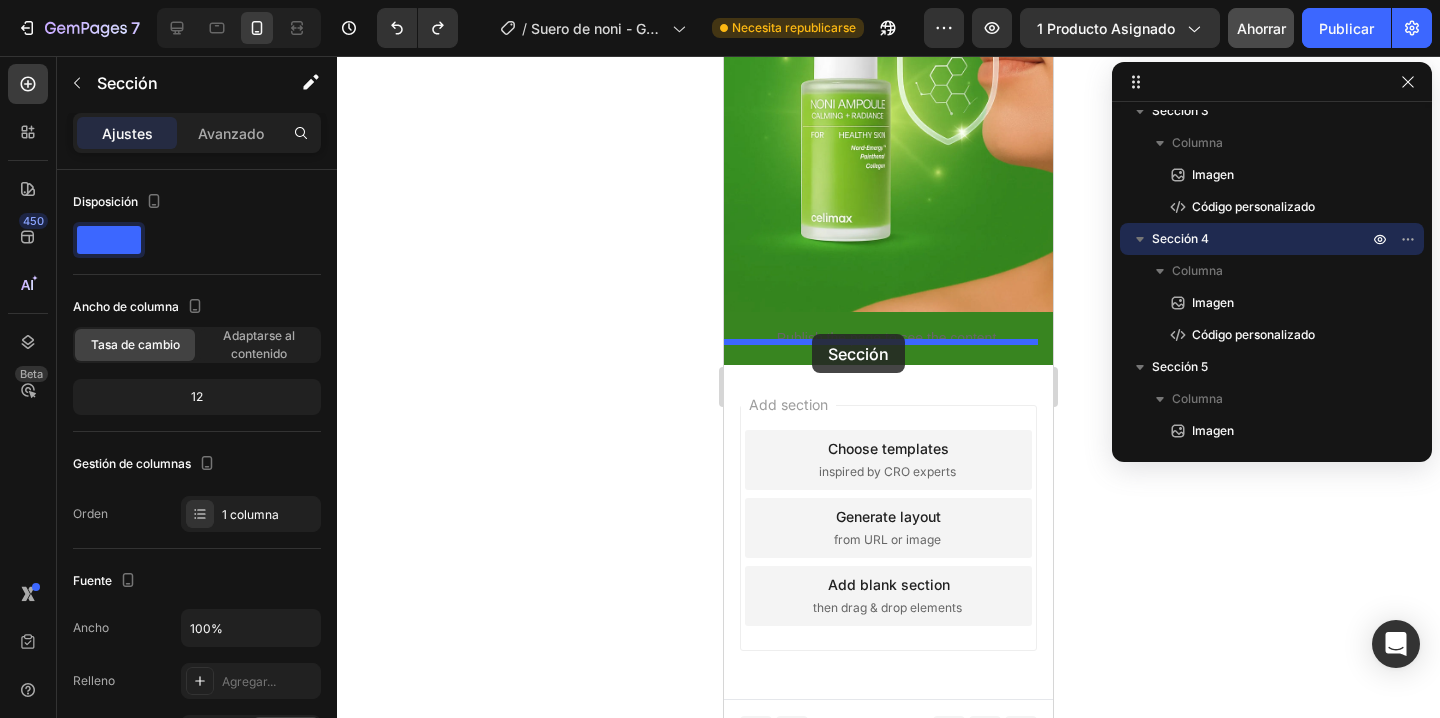 drag, startPoint x: 727, startPoint y: 141, endPoint x: 812, endPoint y: 334, distance: 210.8886 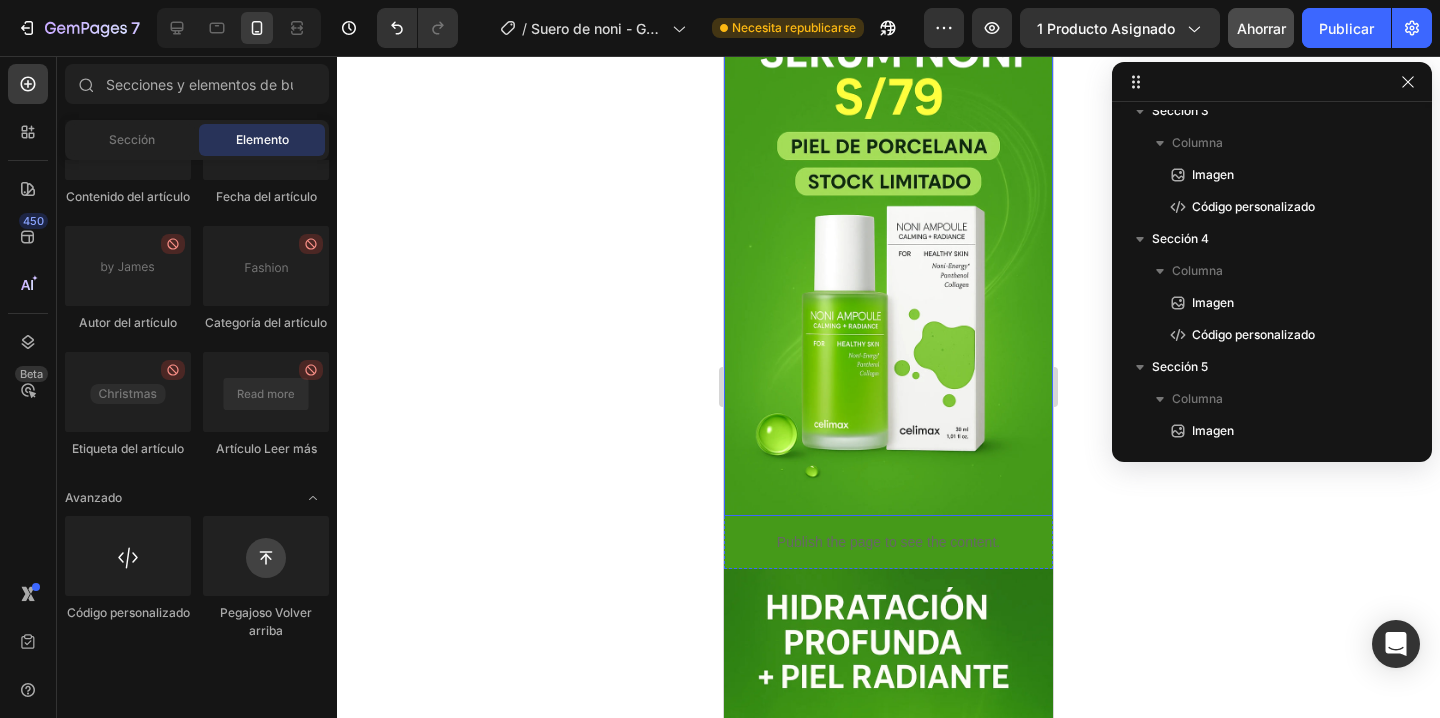 scroll, scrollTop: 75, scrollLeft: 0, axis: vertical 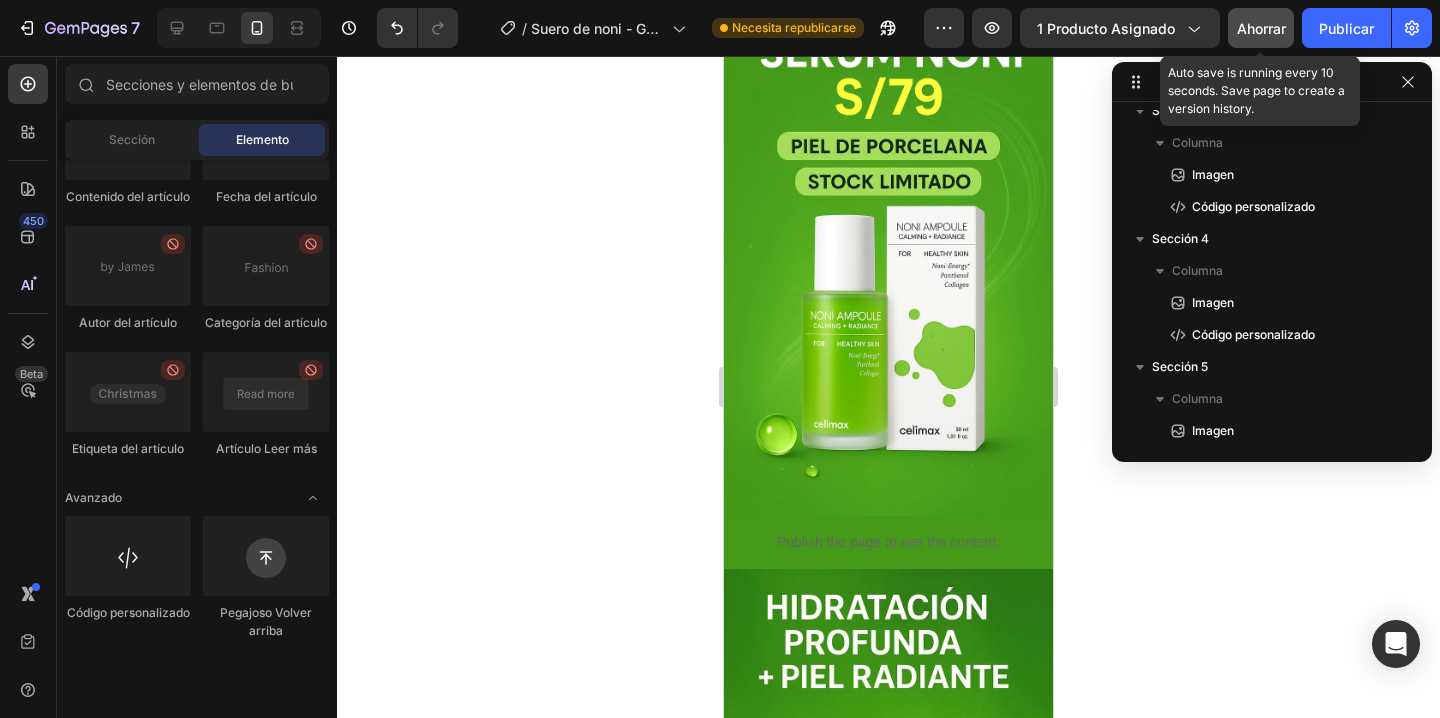 click on "Ahorrar" 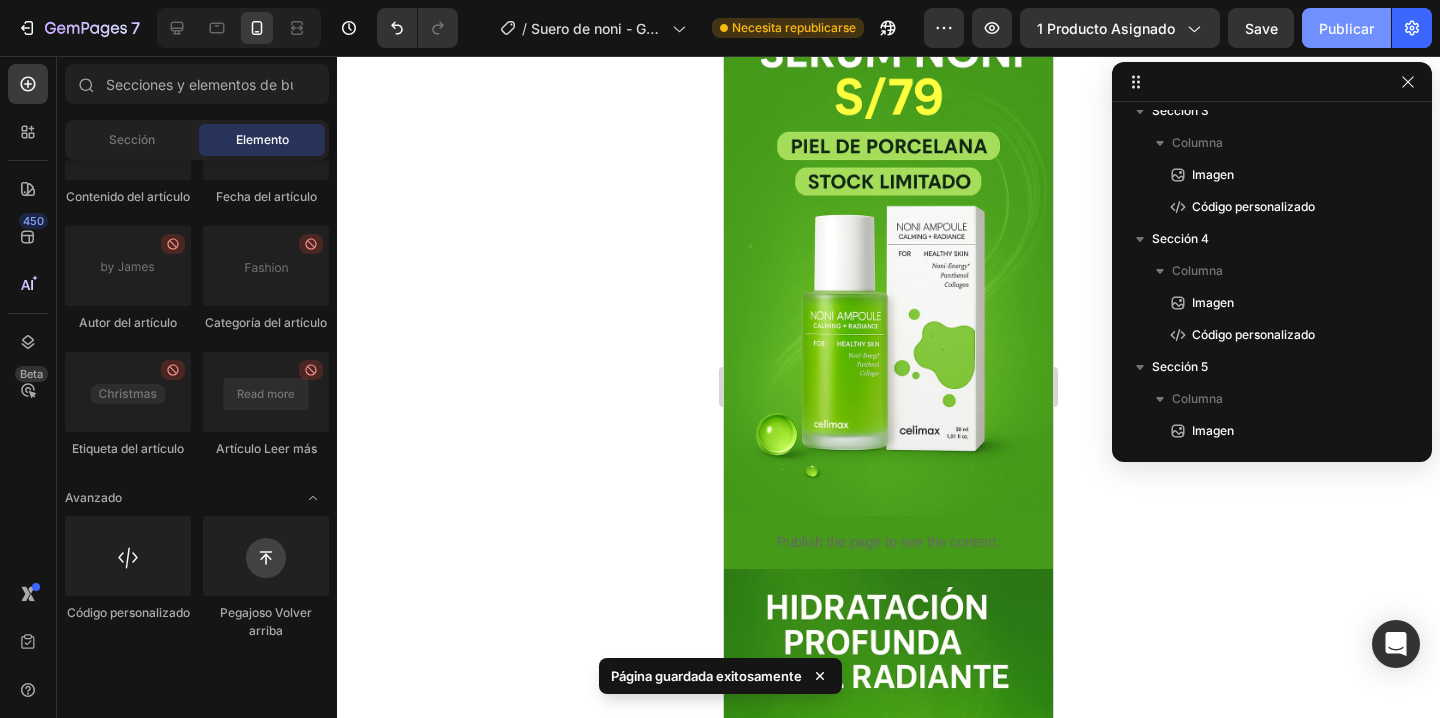 click on "Publicar" at bounding box center [1346, 28] 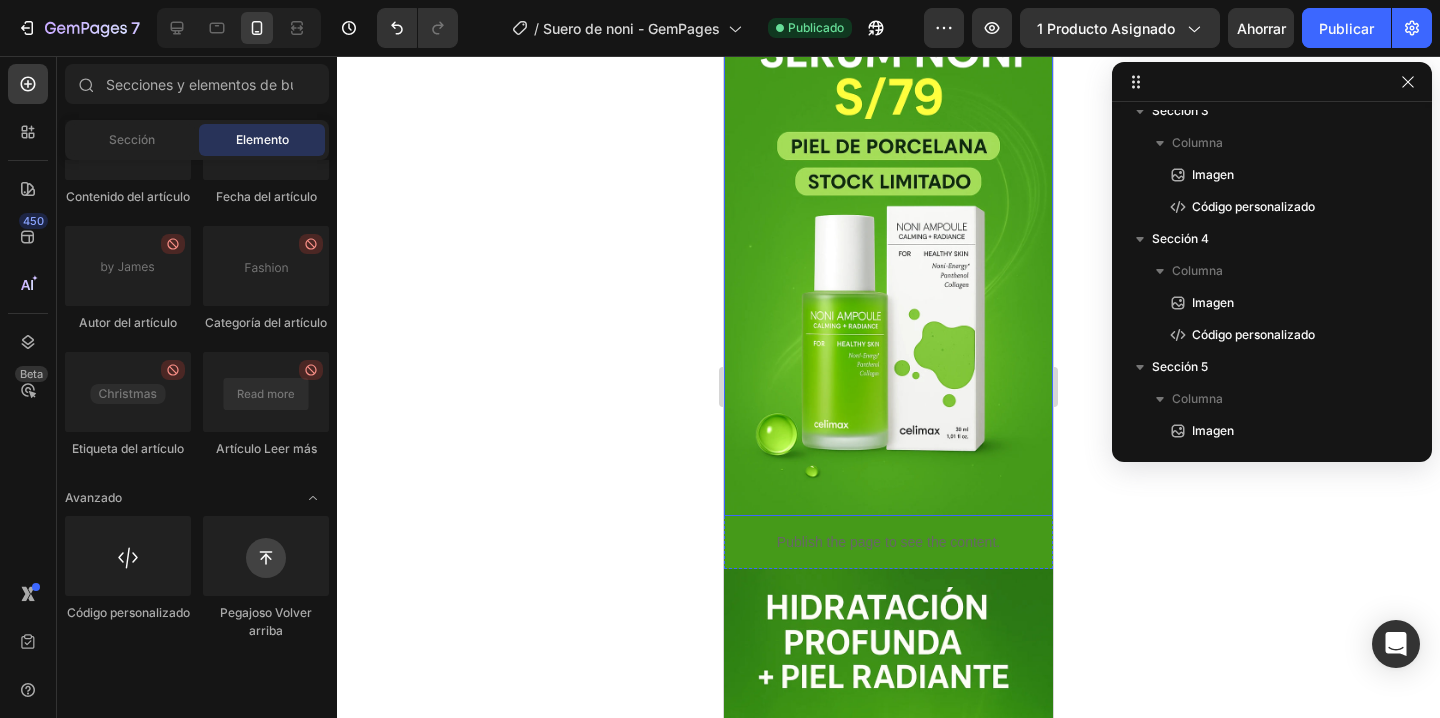 click at bounding box center (888, 269) 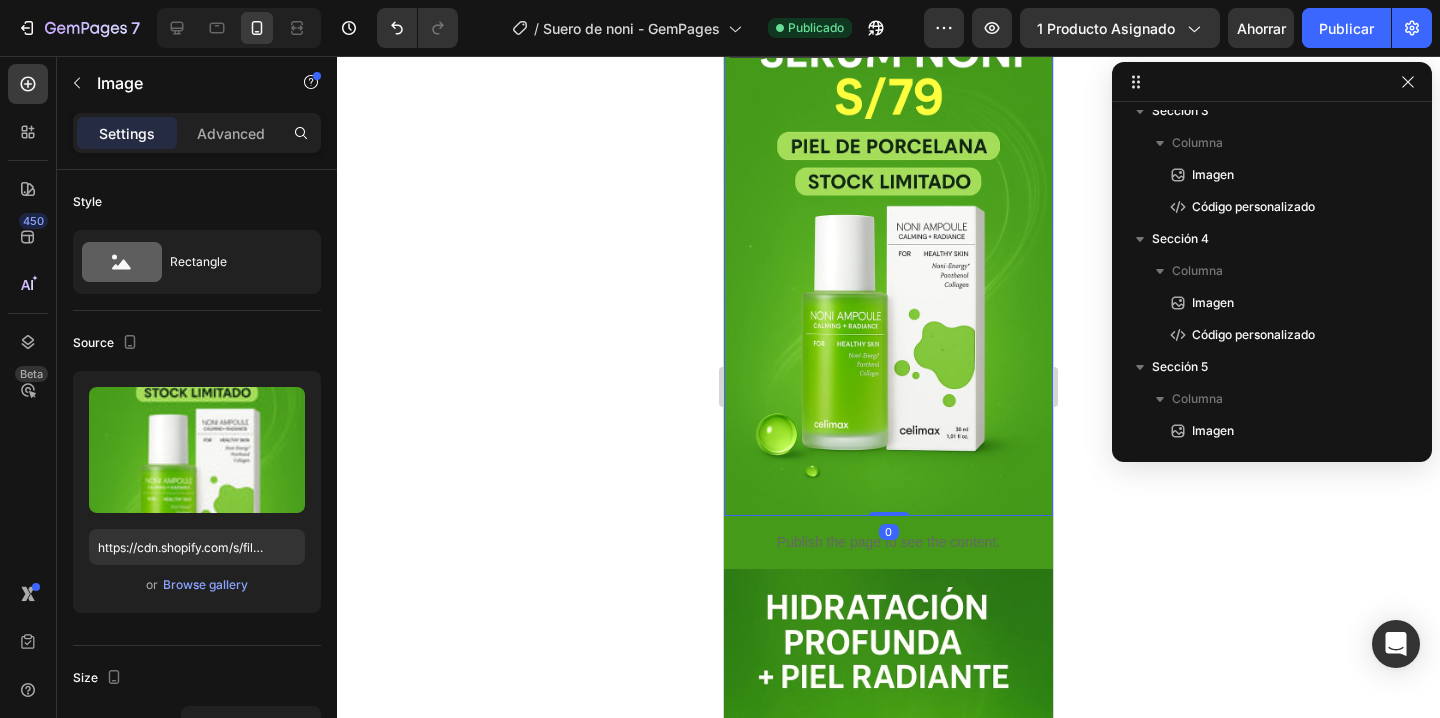 scroll, scrollTop: 0, scrollLeft: 0, axis: both 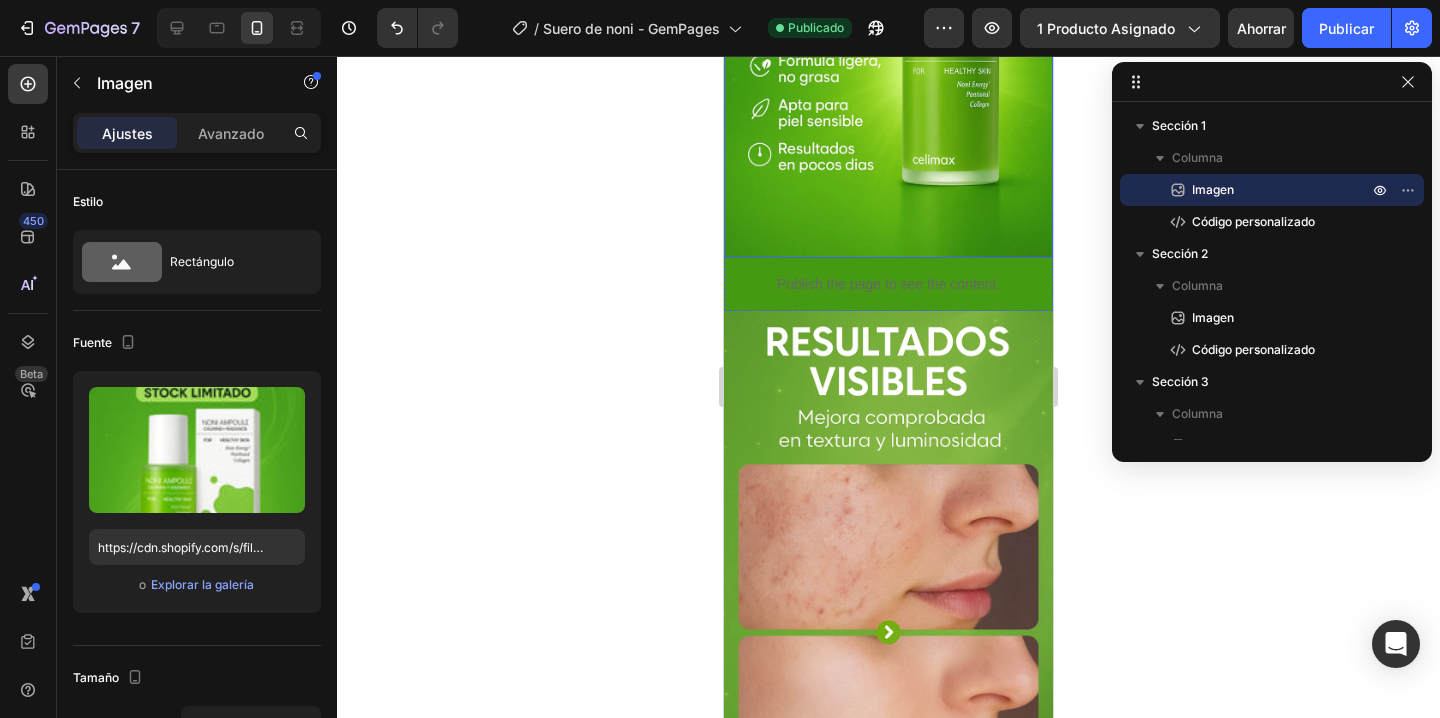 click at bounding box center [888, 558] 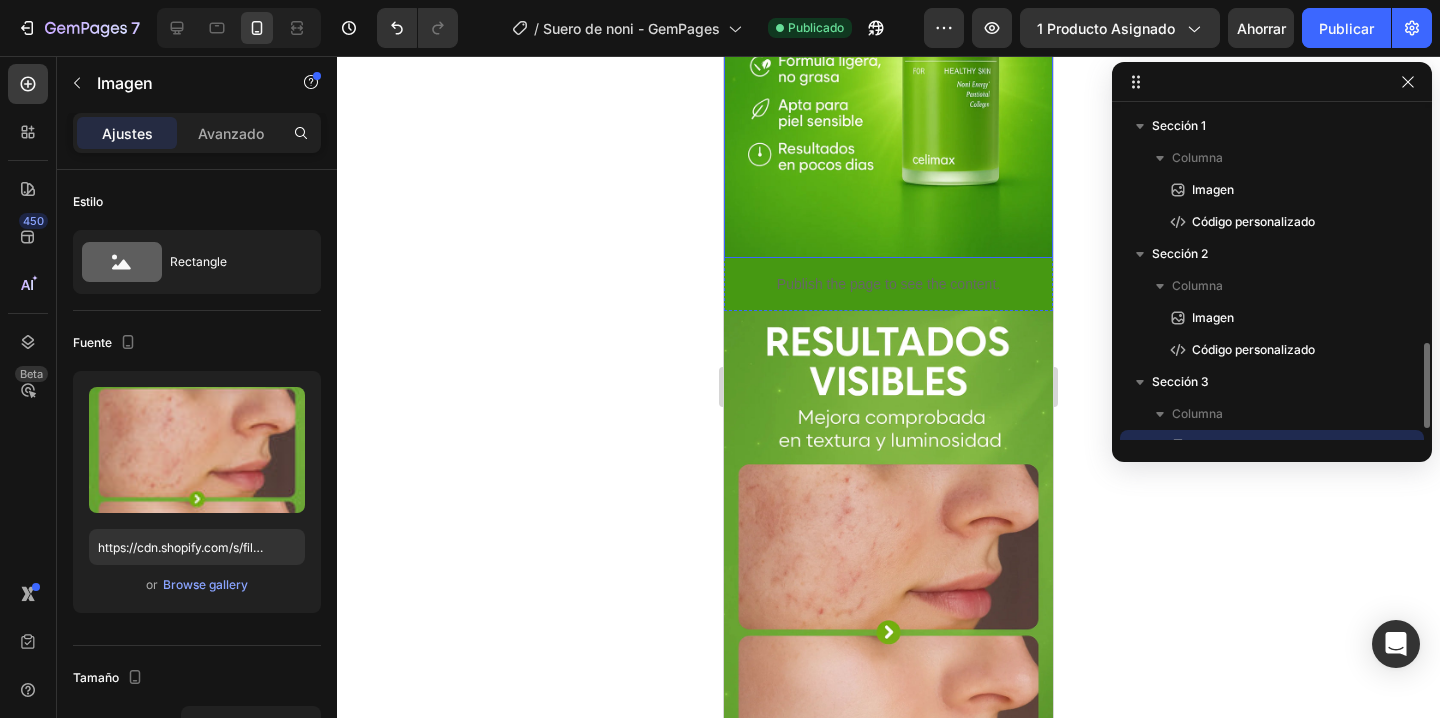 scroll, scrollTop: 186, scrollLeft: 0, axis: vertical 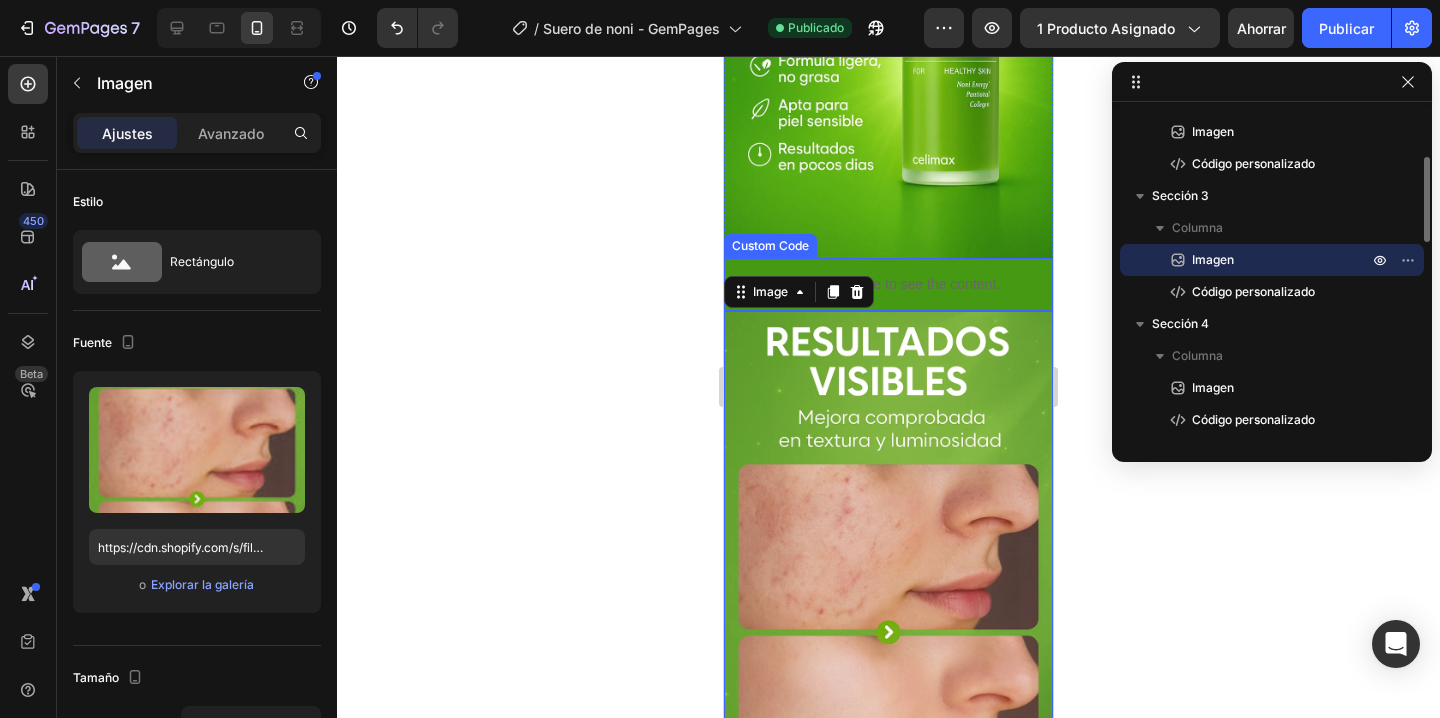 click on "Publish the page to see the content." at bounding box center [888, 284] 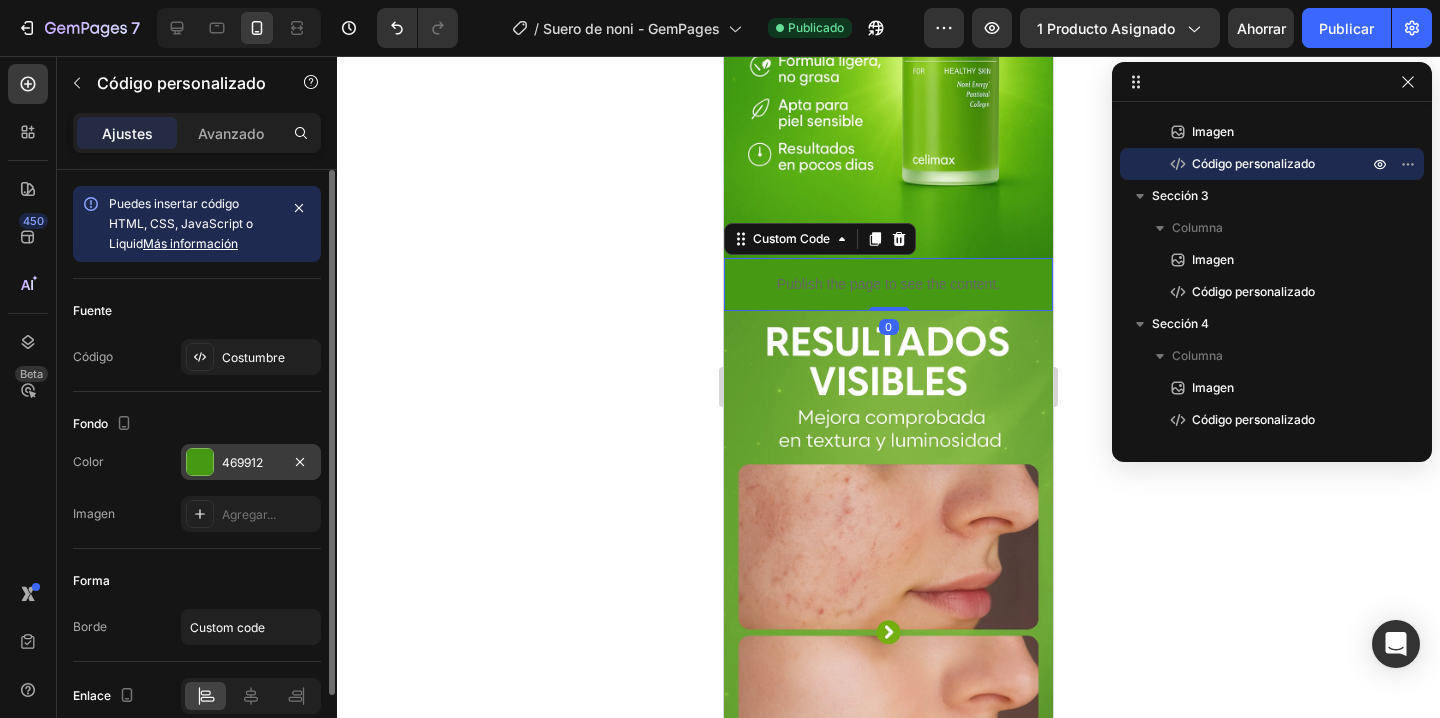 click on "469912" at bounding box center [242, 462] 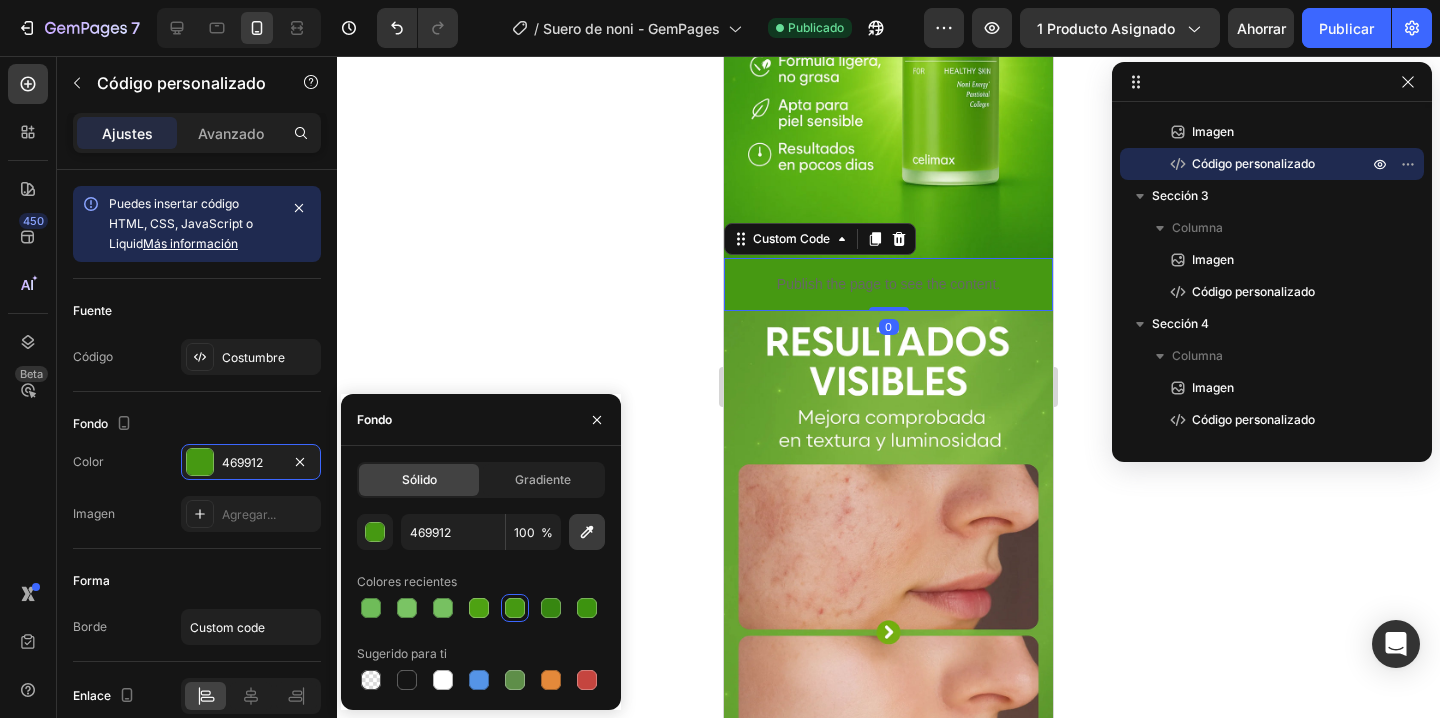 drag, startPoint x: 590, startPoint y: 516, endPoint x: 231, endPoint y: 330, distance: 404.32288 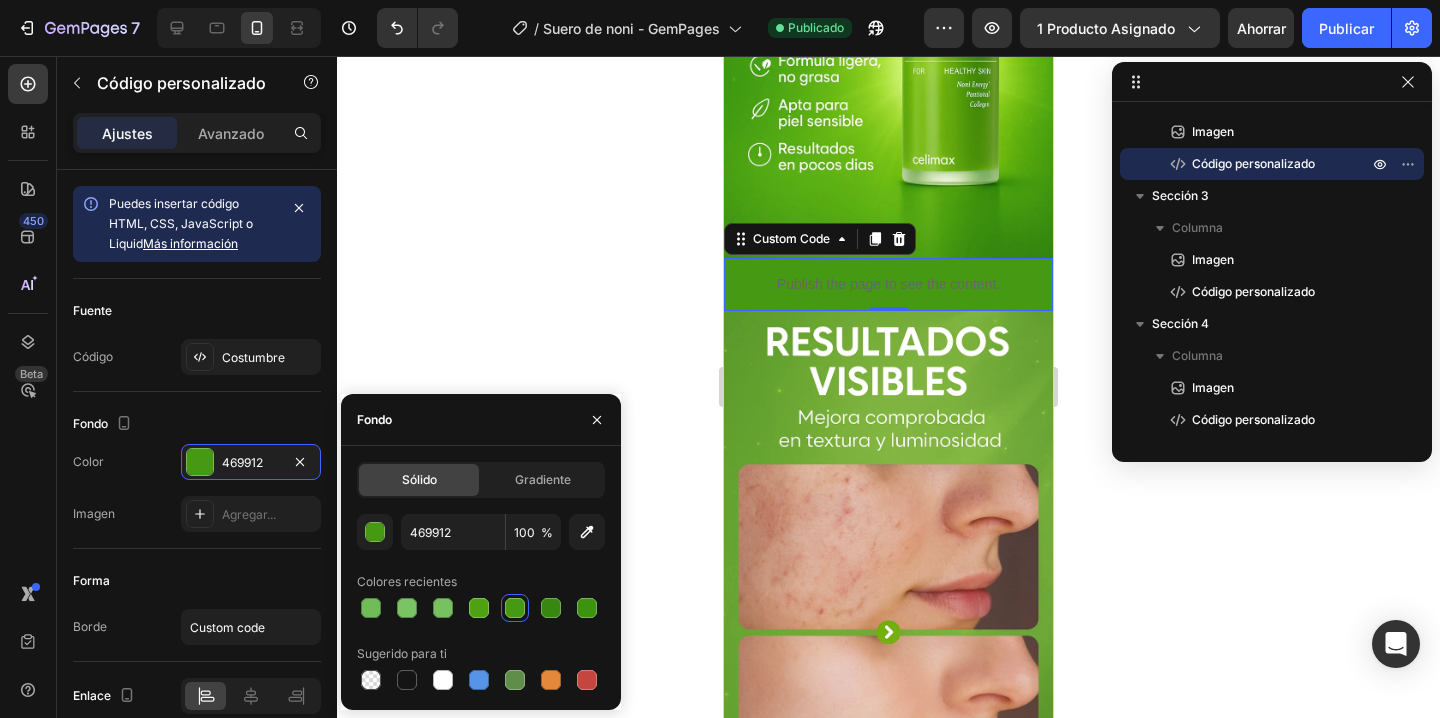type on "7BB23B" 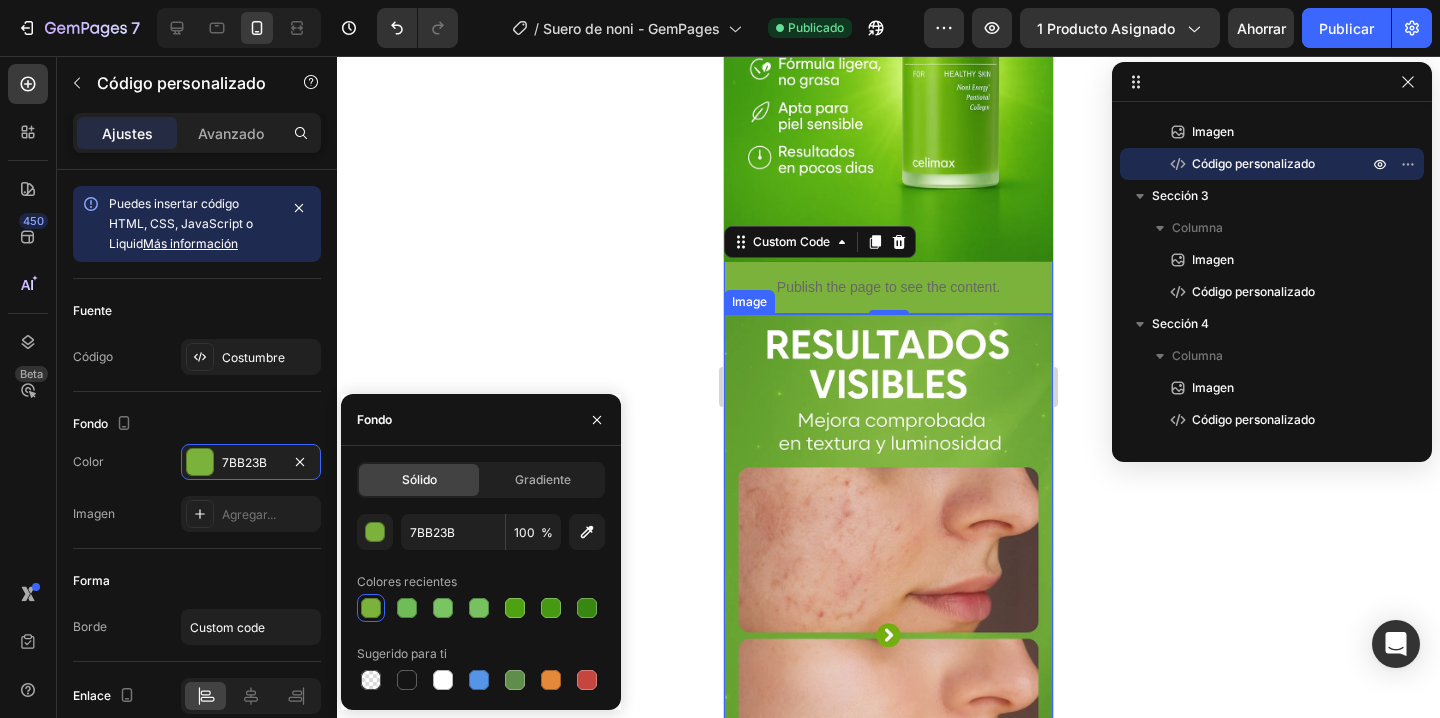 scroll, scrollTop: 853, scrollLeft: 0, axis: vertical 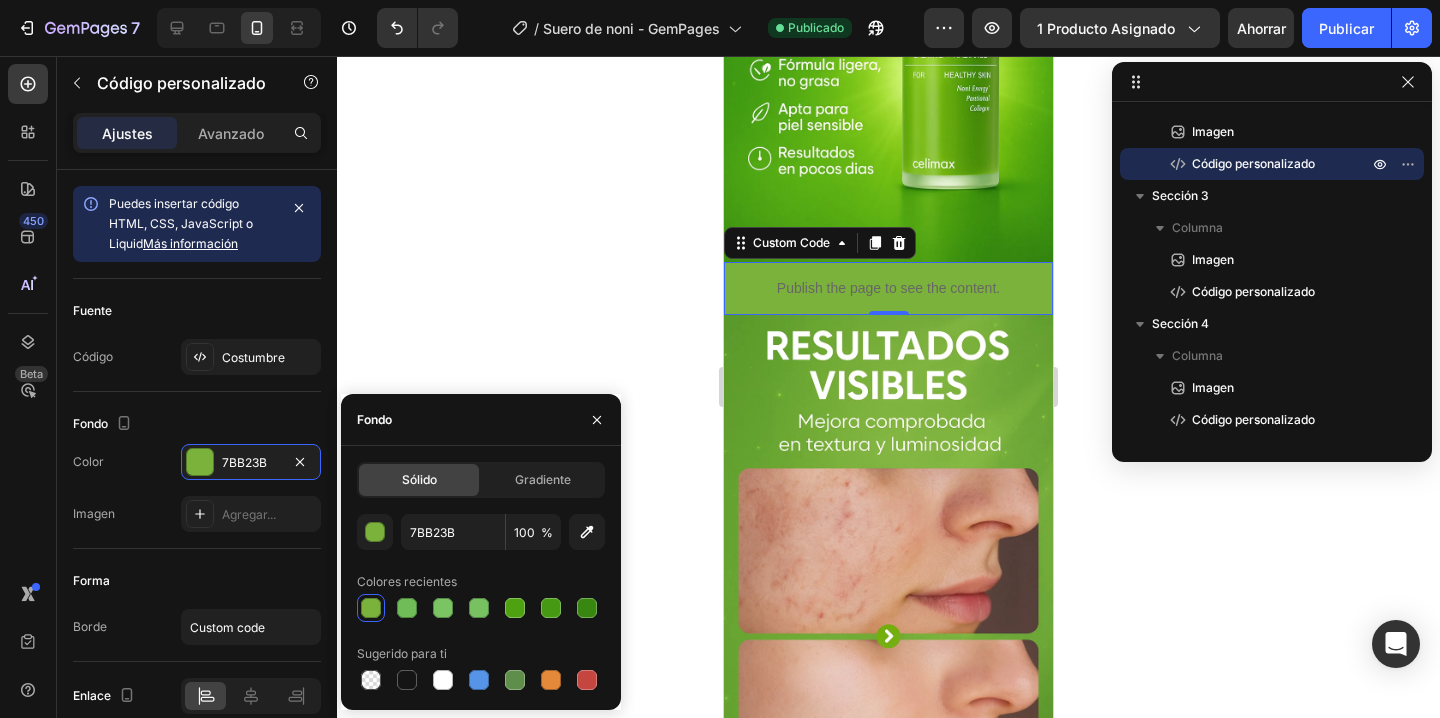 click 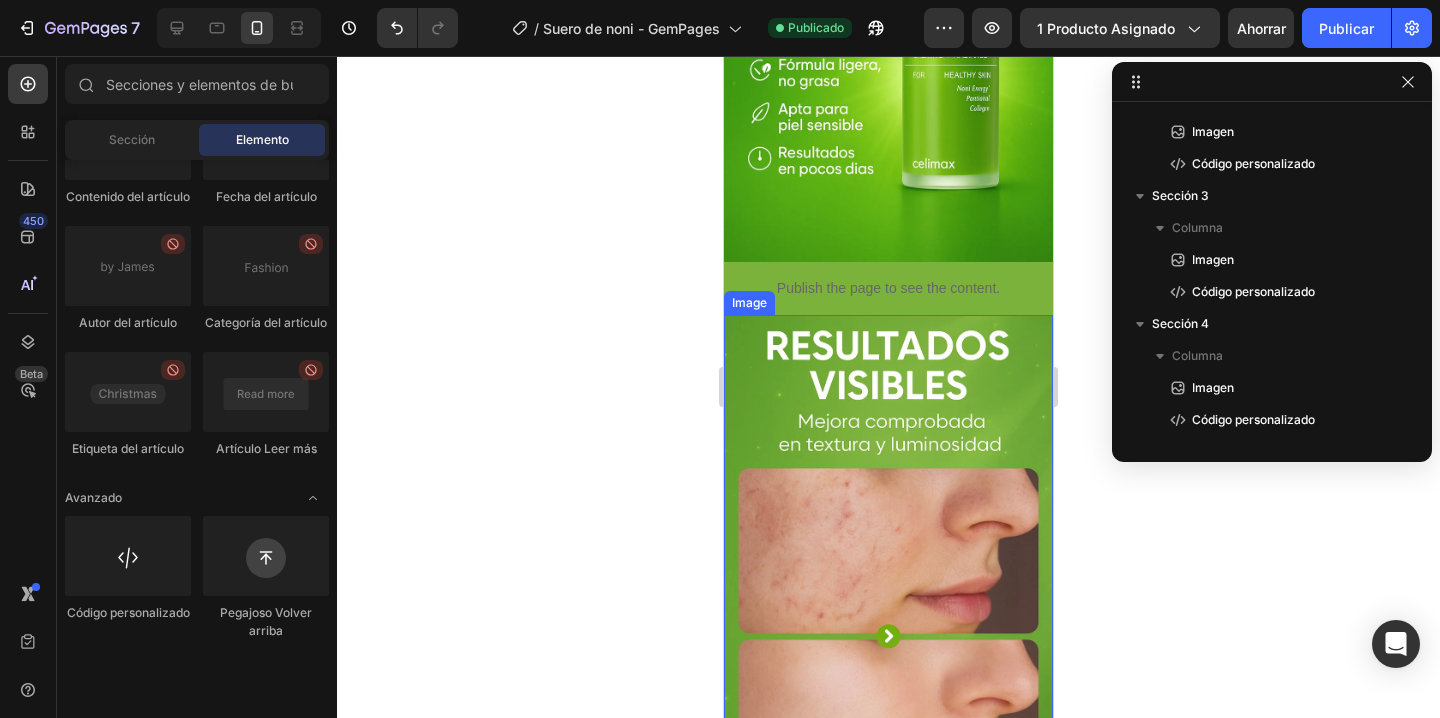 click at bounding box center (888, 562) 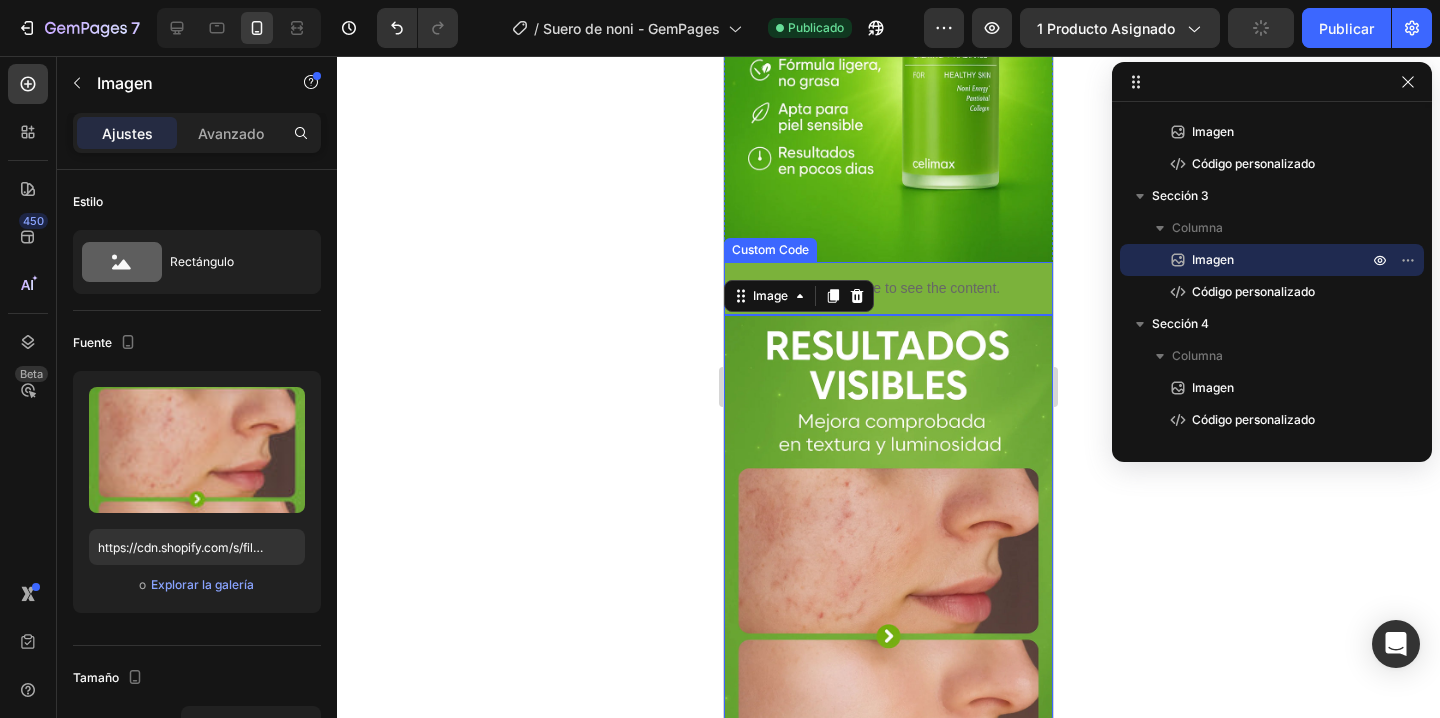 click on "Publish the page to see the content." at bounding box center [888, 288] 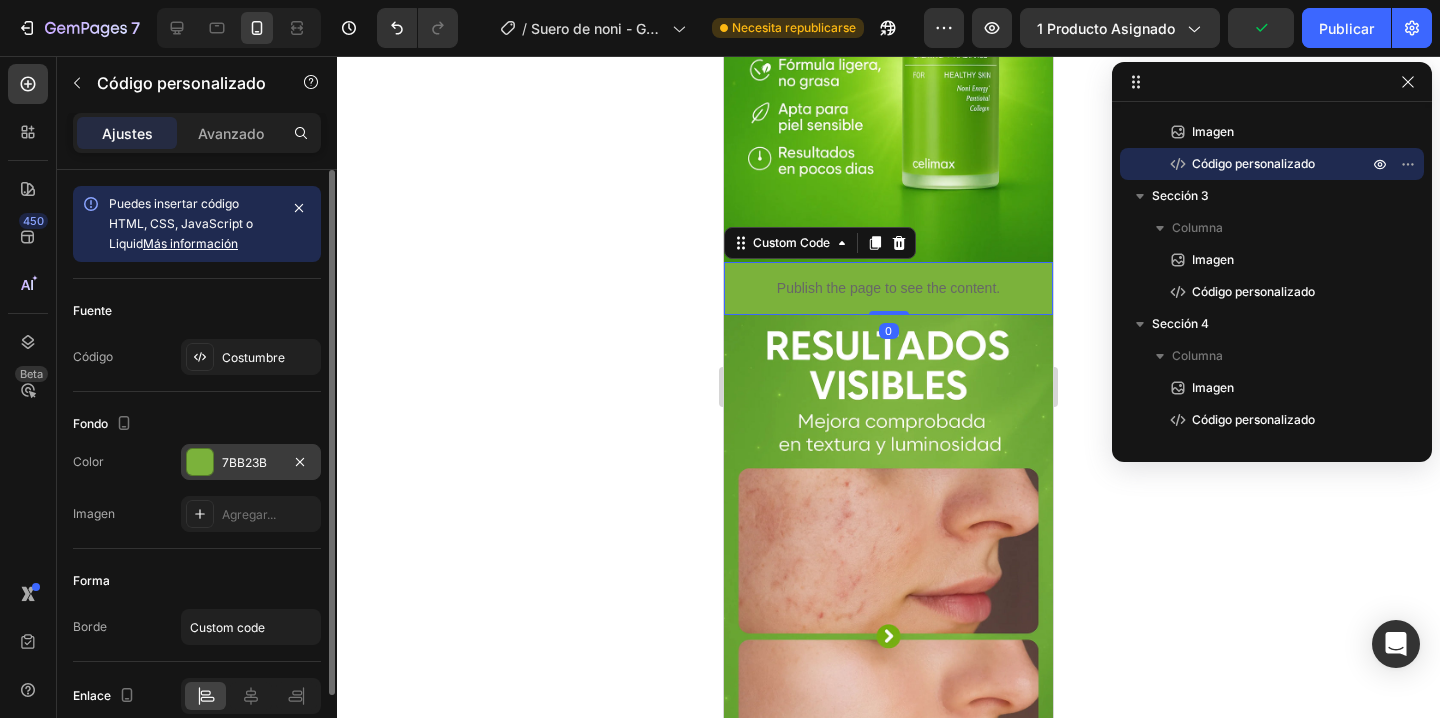 click on "7BB23B" at bounding box center (251, 462) 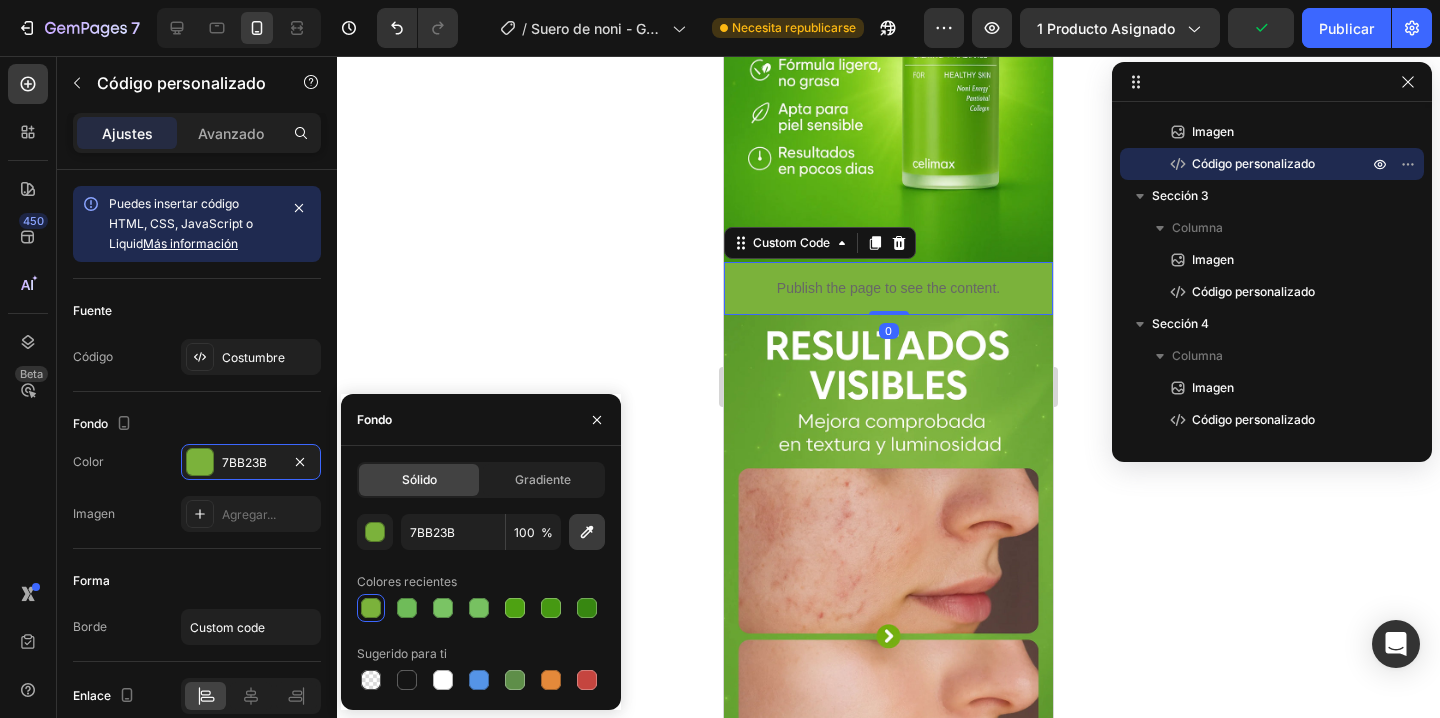 click 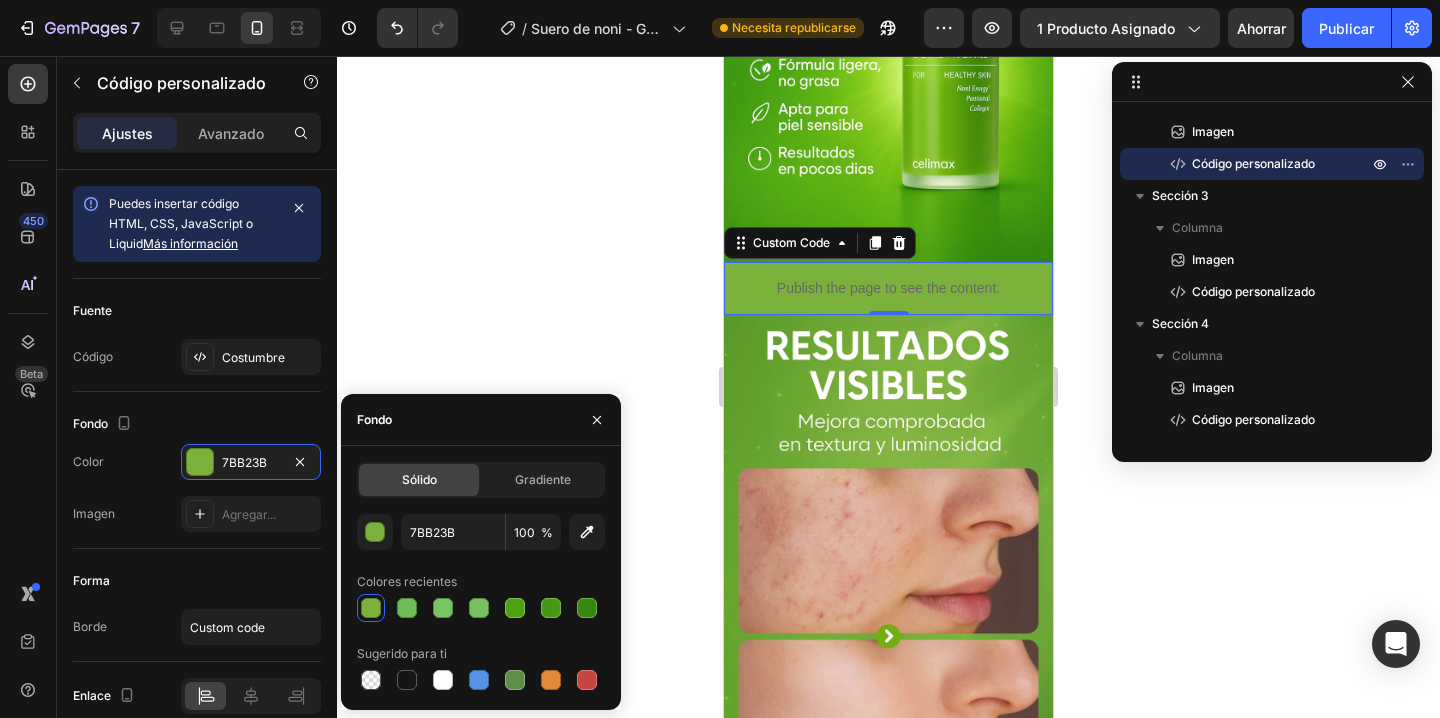 type on "629F2F" 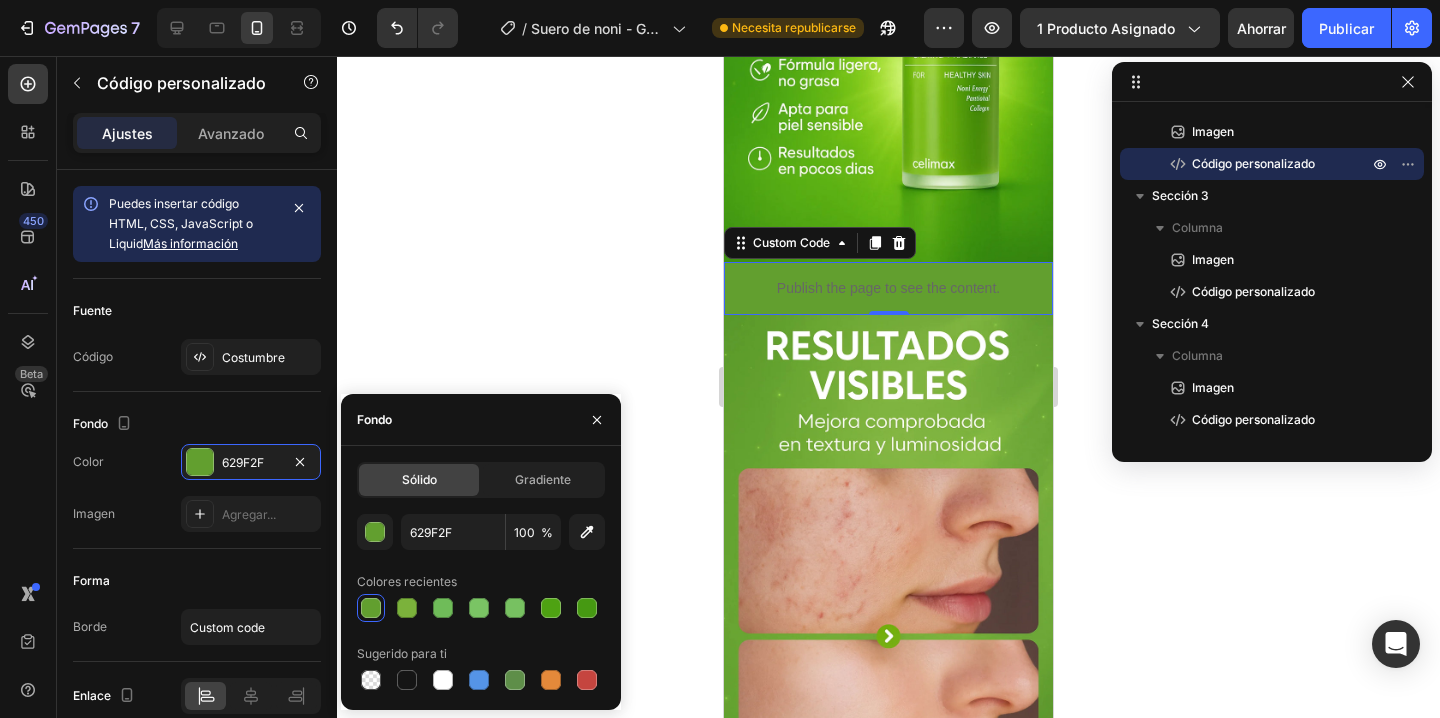 click 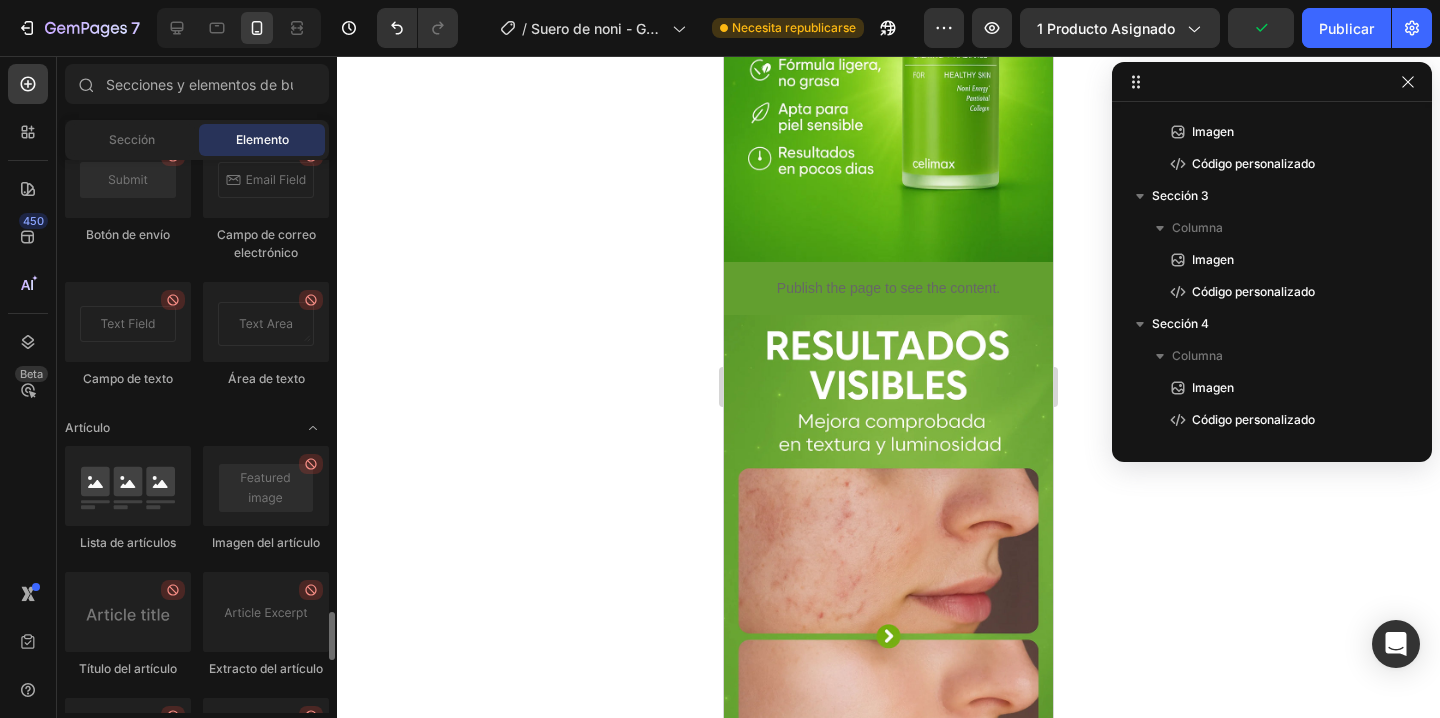 scroll, scrollTop: 5011, scrollLeft: 0, axis: vertical 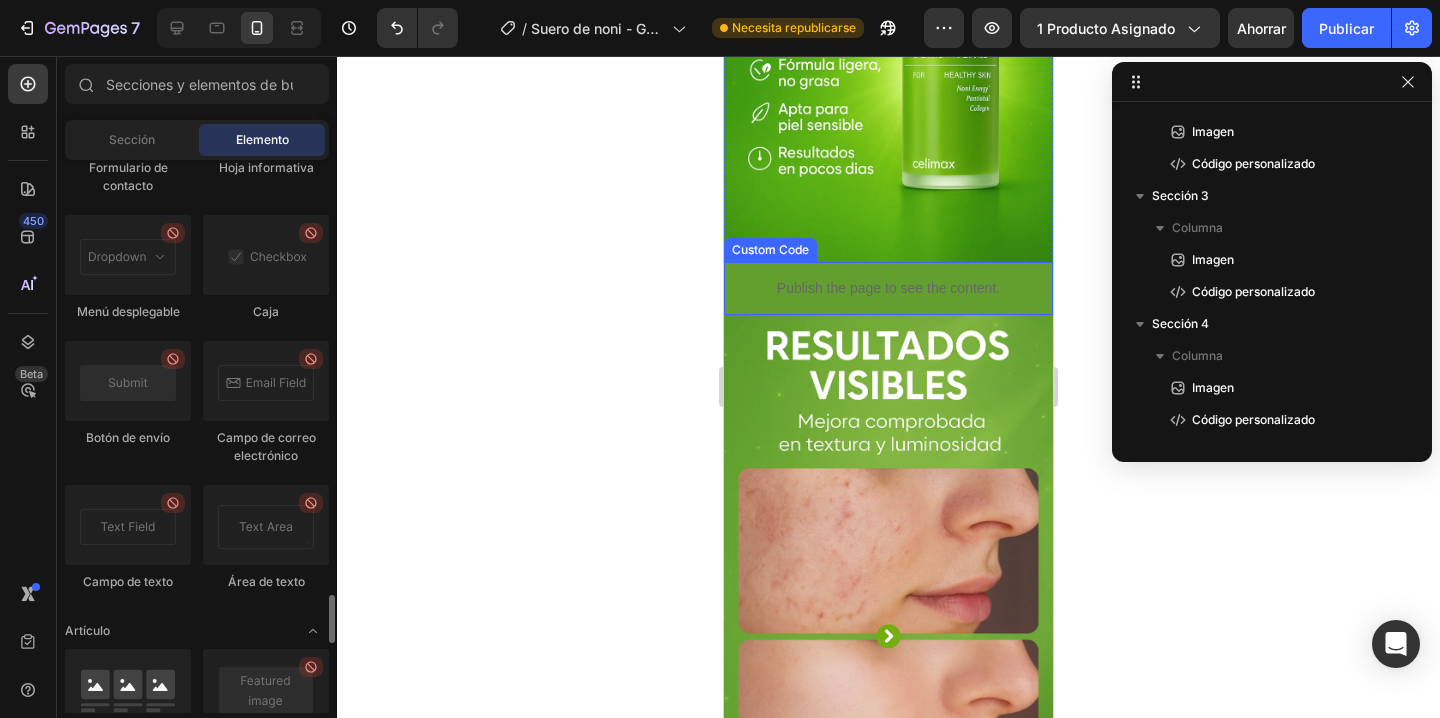 click on "Publish the page to see the content." at bounding box center (888, 288) 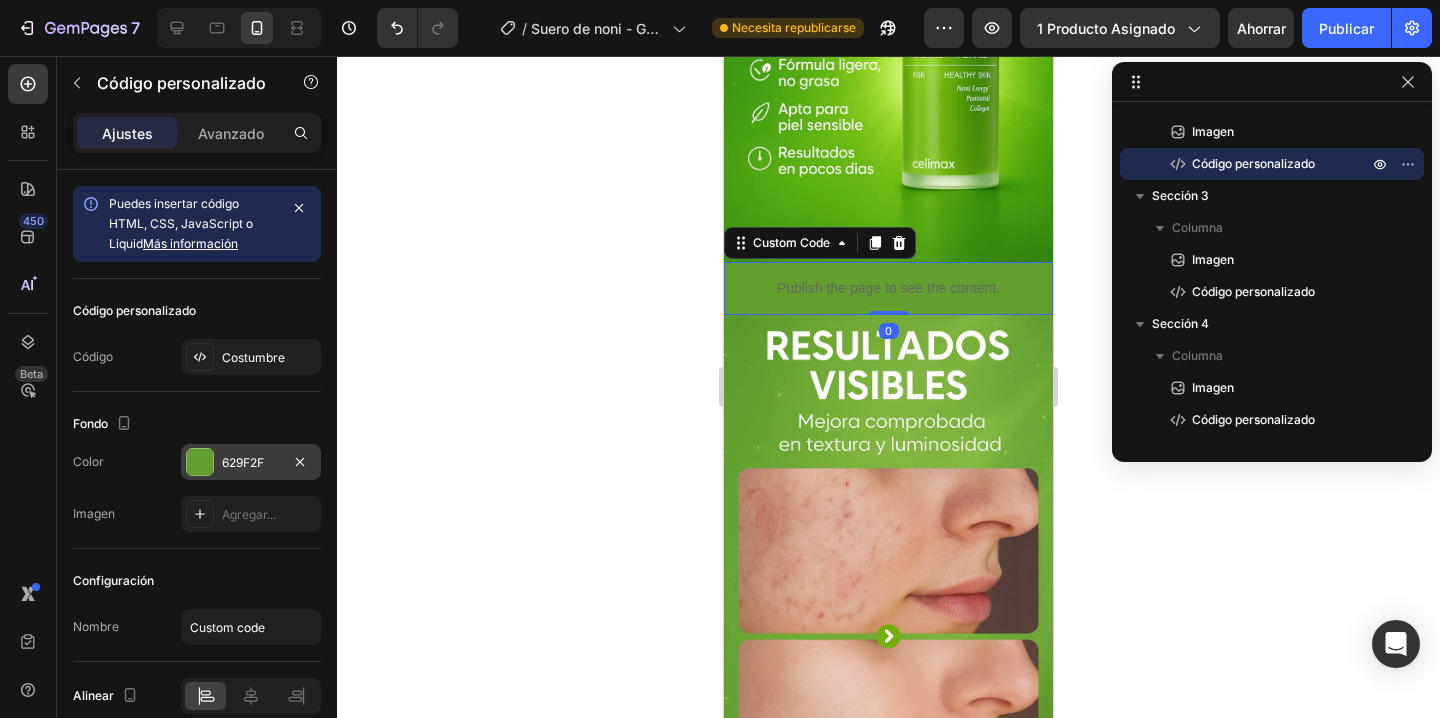 click on "629F2F" at bounding box center (243, 462) 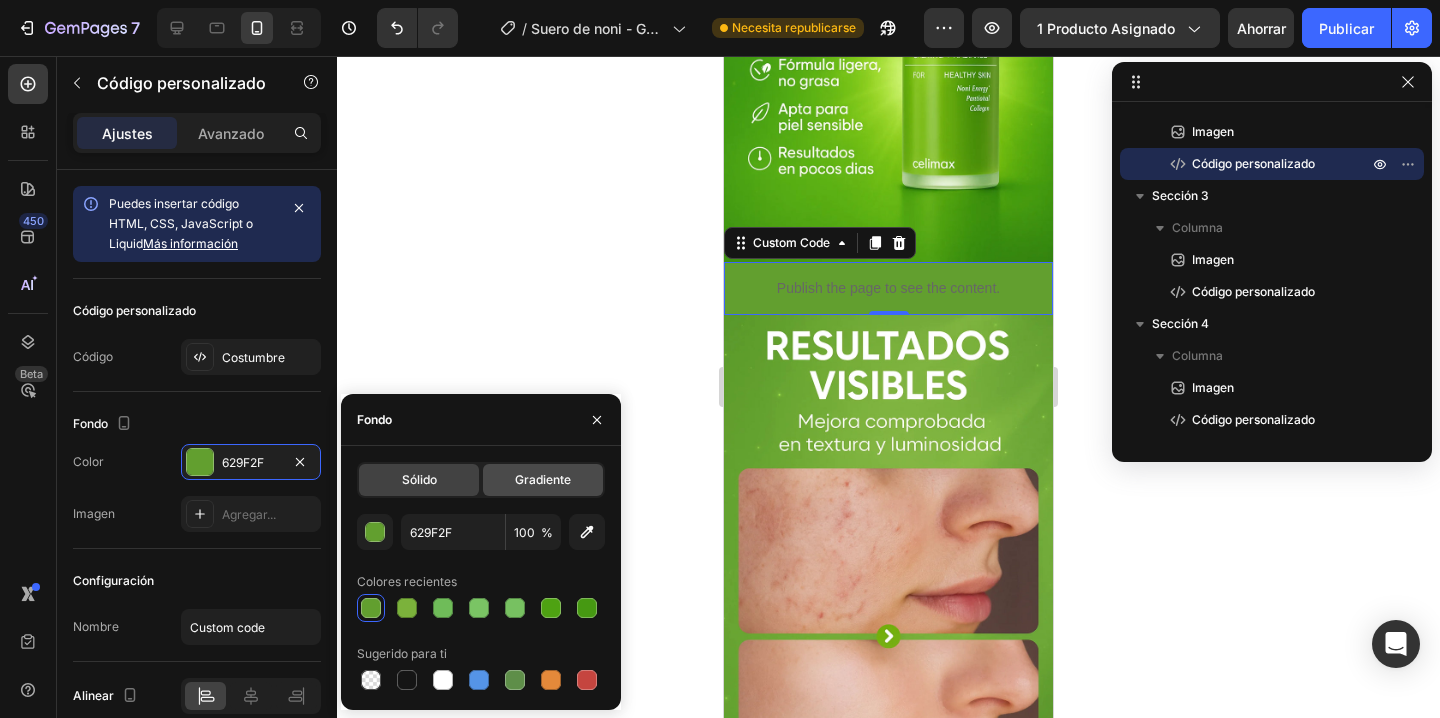 click on "Gradiente" 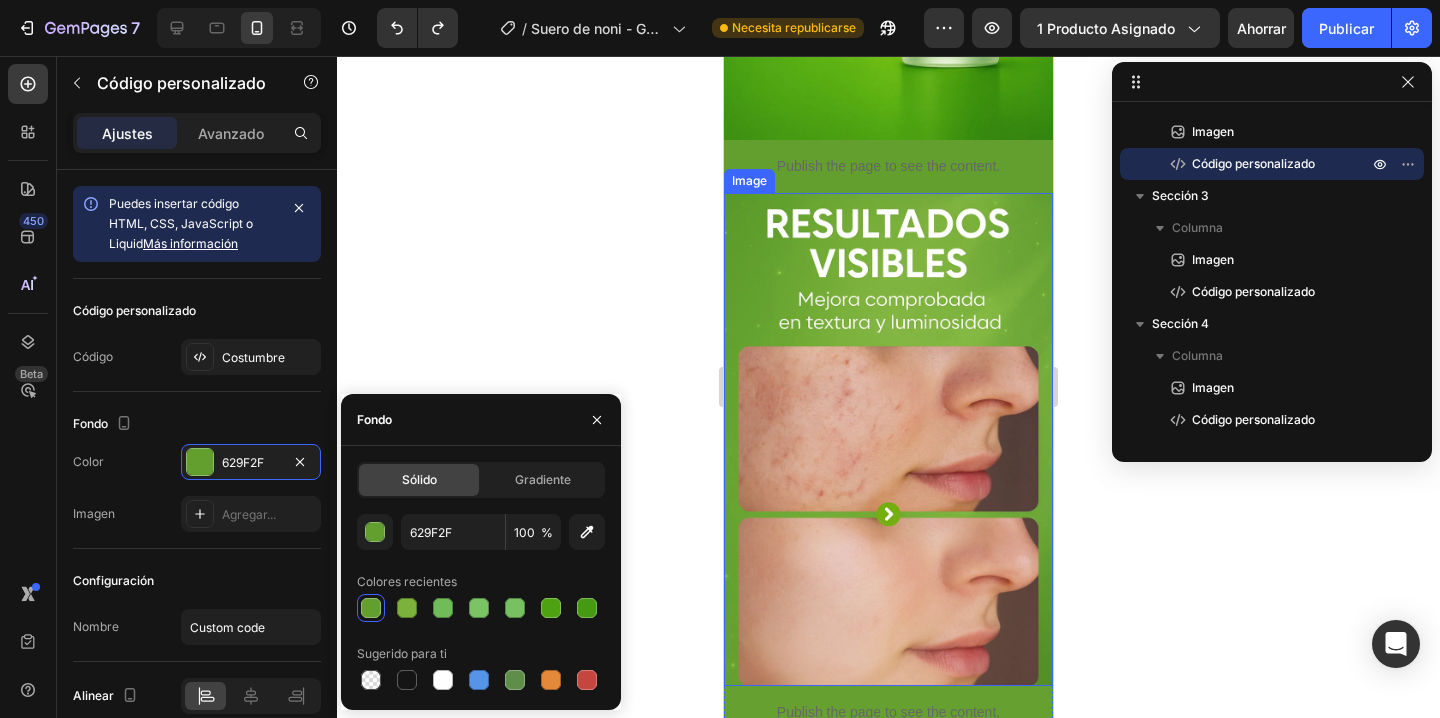 scroll, scrollTop: 346, scrollLeft: 0, axis: vertical 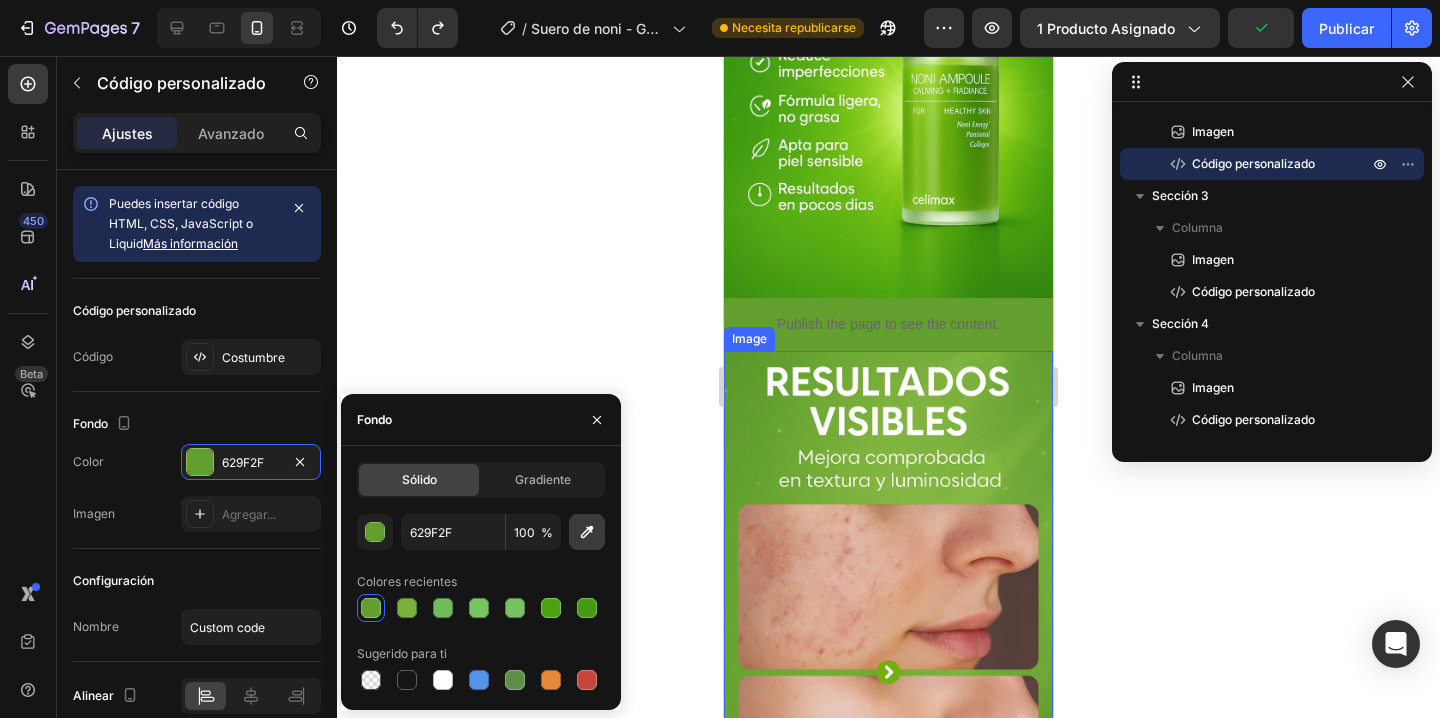 click 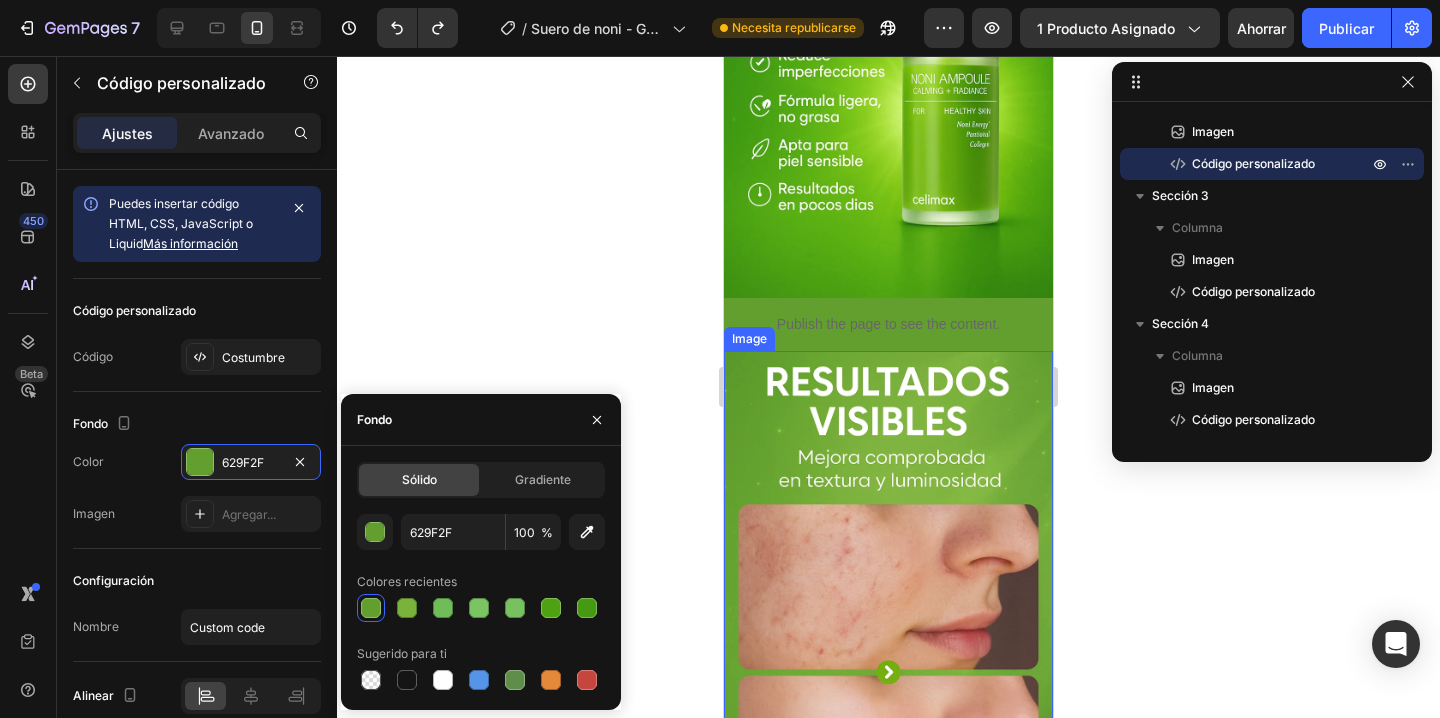 type on "5D9B2B" 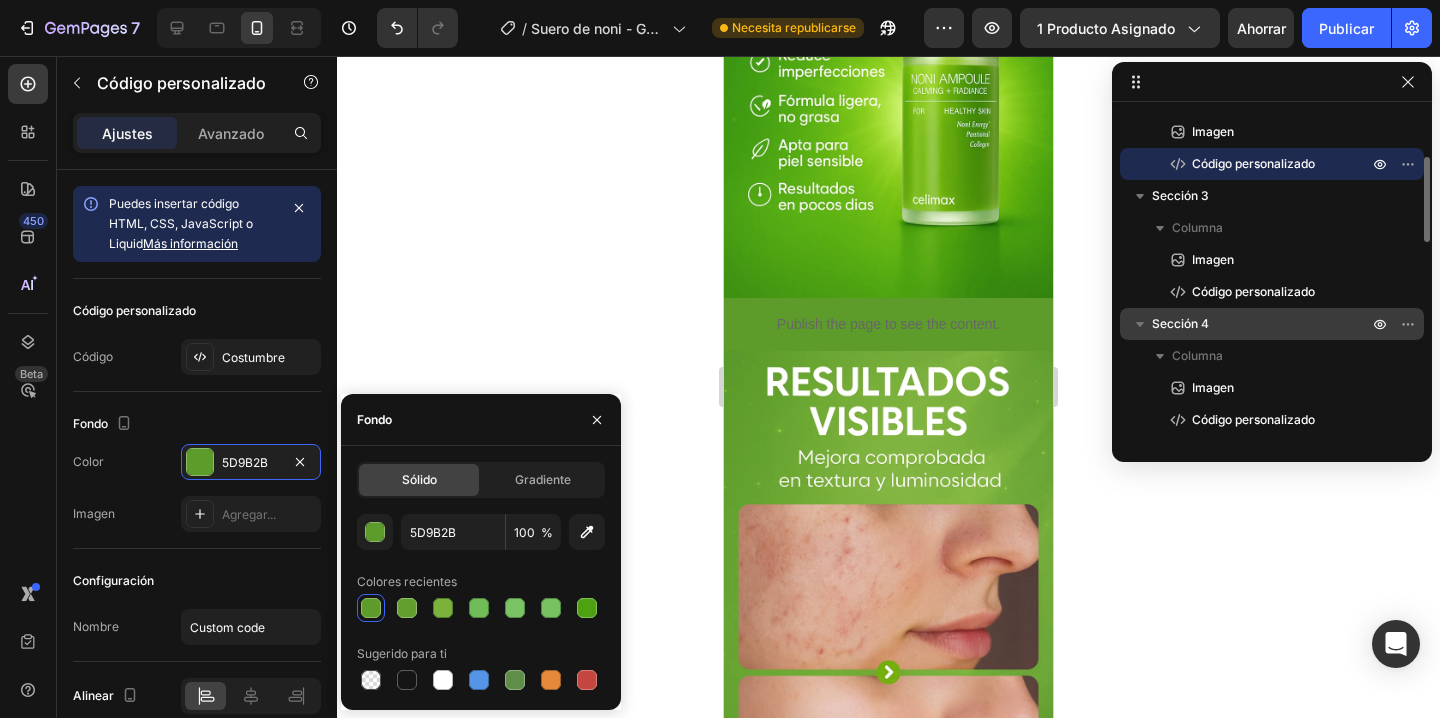 click on "Sección 4" at bounding box center [1272, 324] 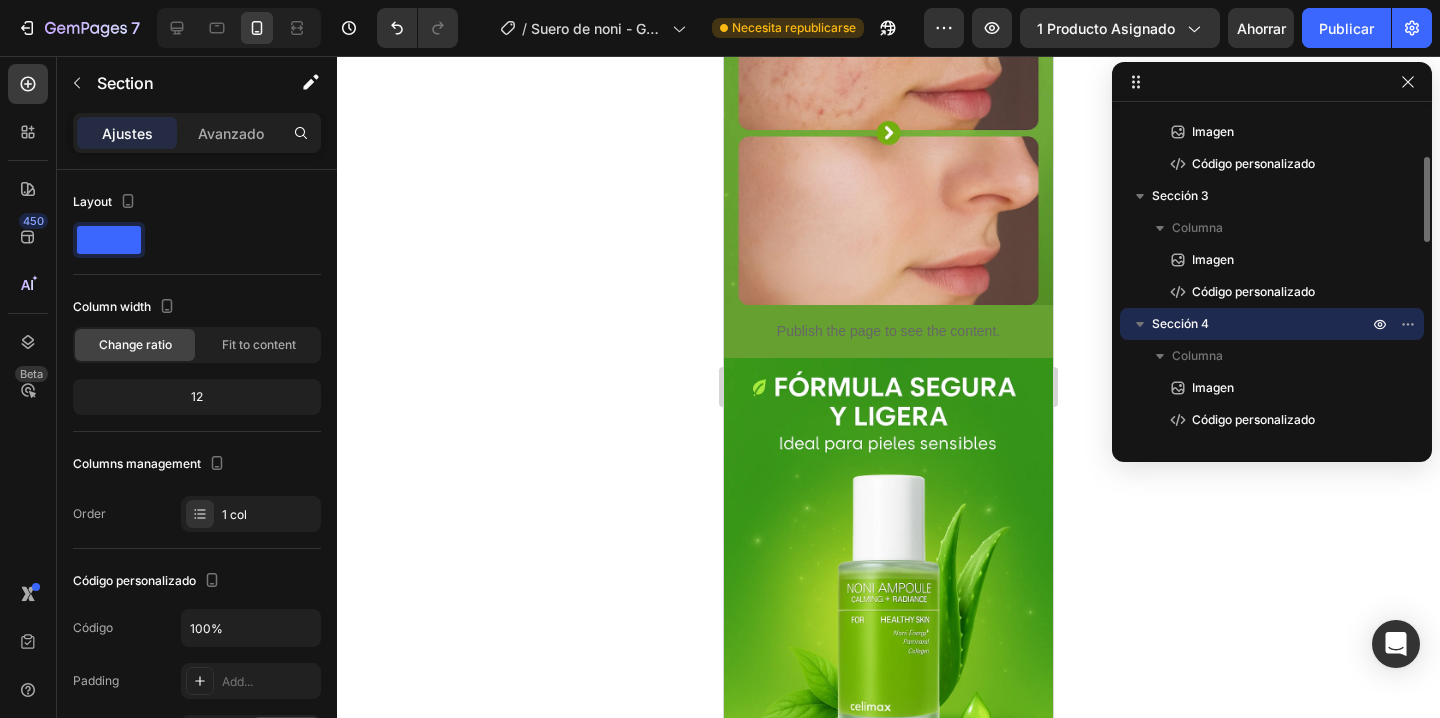 scroll, scrollTop: 1072, scrollLeft: 0, axis: vertical 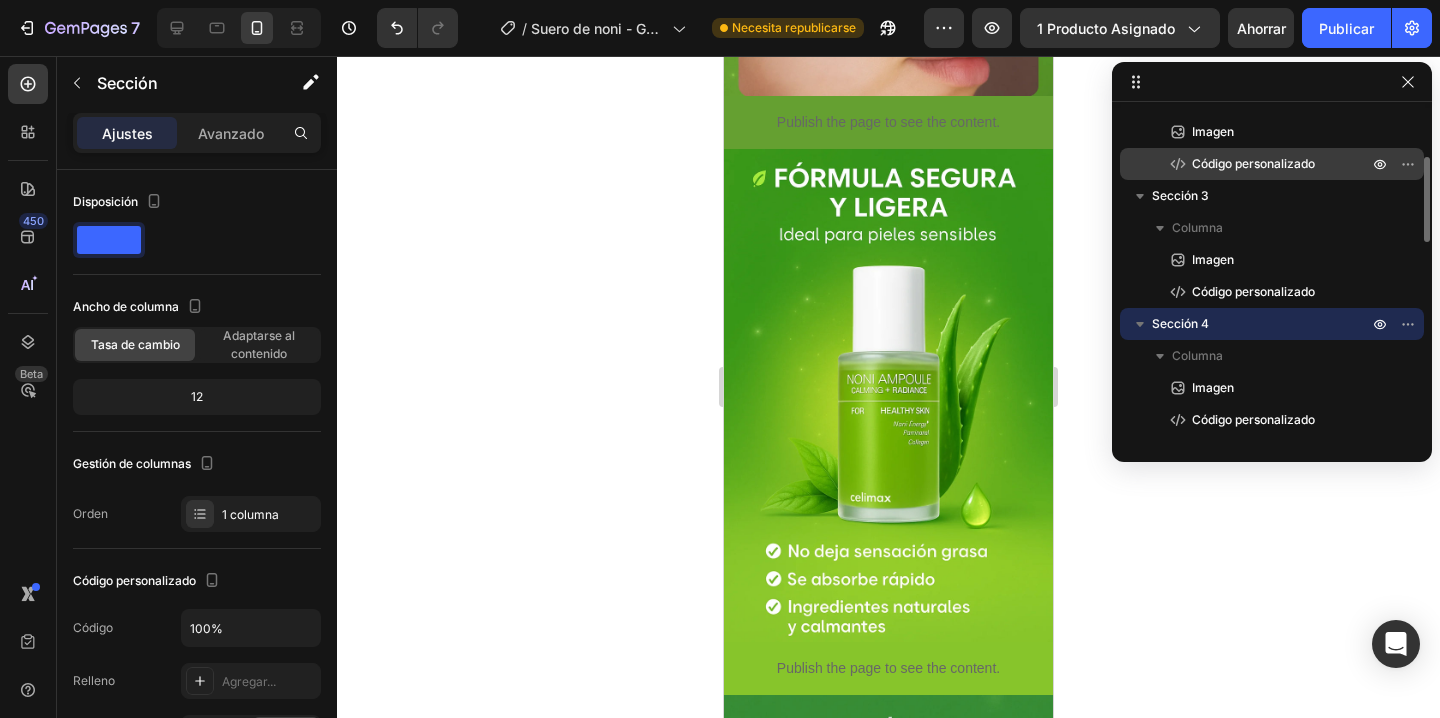 click on "Código personalizado" at bounding box center (1258, 164) 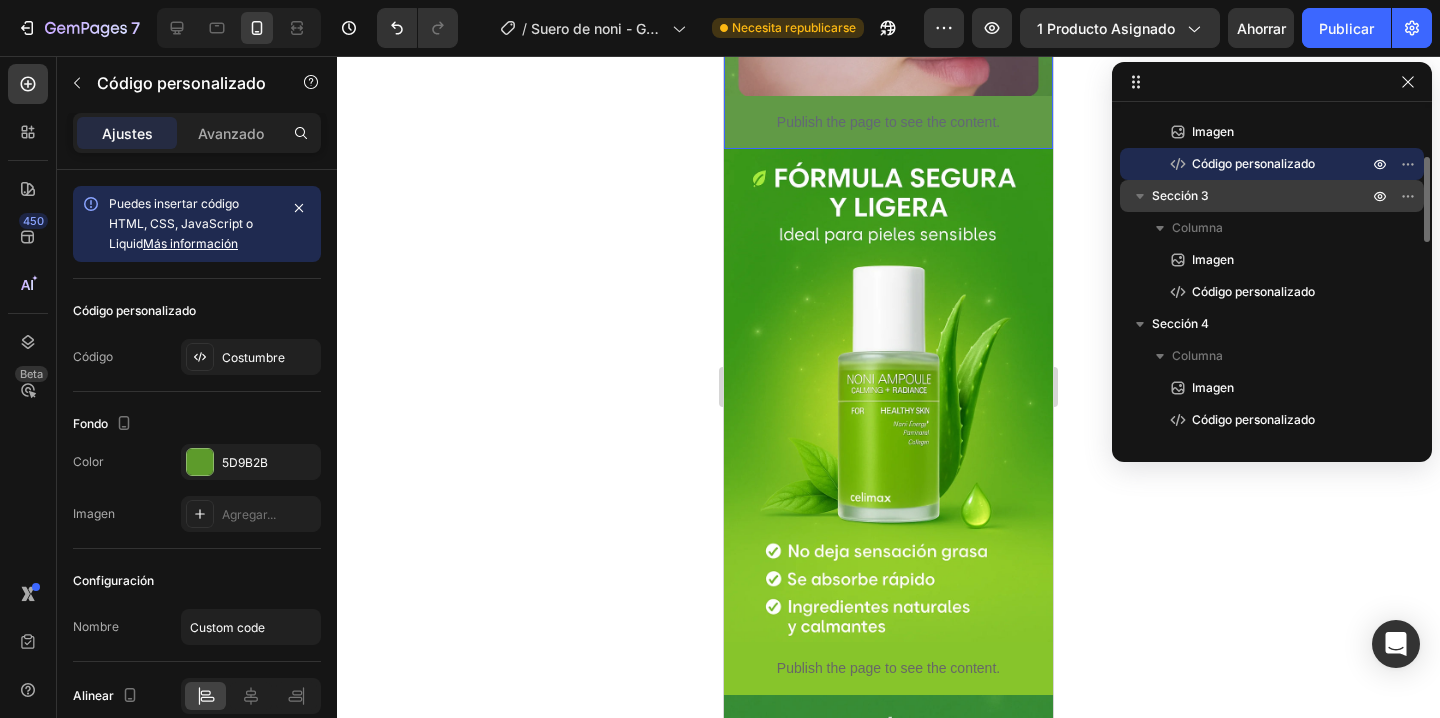 click on "Sección 3" at bounding box center [1180, 195] 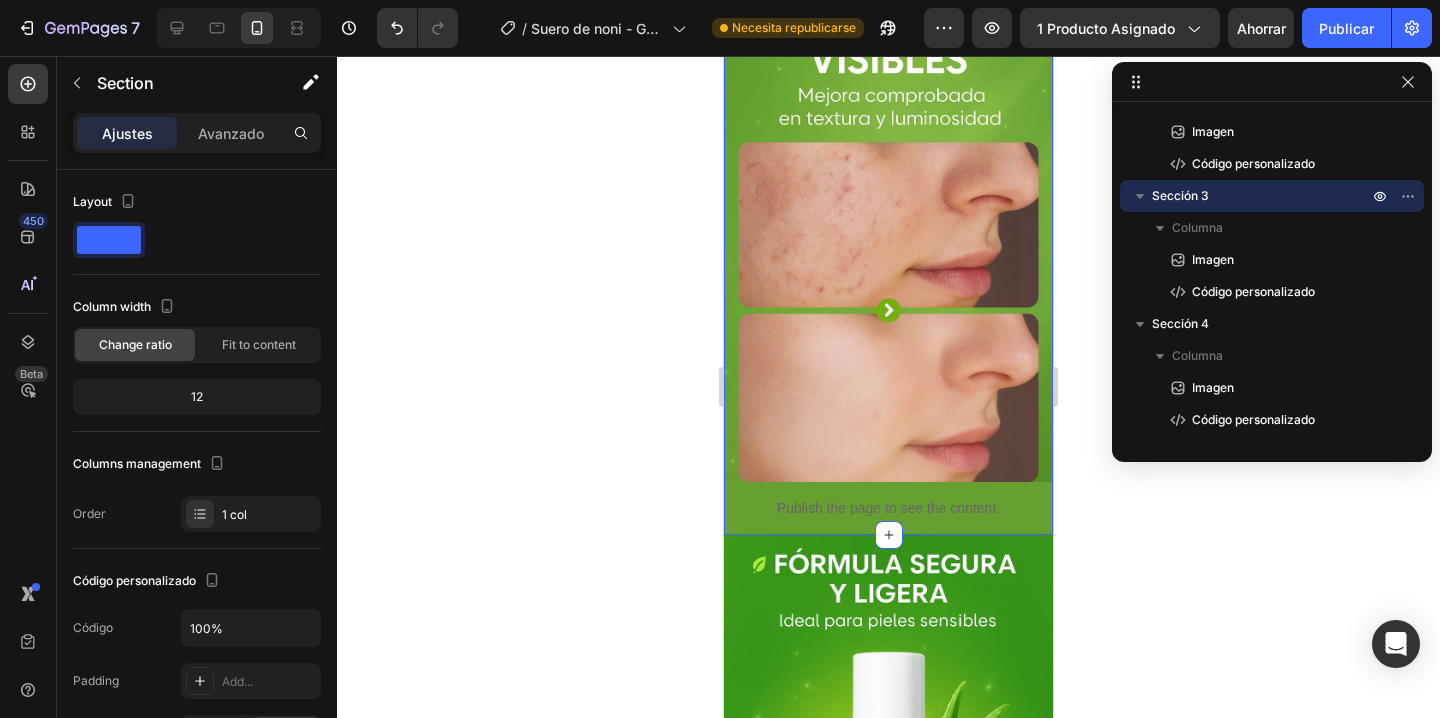 scroll, scrollTop: 548, scrollLeft: 0, axis: vertical 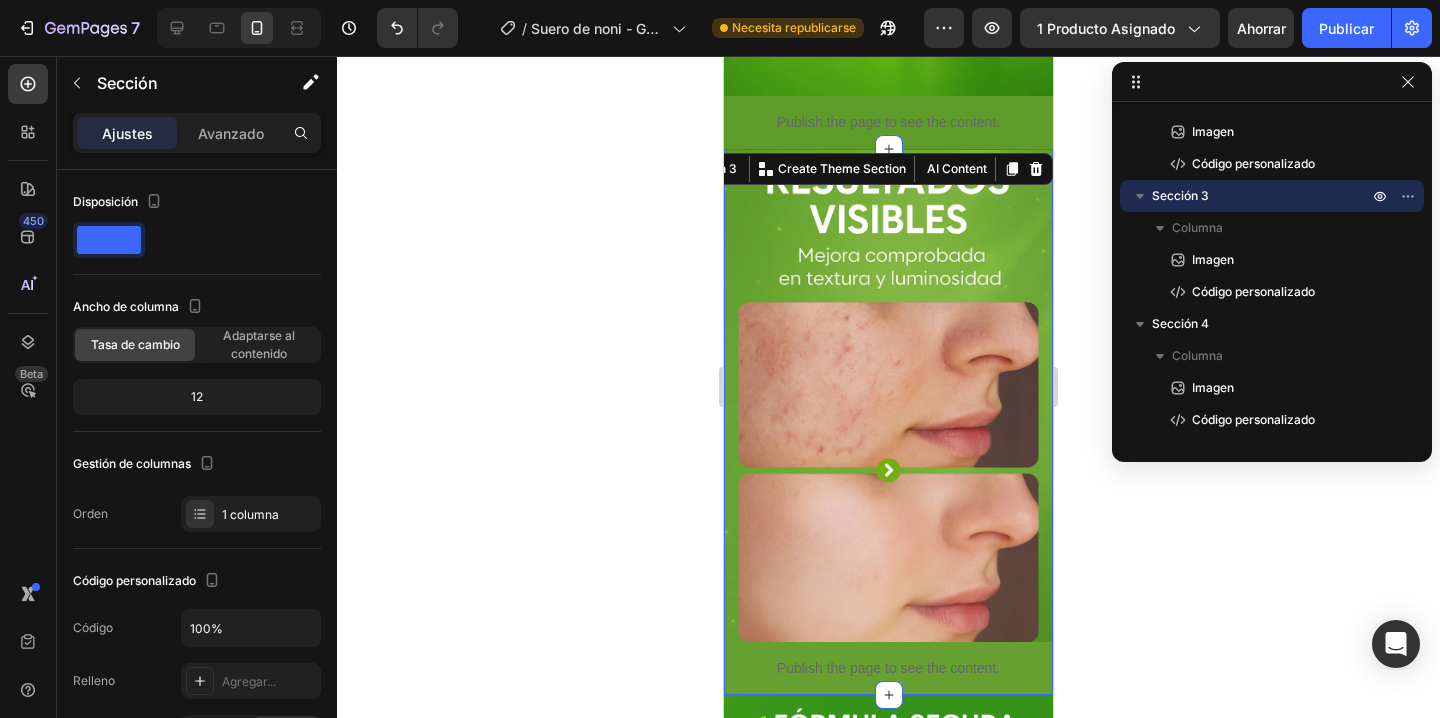 click 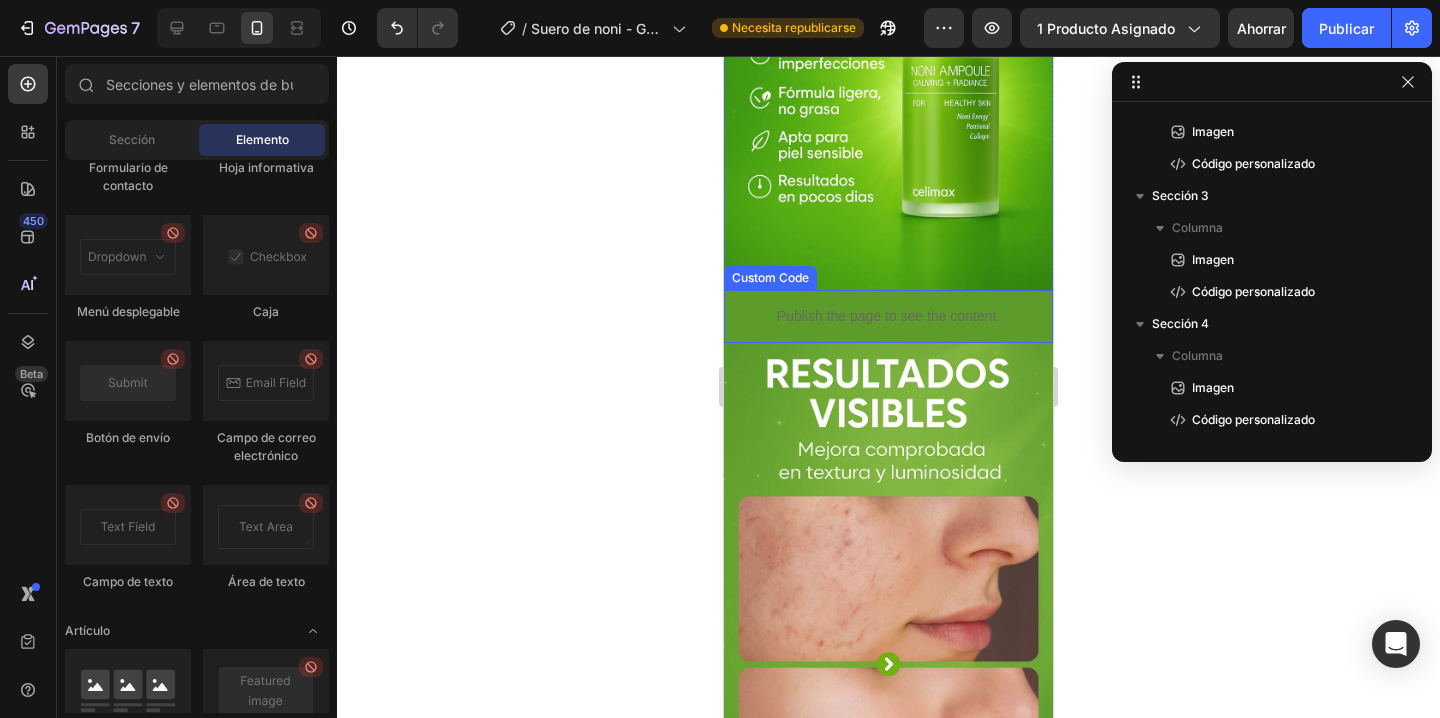 scroll, scrollTop: 341, scrollLeft: 0, axis: vertical 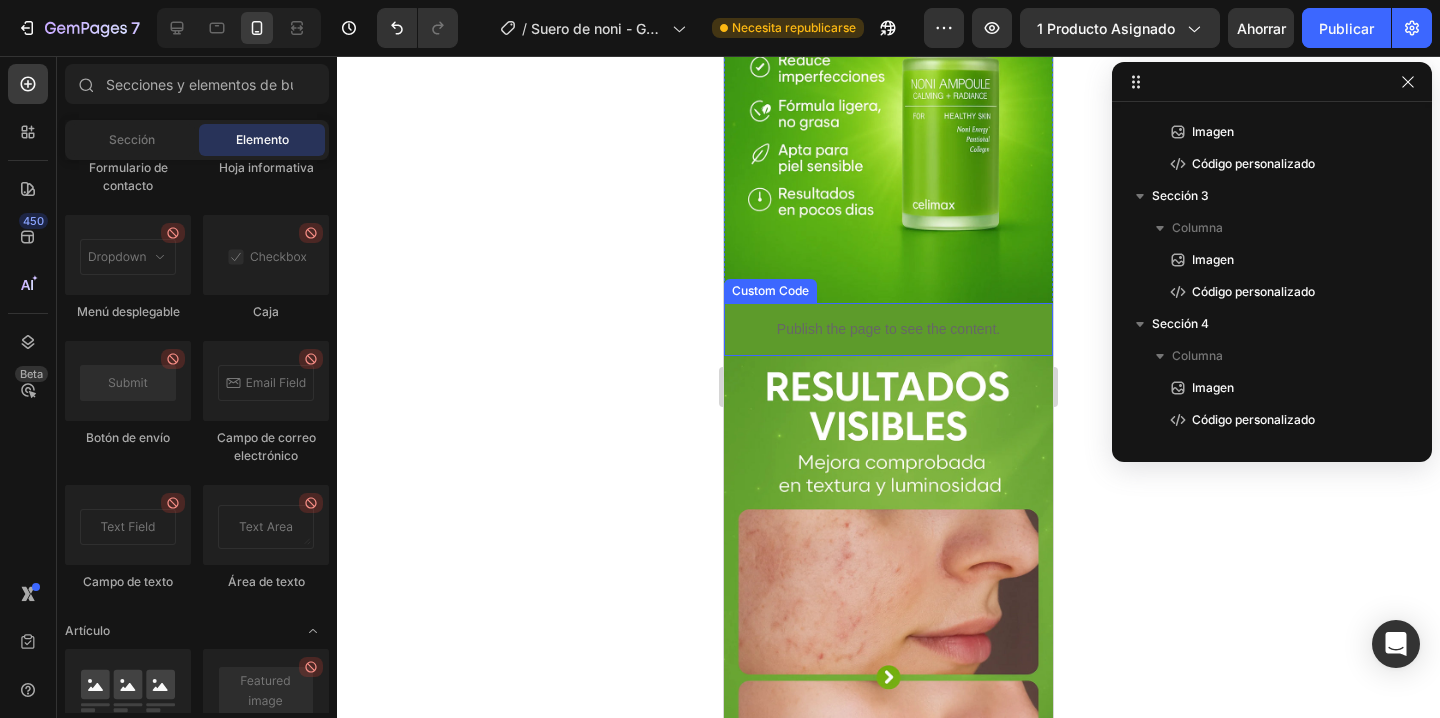 click on "Publish the page to see the content." at bounding box center [888, 329] 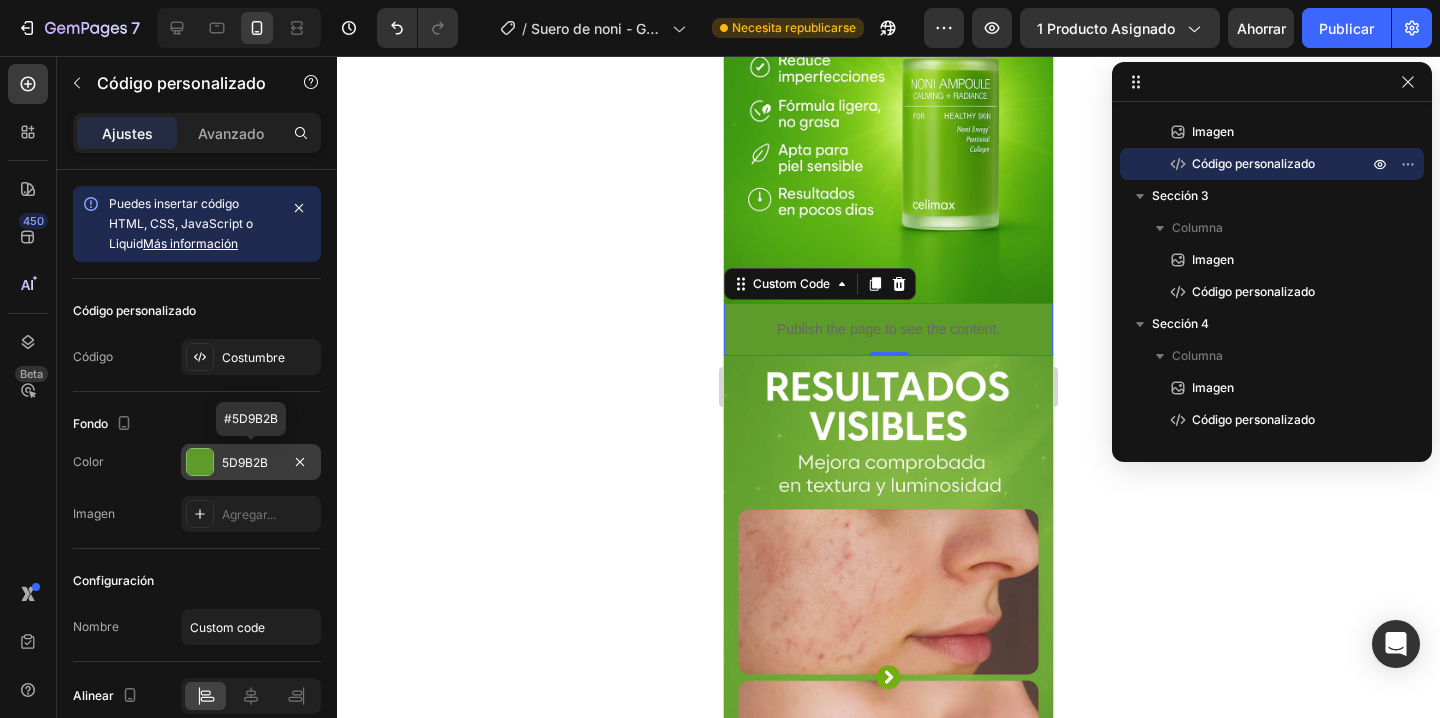 click on "5D9B2B" at bounding box center [251, 462] 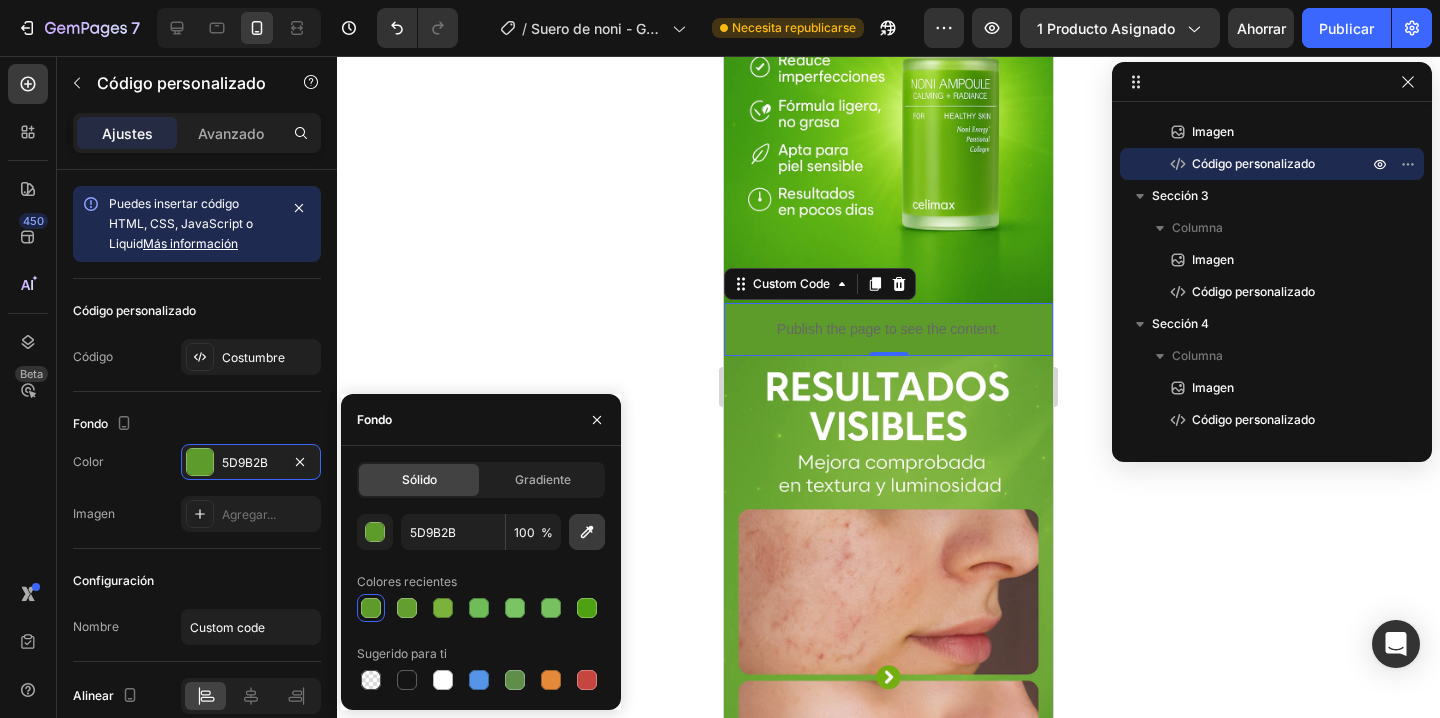click 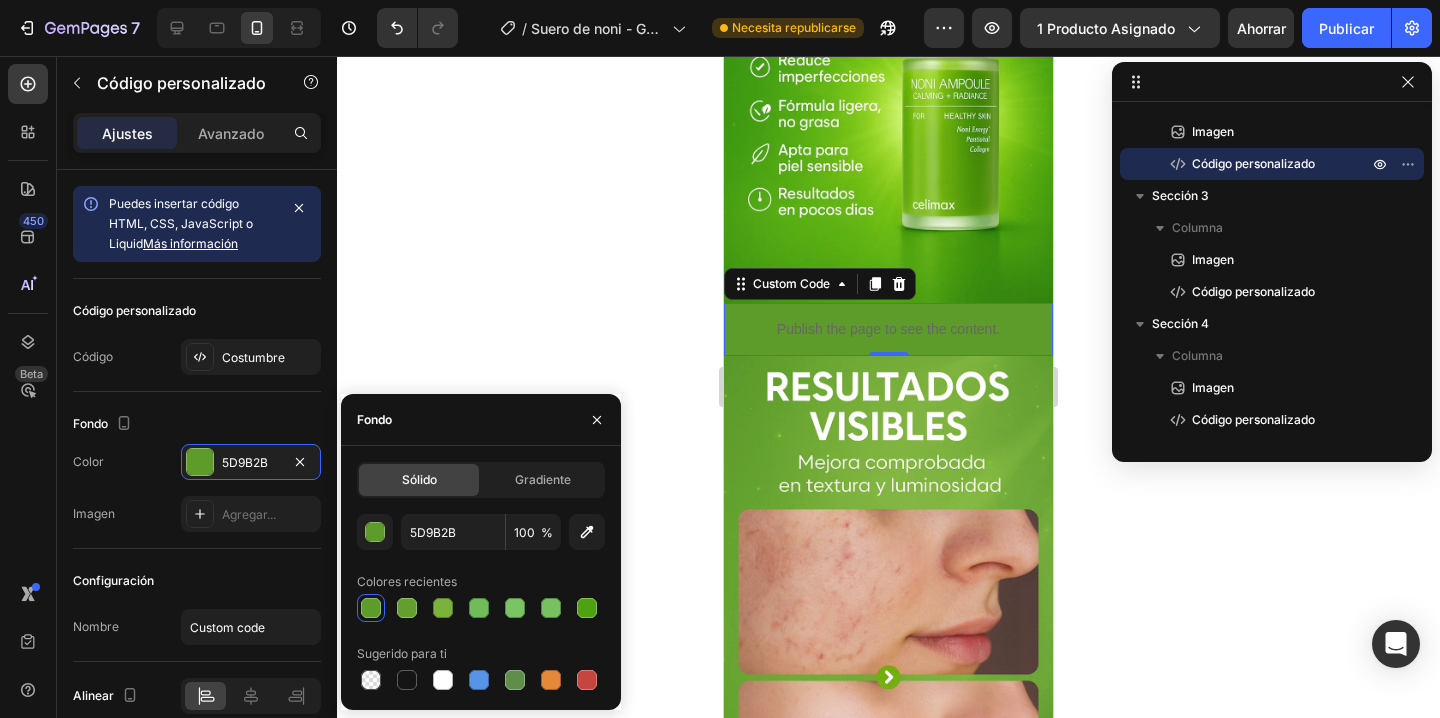 type on "378512" 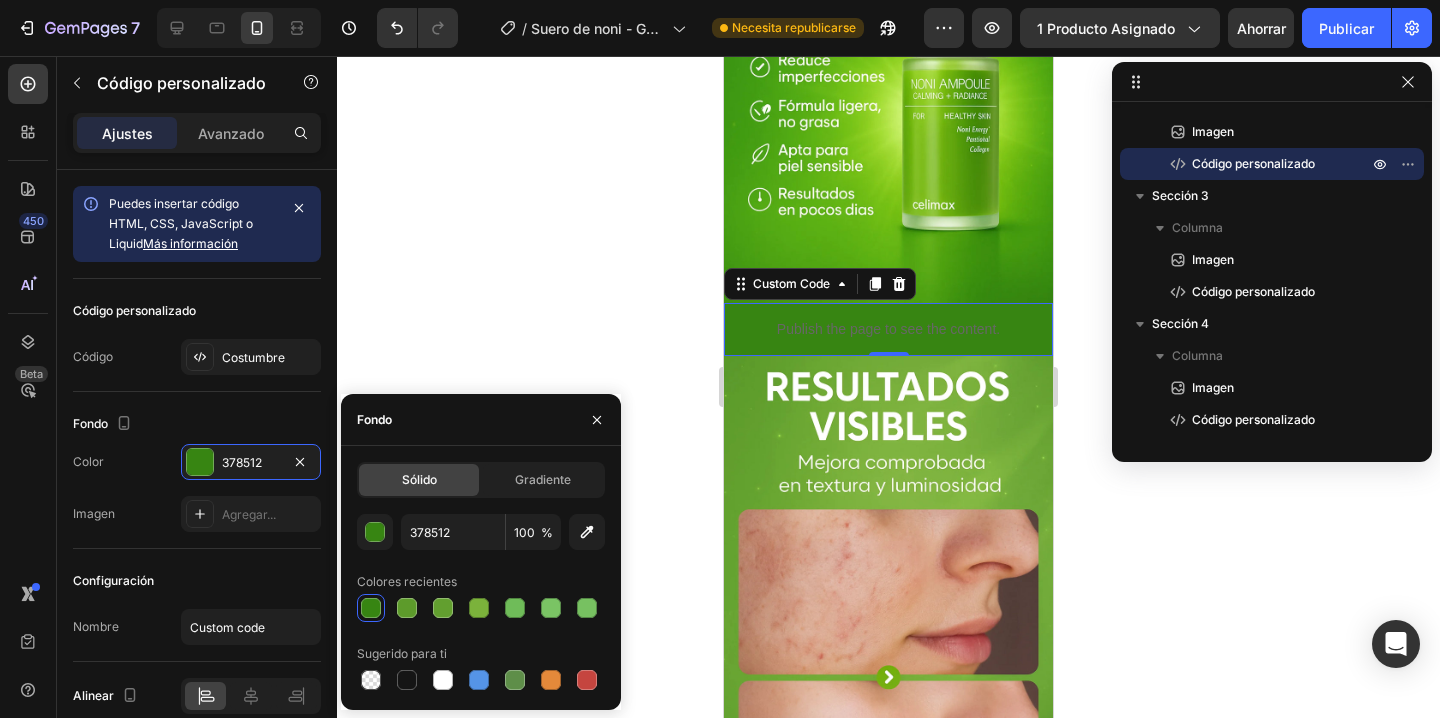 click 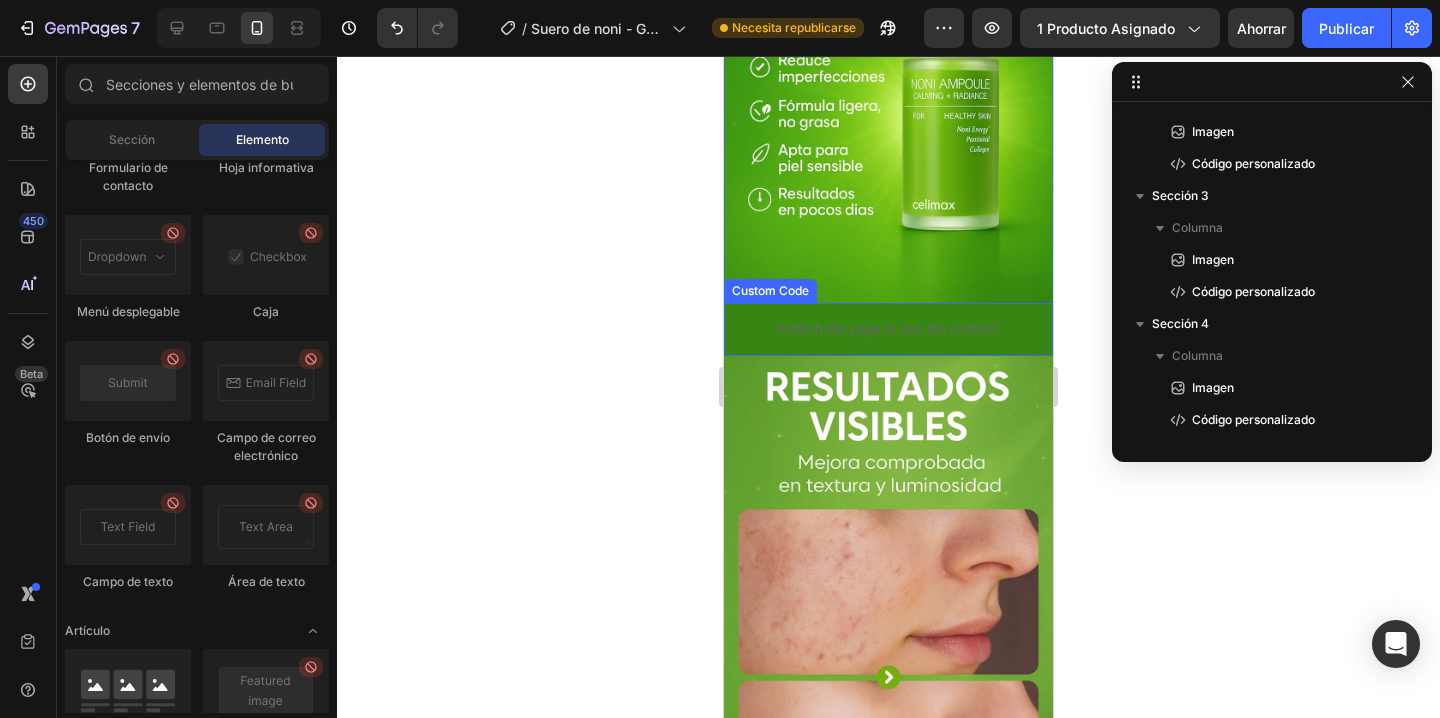 click on "Publish the page to see the content." at bounding box center [888, 329] 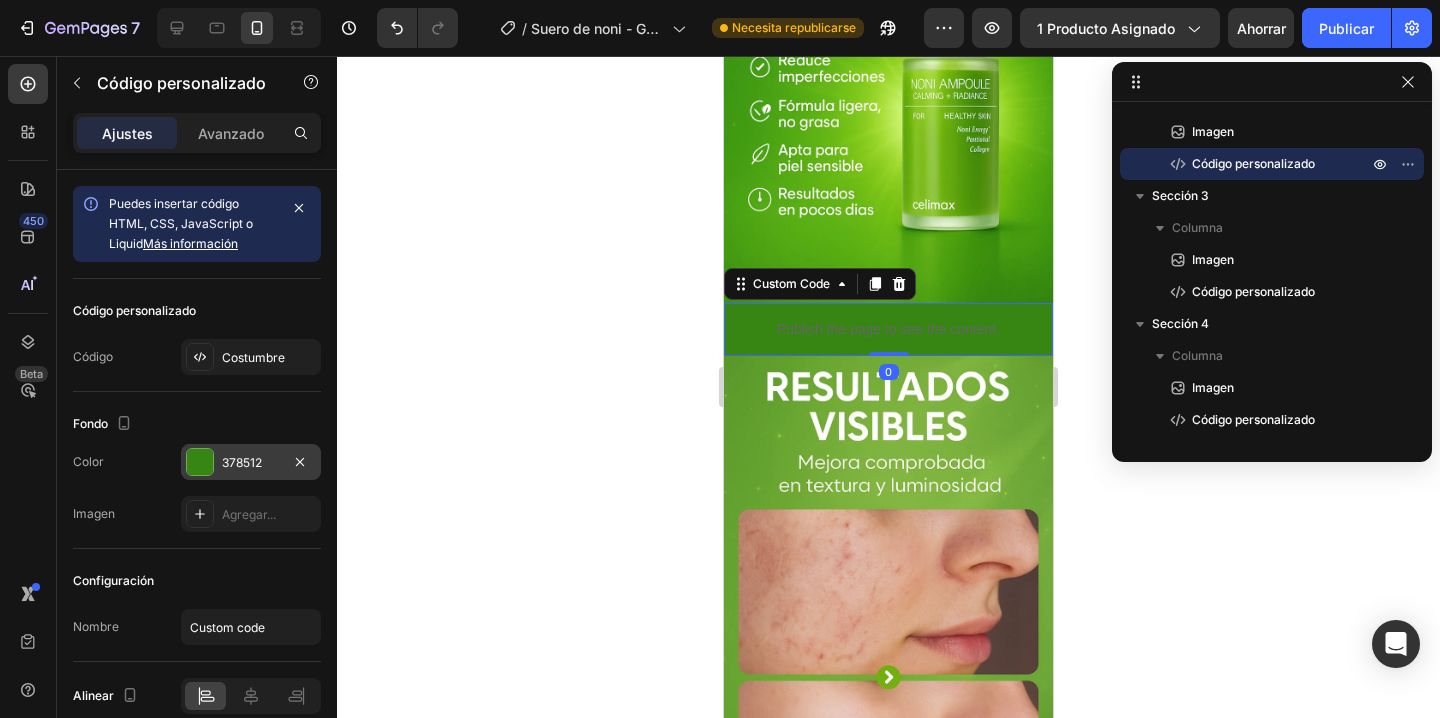 click on "378512" at bounding box center (251, 462) 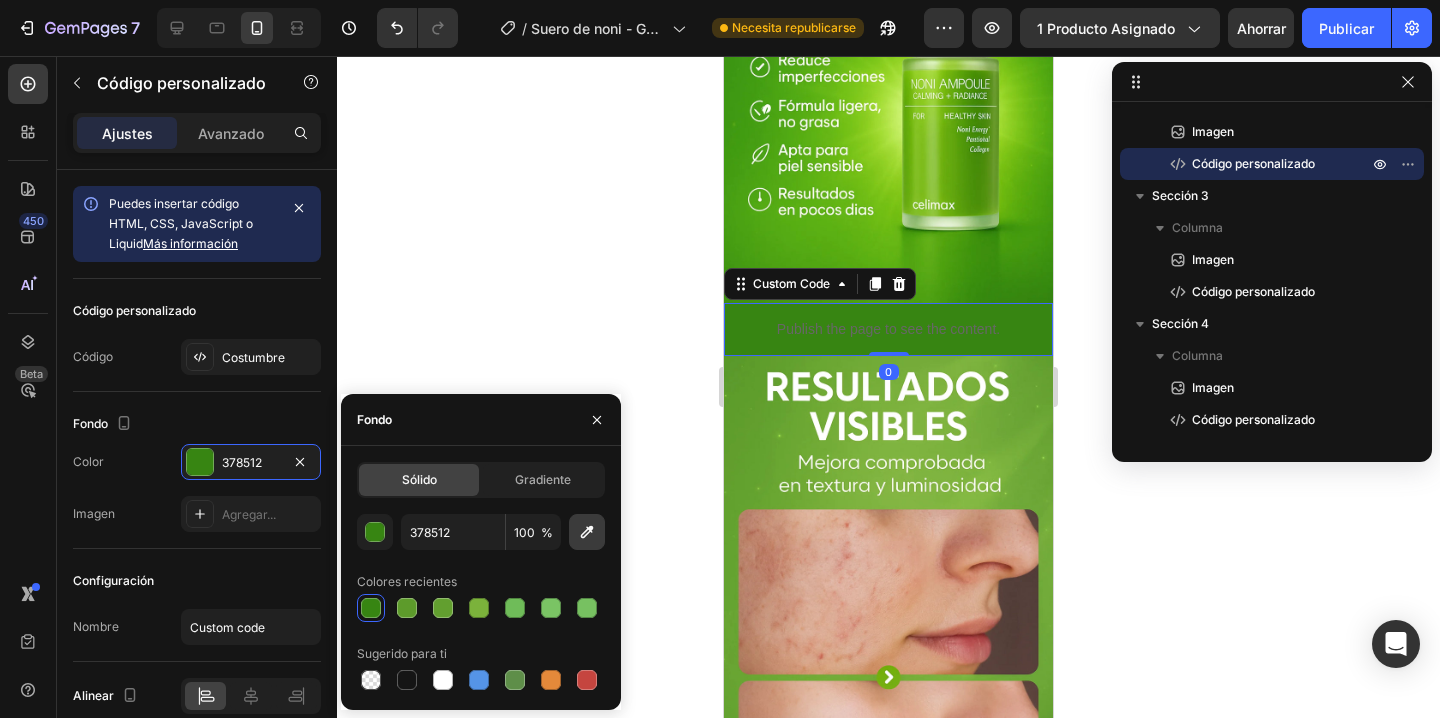 click 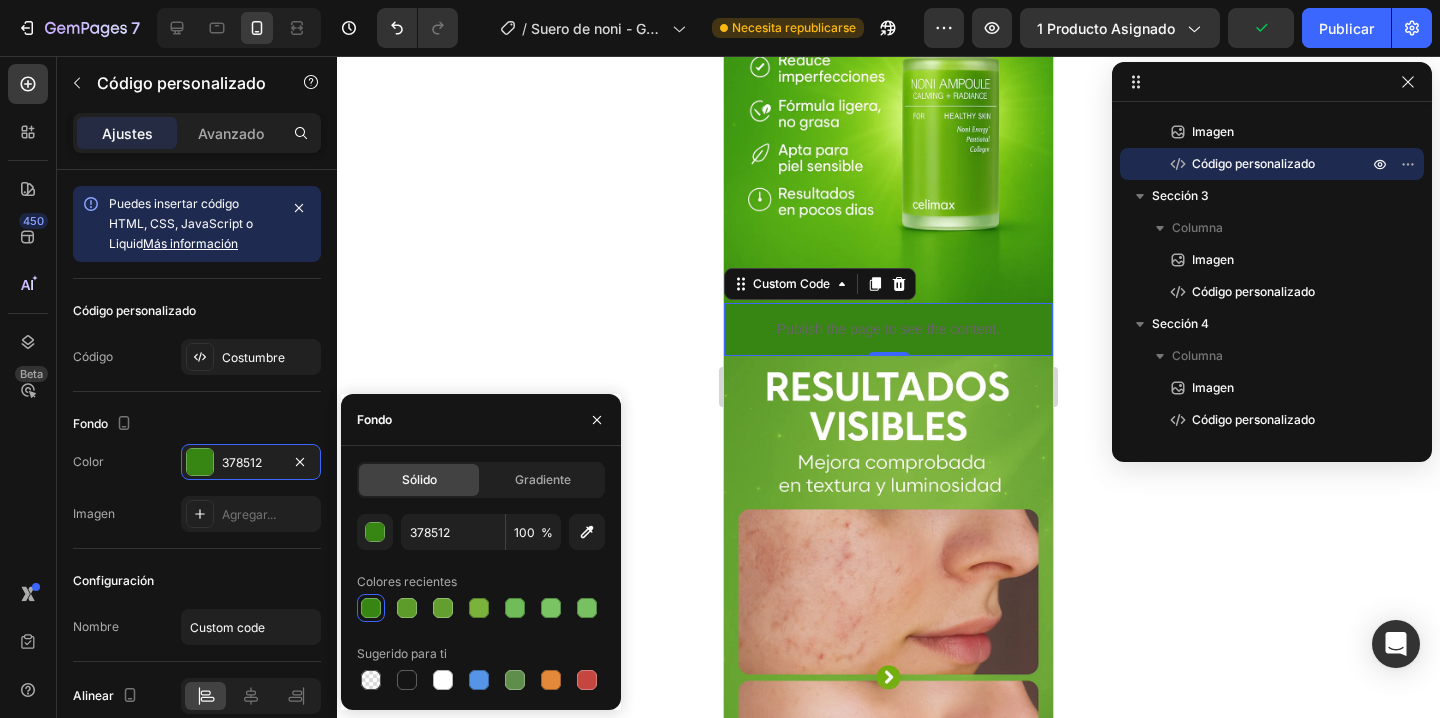 type on "6FA936" 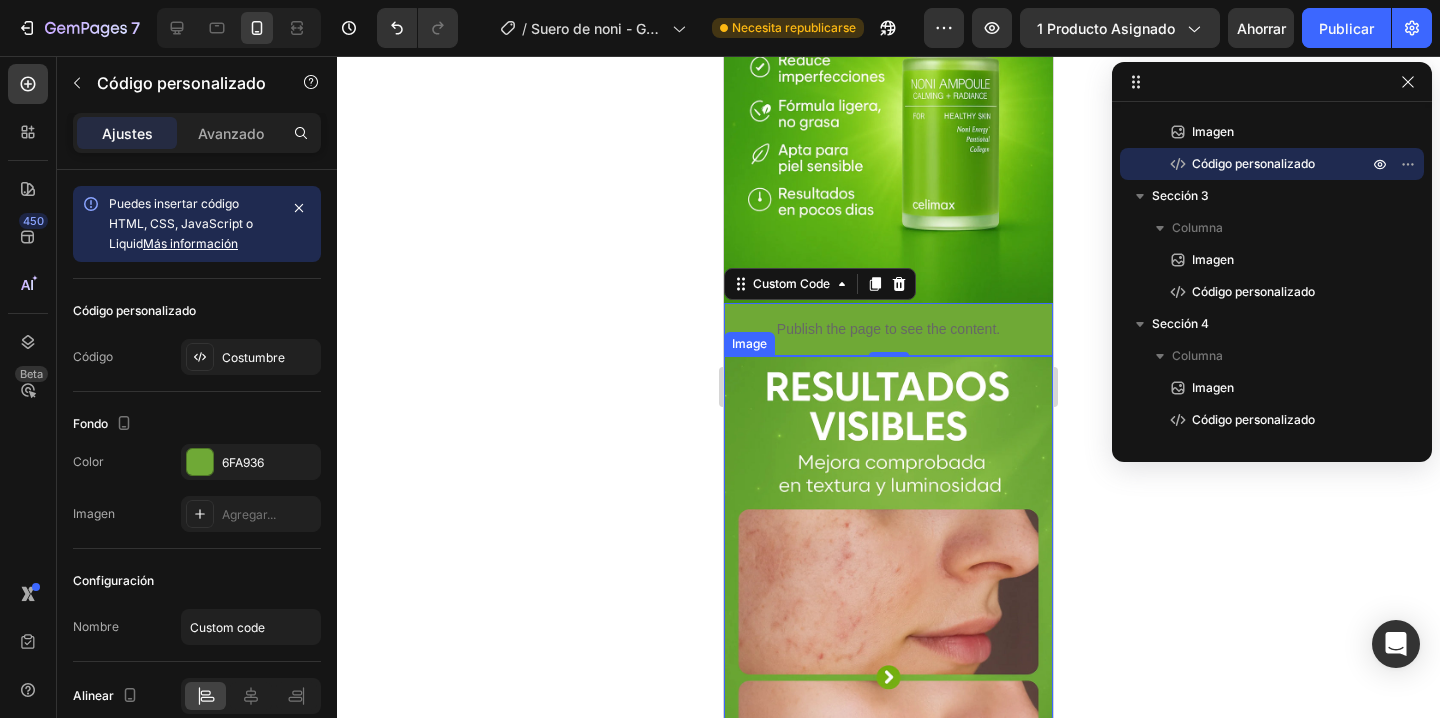 click 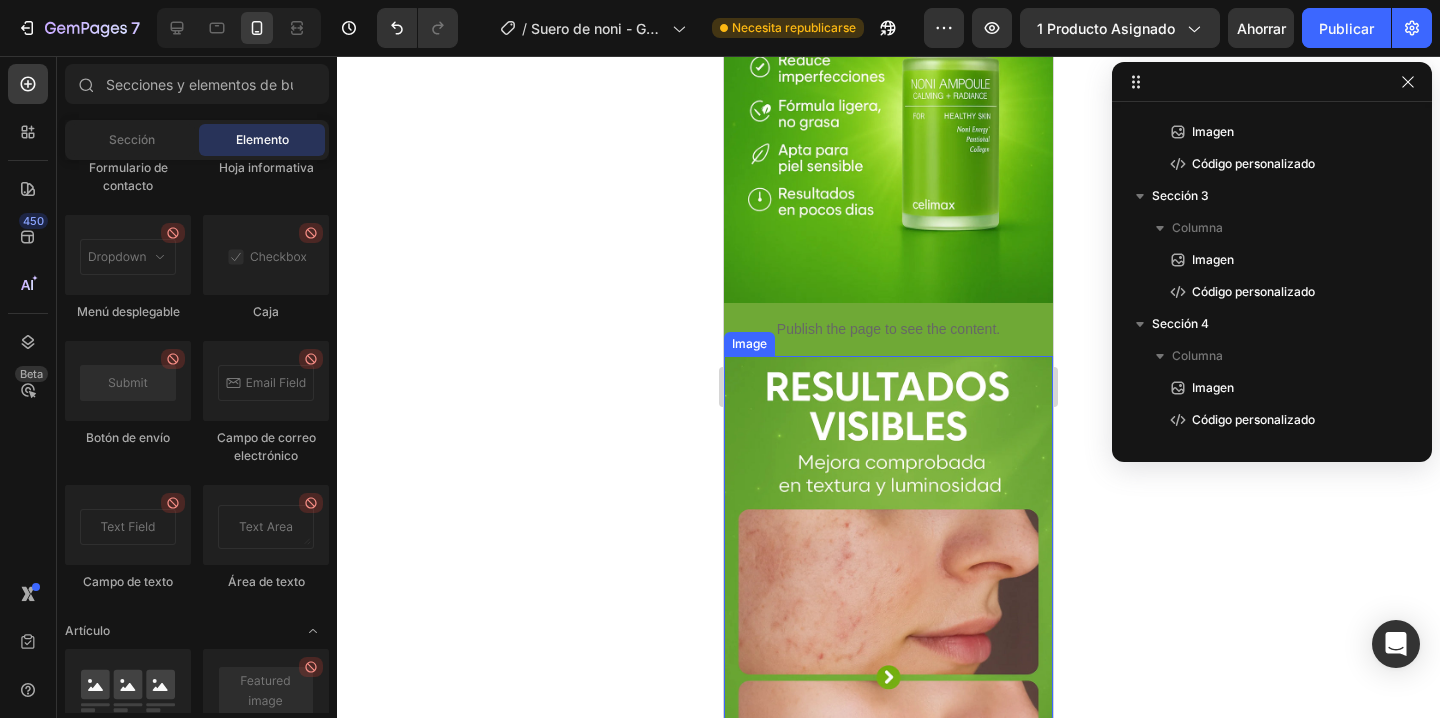 click 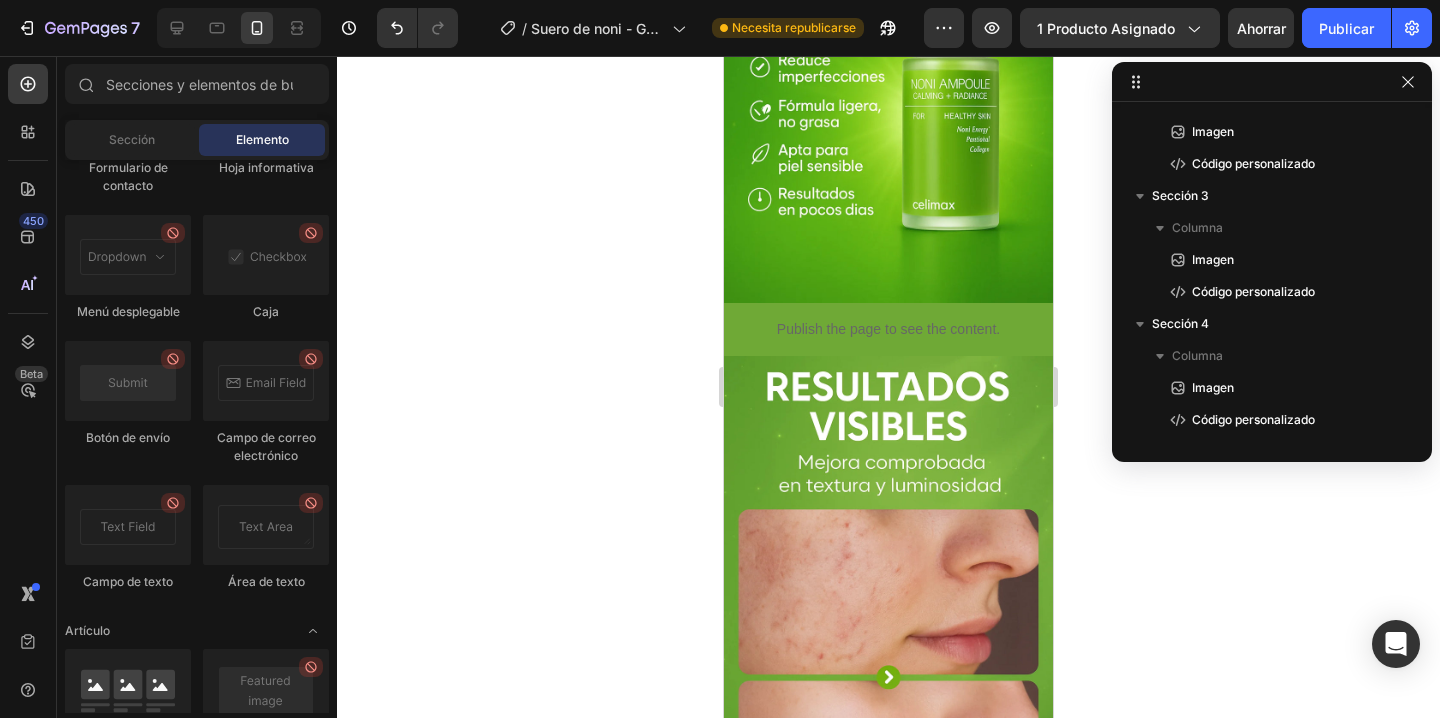 click 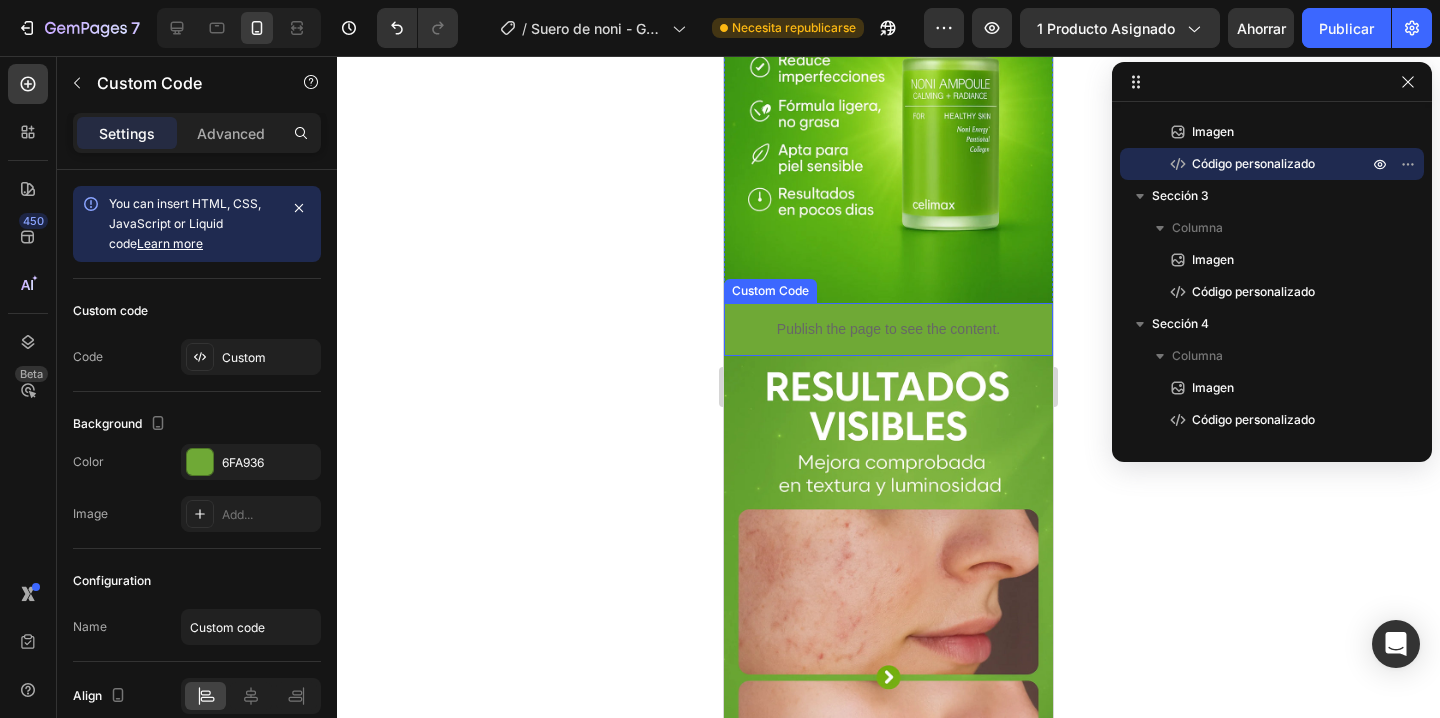 click on "Publish the page to see the content." at bounding box center (888, 329) 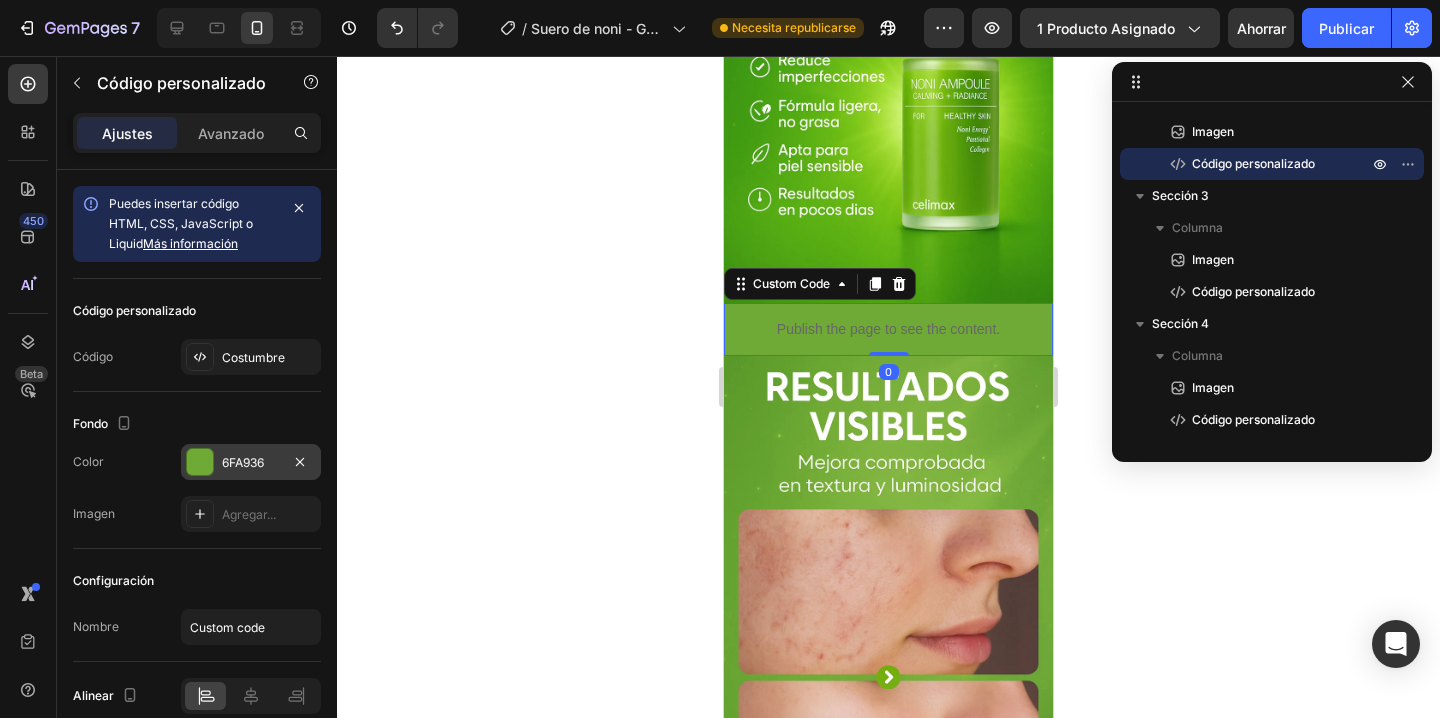 click at bounding box center [200, 462] 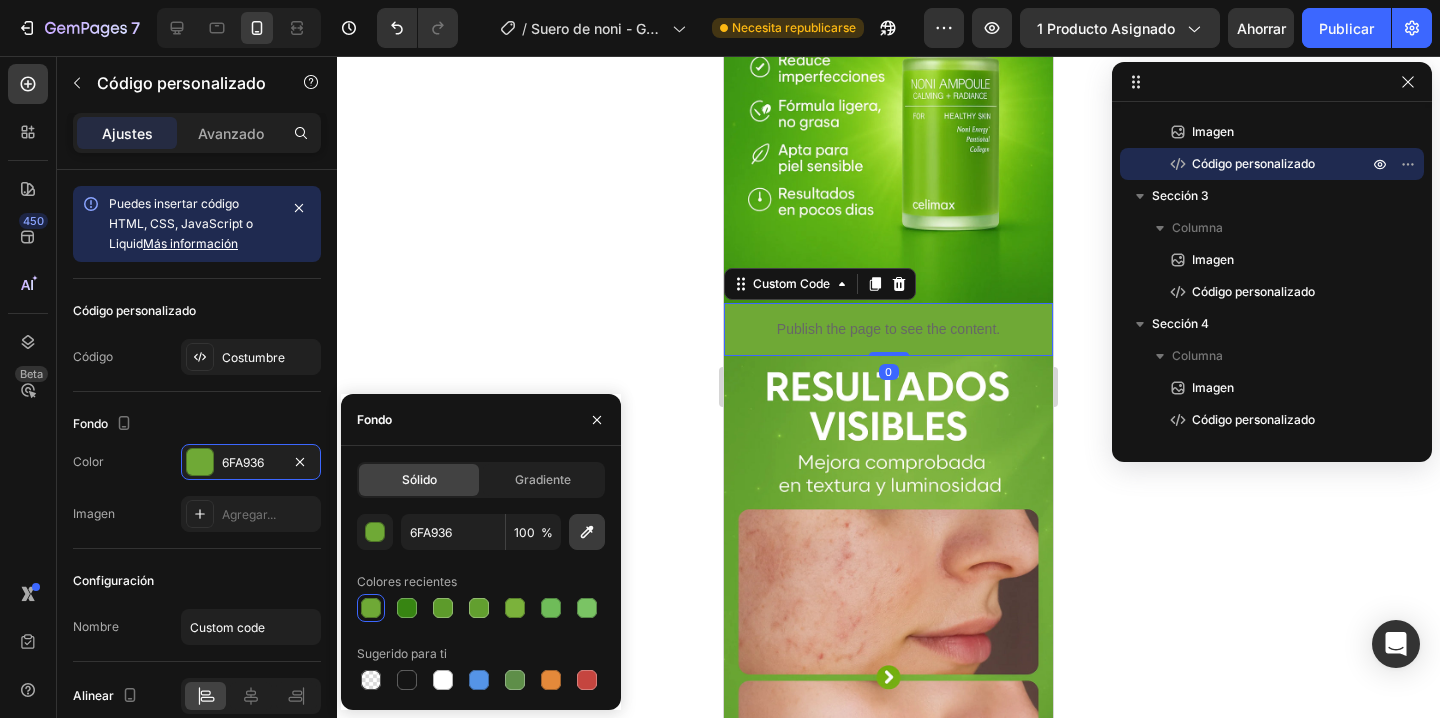 click at bounding box center [587, 532] 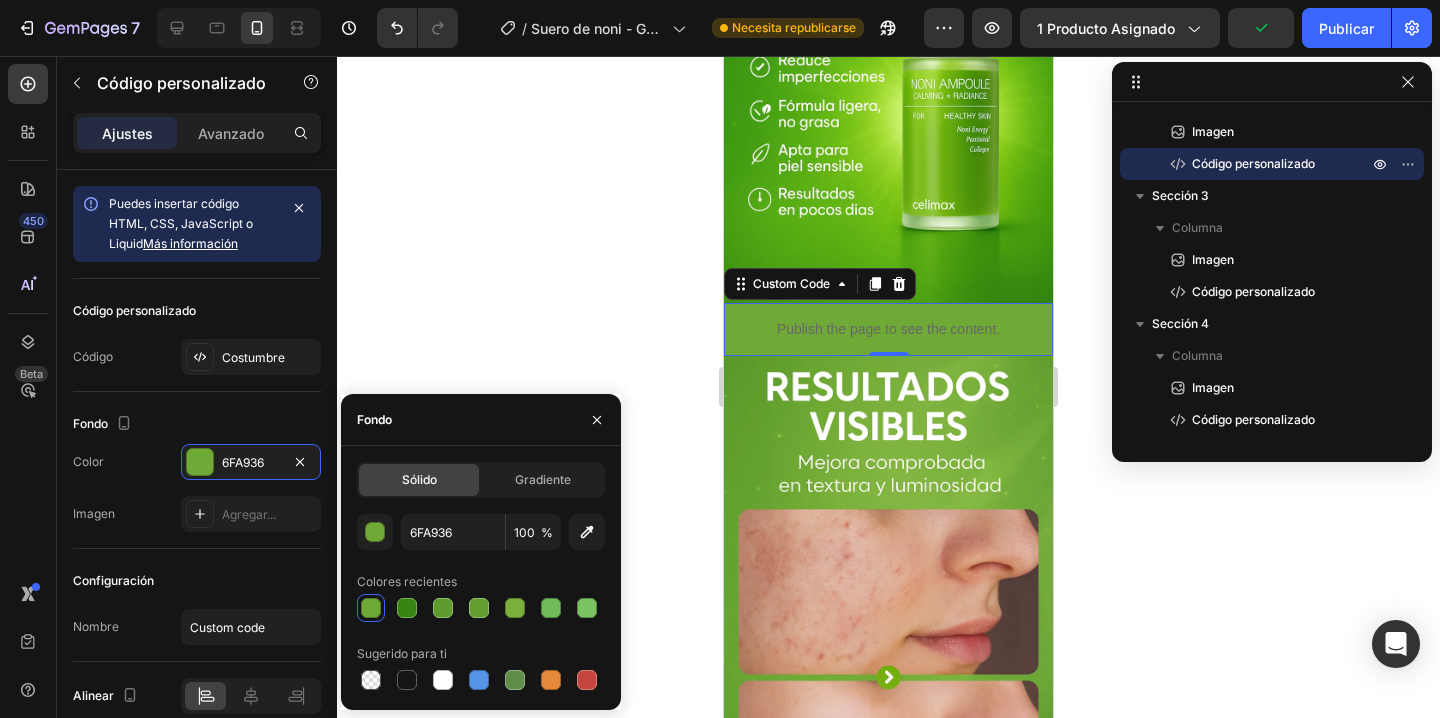 type on "629F2F" 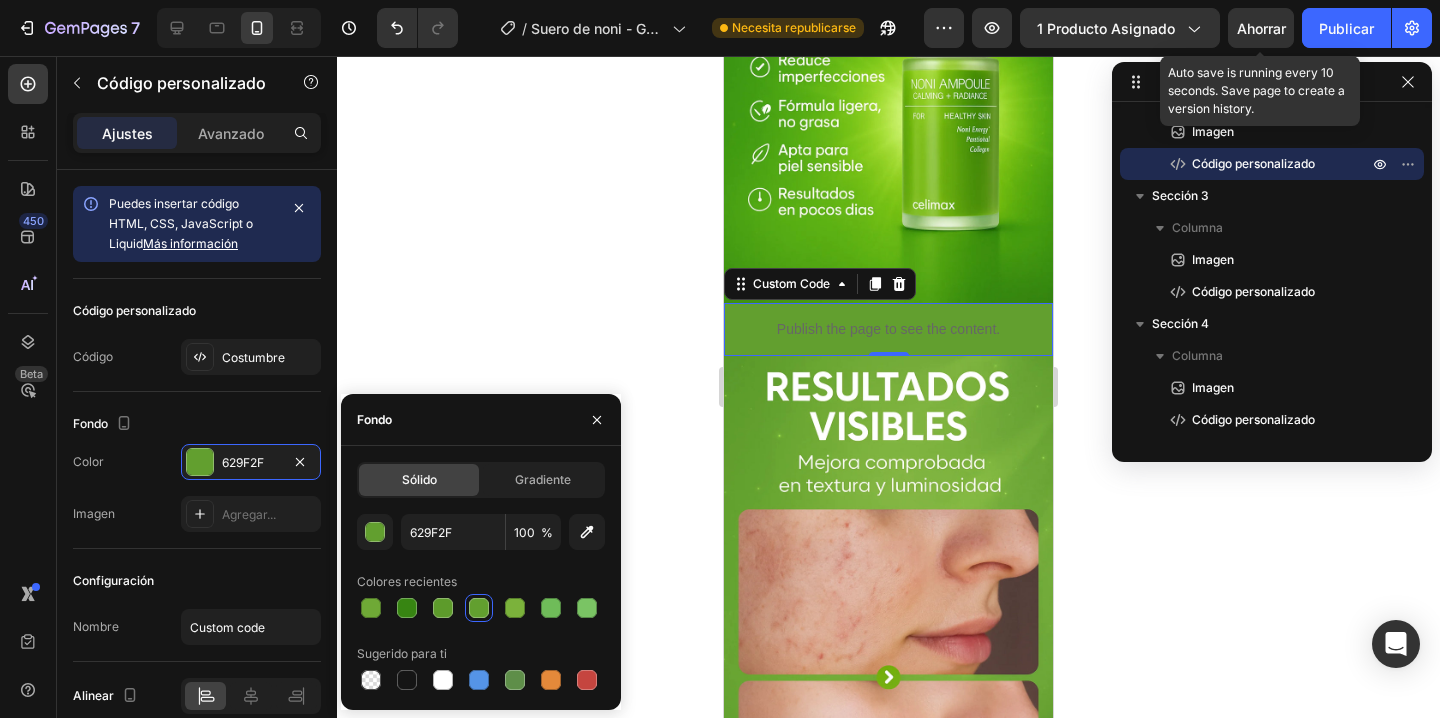 click on "Ahorrar" at bounding box center (1261, 28) 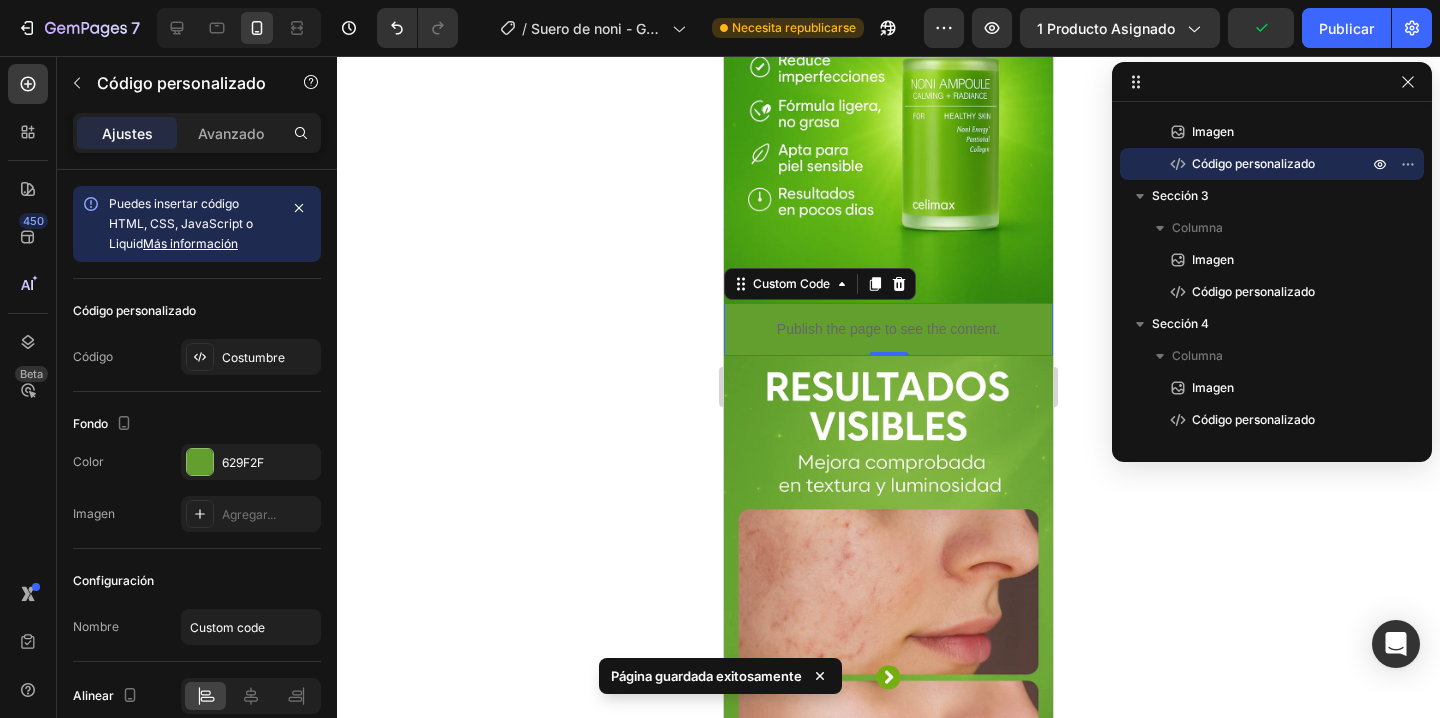 click 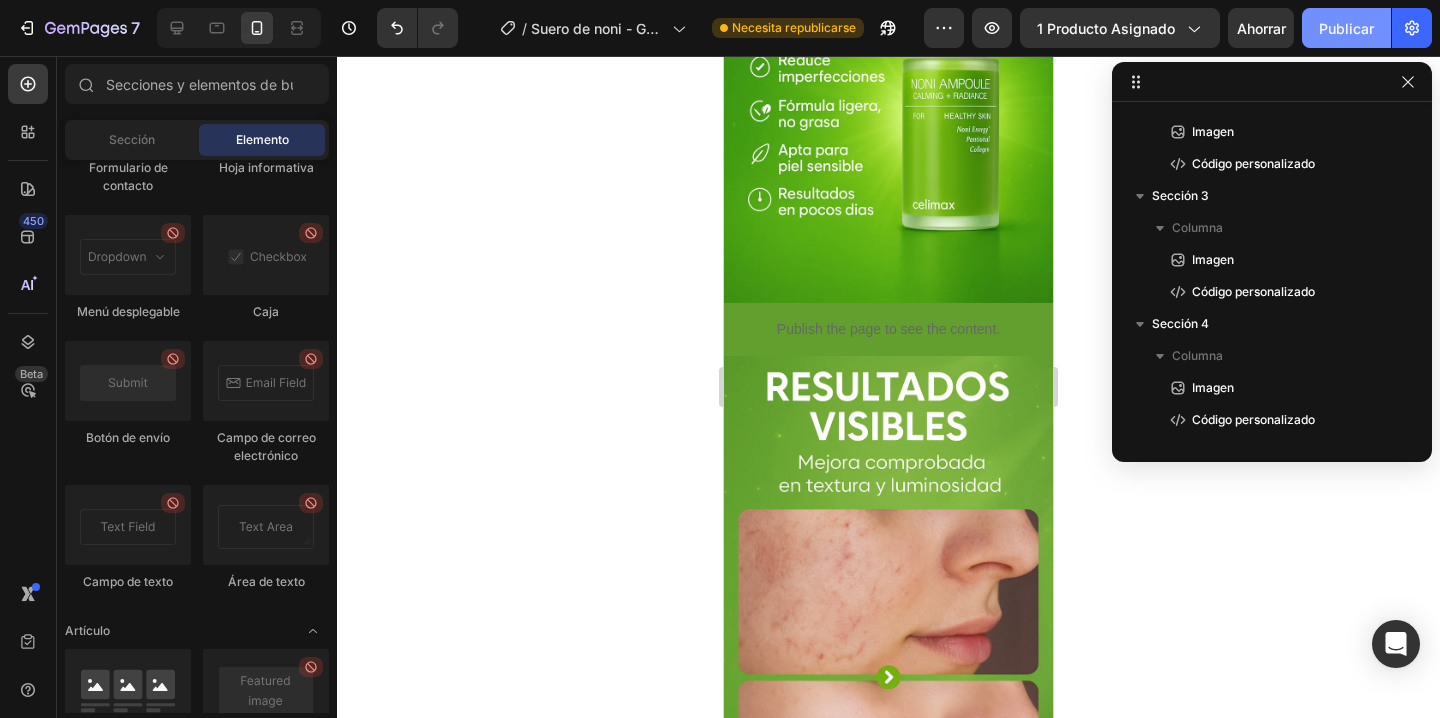click on "Publicar" 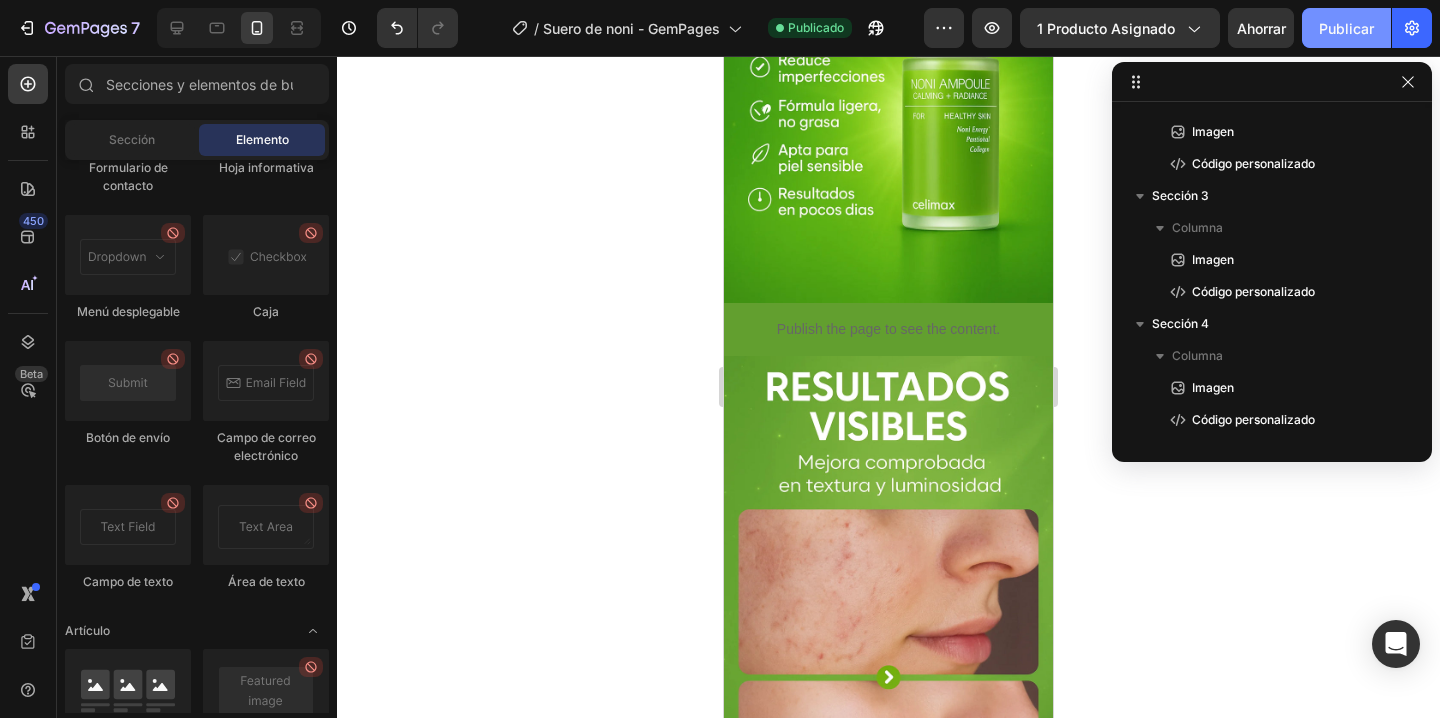 click on "Publicar" 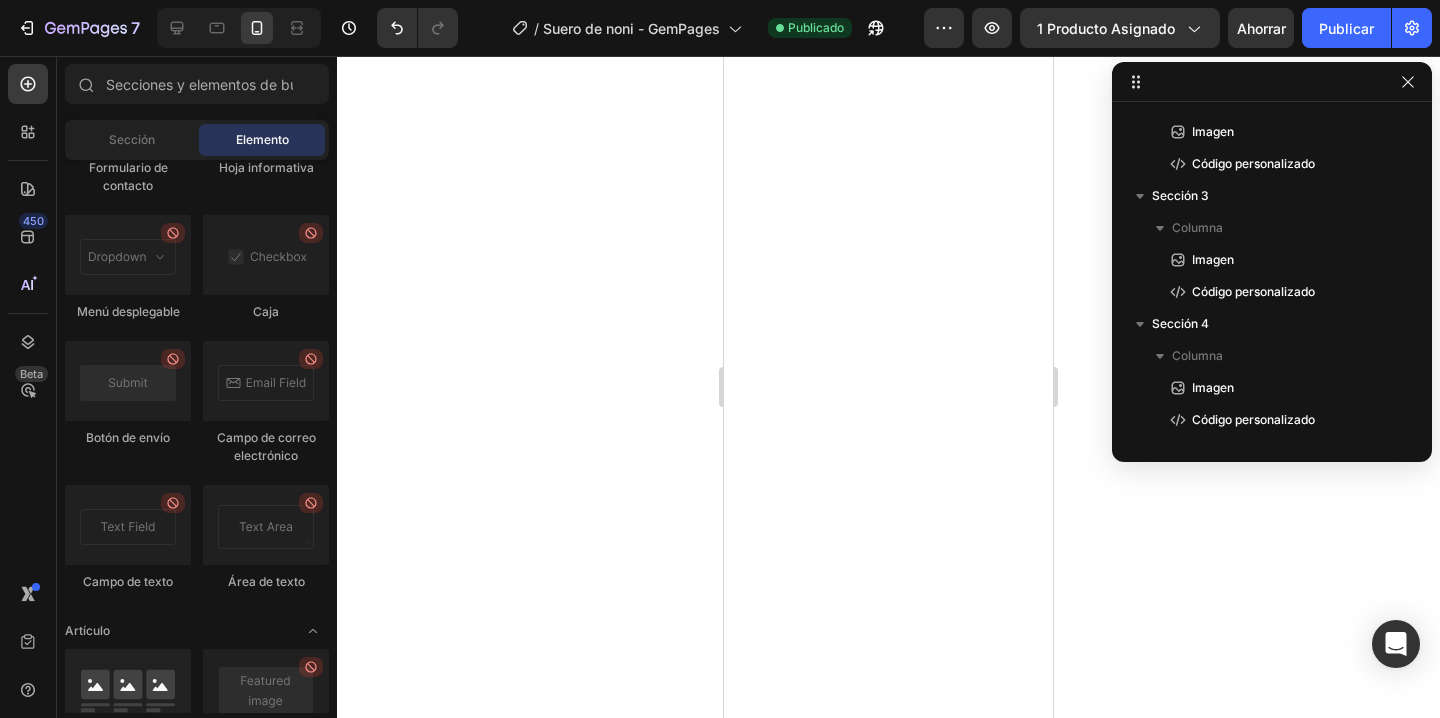 scroll, scrollTop: 2548, scrollLeft: 0, axis: vertical 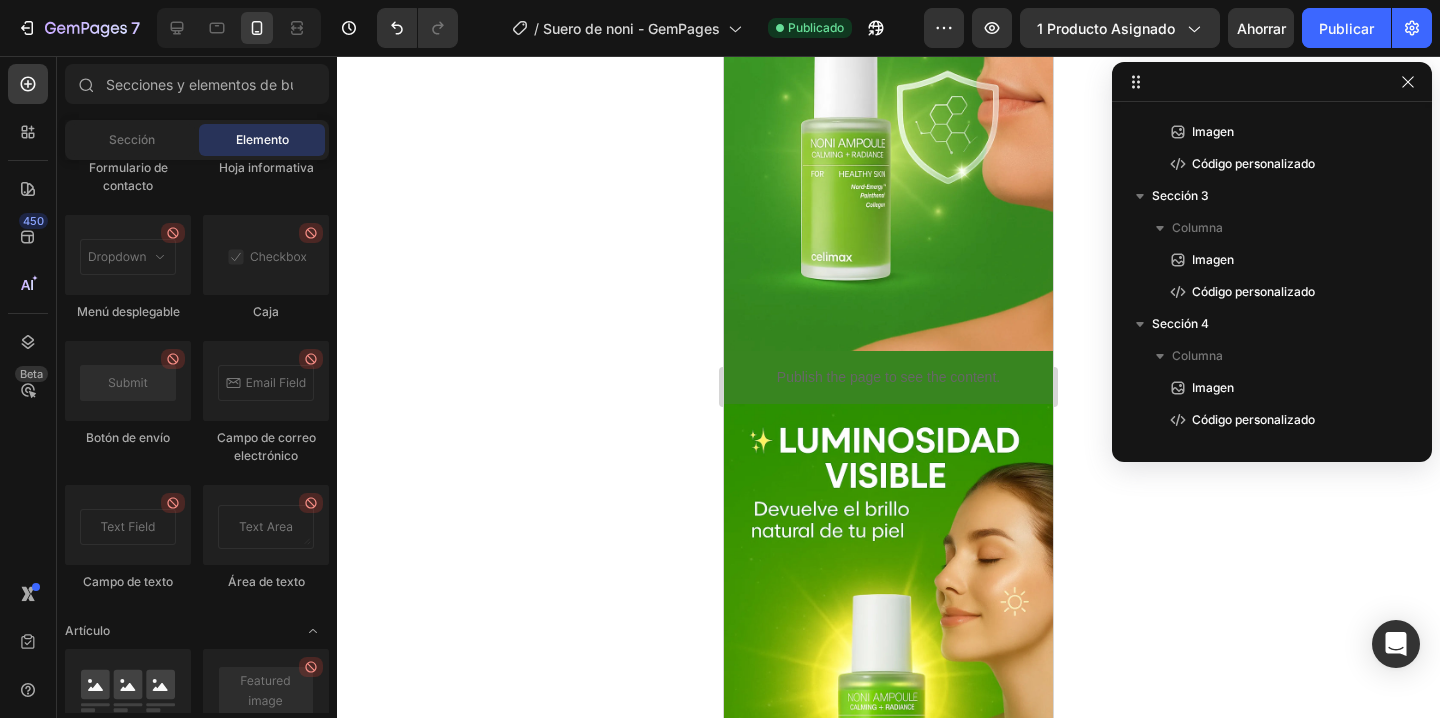 click 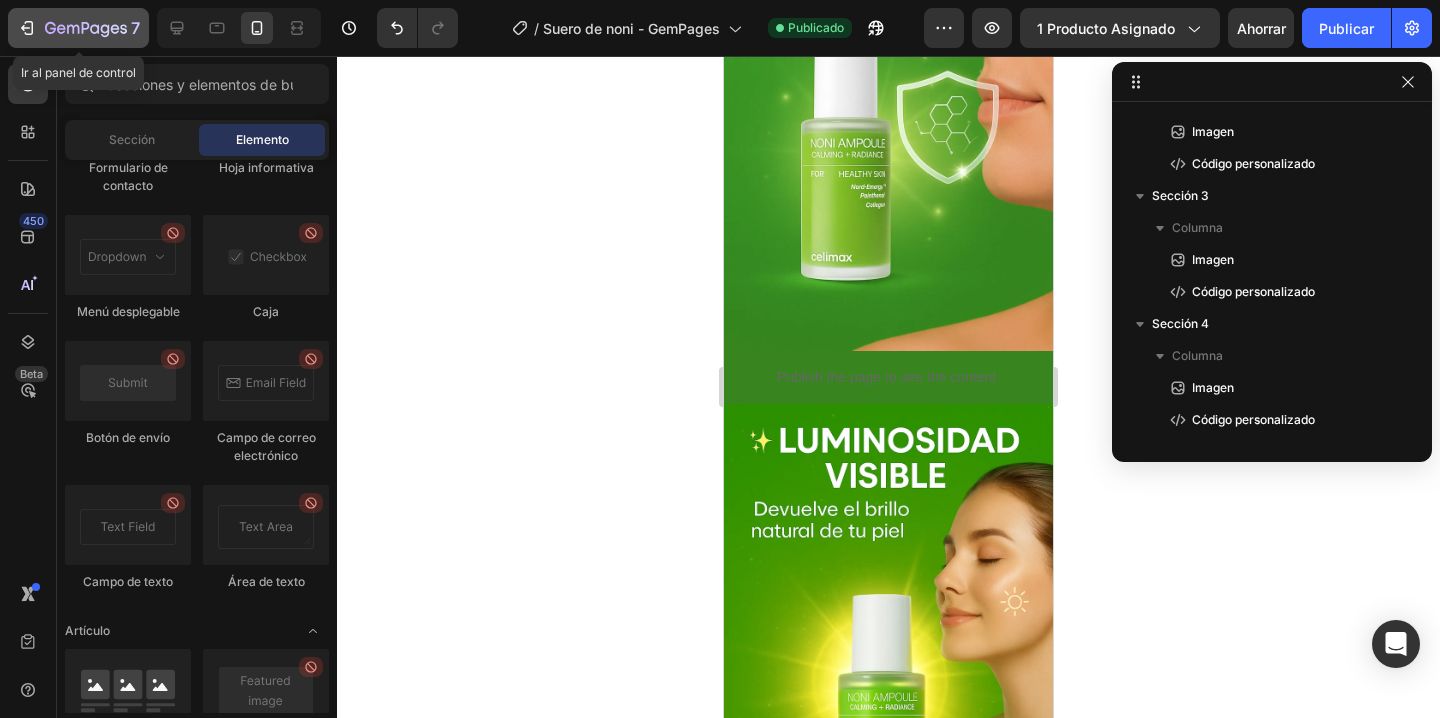 click 